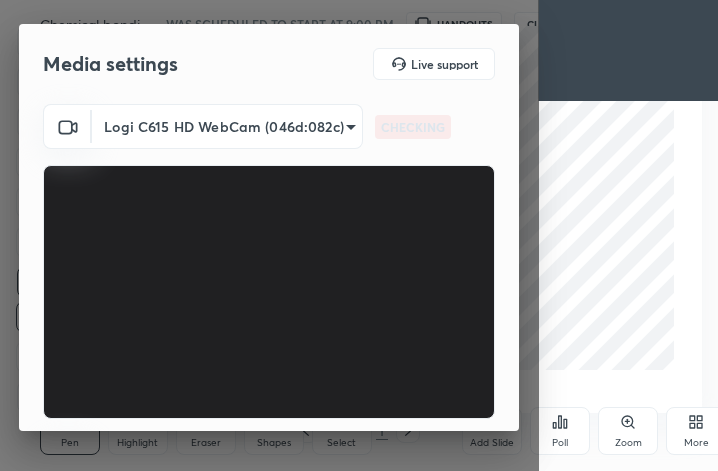 scroll, scrollTop: 0, scrollLeft: 0, axis: both 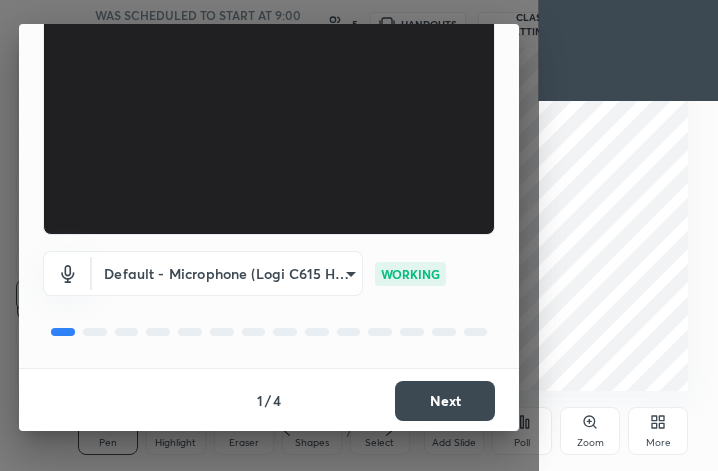 click on "Next" at bounding box center [445, 401] 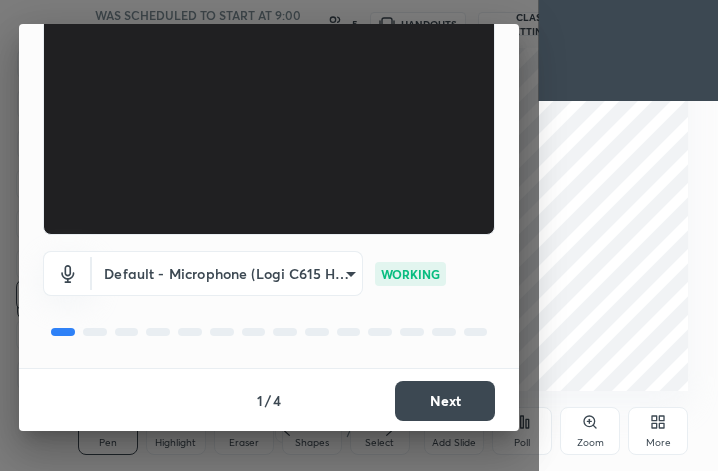 scroll, scrollTop: 0, scrollLeft: 0, axis: both 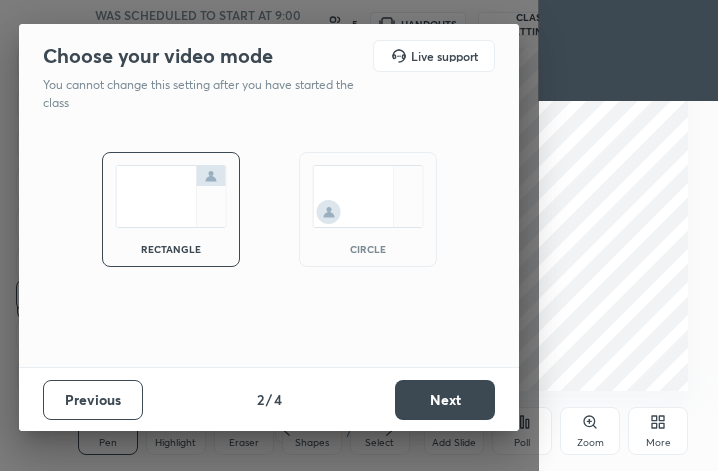 click at bounding box center [368, 196] 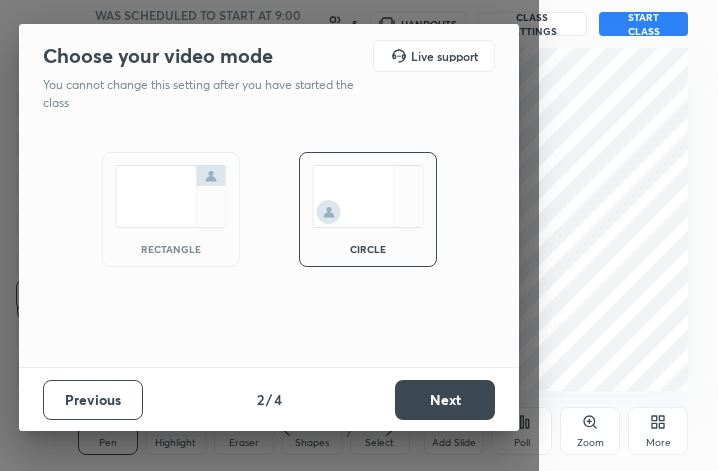 click on "Next" at bounding box center [445, 400] 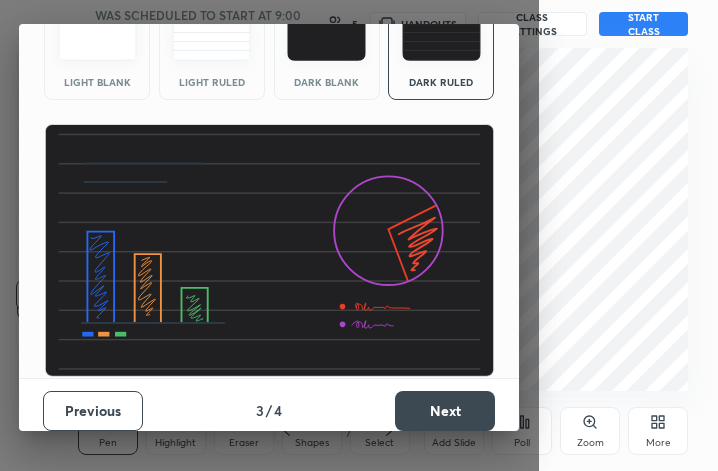 scroll, scrollTop: 128, scrollLeft: 0, axis: vertical 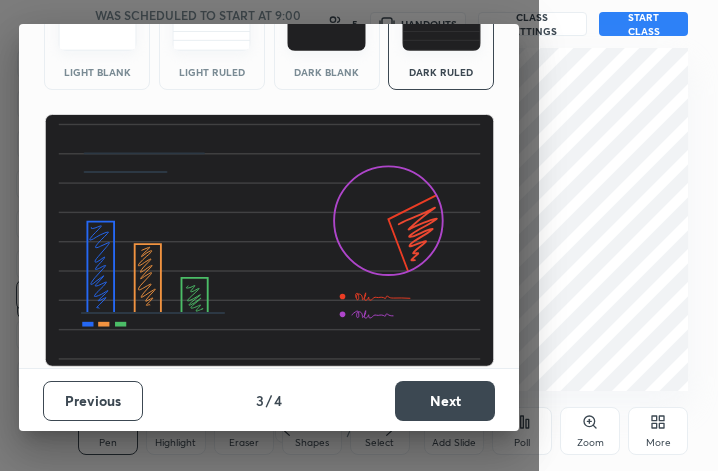 click on "Next" at bounding box center [445, 401] 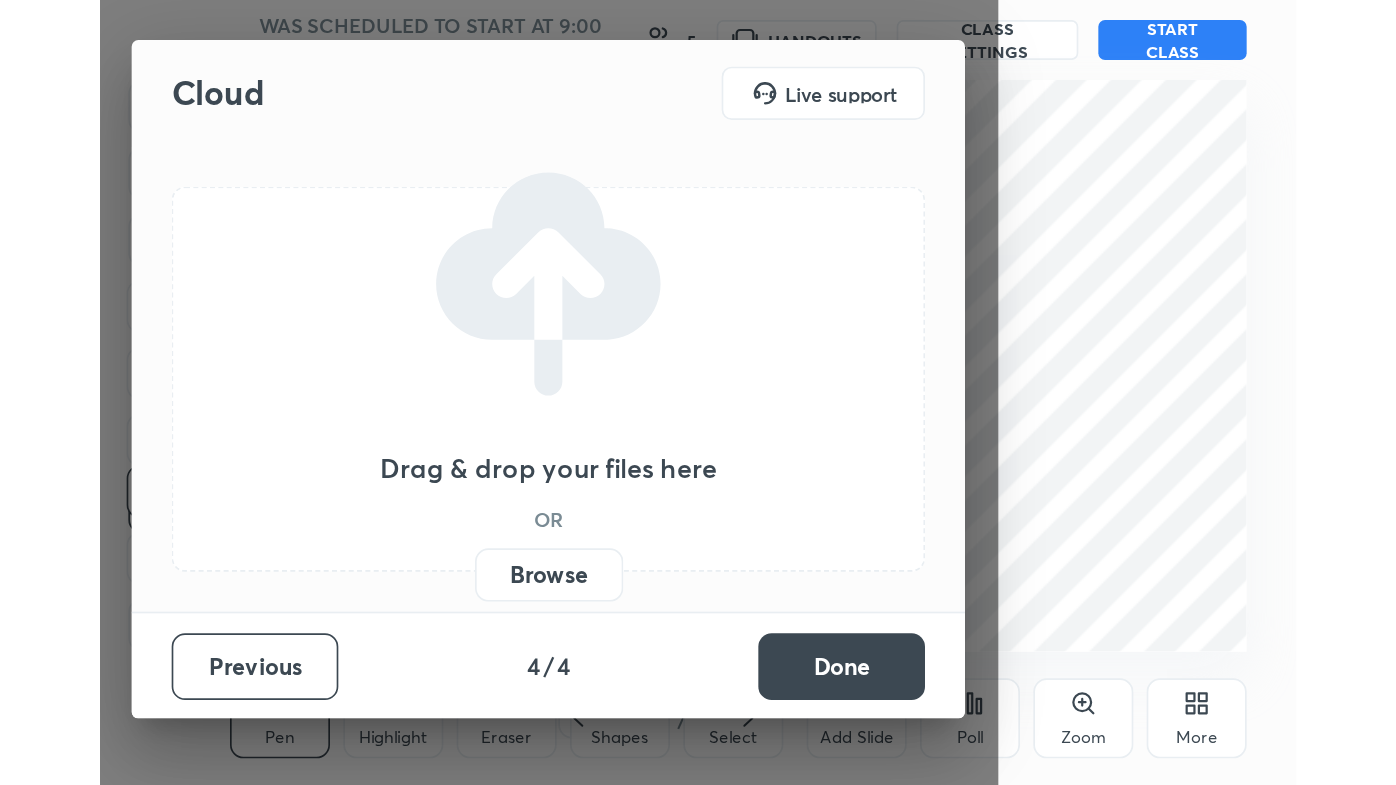 scroll, scrollTop: 0, scrollLeft: 0, axis: both 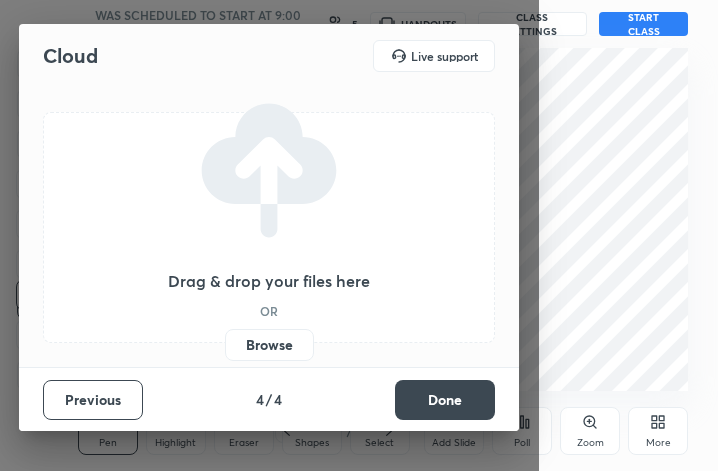 click on "Done" at bounding box center [445, 400] 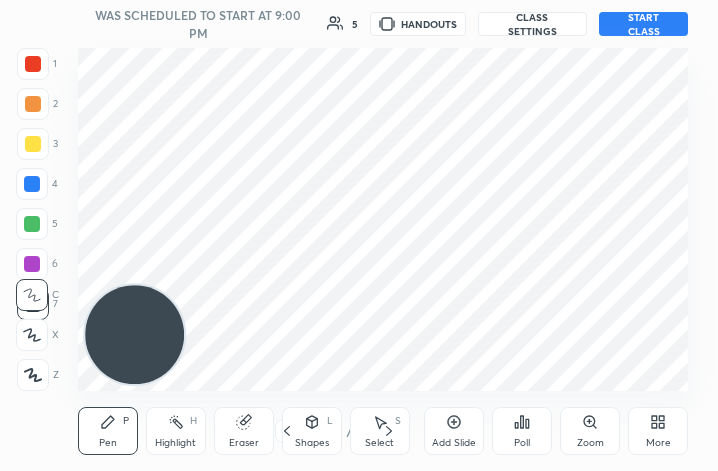 click on "START CLASS" at bounding box center (643, 24) 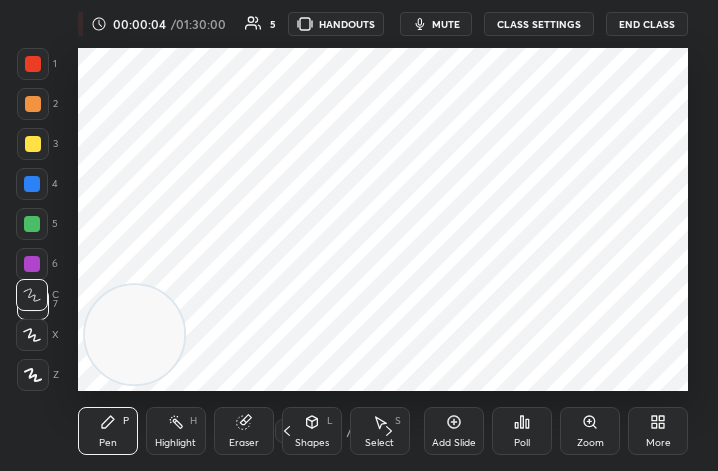 click on "mute" at bounding box center [446, 24] 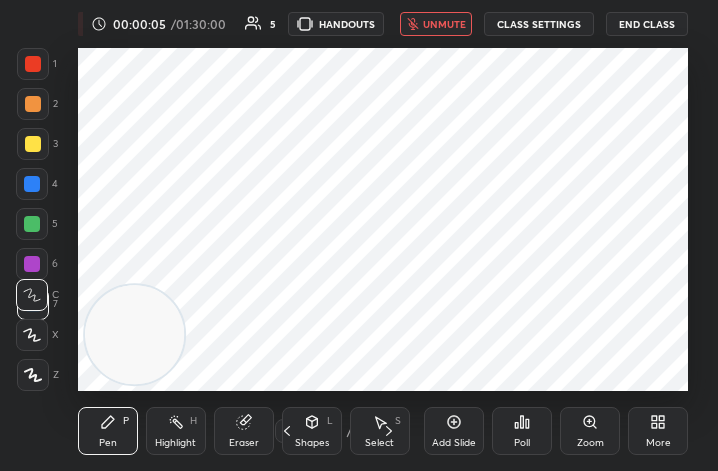 click on "More" at bounding box center [658, 431] 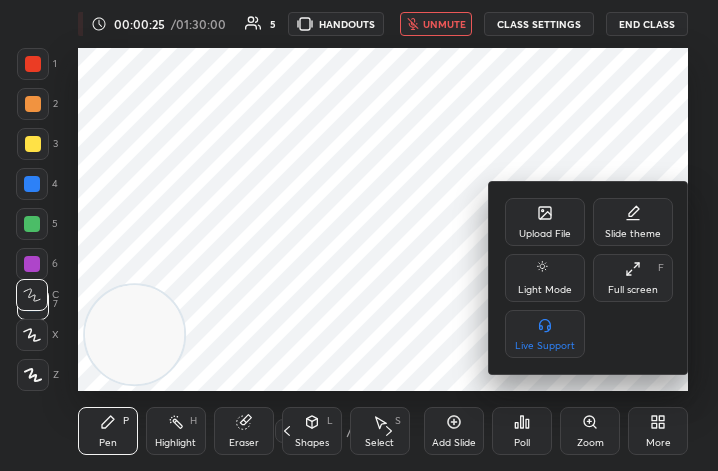 click on "Full screen F" at bounding box center [633, 278] 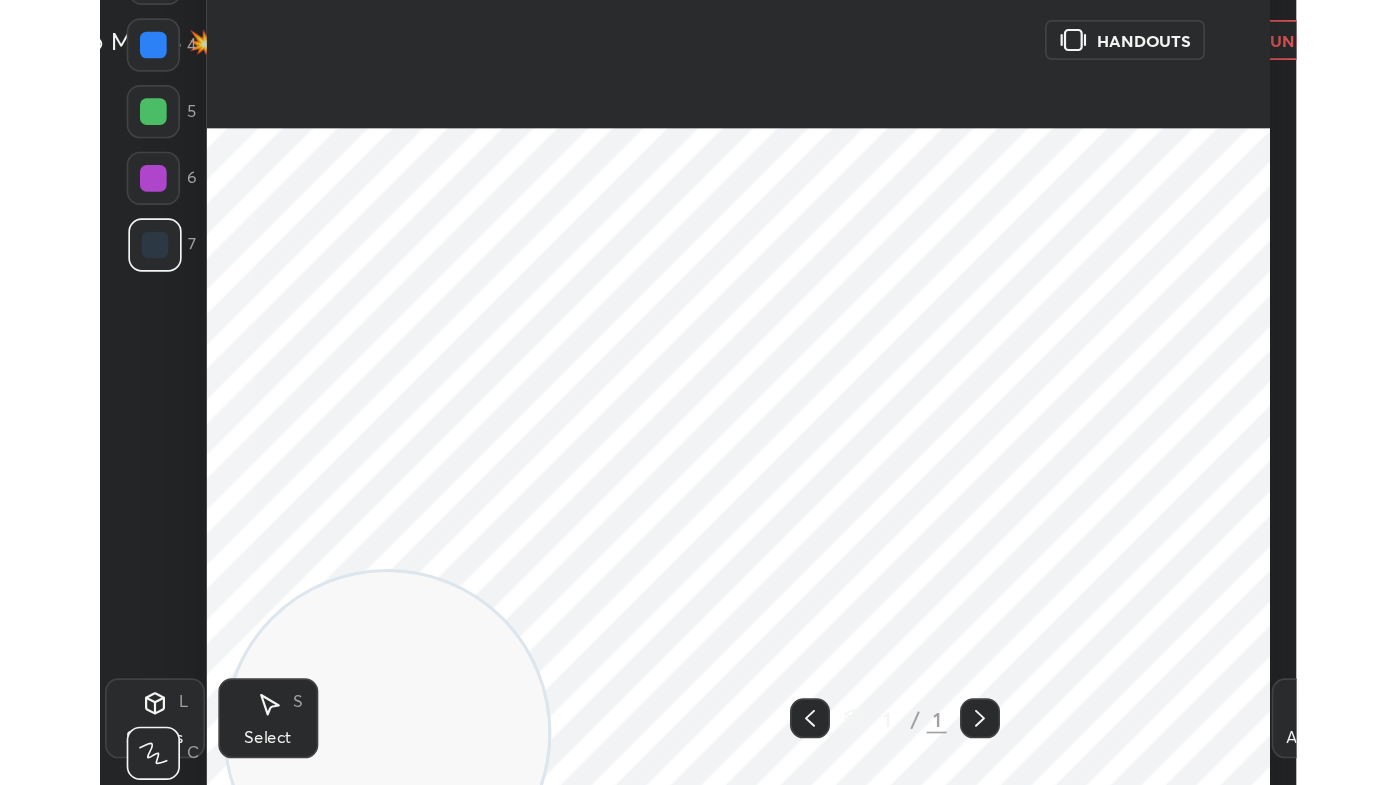 scroll, scrollTop: 99342, scrollLeft: 98772, axis: both 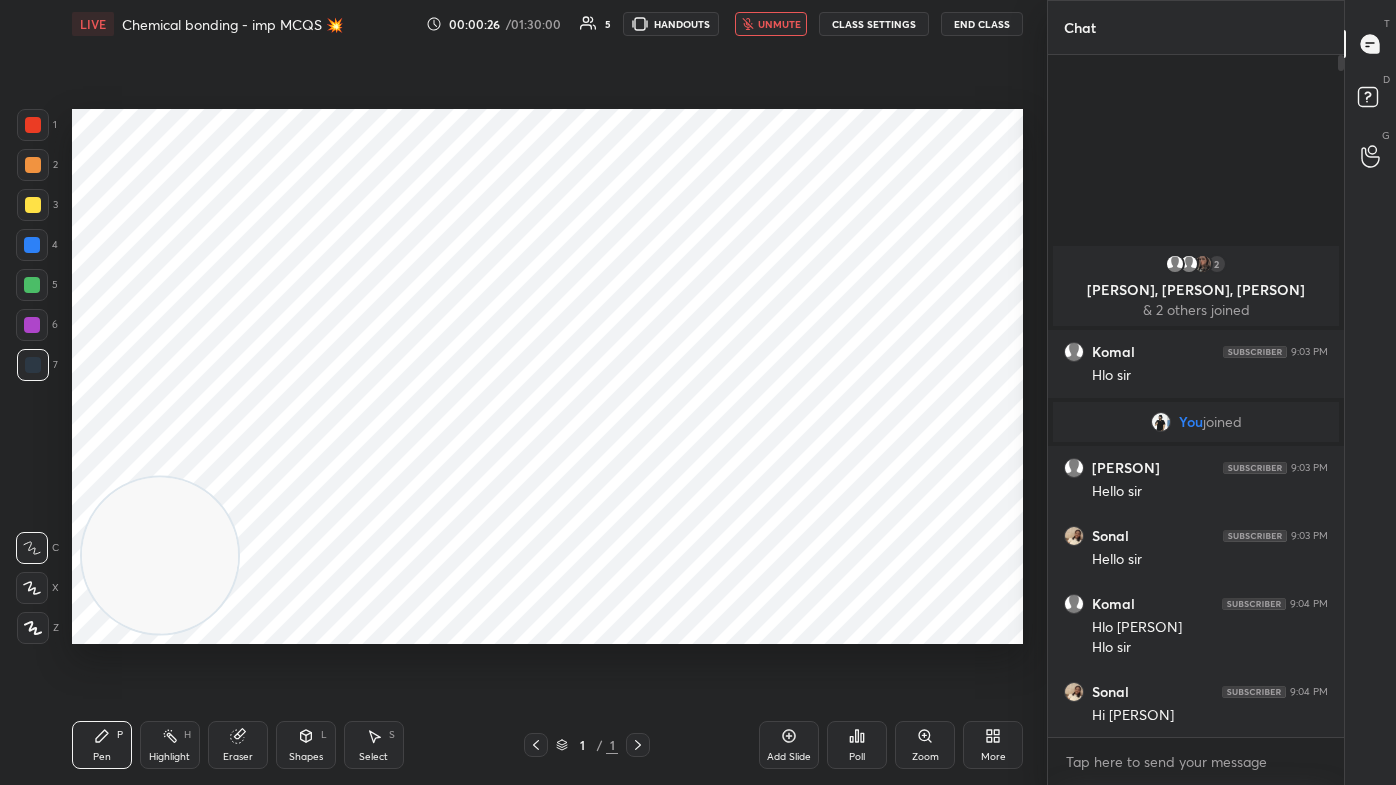 click on "Add Slide" at bounding box center (789, 757) 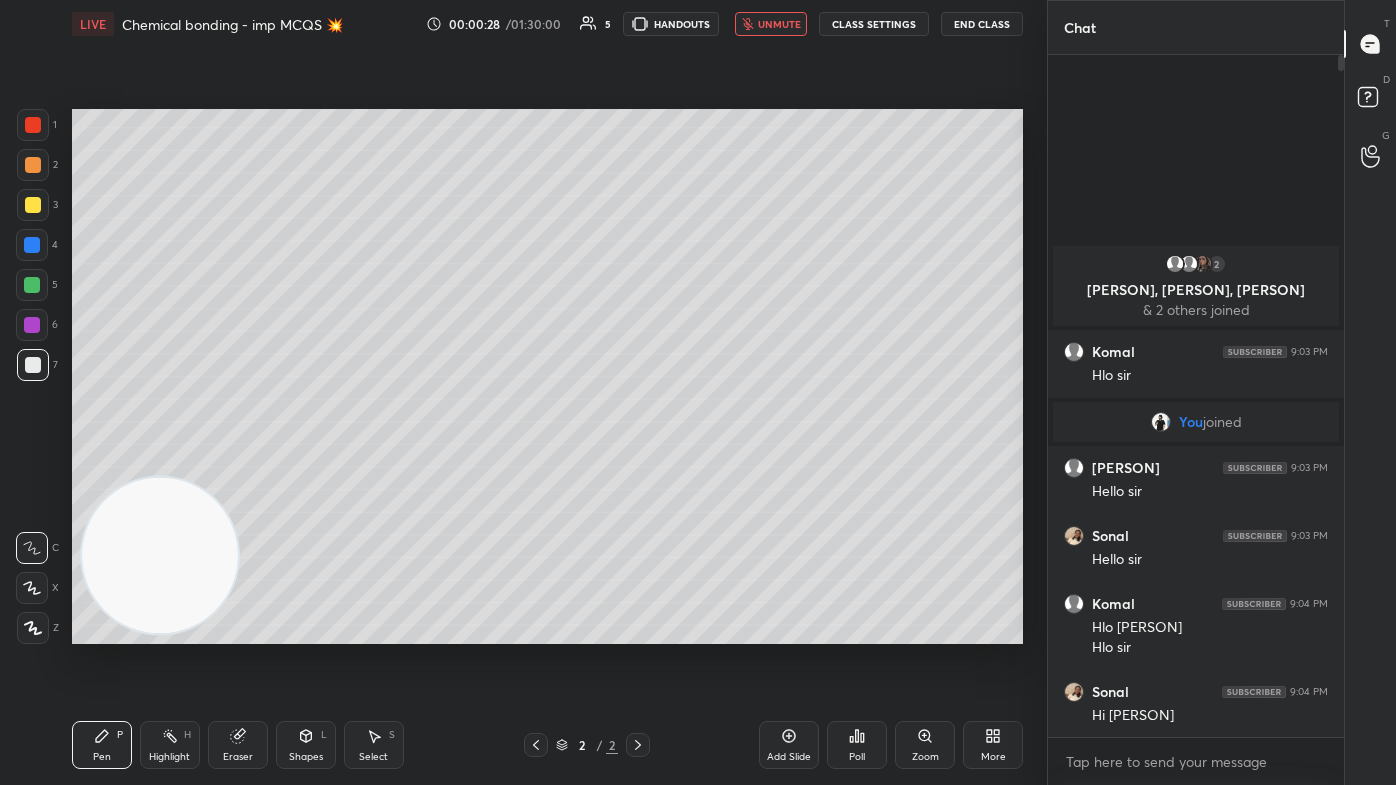 click on "unmute" at bounding box center [779, 24] 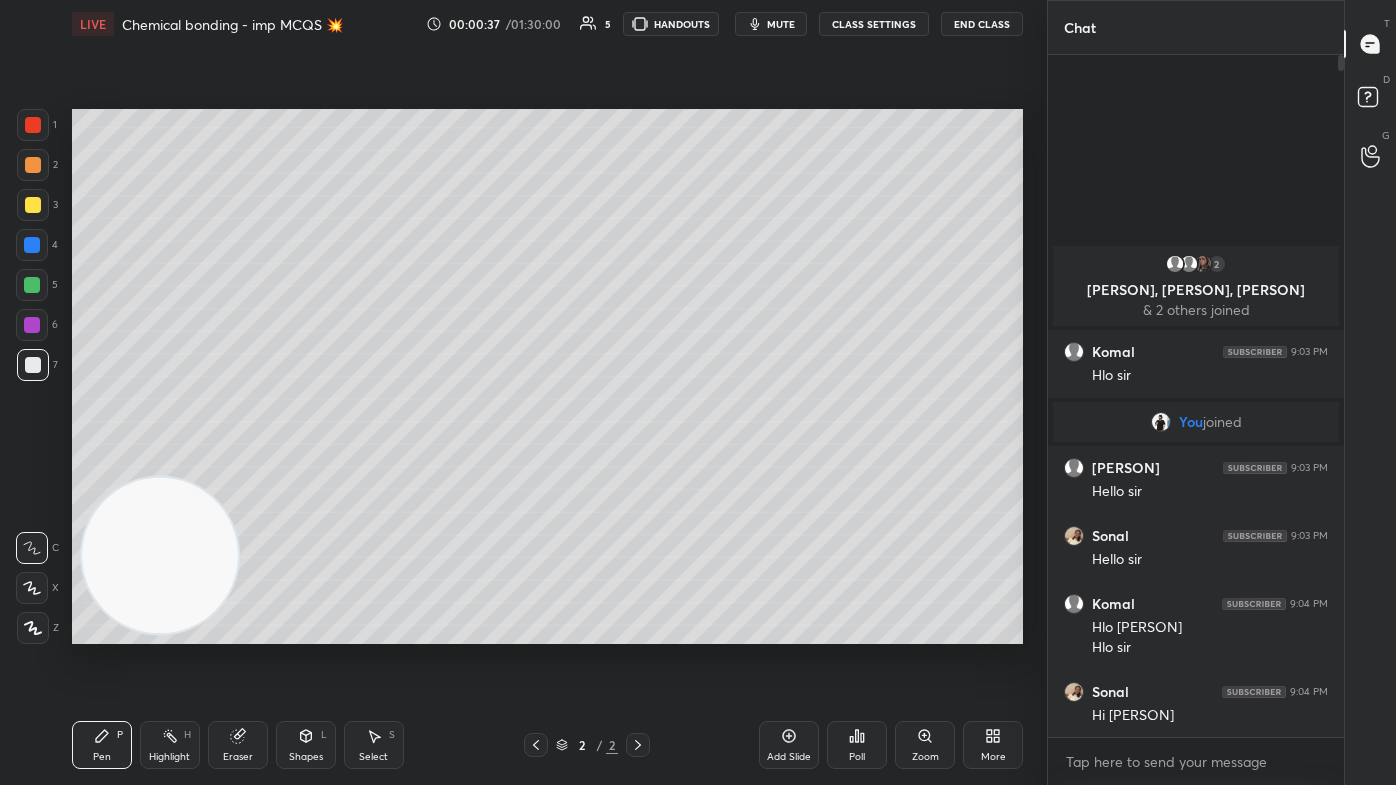 click on "mute" at bounding box center (781, 24) 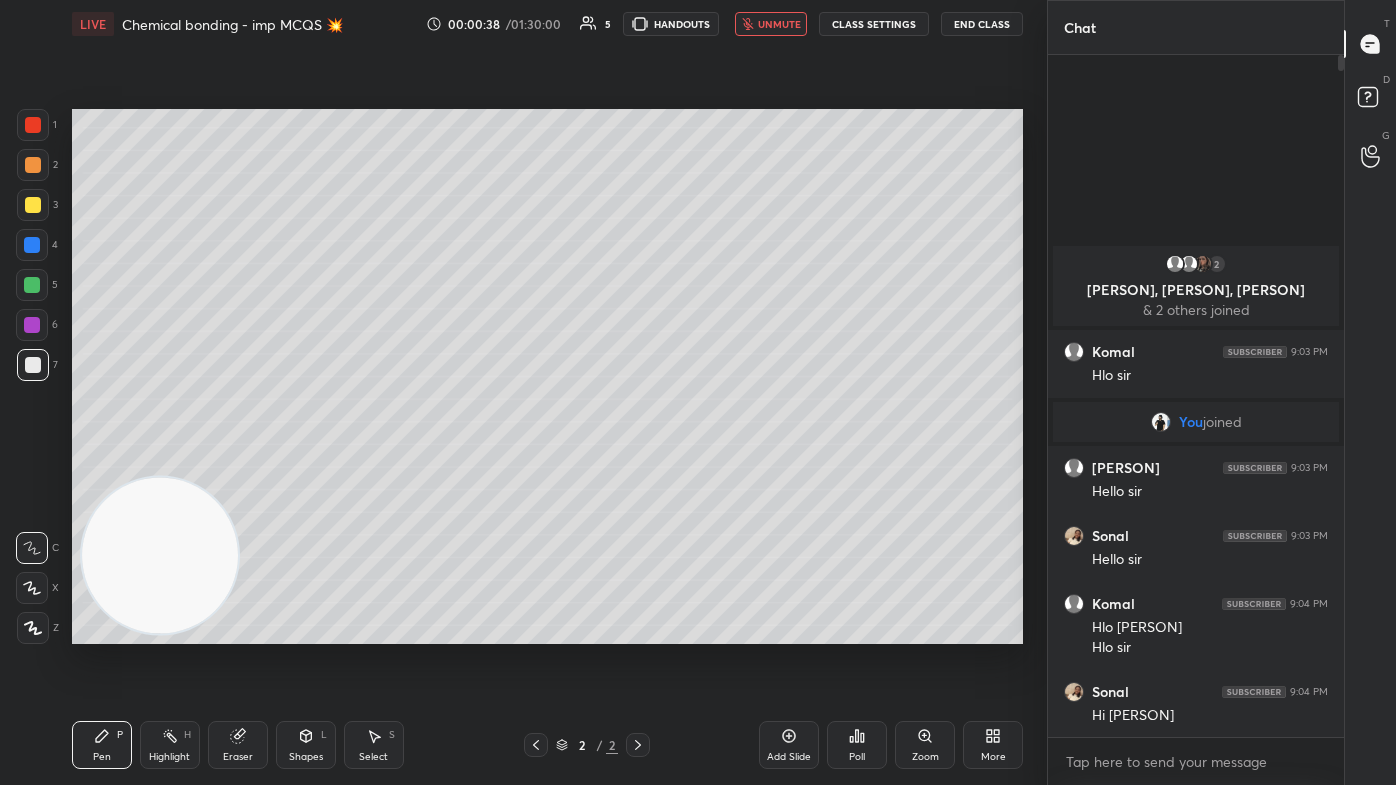 click on "More" at bounding box center (993, 745) 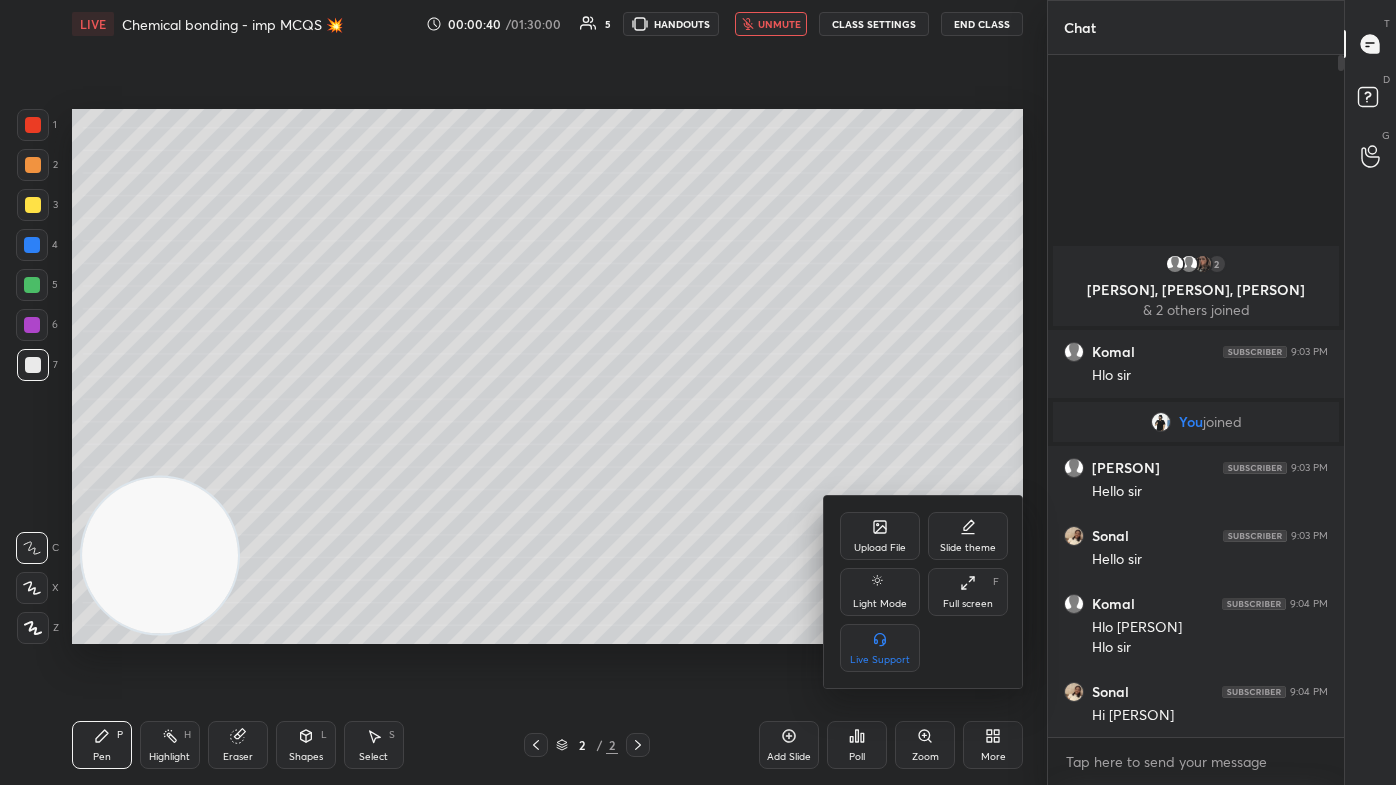 click on "Upload File" at bounding box center (880, 536) 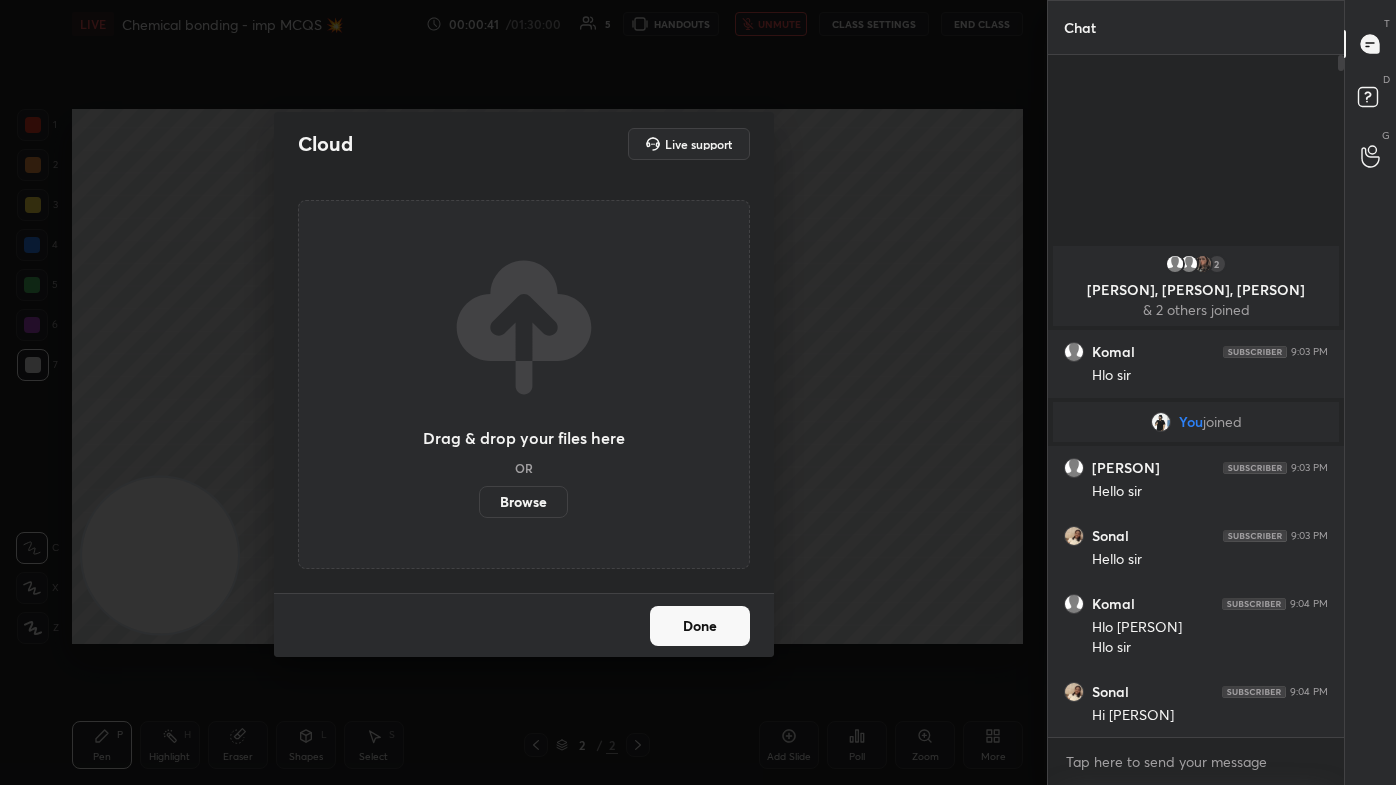click on "Browse" at bounding box center (523, 502) 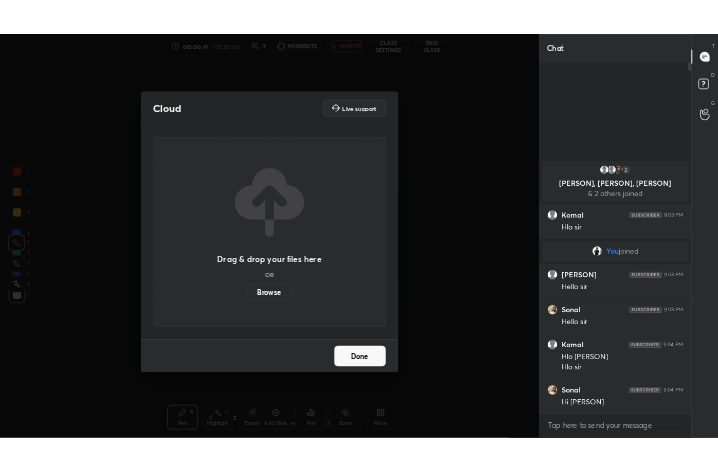 scroll, scrollTop: 343, scrollLeft: 471, axis: both 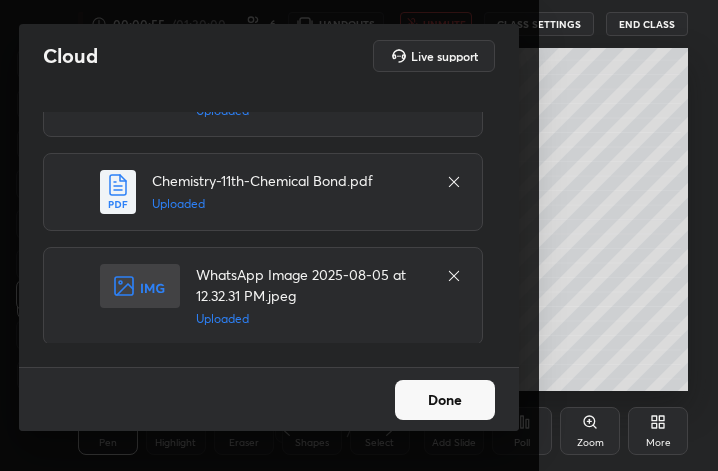 click on "Done" at bounding box center [445, 400] 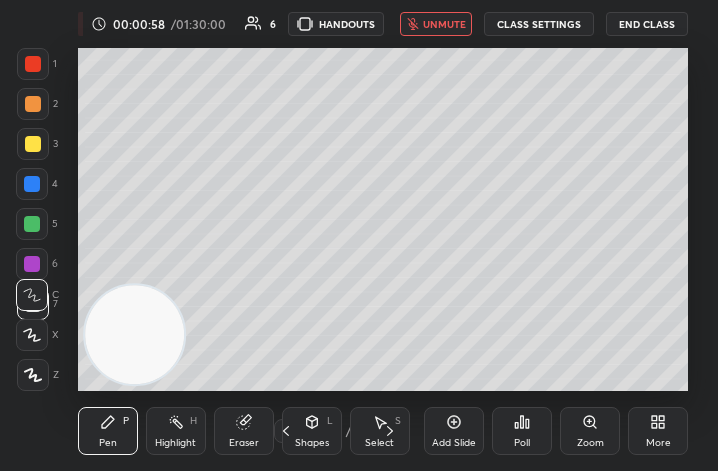 click on "LIVE Chemical bonding - imp MCQS 💥 00:00:58 /  01:30:00 6 HANDOUTS unmute CLASS SETTINGS End Class Setting up your live class Poll for   secs No correct answer Start poll Back Chemical bonding - imp MCQS 💥 Akash Rahangdale Pen P Highlight H Eraser Shapes L Select S 2 / 84 Add Slide Poll Zoom More" at bounding box center [383, 235] 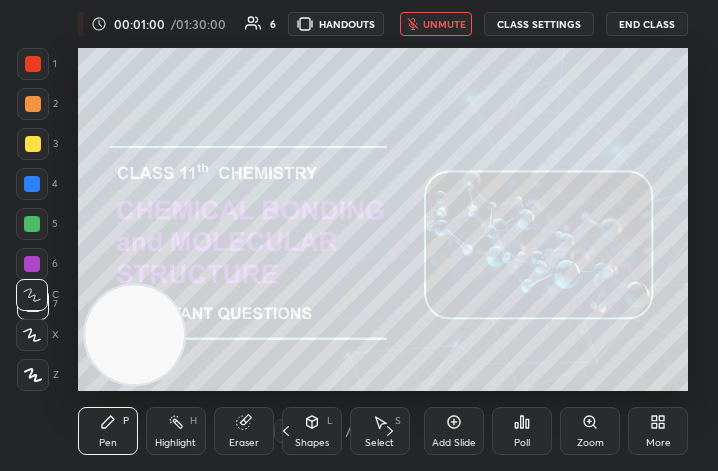 click on "More" at bounding box center [658, 431] 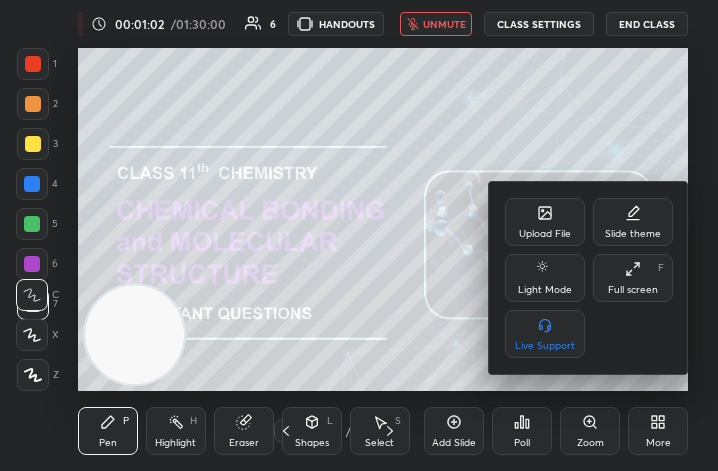 click on "Full screen F" at bounding box center [633, 278] 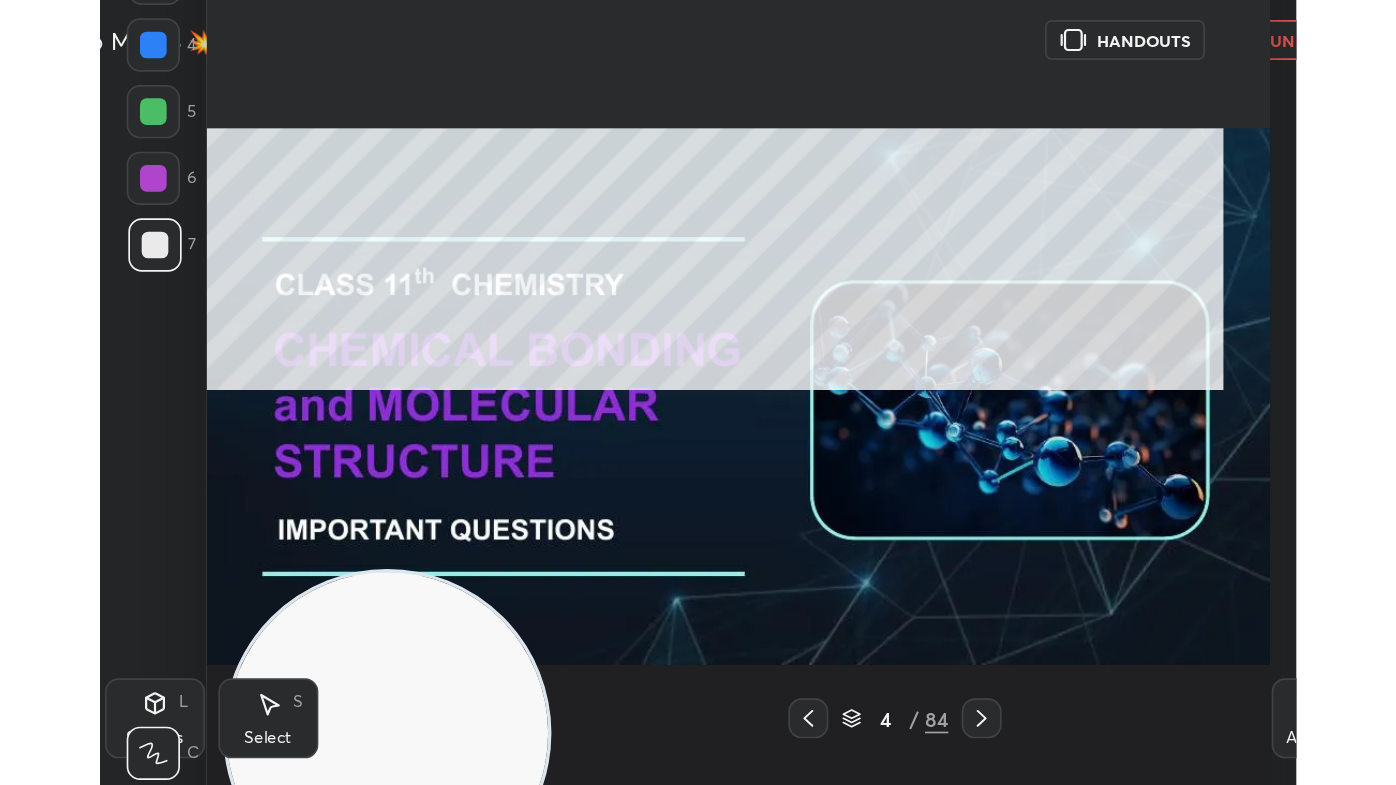 scroll, scrollTop: 99342, scrollLeft: 98728, axis: both 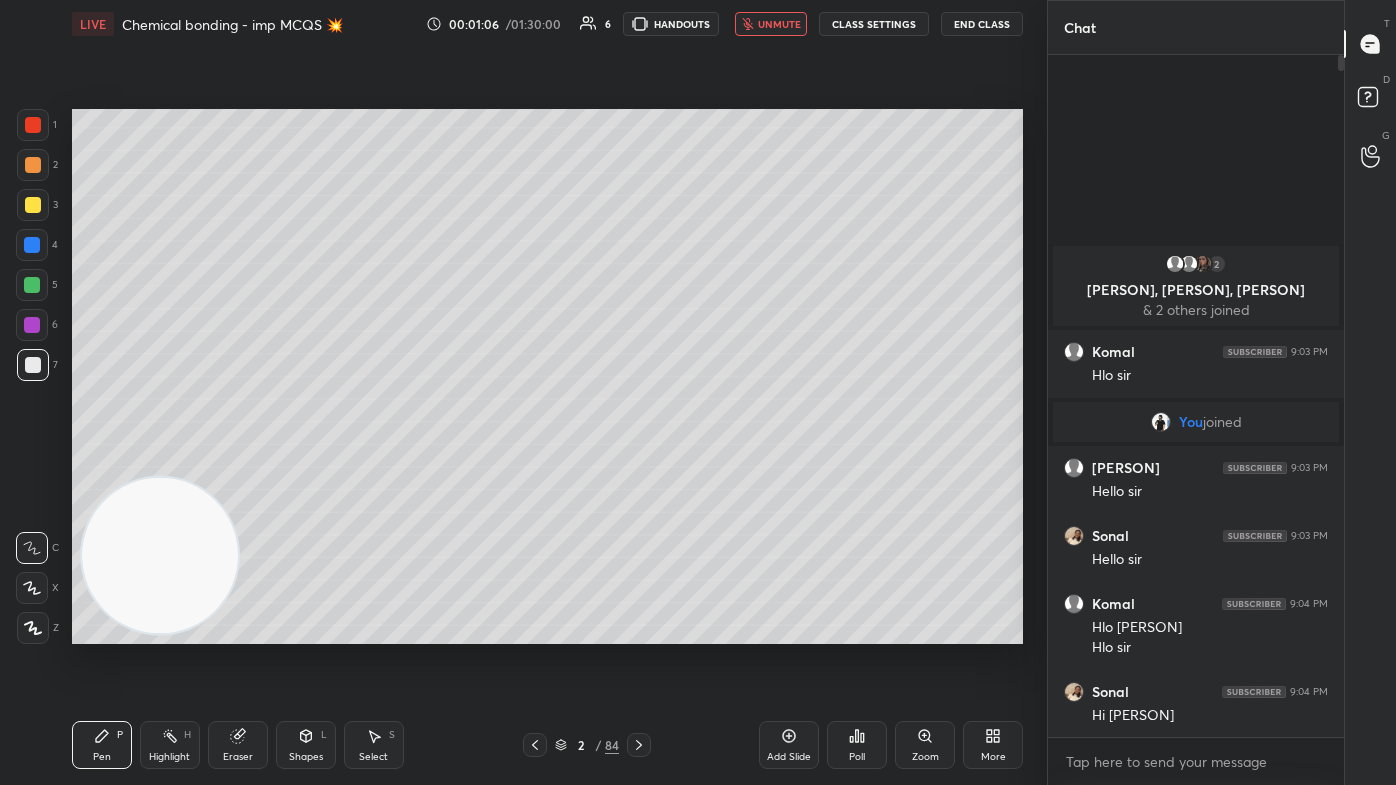click at bounding box center (33, 205) 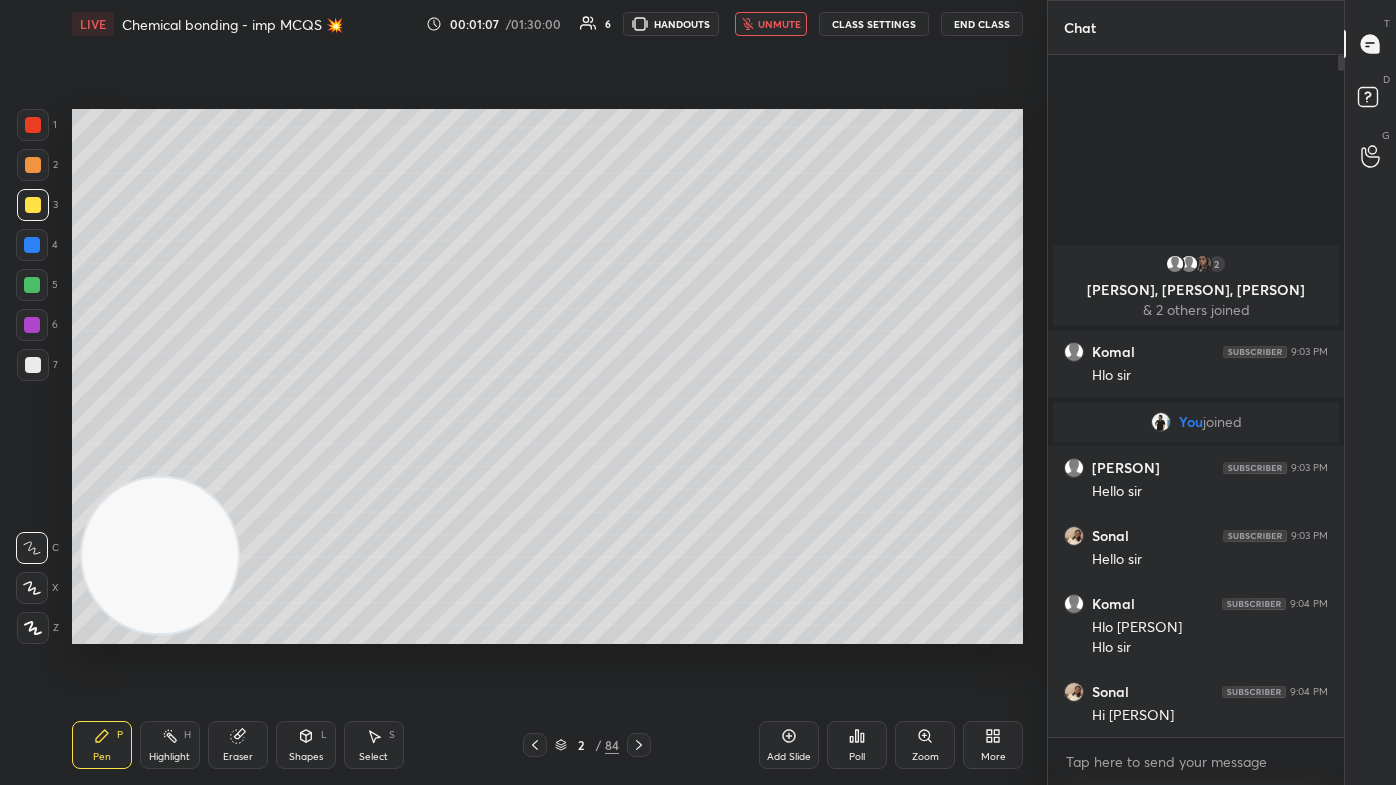 click at bounding box center (32, 588) 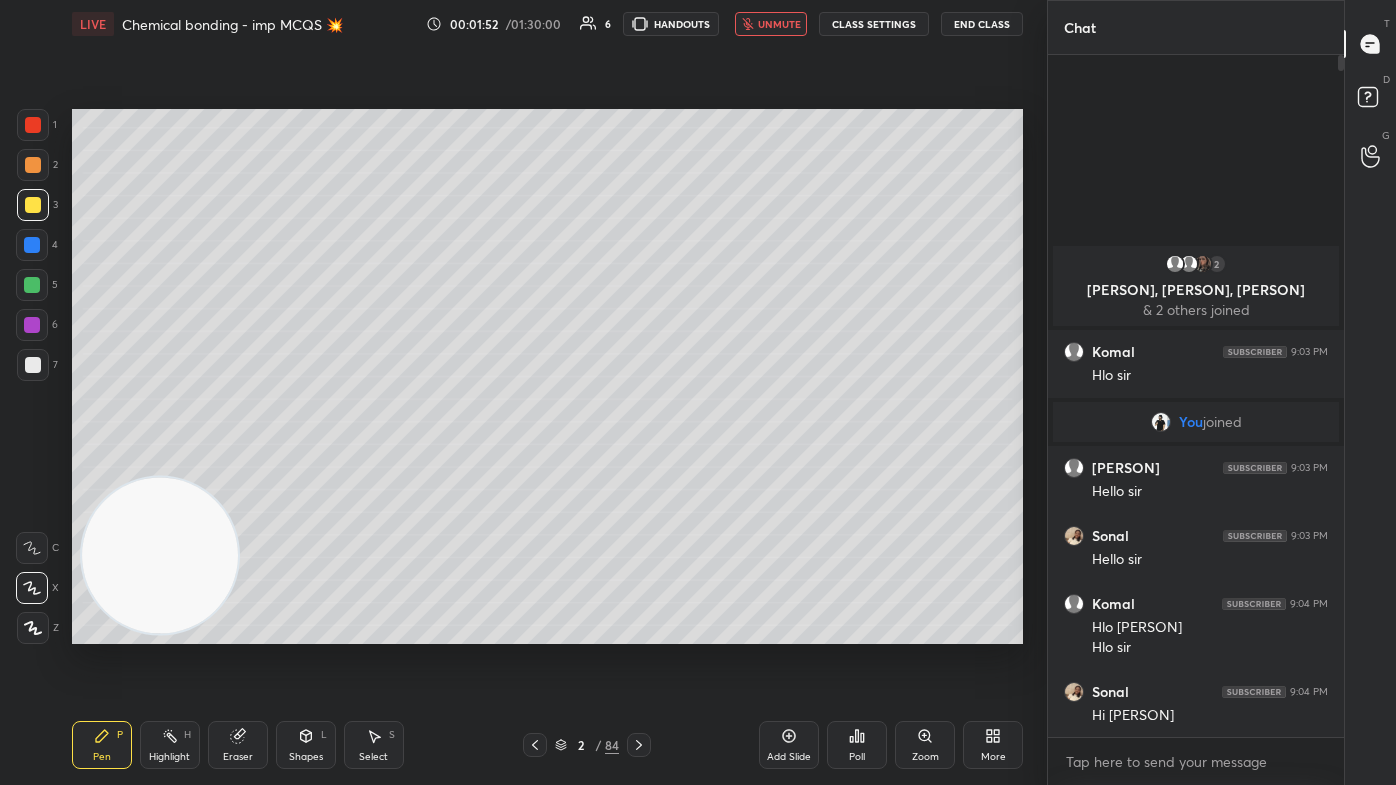 click on "unmute" at bounding box center (779, 24) 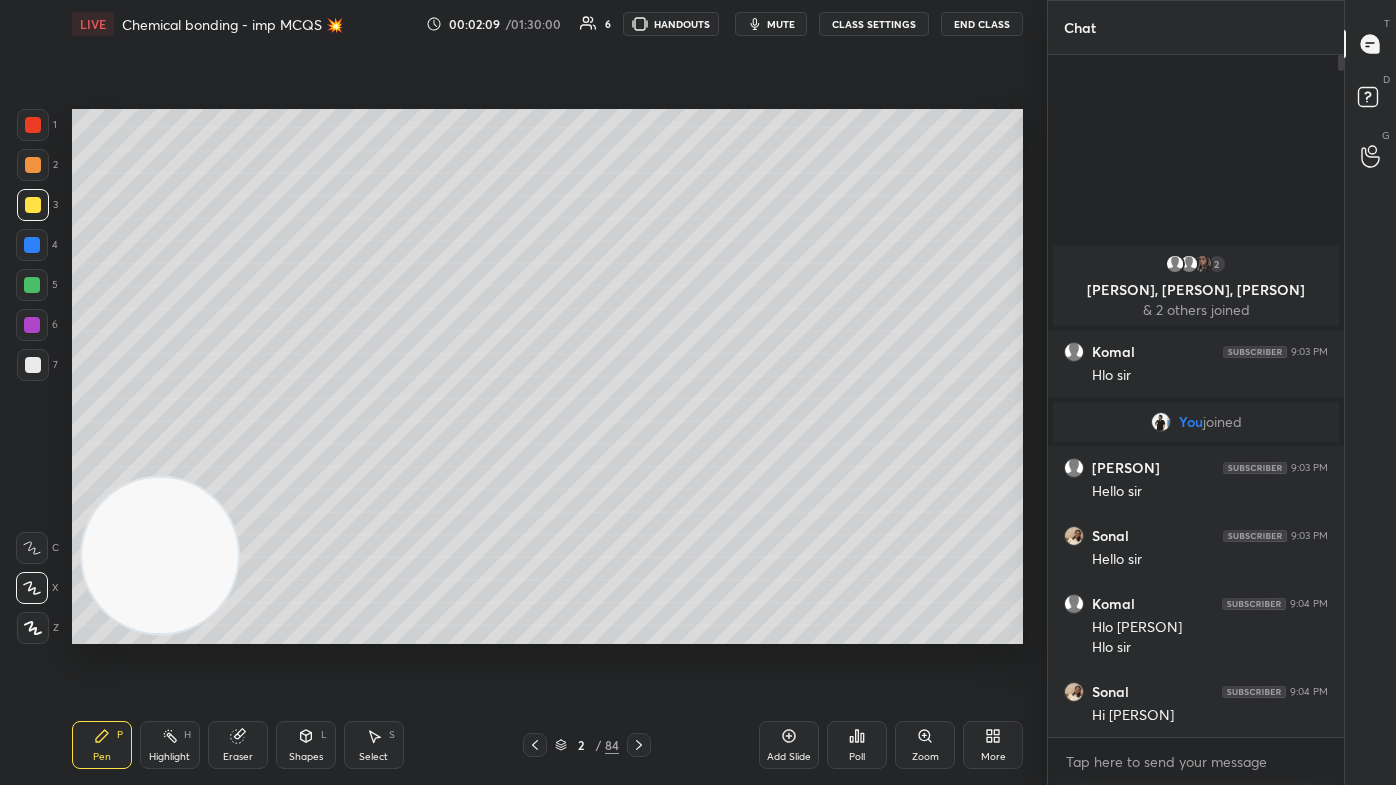 click on "mute" at bounding box center [771, 24] 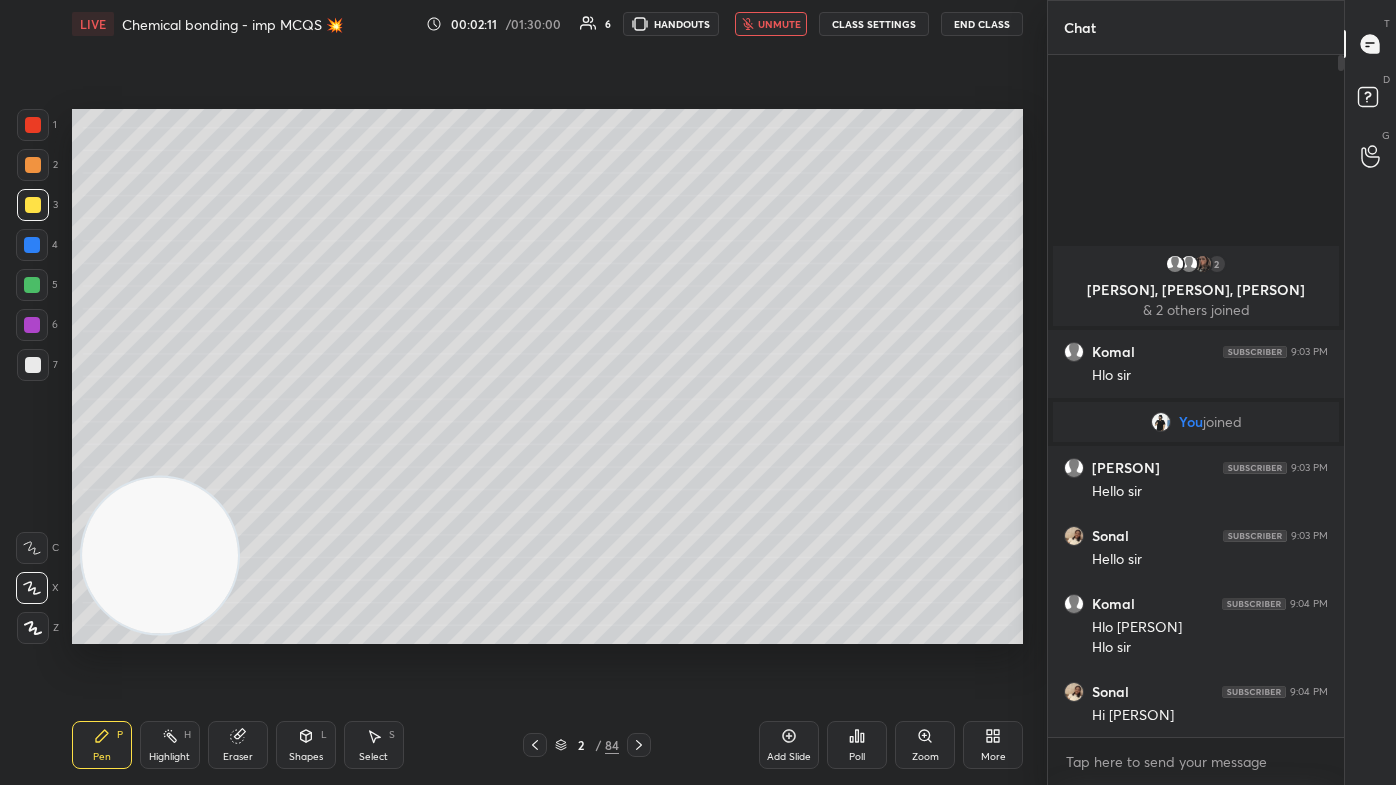 click 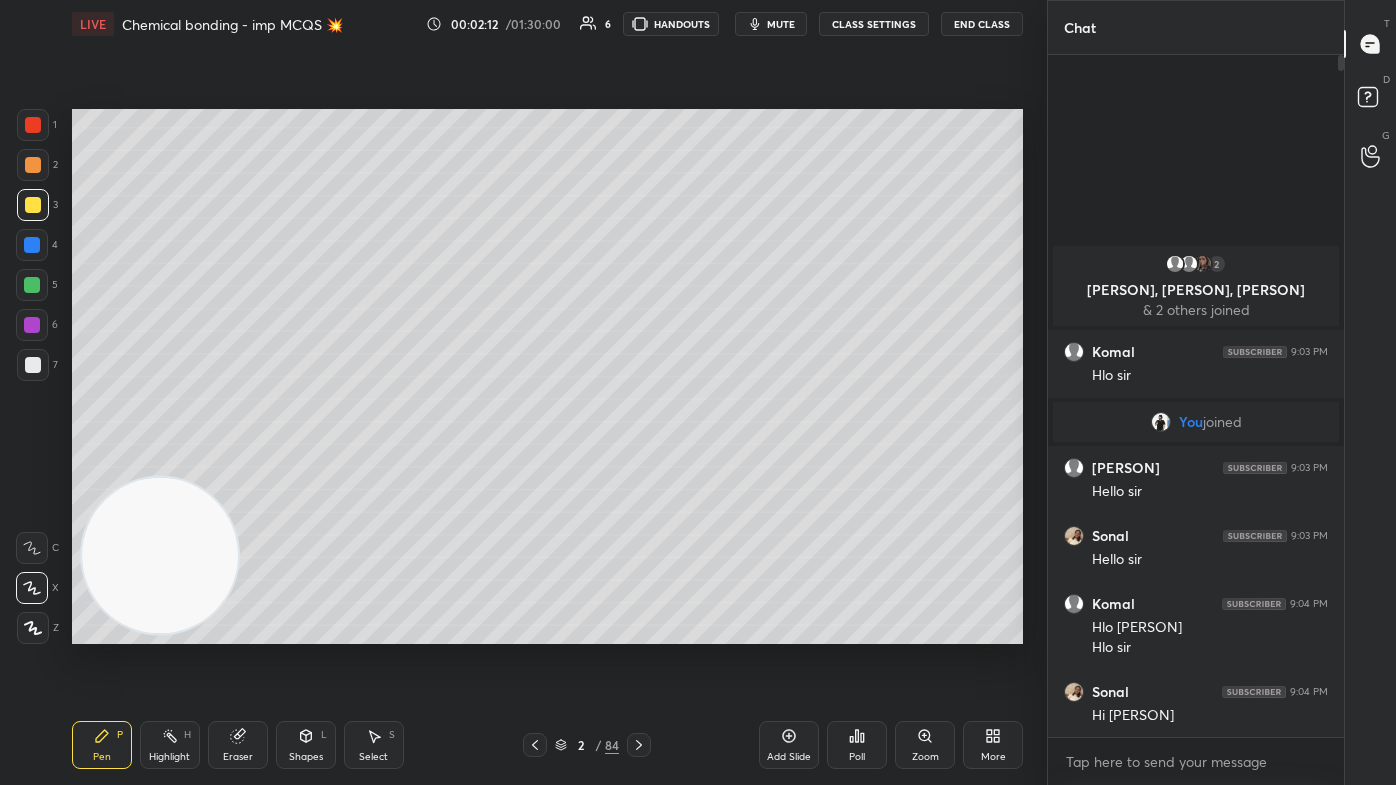 type 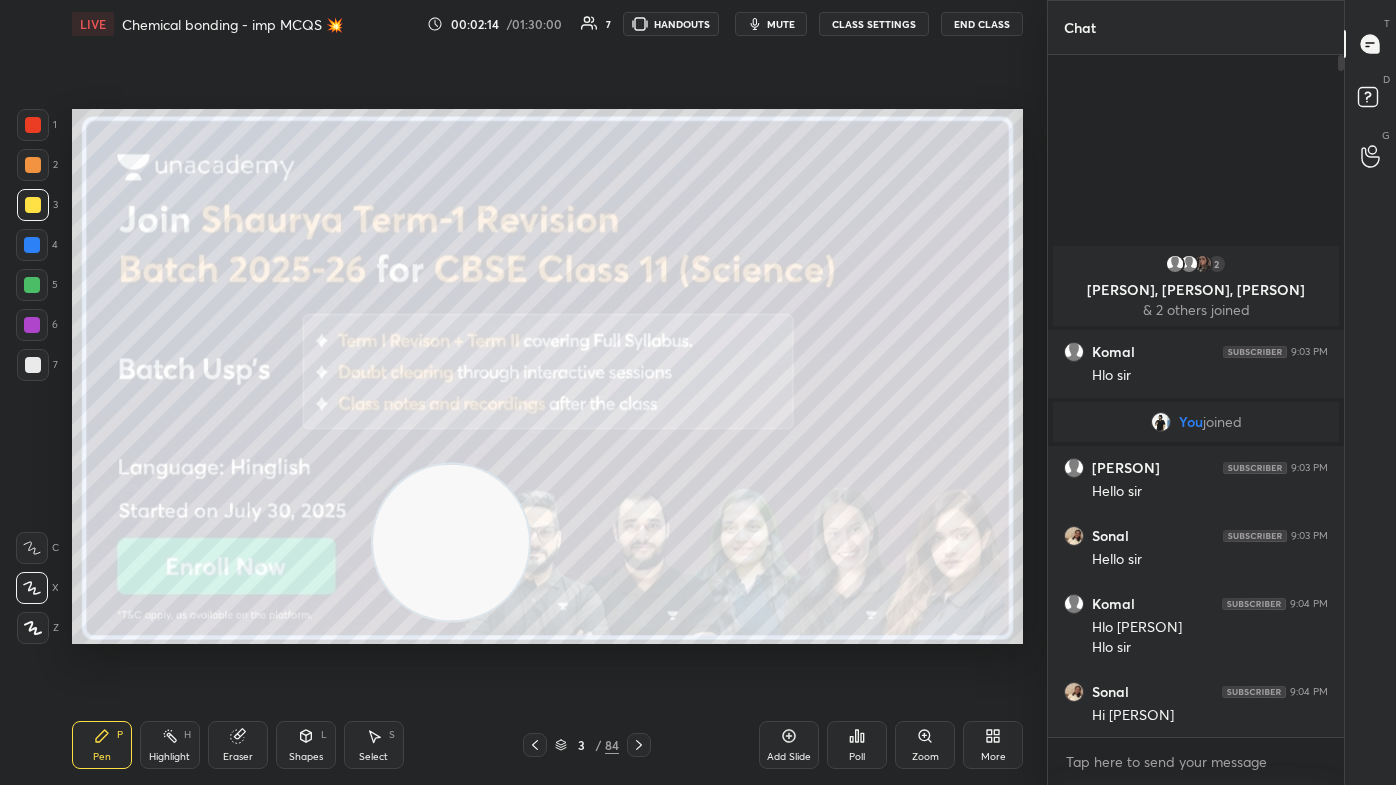 drag, startPoint x: 236, startPoint y: 534, endPoint x: 101, endPoint y: 565, distance: 138.51353 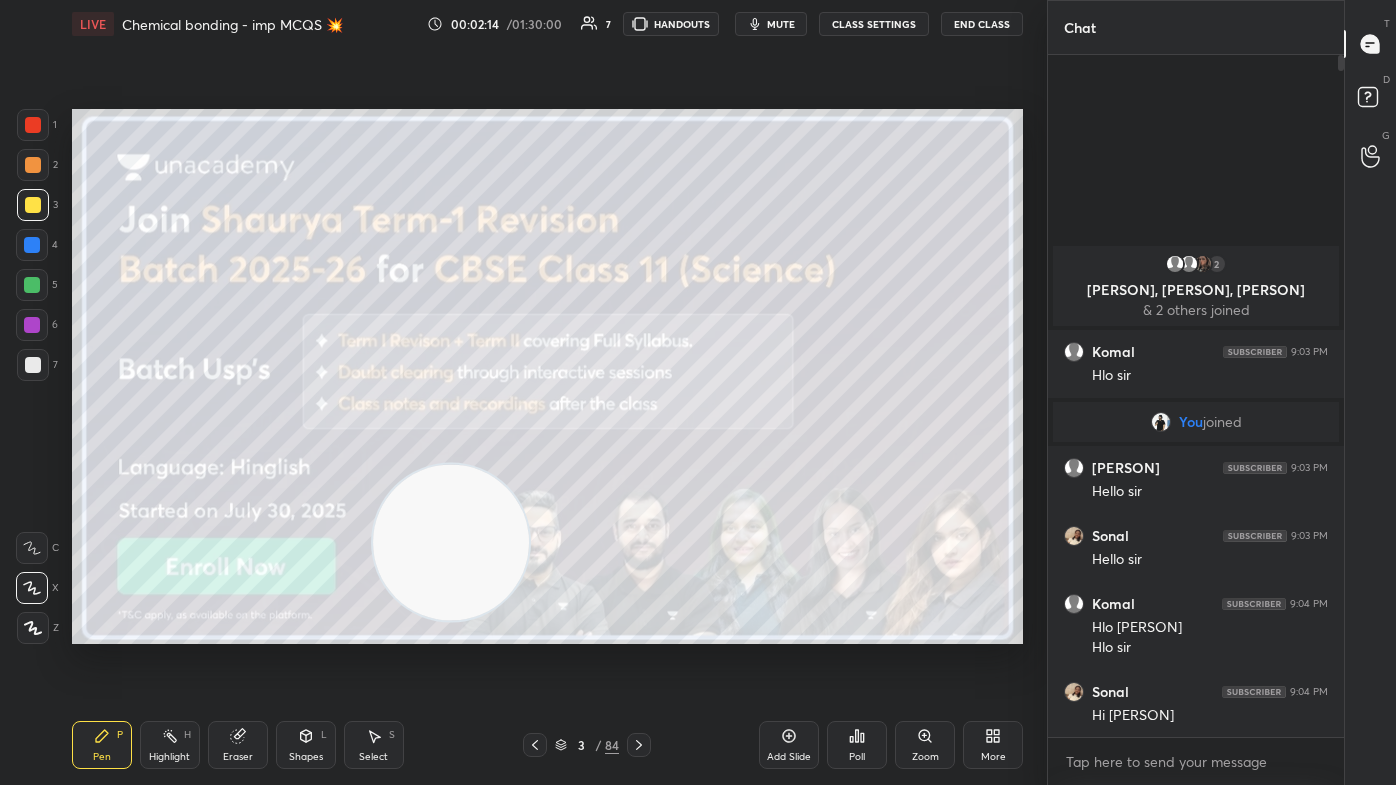 click at bounding box center (451, 542) 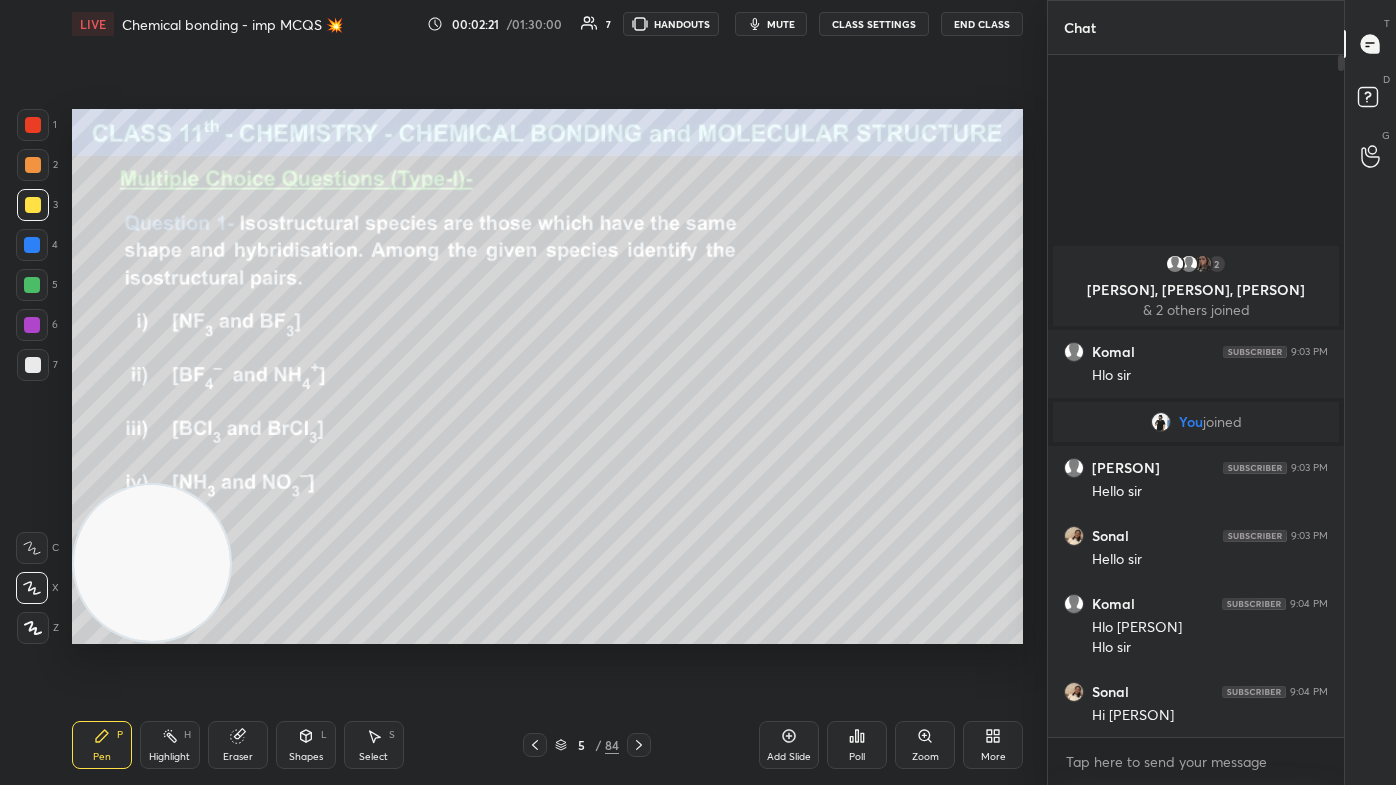 click at bounding box center [152, 563] 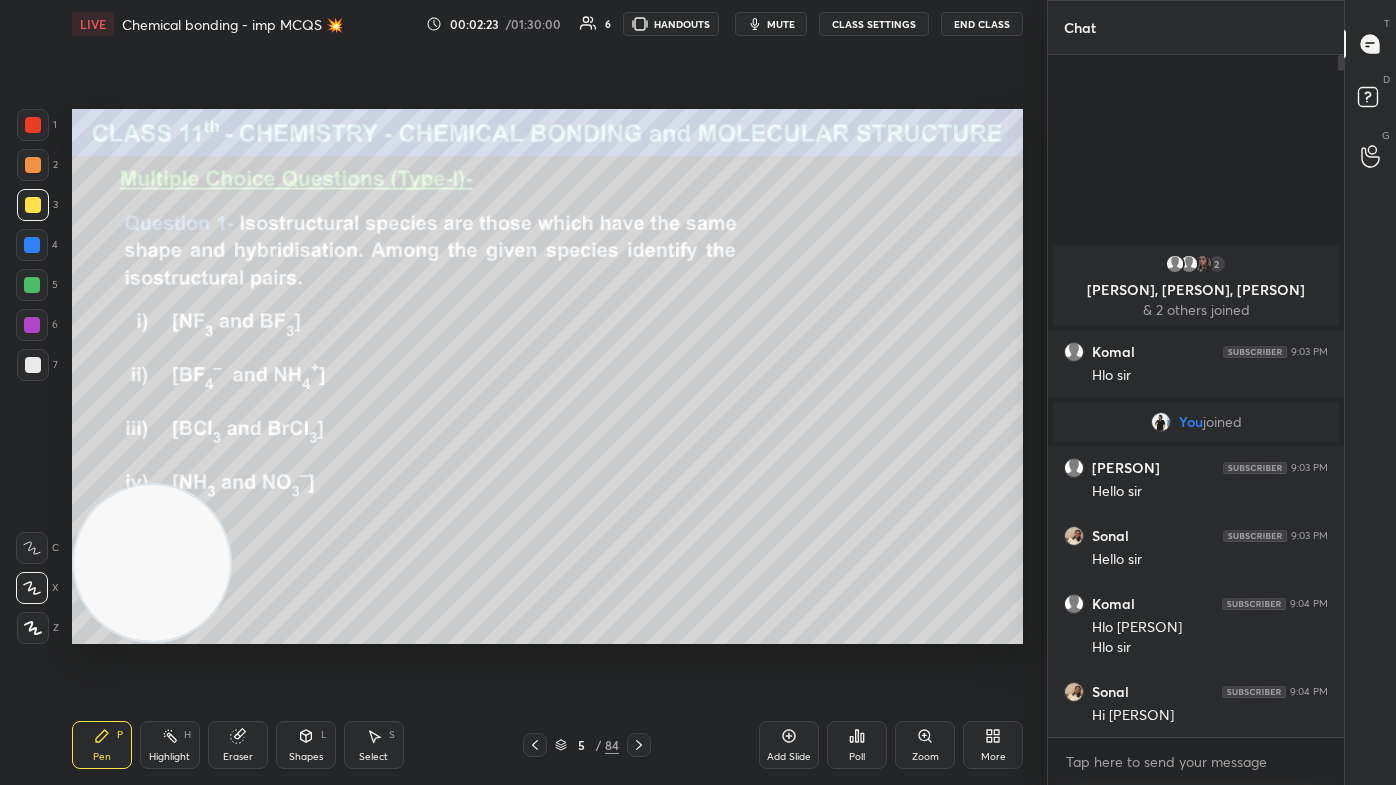 click on "mute" at bounding box center [781, 24] 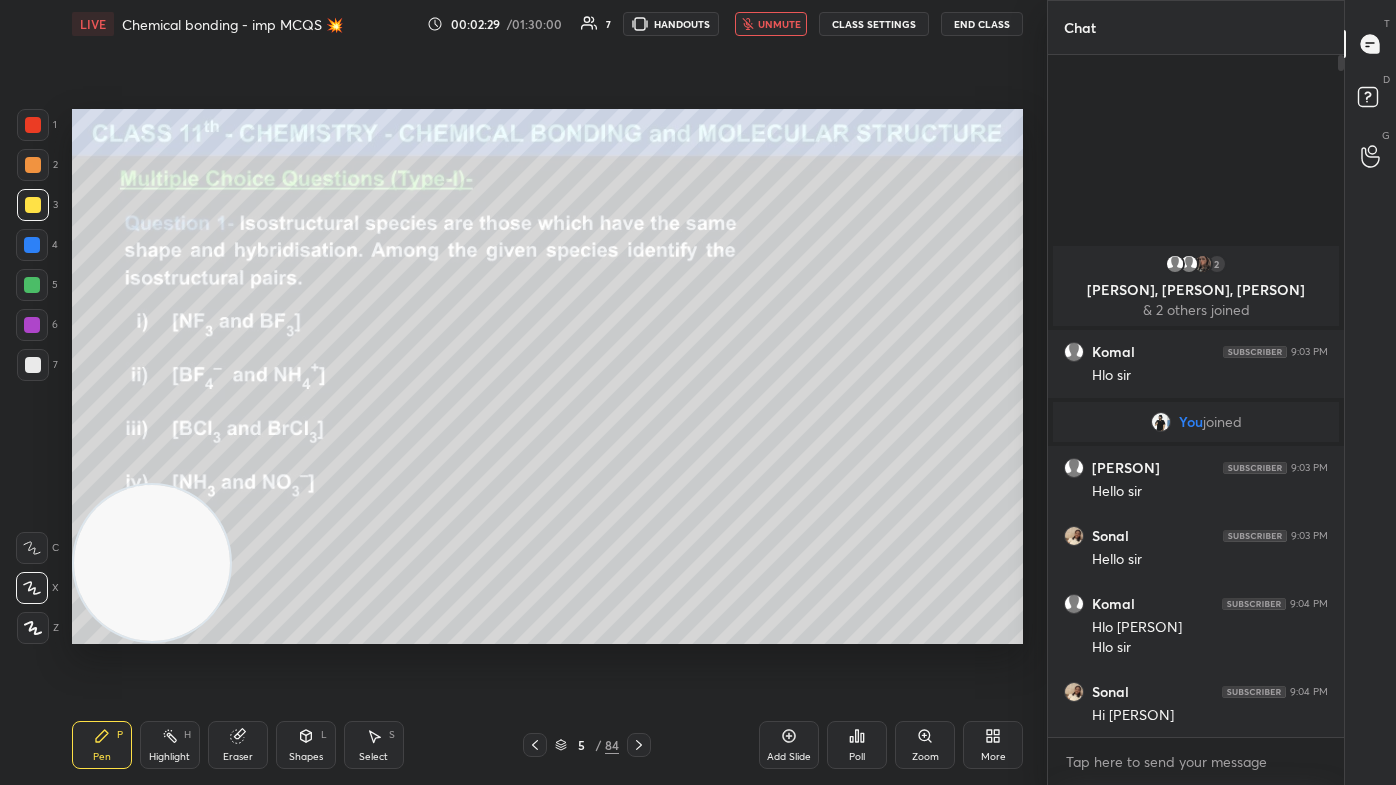 click on "unmute" at bounding box center [779, 24] 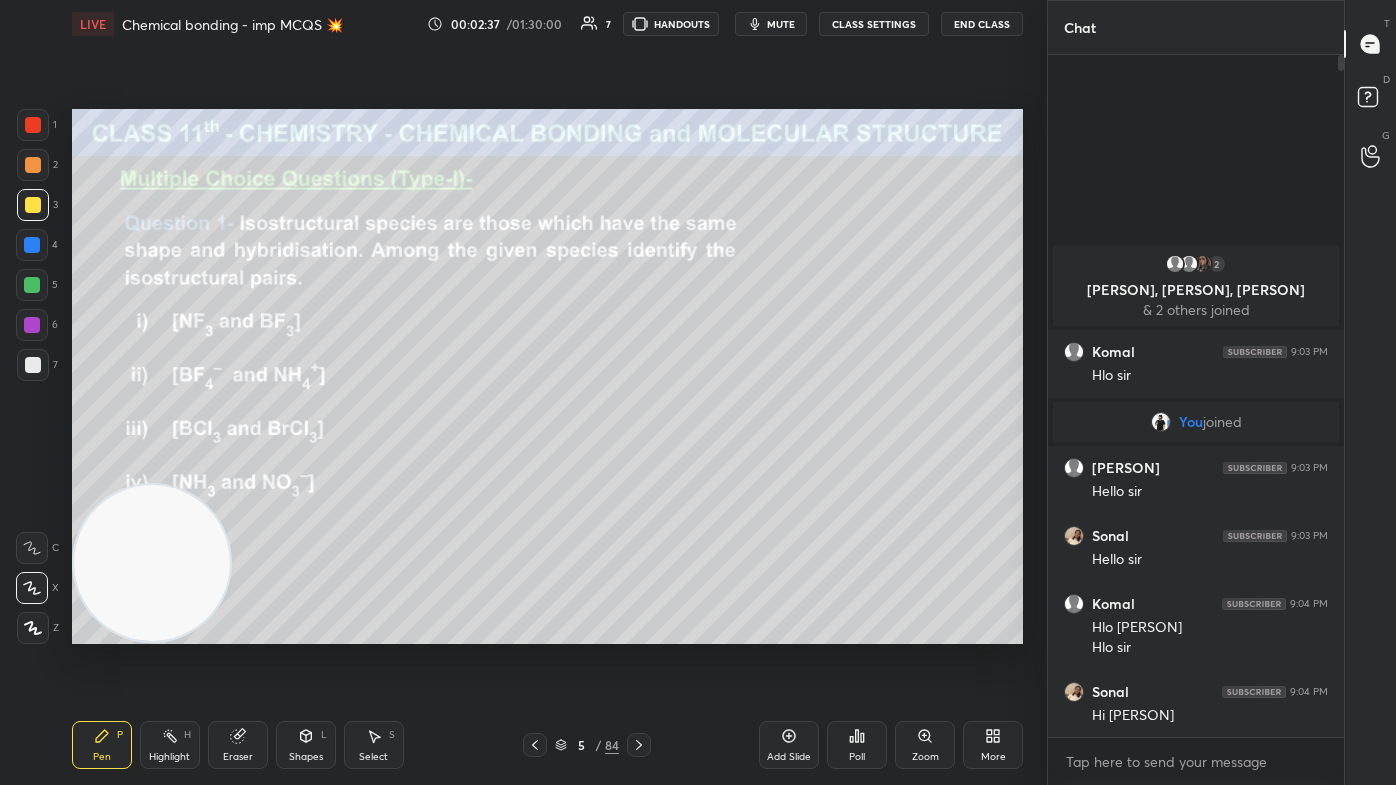 click 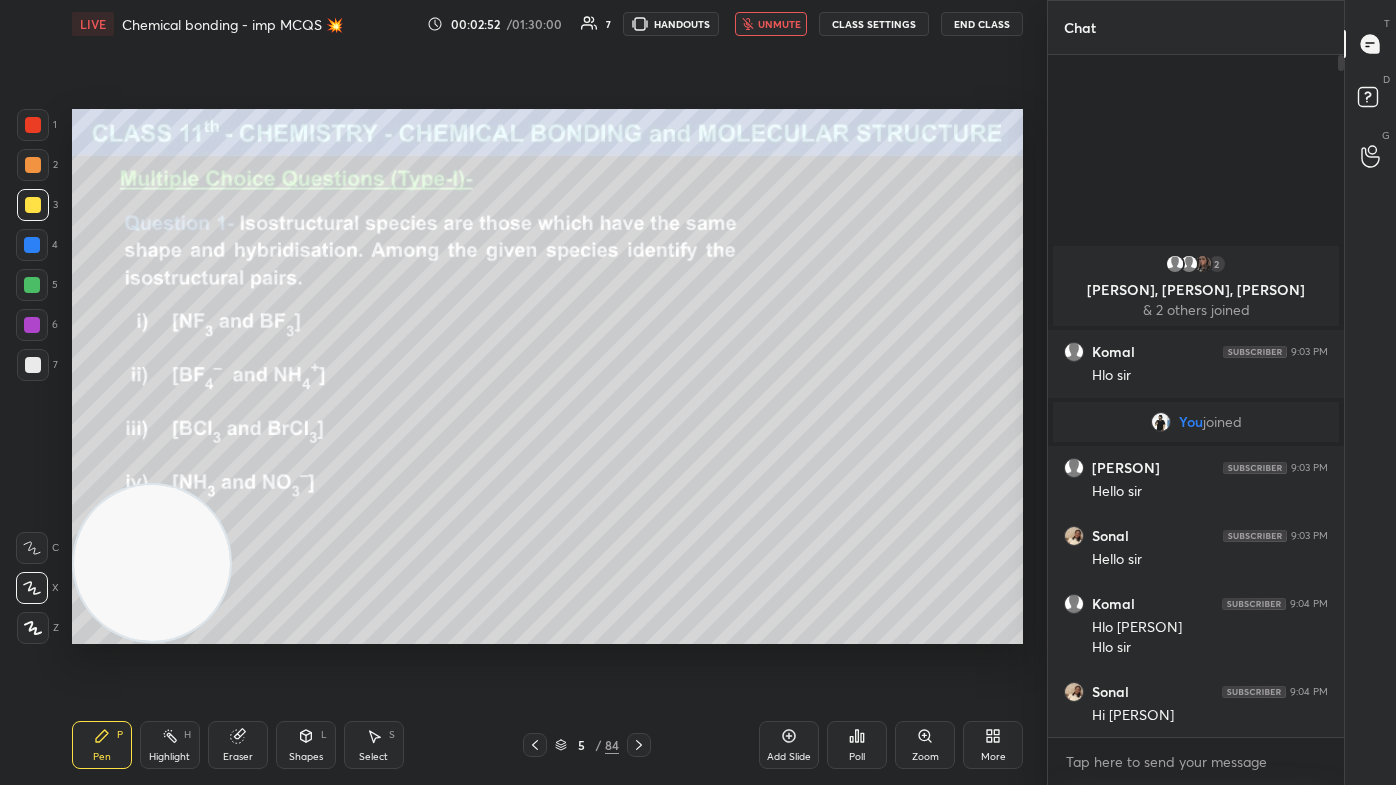 click on "unmute" at bounding box center [779, 24] 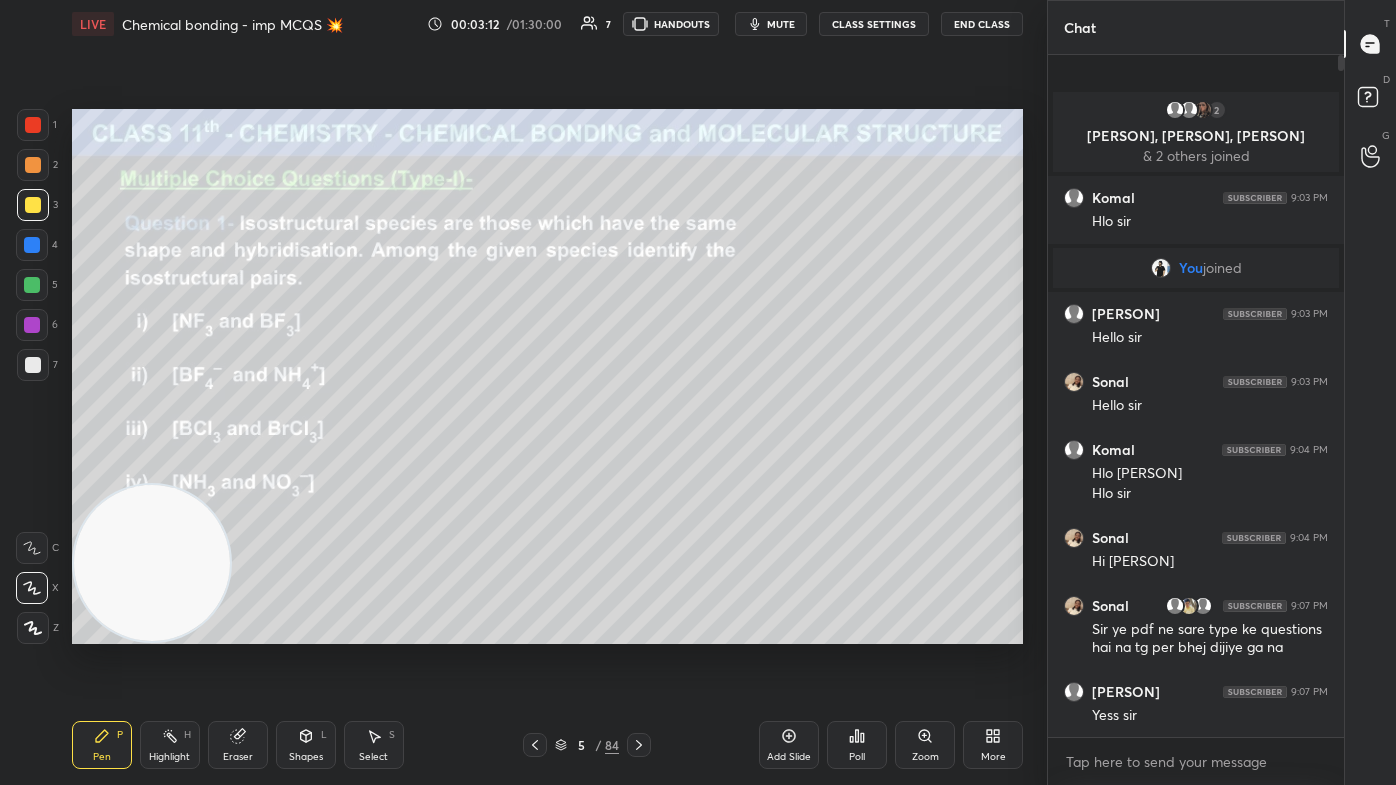 click on "mute" at bounding box center [781, 24] 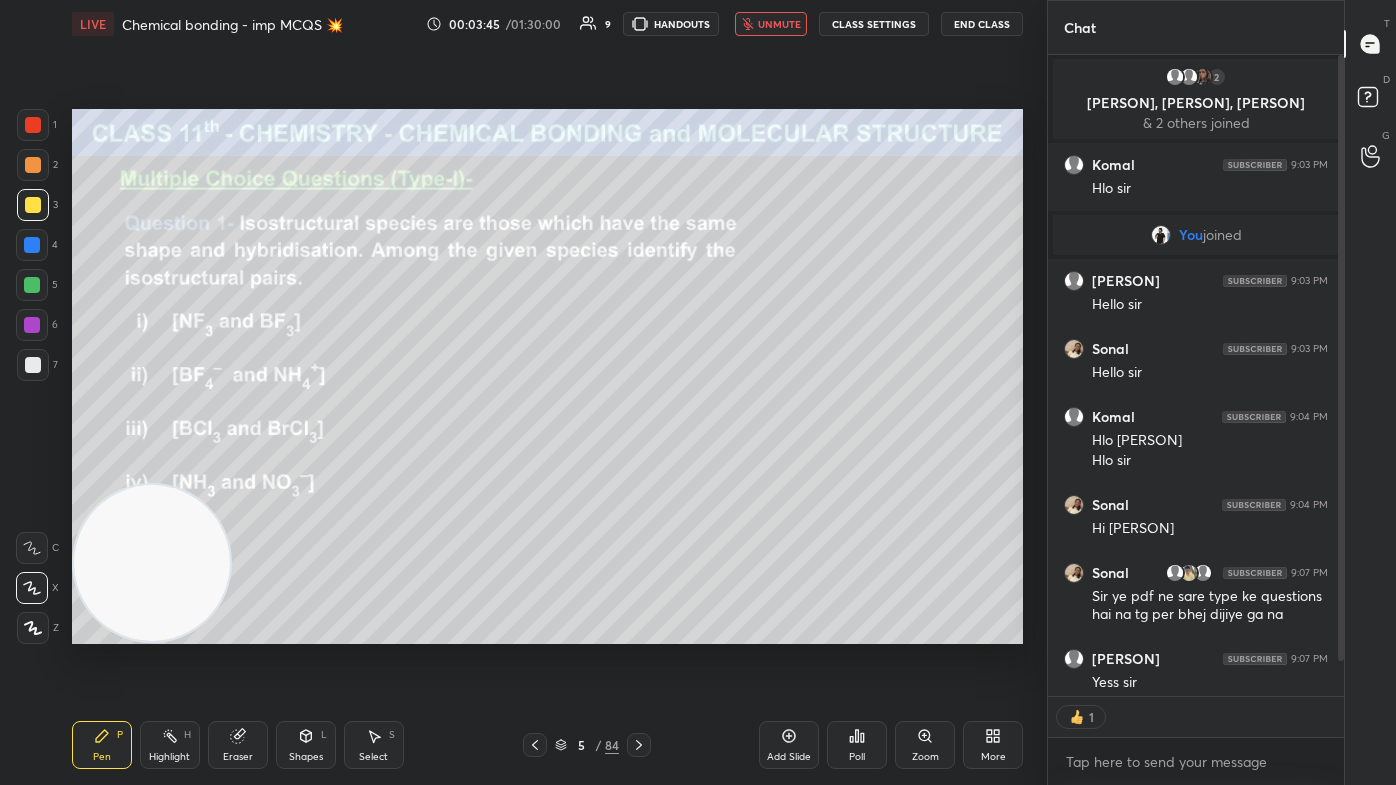 scroll, scrollTop: 636, scrollLeft: 290, axis: both 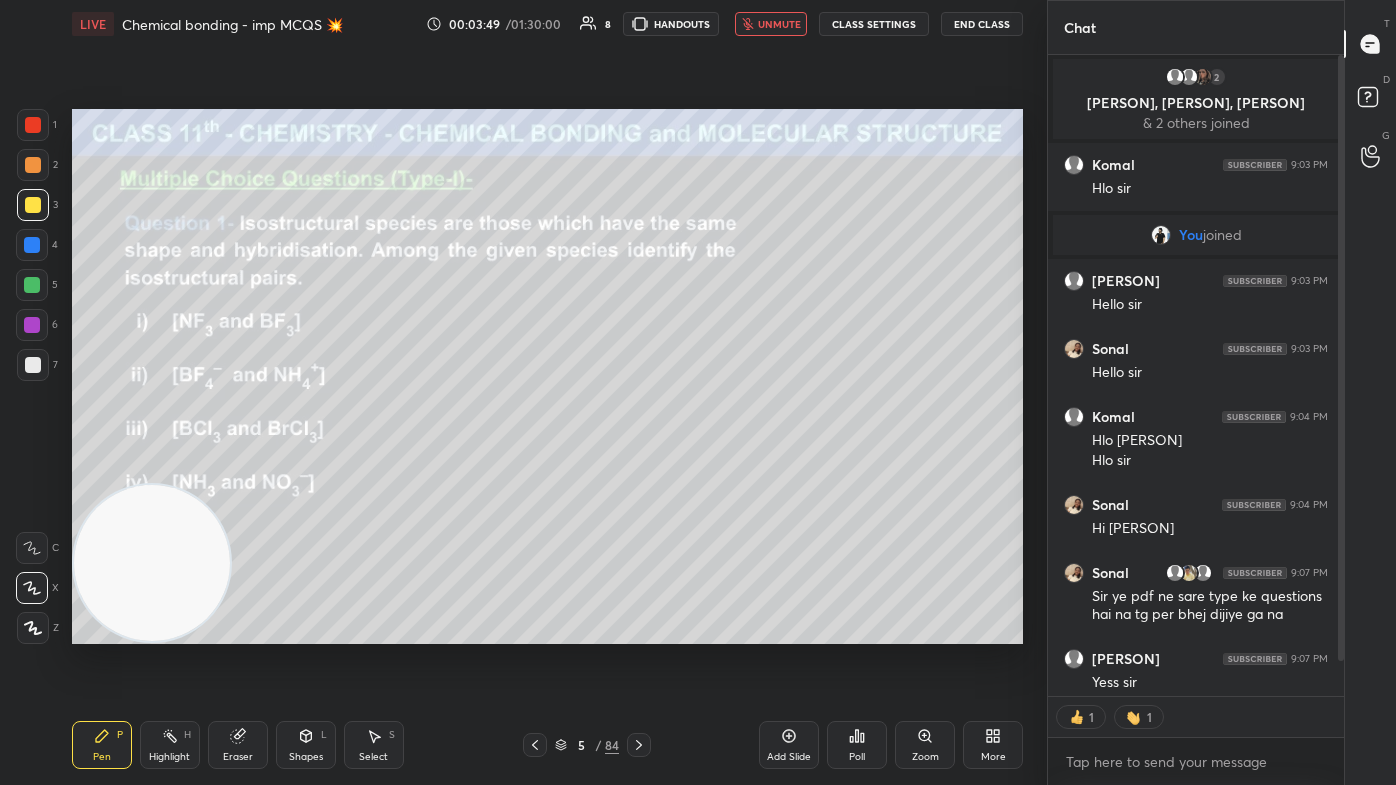 drag, startPoint x: 1344, startPoint y: 482, endPoint x: 1341, endPoint y: 576, distance: 94.04786 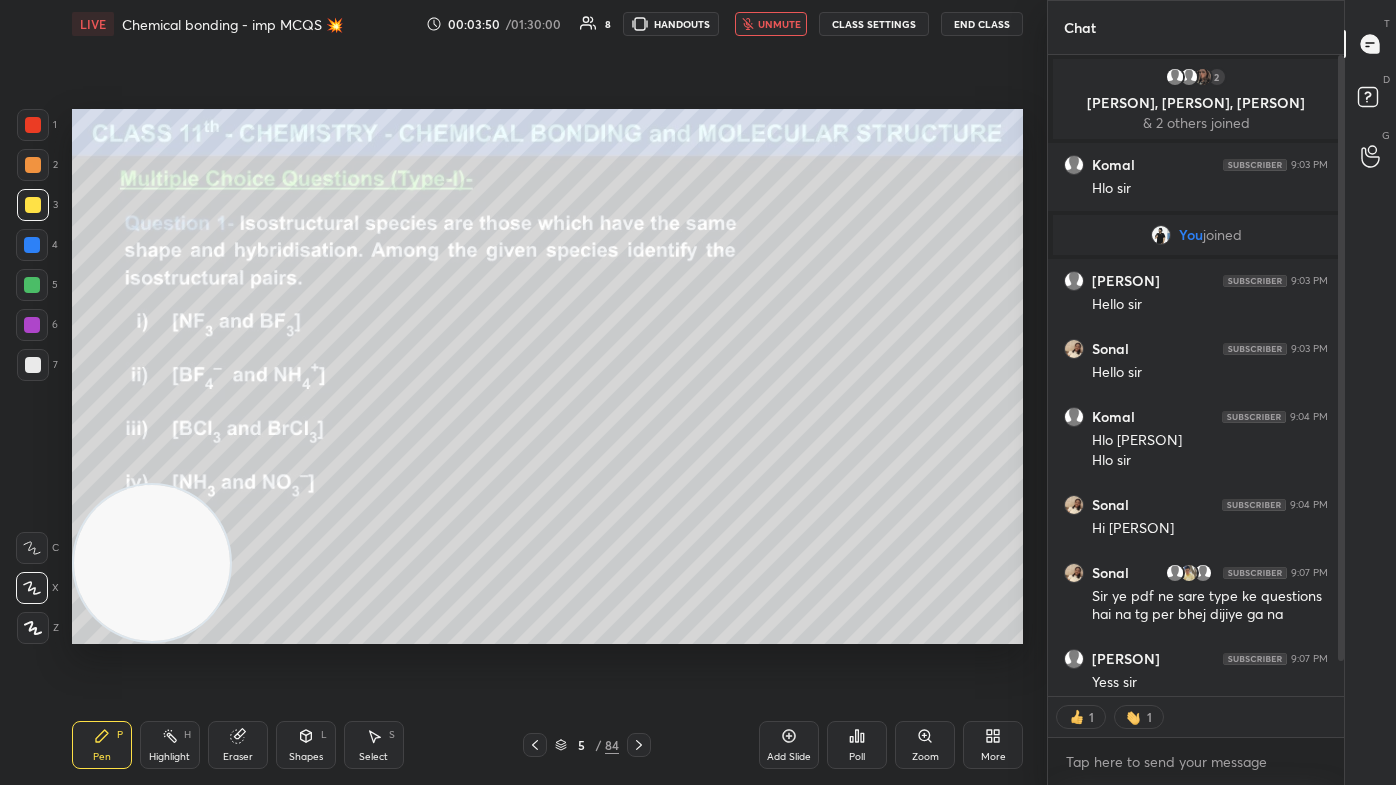 scroll, scrollTop: 80, scrollLeft: 0, axis: vertical 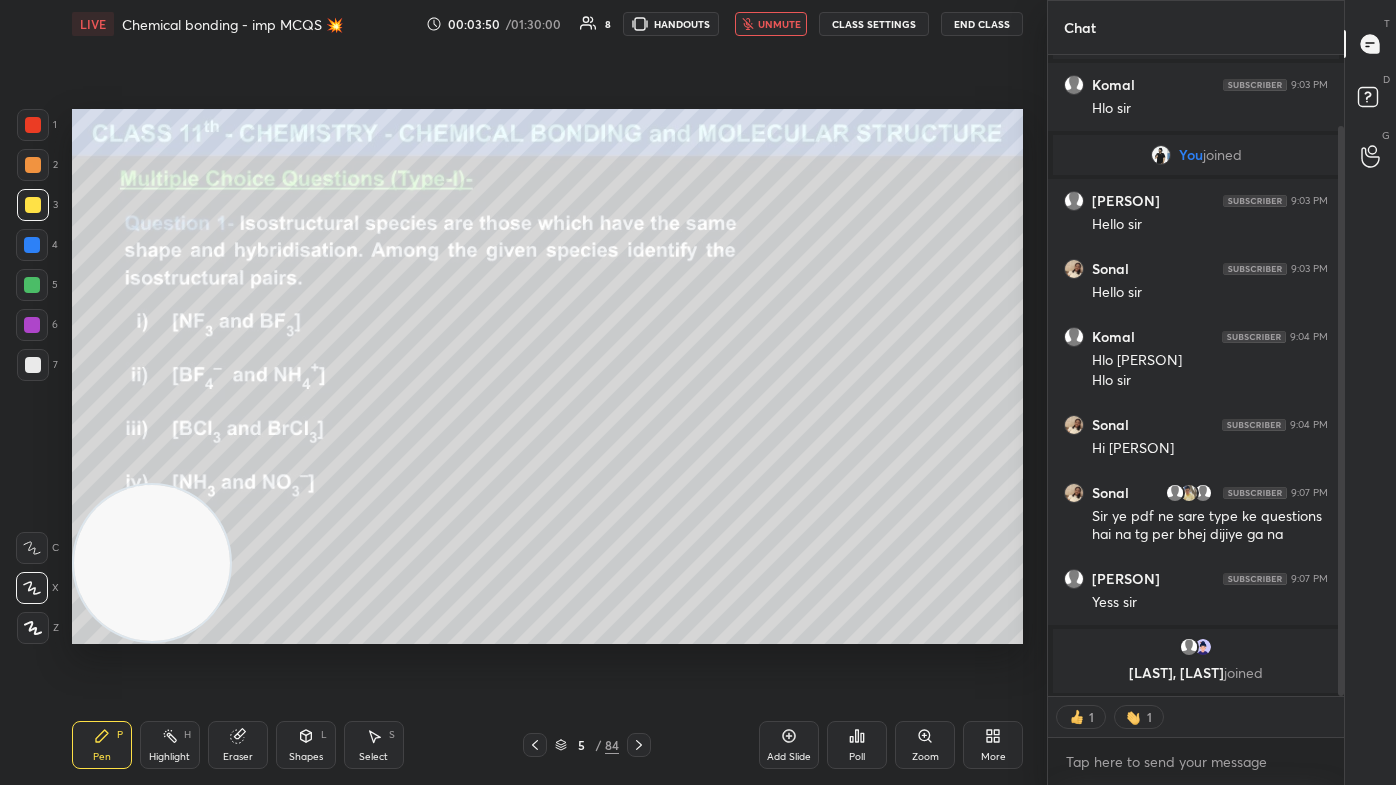 drag, startPoint x: 1338, startPoint y: 637, endPoint x: 1334, endPoint y: 685, distance: 48.166378 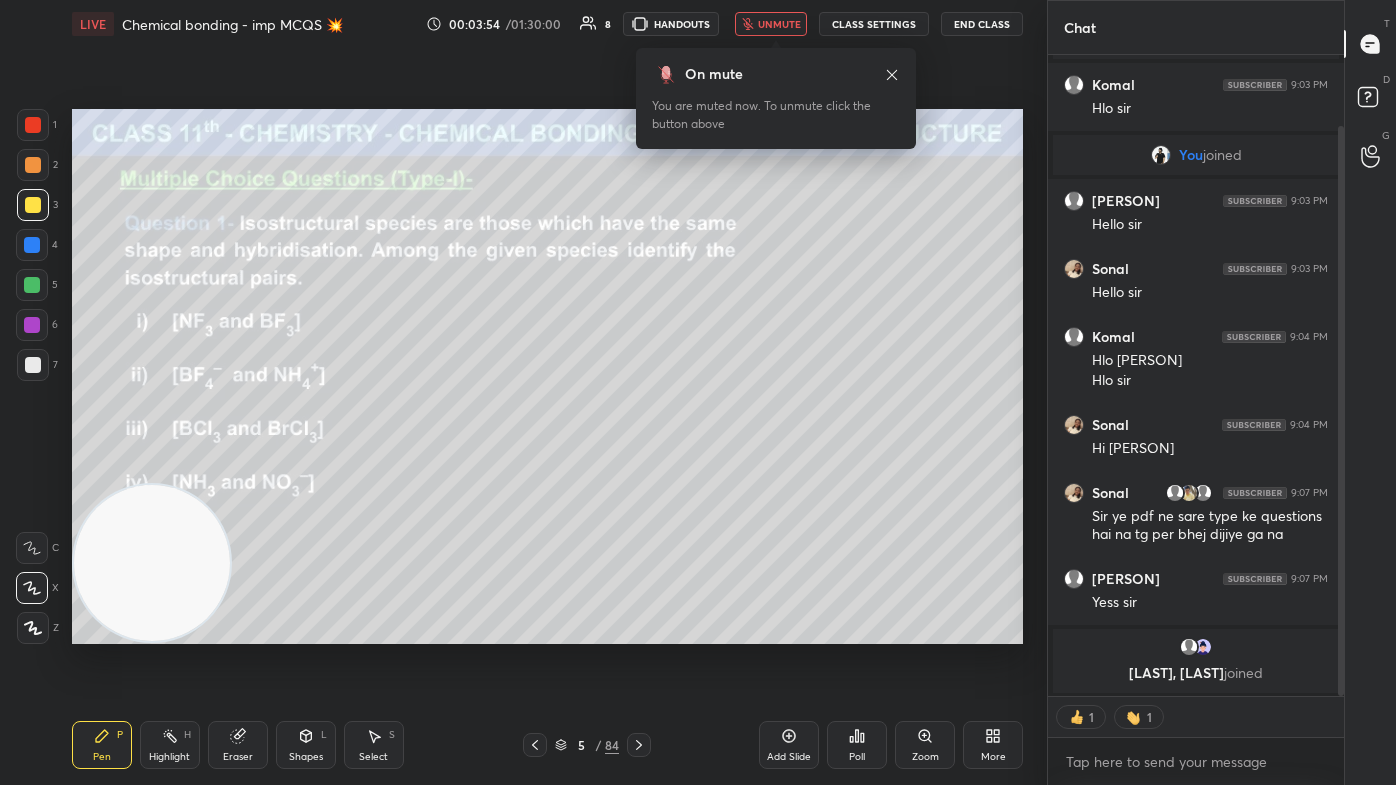 click on "unmute" at bounding box center (771, 24) 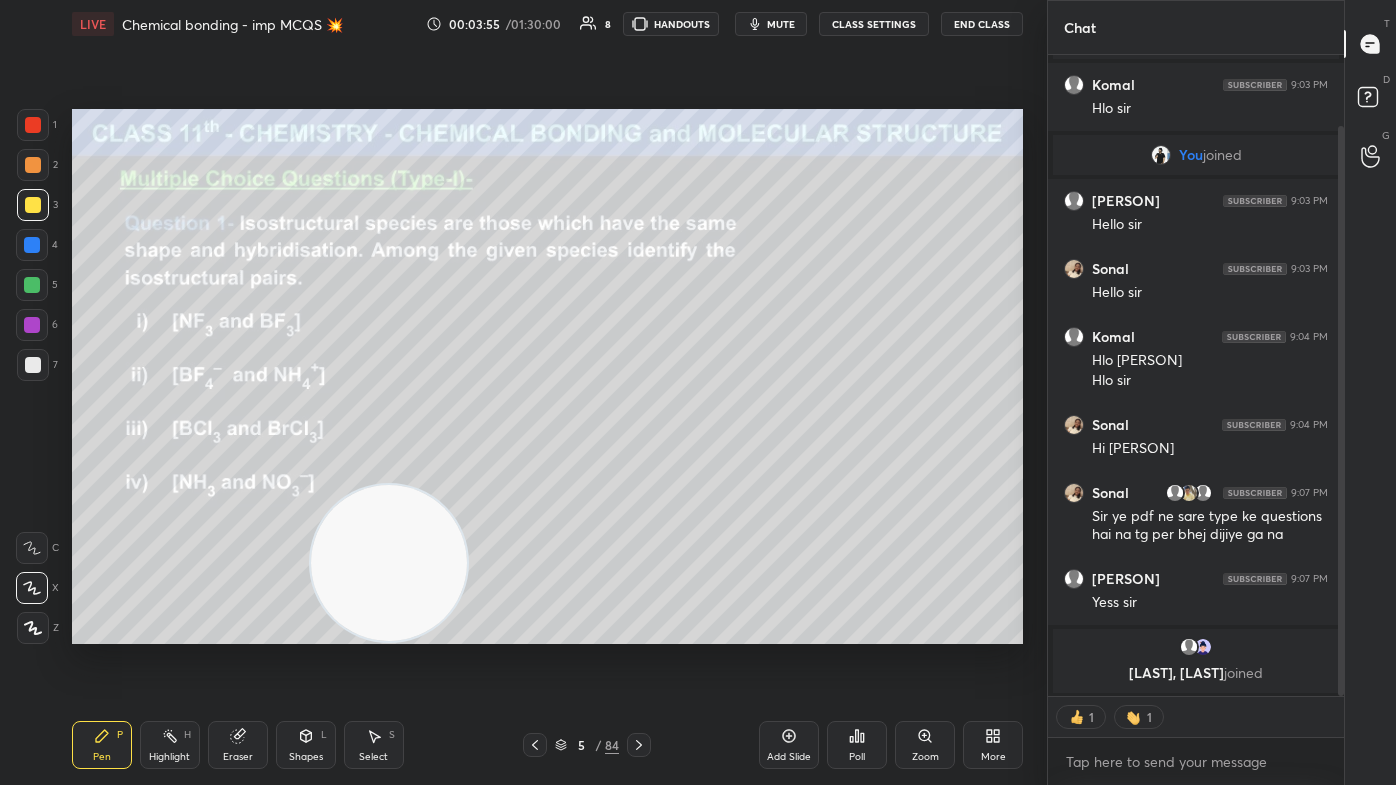 drag, startPoint x: 274, startPoint y: 597, endPoint x: 1055, endPoint y: 661, distance: 783.6179 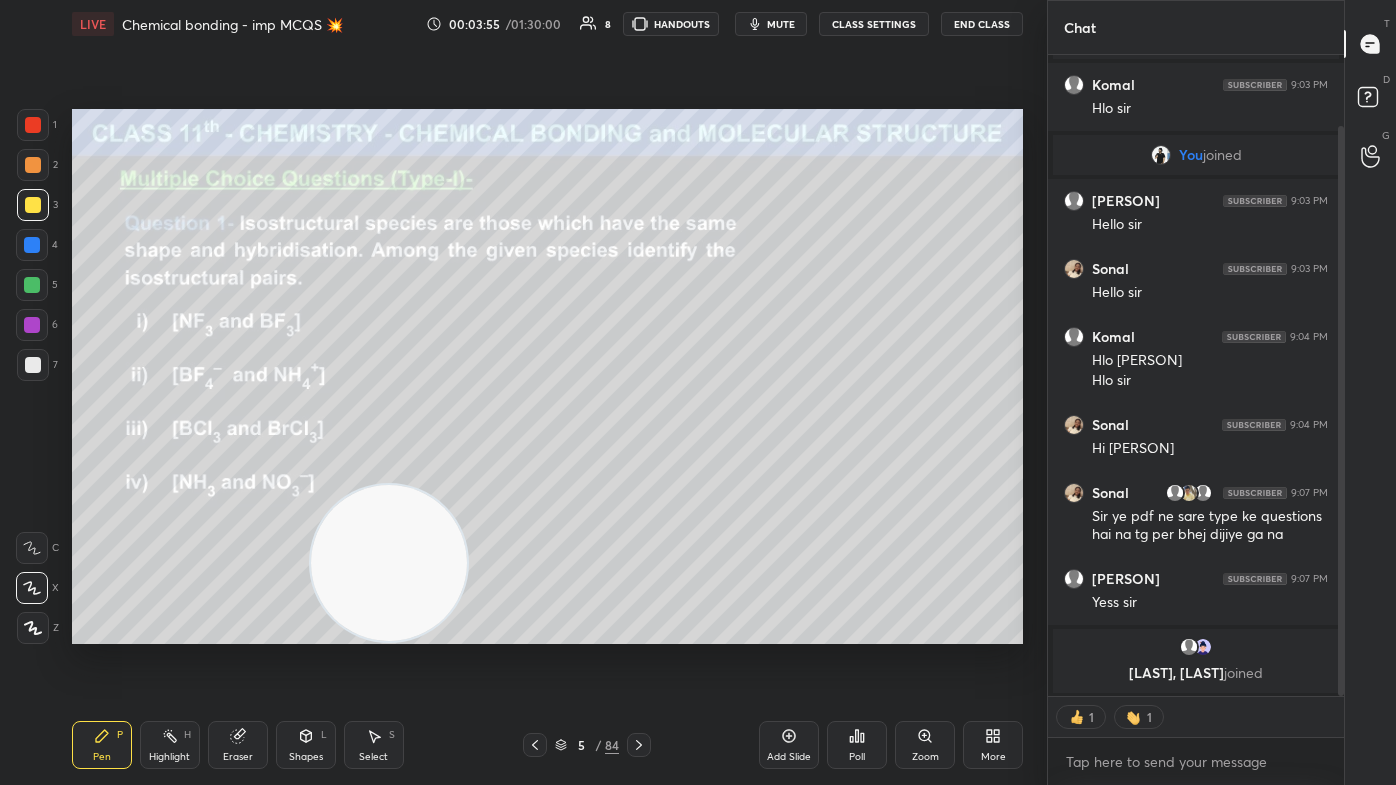 click on "1 2 3 4 5 6 7 C X Z C X Z E E Erase all   H H LIVE Chemical bonding - imp MCQS 💥 00:03:55 /  01:30:00 8 HANDOUTS mute CLASS SETTINGS End Class Setting up your live class Poll for   secs No correct answer Start poll Back Chemical bonding - imp MCQS 💥 [PERSON] Pen P Highlight H Eraser Shapes L Select S 5 / 84 Add Slide Poll Zoom More Chat 2 [PERSON], [PERSON], [PERSON] &  2 others  joined [PERSON] 9:03 PM Hlo sir You  joined [PERSON] 9:03 PM Hello sir [PERSON] 9:03 PM Hello sir [PERSON] 9:04 PM Hlo sonal Hlo sir [PERSON] 9:04 PM Hi komal 1 [PERSON], [PERSON], [PERSON] &  1 other  joined [PERSON] 9:07 PM Sir ye pdf ne sare type ke questions hai na tg per bhej dijiye ga na [PERSON] 9:07 PM Yess sir [PERSON], [PERSON]  joined JUMP TO LATEST 1 1 Enable hand raising Enable raise hand to speak to learners. Once enabled, chat will be turned off temporarily. Enable x   Doubts asked by learners will show up here NEW DOUBTS ASKED No one has raised a hand yet Can't raise hand Got it T Messages (T) D Doubts (D) G Raise Hand (G)" at bounding box center [698, 392] 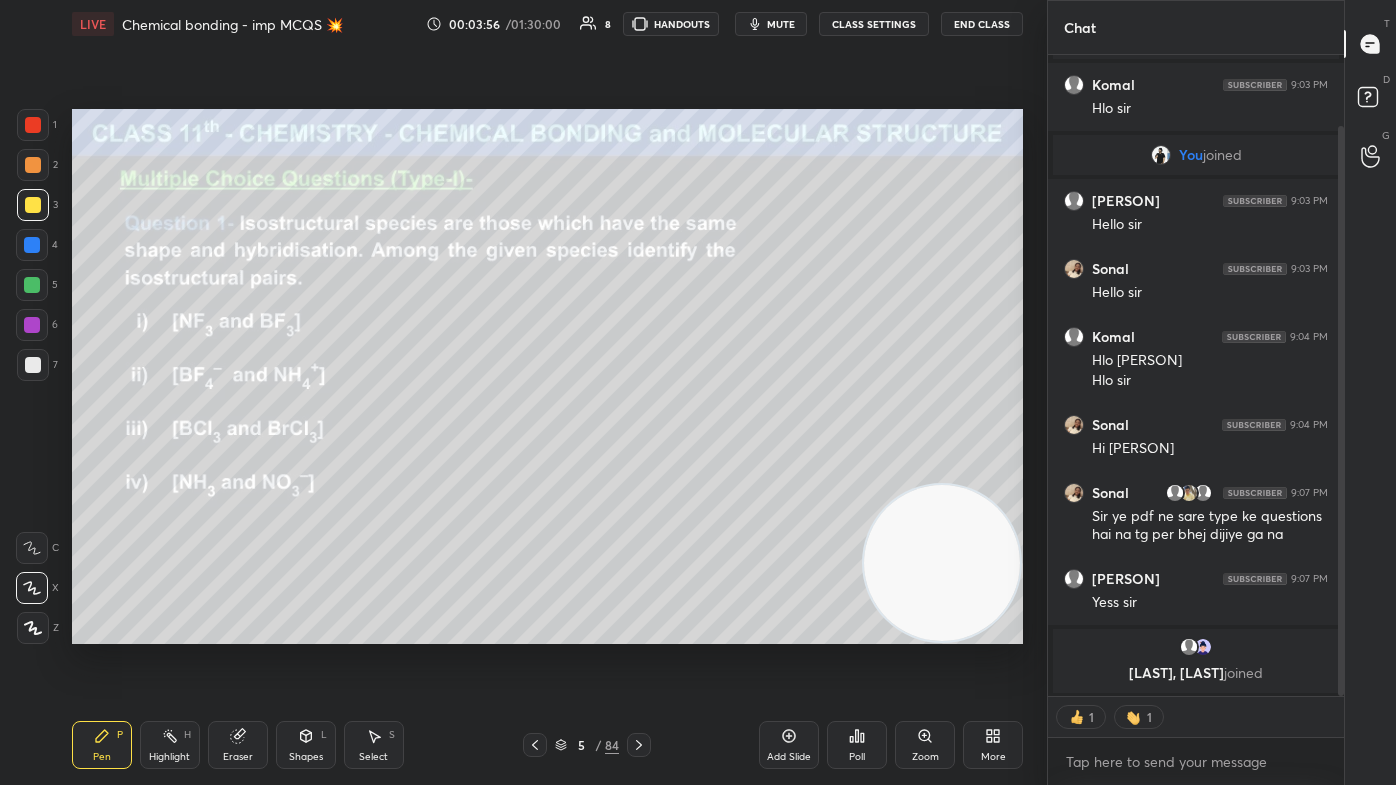 click at bounding box center (33, 205) 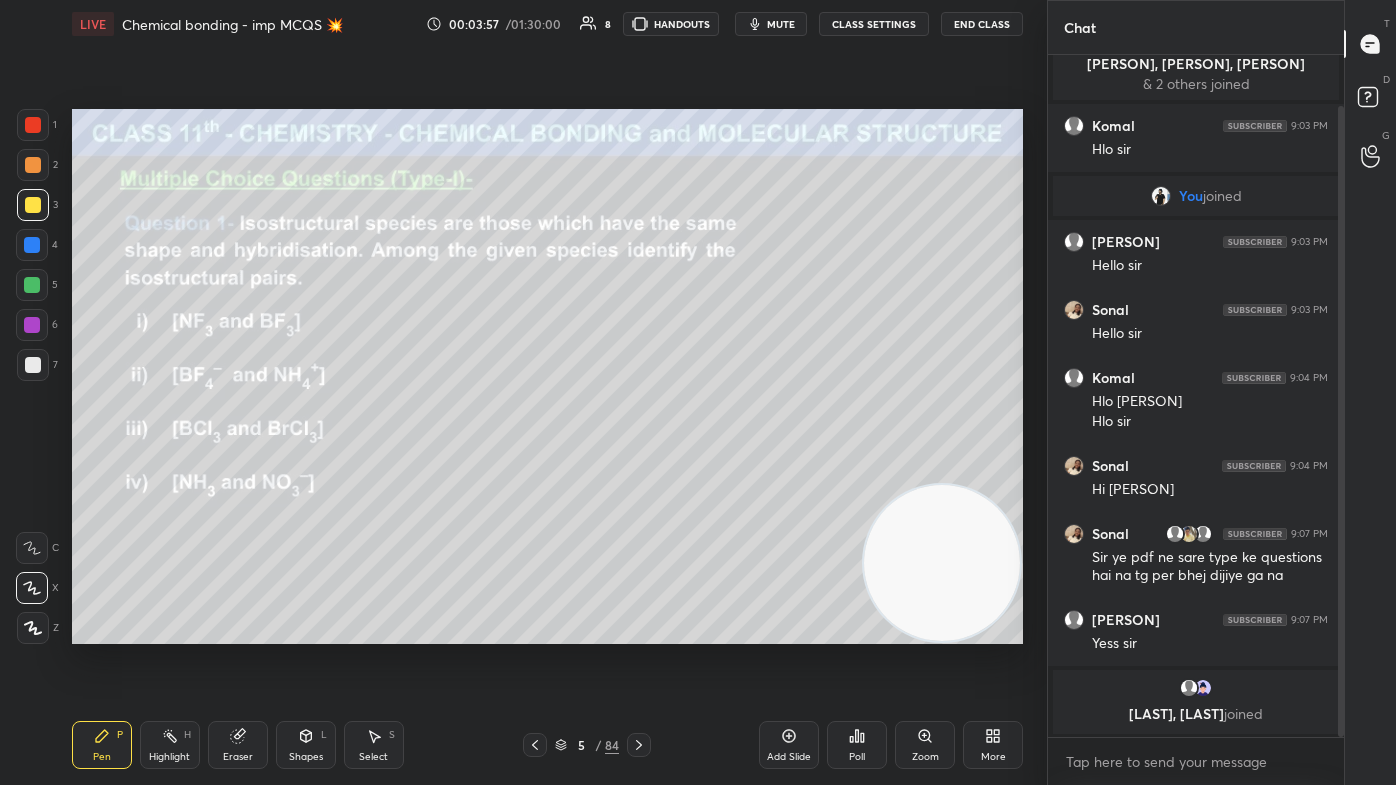 scroll, scrollTop: 7, scrollLeft: 5, axis: both 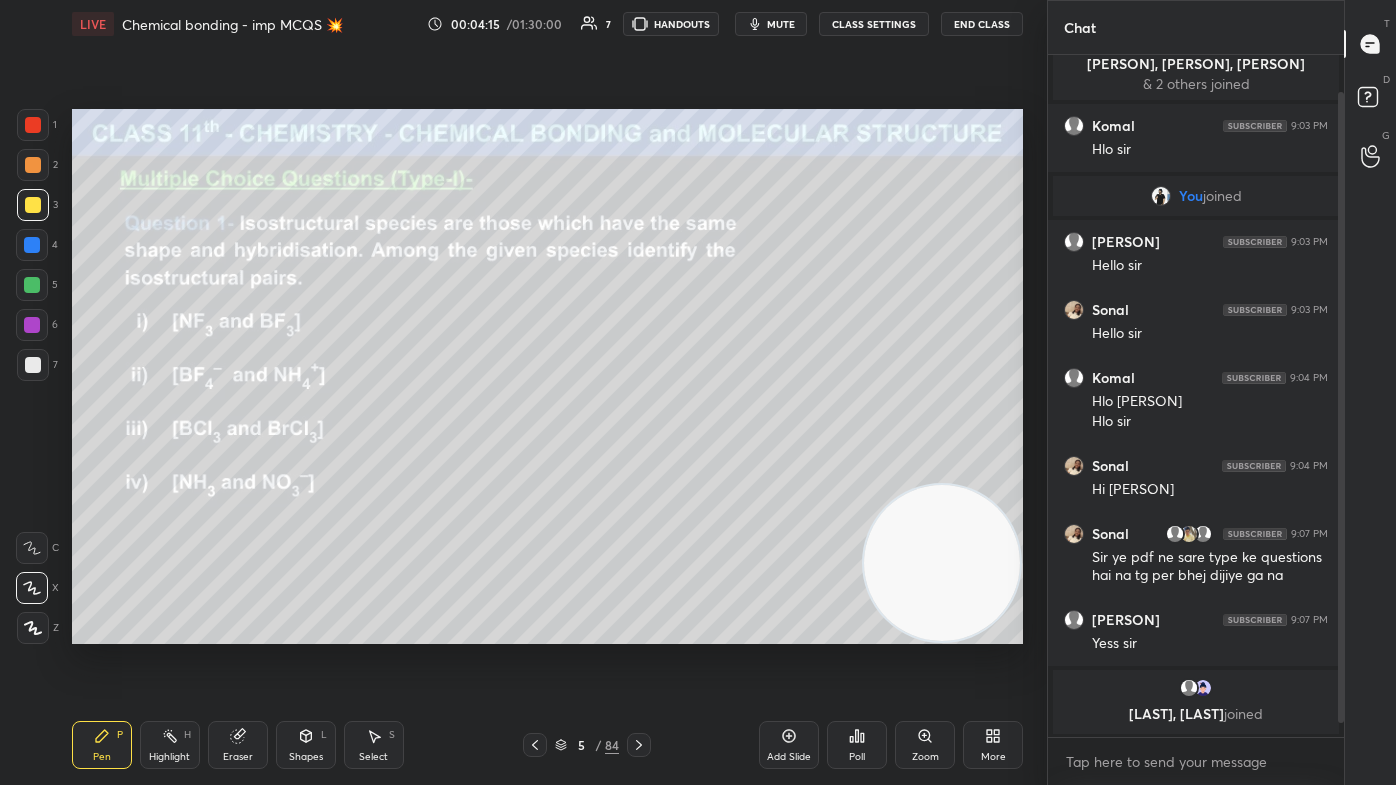 click on "mute" at bounding box center (781, 24) 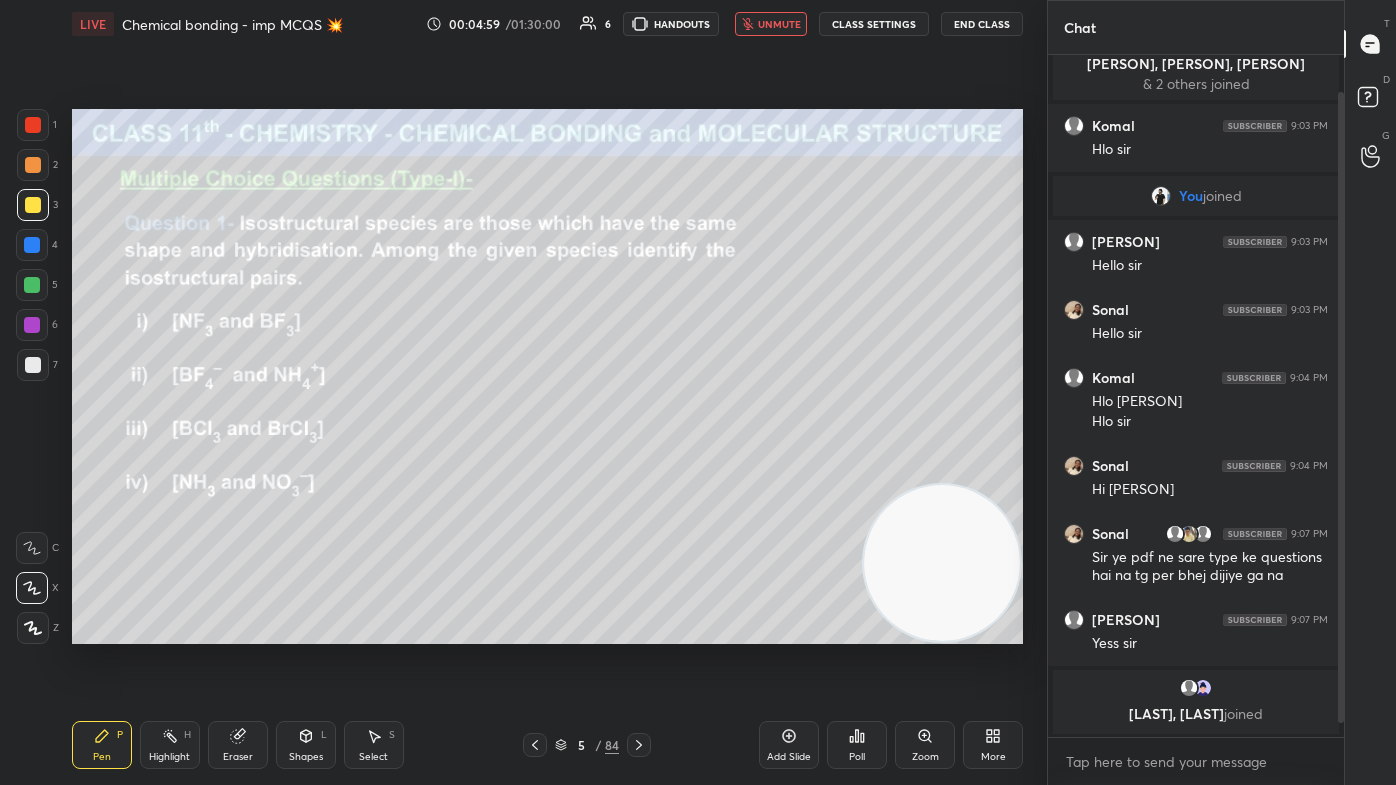 click on "unmute" at bounding box center [779, 24] 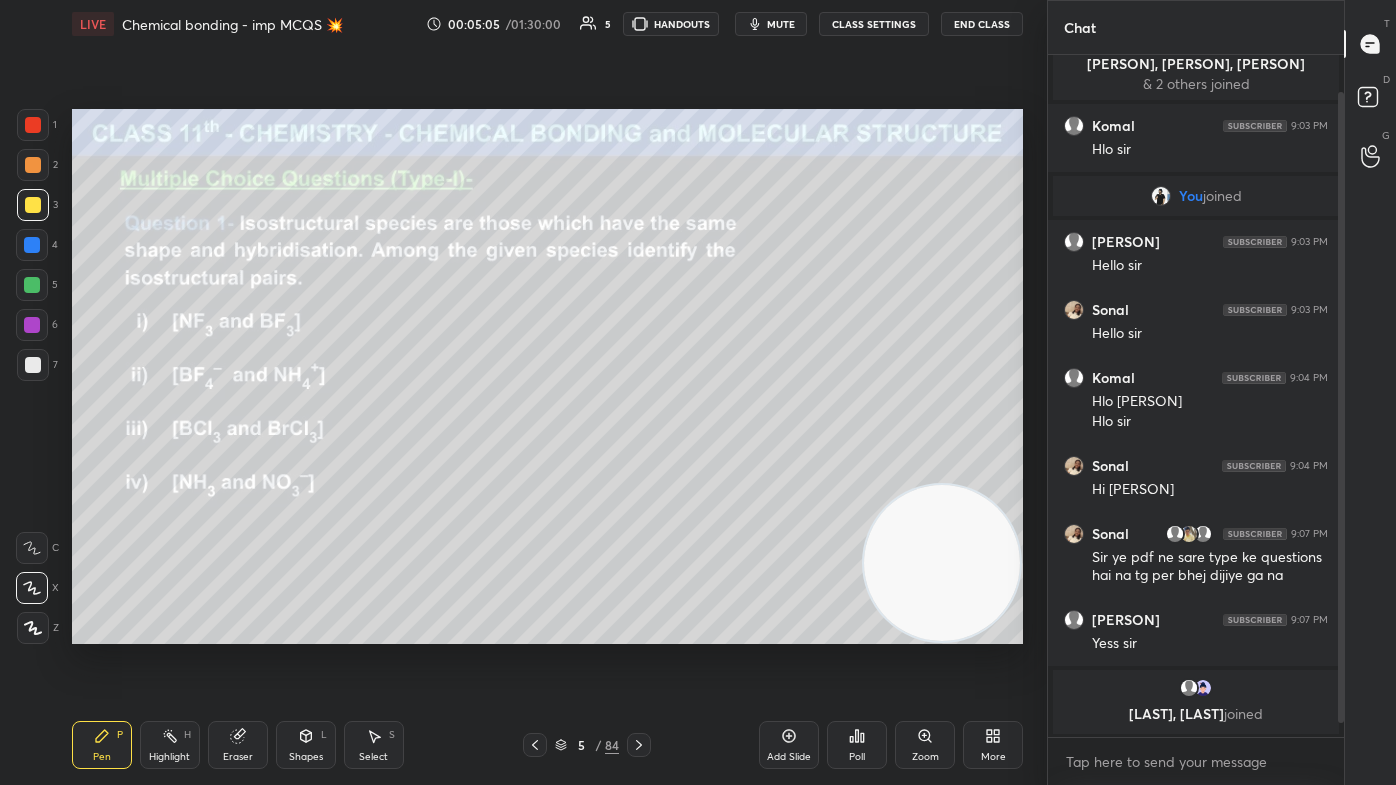 click on "mute" at bounding box center [771, 24] 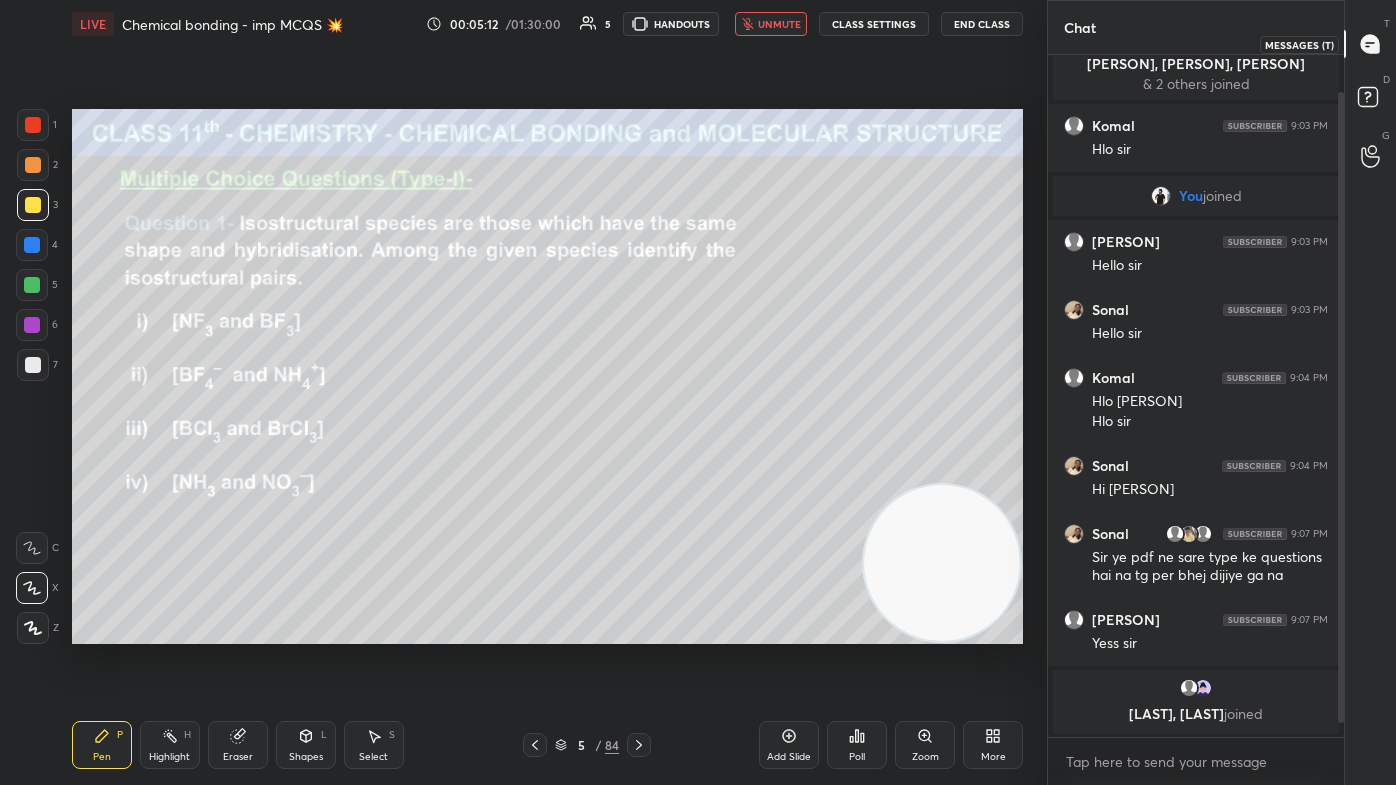 click 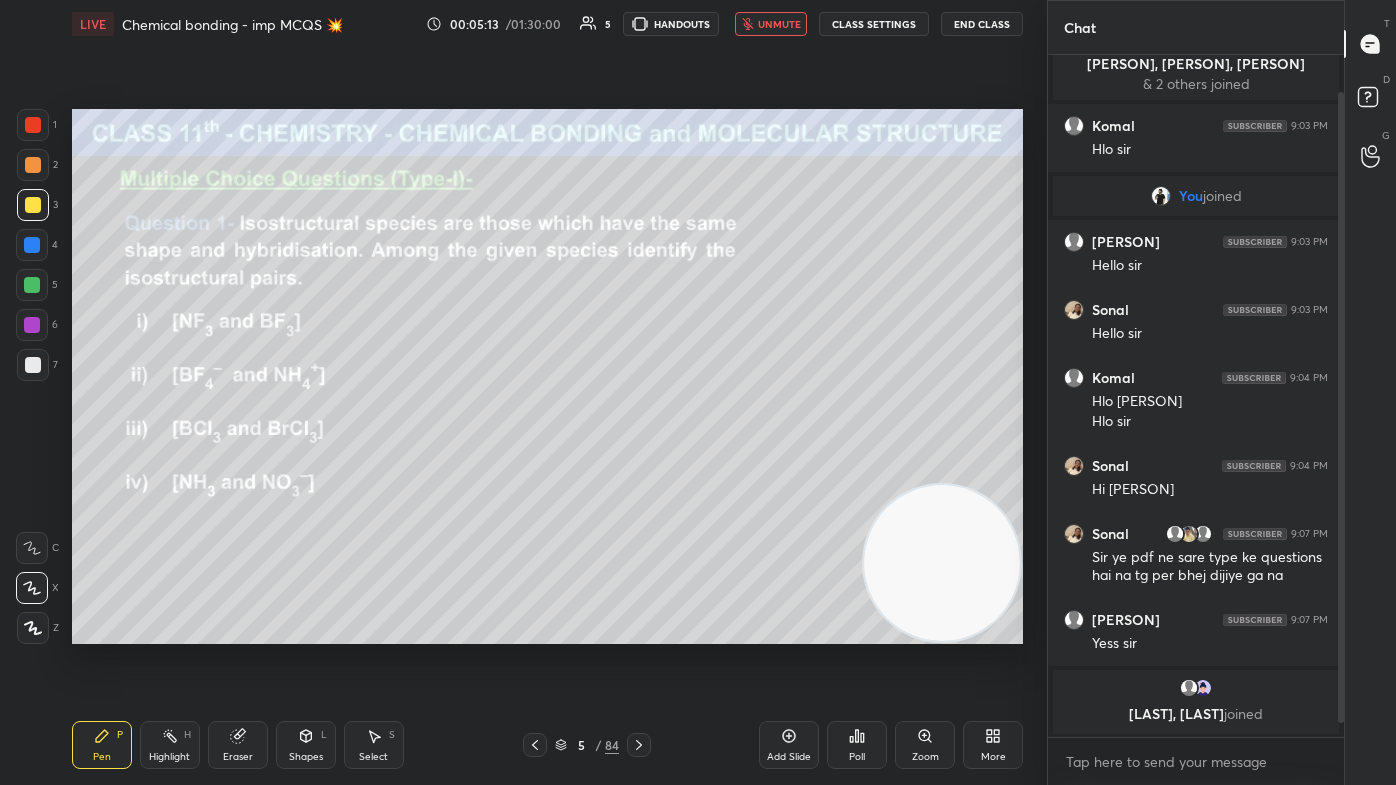 click on "unmute" at bounding box center (779, 24) 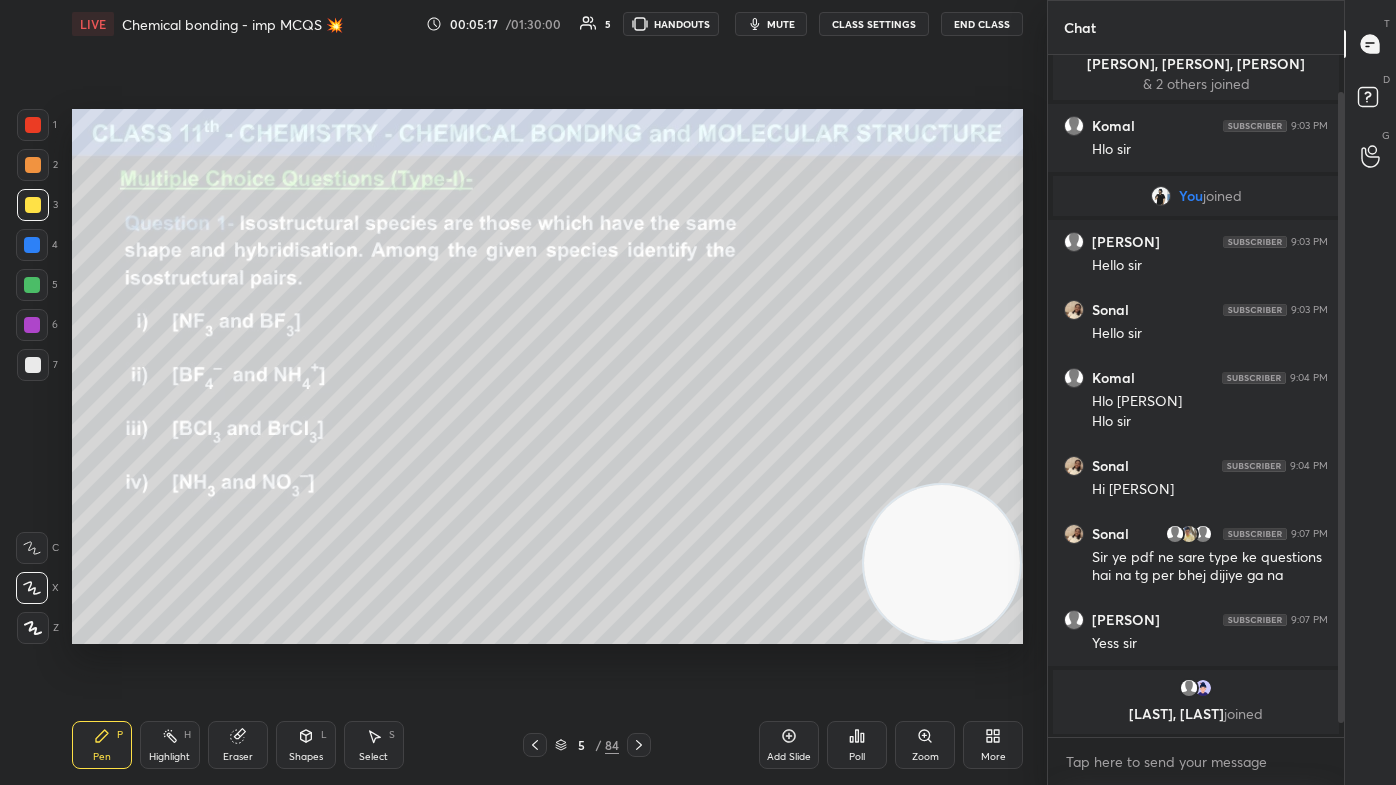 click on "mute" at bounding box center [781, 24] 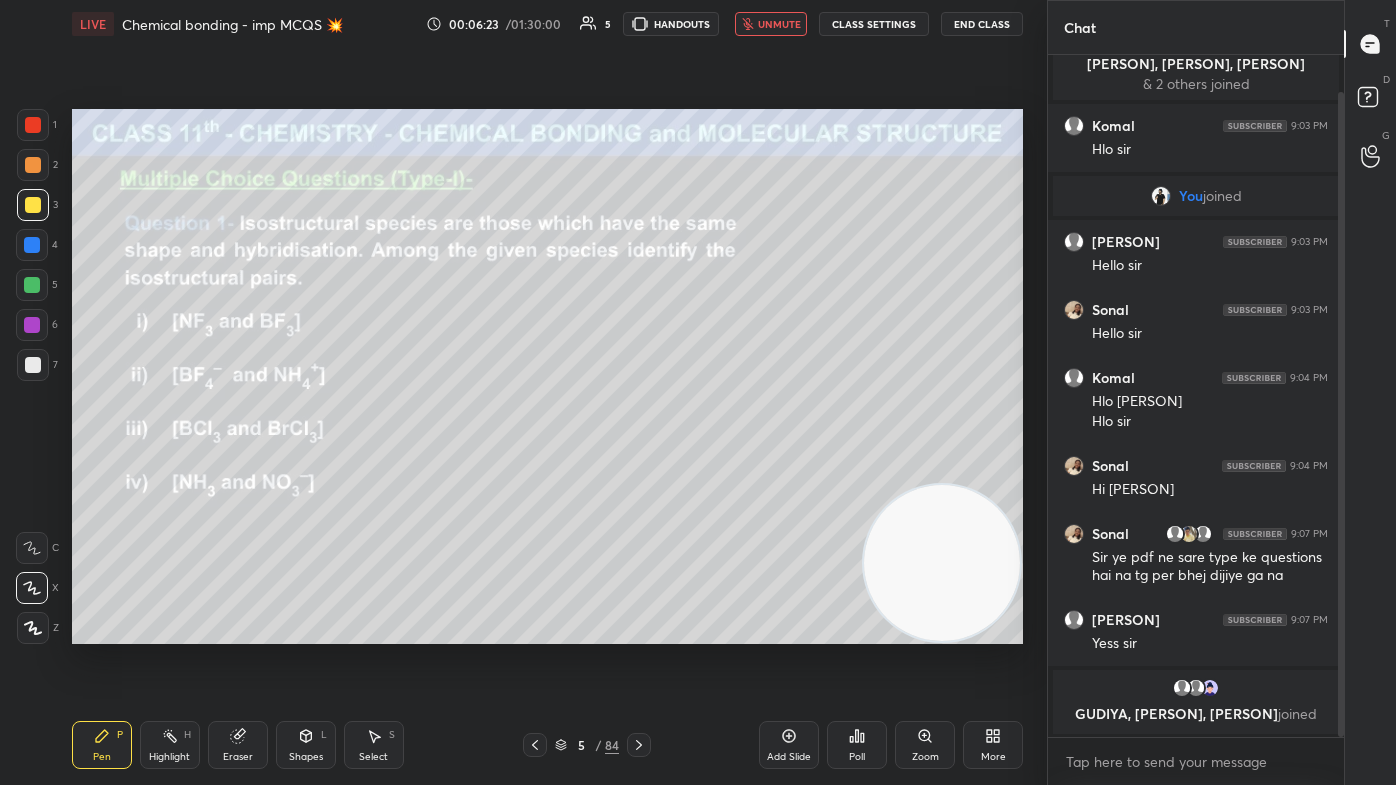 click on "unmute" at bounding box center [779, 24] 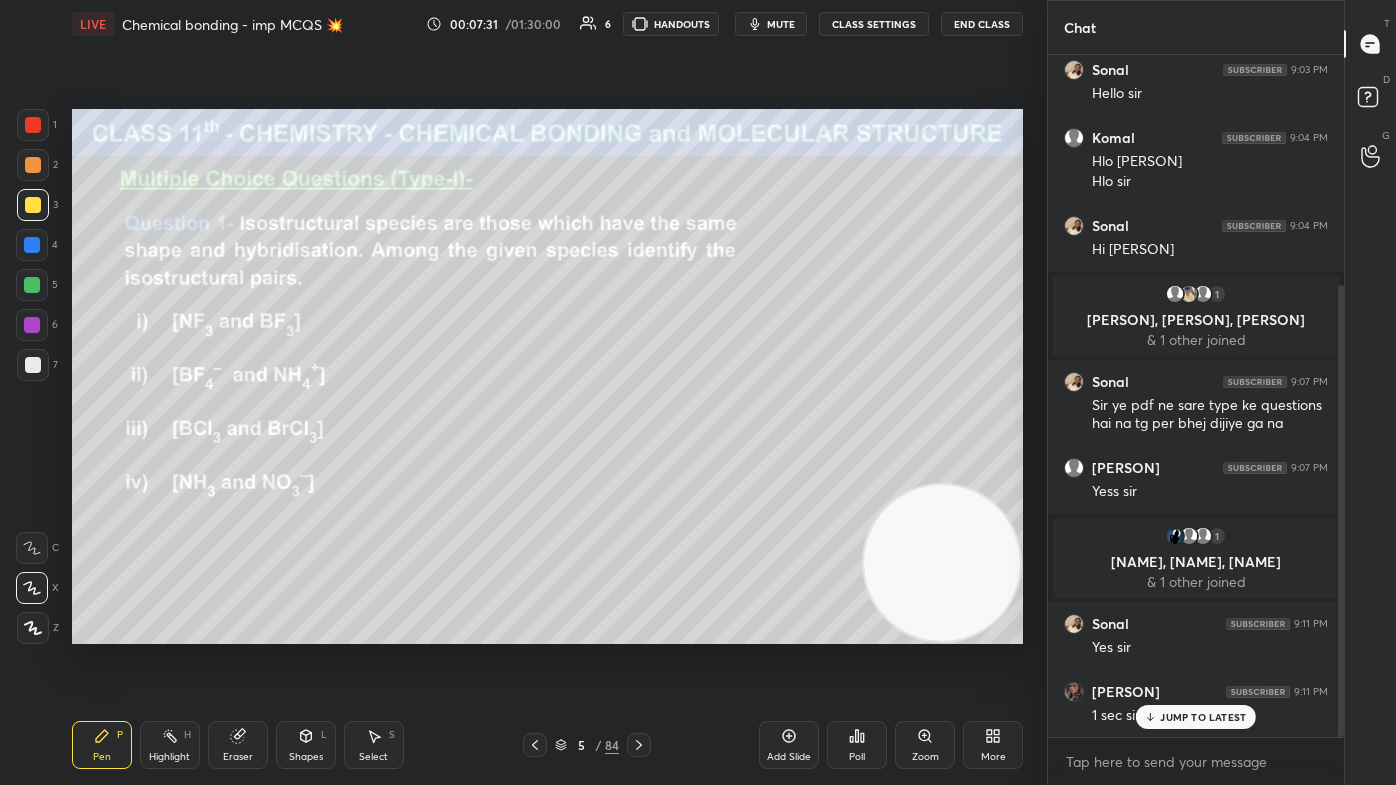 scroll, scrollTop: 346, scrollLeft: 0, axis: vertical 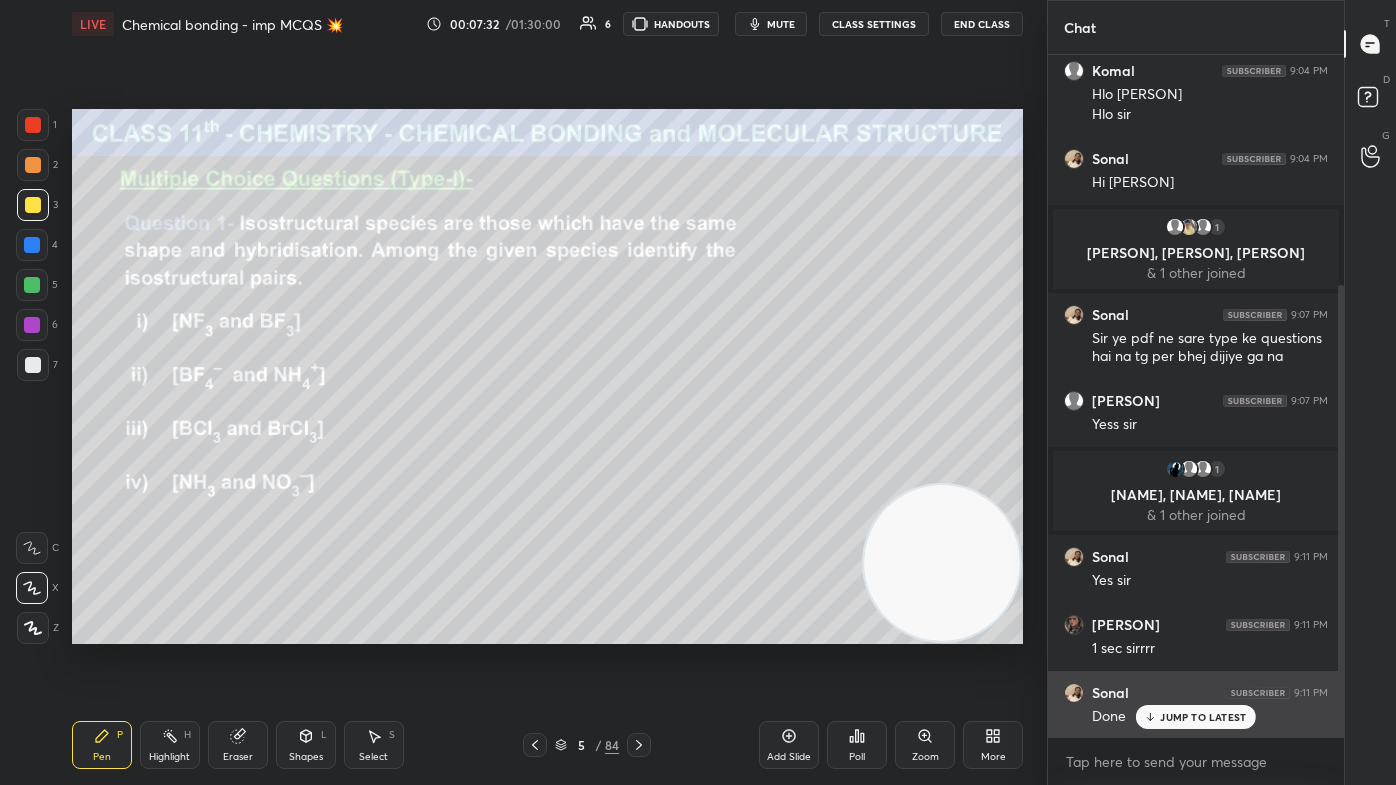 click on "JUMP TO LATEST" at bounding box center [1203, 717] 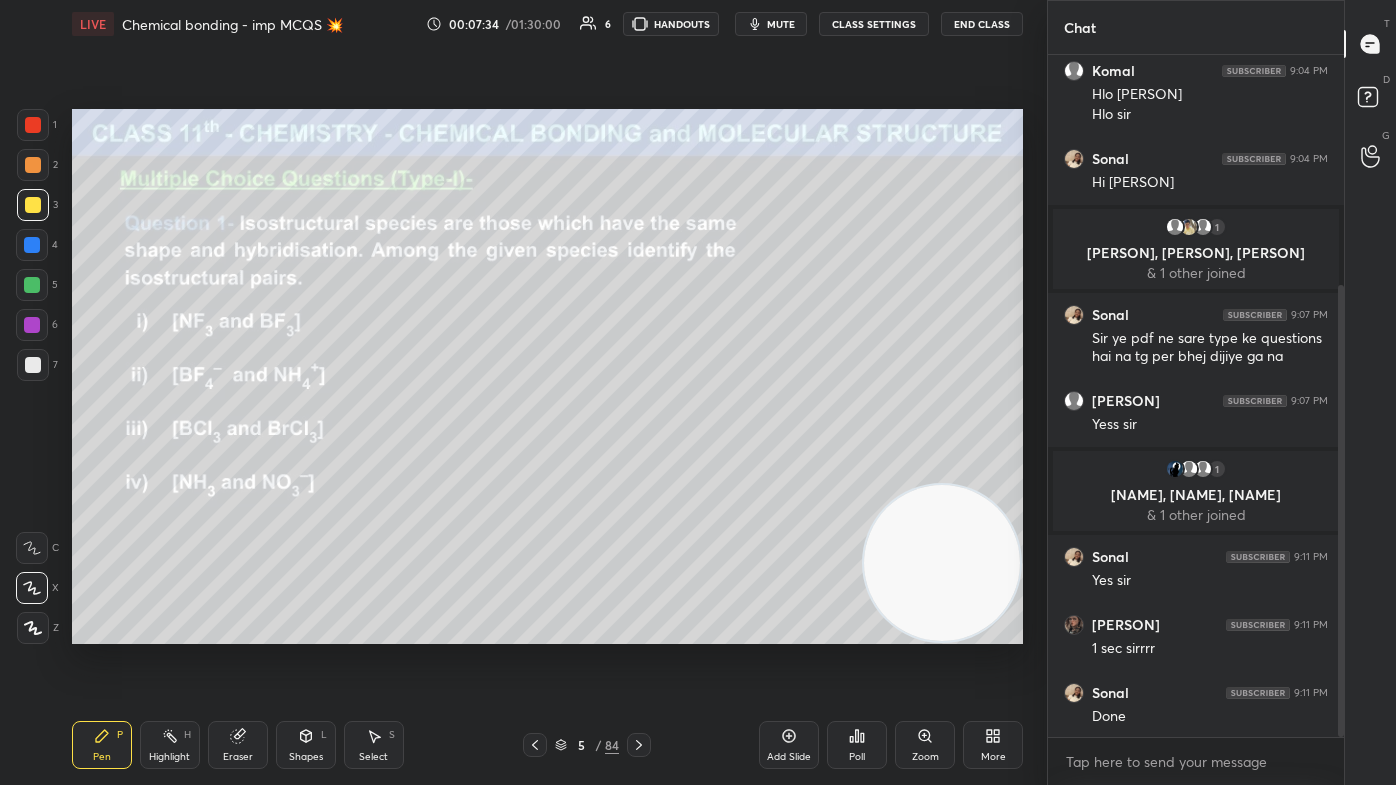 click on "mute" at bounding box center [781, 24] 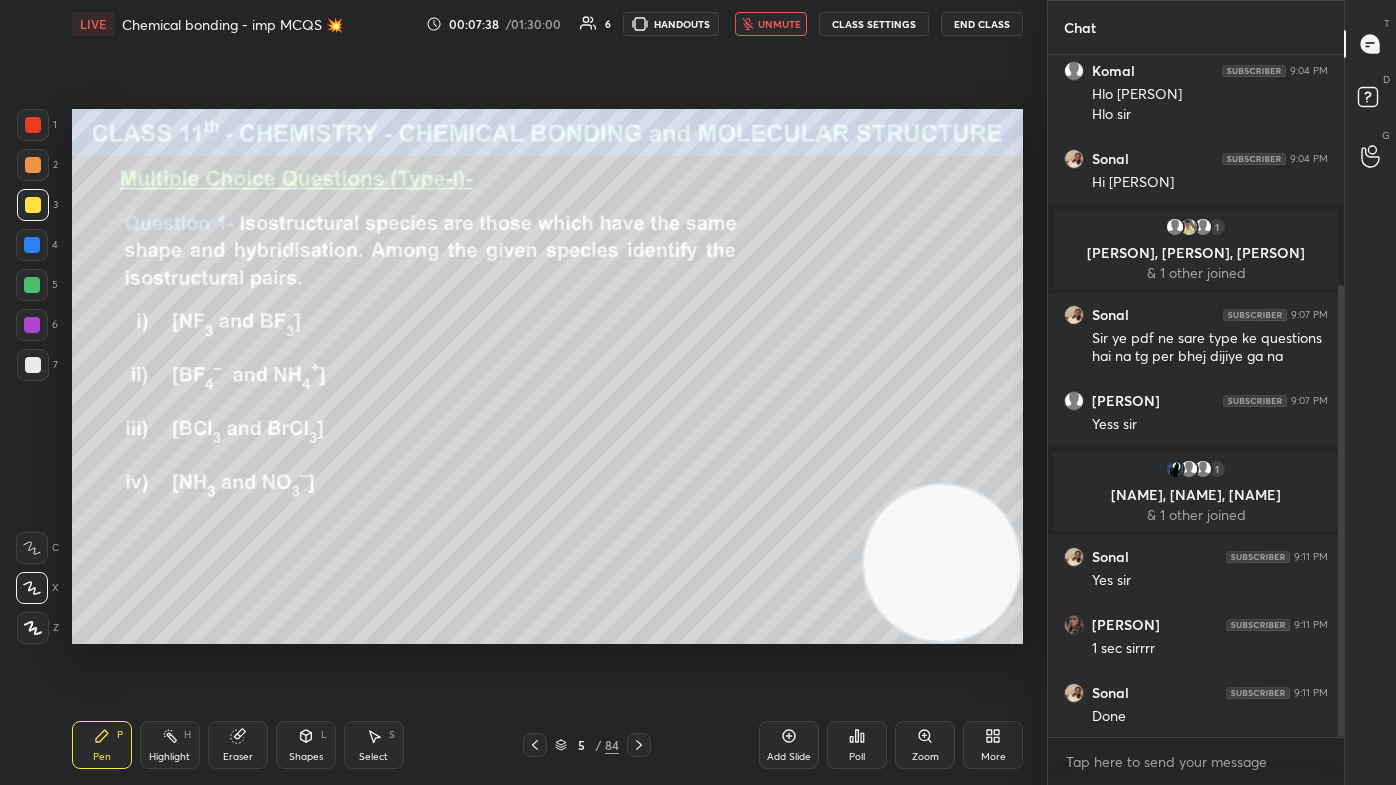 scroll, scrollTop: 415, scrollLeft: 0, axis: vertical 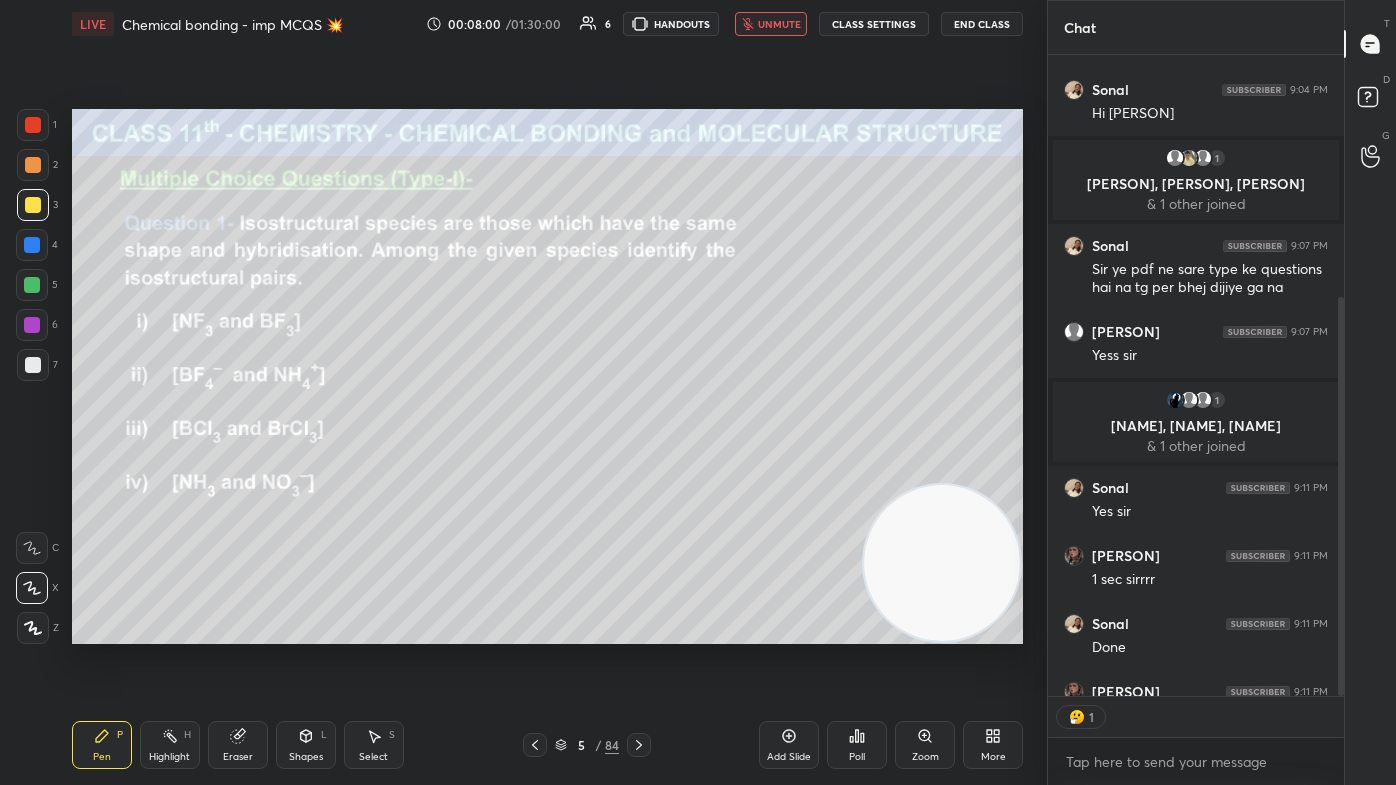 click on "CLASS SETTINGS" at bounding box center (874, 24) 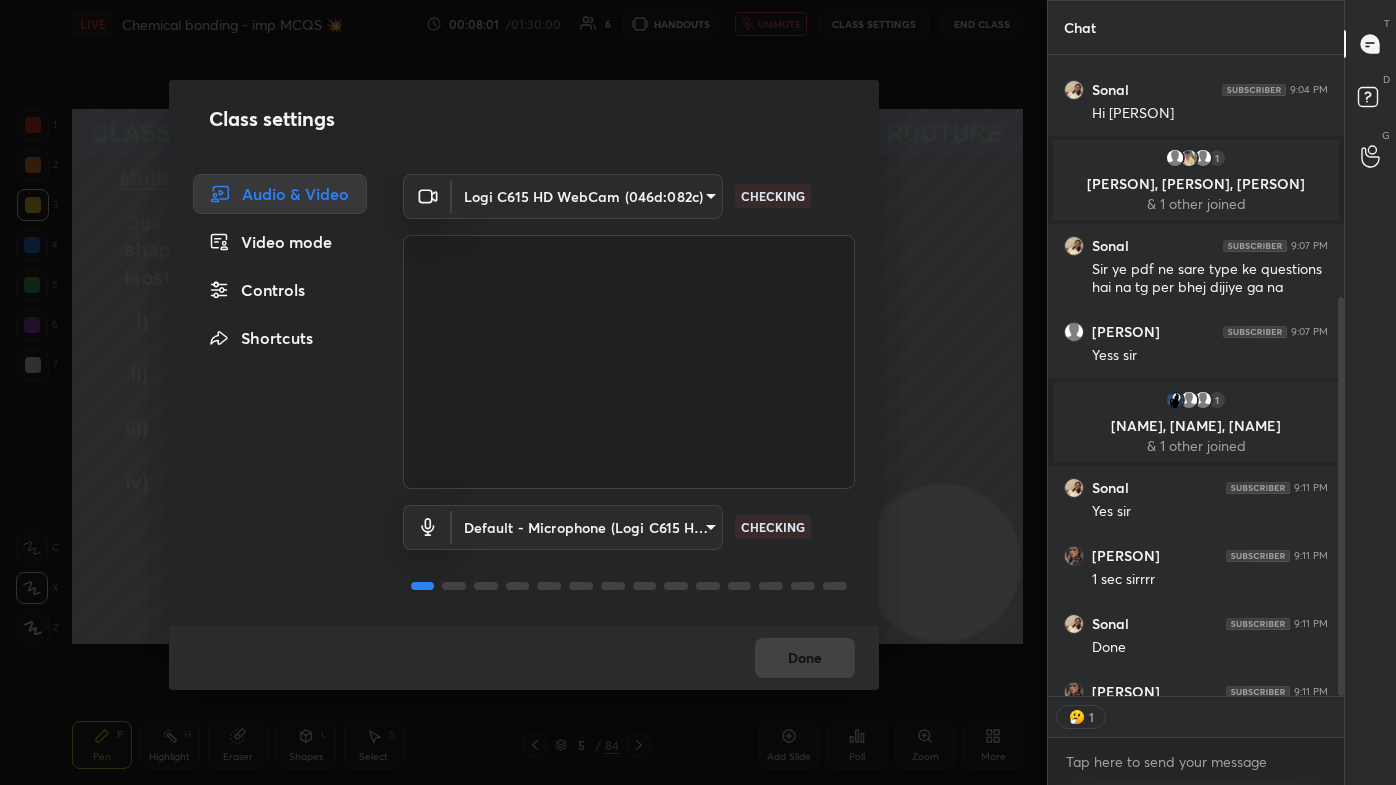 drag, startPoint x: 294, startPoint y: 289, endPoint x: 322, endPoint y: 300, distance: 30.083218 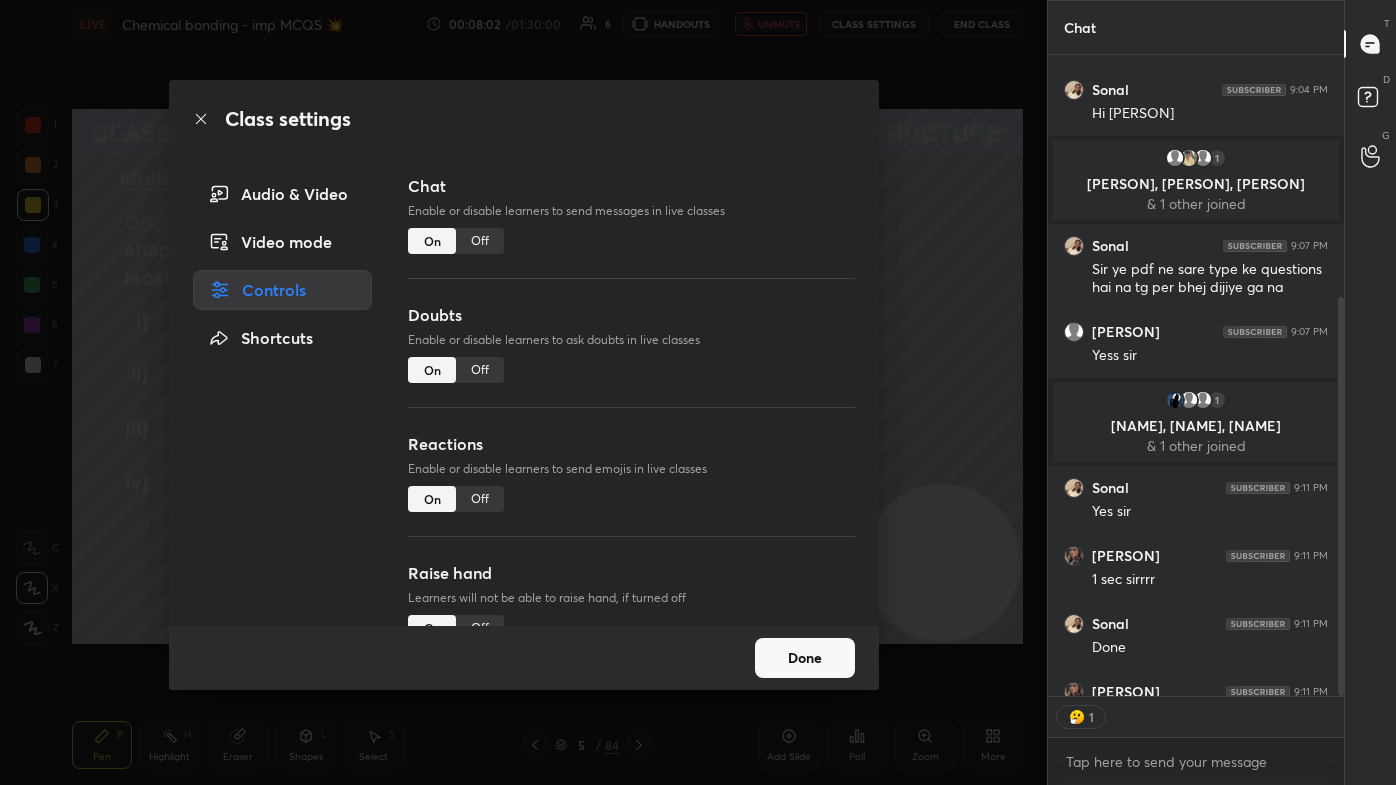 click on "Off" at bounding box center (480, 499) 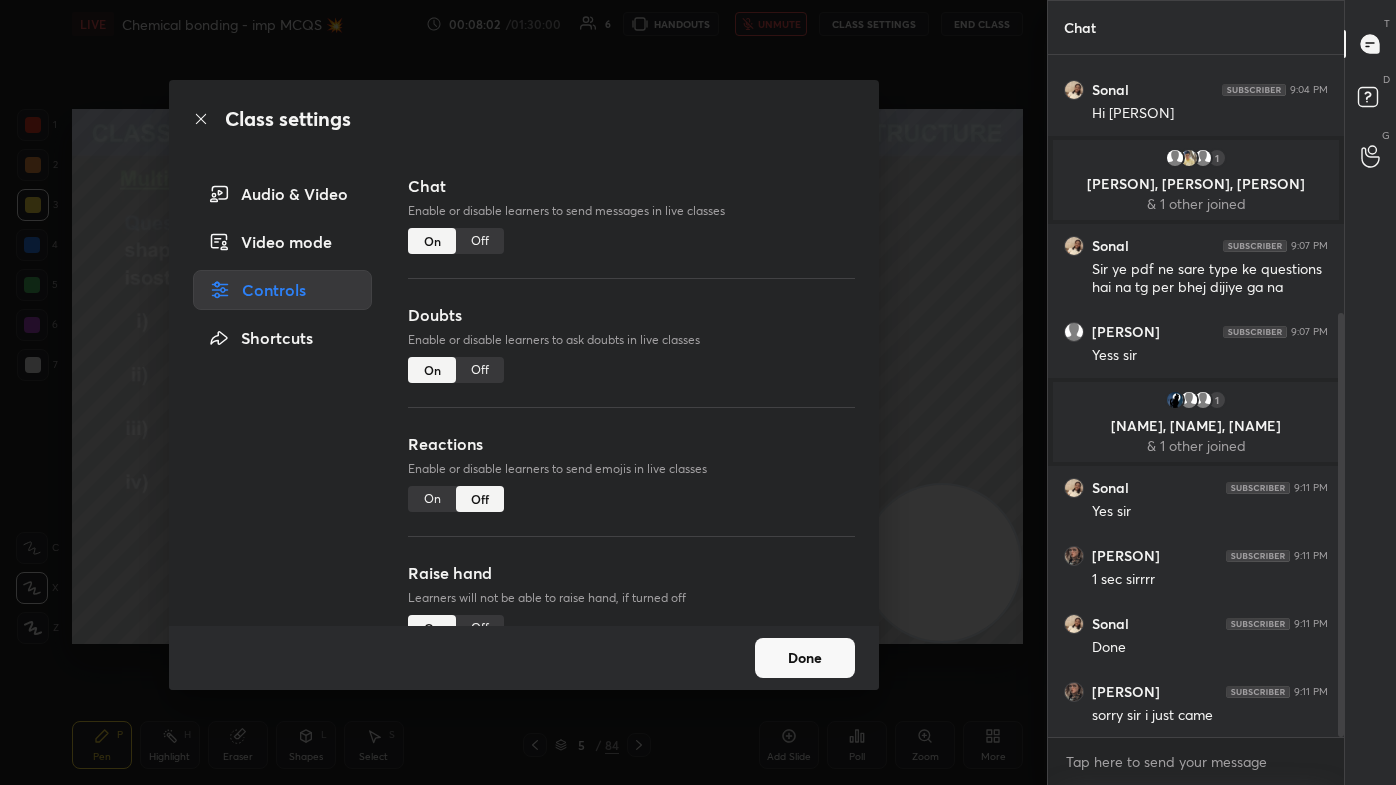 scroll, scrollTop: 7, scrollLeft: 5, axis: both 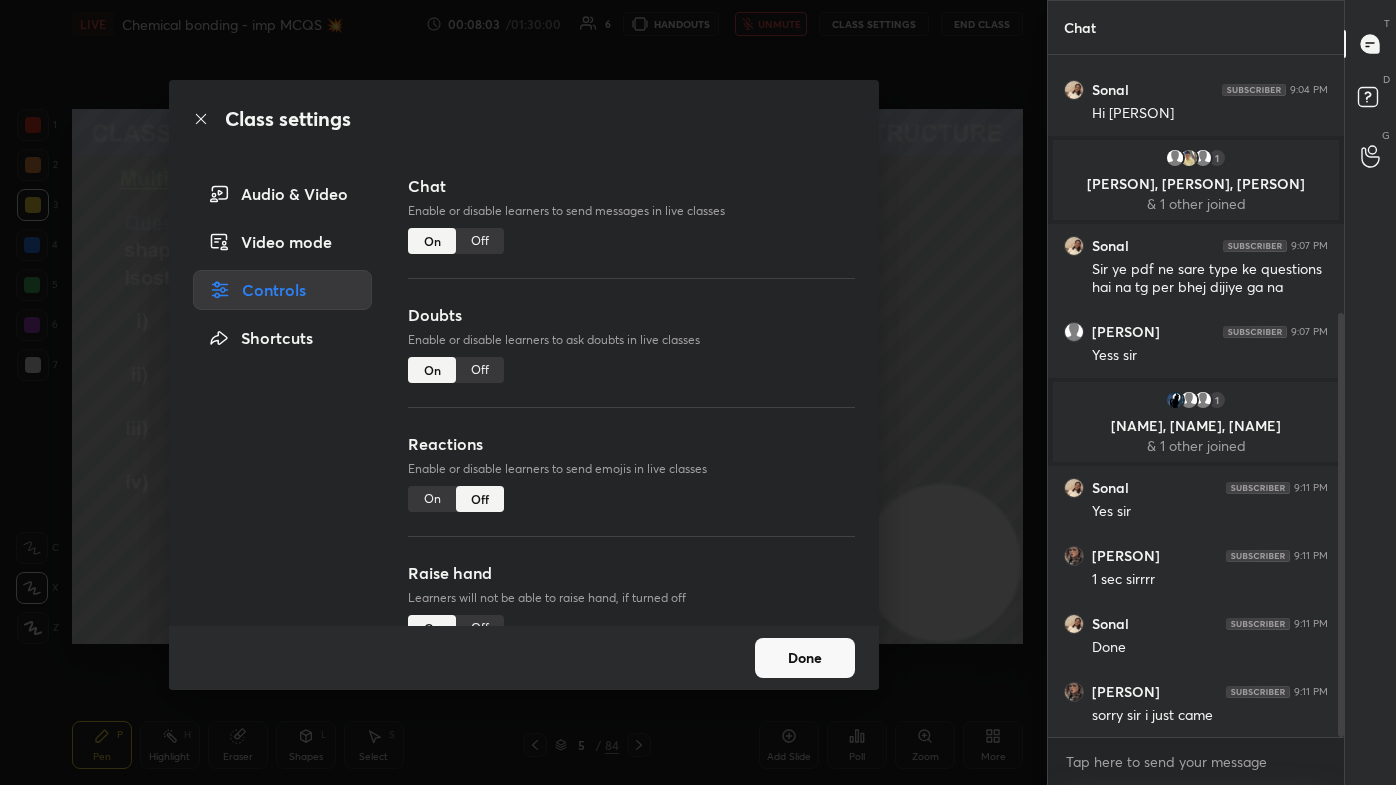click on "Class settings Audio & Video Video mode Controls Shortcuts Chat Enable or disable learners to send messages in live classes On Off Doubts Enable or disable learners to ask doubts in live classes On Off Reactions Enable or disable learners to send emojis in live classes On Off Raise hand Learners will not be able to raise hand, if turned off On Off Poll Prediction Enable or disable poll prediction in case of a question on the slide On Off Done" at bounding box center (523, 392) 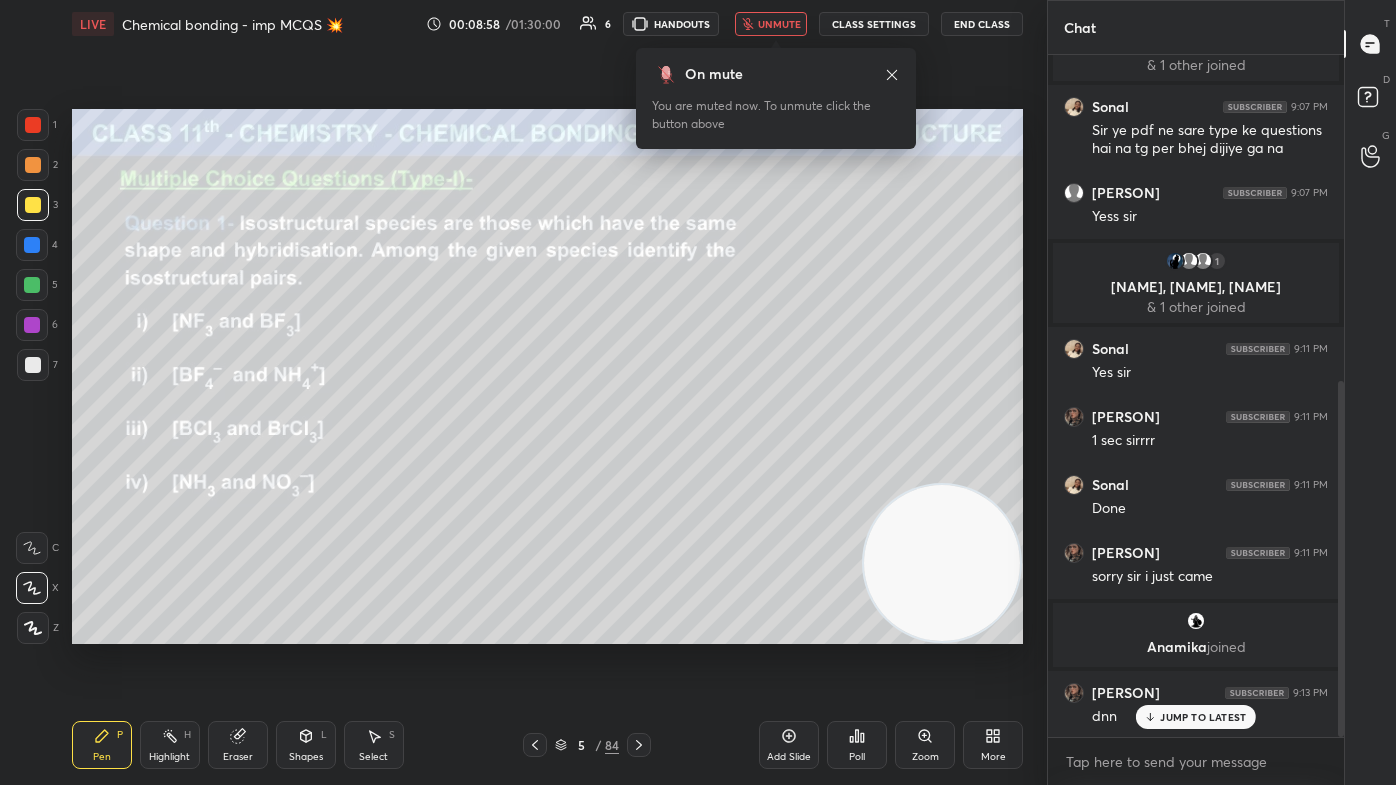 scroll, scrollTop: 626, scrollLeft: 0, axis: vertical 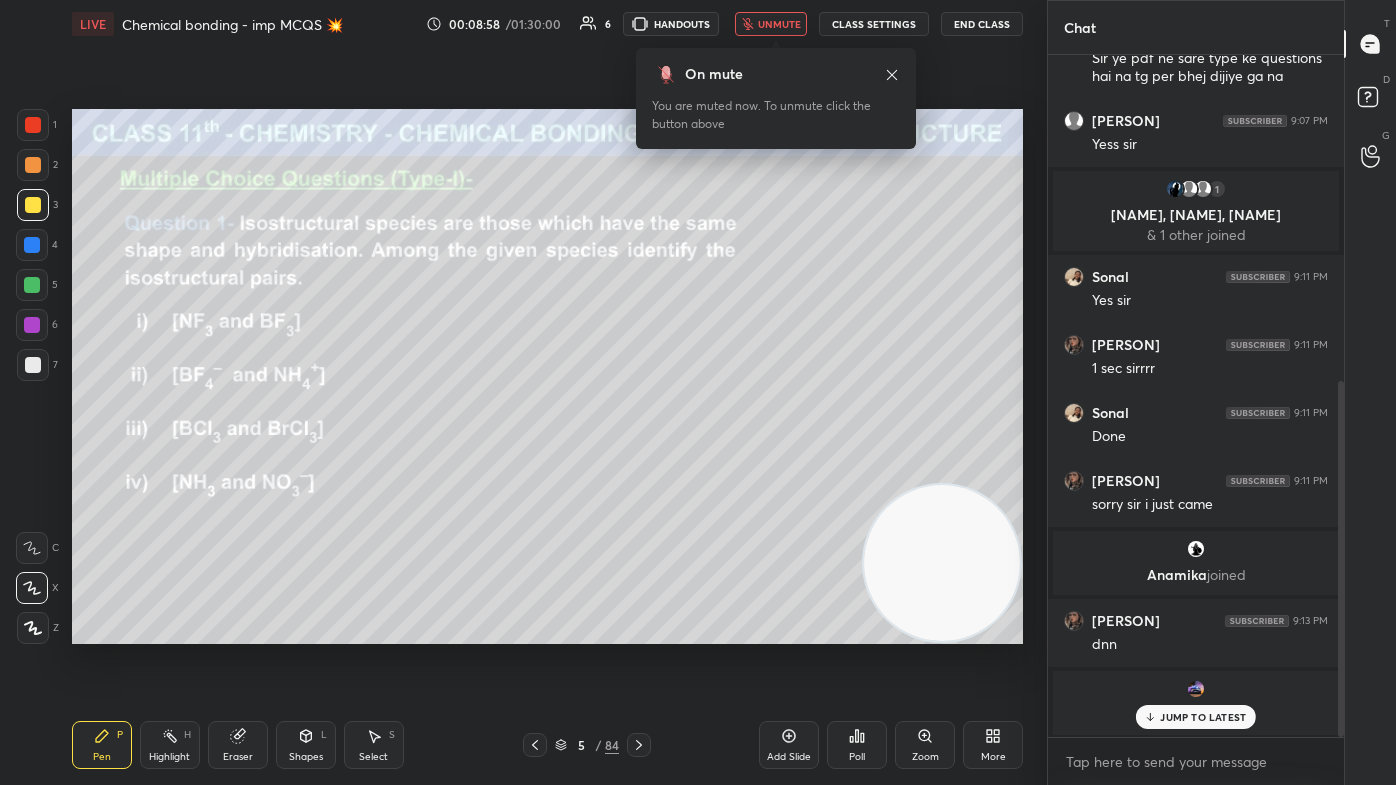 click on "unmute" at bounding box center [779, 24] 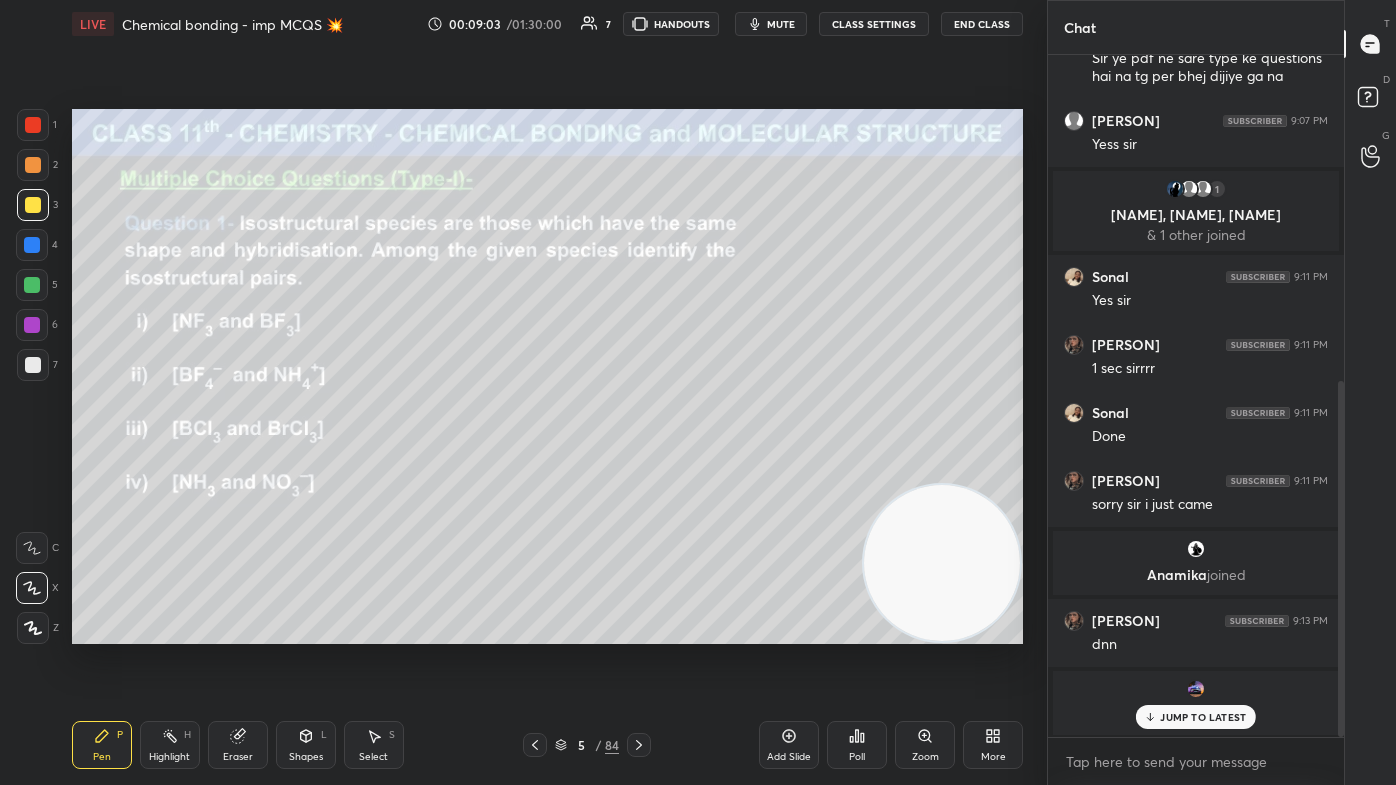 click on "Poll" at bounding box center [857, 757] 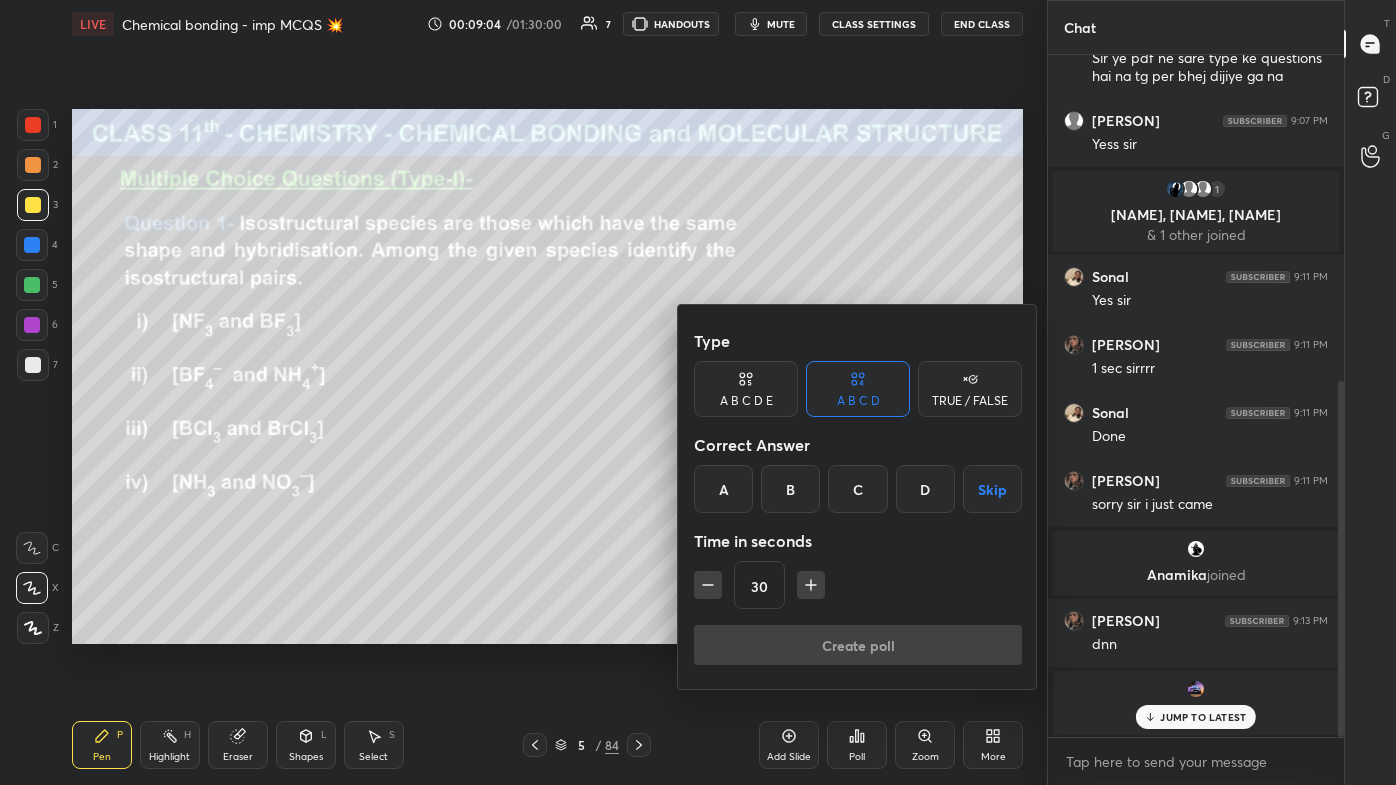 click on "B" at bounding box center (790, 489) 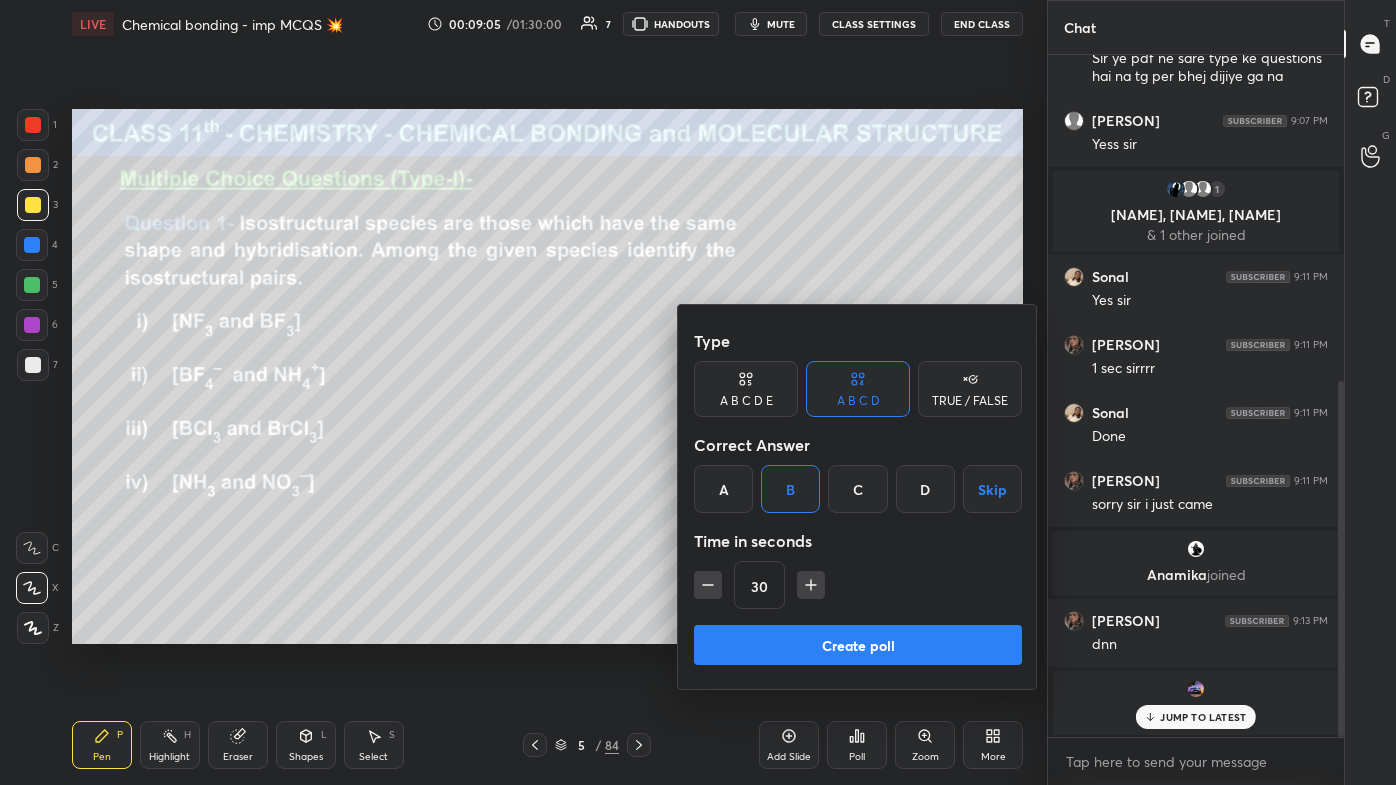 drag, startPoint x: 704, startPoint y: 578, endPoint x: 723, endPoint y: 589, distance: 21.954498 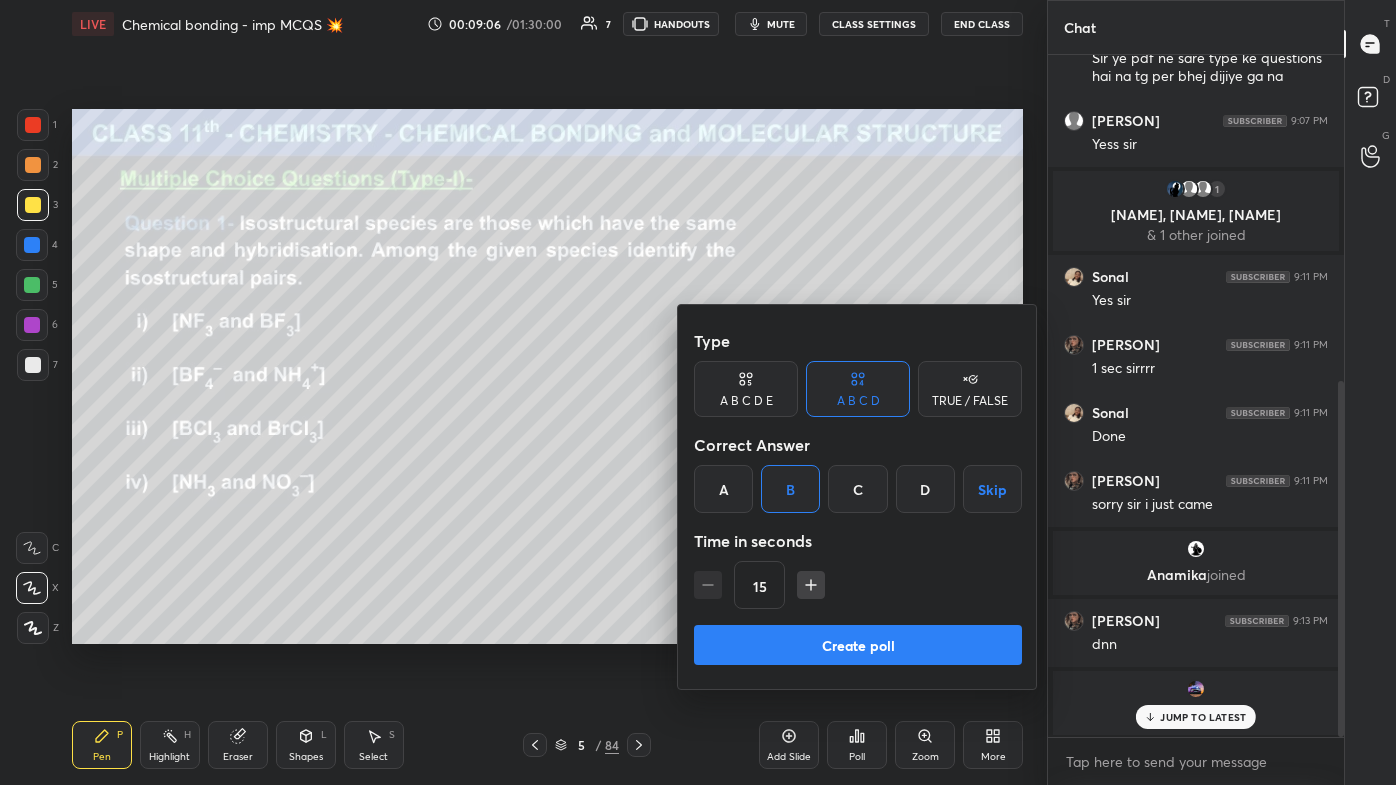 click on "Create poll" at bounding box center (858, 645) 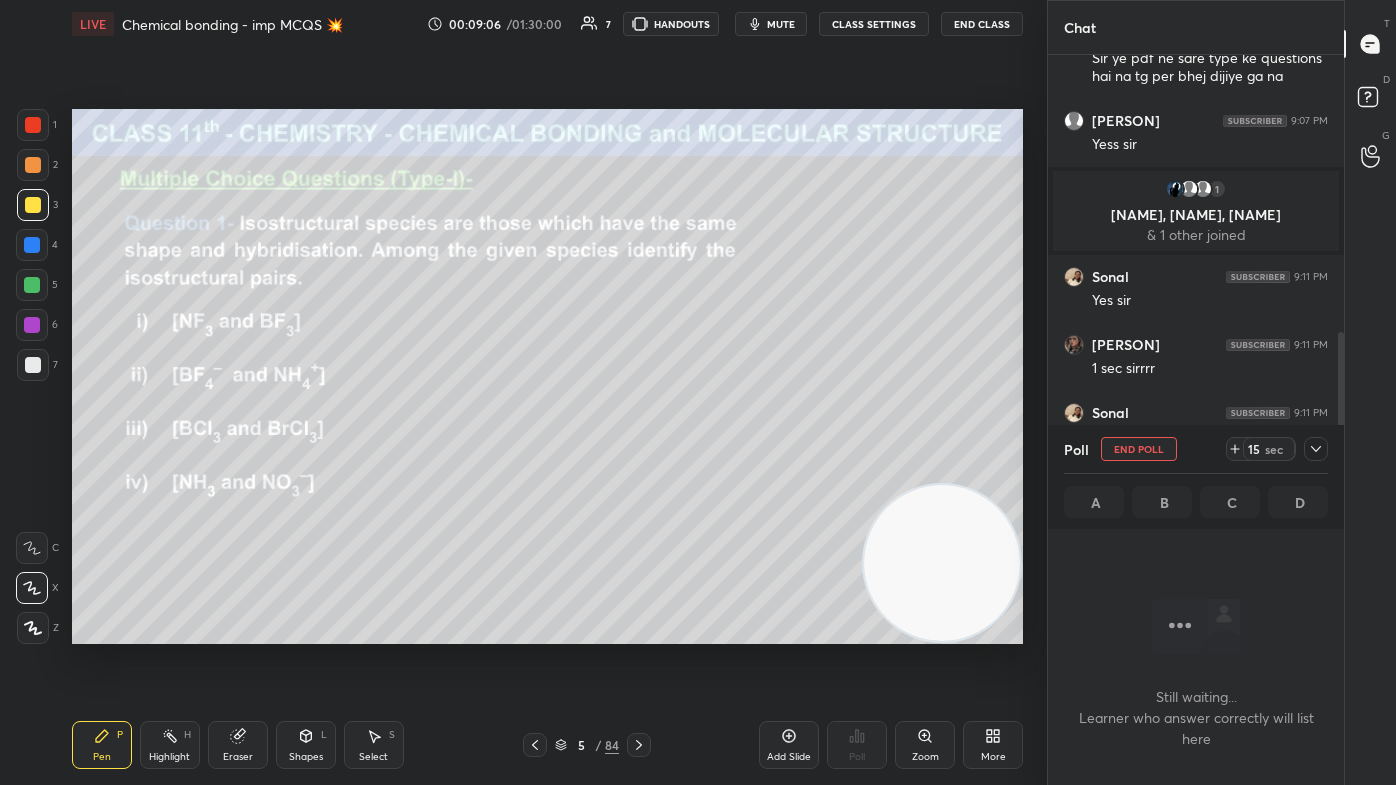 scroll, scrollTop: 619, scrollLeft: 290, axis: both 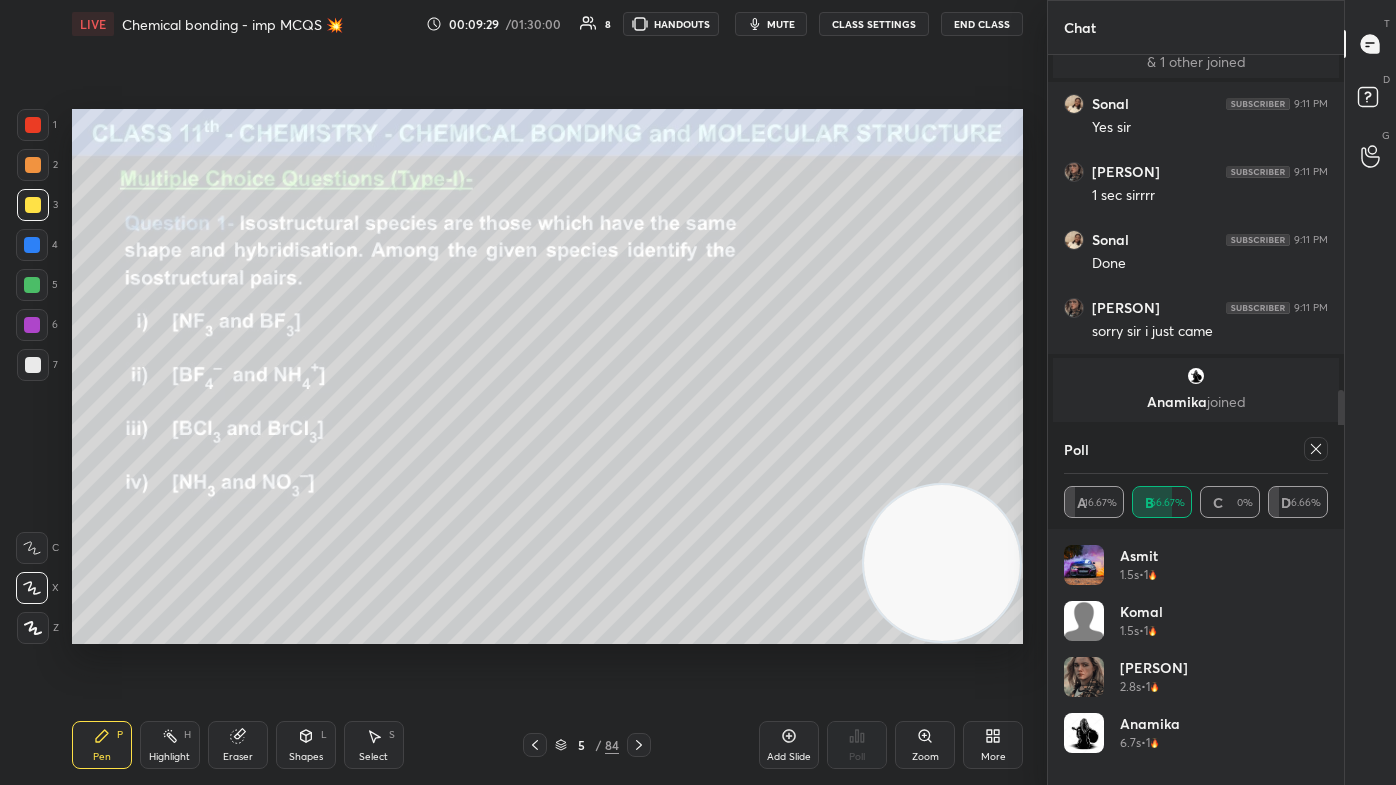 click at bounding box center (1316, 449) 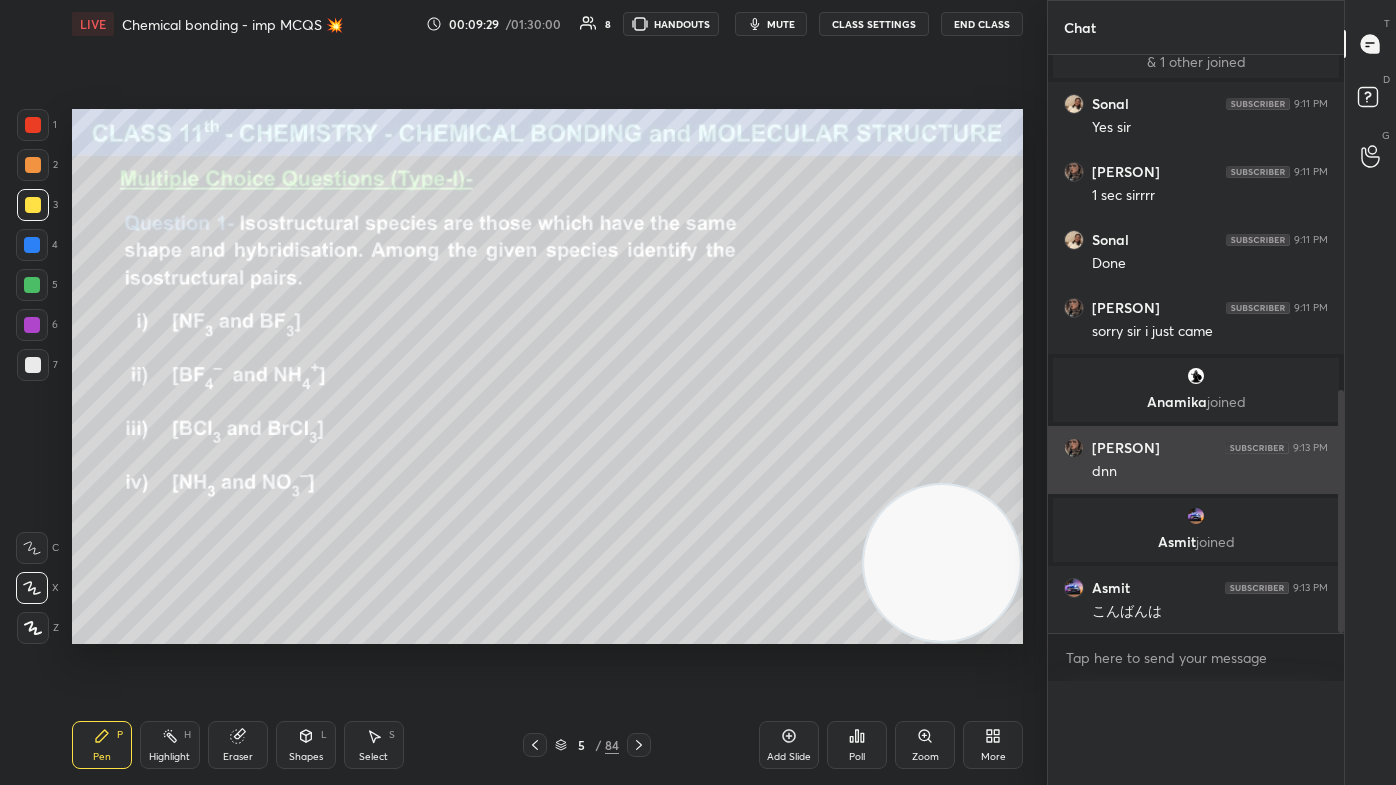 scroll, scrollTop: 0, scrollLeft: 0, axis: both 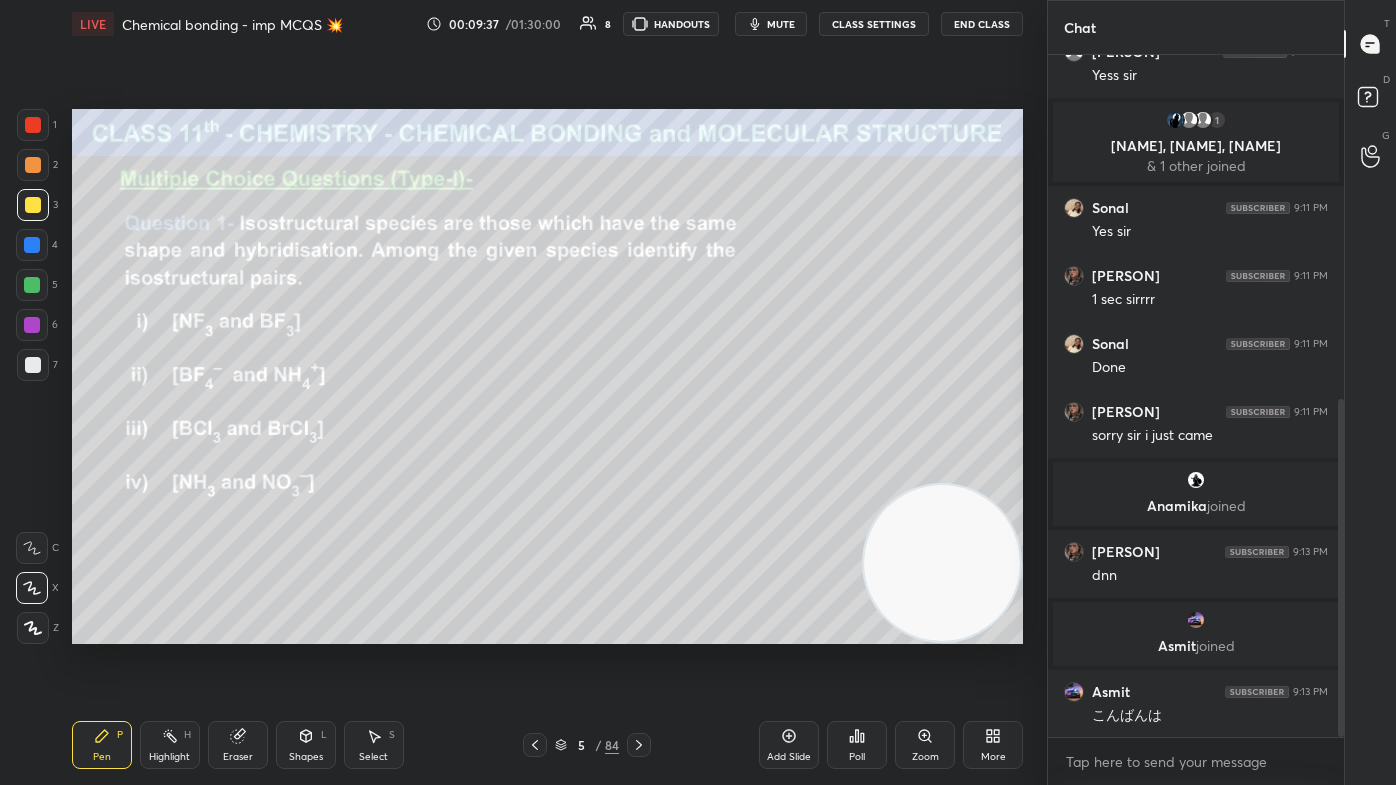 click at bounding box center (33, 205) 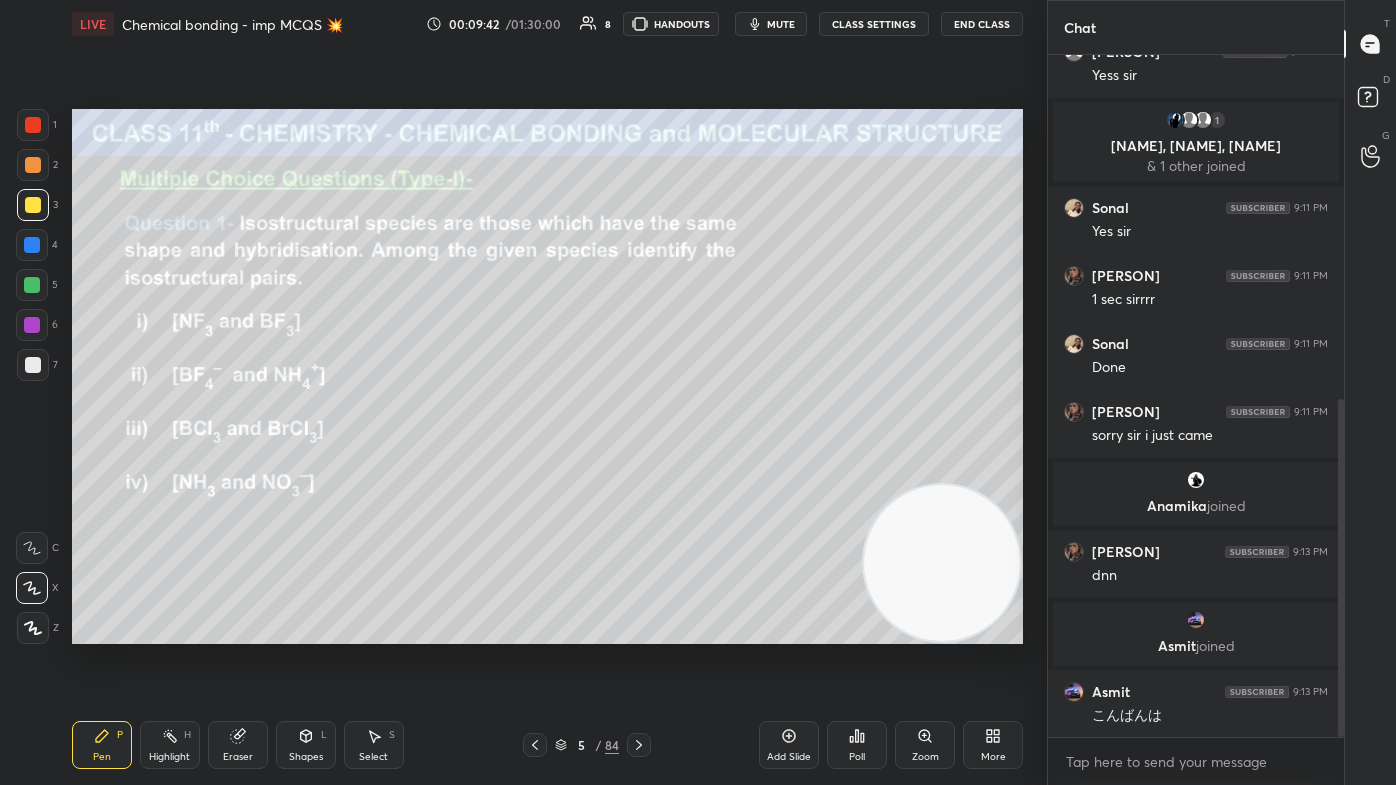 click on "Eraser" at bounding box center (238, 745) 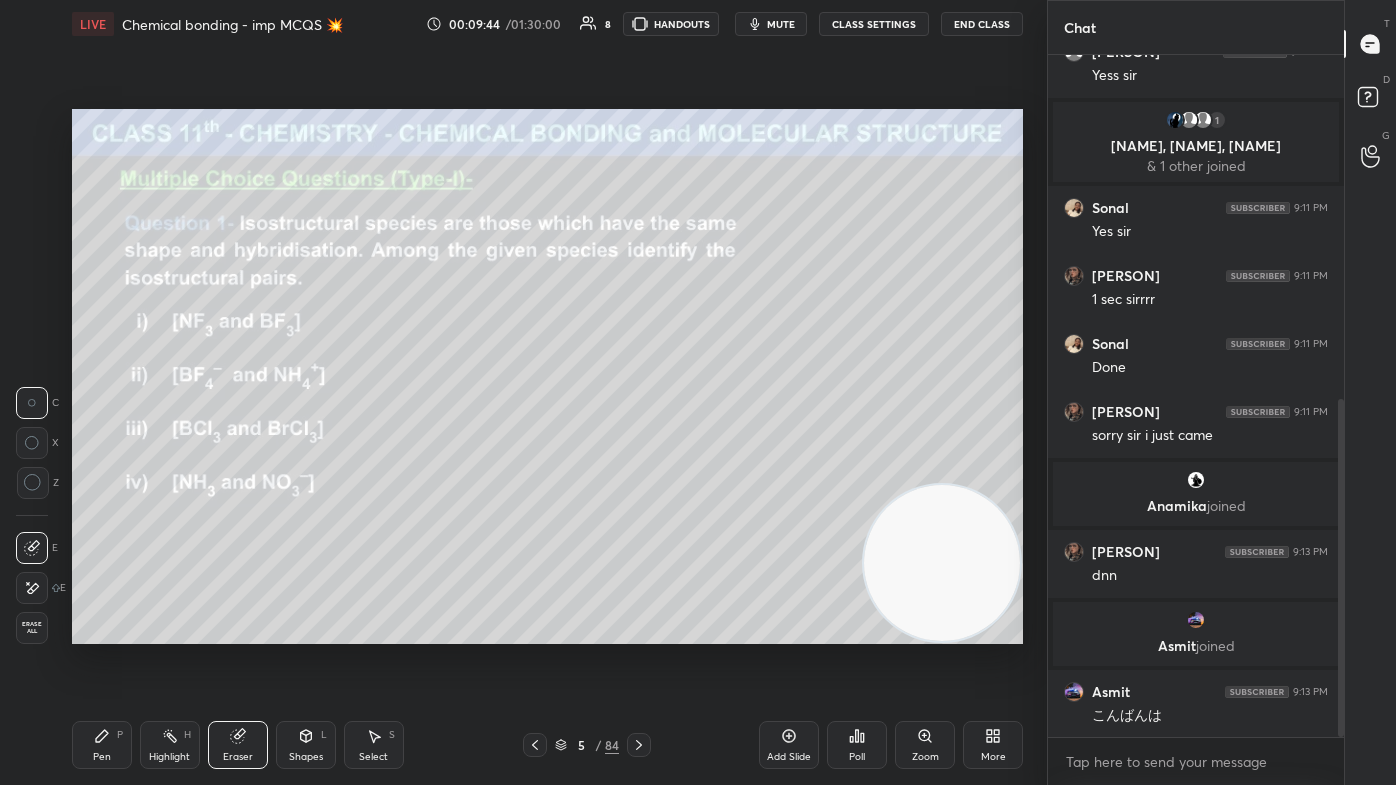 click 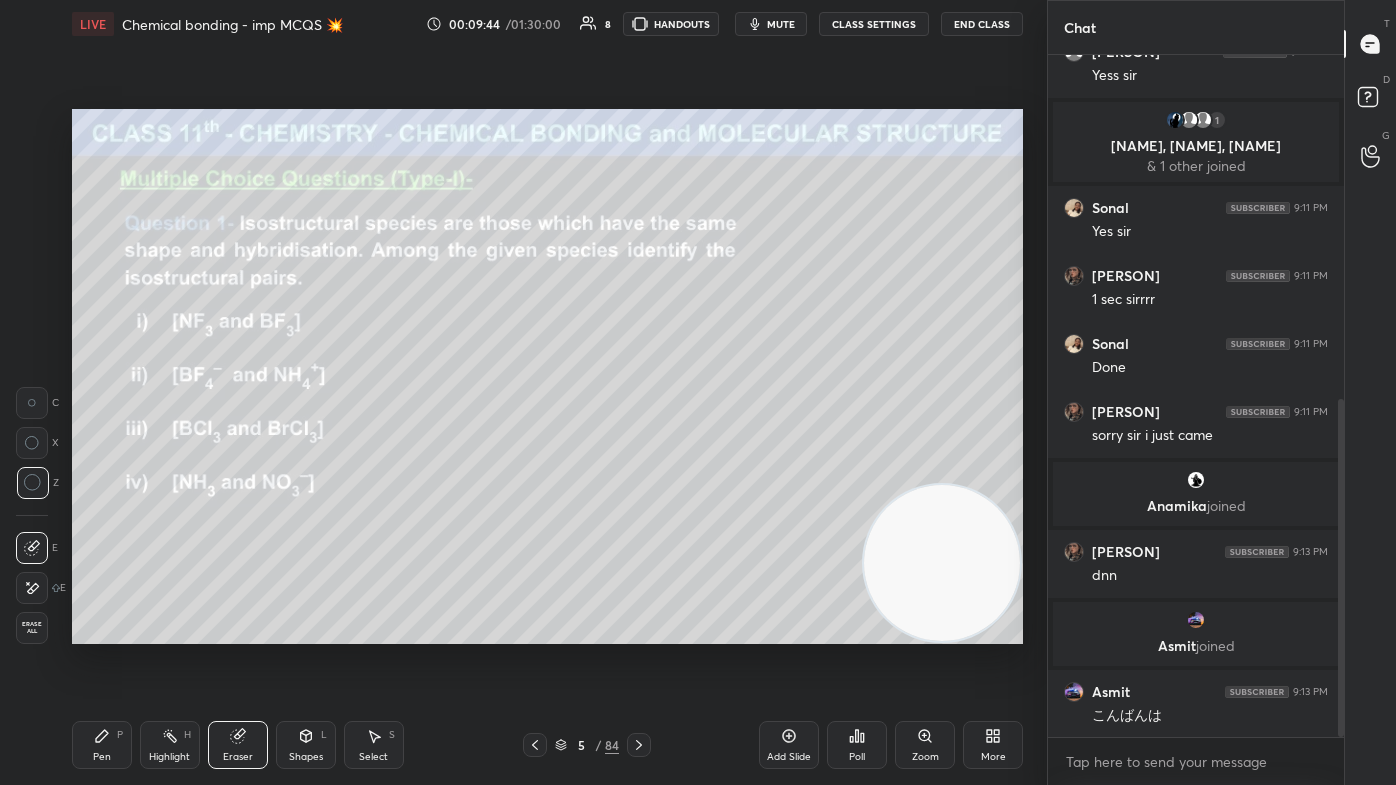 drag, startPoint x: 104, startPoint y: 749, endPoint x: 150, endPoint y: 644, distance: 114.6342 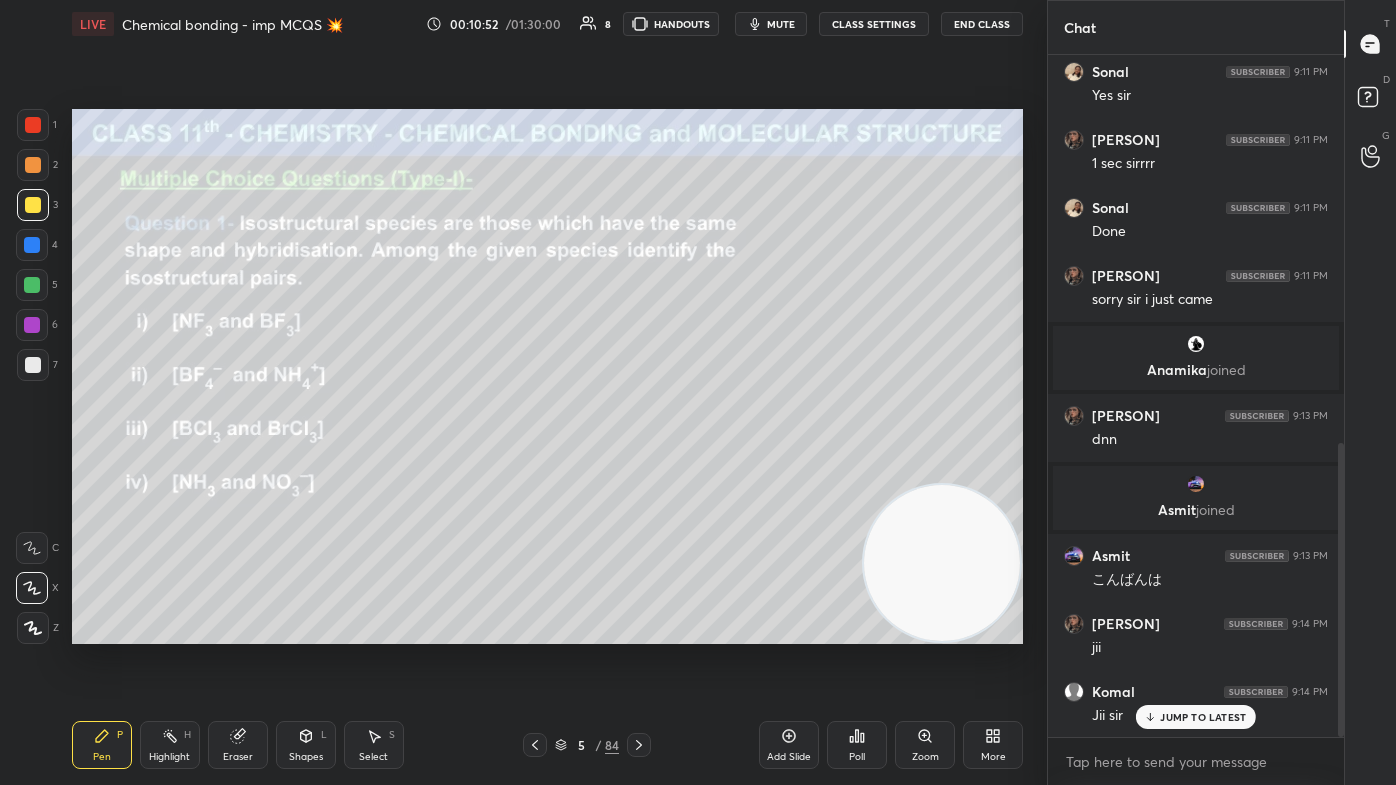 scroll, scrollTop: 898, scrollLeft: 0, axis: vertical 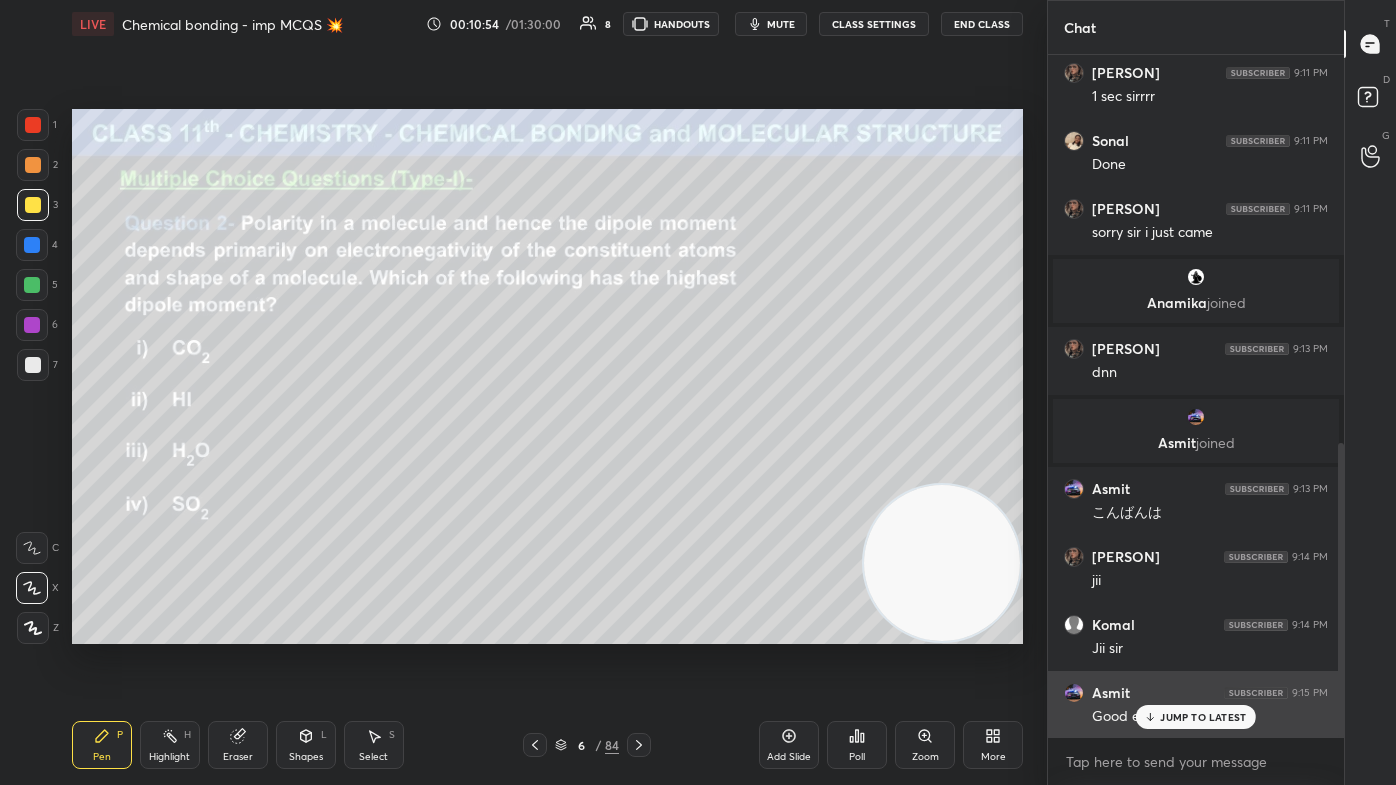 click on "JUMP TO LATEST" at bounding box center (1203, 717) 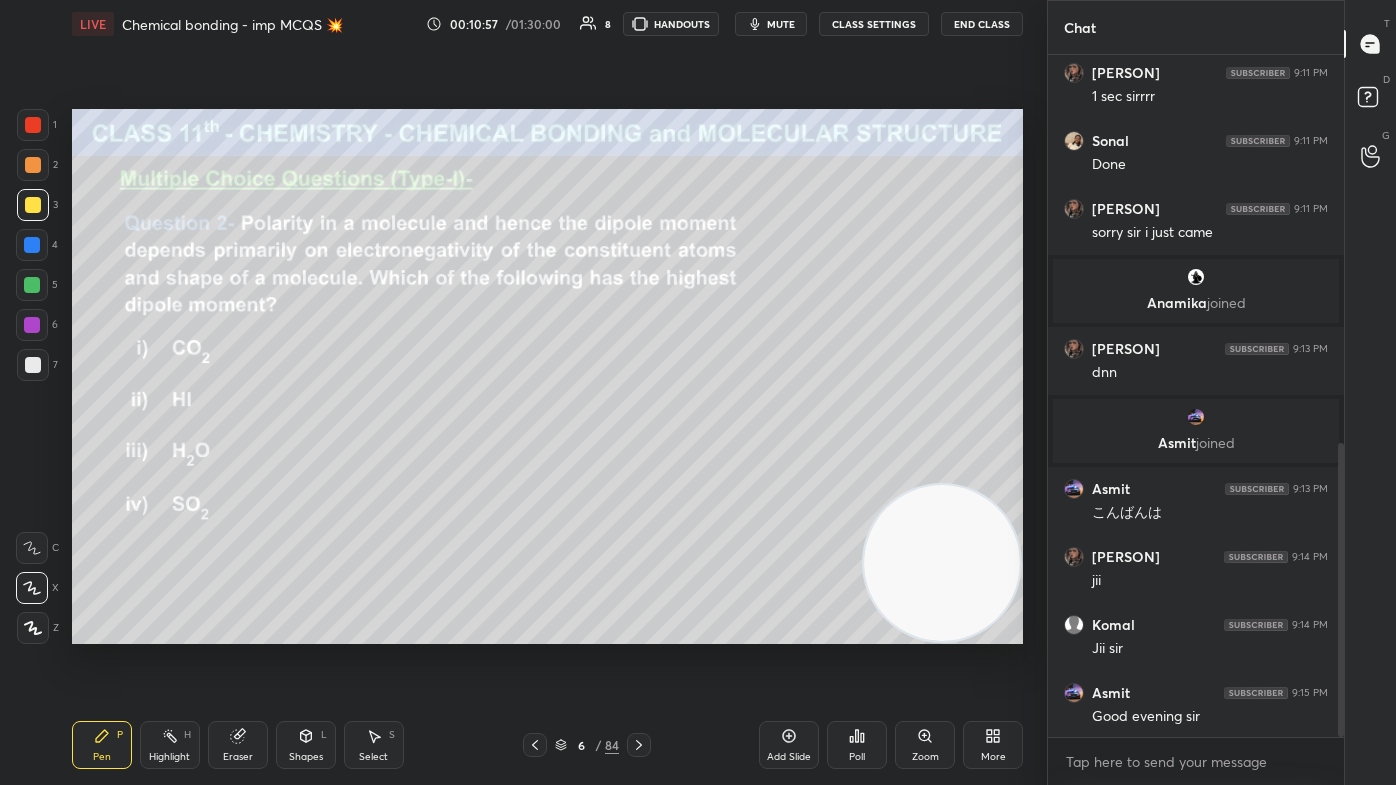 drag, startPoint x: 32, startPoint y: 357, endPoint x: 52, endPoint y: 338, distance: 27.58623 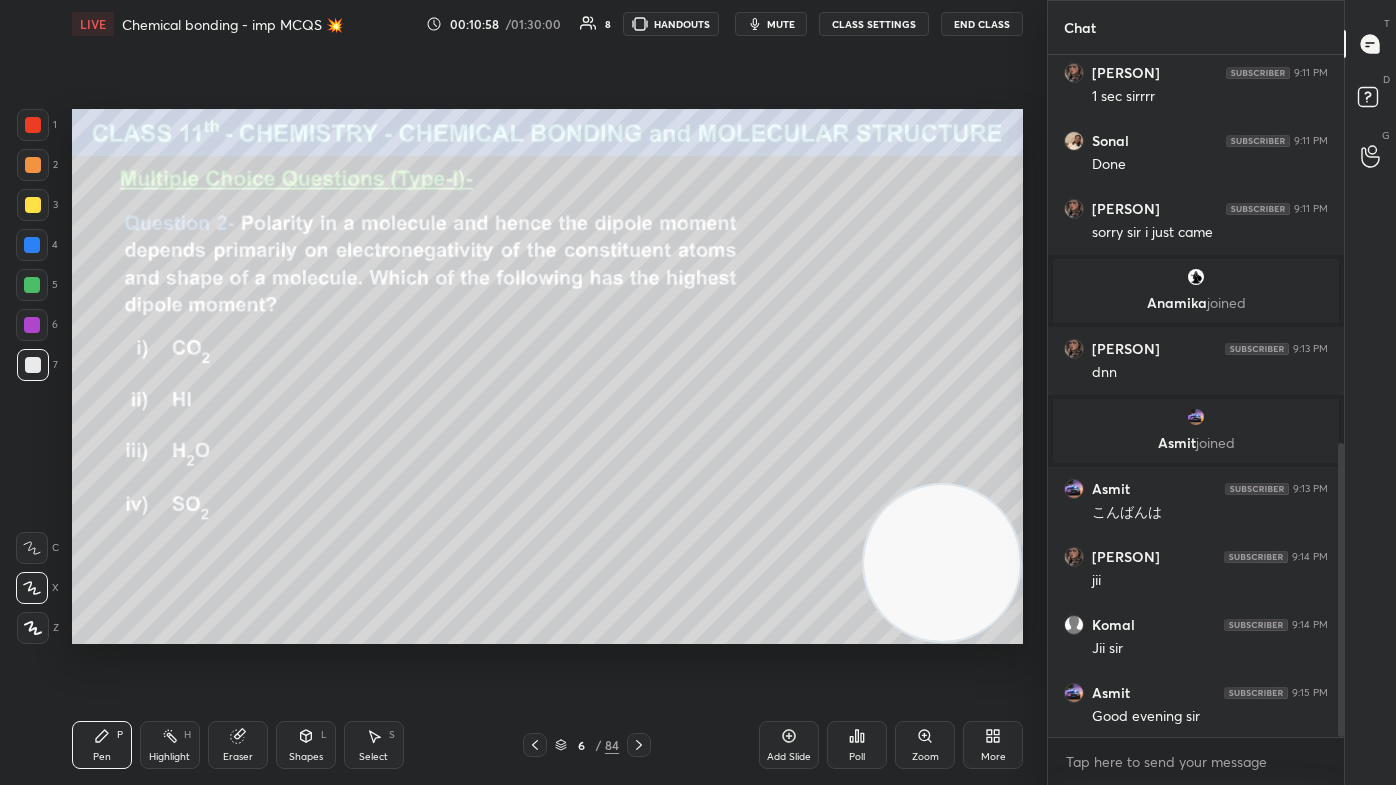 click at bounding box center [33, 125] 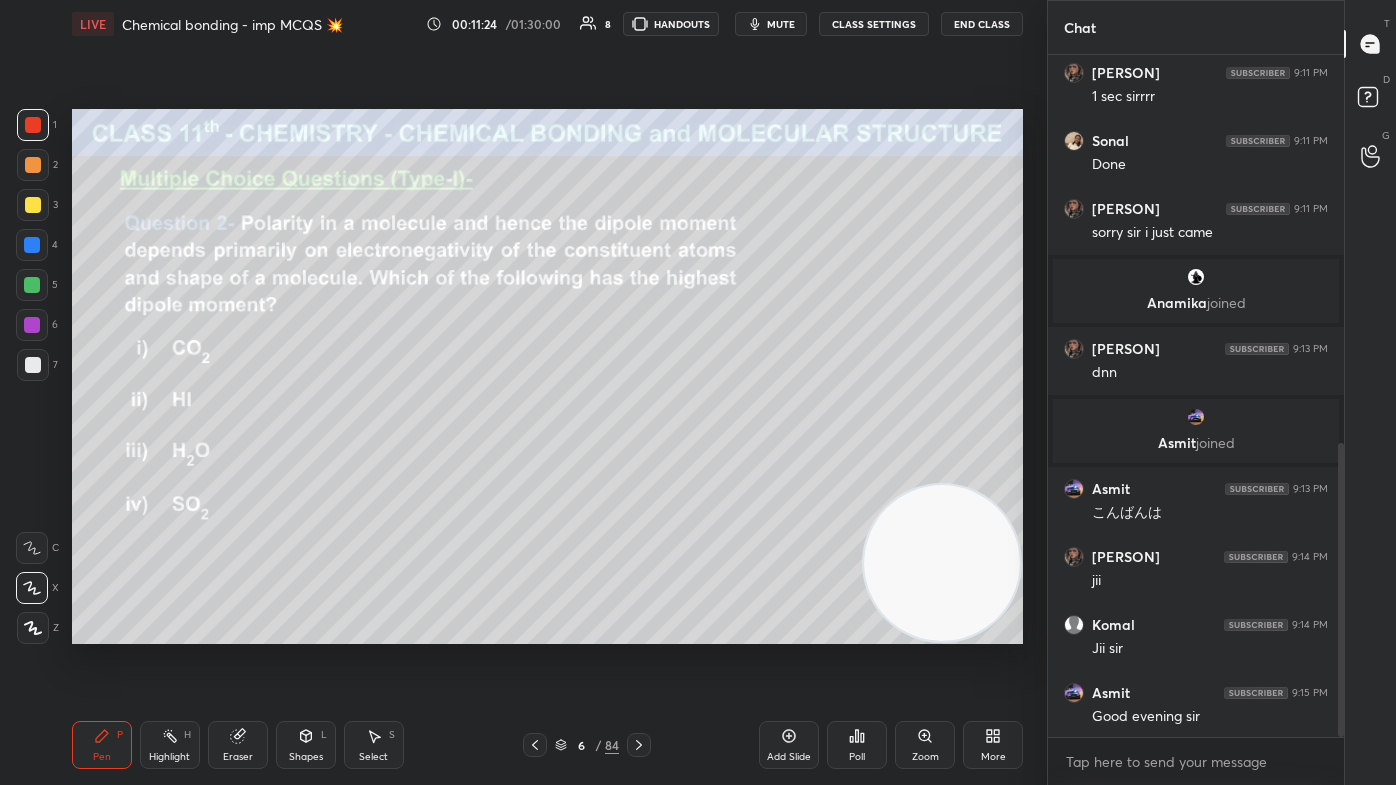 click on "mute" at bounding box center (781, 24) 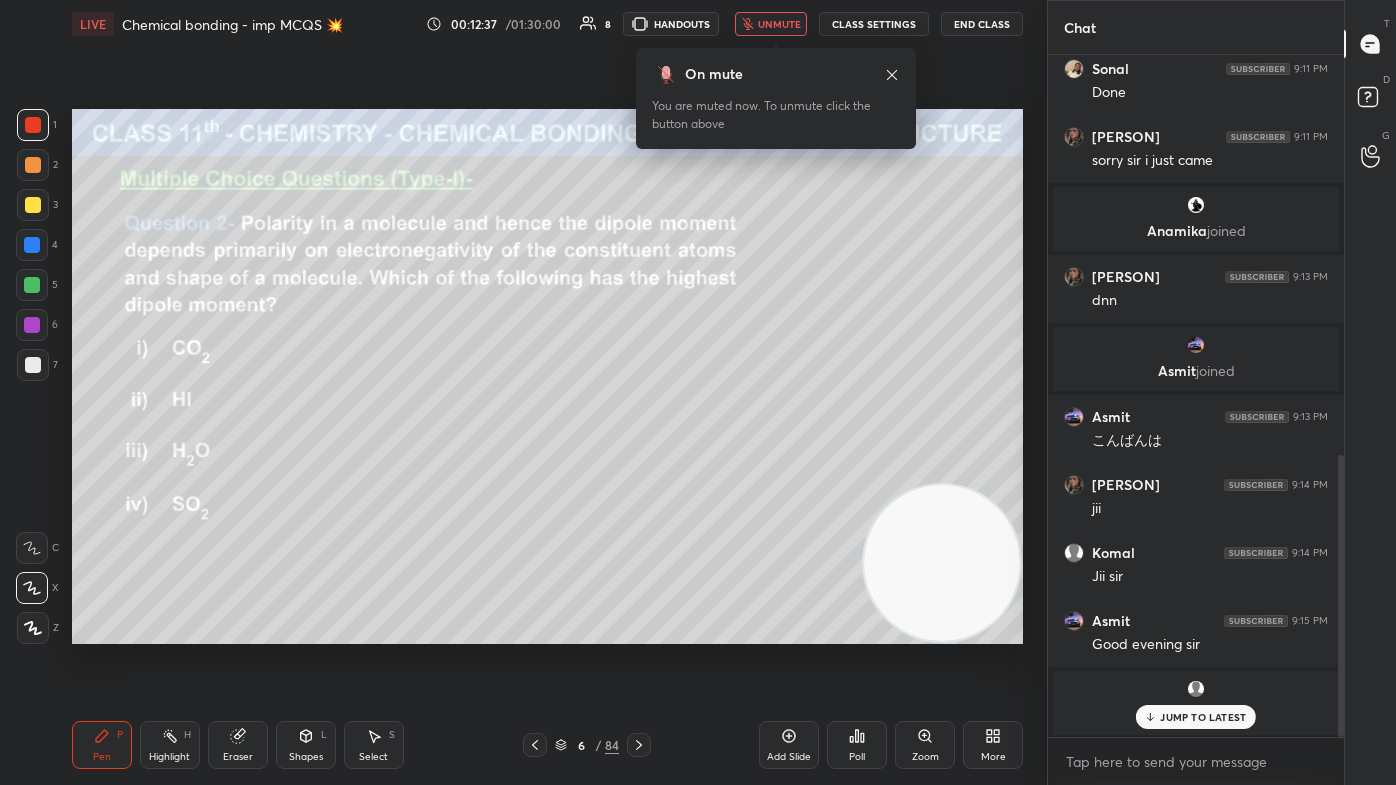 scroll, scrollTop: 984, scrollLeft: 0, axis: vertical 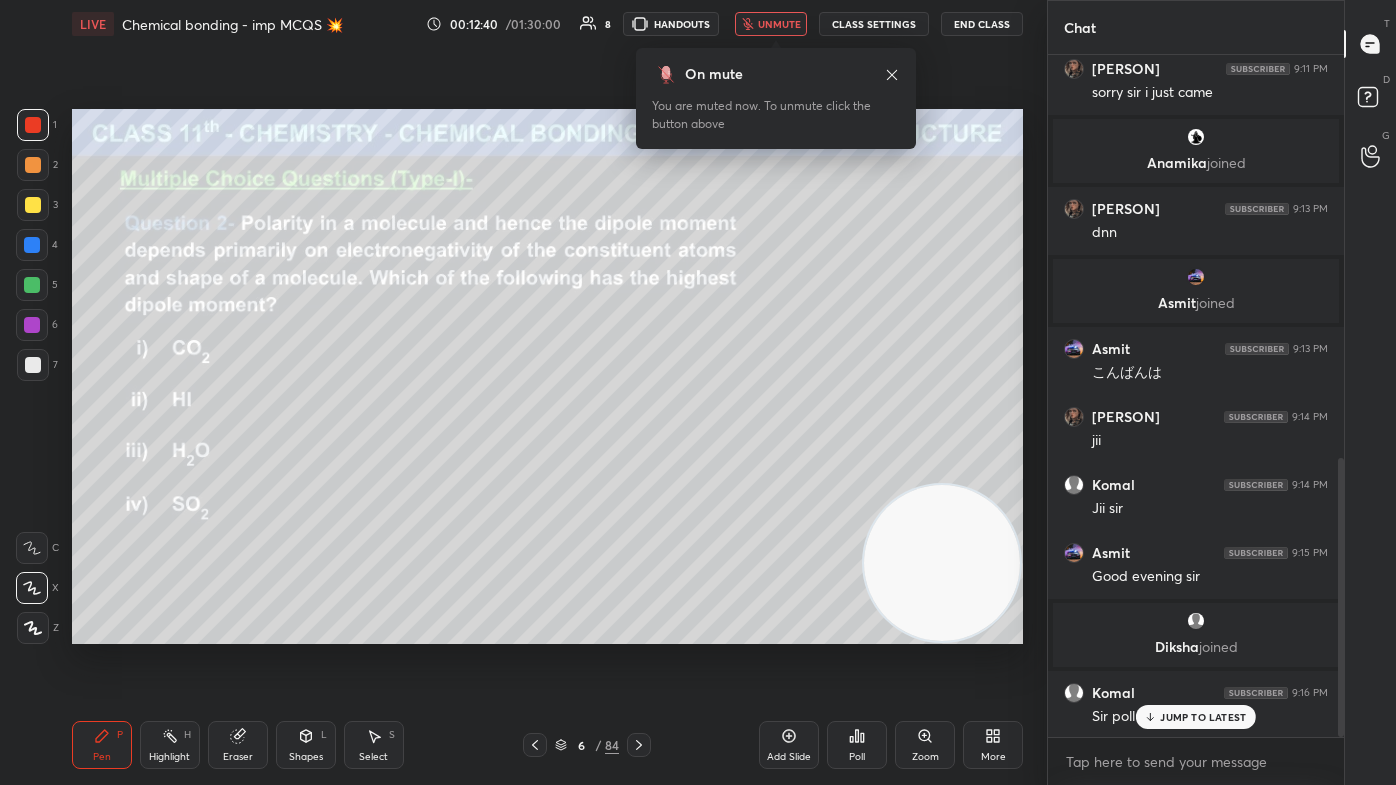 click on "unmute" at bounding box center [779, 24] 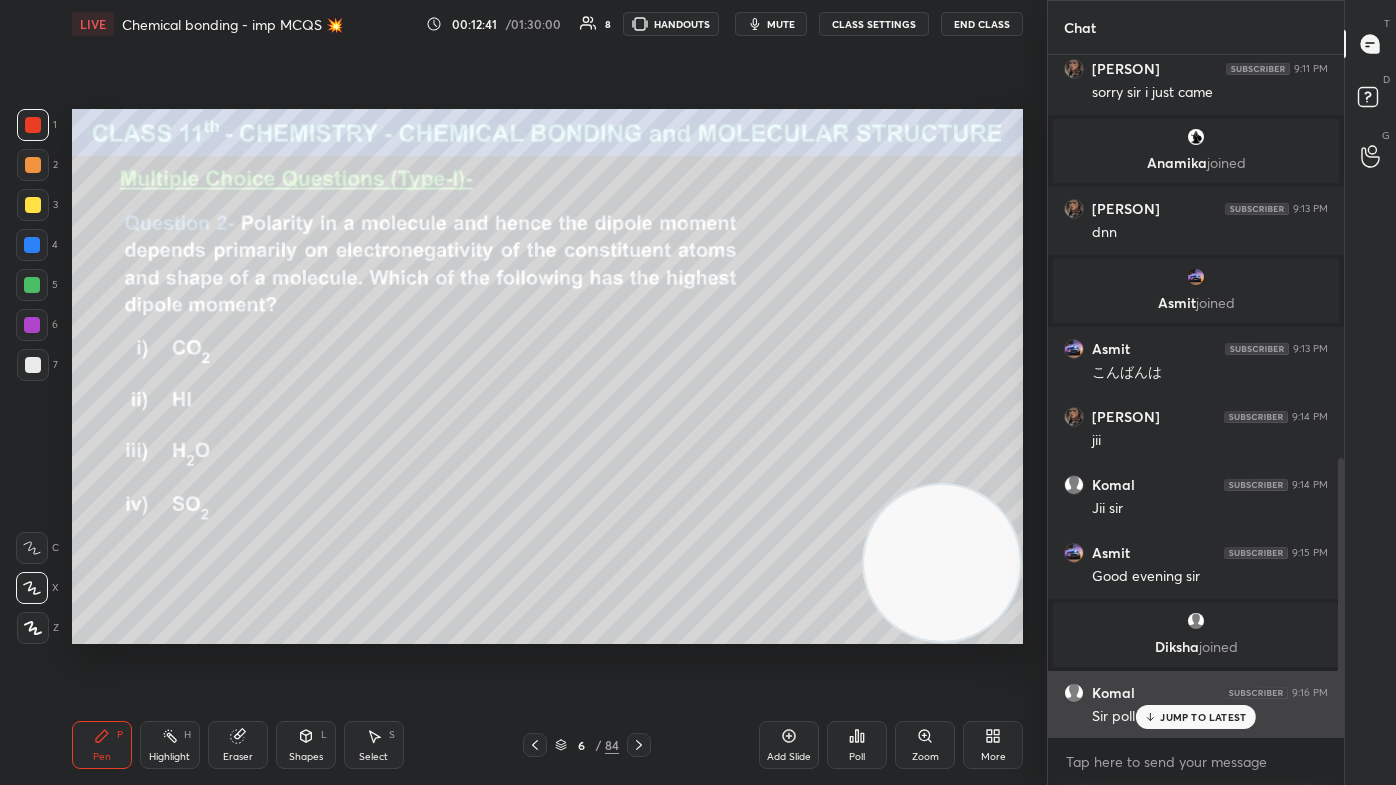 click on "JUMP TO LATEST" at bounding box center [1203, 717] 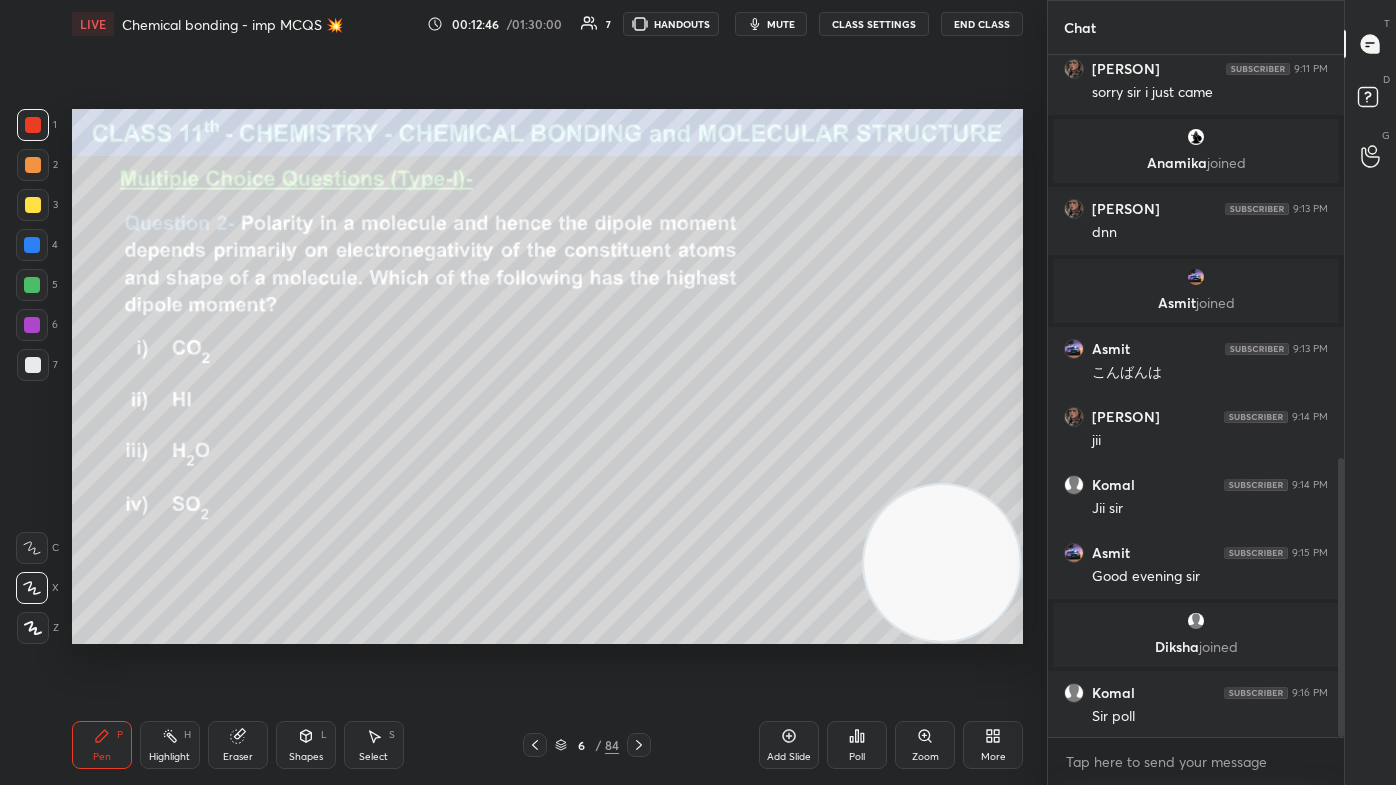 click on "Poll" at bounding box center [857, 757] 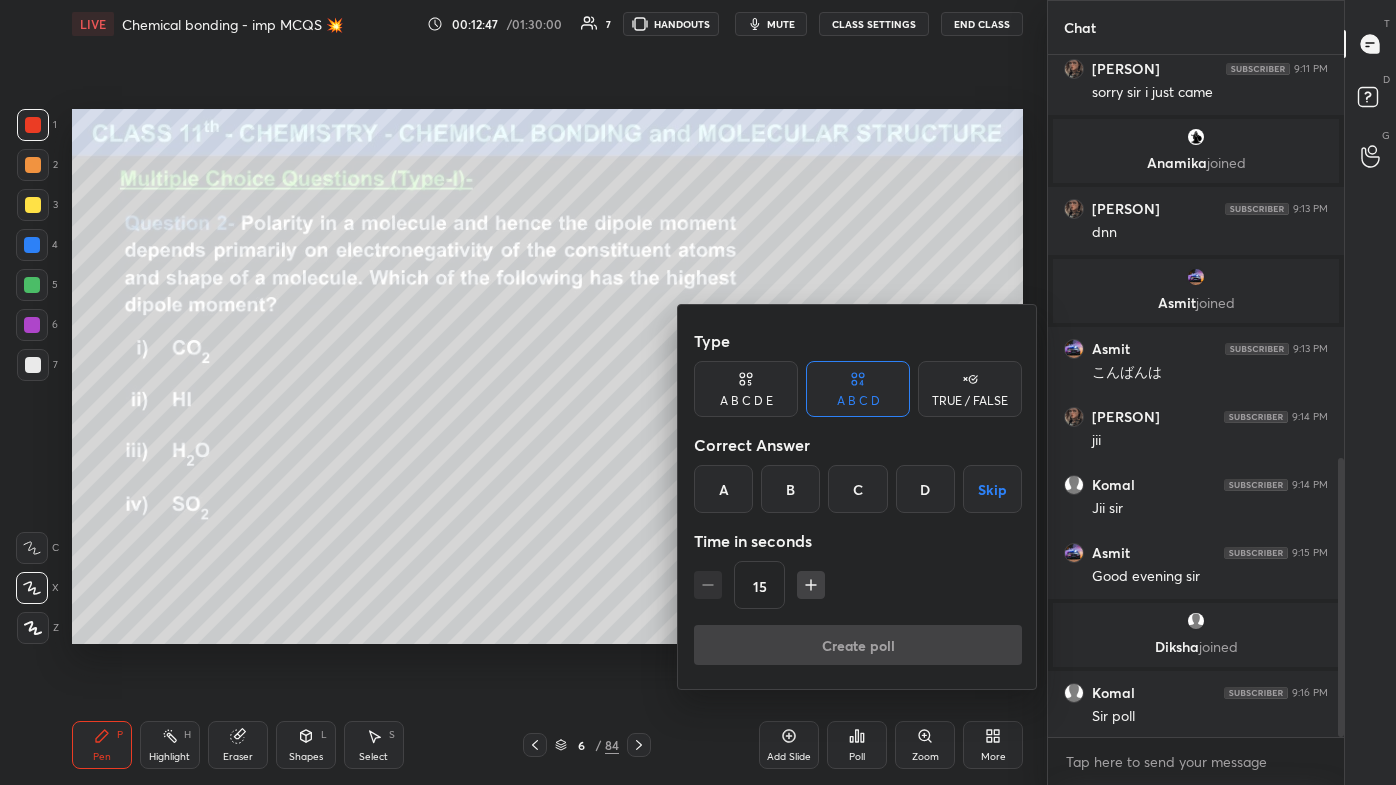 click on "C" at bounding box center (857, 489) 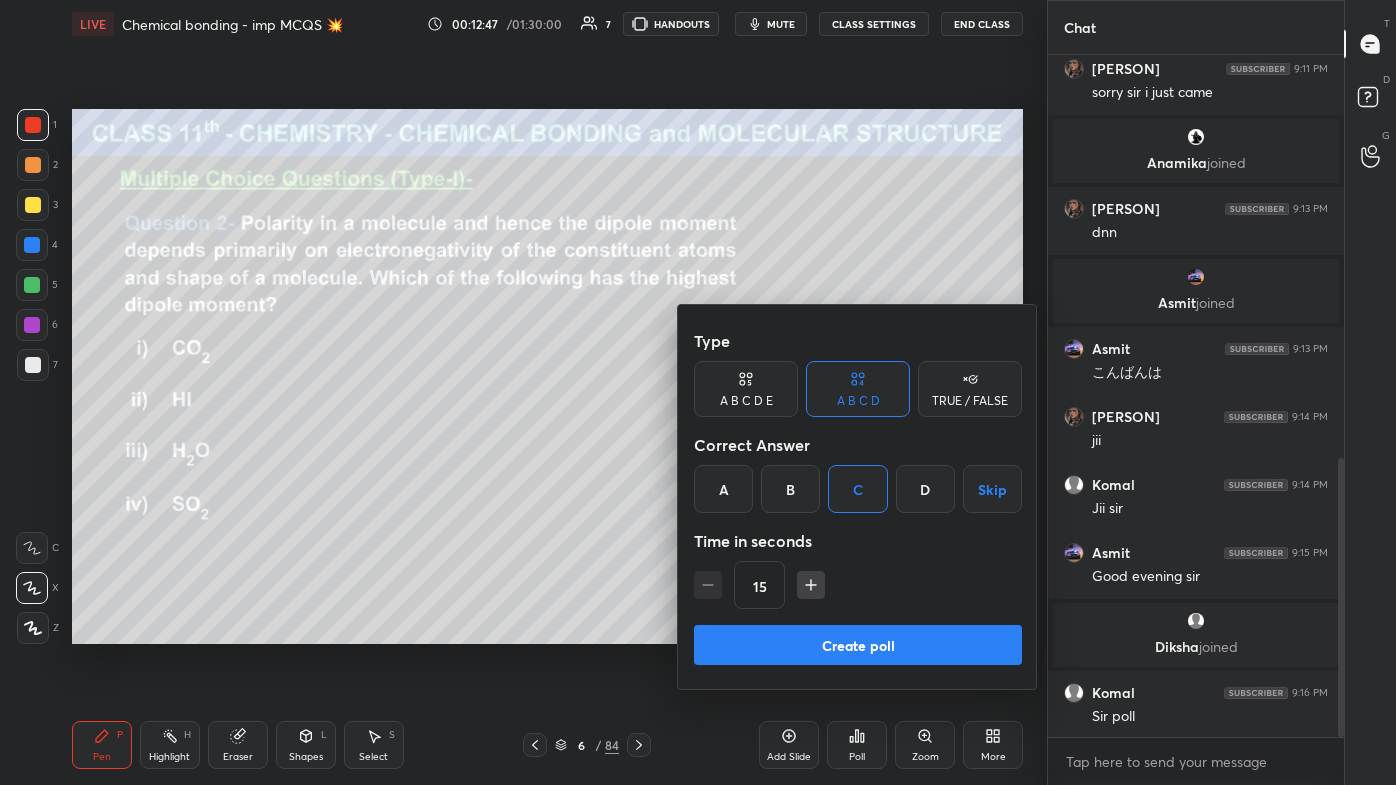 click on "Create poll" at bounding box center (858, 645) 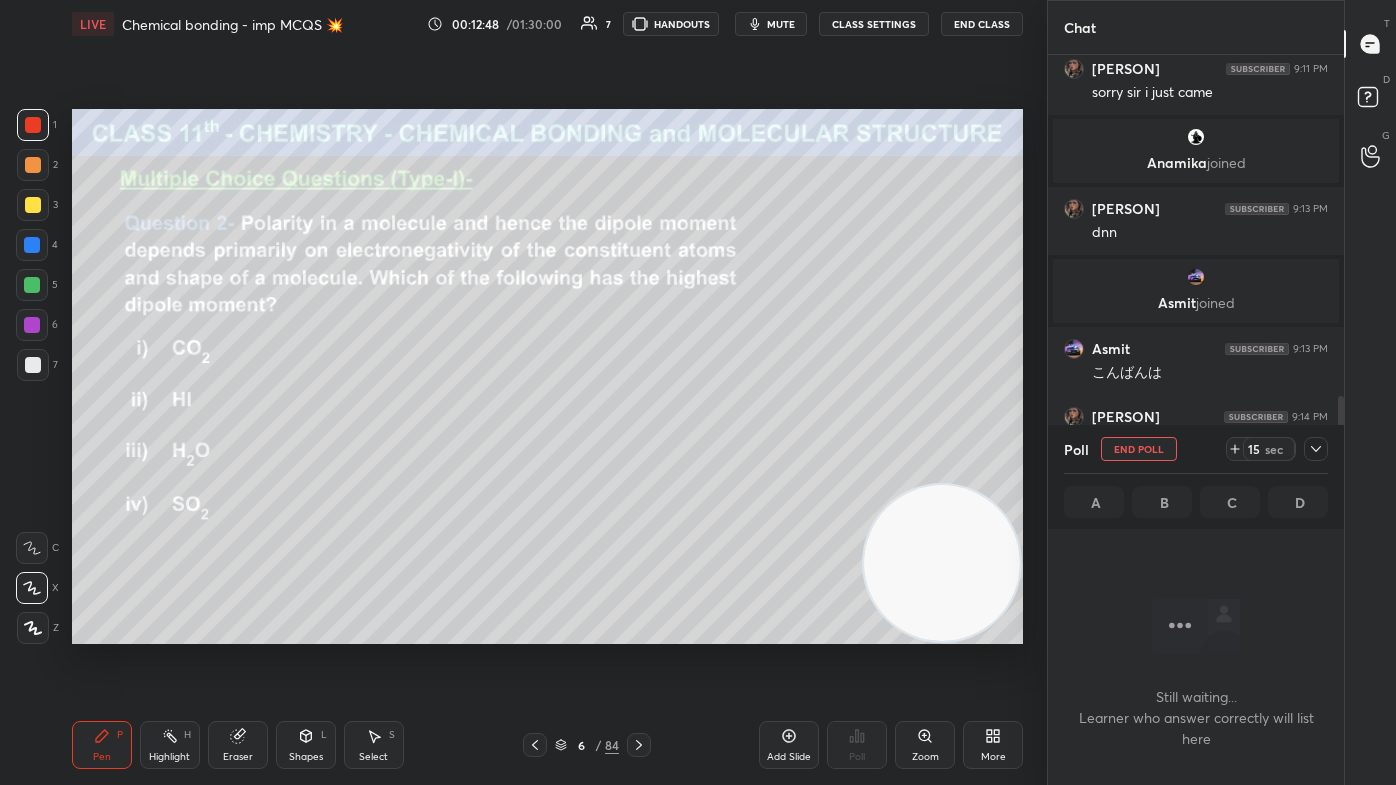 scroll, scrollTop: 576, scrollLeft: 290, axis: both 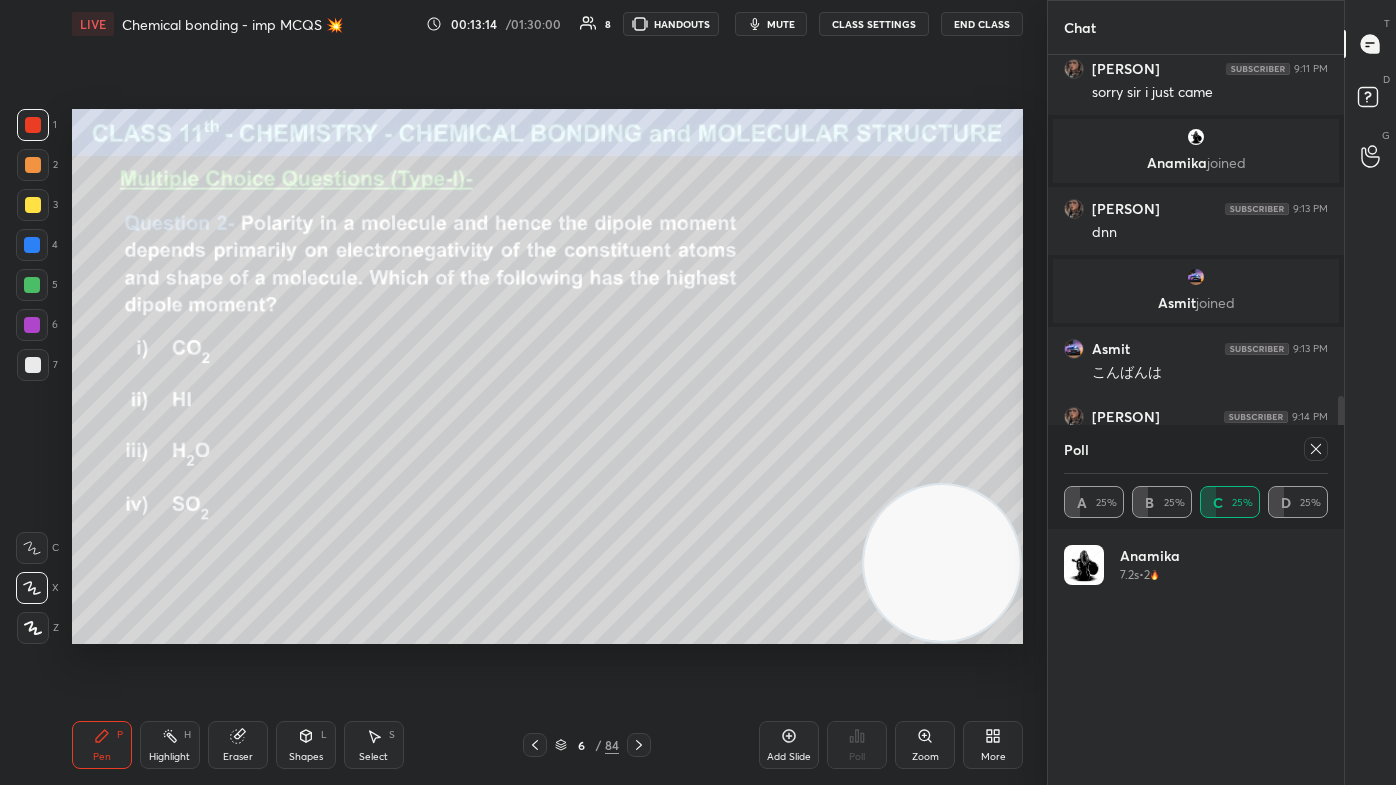 click at bounding box center [33, 205] 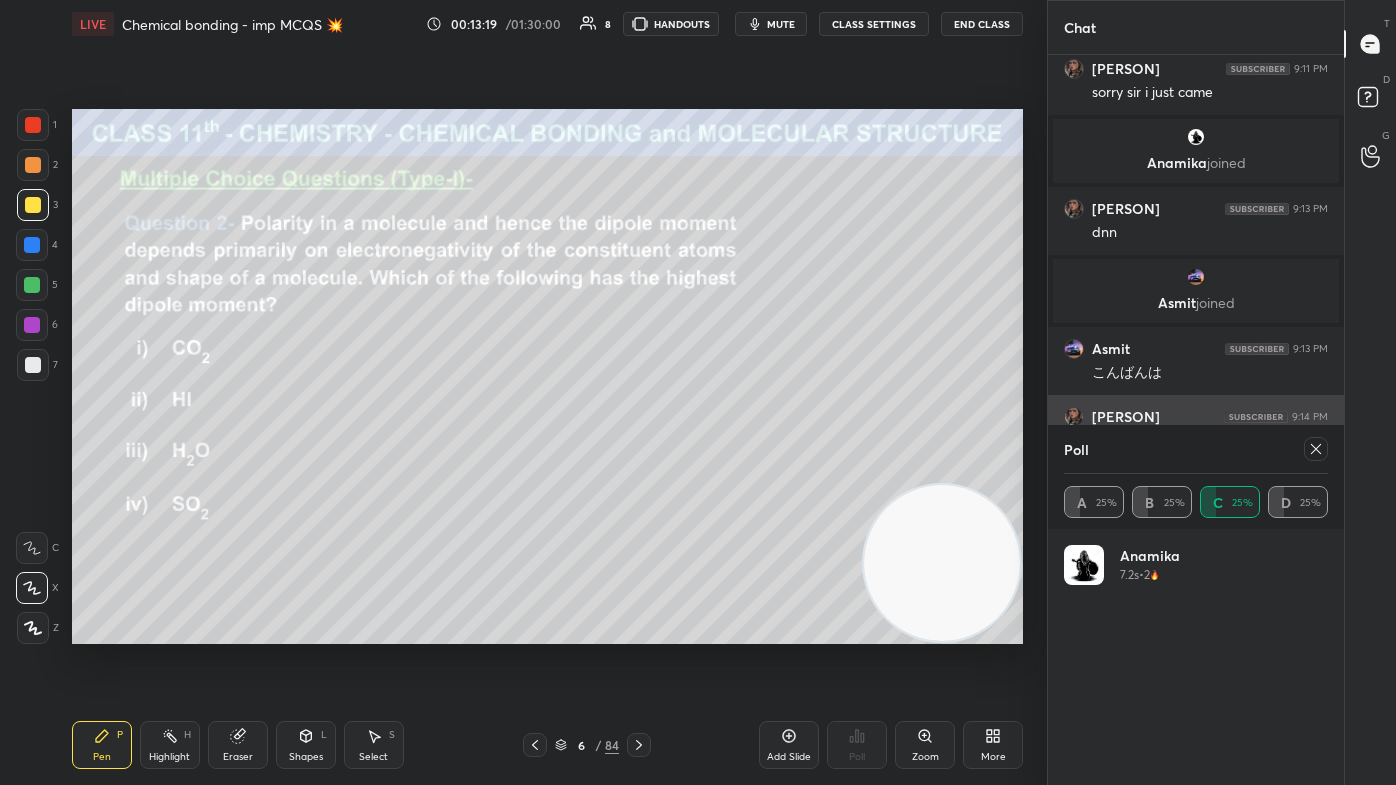 click 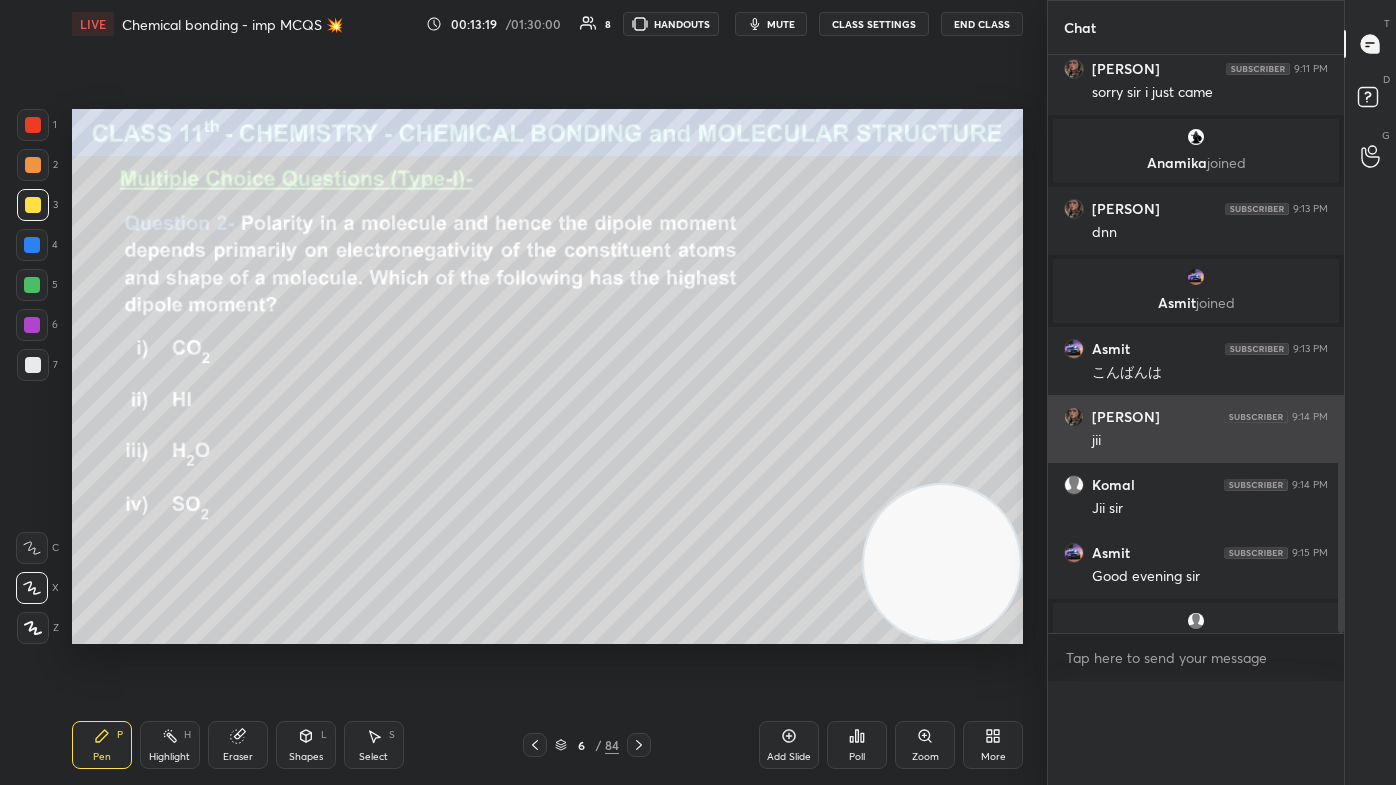 scroll, scrollTop: 0, scrollLeft: 0, axis: both 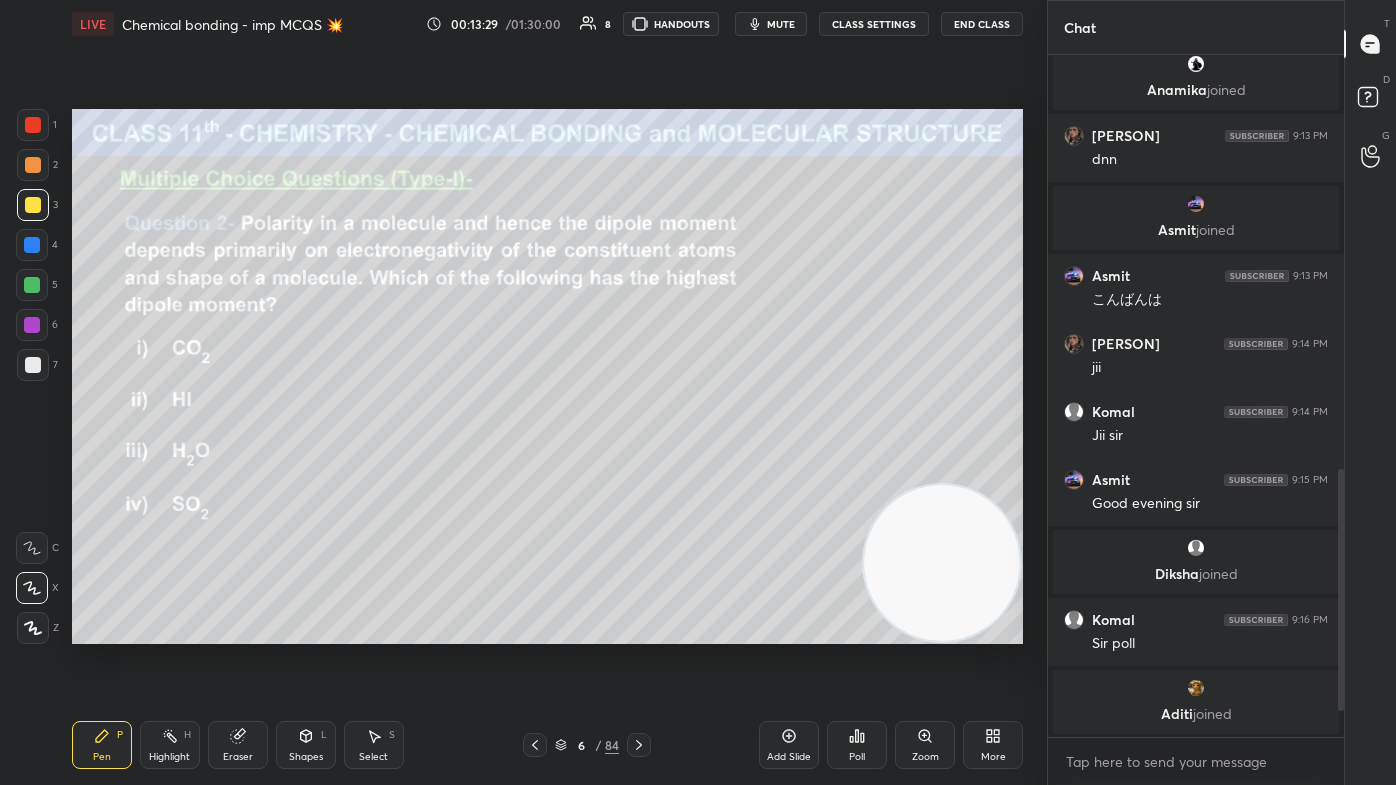 drag, startPoint x: 242, startPoint y: 744, endPoint x: 297, endPoint y: 696, distance: 73 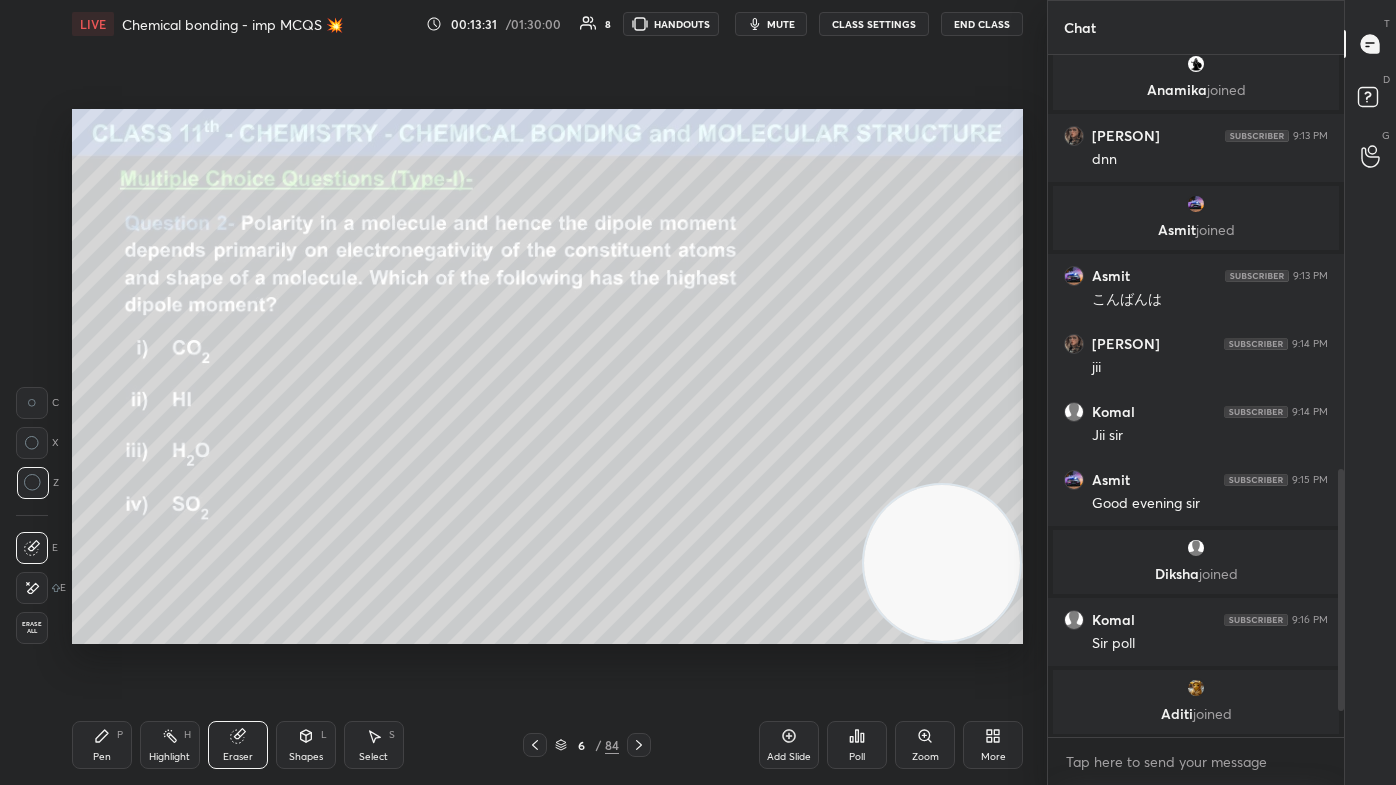 click on "Pen P" at bounding box center [102, 745] 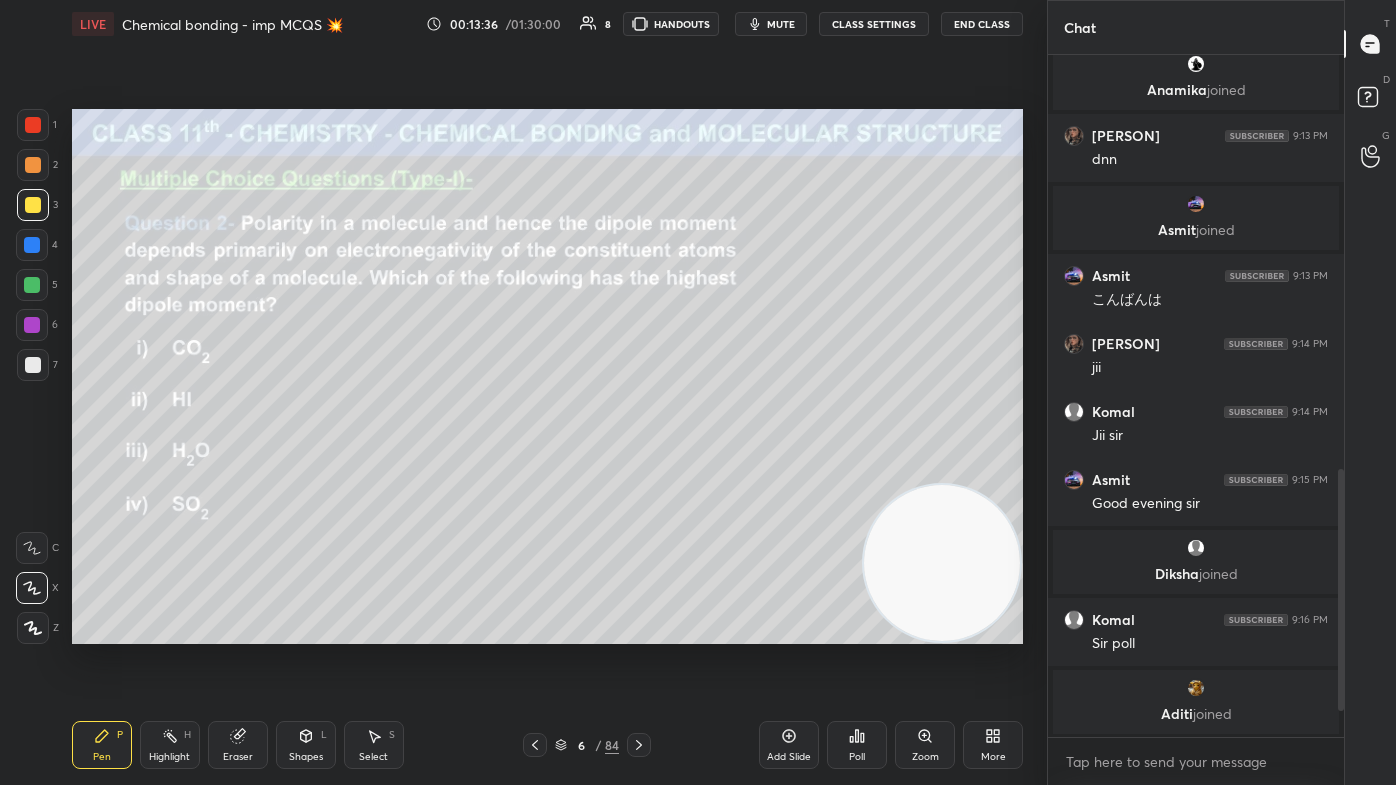drag, startPoint x: 28, startPoint y: 291, endPoint x: 50, endPoint y: 290, distance: 22.022715 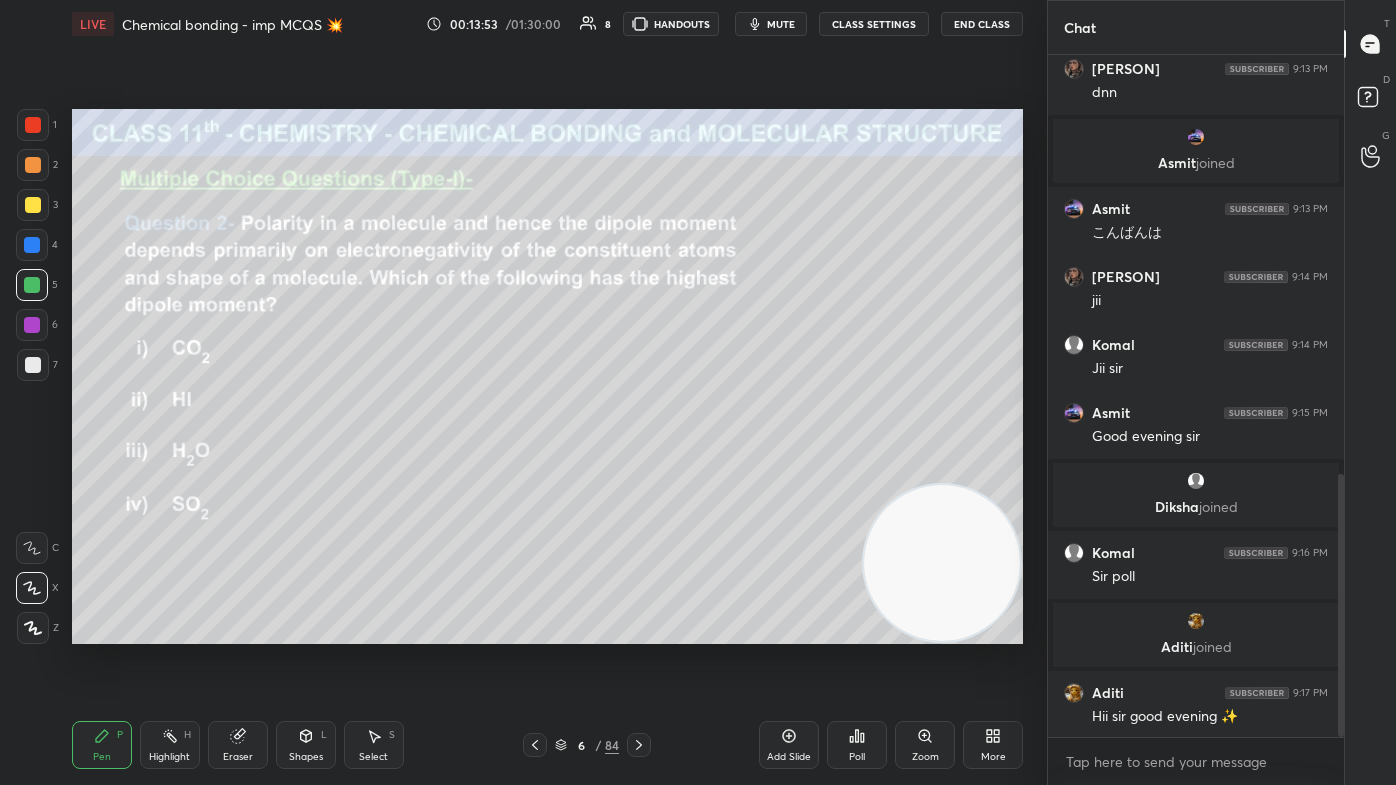 scroll, scrollTop: 1157, scrollLeft: 0, axis: vertical 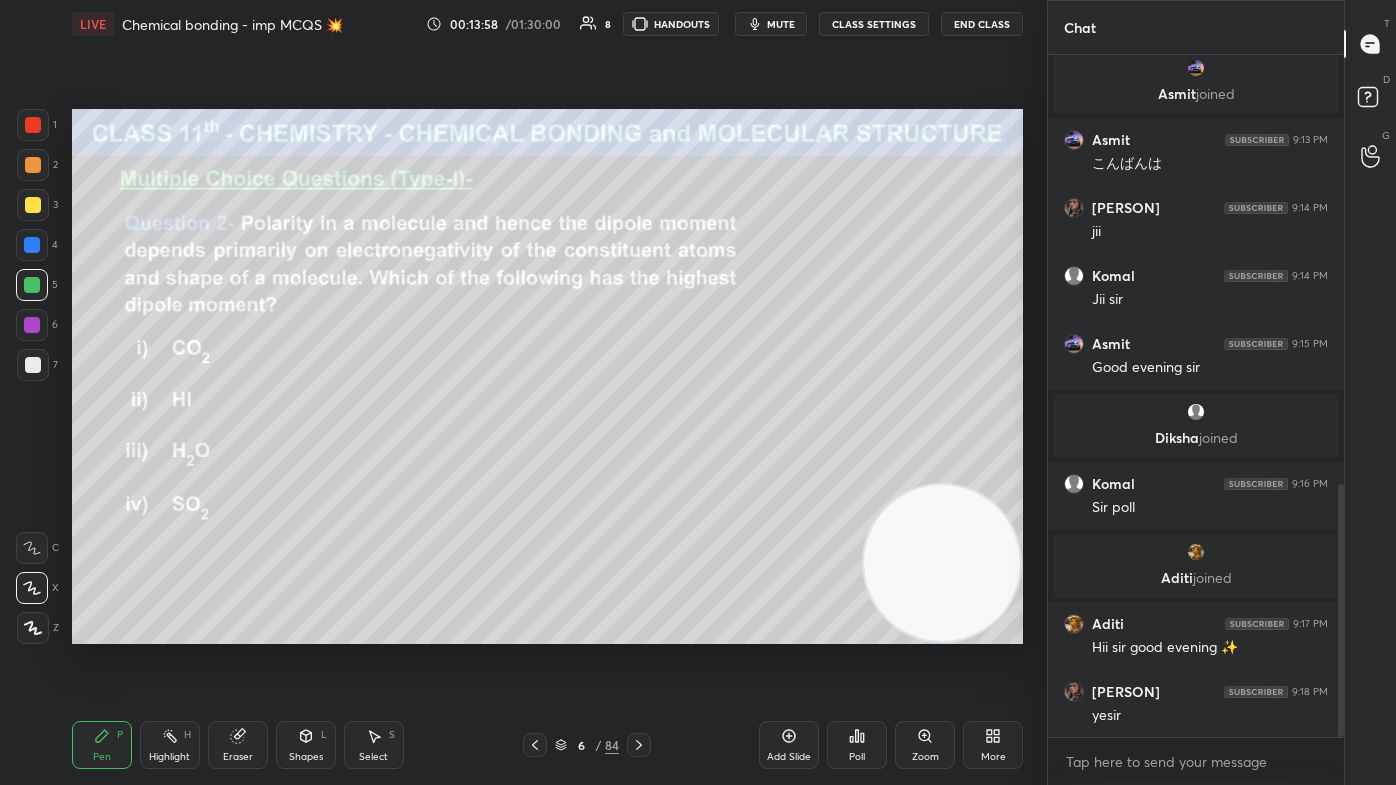 click at bounding box center (33, 125) 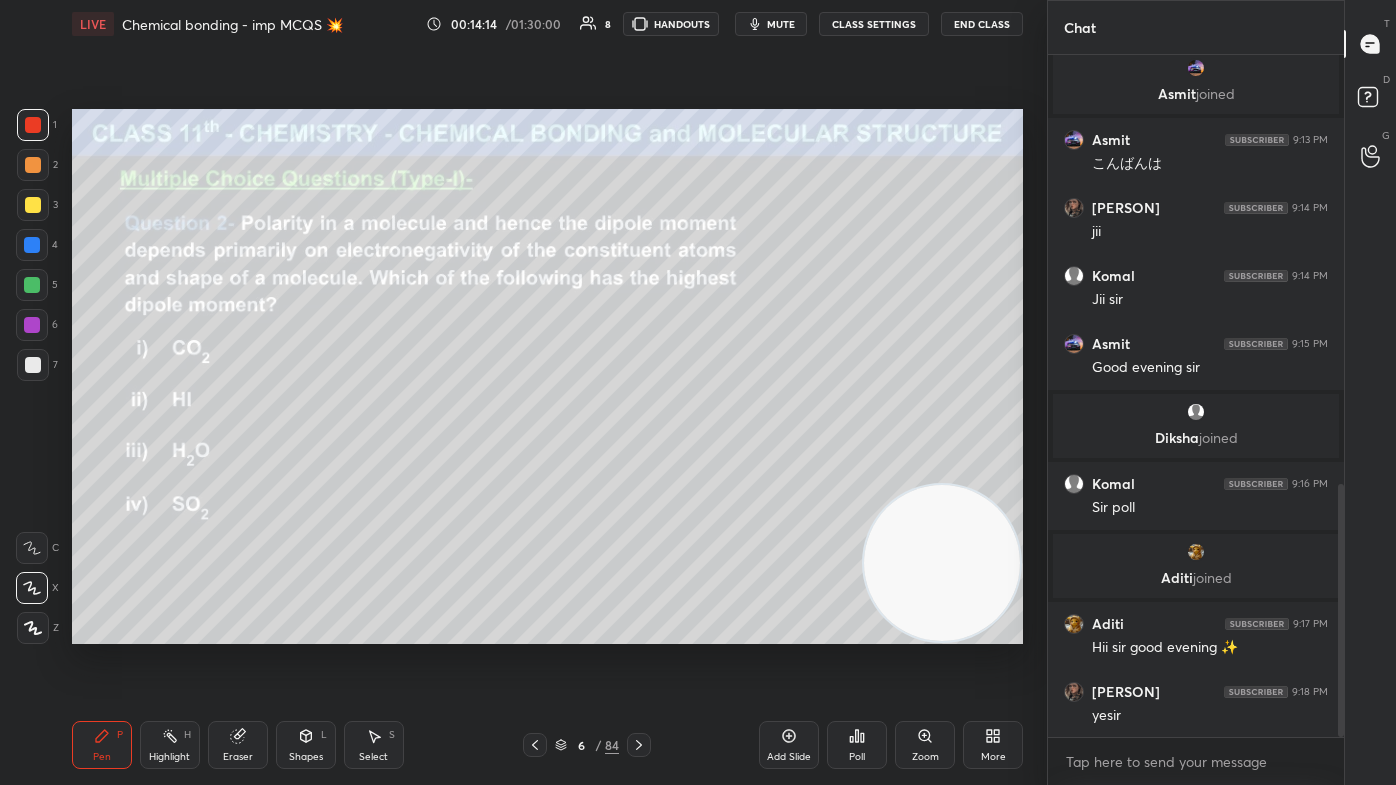 click at bounding box center [33, 365] 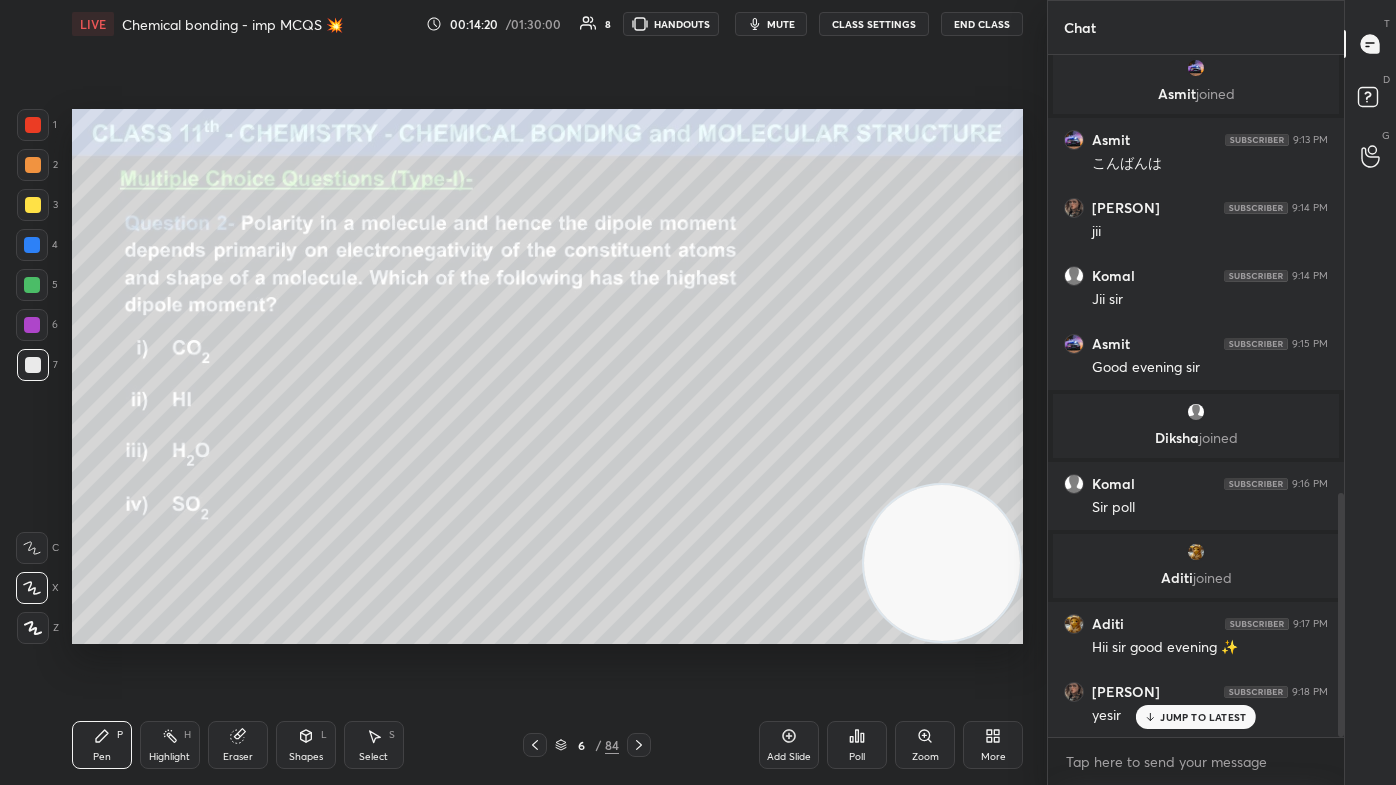 scroll, scrollTop: 1224, scrollLeft: 0, axis: vertical 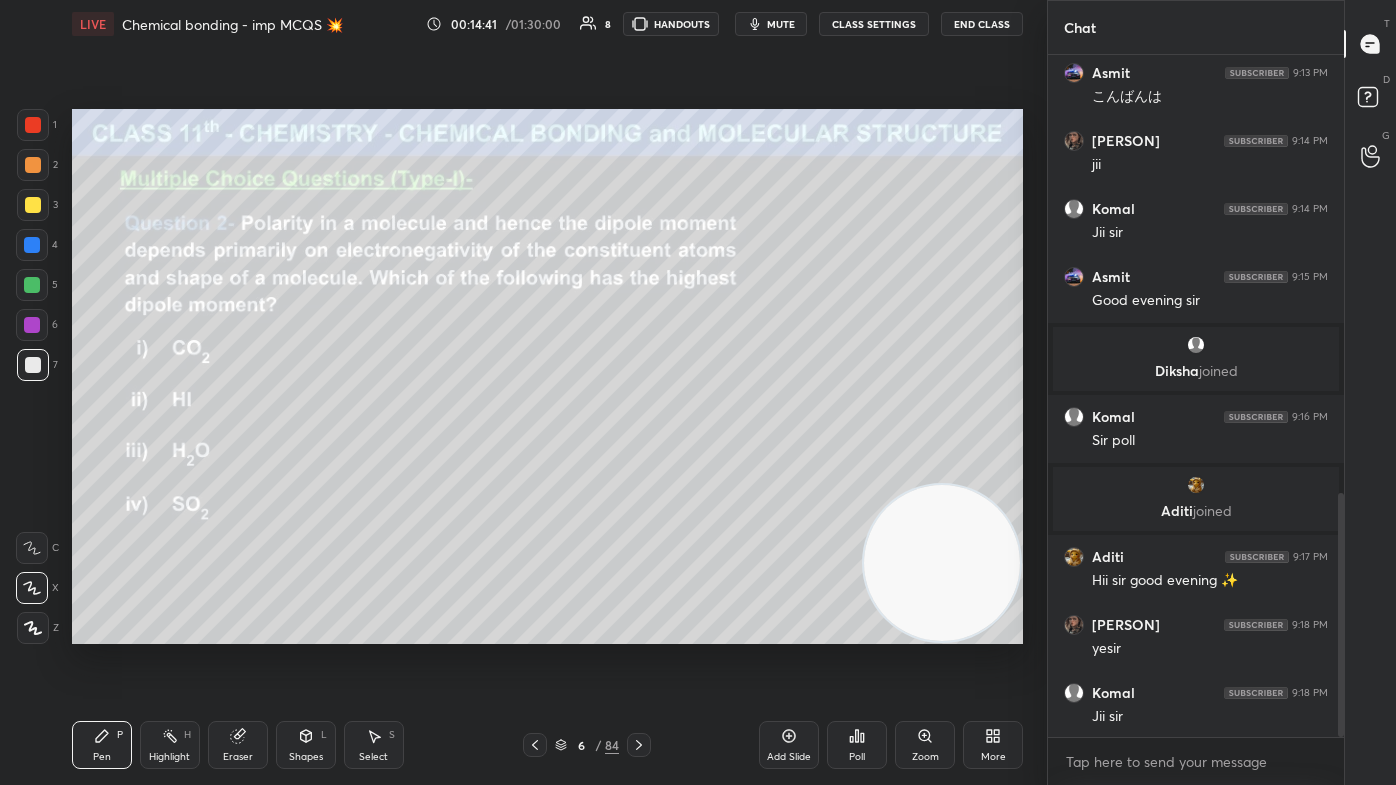 click at bounding box center (32, 285) 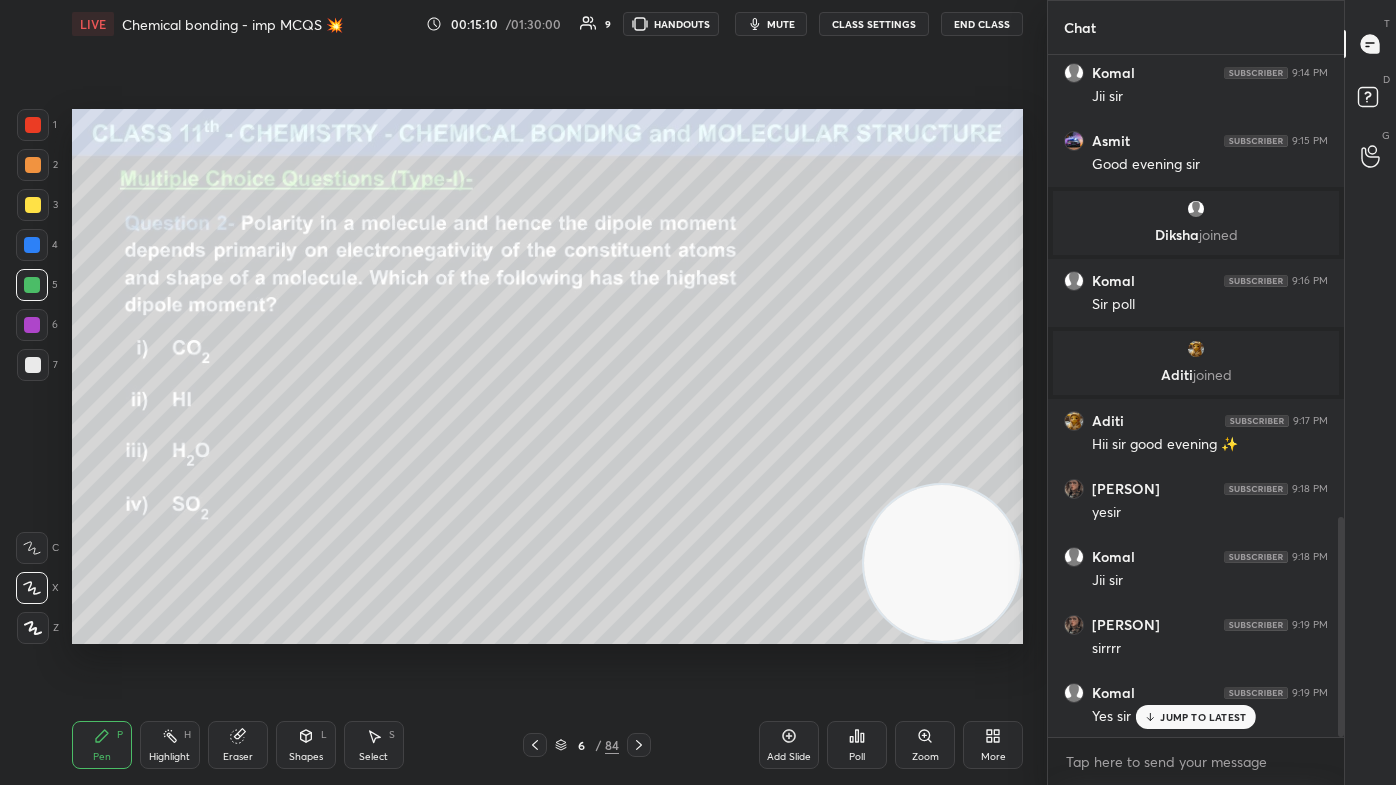 scroll, scrollTop: 1432, scrollLeft: 0, axis: vertical 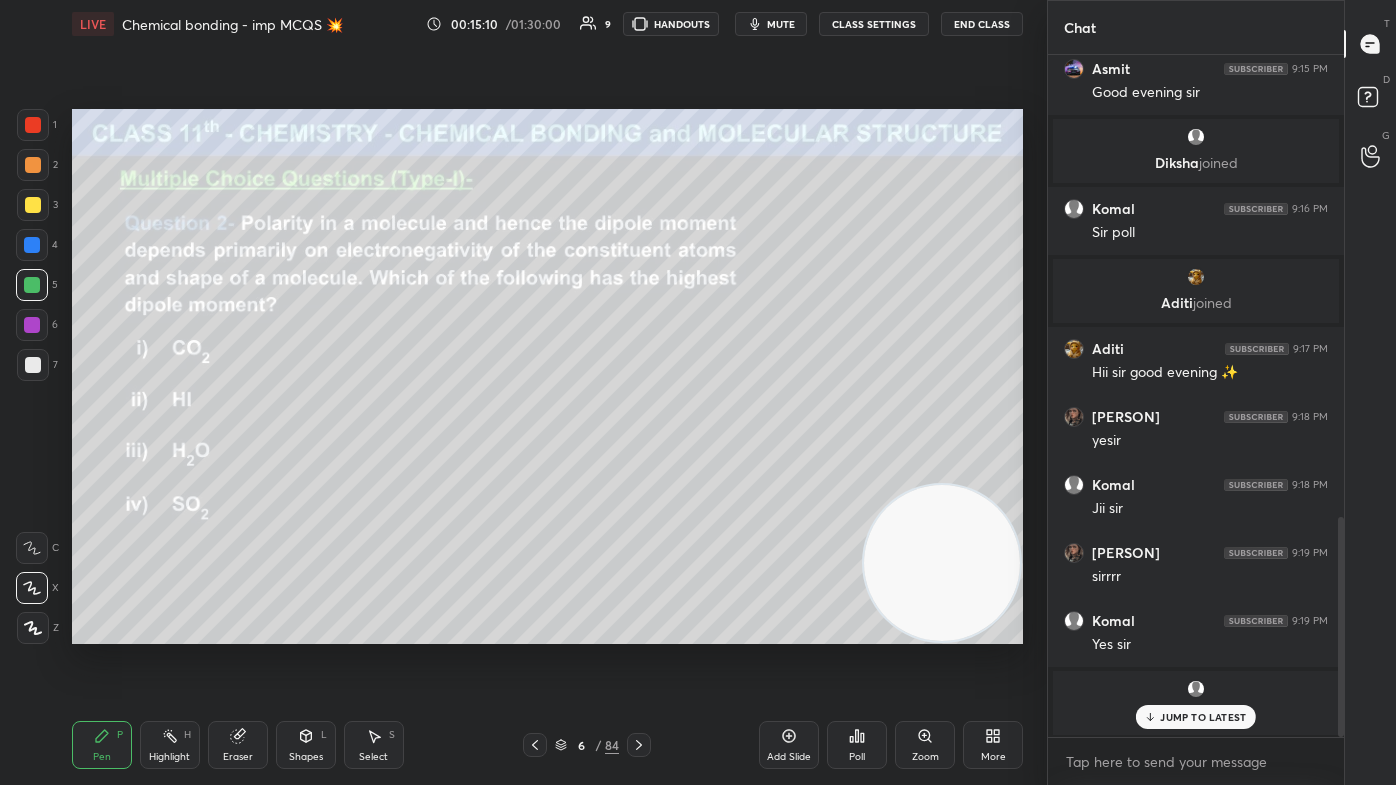 click on "JUMP TO LATEST" at bounding box center [1203, 717] 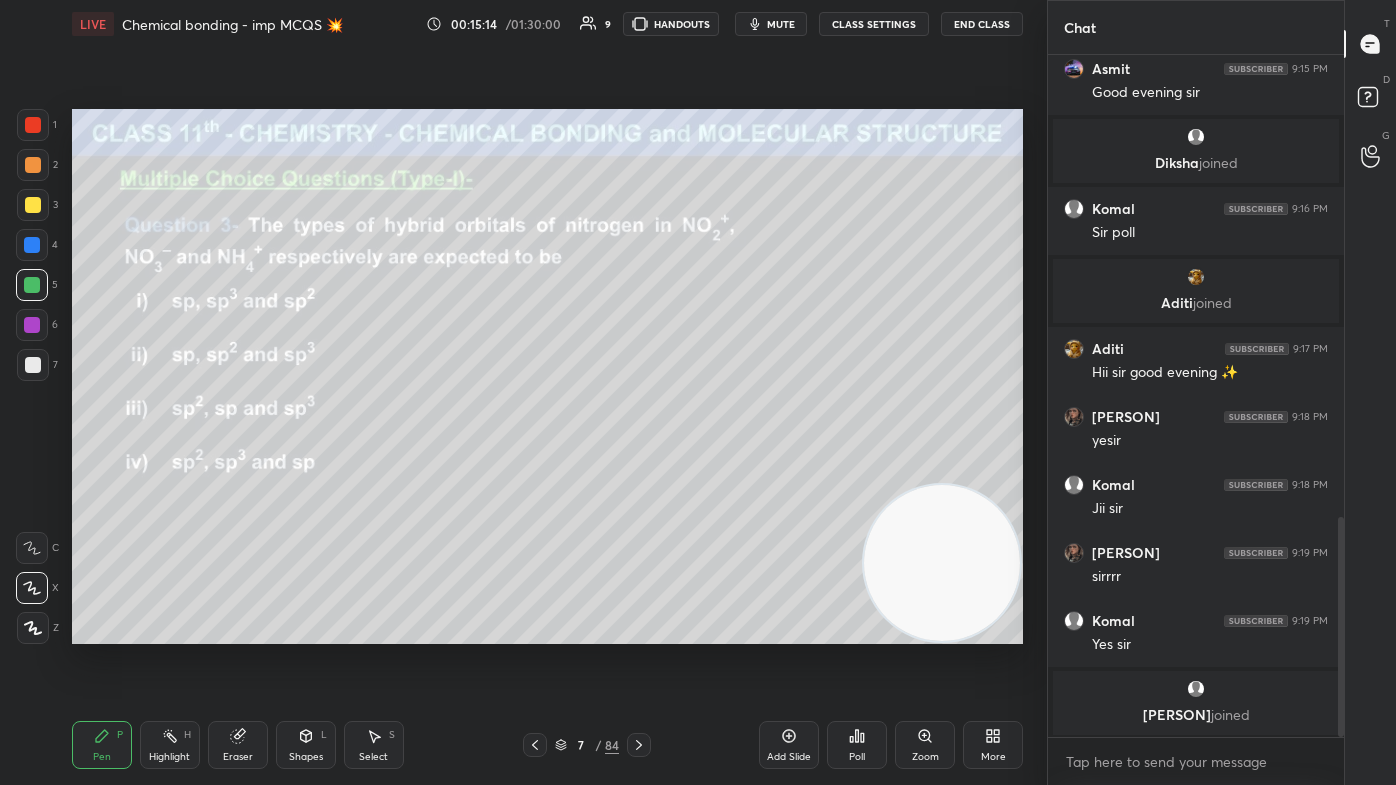 click at bounding box center [33, 125] 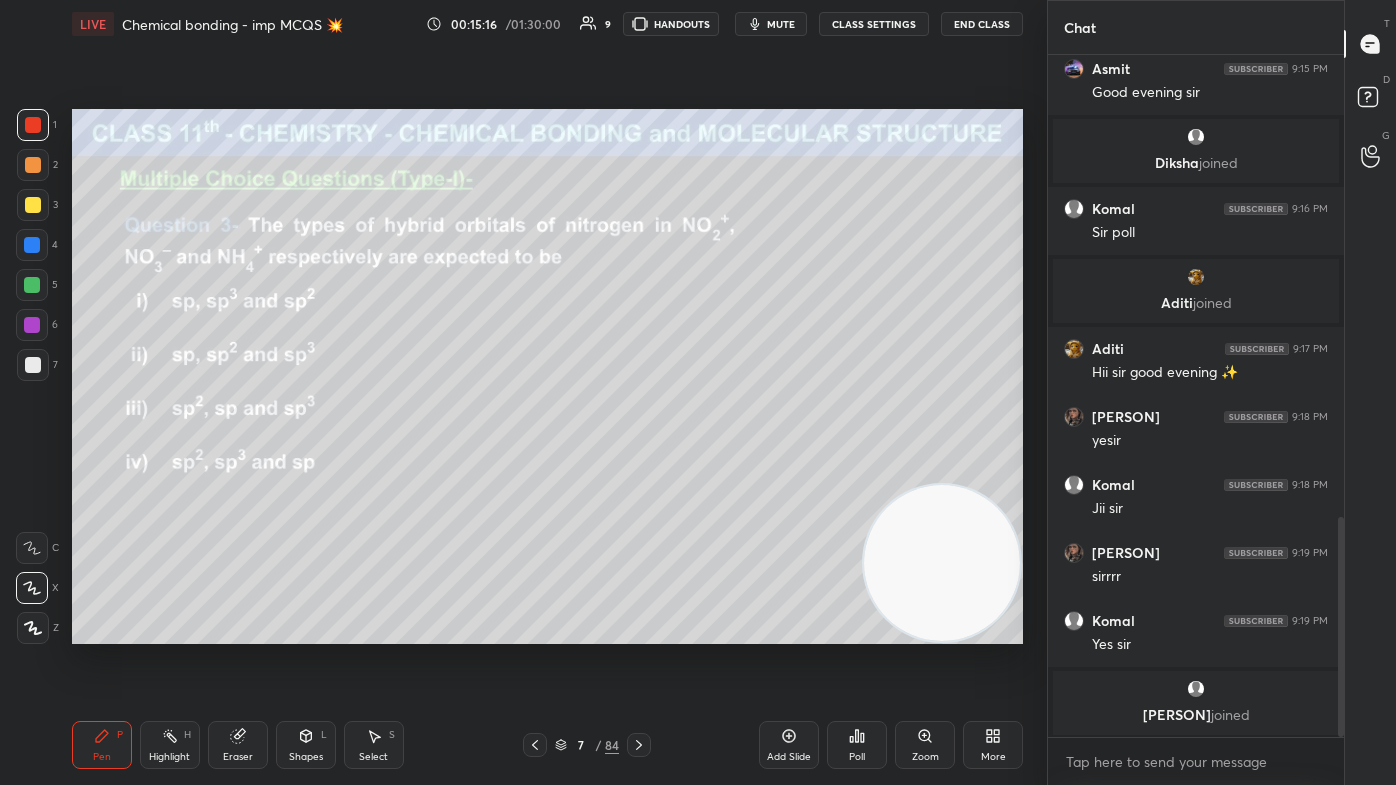 scroll, scrollTop: 1501, scrollLeft: 0, axis: vertical 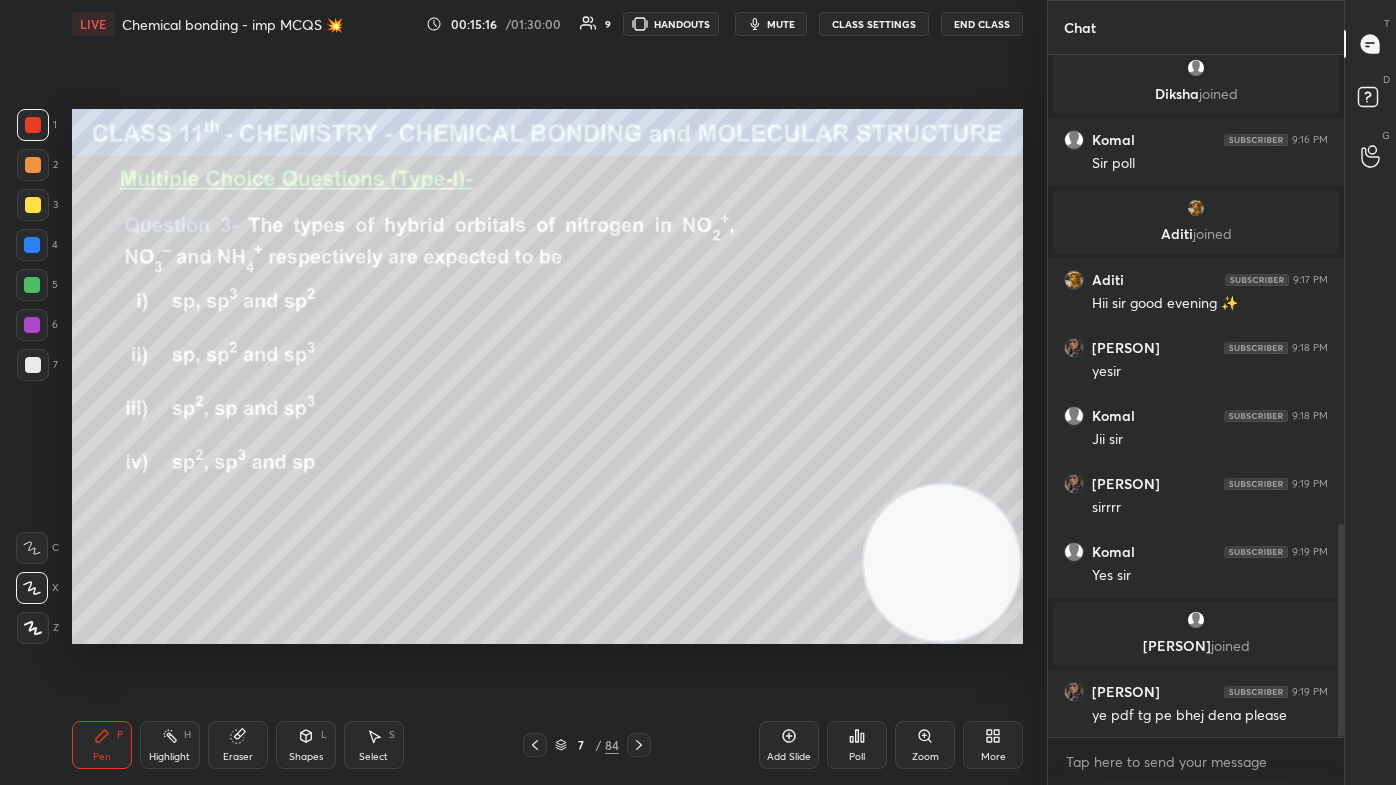 click at bounding box center [33, 205] 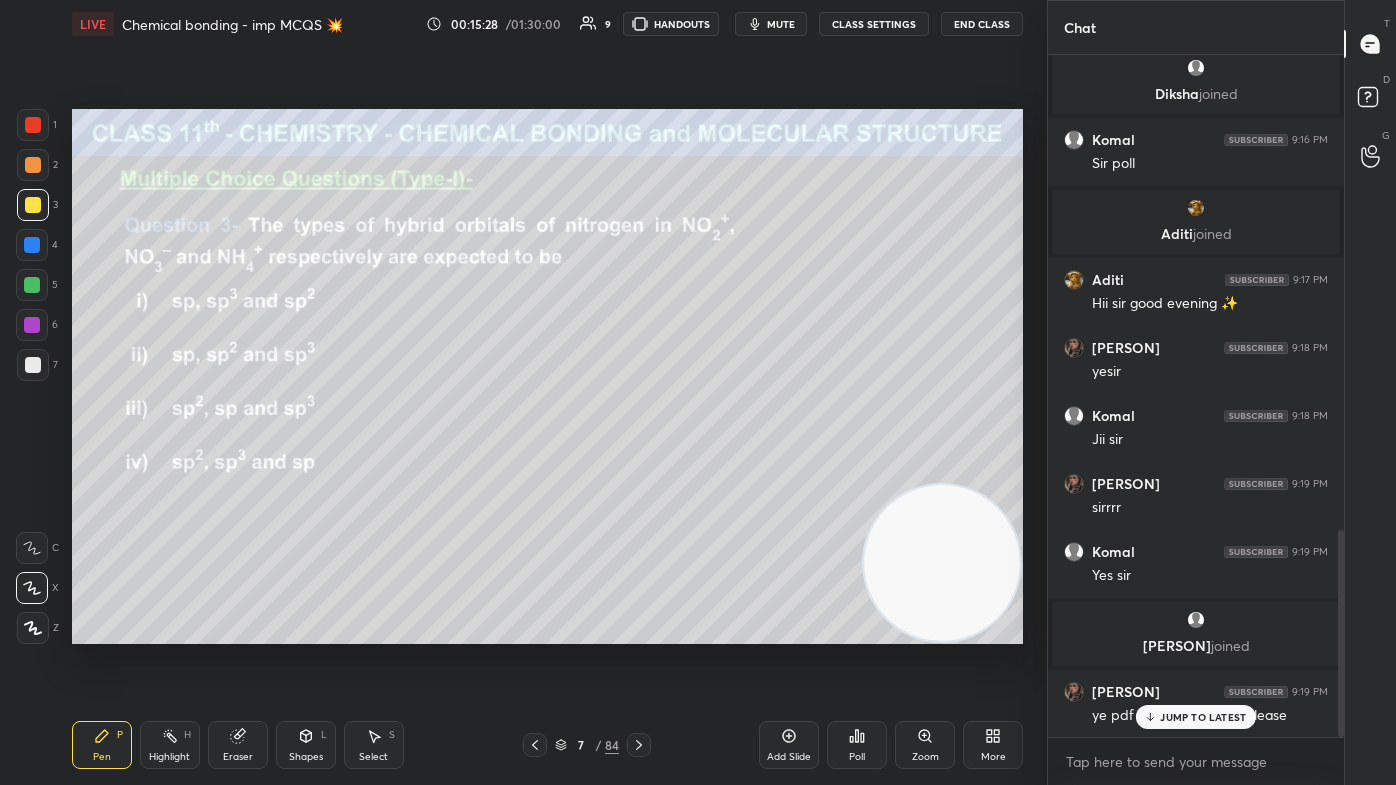 scroll, scrollTop: 1568, scrollLeft: 0, axis: vertical 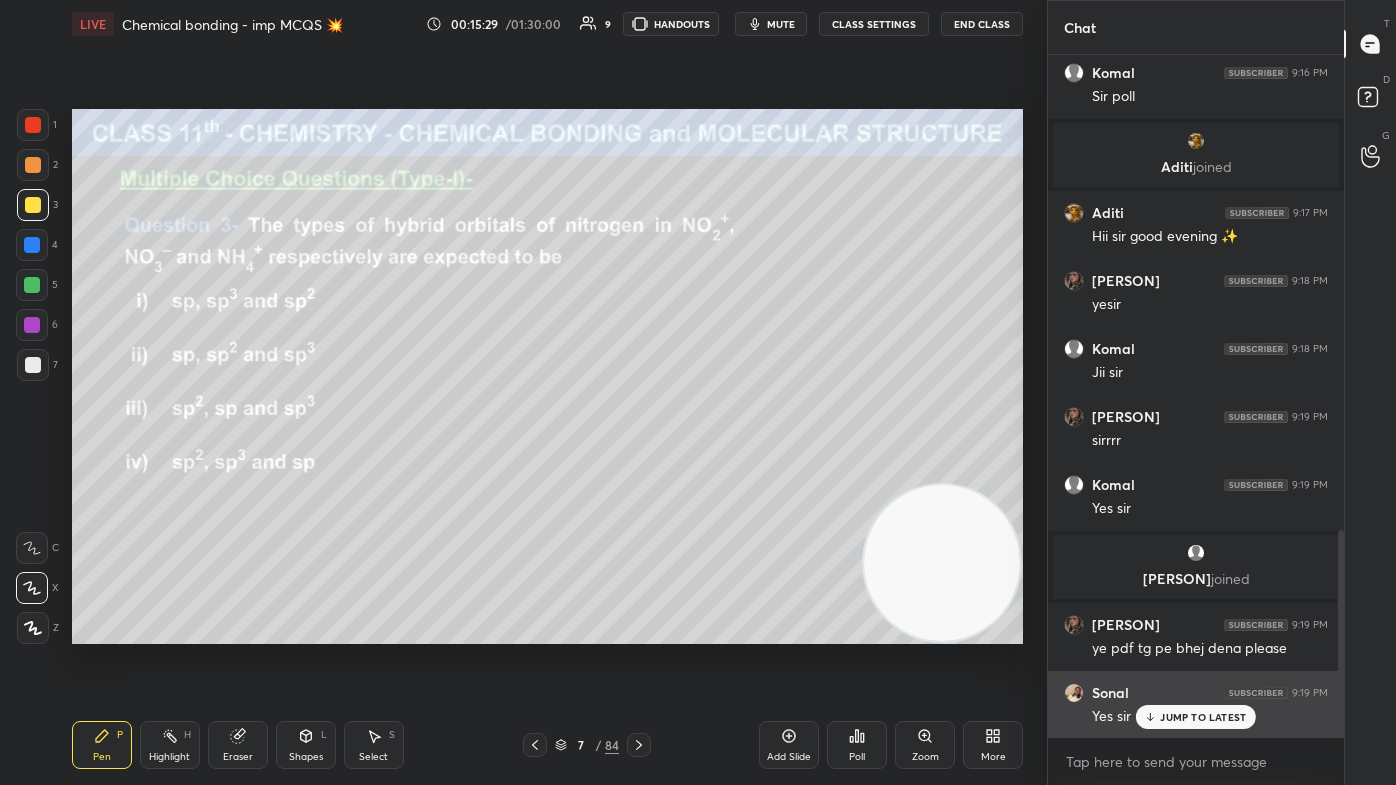 click on "JUMP TO LATEST" at bounding box center (1203, 717) 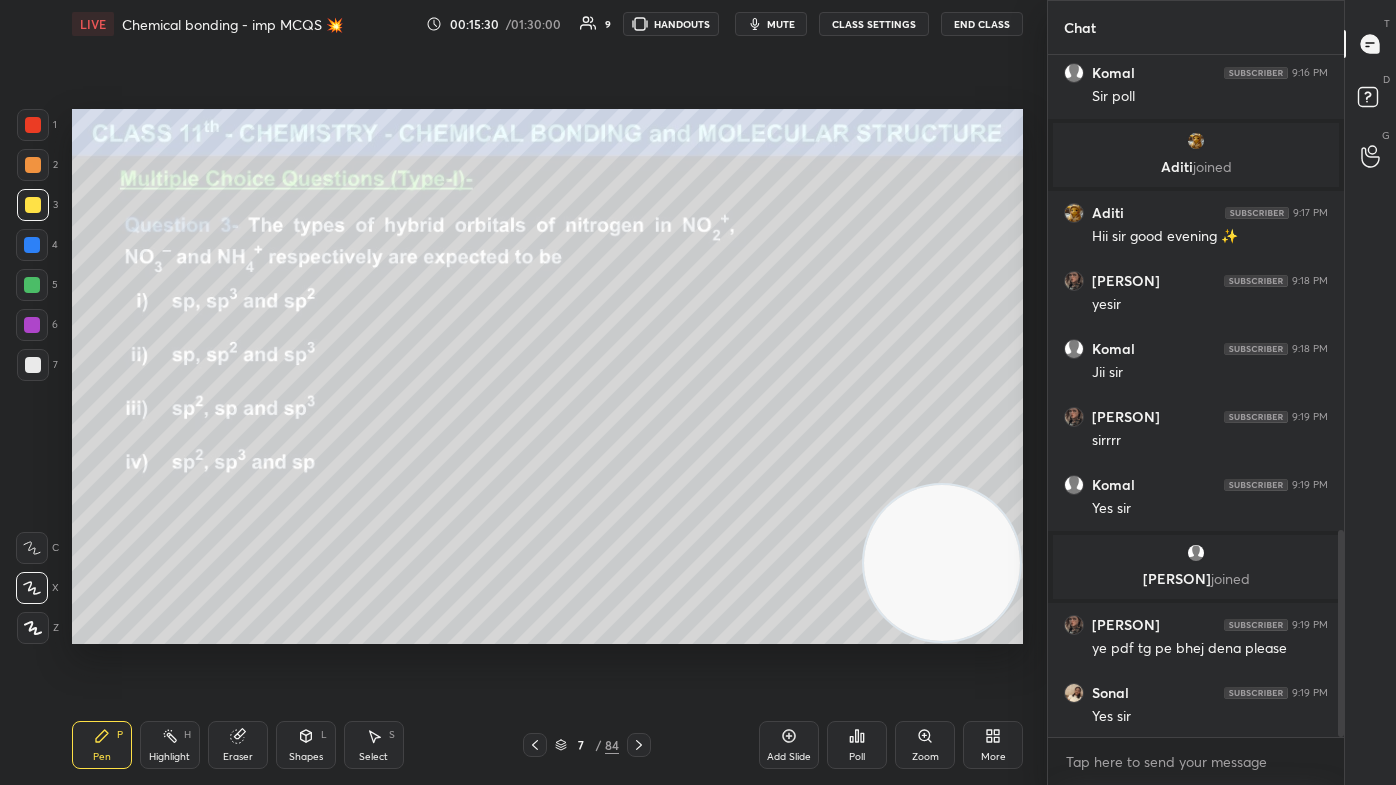 click on "mute" at bounding box center (781, 24) 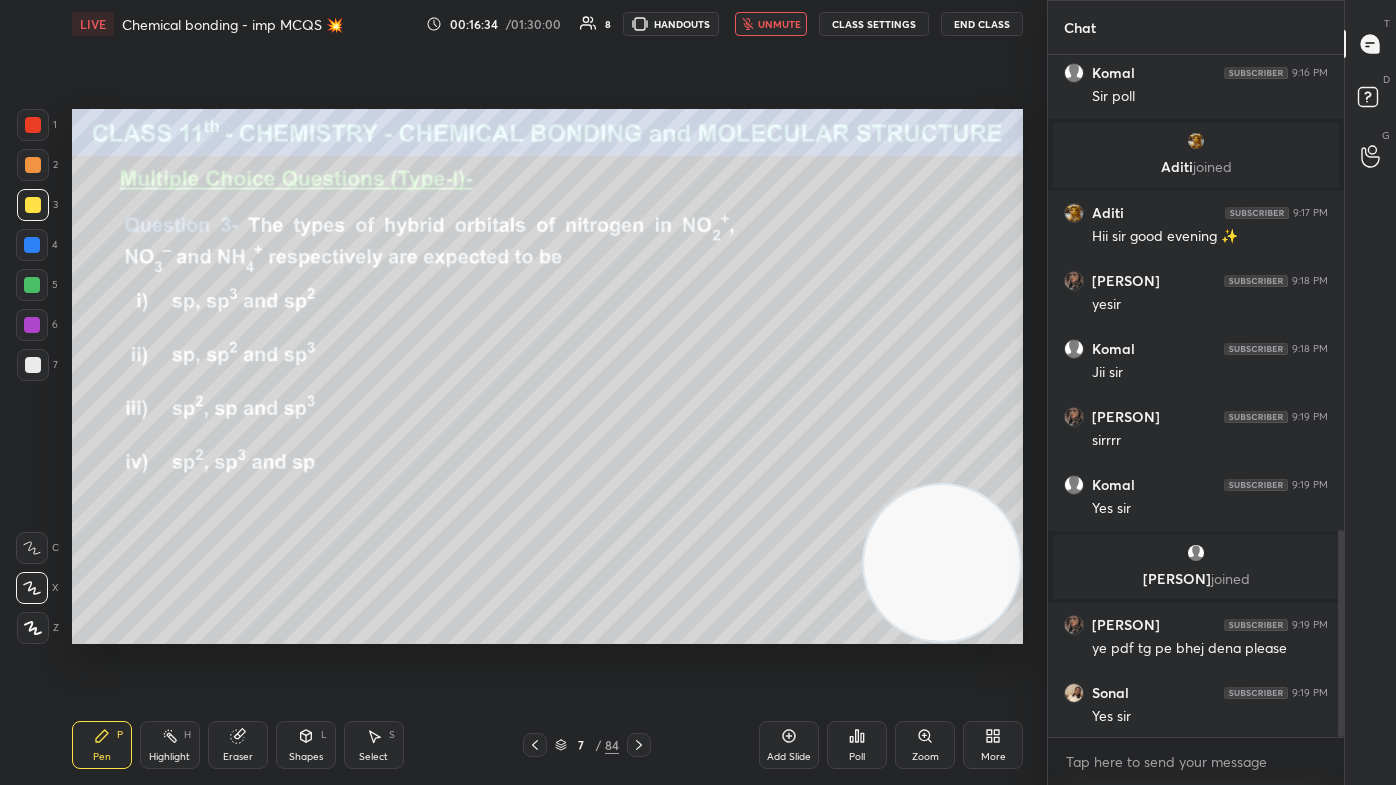 scroll, scrollTop: 1637, scrollLeft: 0, axis: vertical 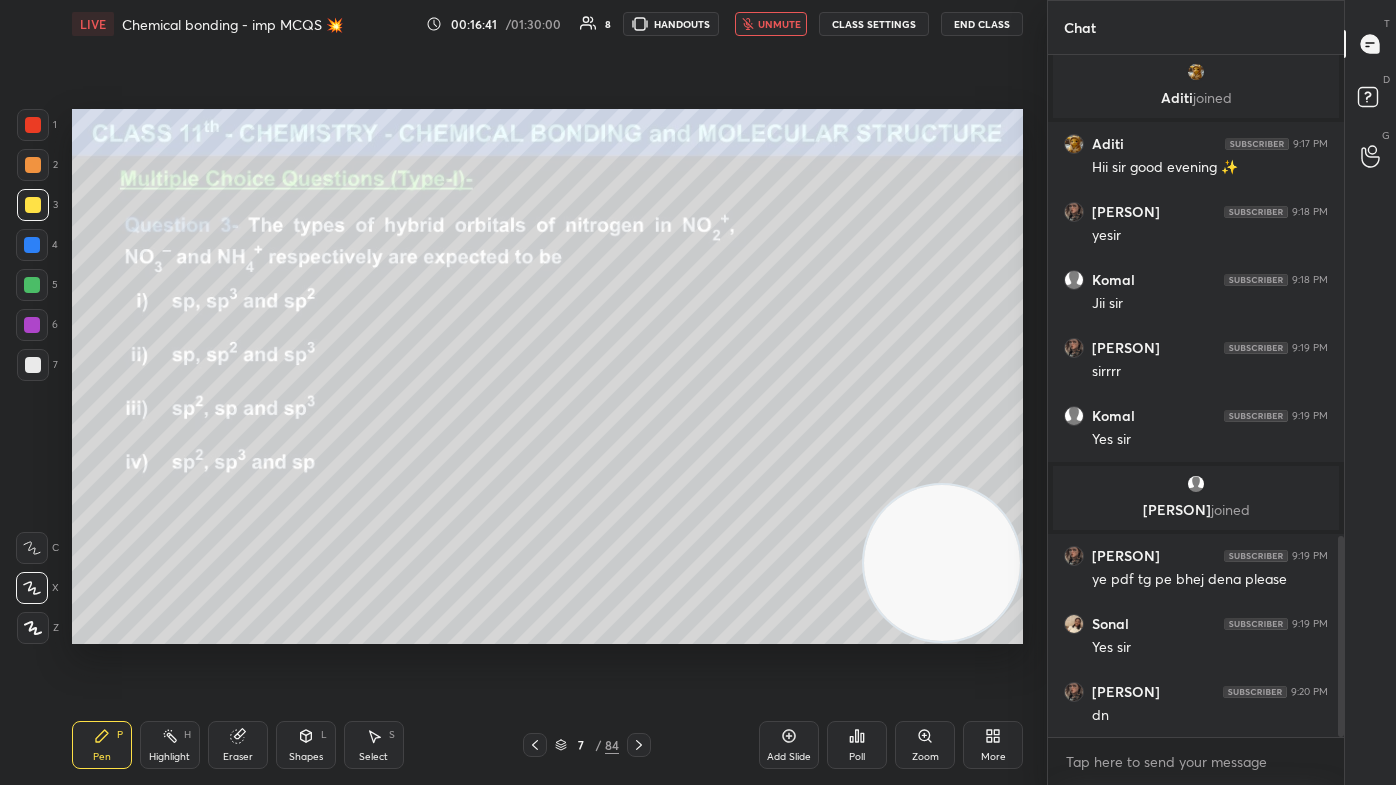 click on "unmute" at bounding box center [779, 24] 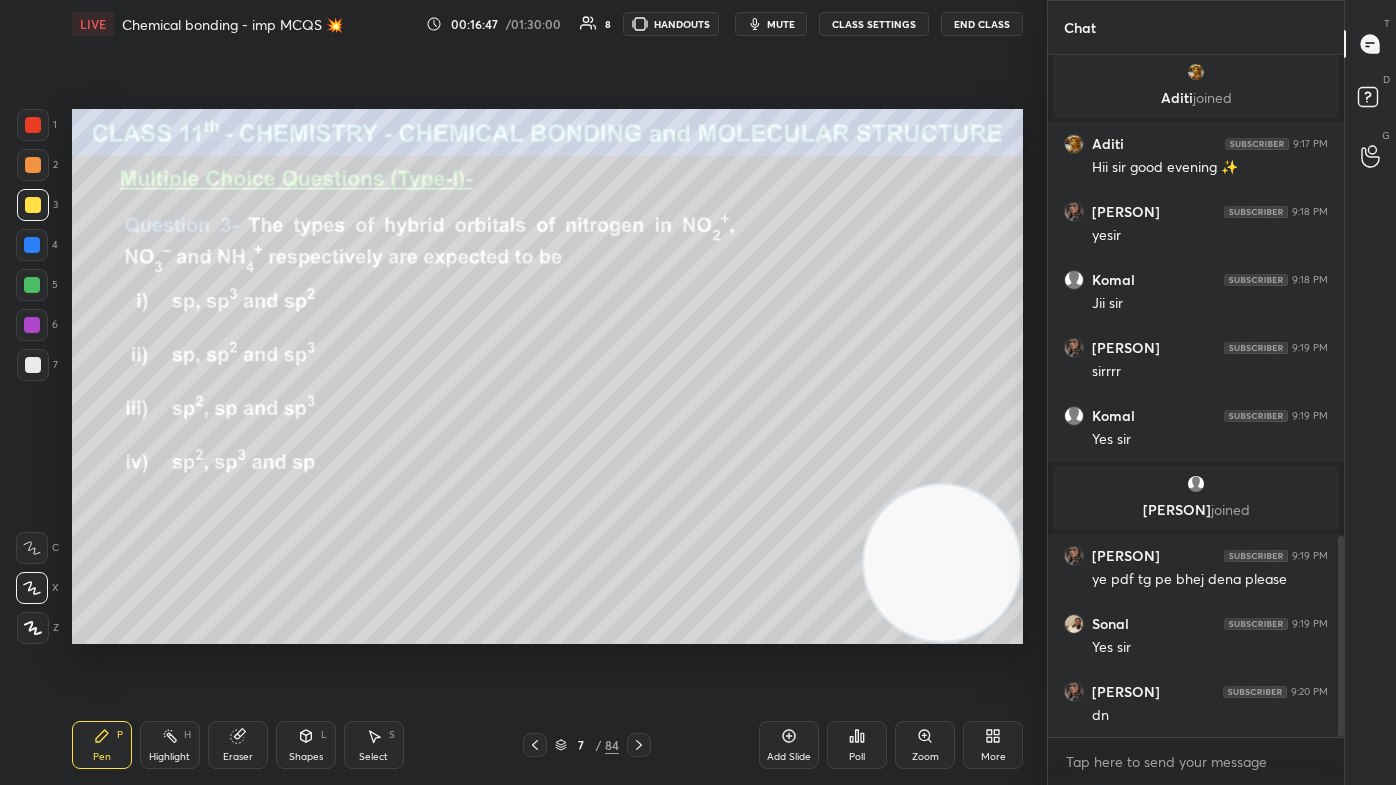 click on "mute" at bounding box center (781, 24) 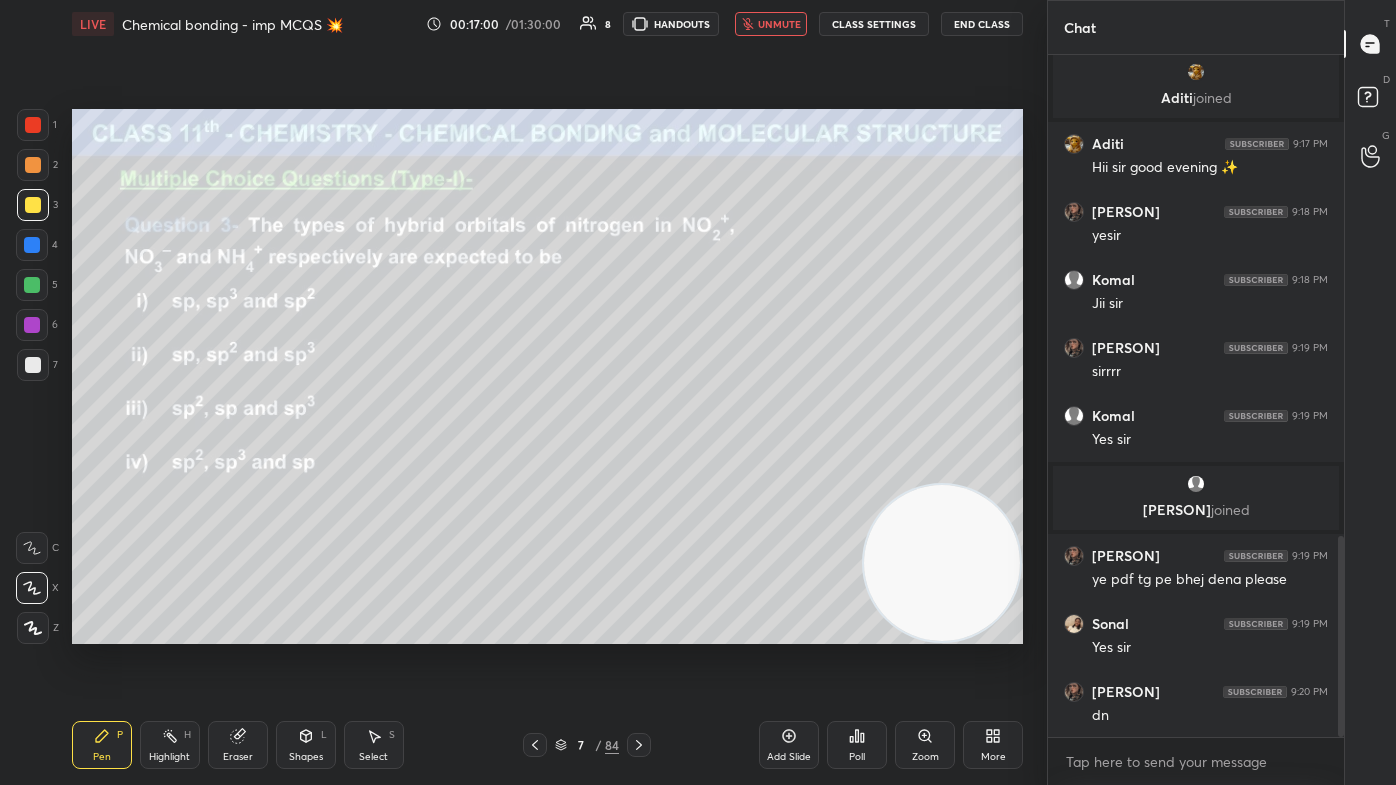 click on "unmute" at bounding box center [779, 24] 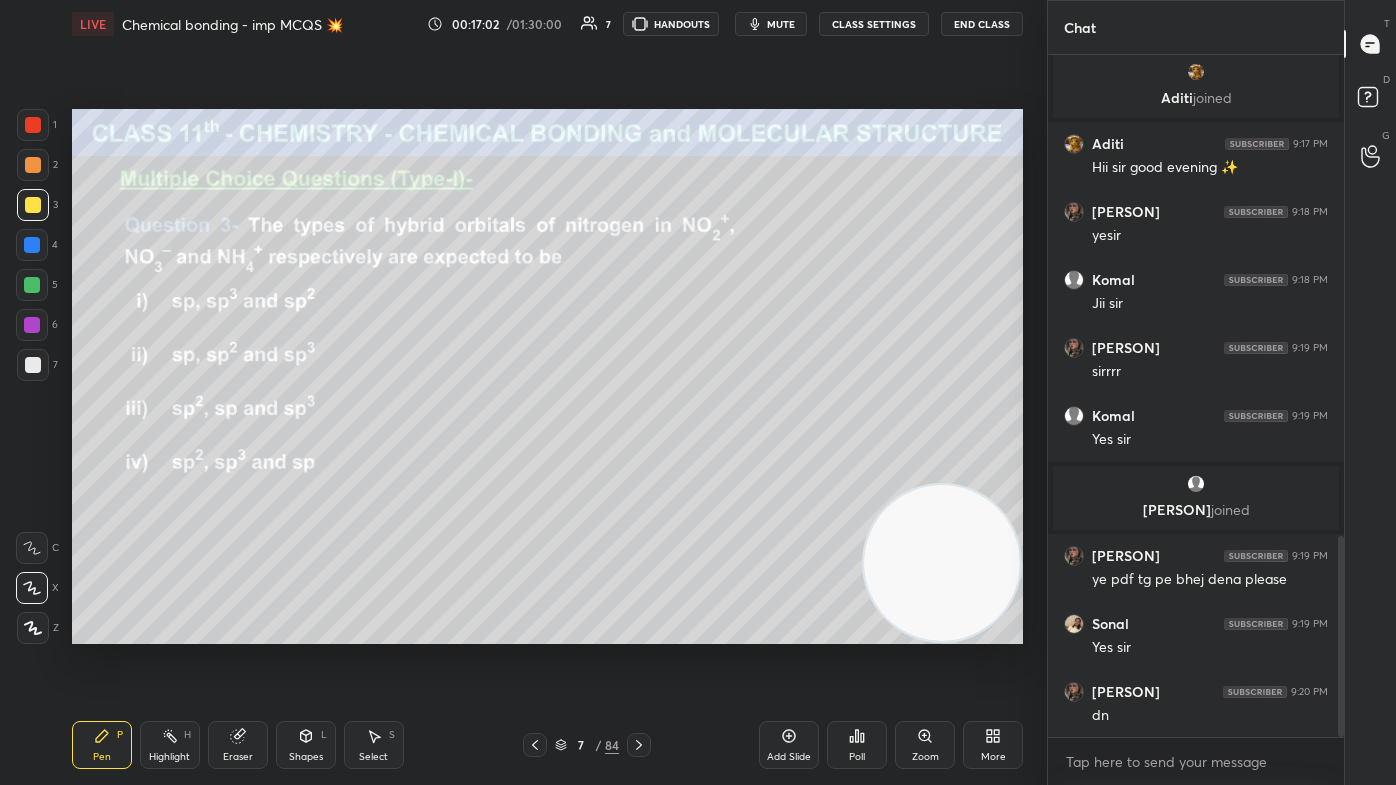 click on "Poll" at bounding box center [857, 745] 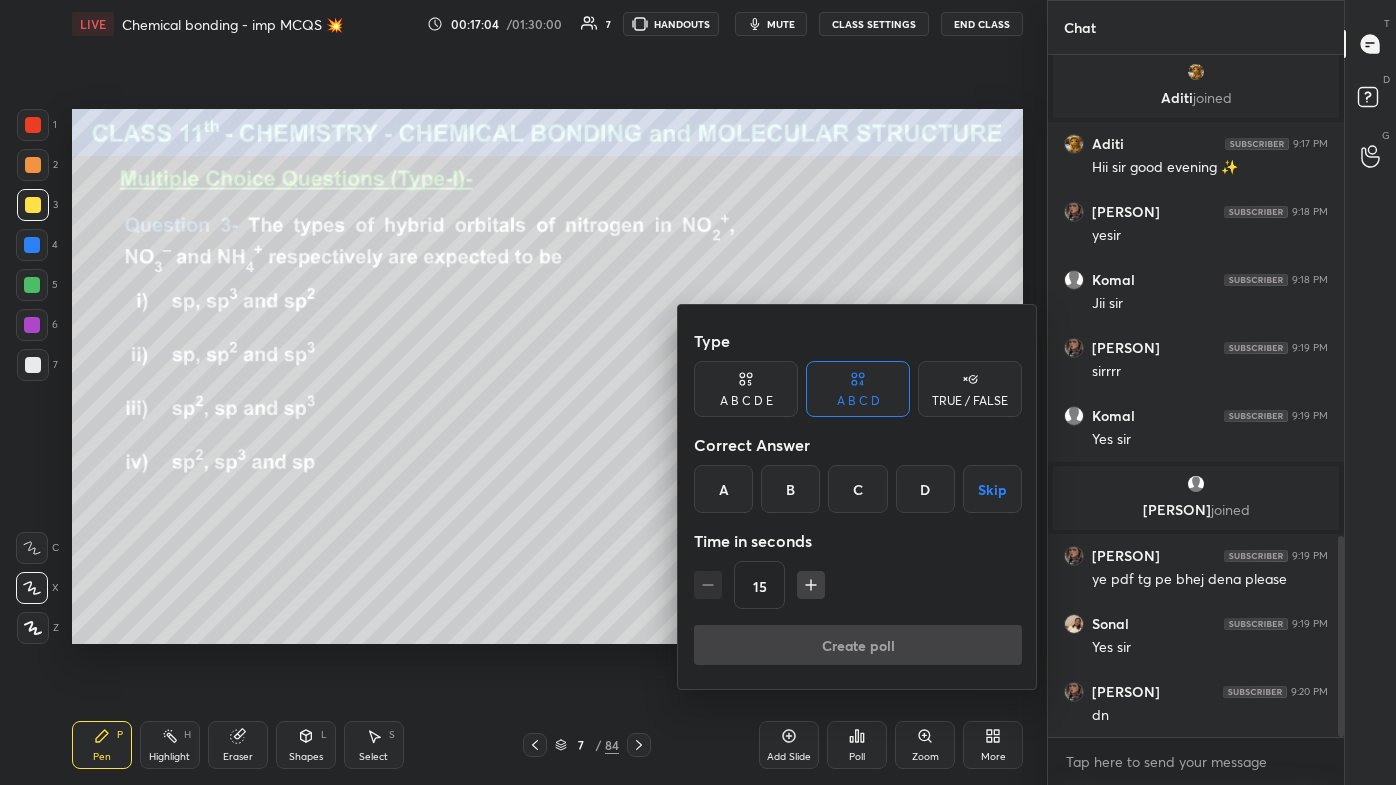 click at bounding box center (698, 392) 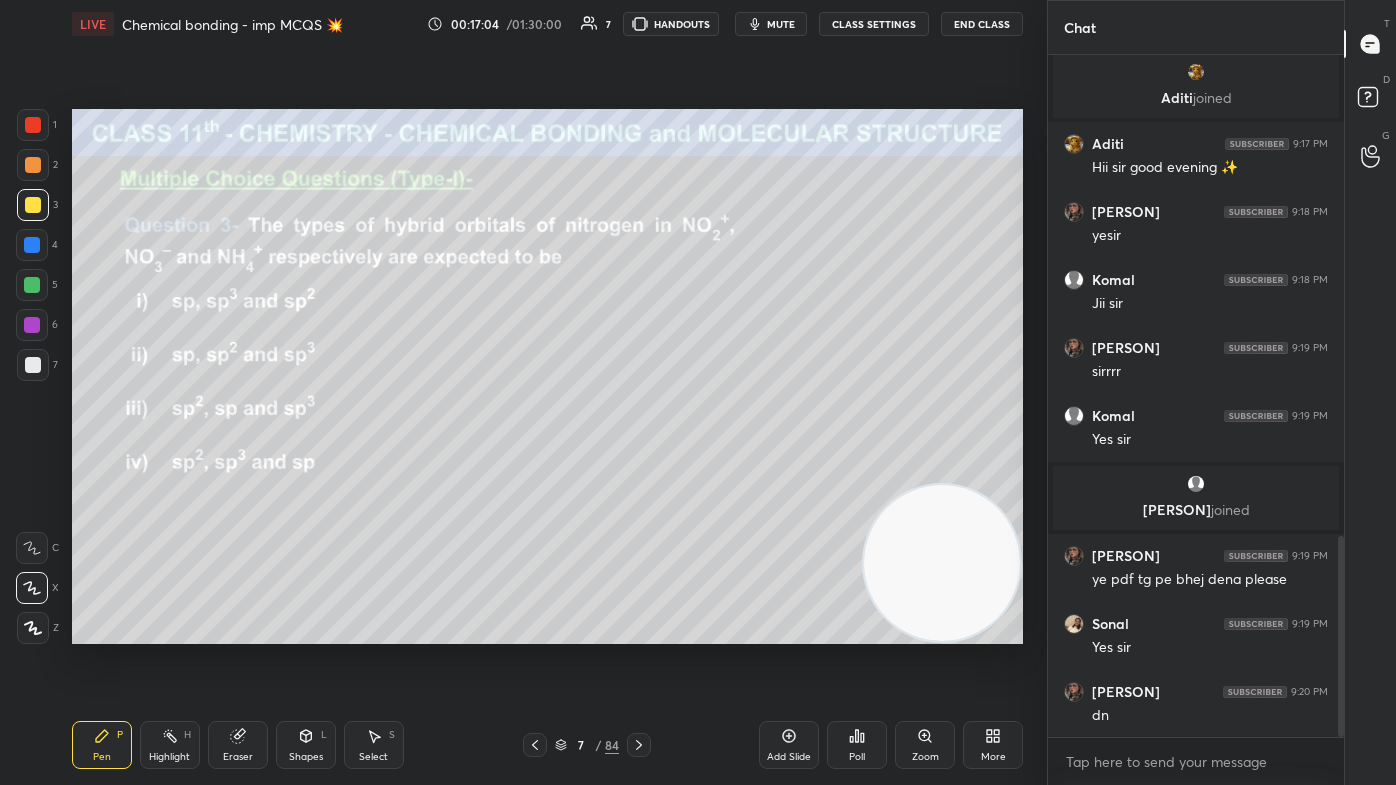click on "Type A B C D E A B C D TRUE / FALSE Correct Answer A B C D Skip Time in seconds 15 Create poll" at bounding box center [698, 392] 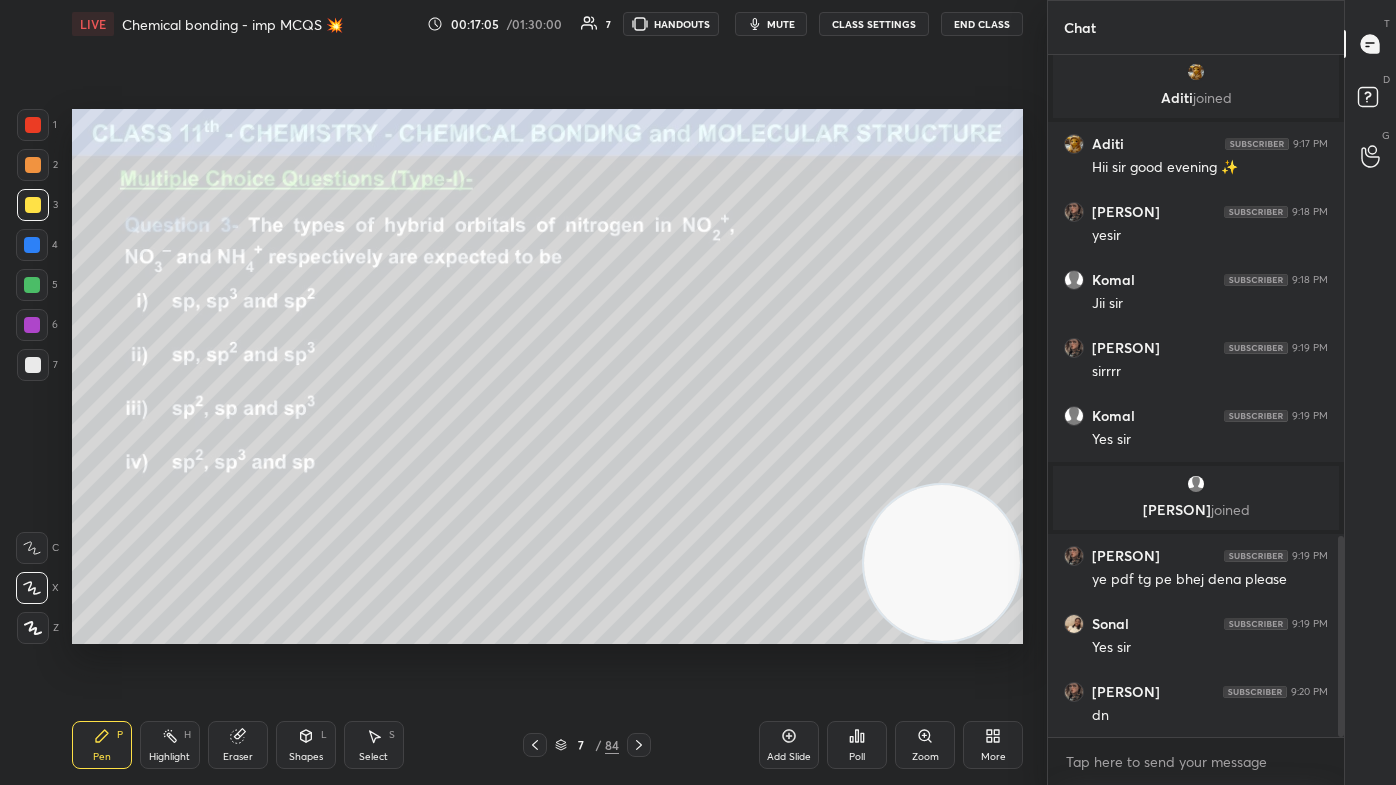 click on "mute" at bounding box center (781, 24) 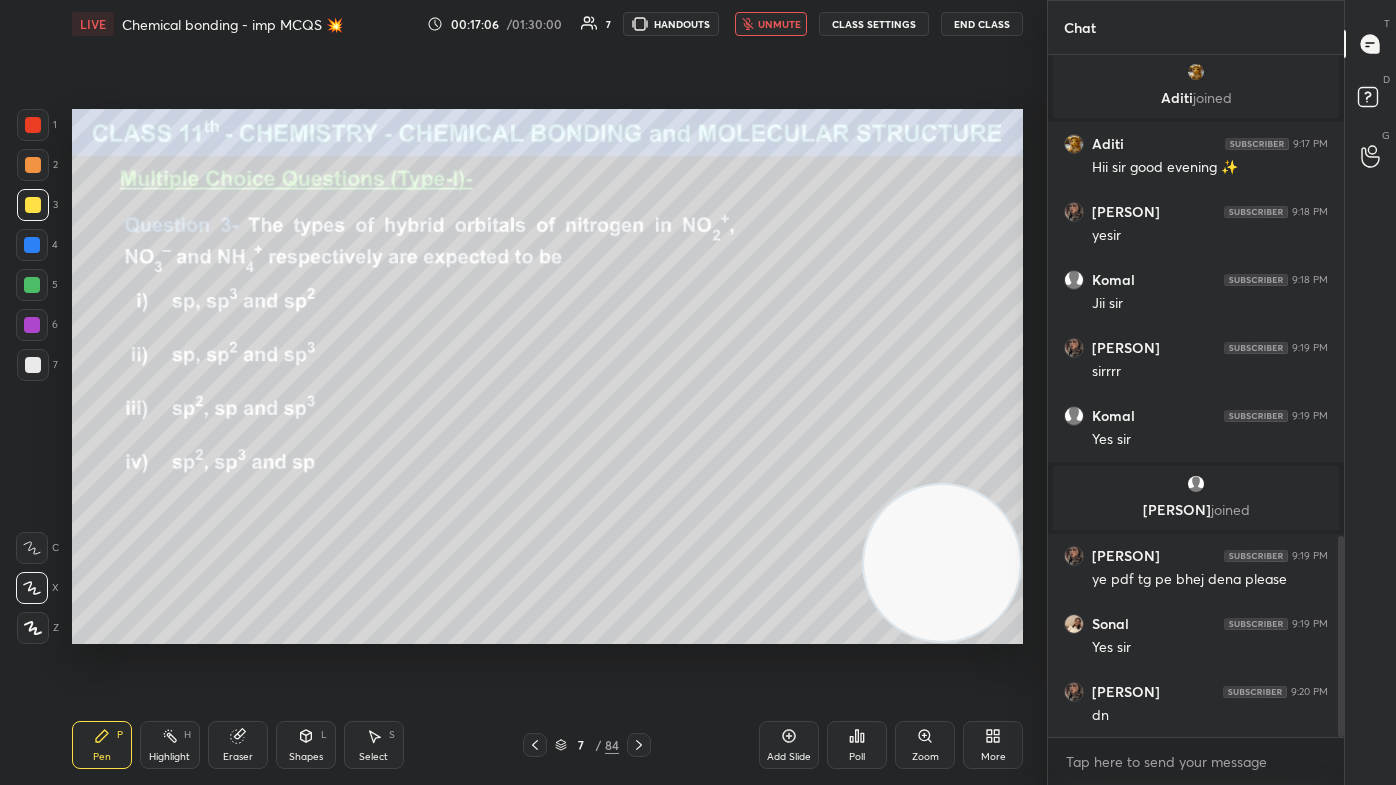 click on "Poll" at bounding box center [857, 757] 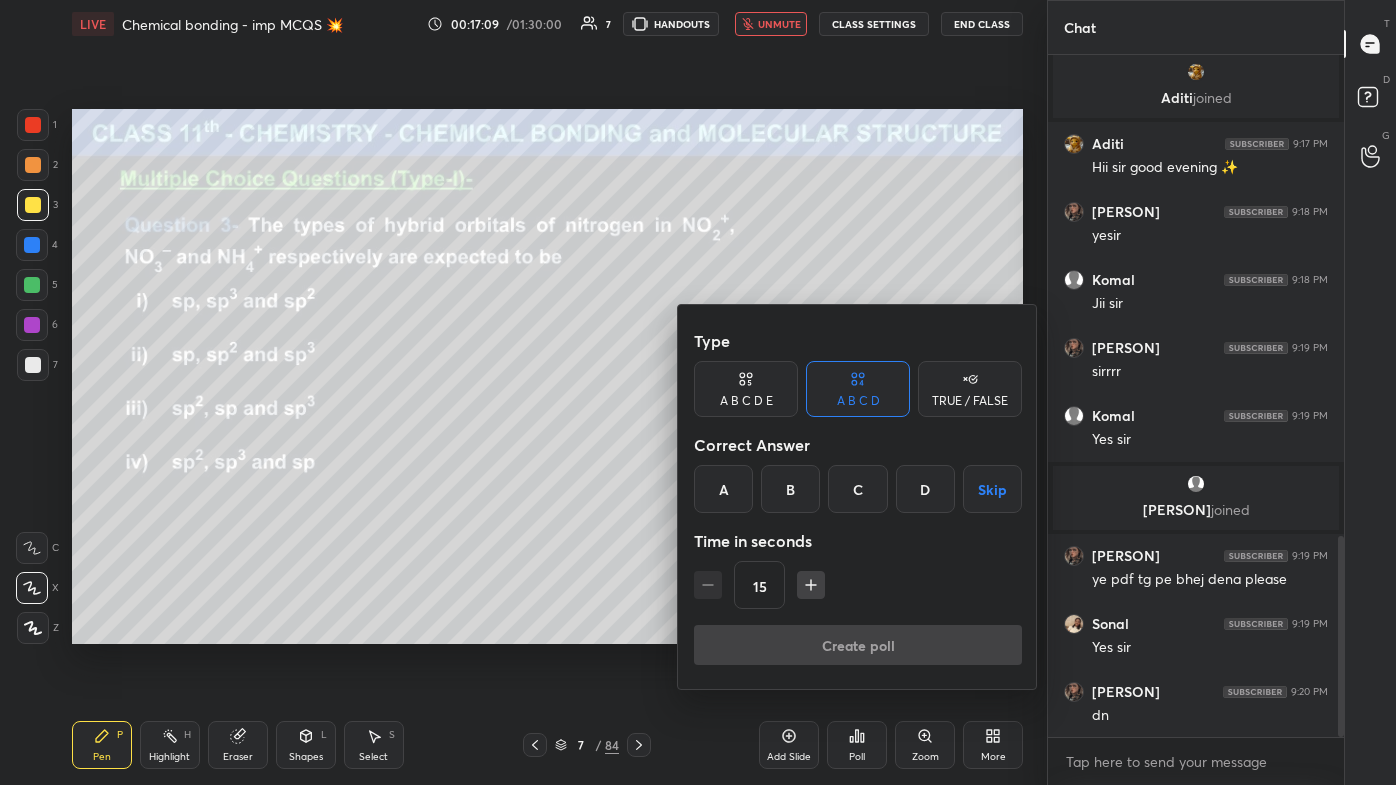 click on "B" at bounding box center (790, 489) 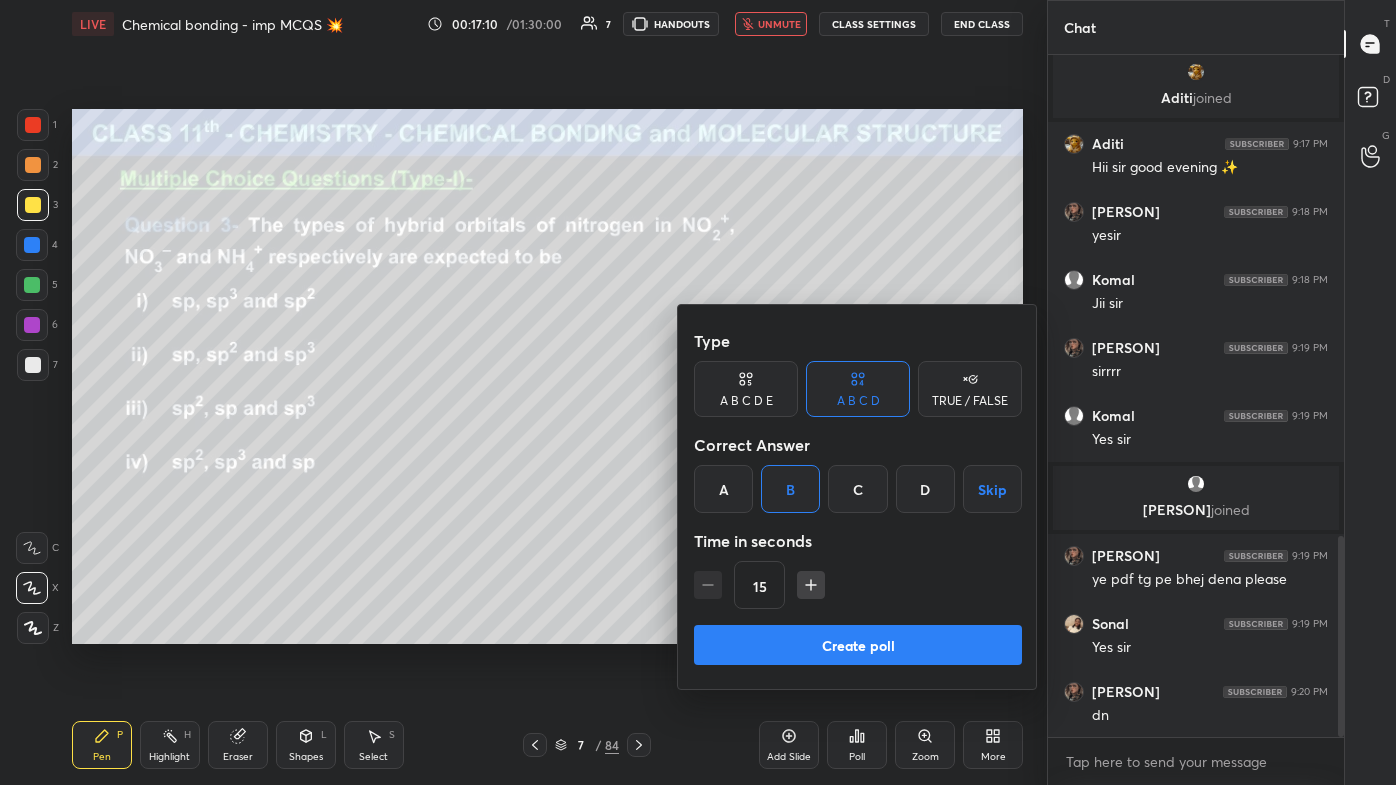 click on "Create poll" at bounding box center (858, 645) 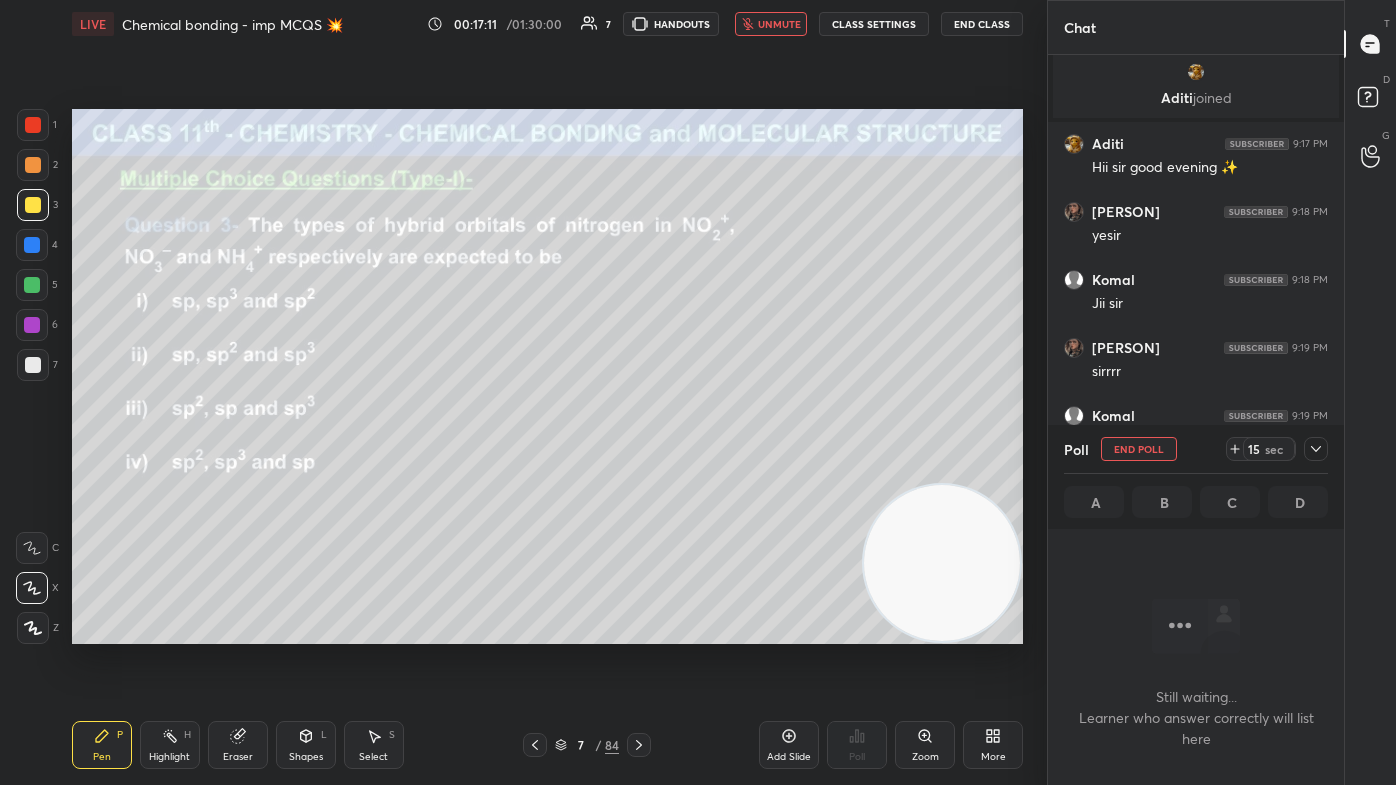 scroll, scrollTop: 574, scrollLeft: 290, axis: both 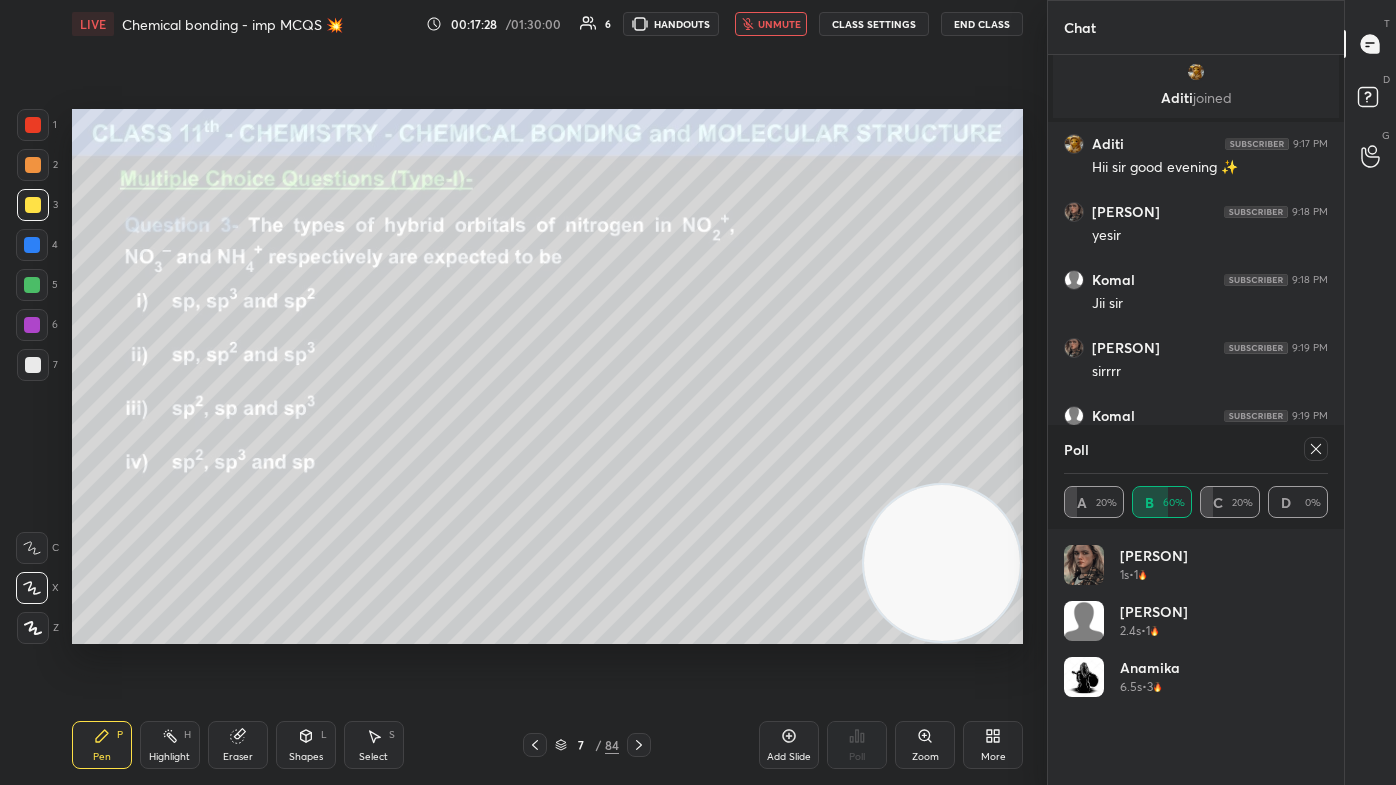 click 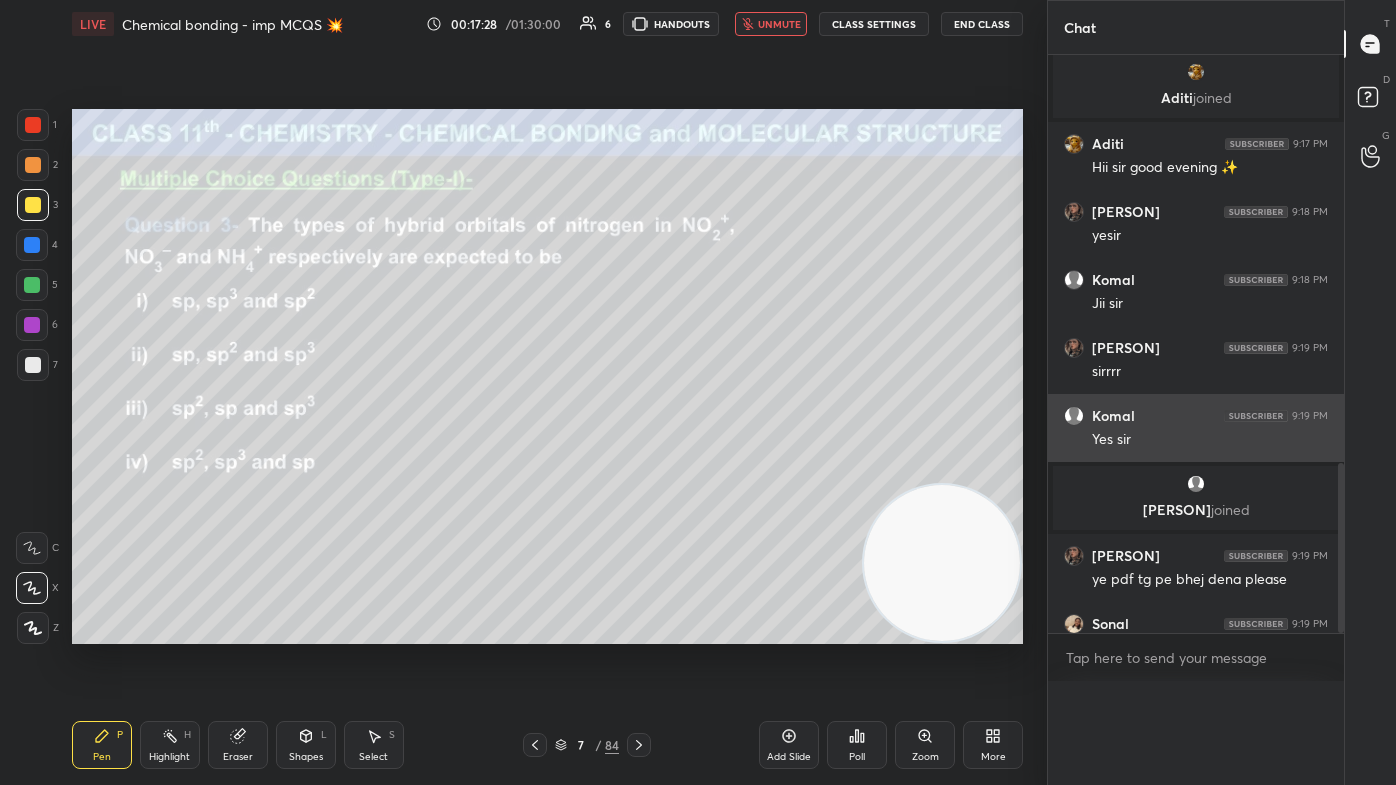 scroll, scrollTop: 89, scrollLeft: 258, axis: both 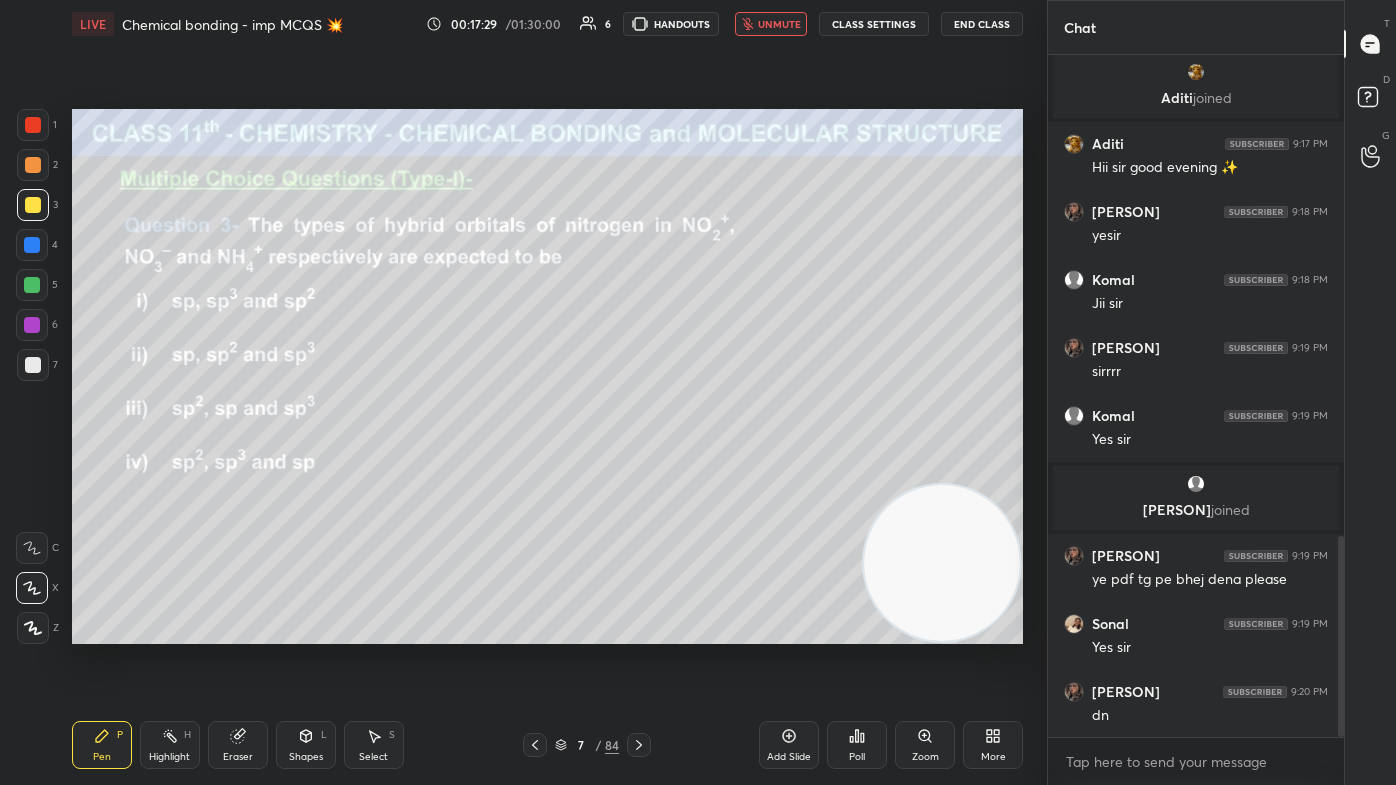 click on "unmute" at bounding box center [779, 24] 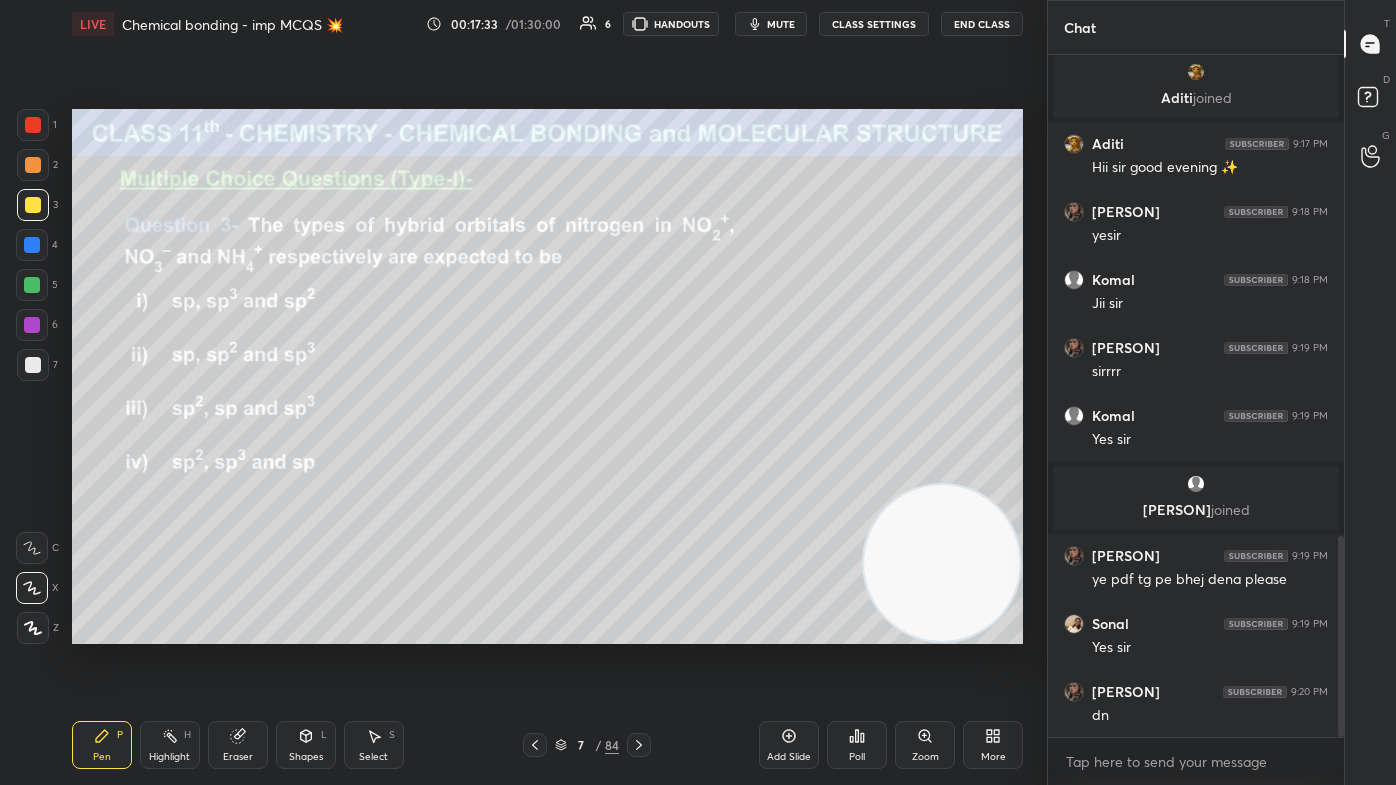 drag, startPoint x: 31, startPoint y: 289, endPoint x: 39, endPoint y: 281, distance: 11.313708 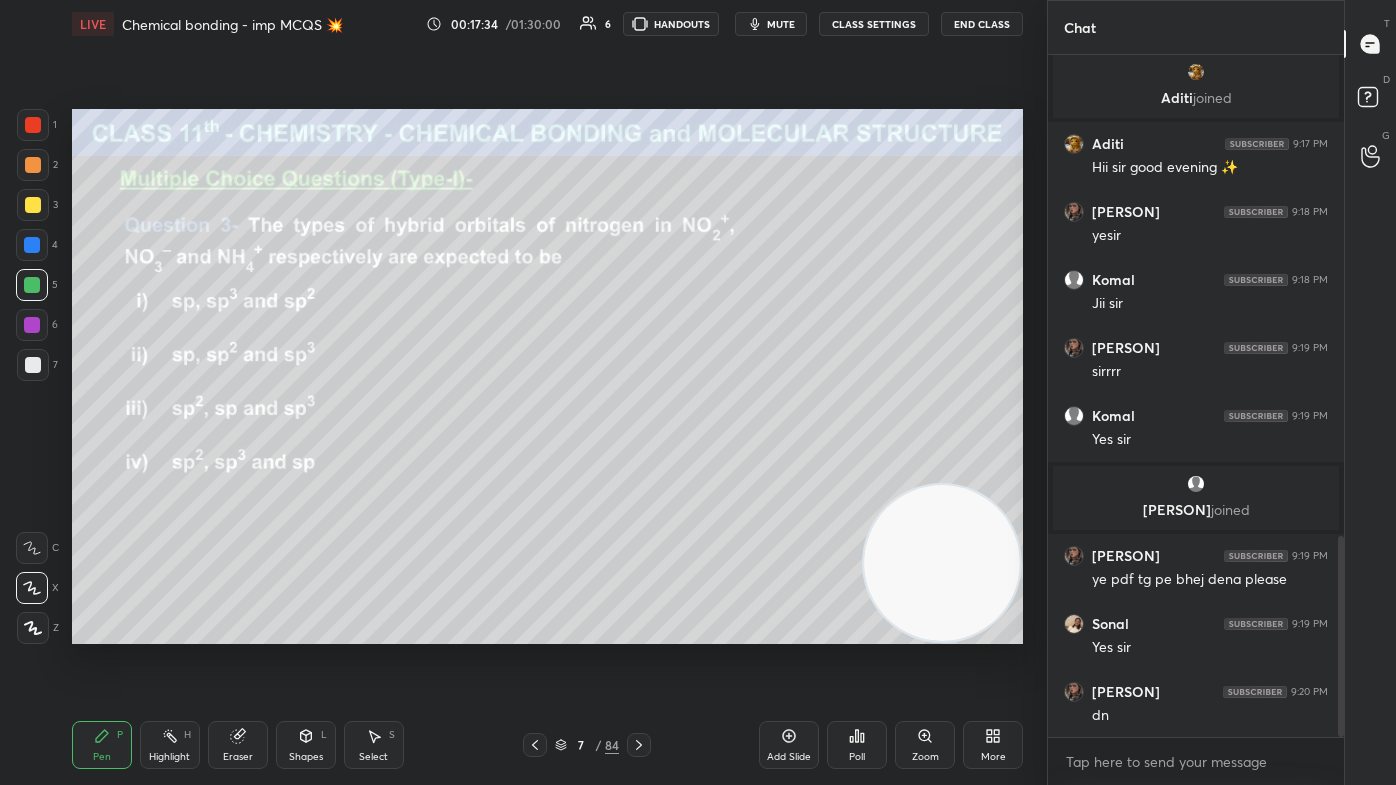 click 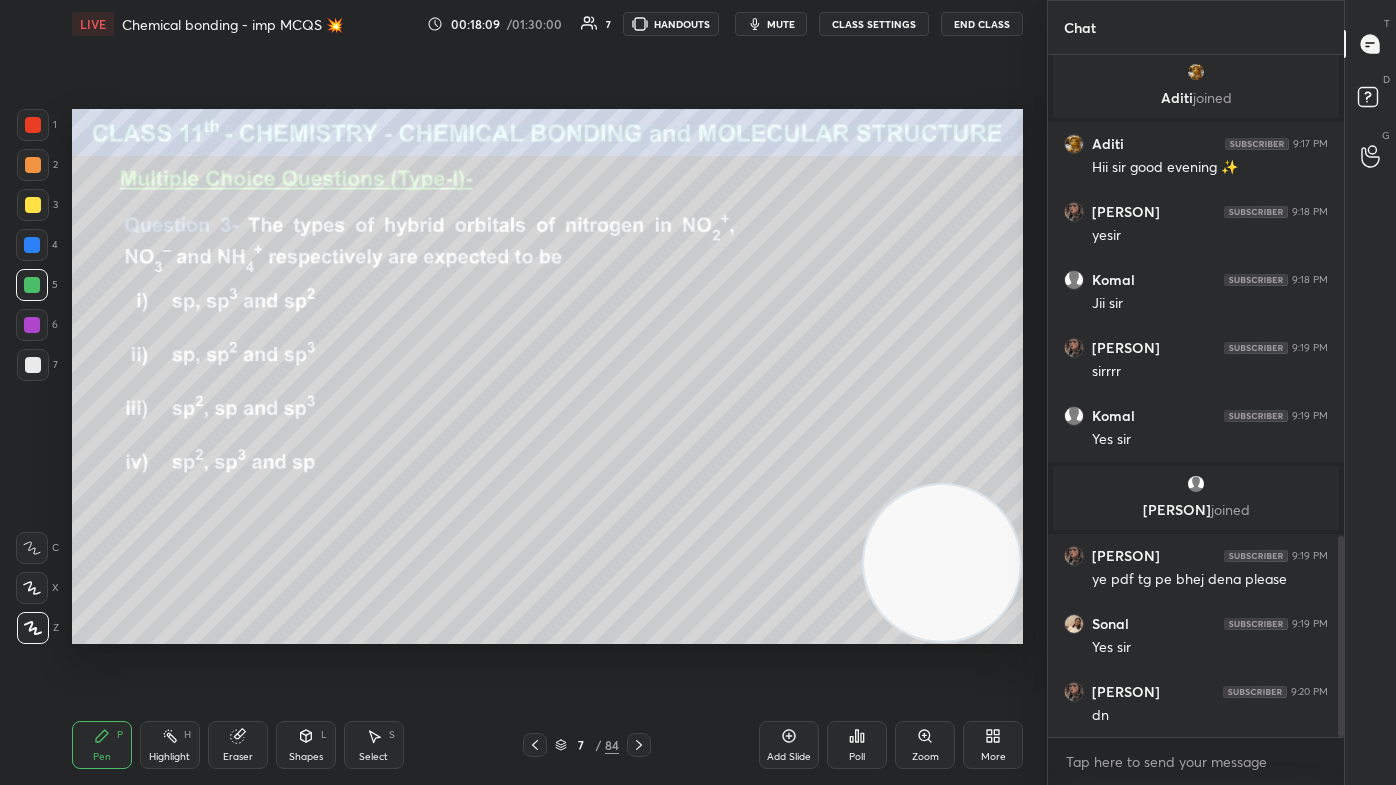 click at bounding box center (33, 165) 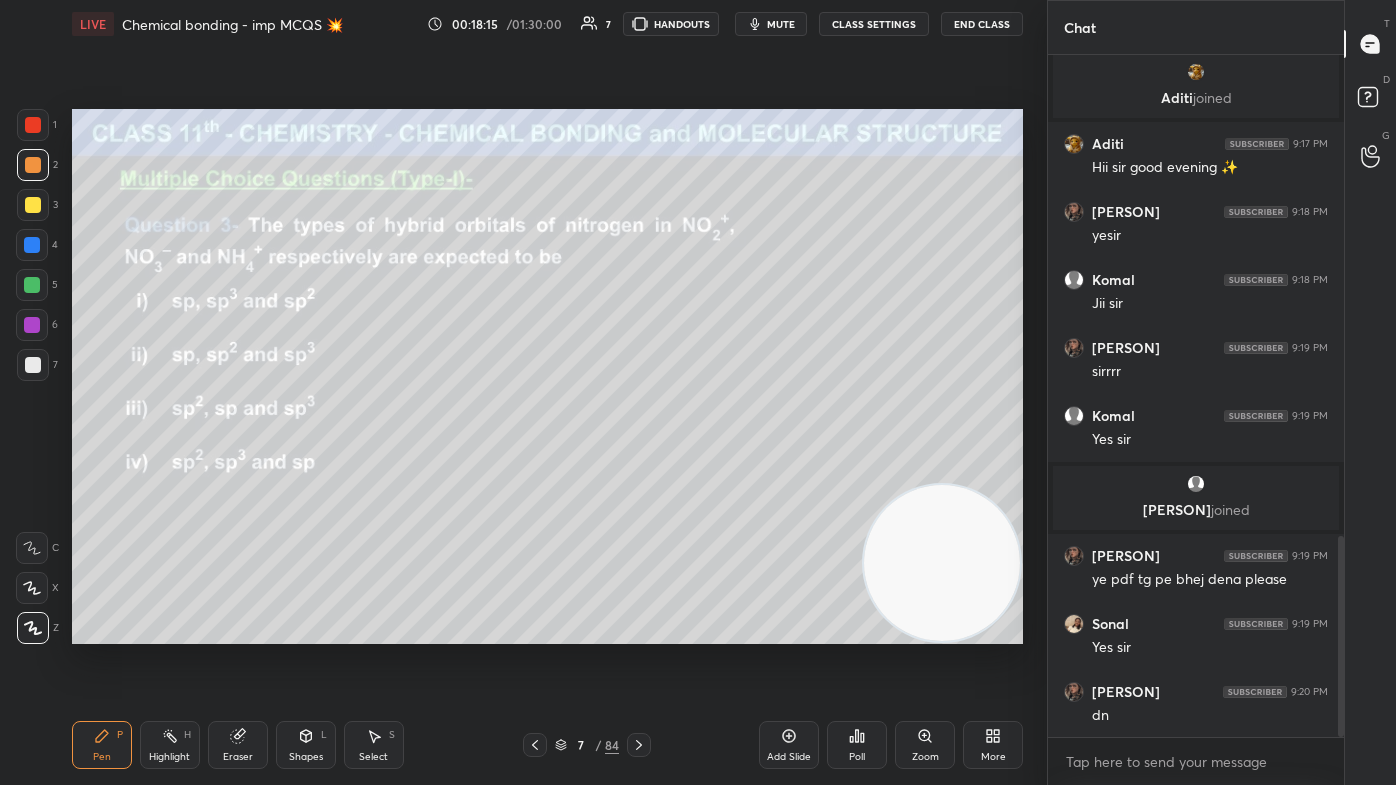 click on "Eraser" at bounding box center [238, 745] 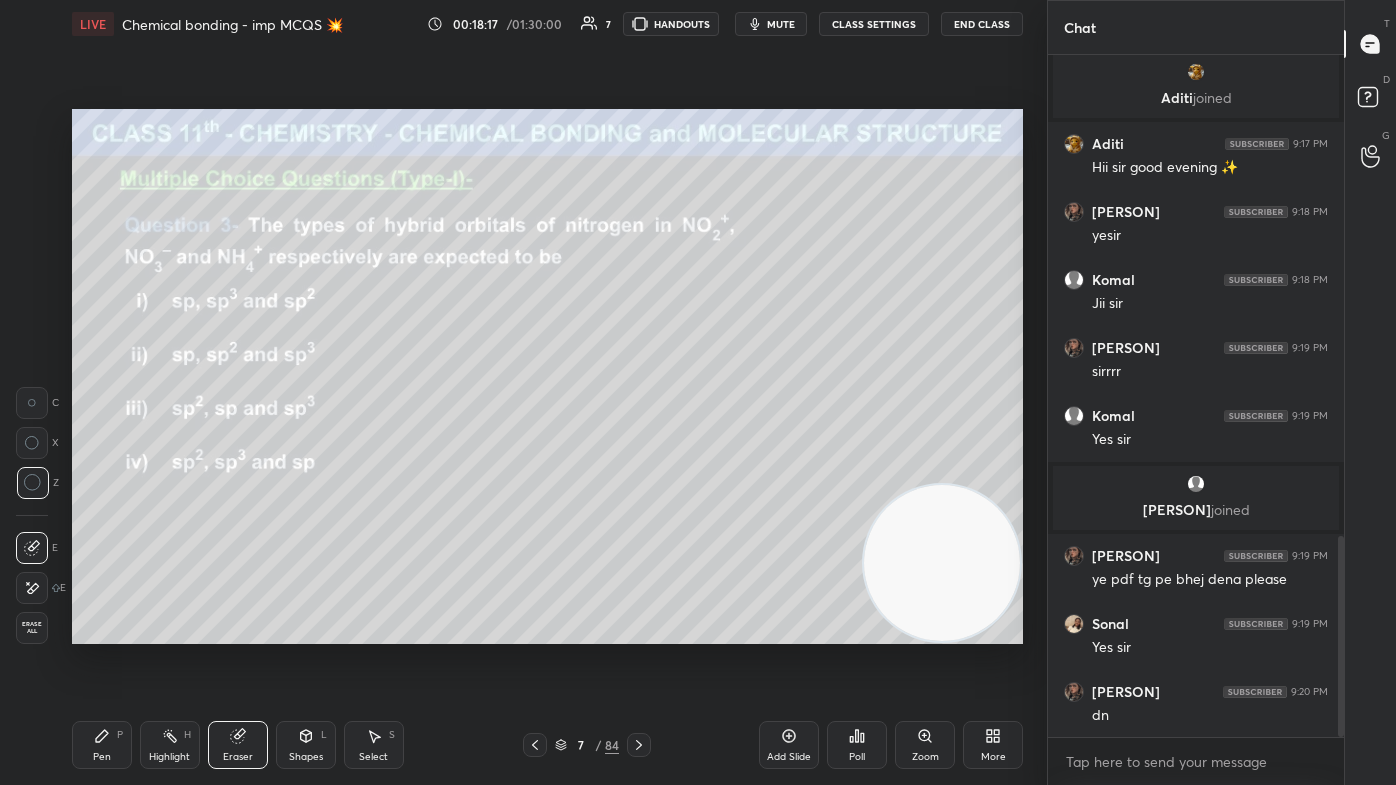 drag, startPoint x: 98, startPoint y: 758, endPoint x: 124, endPoint y: 732, distance: 36.769554 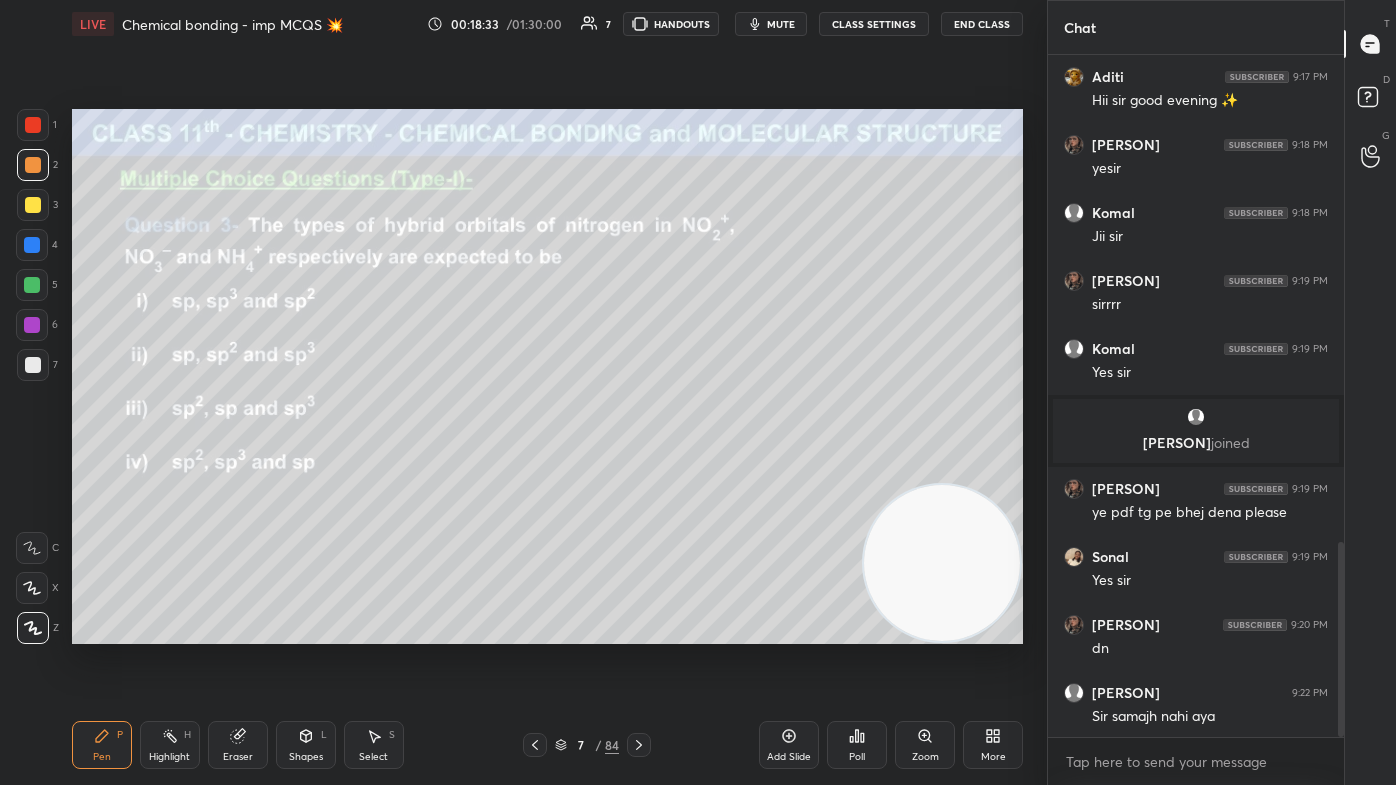 scroll, scrollTop: 1725, scrollLeft: 0, axis: vertical 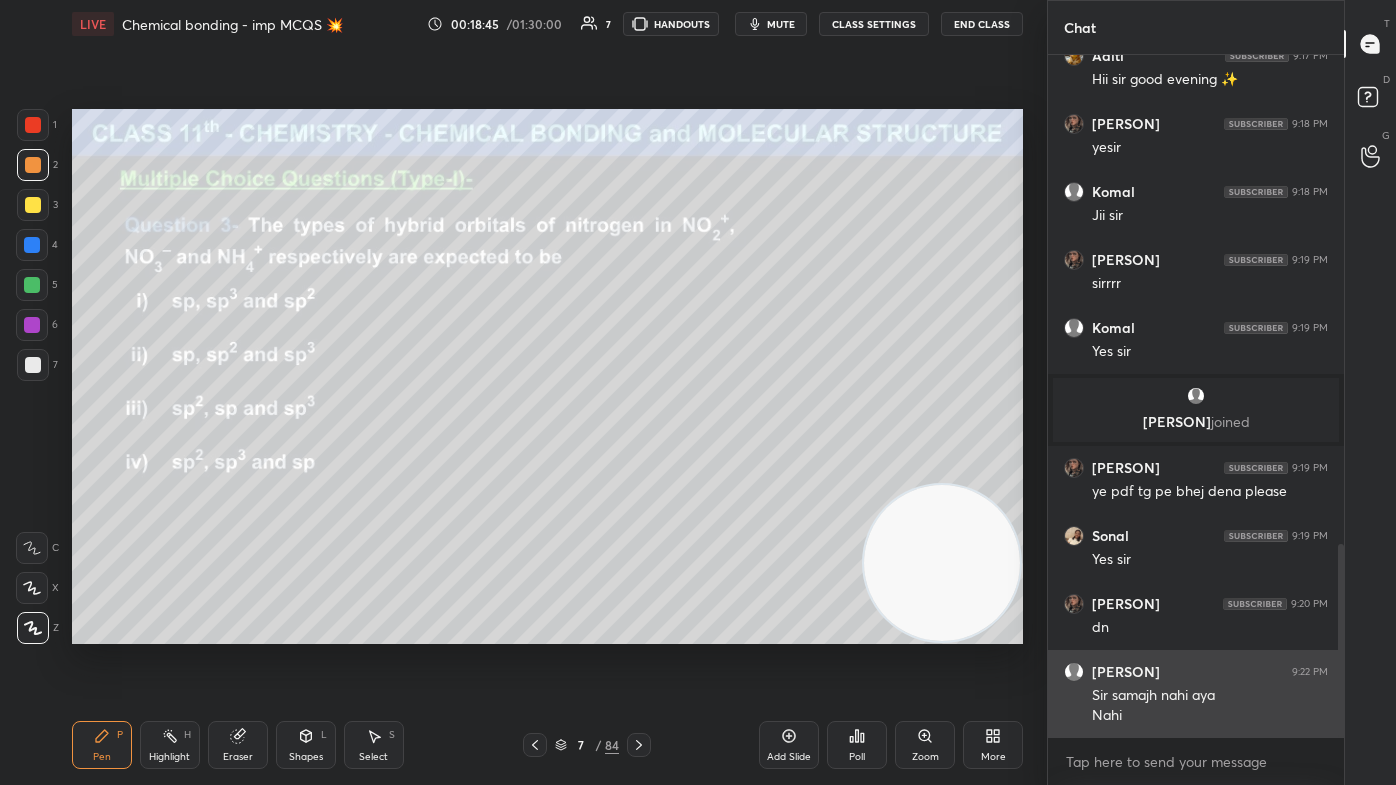 click on "Sir samajh nahi aya" at bounding box center [1210, 696] 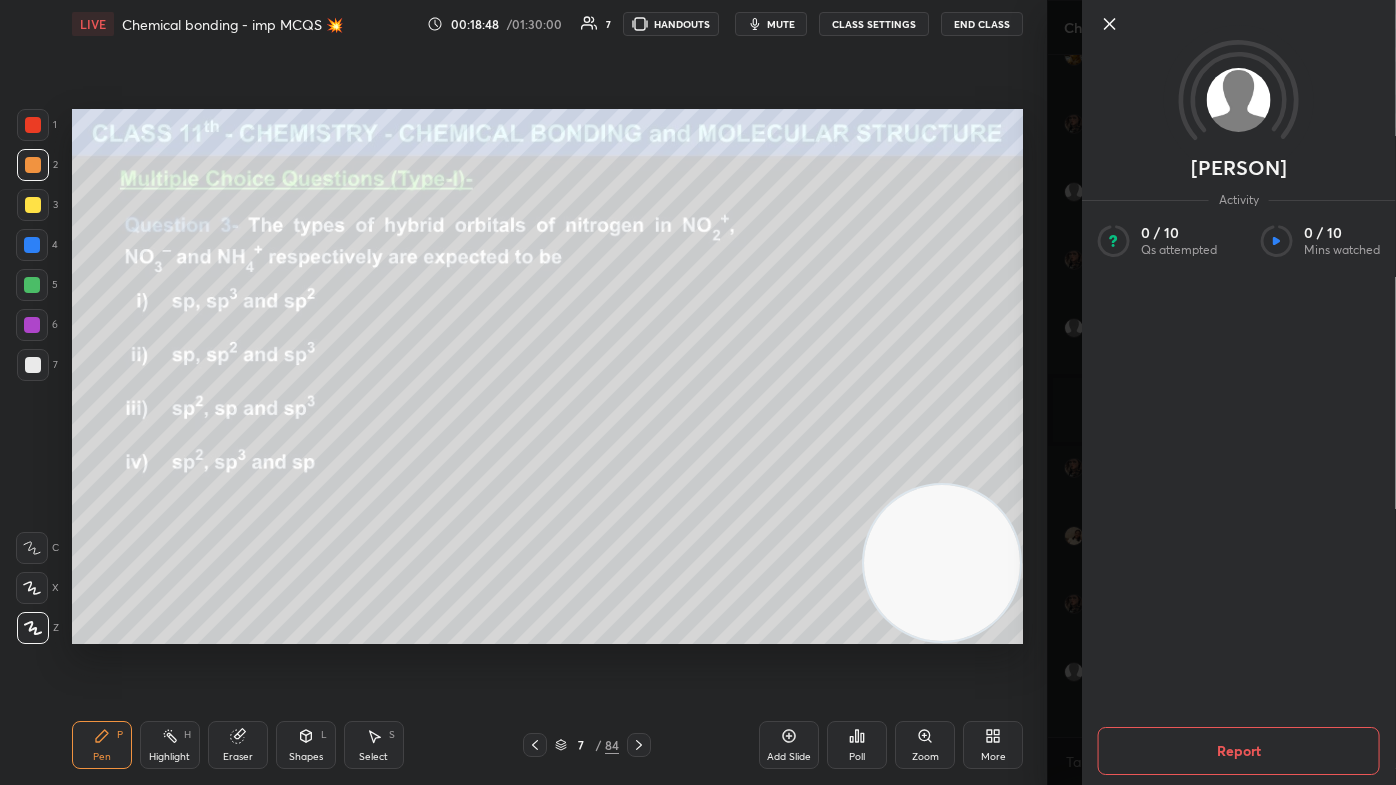 click on "[PERSON] Activity 0 / 10 Qs attempted 0 / 10 Mins watched Report" at bounding box center (1221, 392) 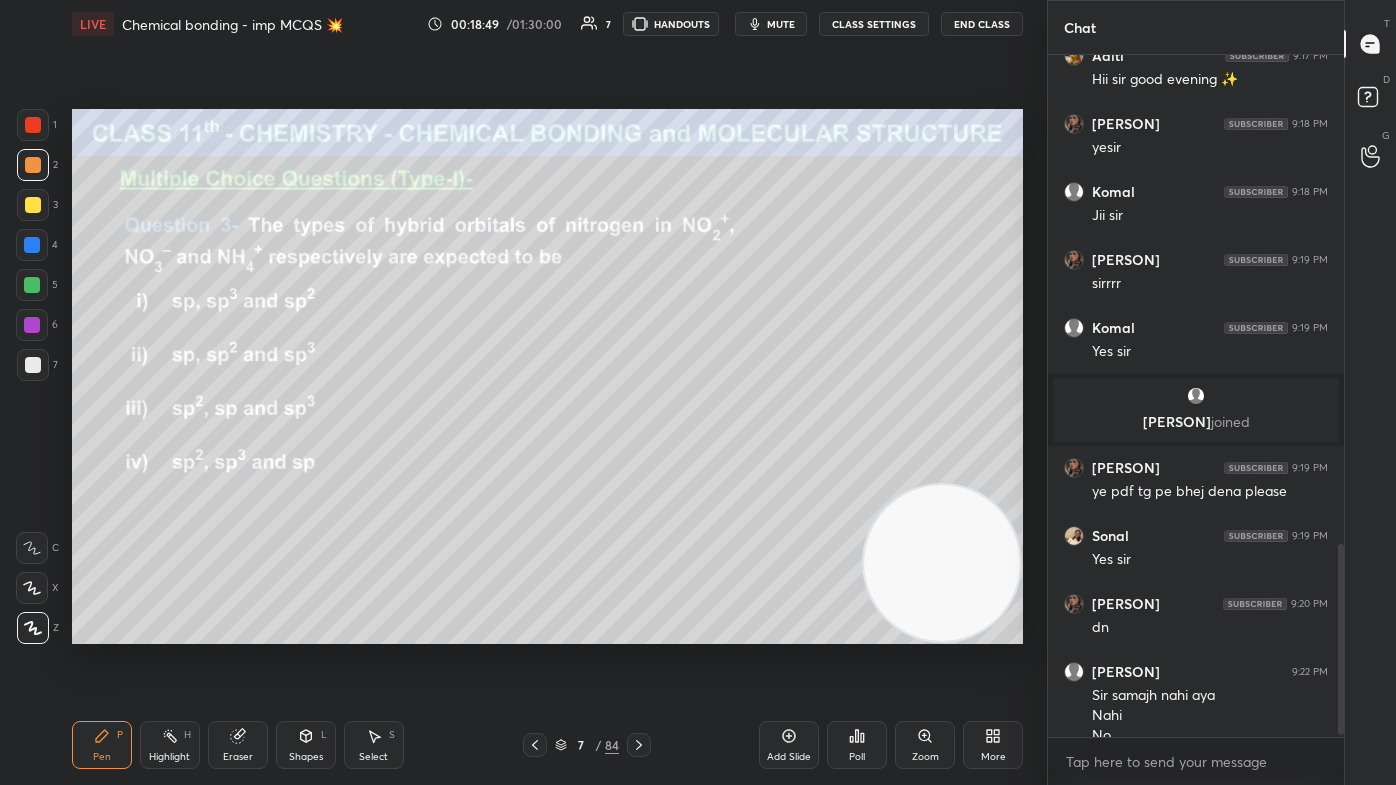 scroll, scrollTop: 1744, scrollLeft: 0, axis: vertical 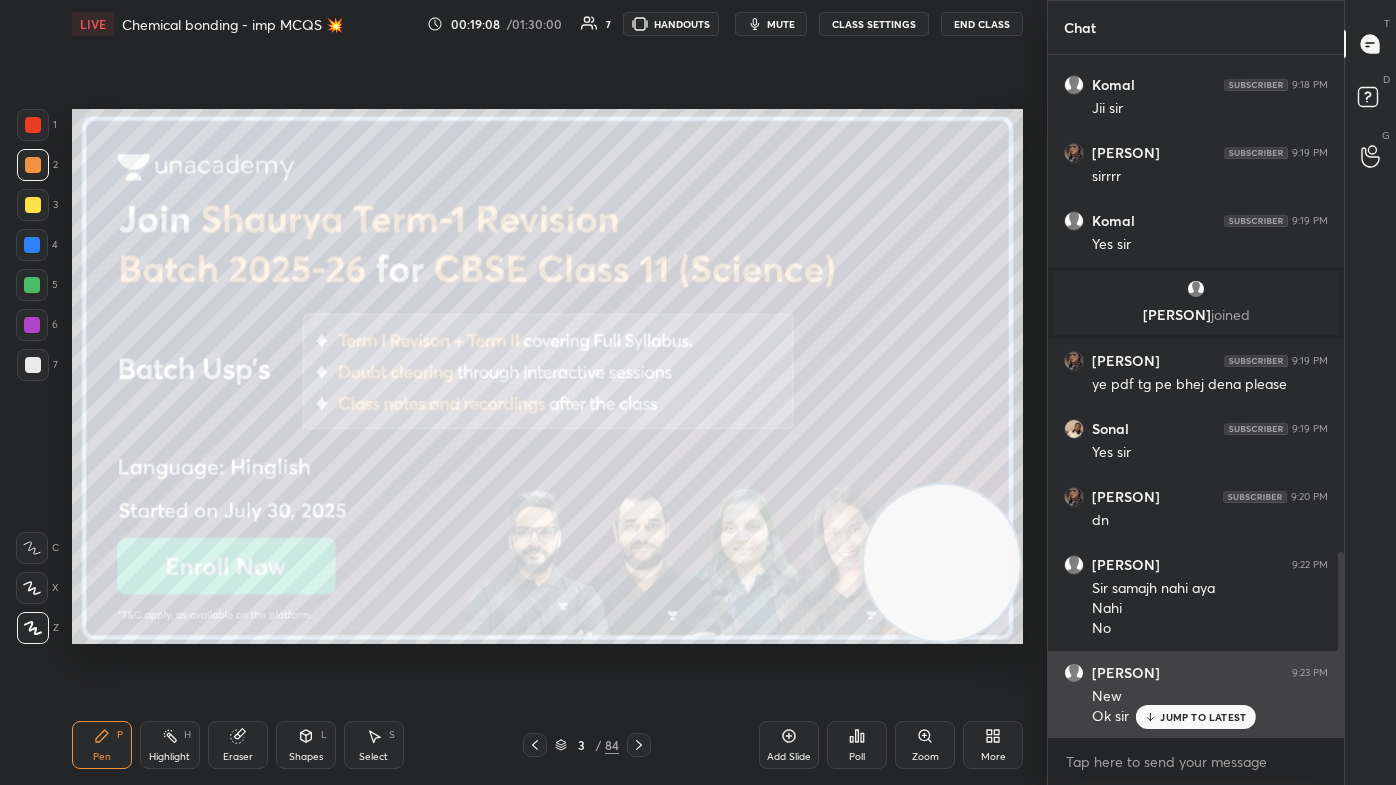 click on "JUMP TO LATEST" at bounding box center (1203, 717) 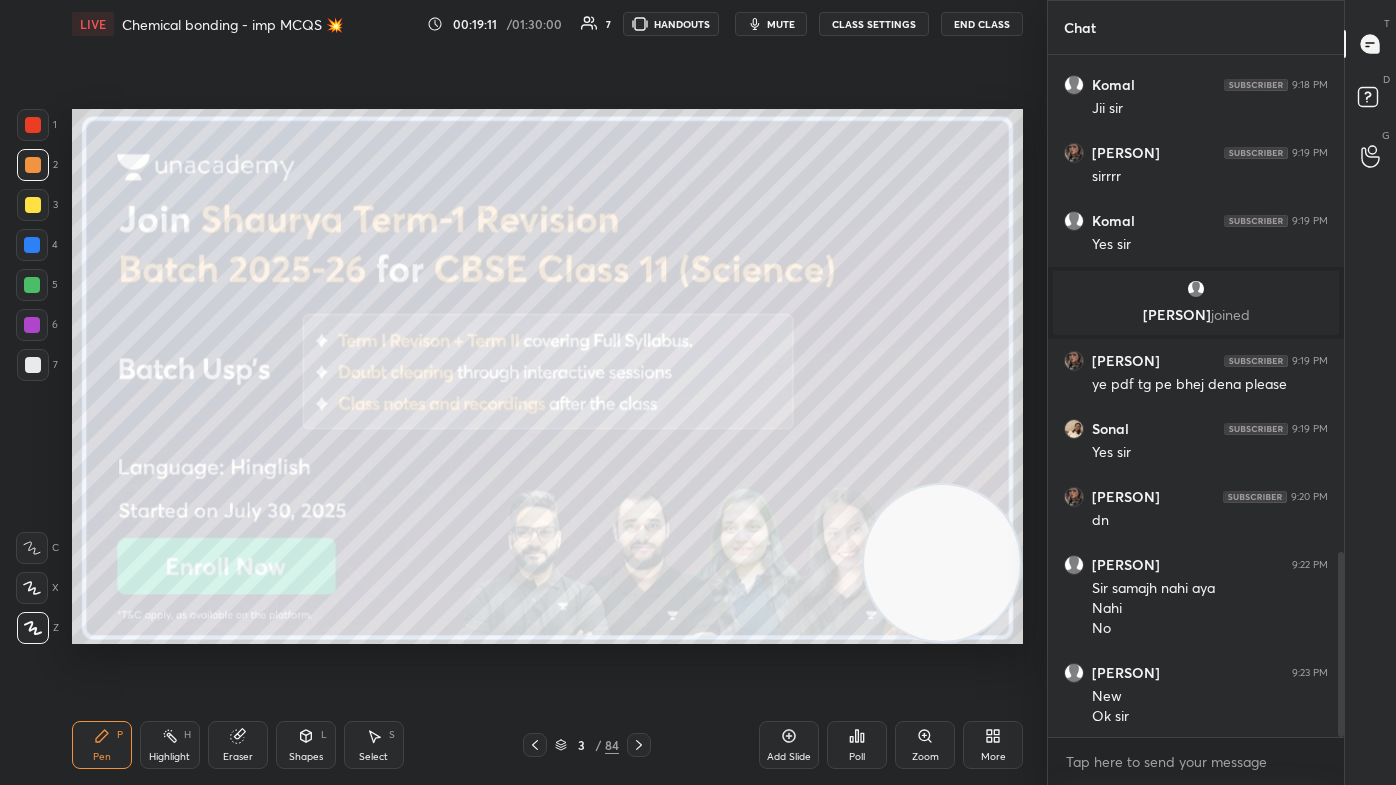 click at bounding box center (33, 365) 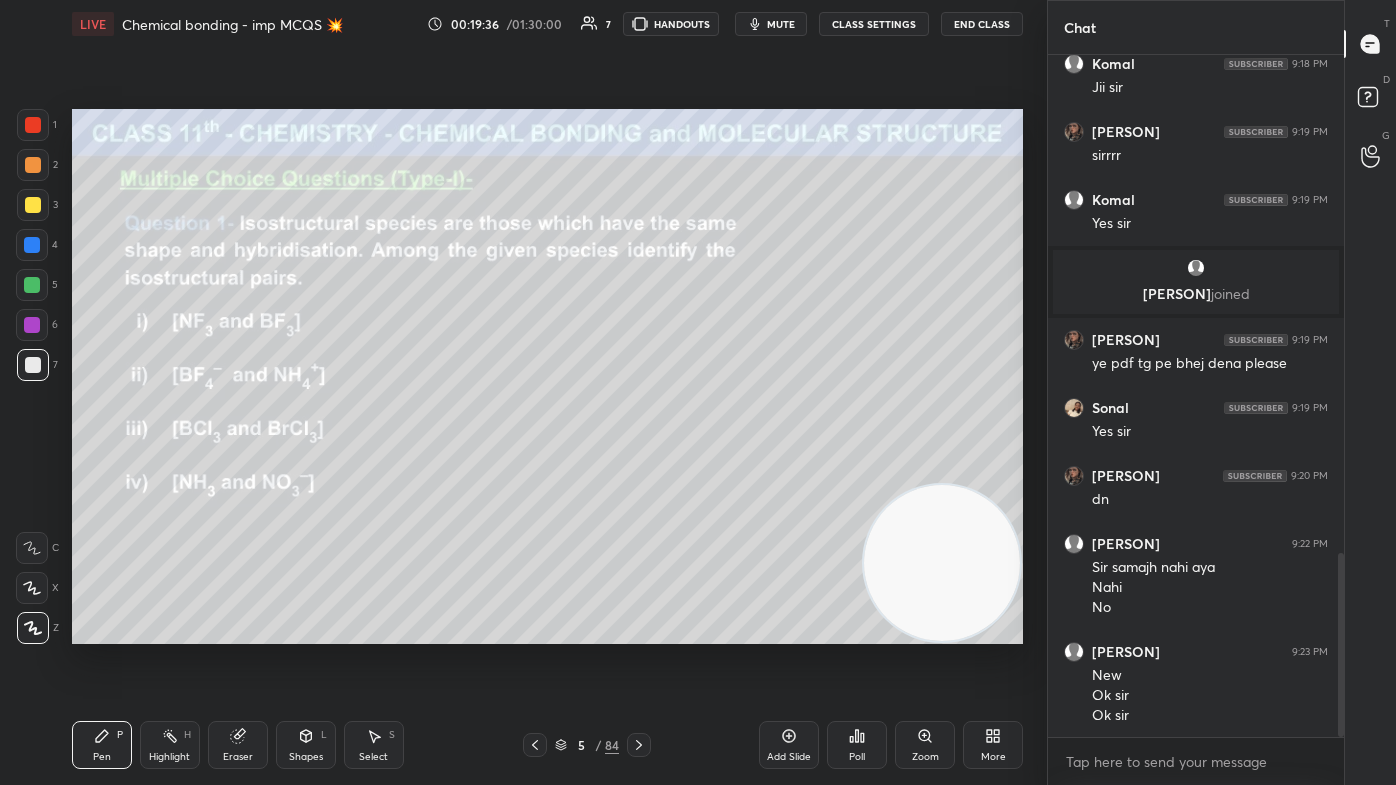scroll, scrollTop: 1938, scrollLeft: 0, axis: vertical 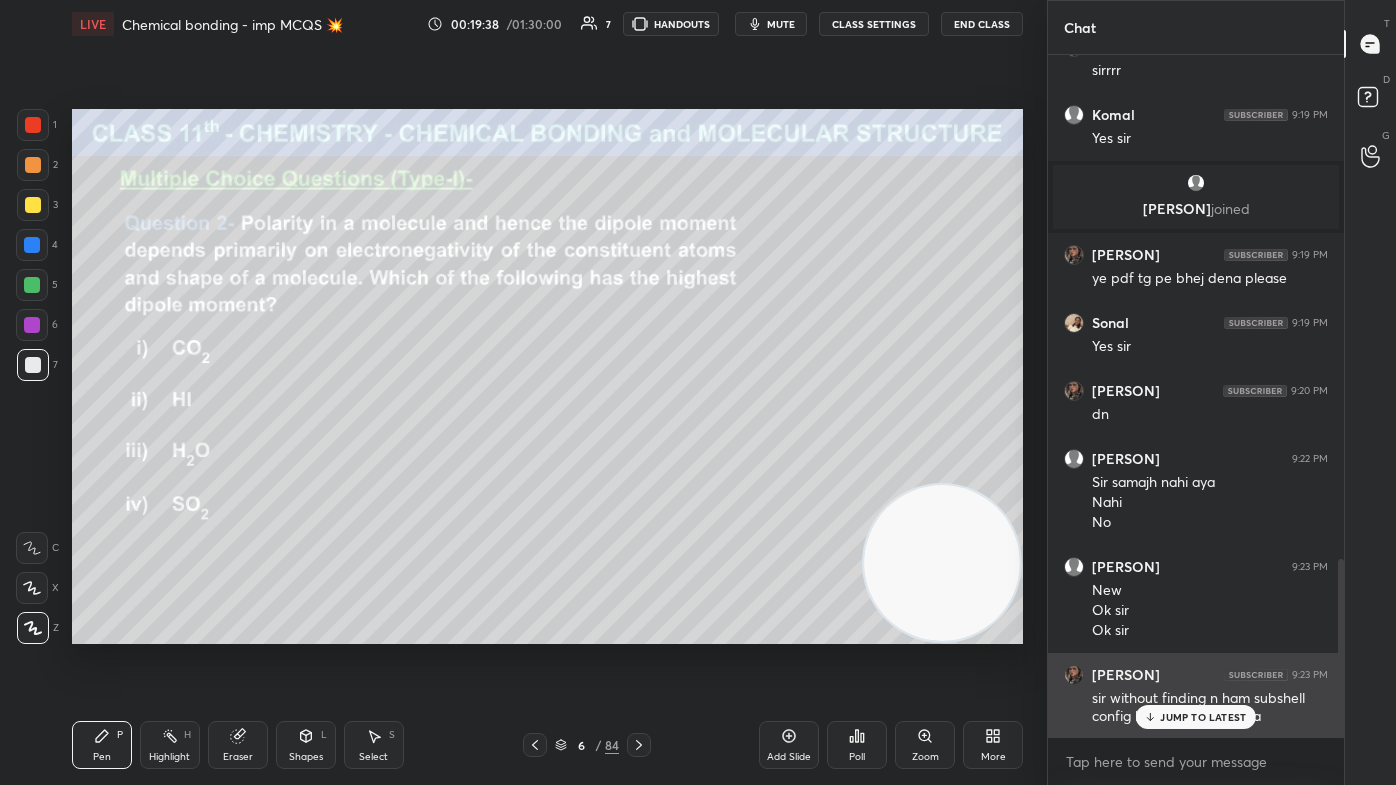 click on "JUMP TO LATEST" at bounding box center (1203, 717) 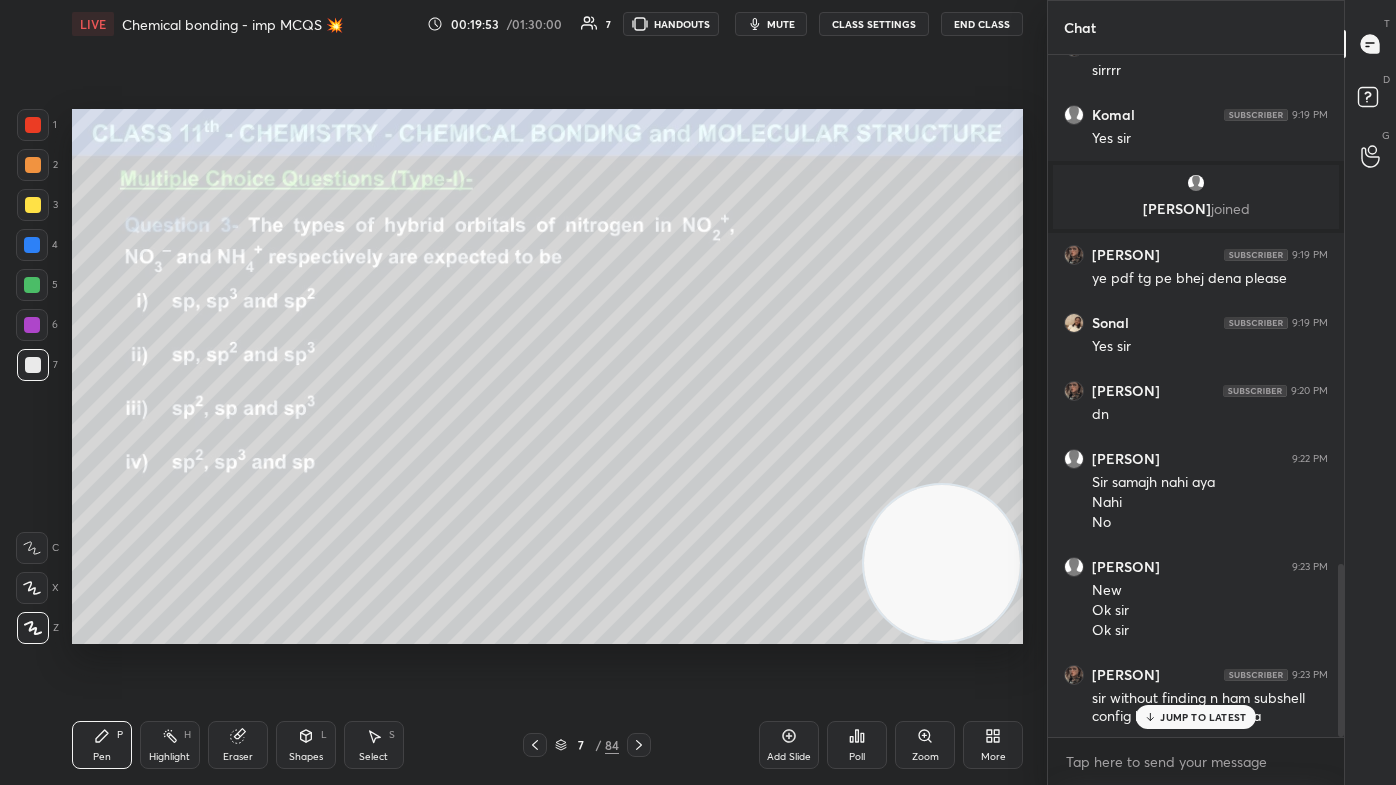 scroll, scrollTop: 2010, scrollLeft: 0, axis: vertical 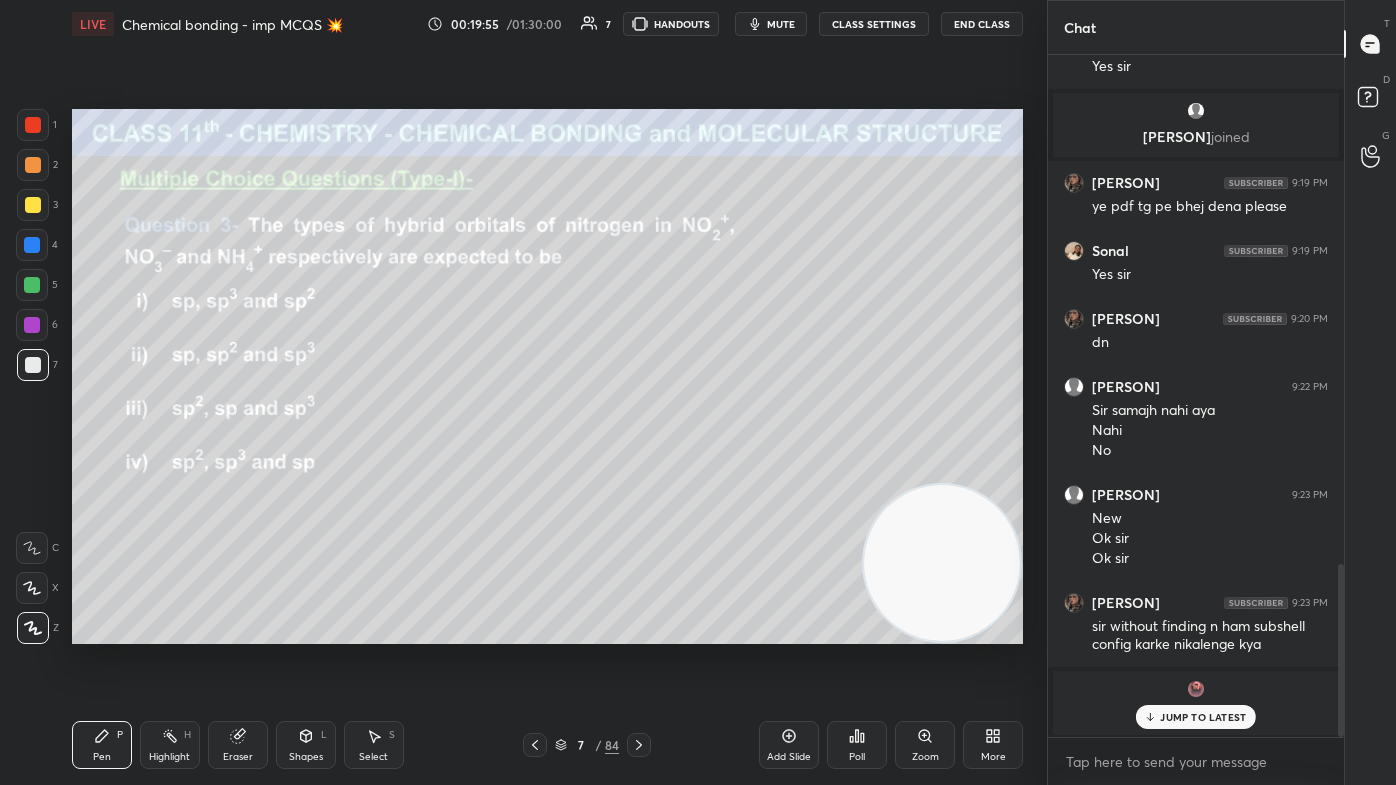 click on "JUMP TO LATEST" at bounding box center (1203, 717) 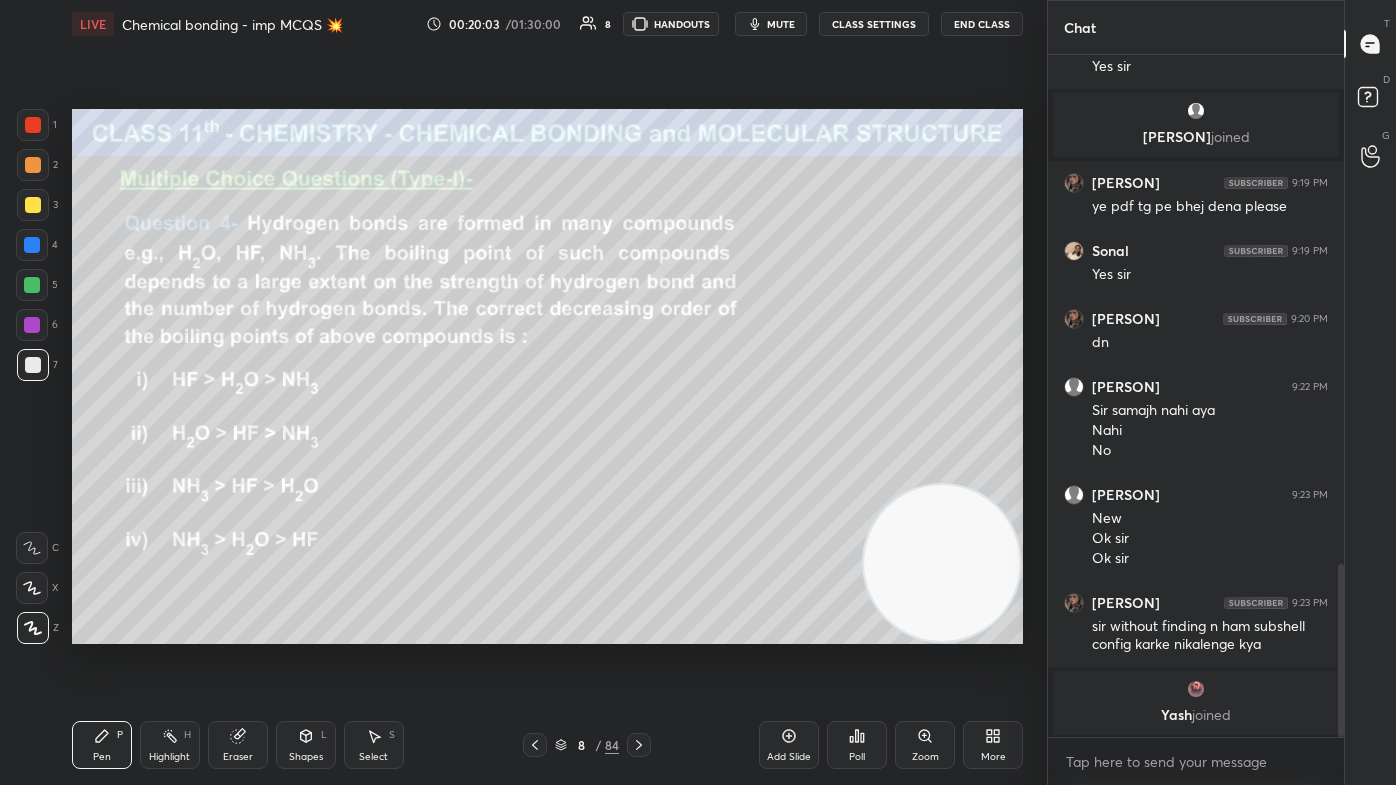 click on "mute" at bounding box center (781, 24) 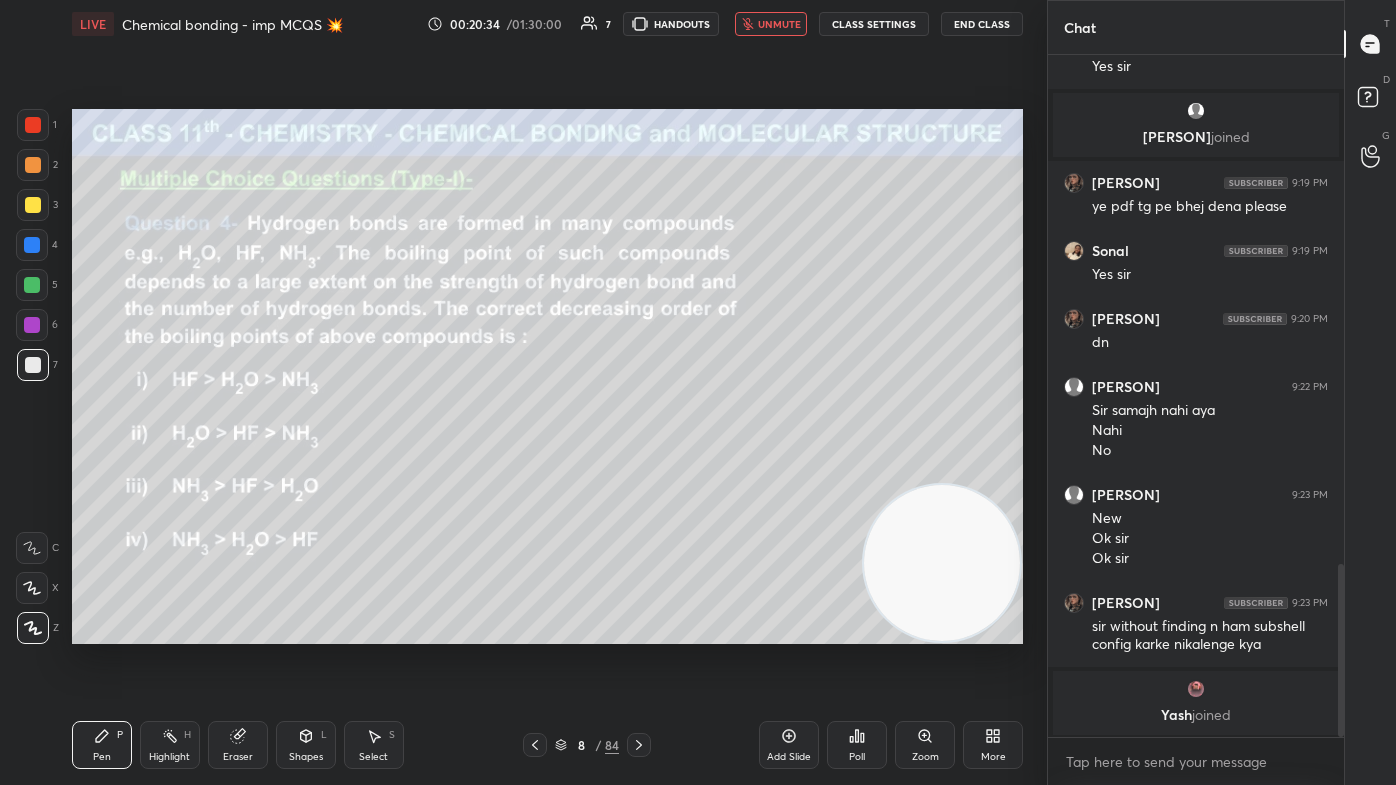 click on "unmute" at bounding box center (779, 24) 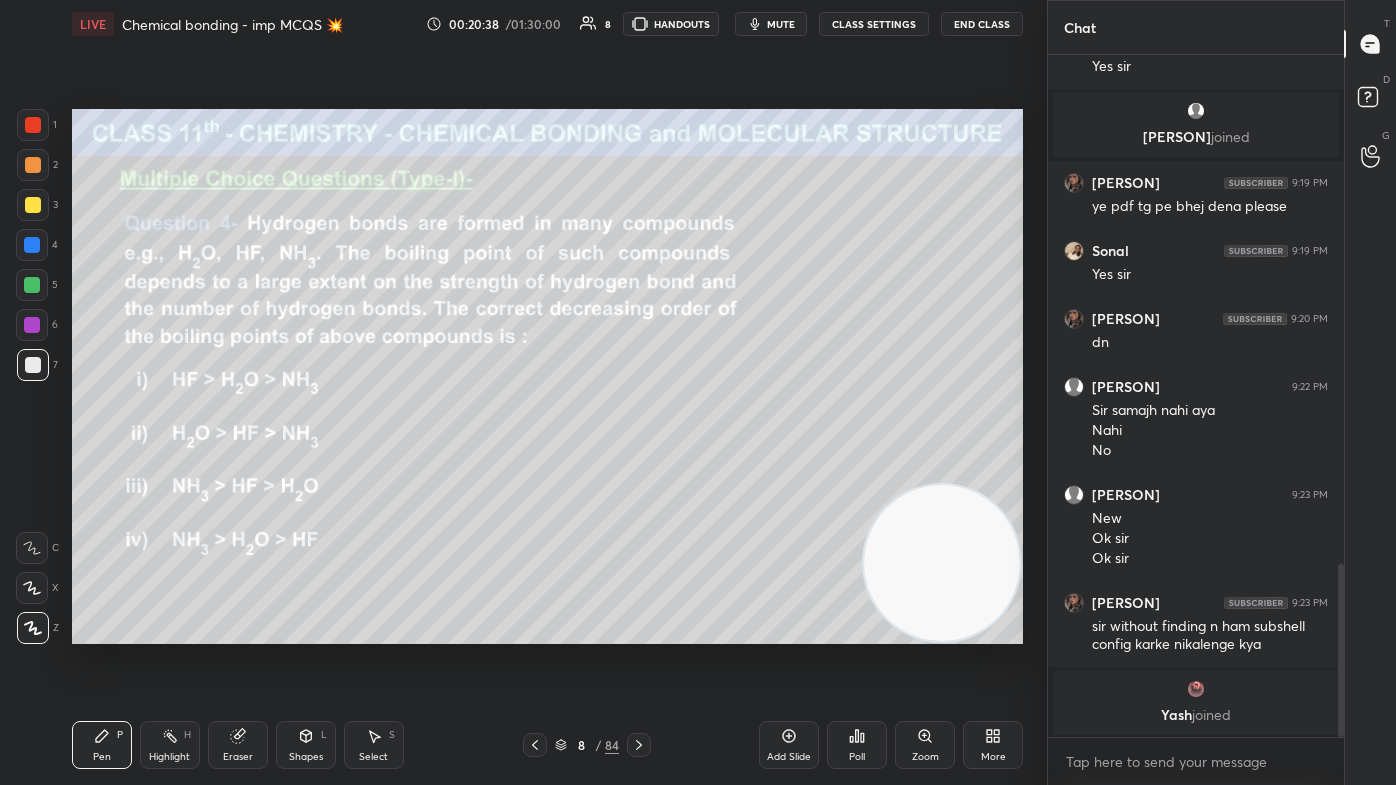 click on "mute" at bounding box center (781, 24) 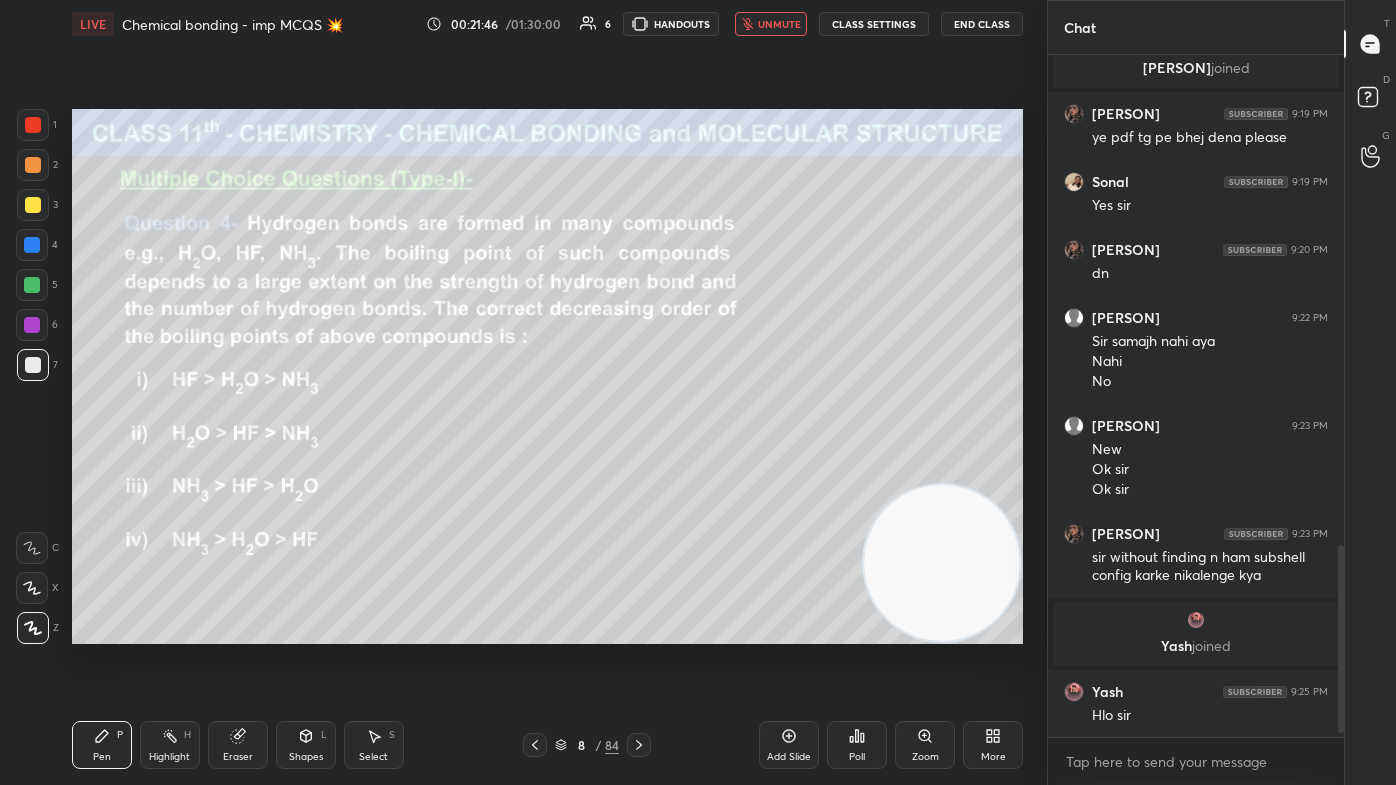 scroll, scrollTop: 1813, scrollLeft: 0, axis: vertical 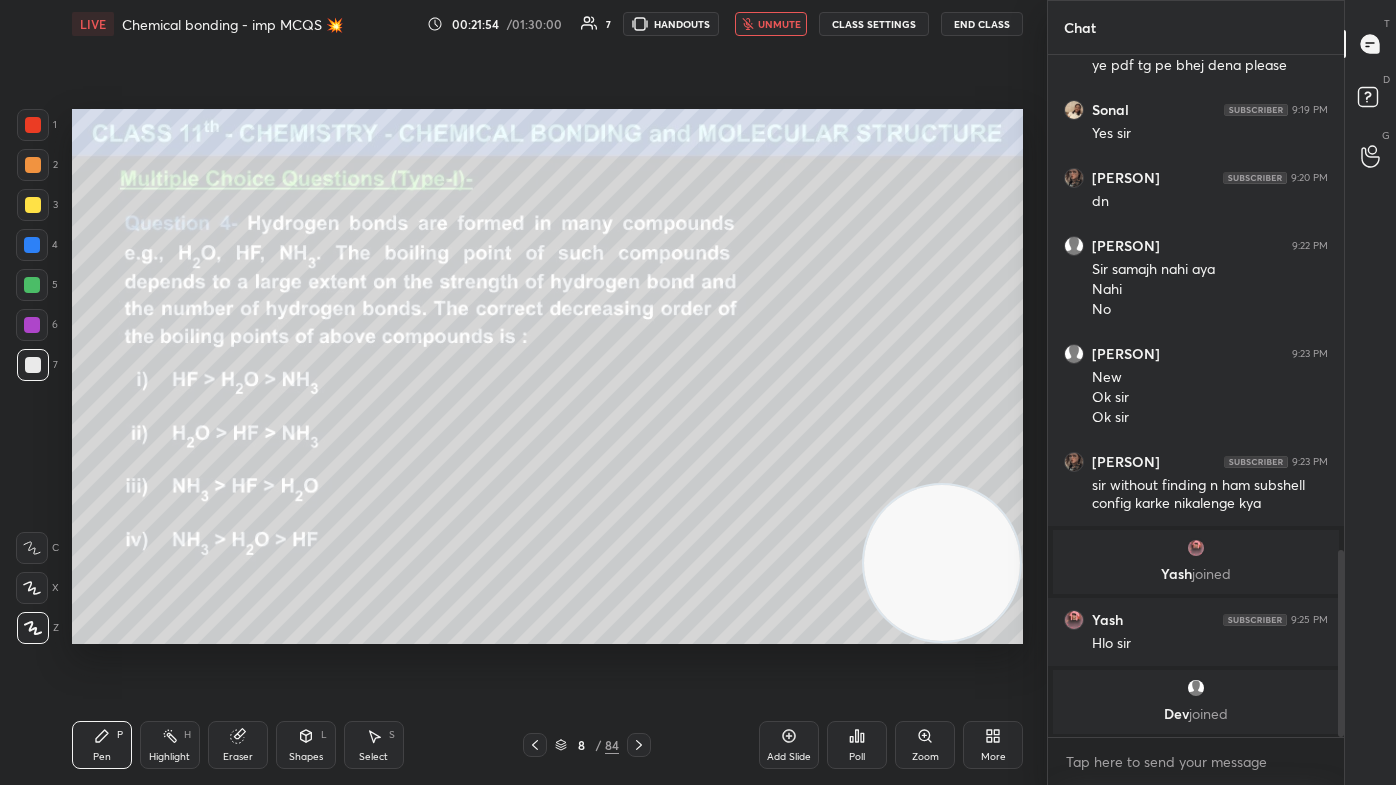 click on "unmute" at bounding box center (779, 24) 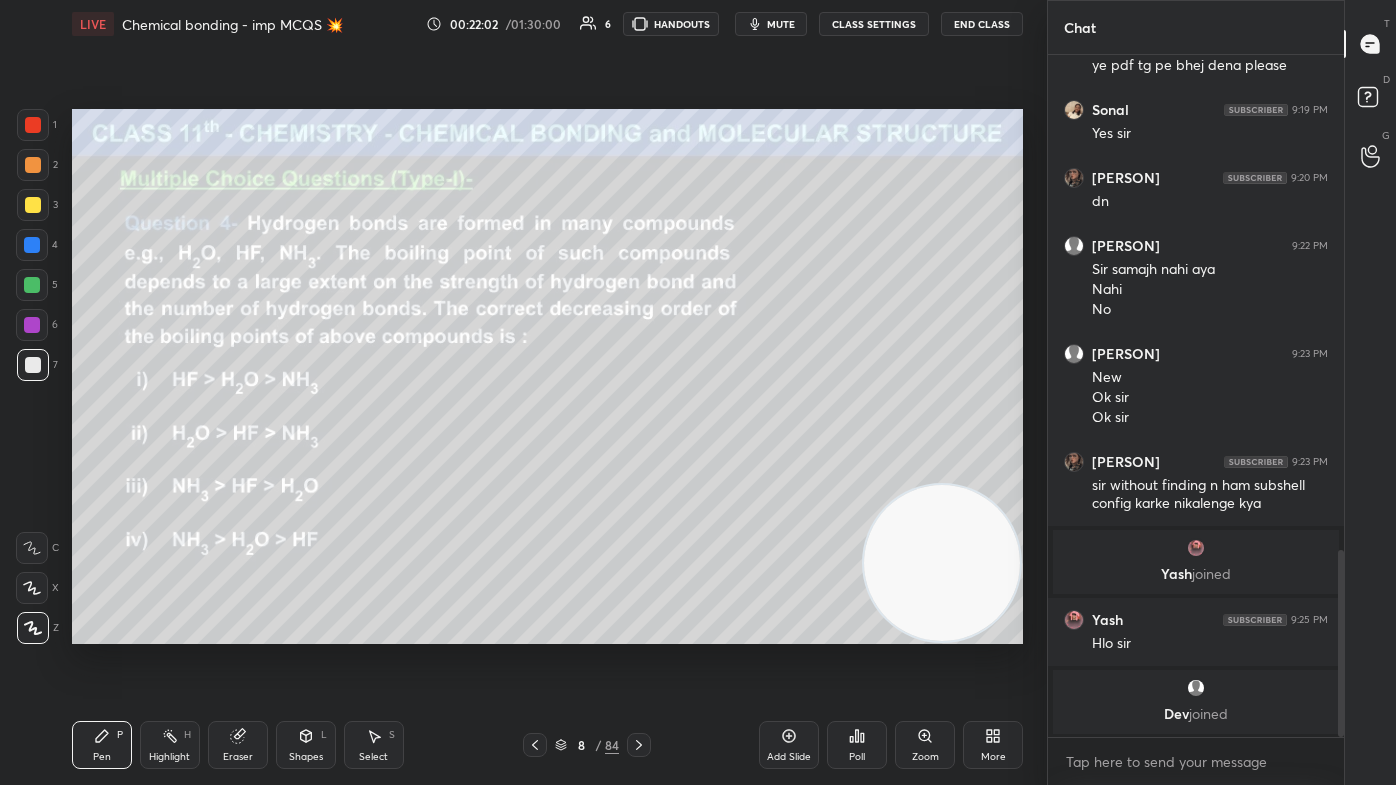 click at bounding box center (33, 205) 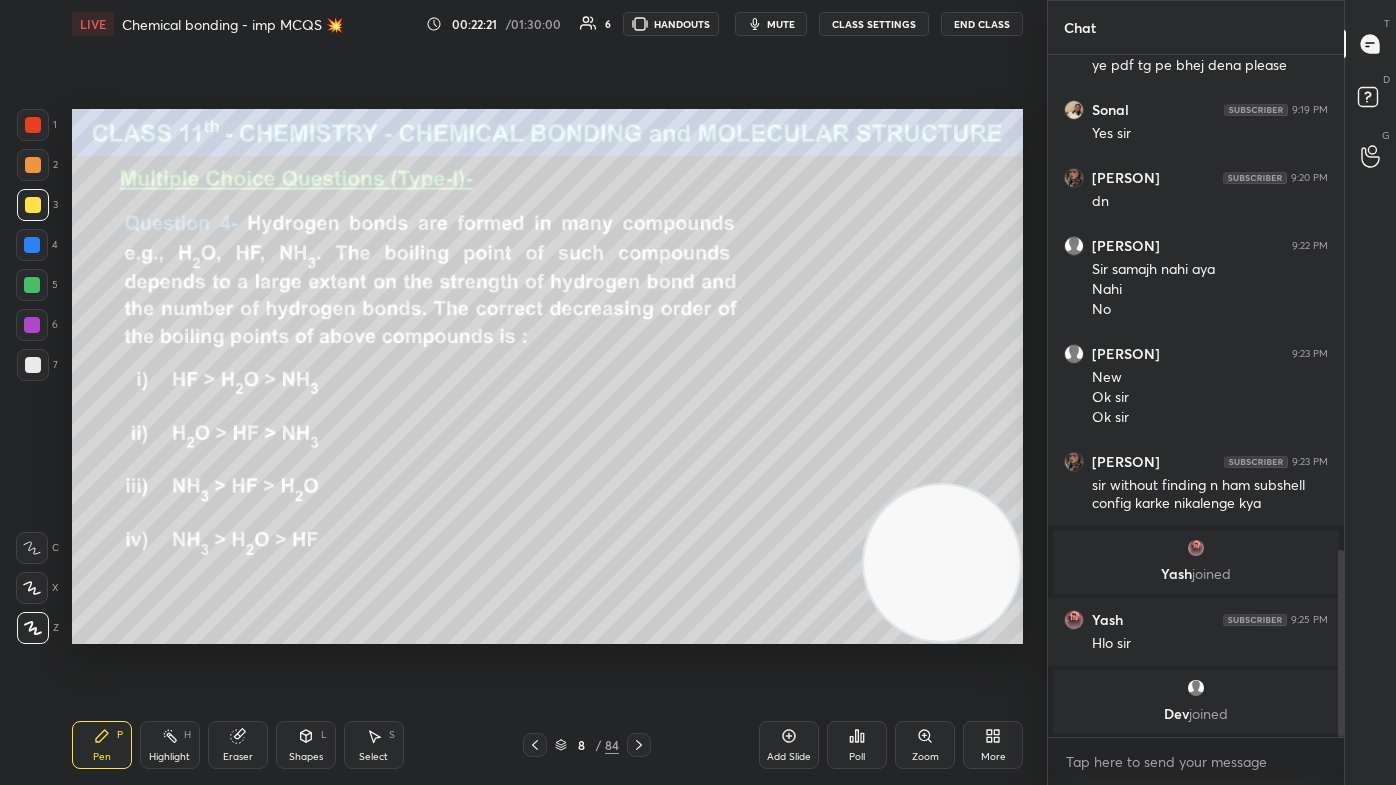 click on "Poll" at bounding box center [857, 757] 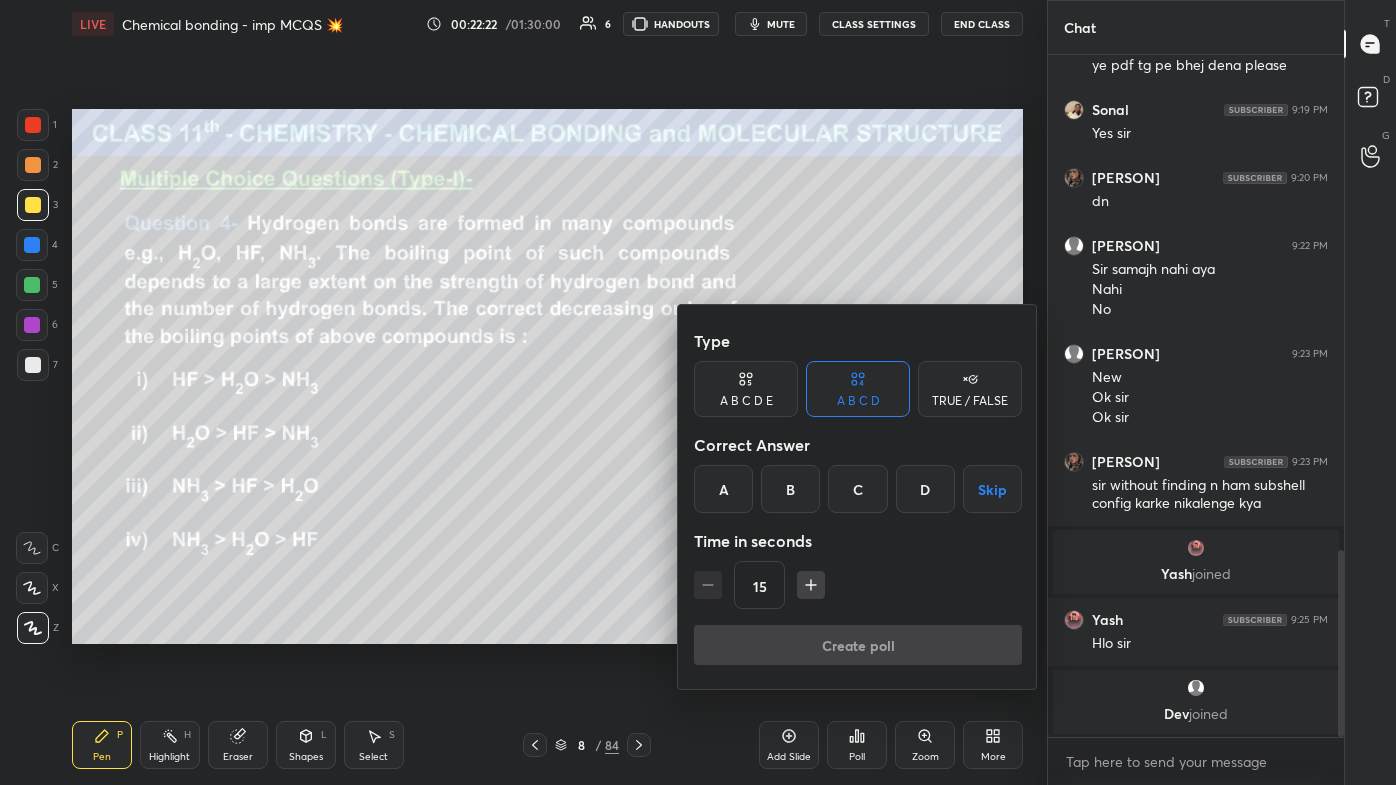 click on "B" at bounding box center (790, 489) 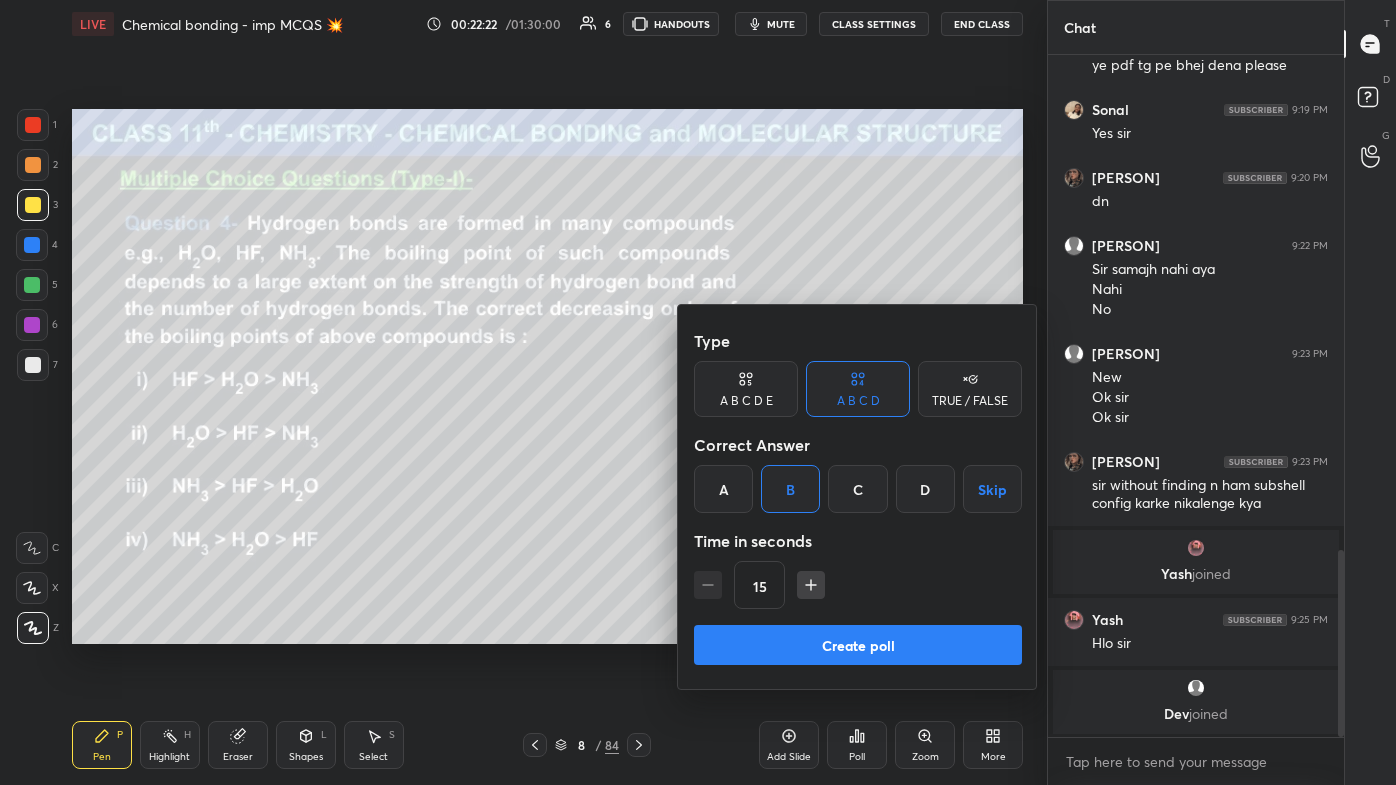 click on "Create poll" at bounding box center (858, 645) 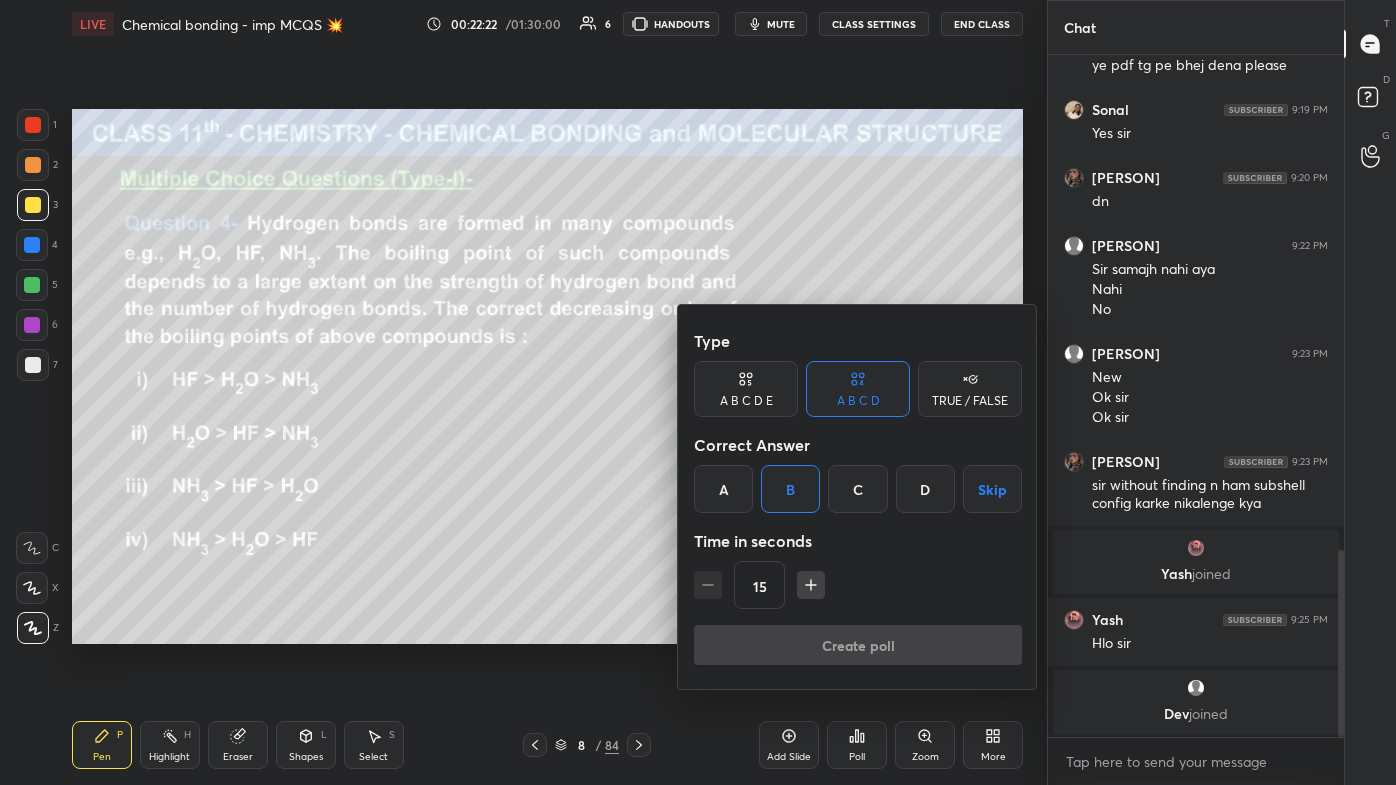 scroll, scrollTop: 597, scrollLeft: 290, axis: both 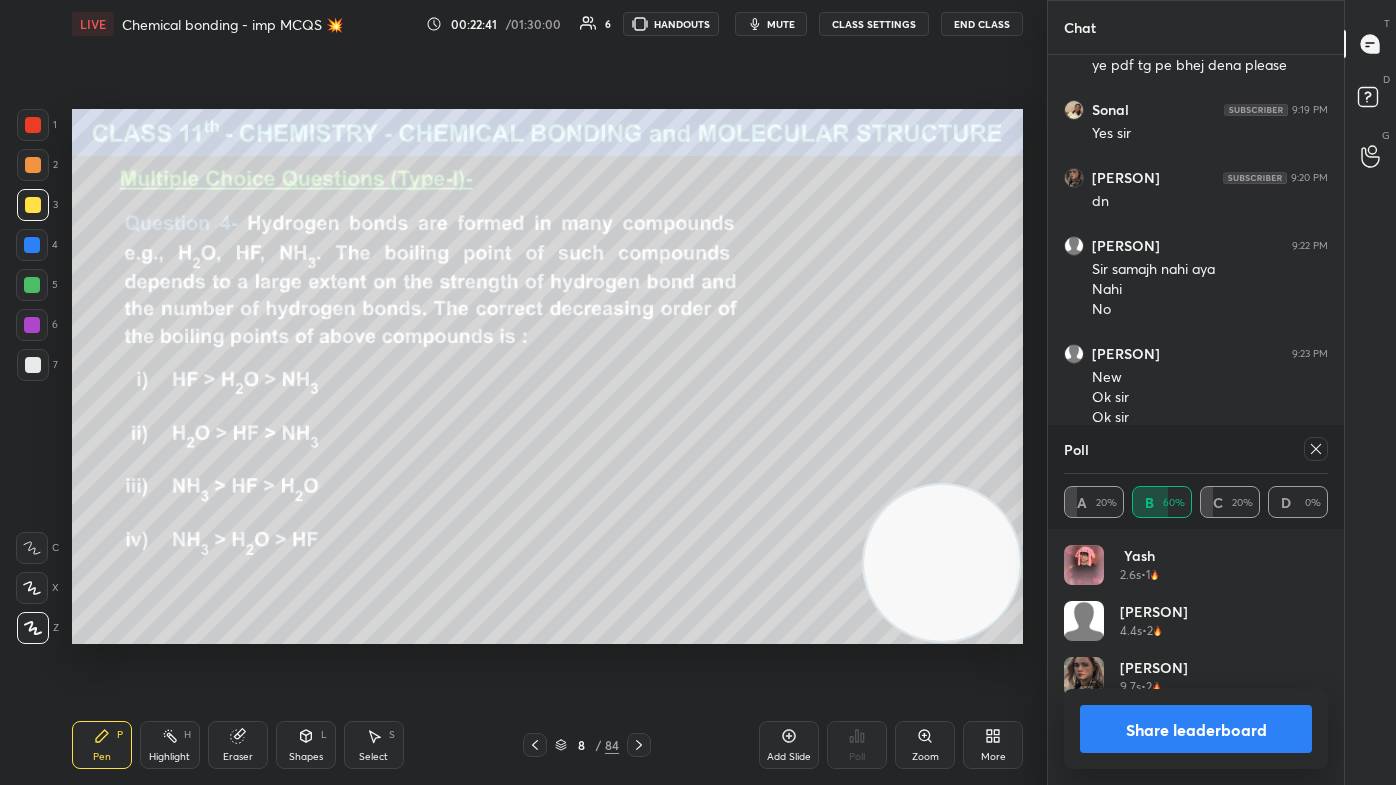 click on "Share leaderboard" at bounding box center (1196, 729) 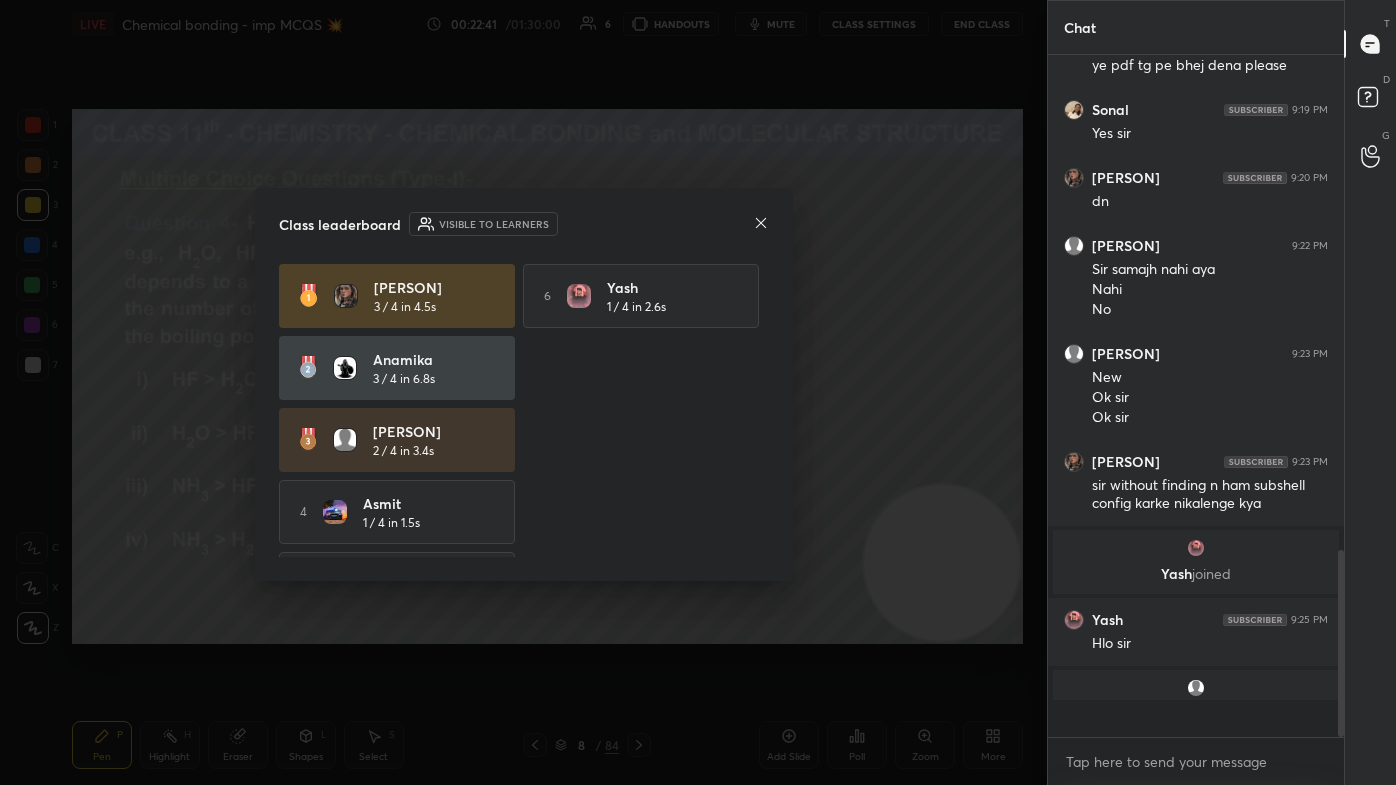 scroll, scrollTop: 1, scrollLeft: 5, axis: both 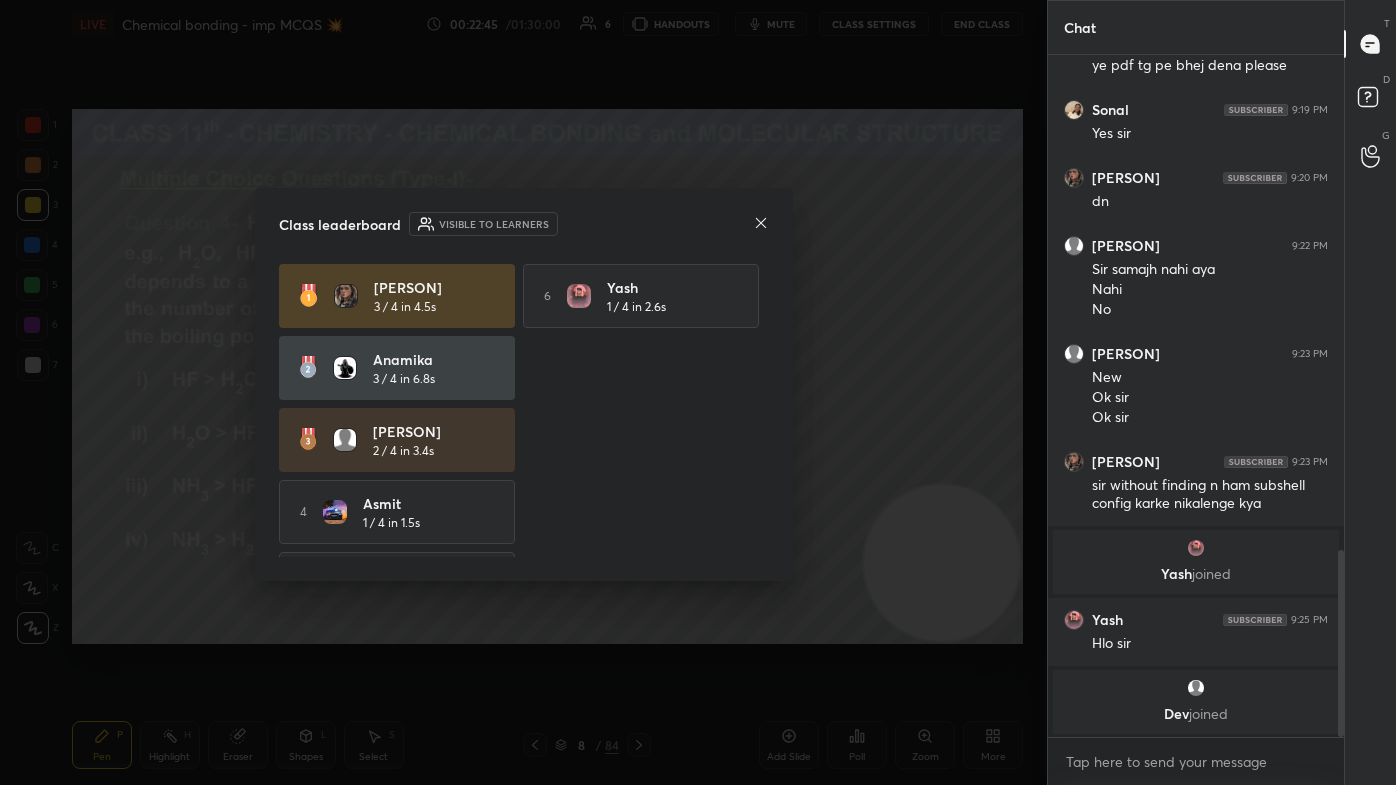 click 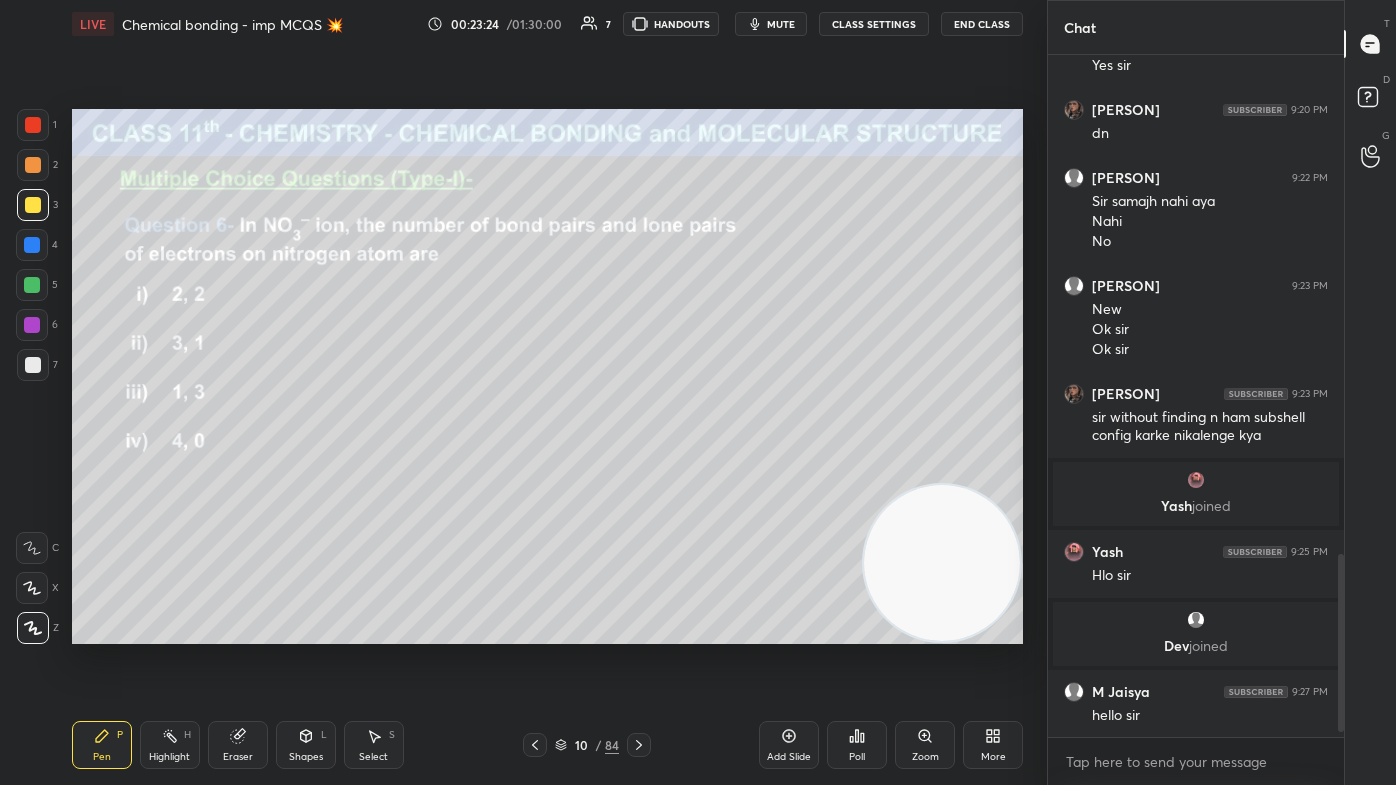 scroll, scrollTop: 1930, scrollLeft: 0, axis: vertical 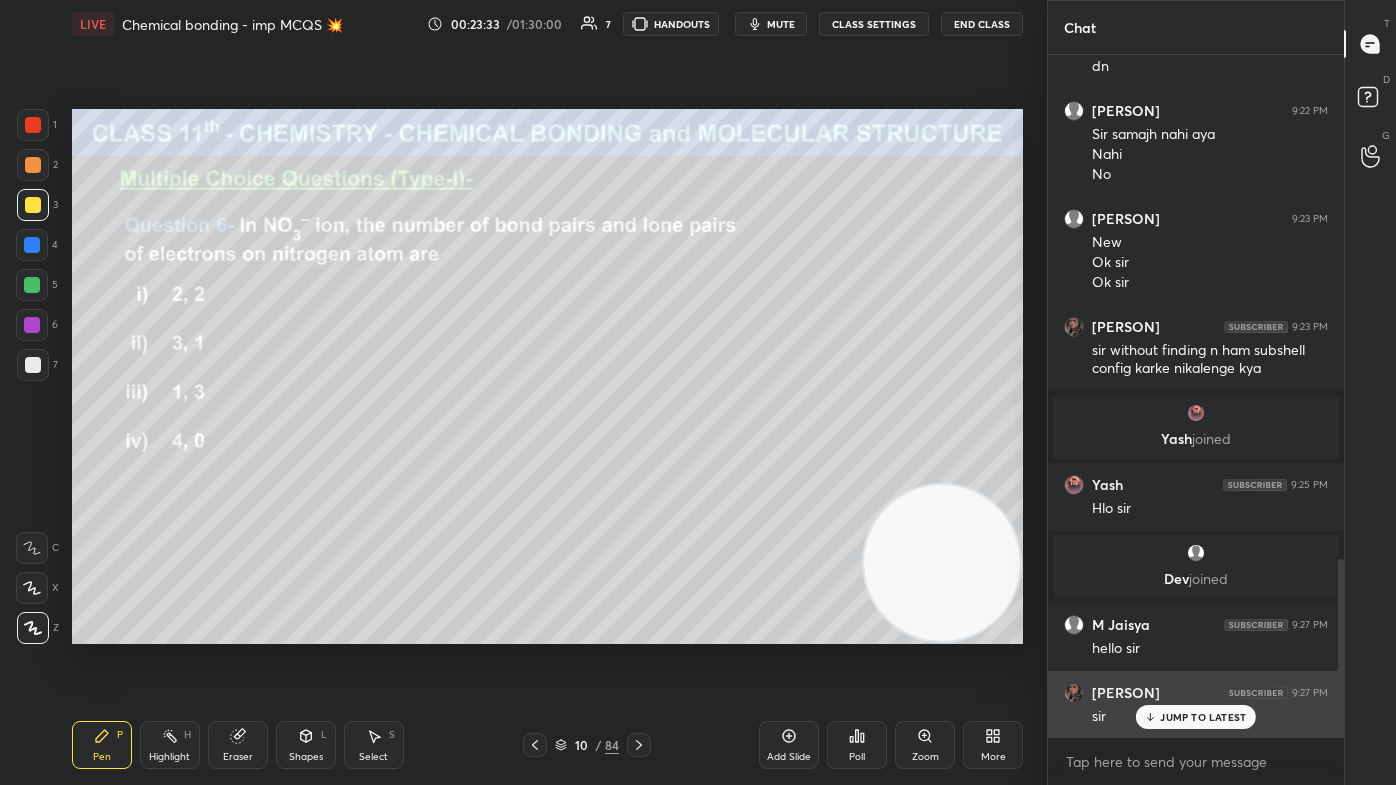 click on "JUMP TO LATEST" at bounding box center [1196, 717] 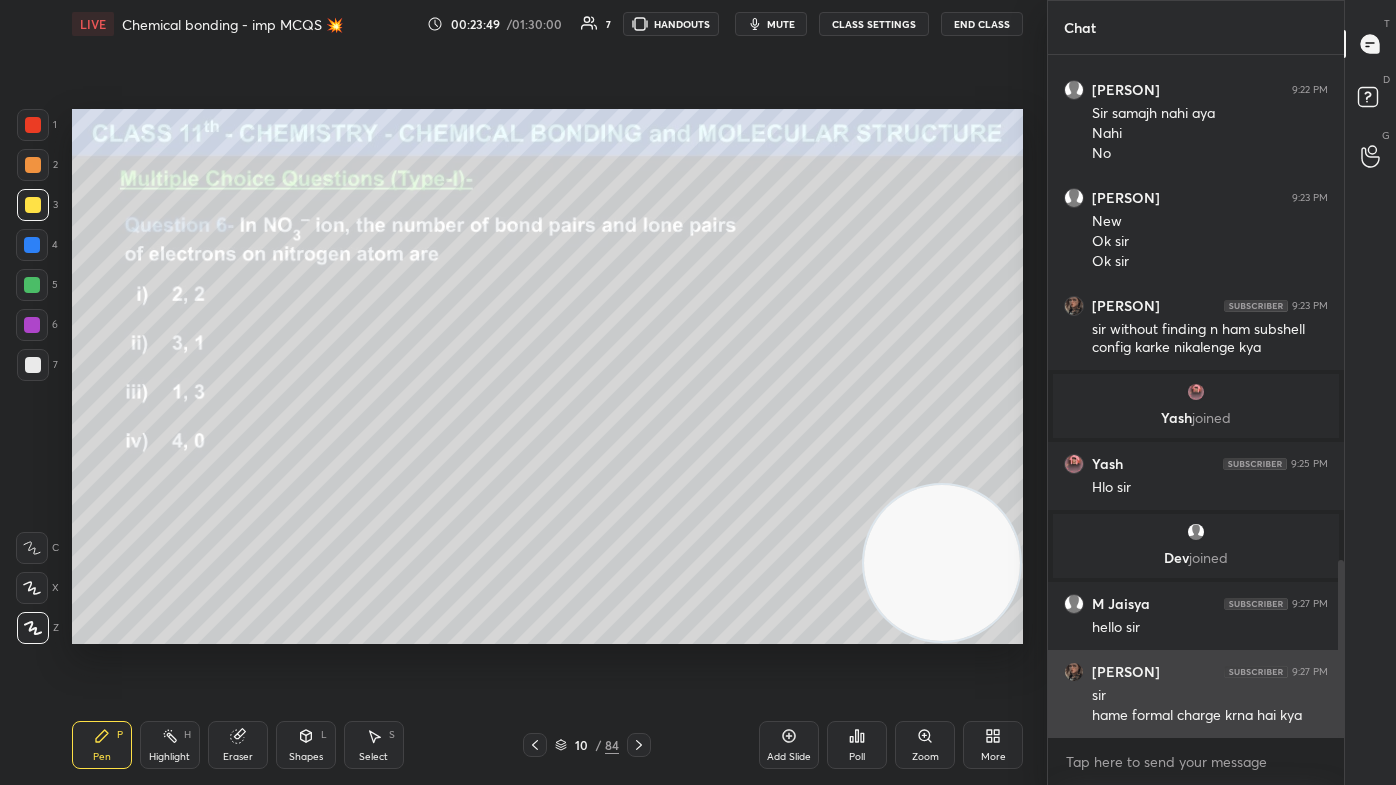 scroll, scrollTop: 1970, scrollLeft: 0, axis: vertical 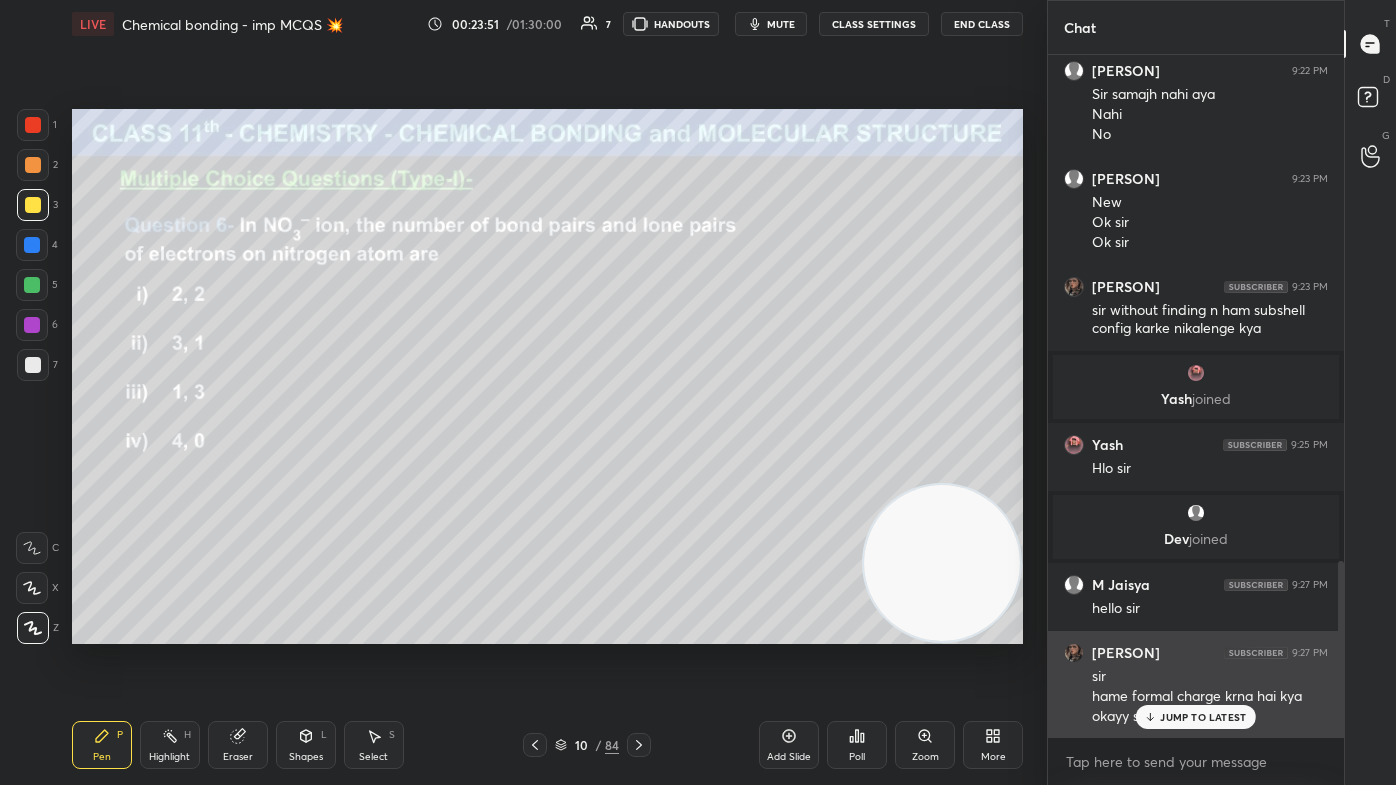 click on "JUMP TO LATEST" at bounding box center [1203, 717] 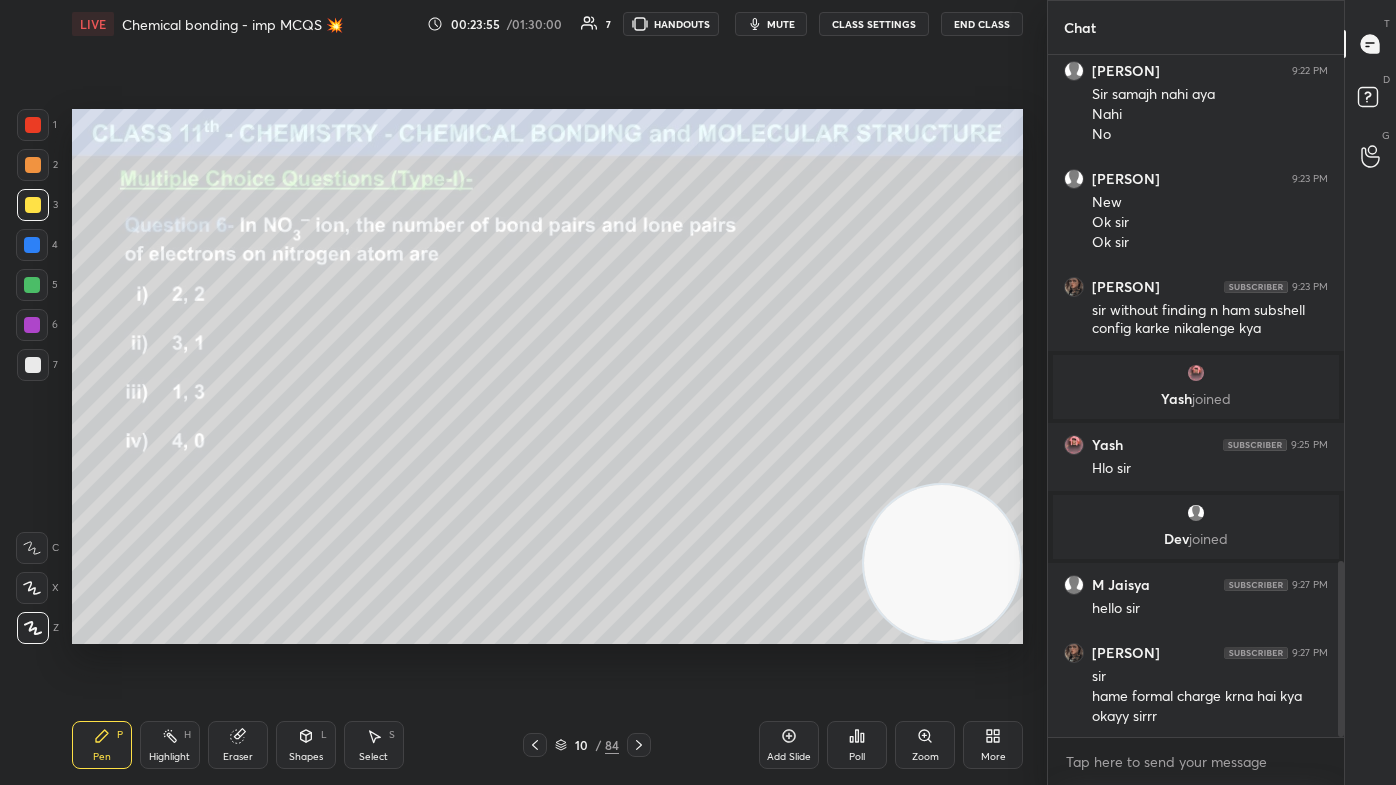 click on "mute" at bounding box center (781, 24) 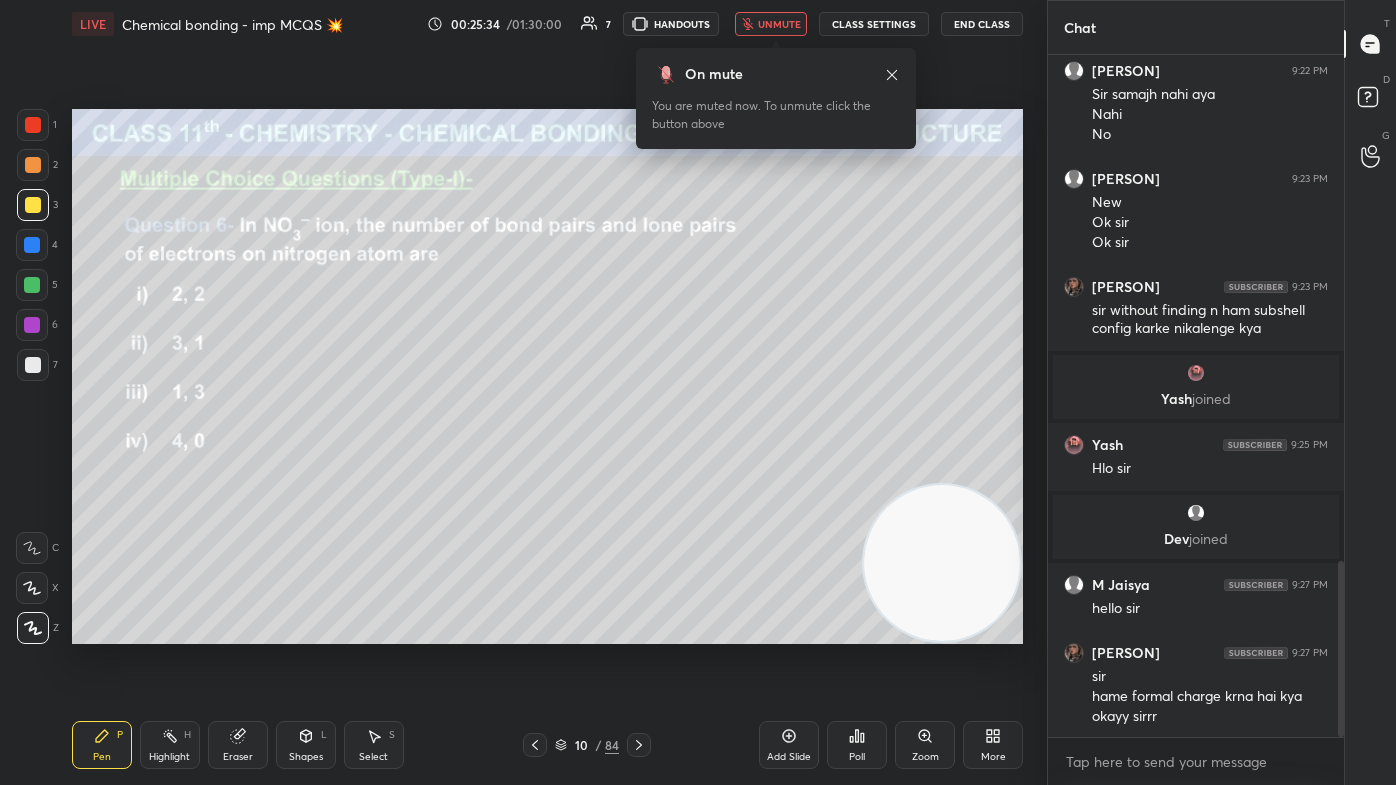 click on "unmute" at bounding box center (779, 24) 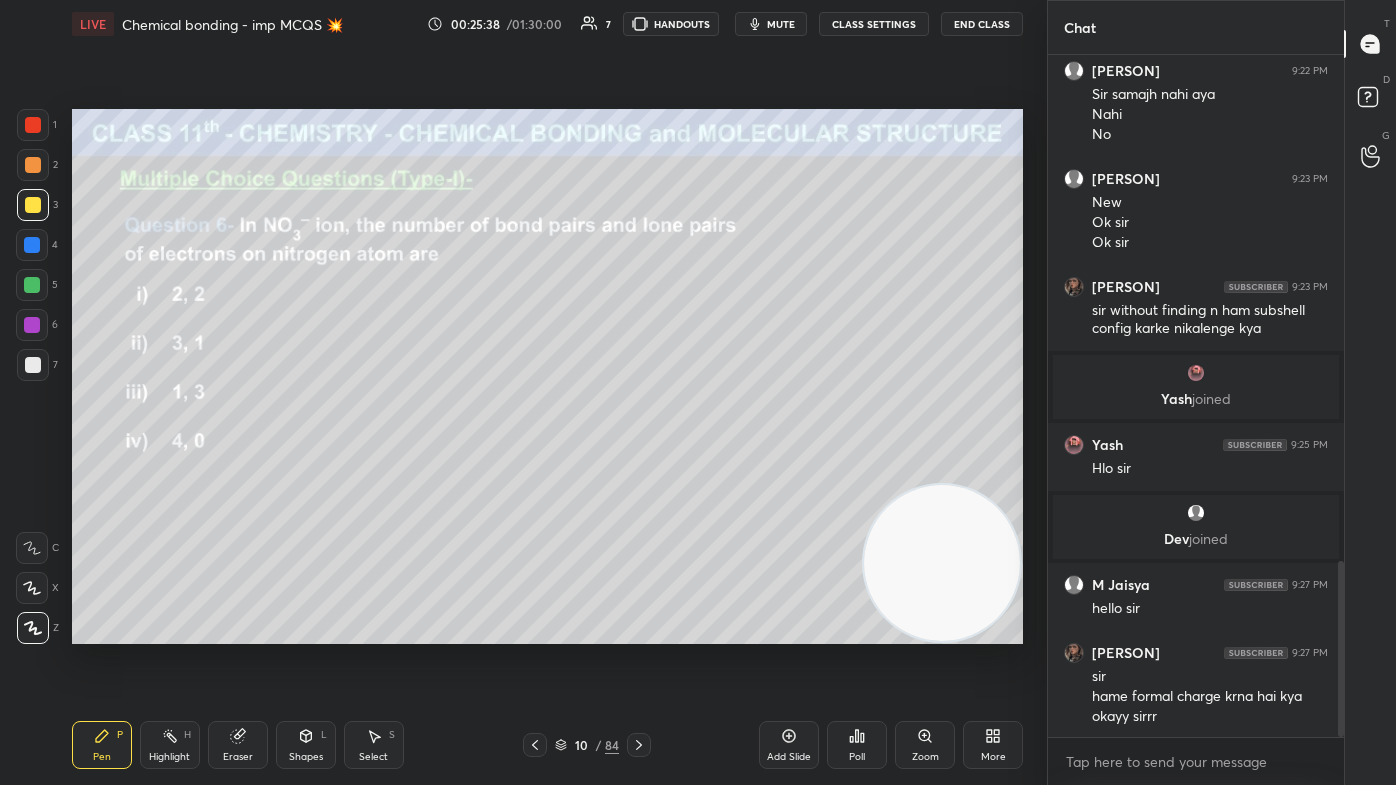 click on "1" at bounding box center (37, 129) 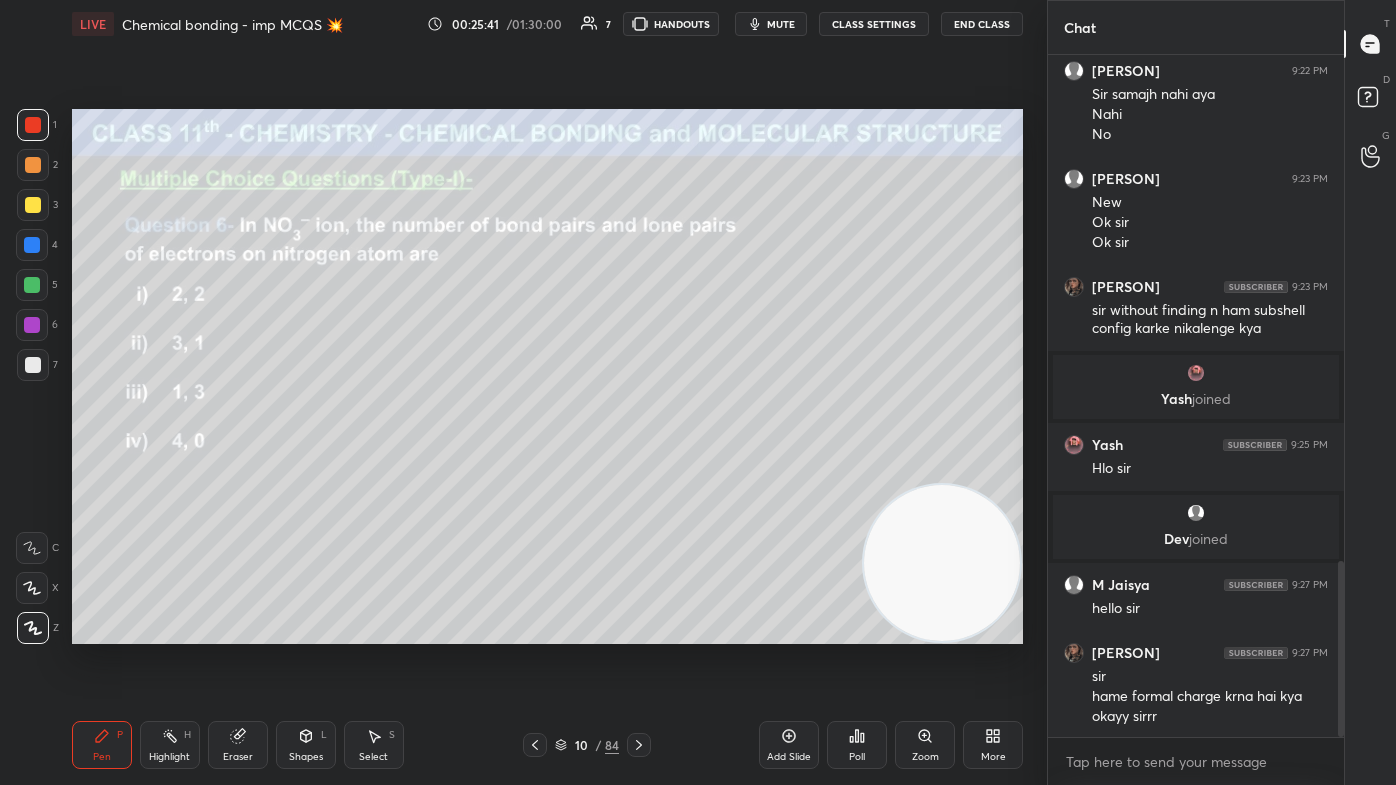 scroll, scrollTop: 2039, scrollLeft: 0, axis: vertical 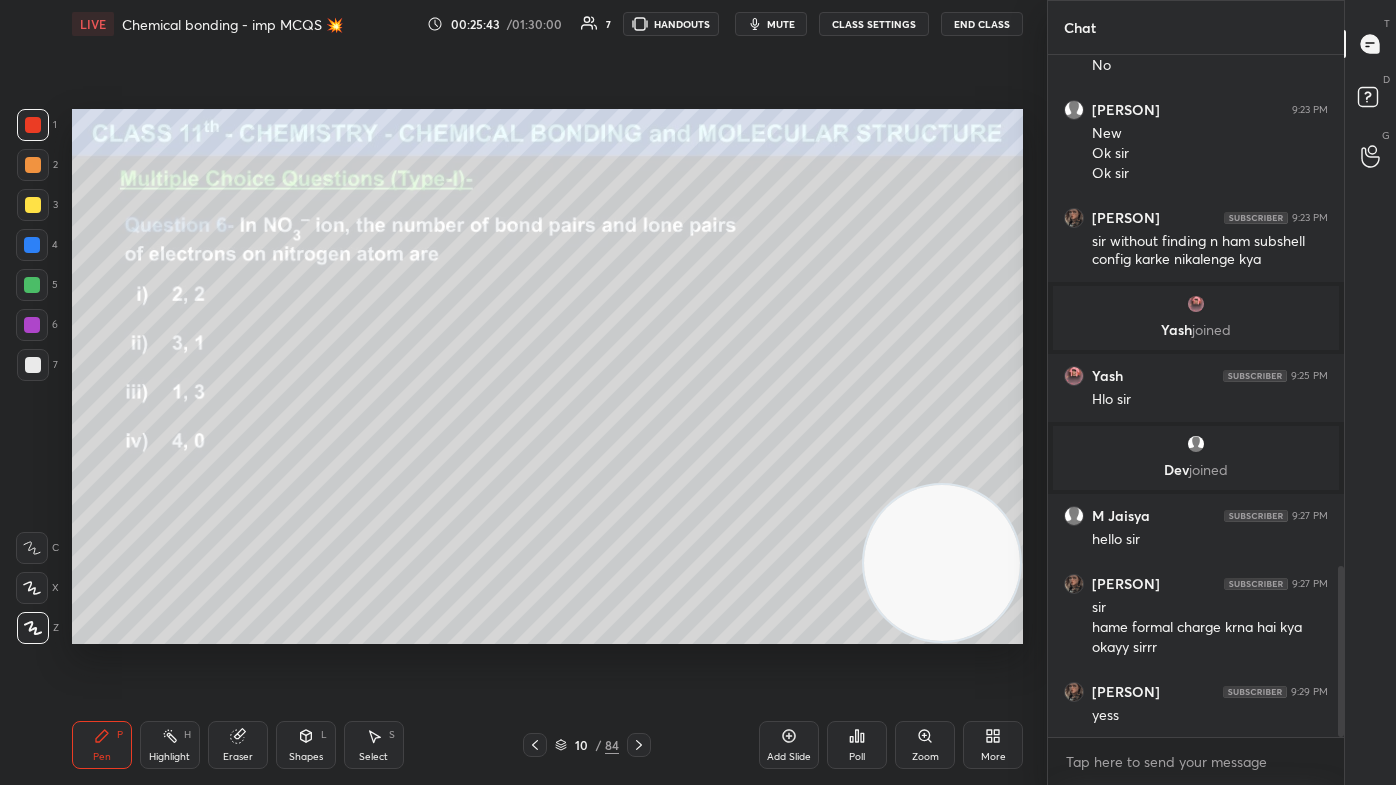 click on "Poll" at bounding box center [857, 745] 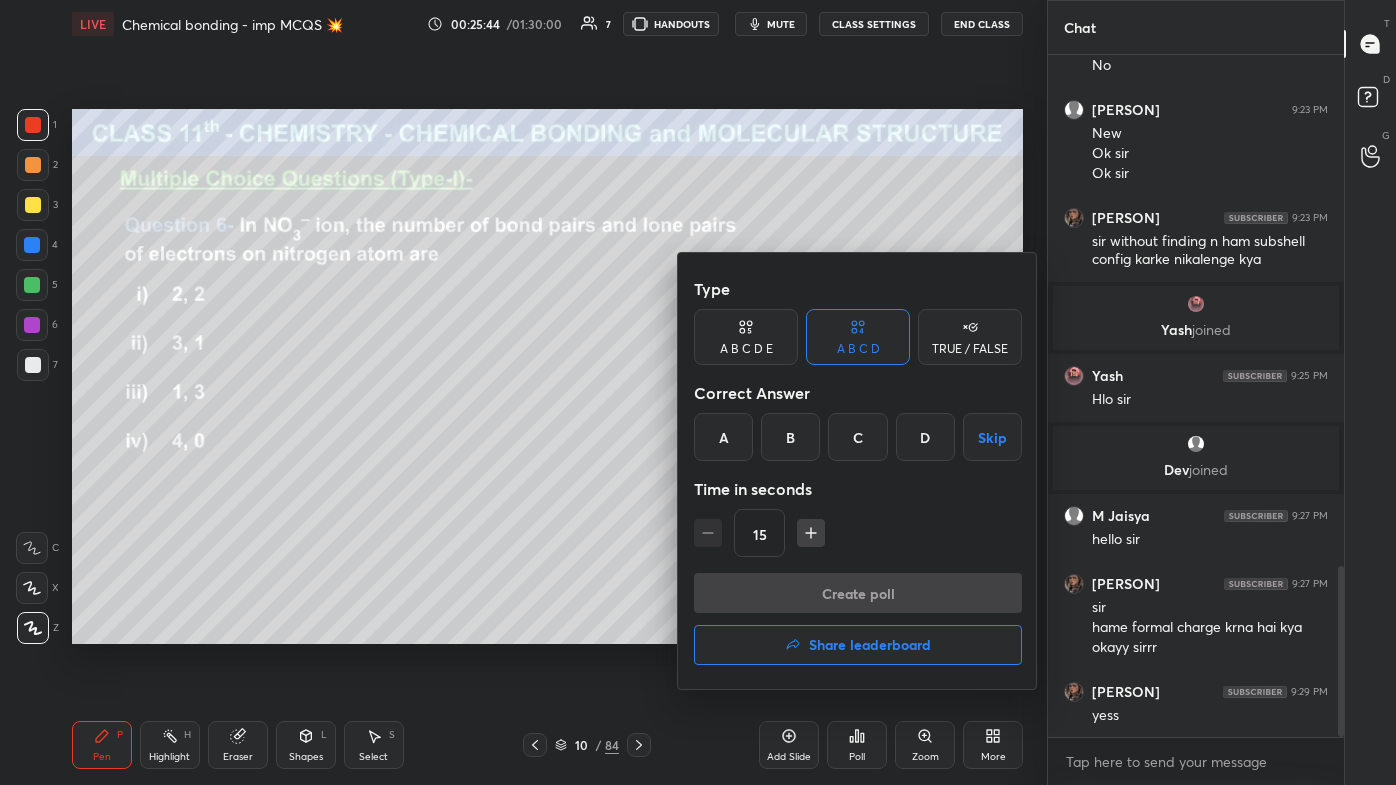 click on "D" at bounding box center [925, 437] 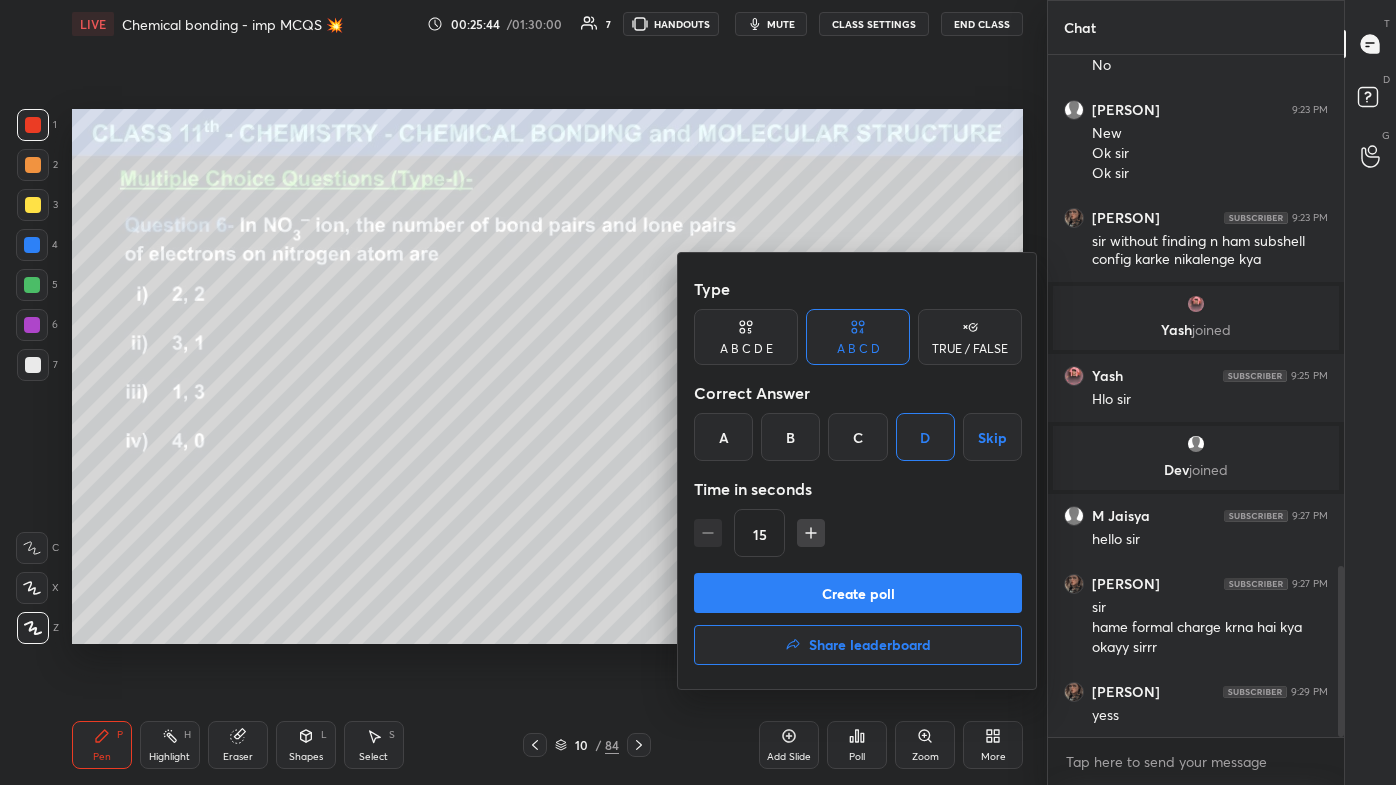 click on "Create poll" at bounding box center [858, 593] 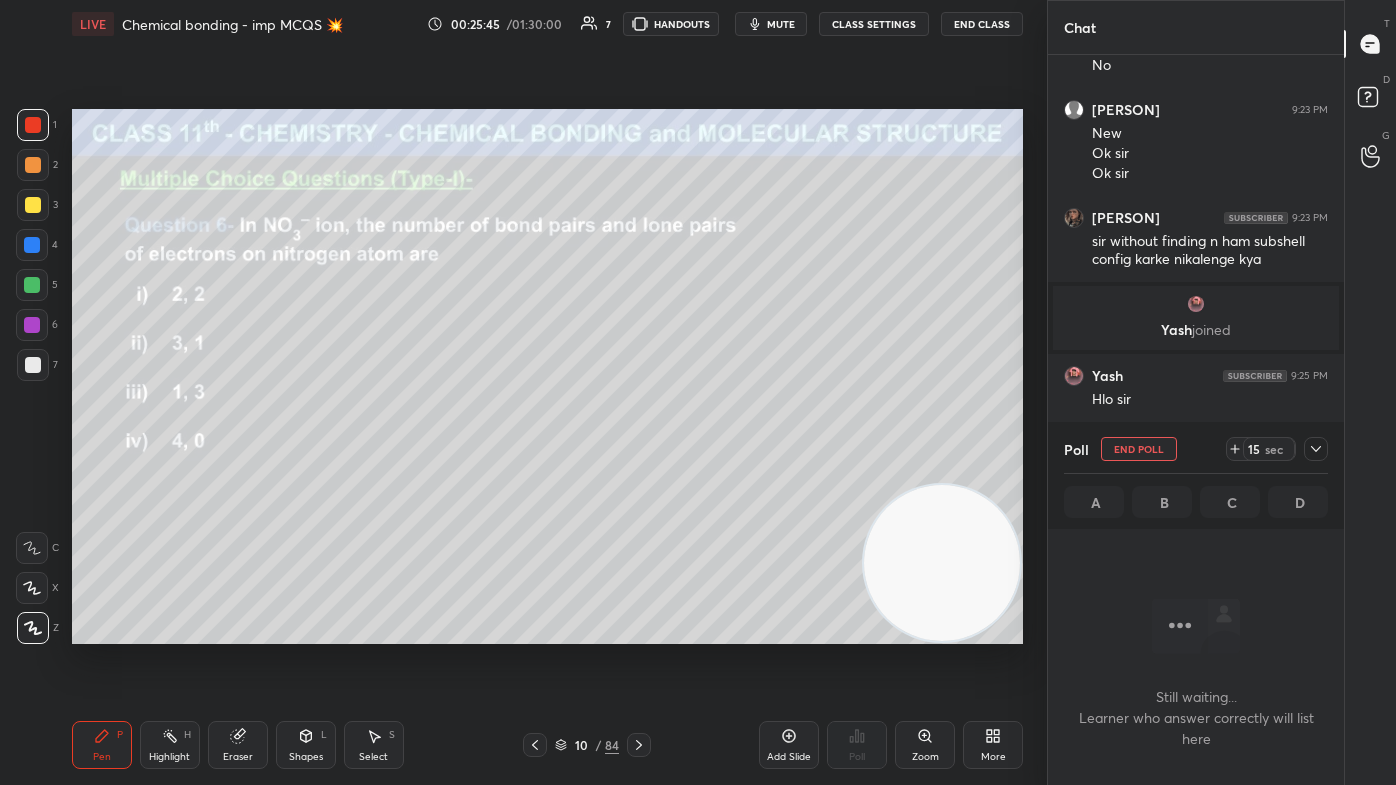 scroll, scrollTop: 2106, scrollLeft: 0, axis: vertical 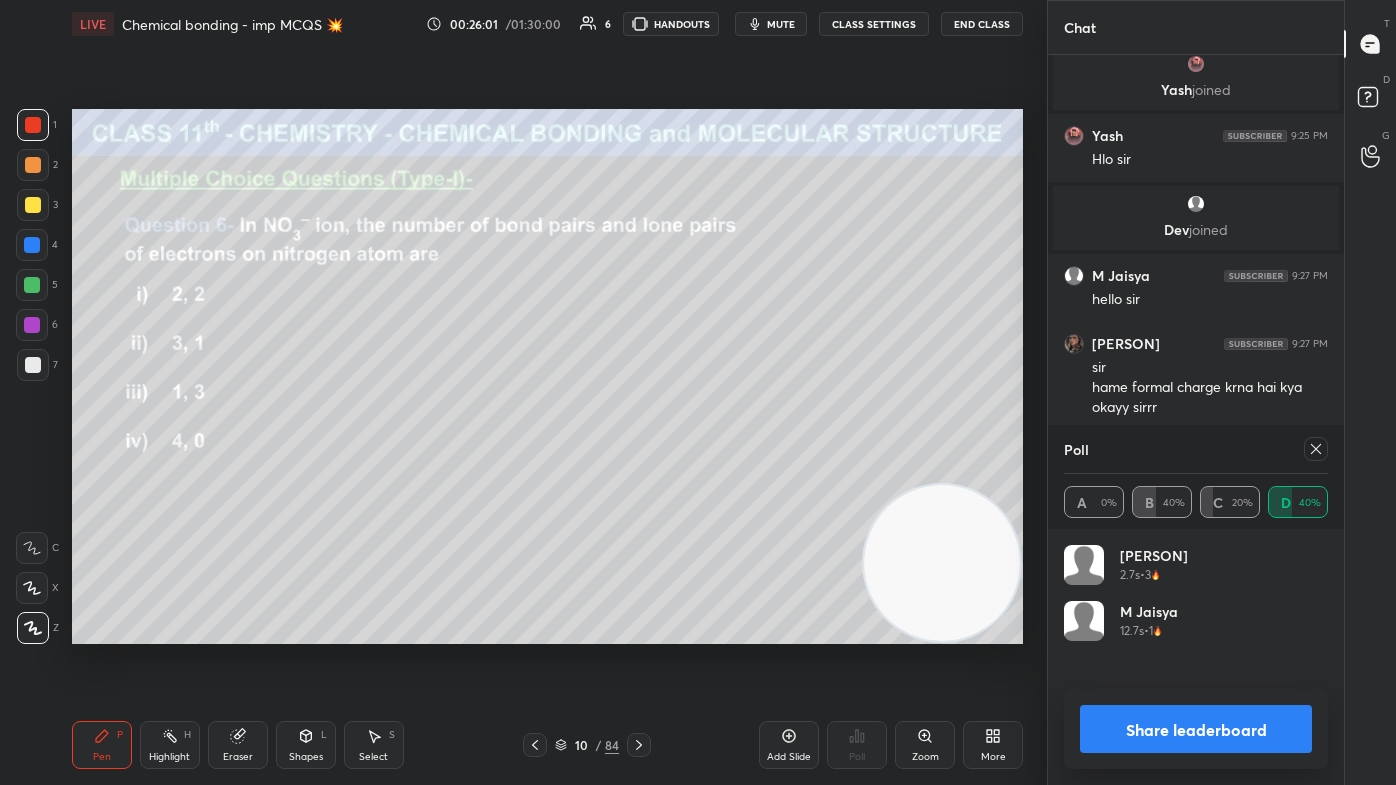 click on "Share leaderboard" at bounding box center (1196, 729) 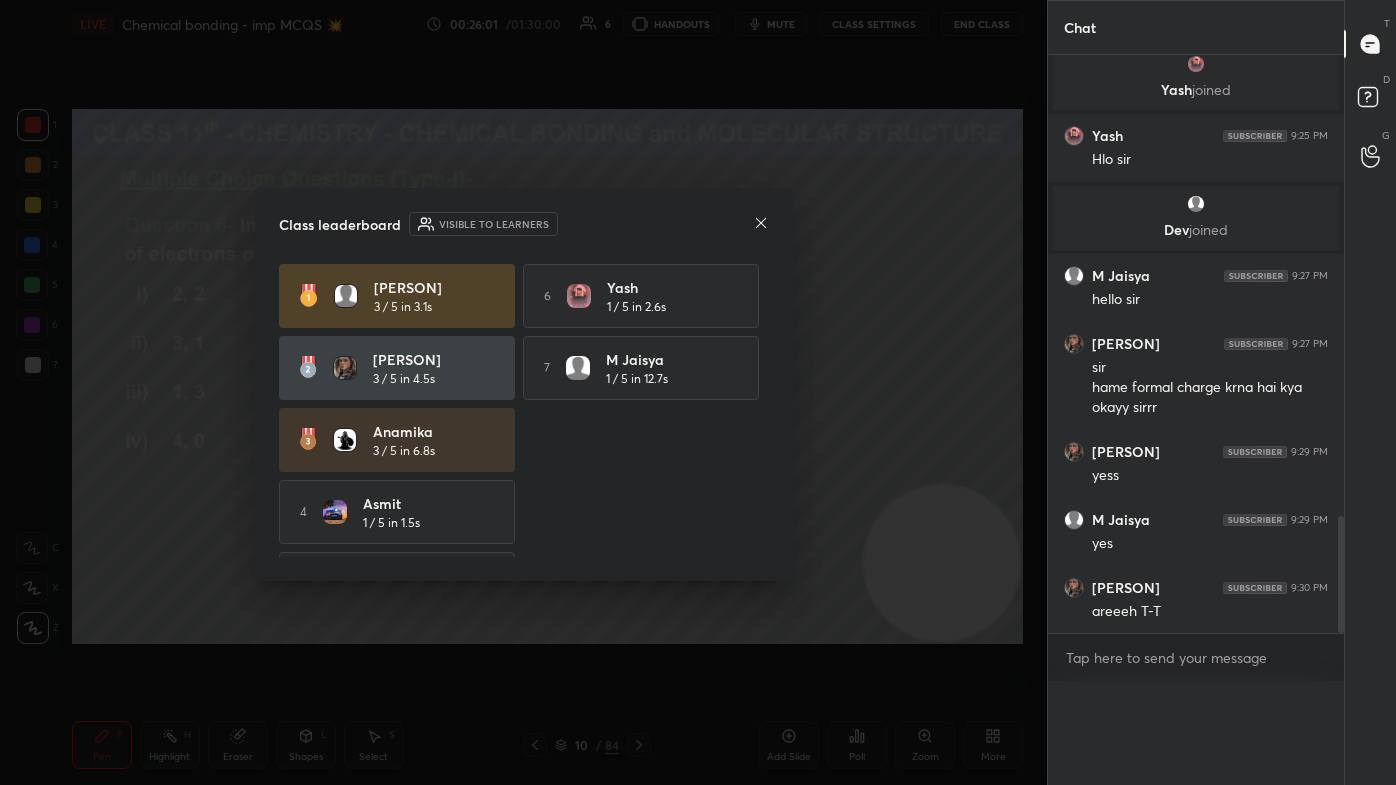 scroll, scrollTop: 0, scrollLeft: 0, axis: both 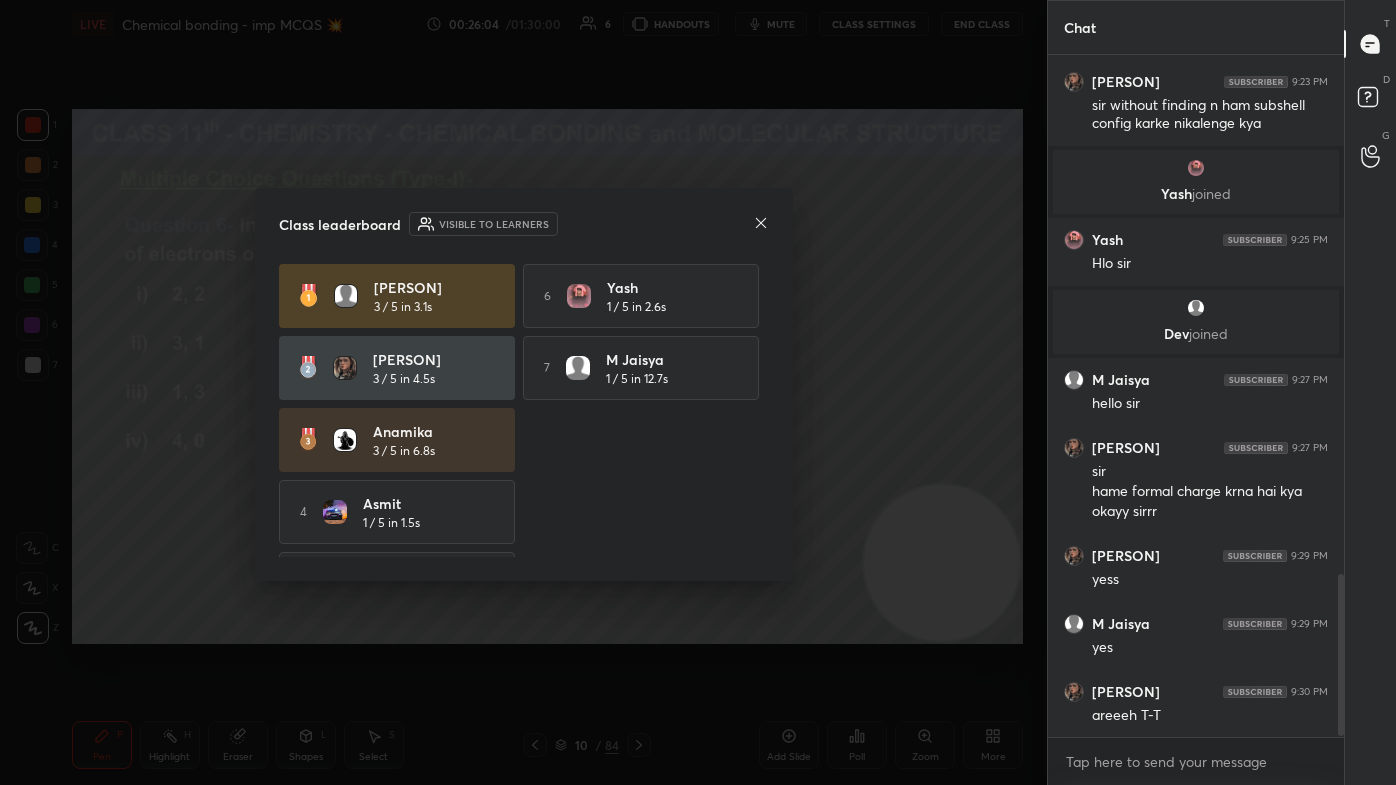 click 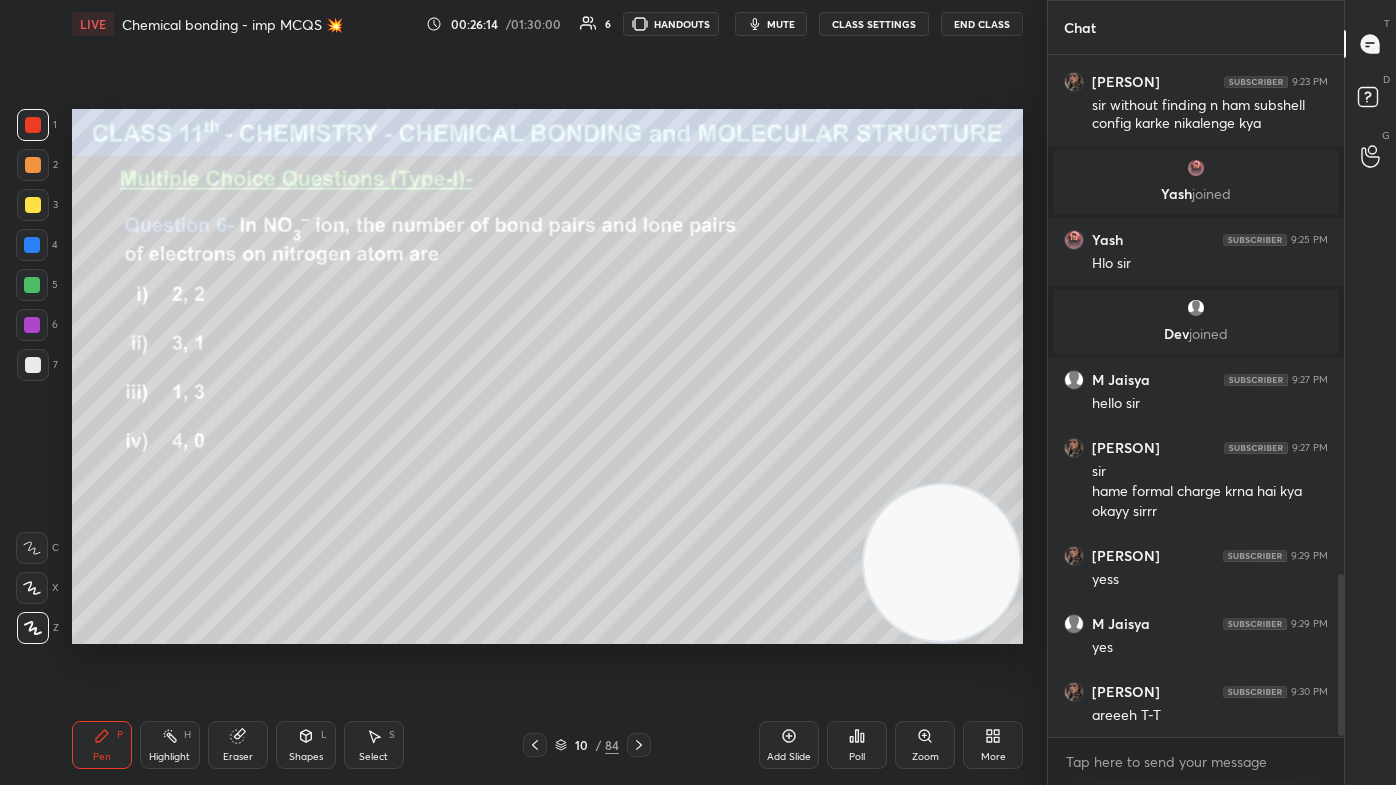 drag, startPoint x: 242, startPoint y: 764, endPoint x: 293, endPoint y: 721, distance: 66.70832 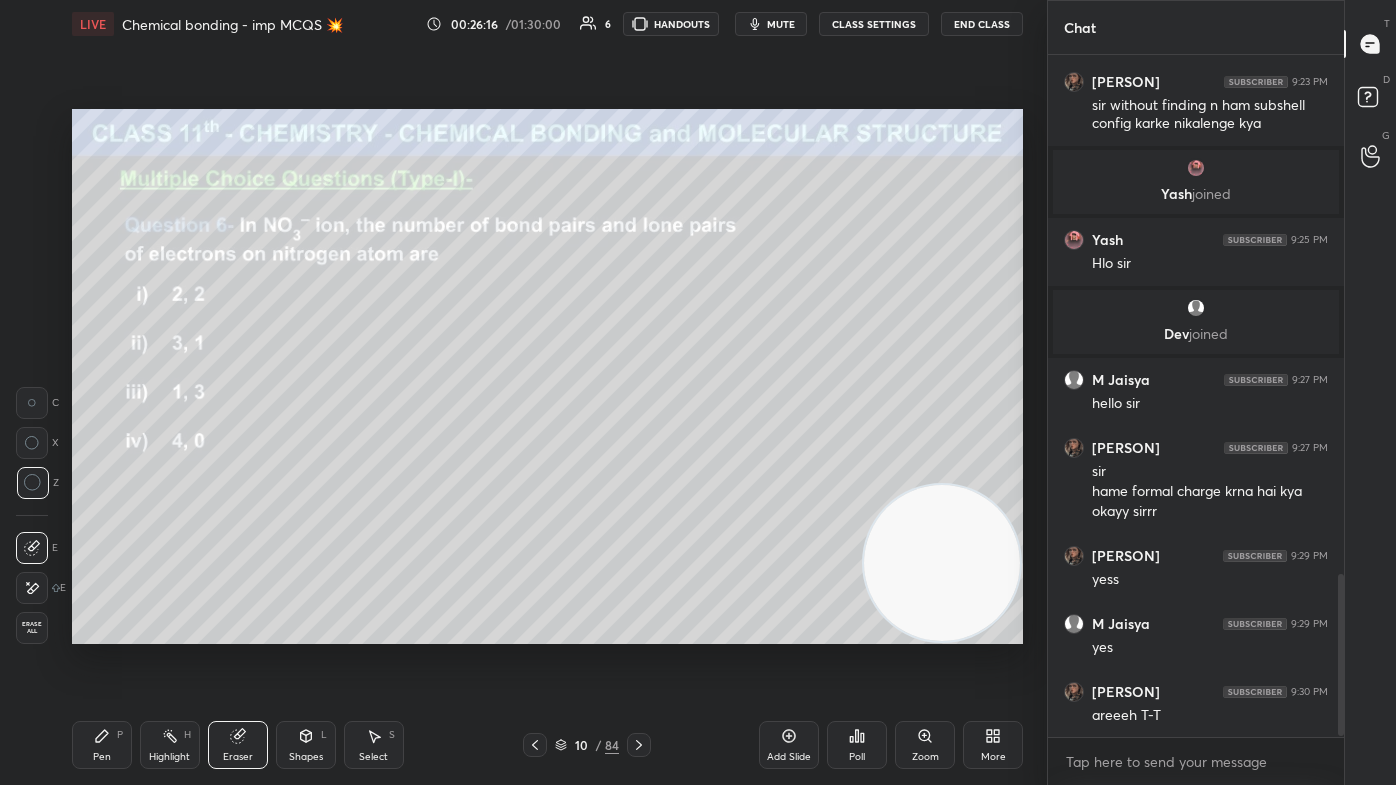 click on "Pen" at bounding box center [102, 757] 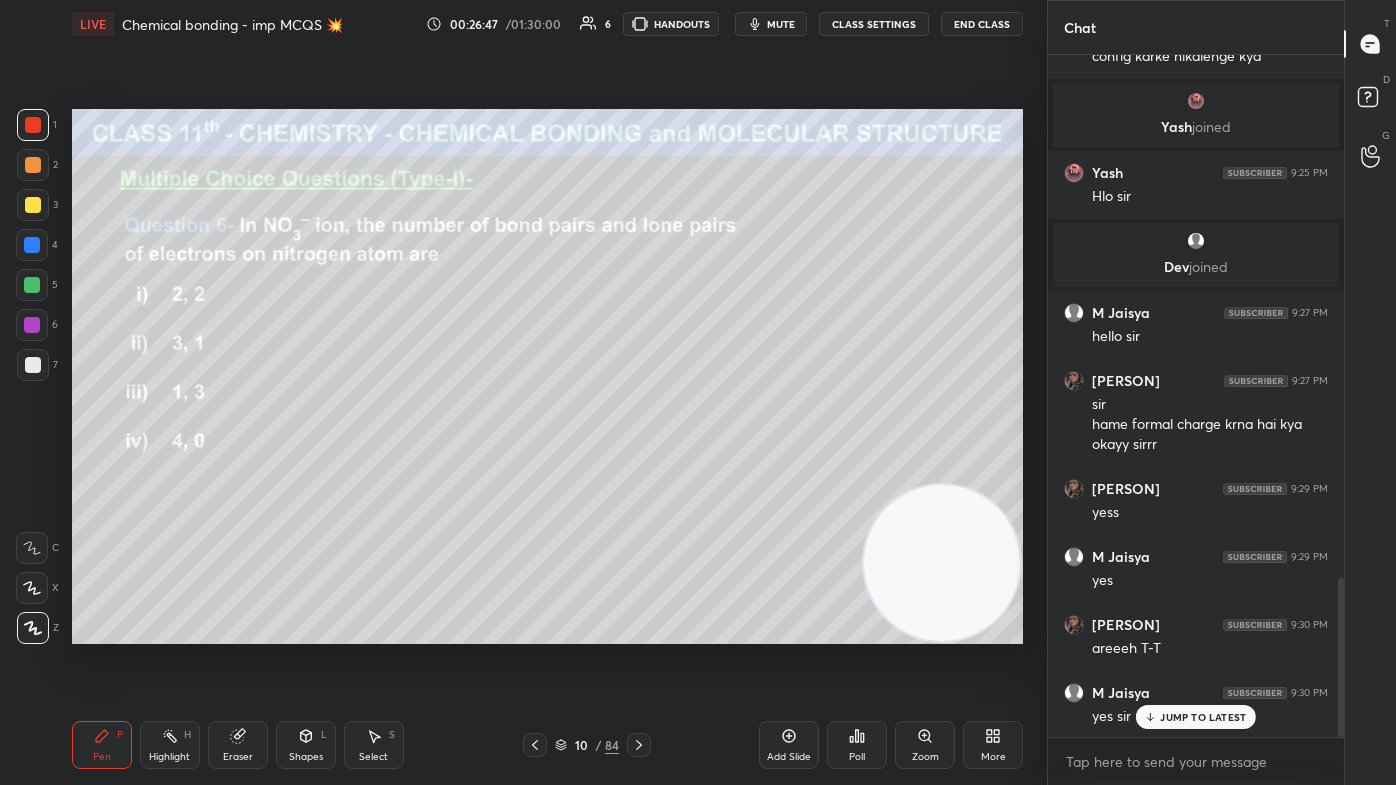 click at bounding box center [32, 245] 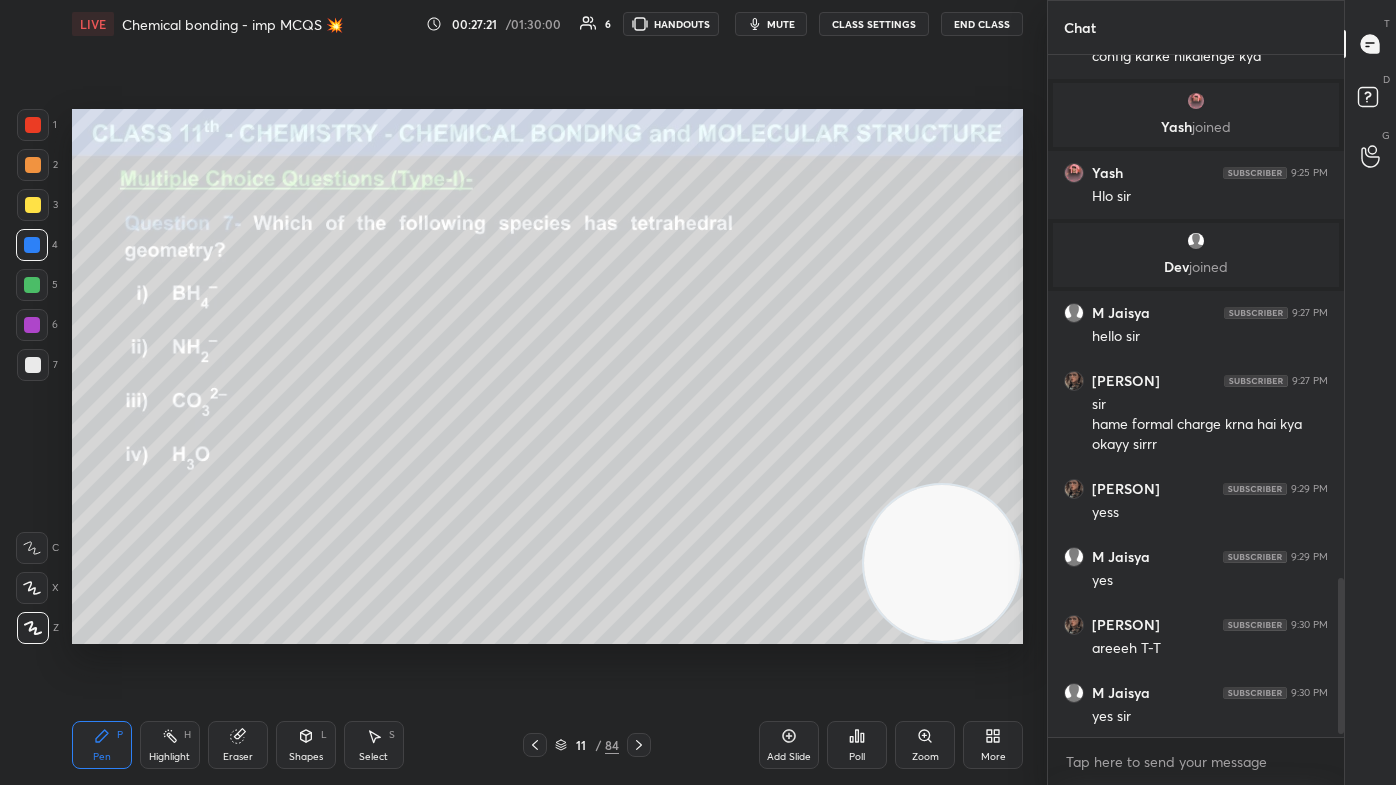 scroll, scrollTop: 2311, scrollLeft: 0, axis: vertical 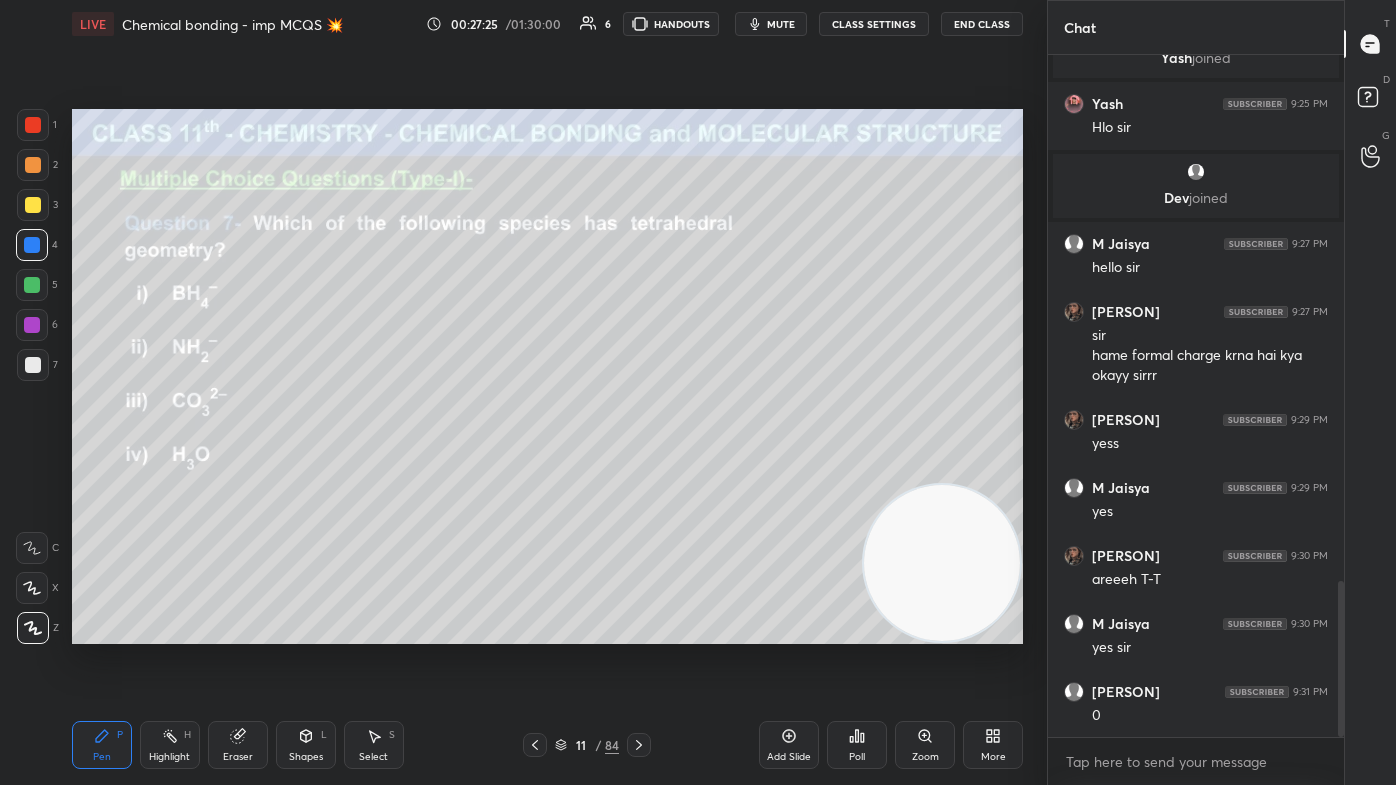 click at bounding box center (32, 245) 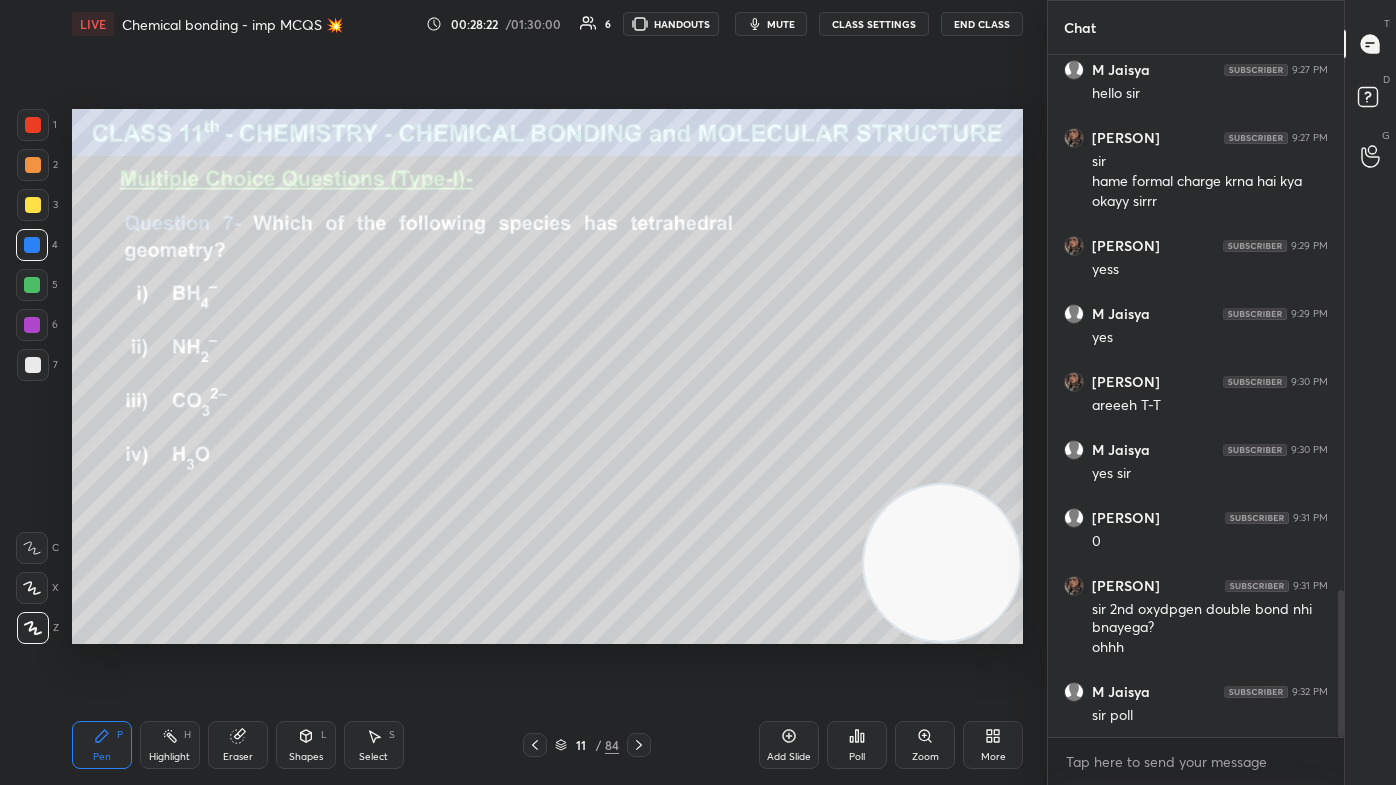 scroll, scrollTop: 2522, scrollLeft: 0, axis: vertical 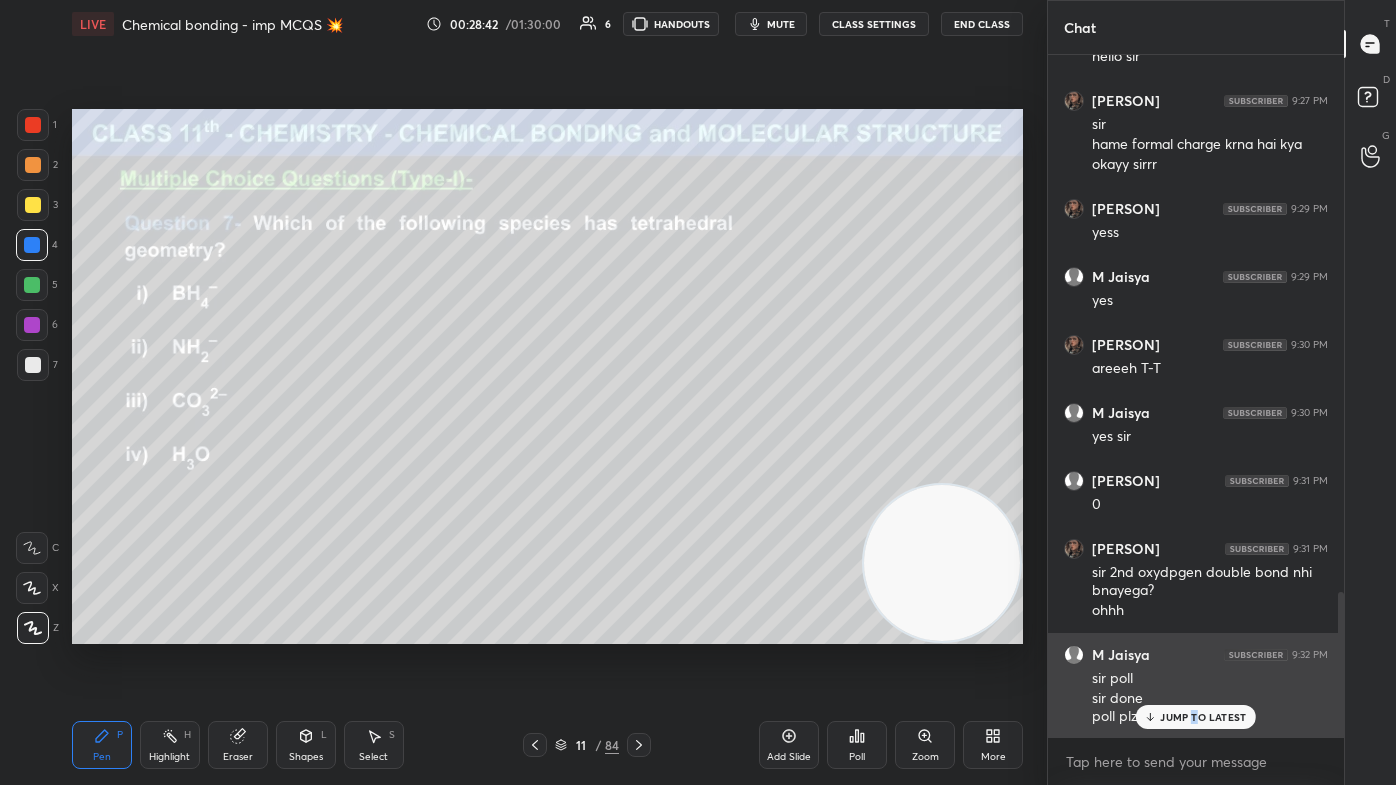 click on "JUMP TO LATEST" at bounding box center (1203, 717) 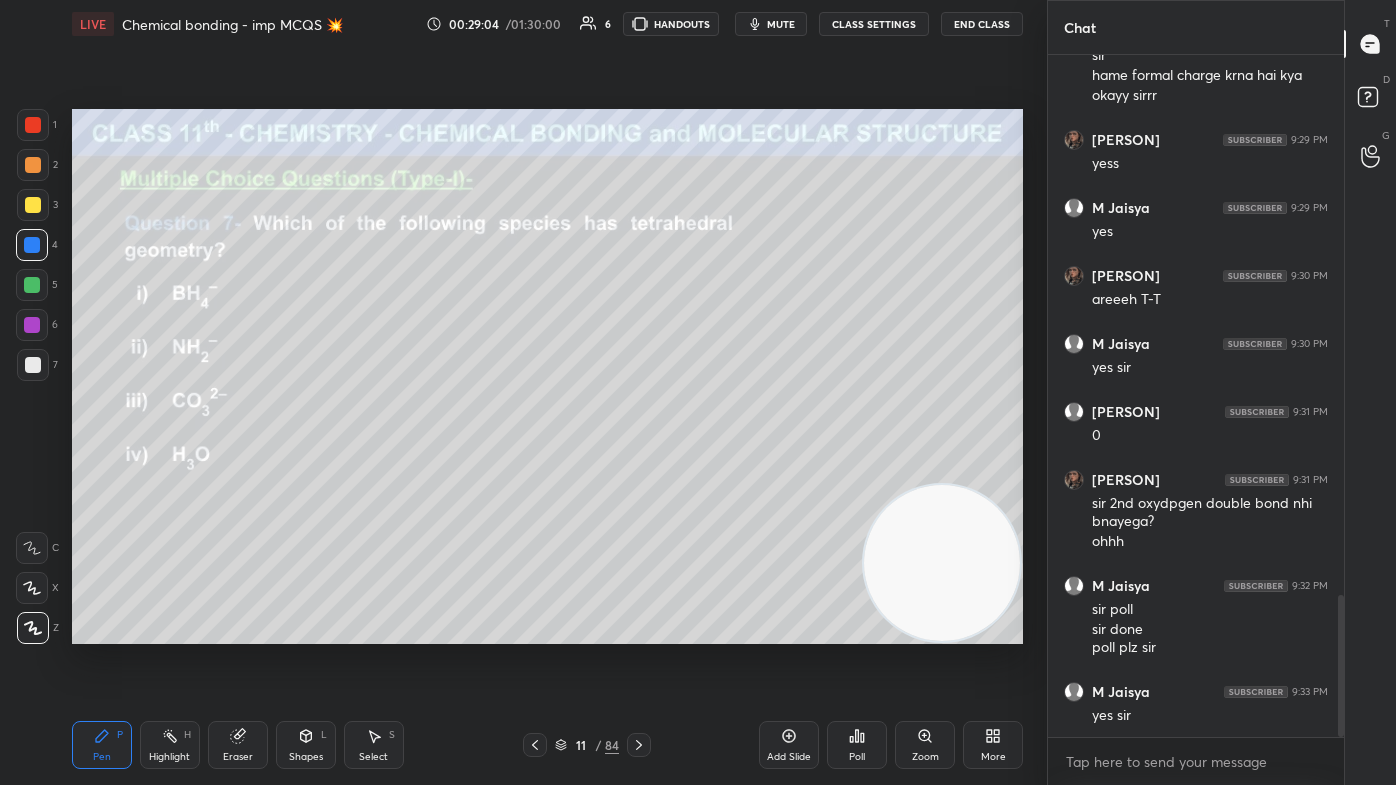 scroll, scrollTop: 2663, scrollLeft: 0, axis: vertical 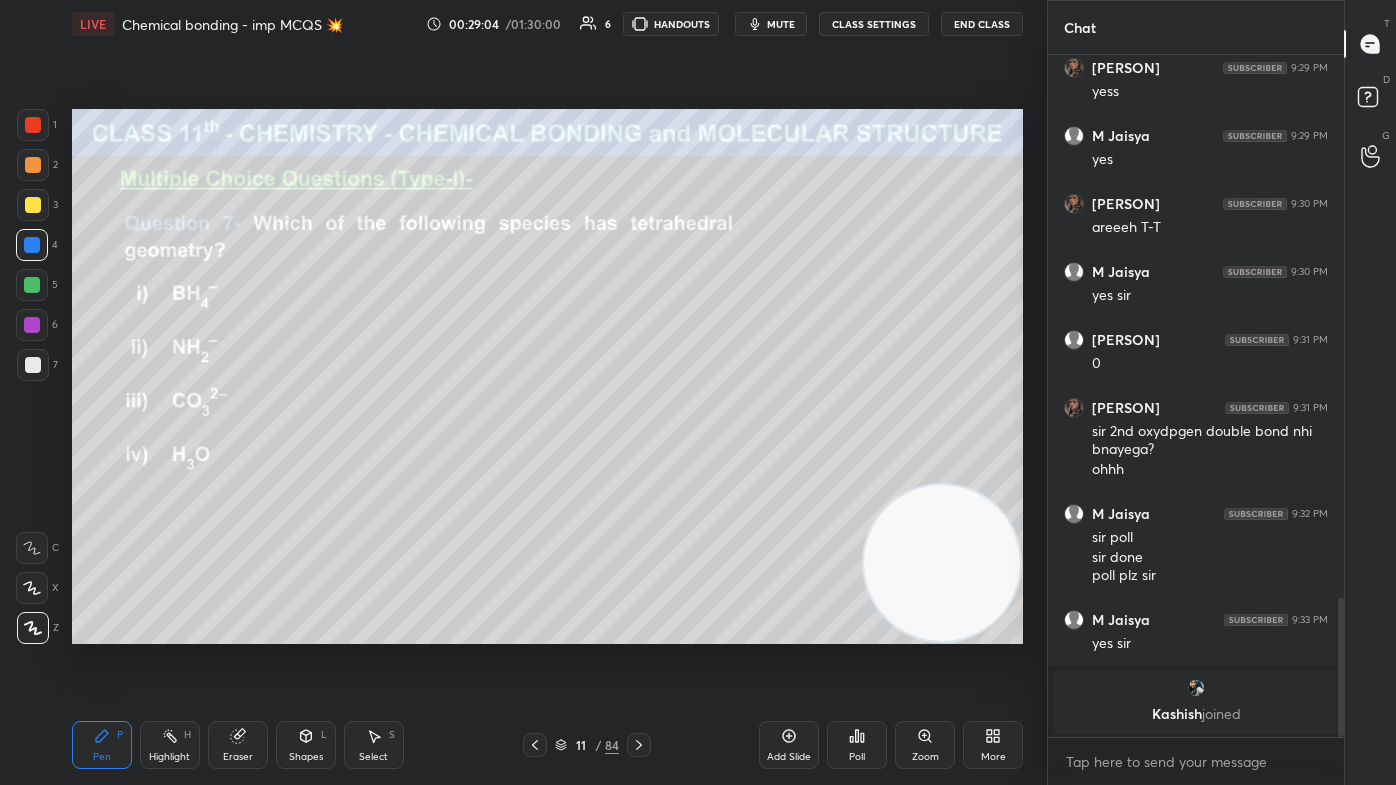 click on "Poll" at bounding box center (857, 757) 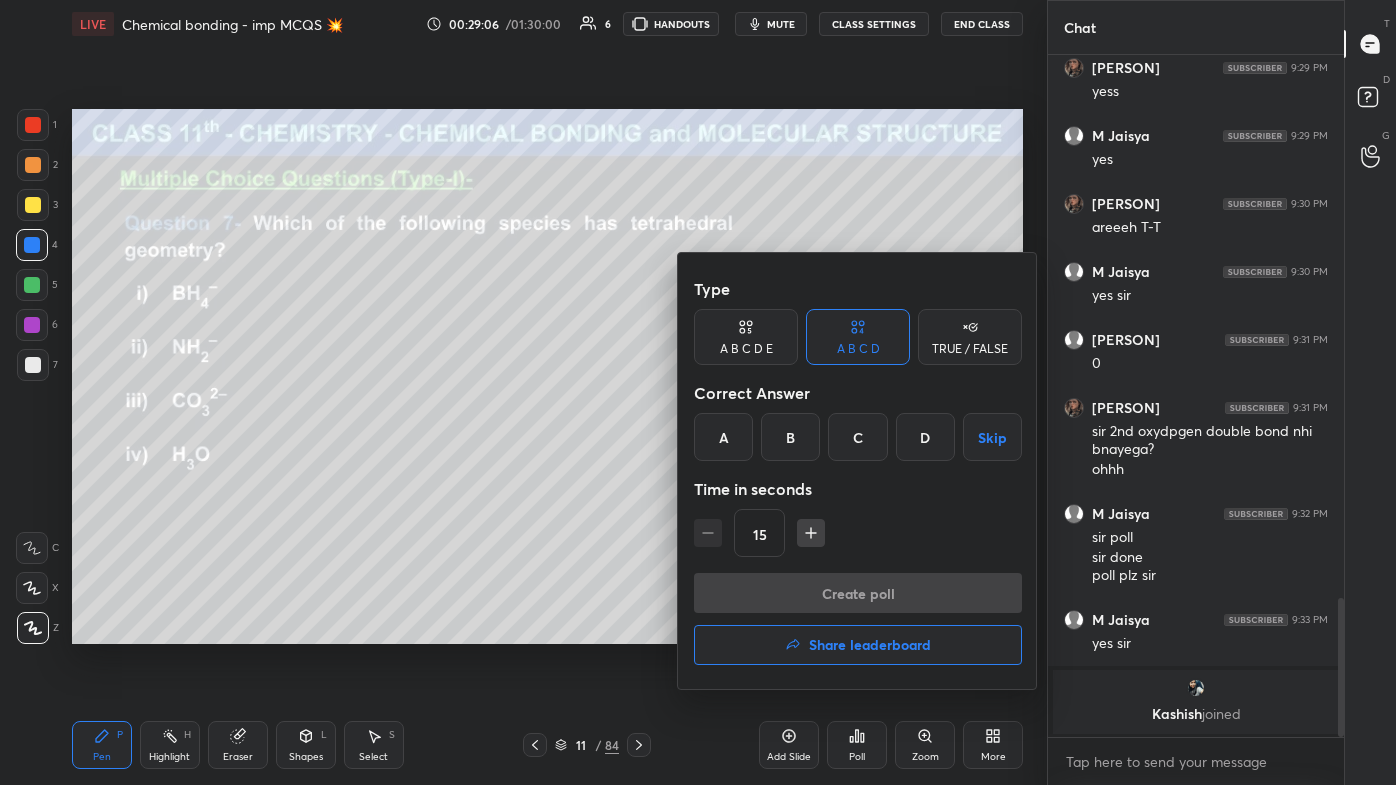click on "A" at bounding box center [723, 437] 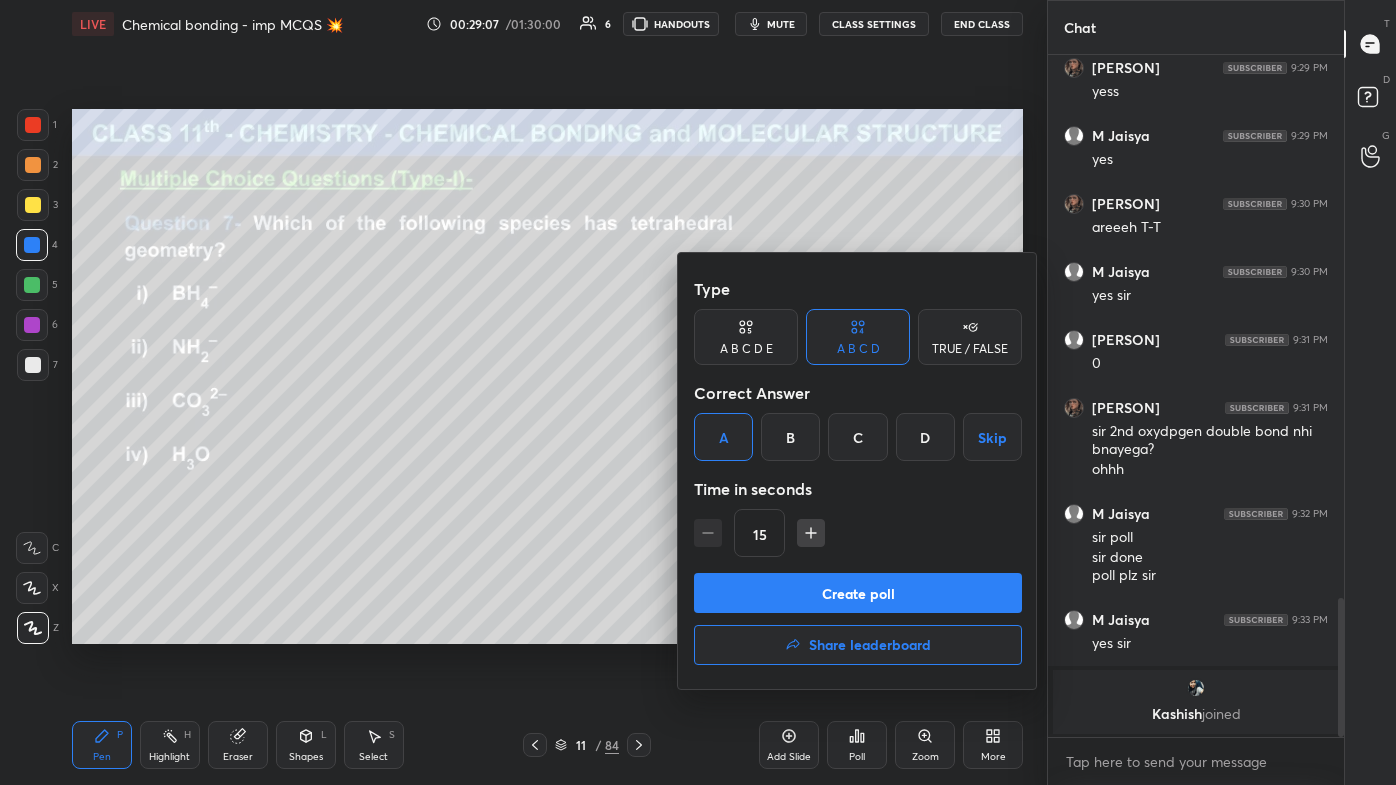 click on "Create poll" at bounding box center [858, 593] 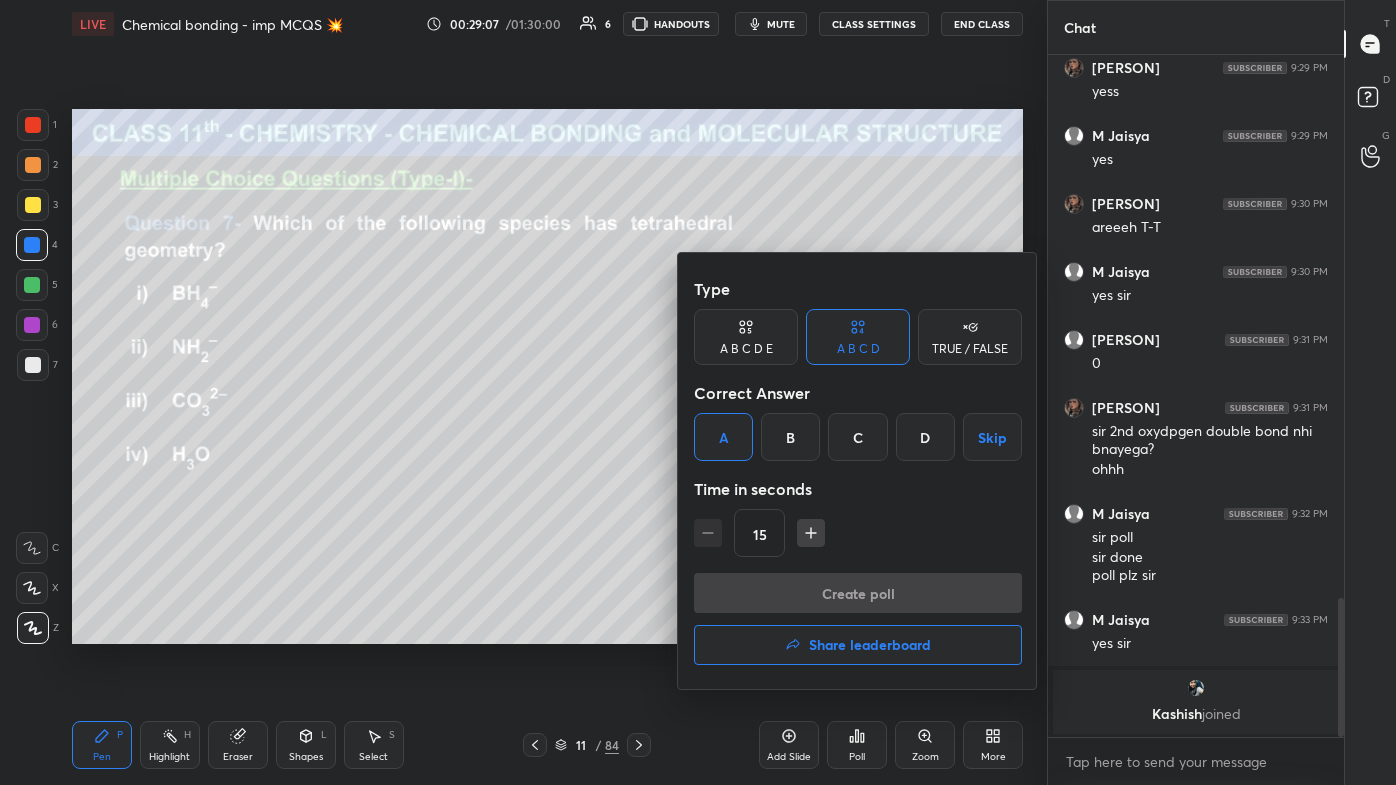 scroll, scrollTop: 634, scrollLeft: 290, axis: both 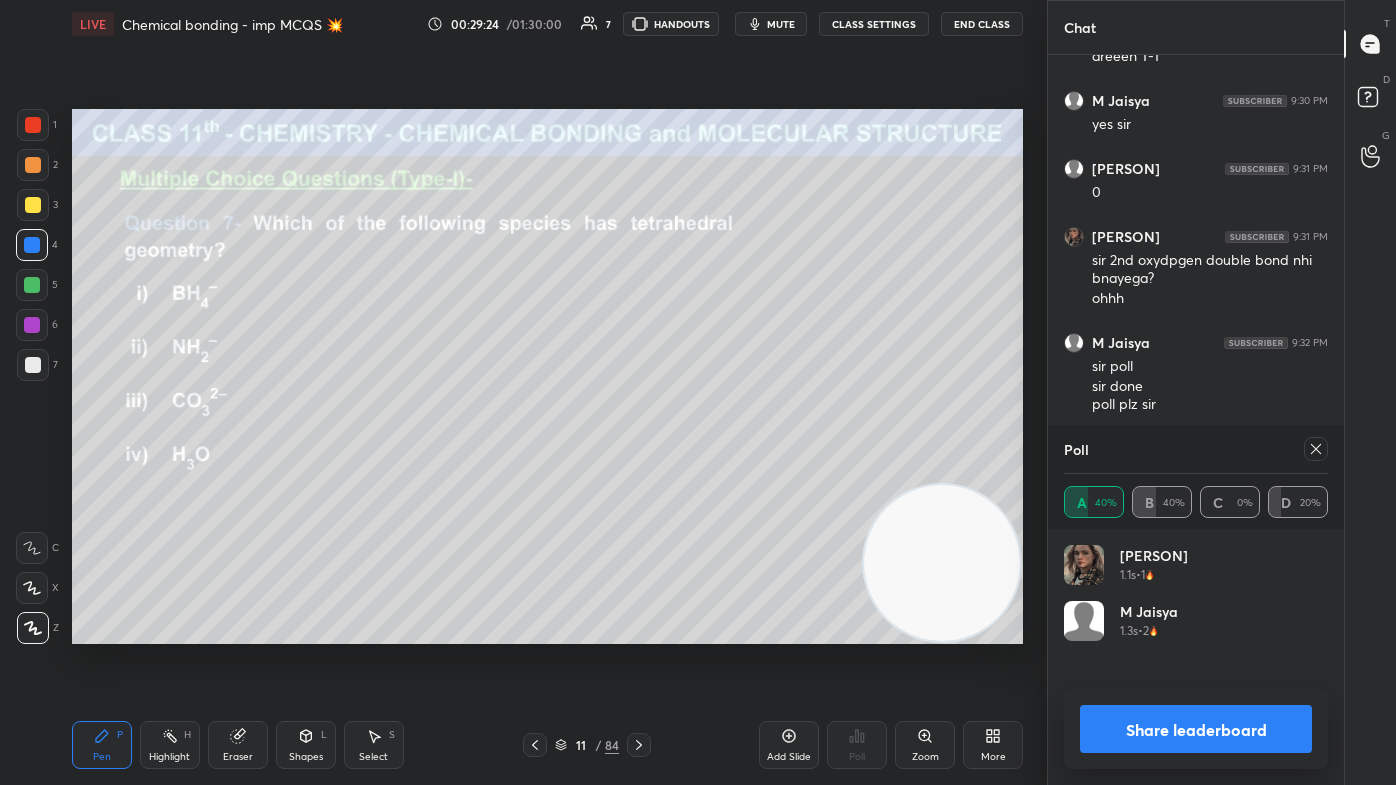 click on "Share leaderboard" at bounding box center [1196, 729] 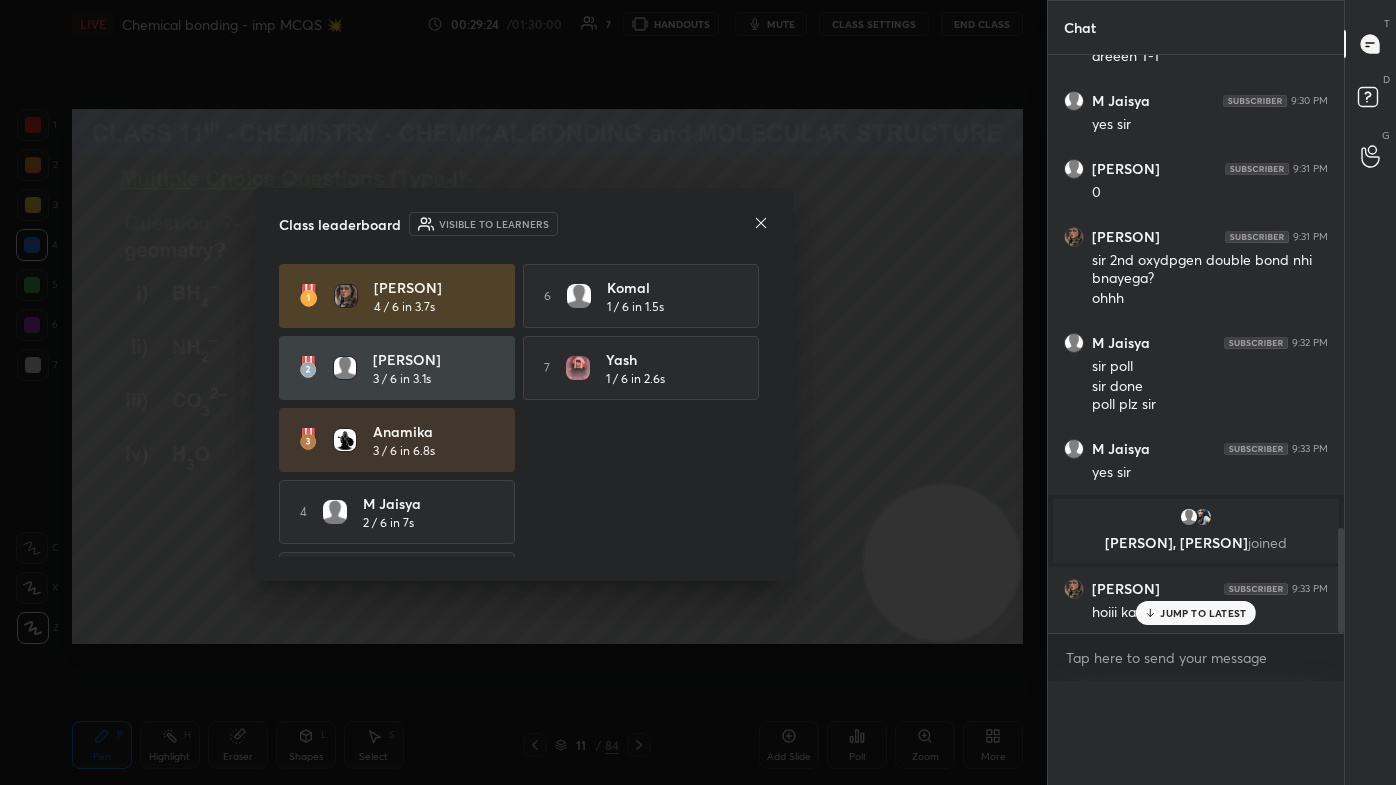 scroll, scrollTop: 0, scrollLeft: 0, axis: both 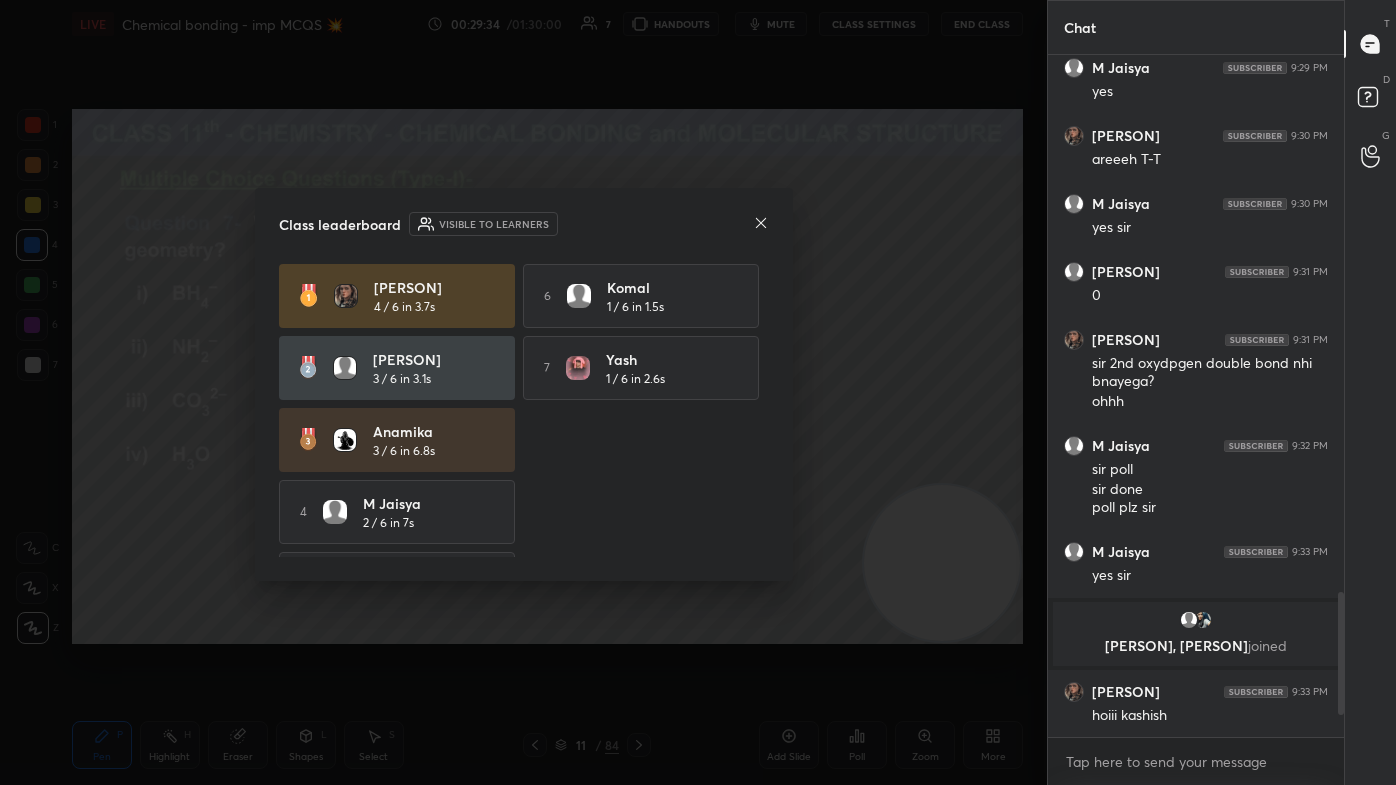 click 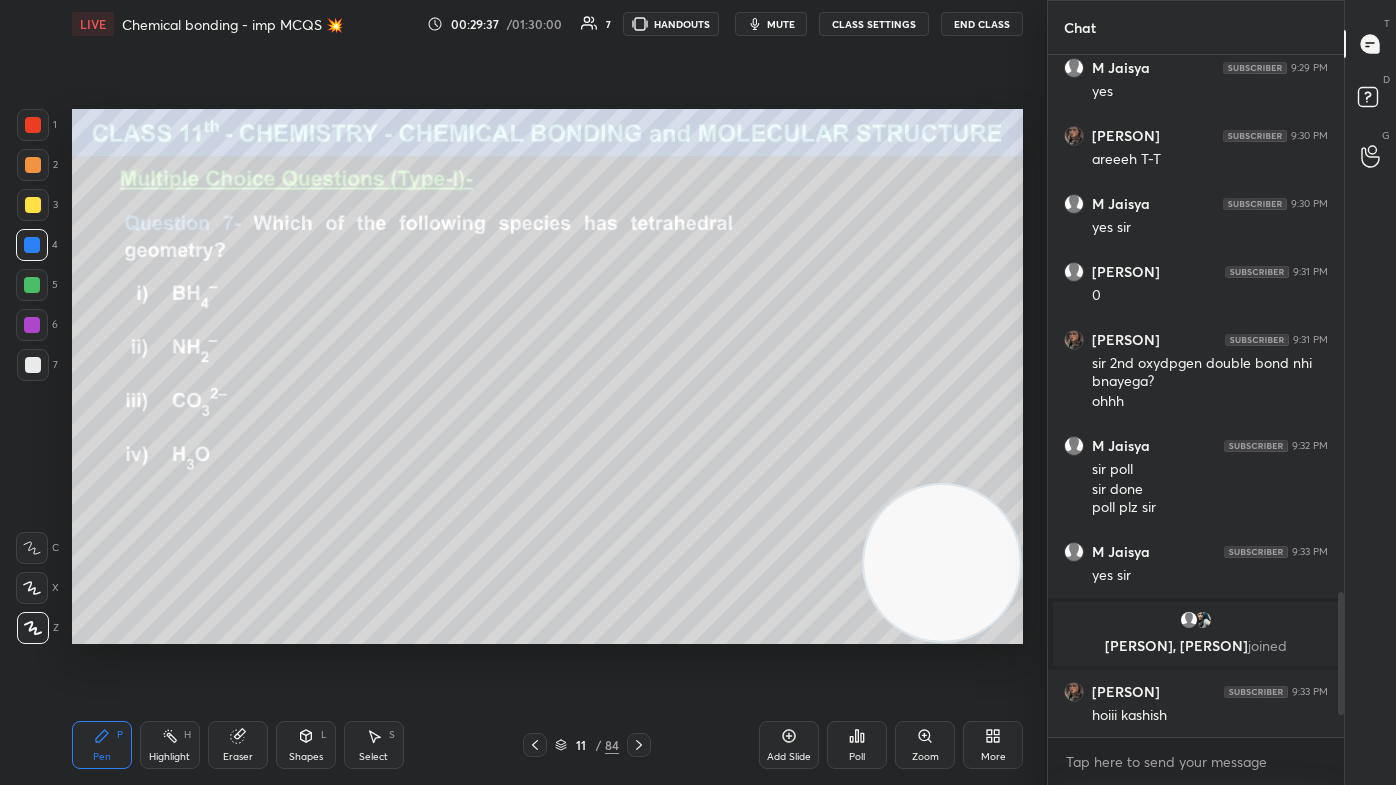 click at bounding box center [33, 205] 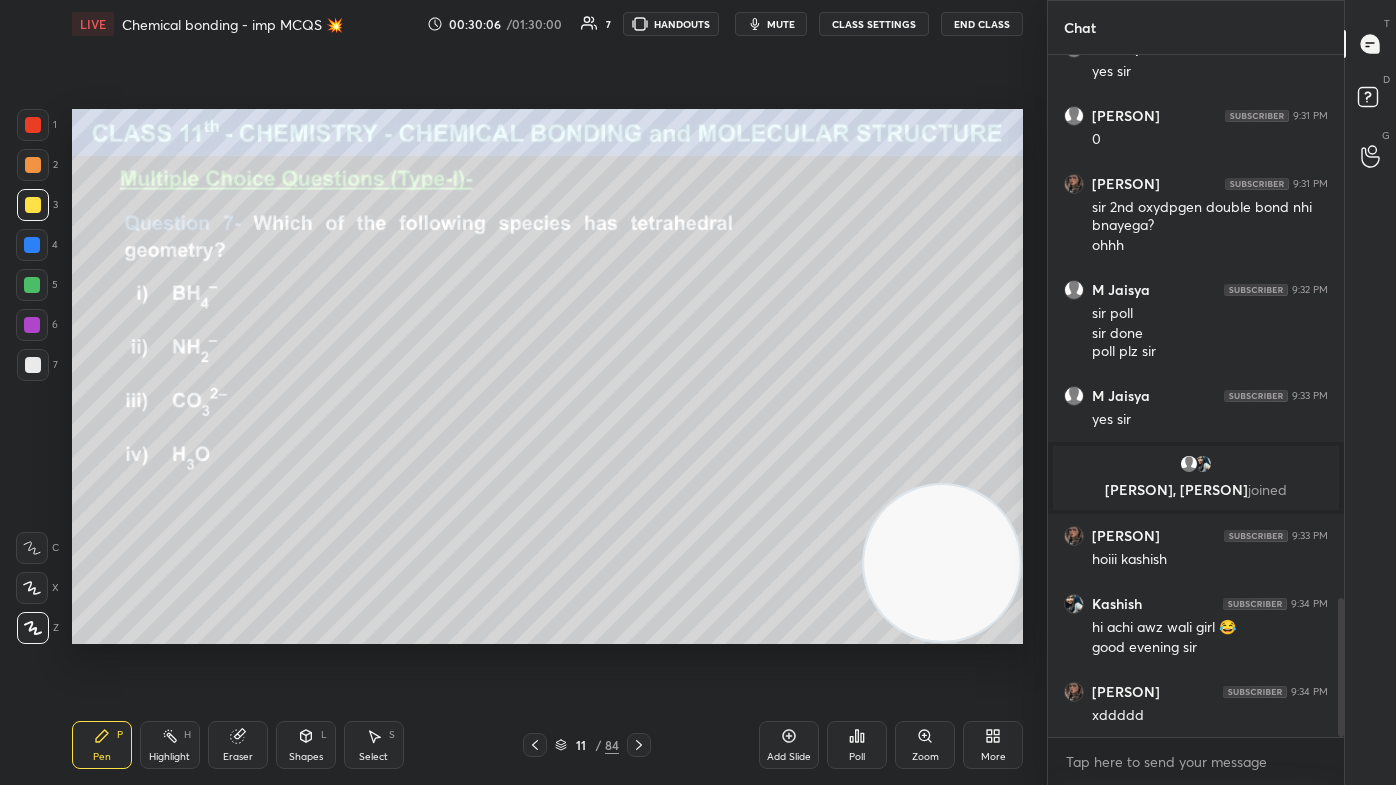 click on "Eraser" at bounding box center [238, 757] 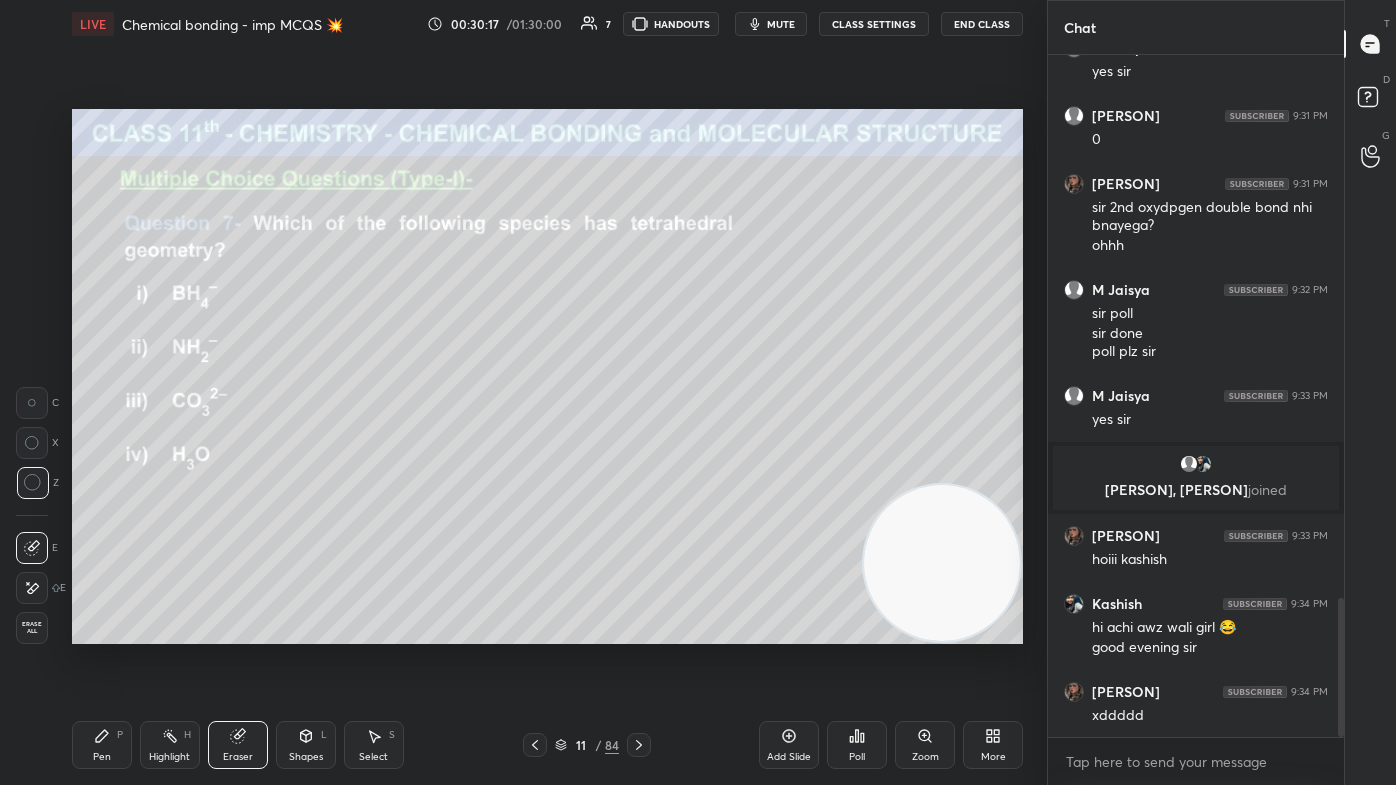 click on "Pen P" at bounding box center [102, 745] 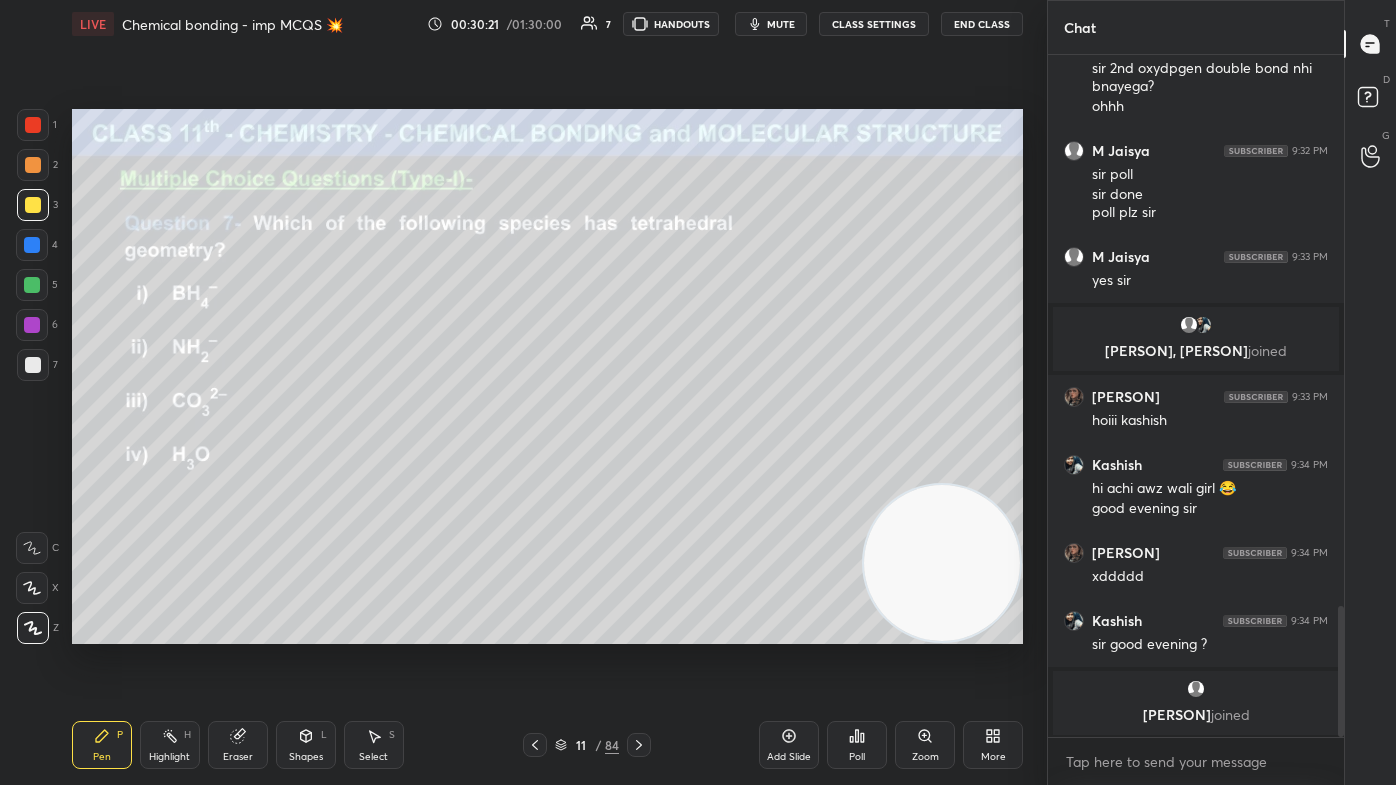 scroll, scrollTop: 2885, scrollLeft: 0, axis: vertical 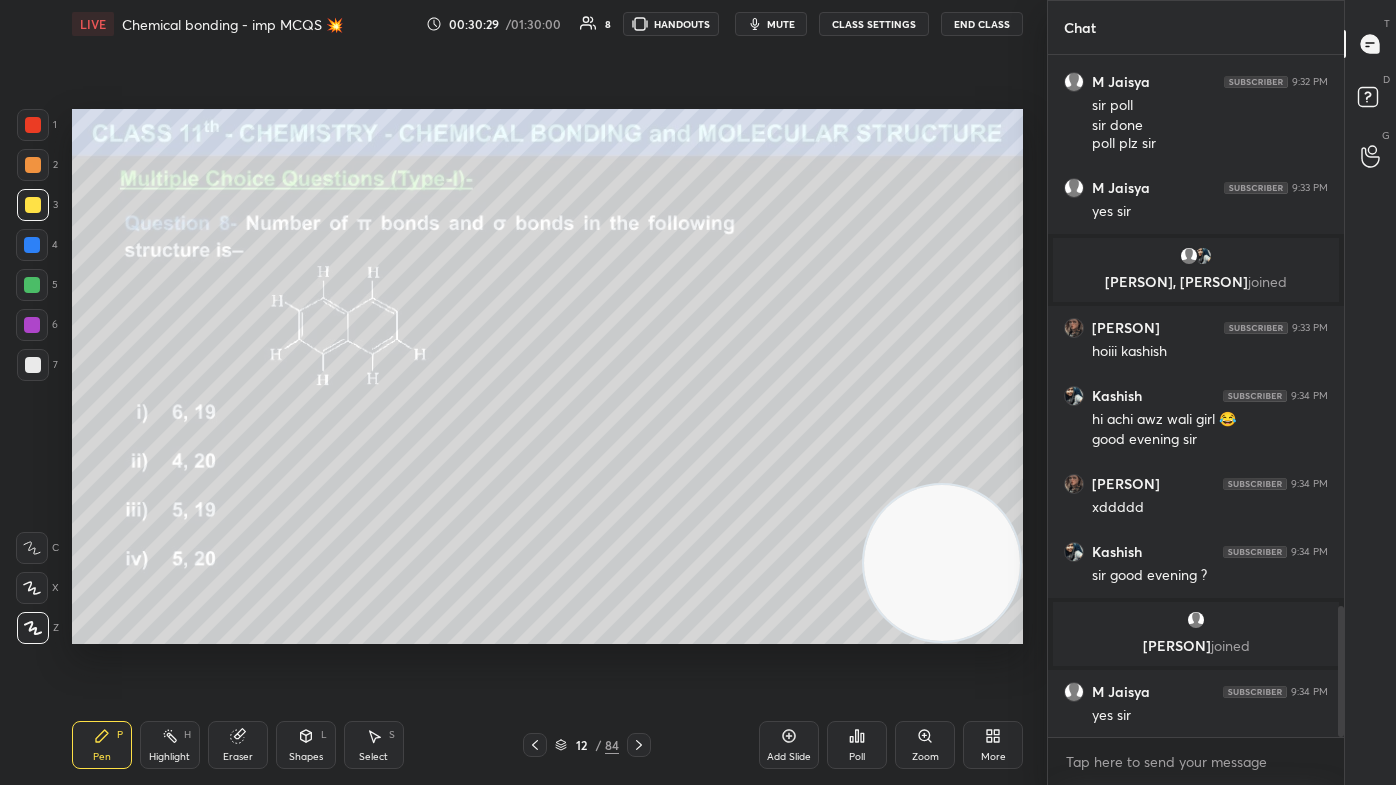 click at bounding box center [33, 205] 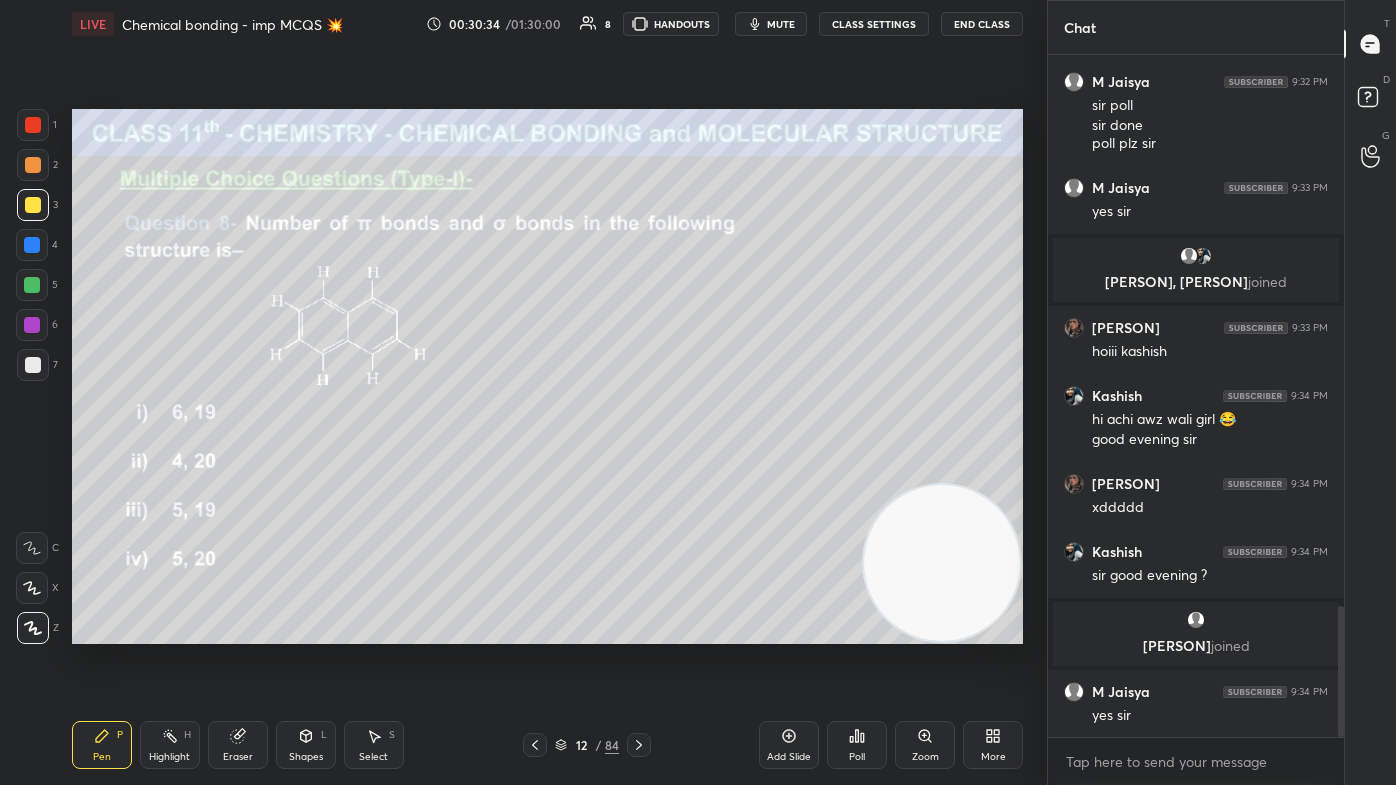 click on "Zoom" at bounding box center (925, 745) 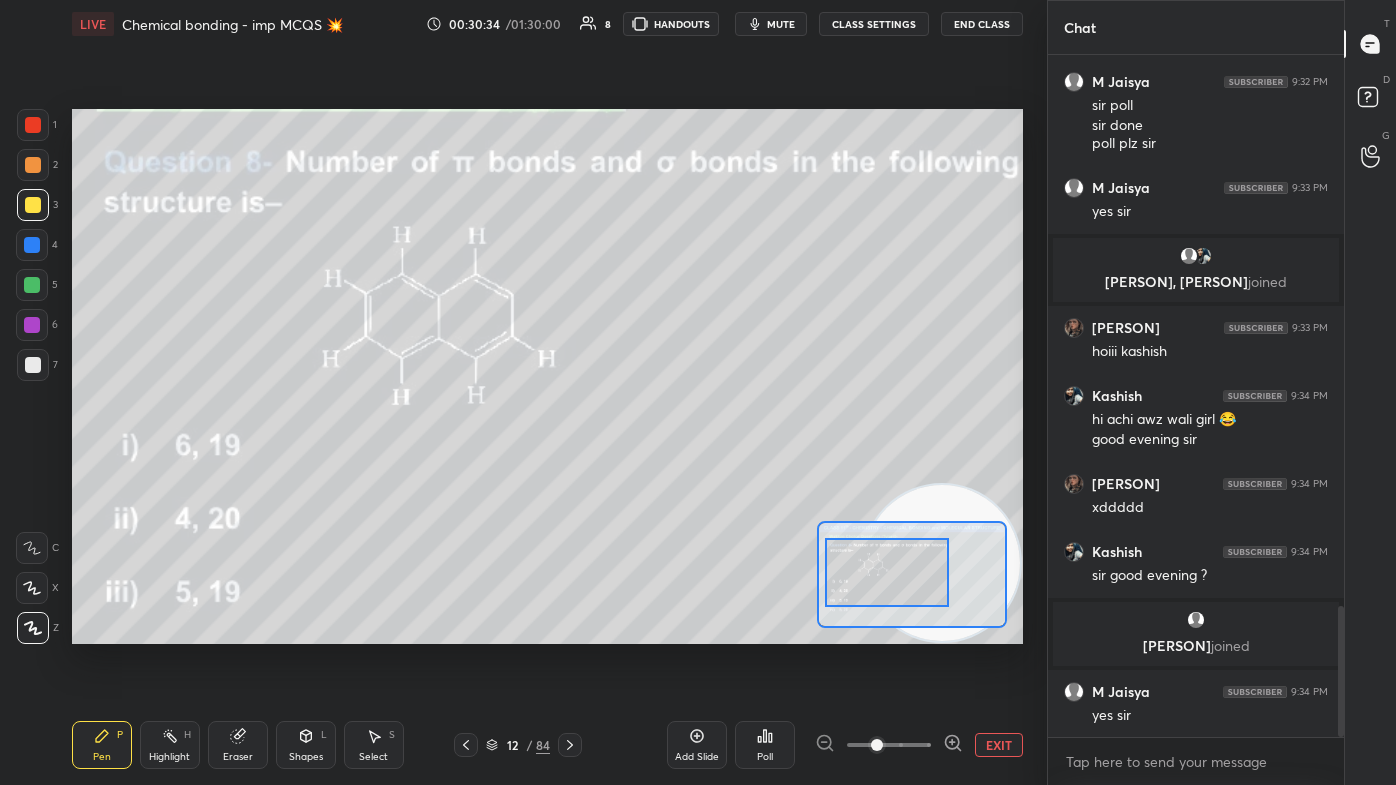 drag, startPoint x: 906, startPoint y: 587, endPoint x: 894, endPoint y: 582, distance: 13 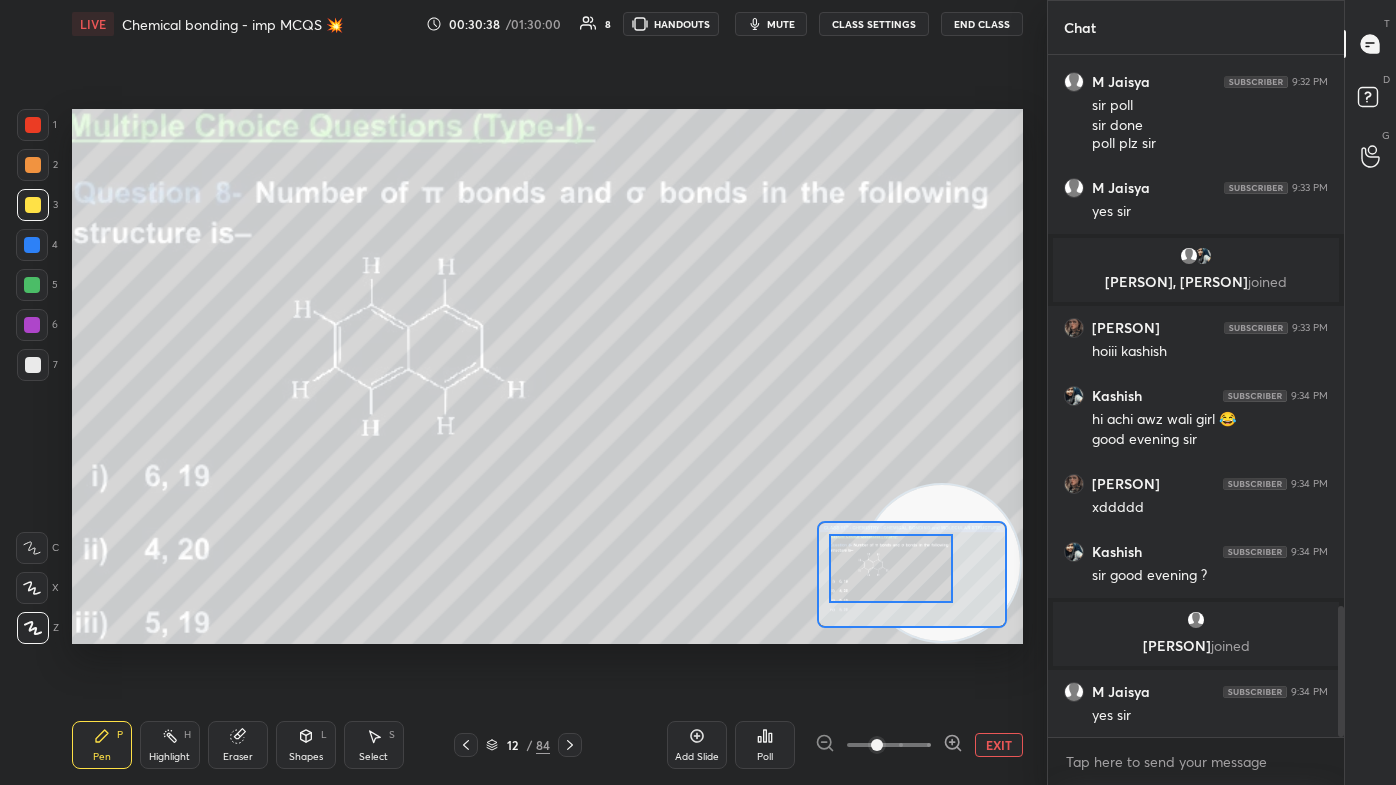 drag, startPoint x: 898, startPoint y: 581, endPoint x: 914, endPoint y: 578, distance: 16.27882 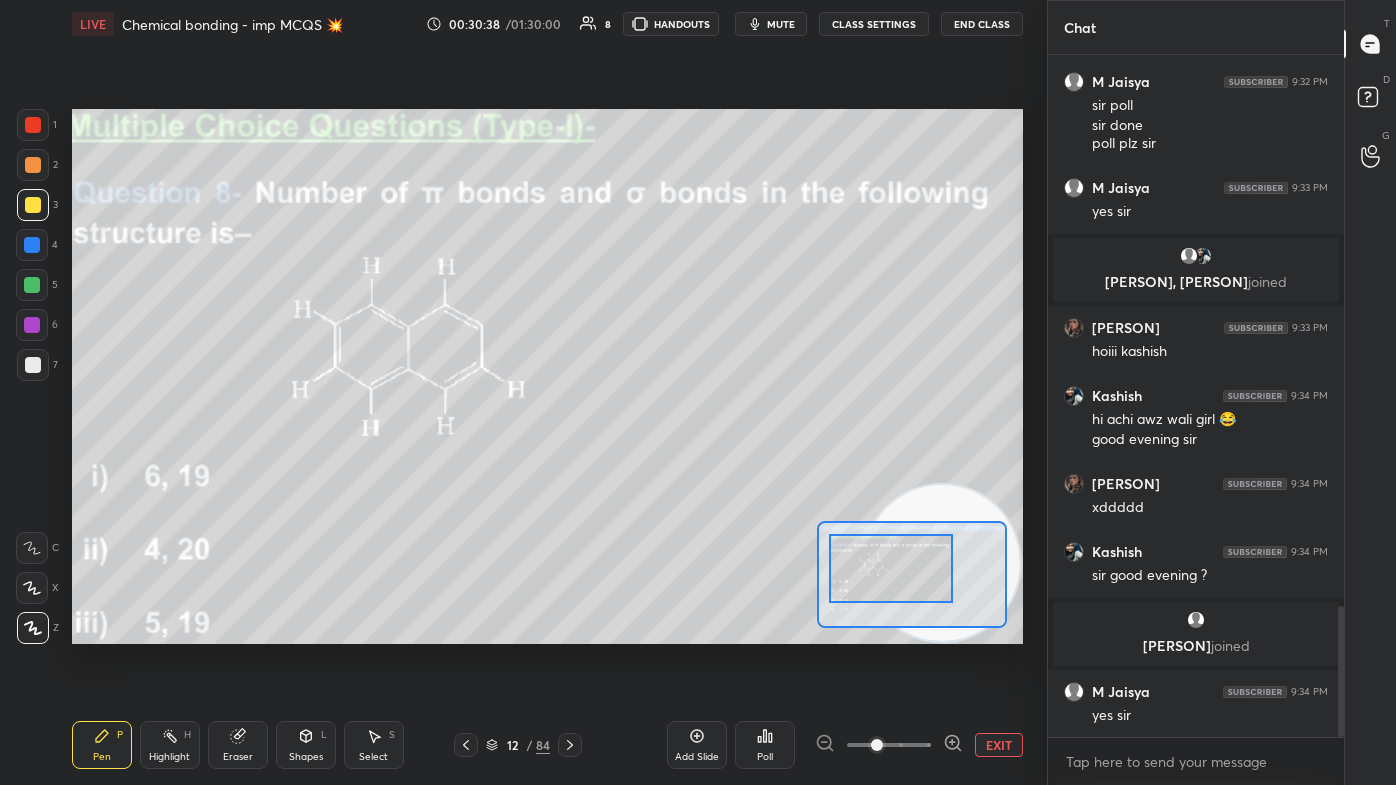 click at bounding box center (891, 568) 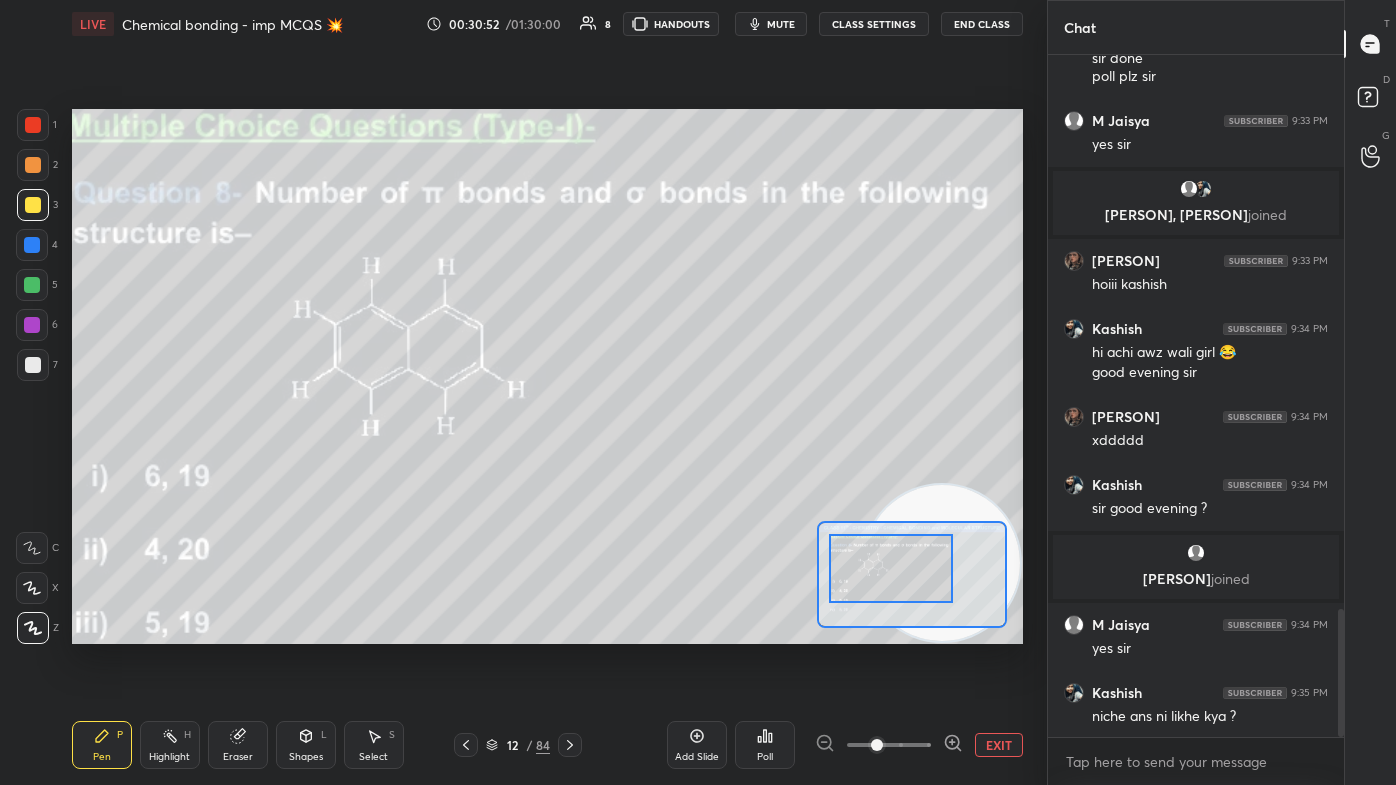 scroll, scrollTop: 3021, scrollLeft: 0, axis: vertical 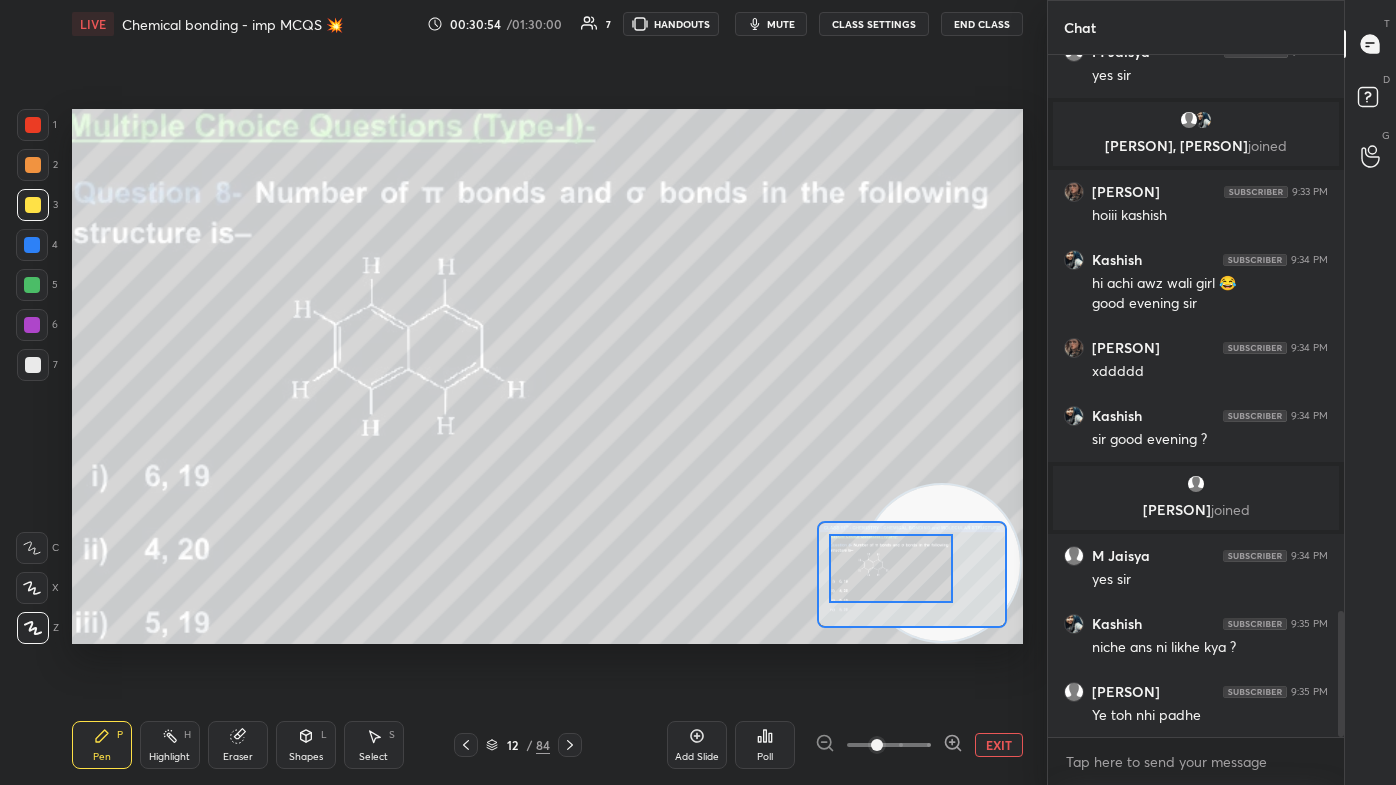 click on "EXIT" at bounding box center (999, 745) 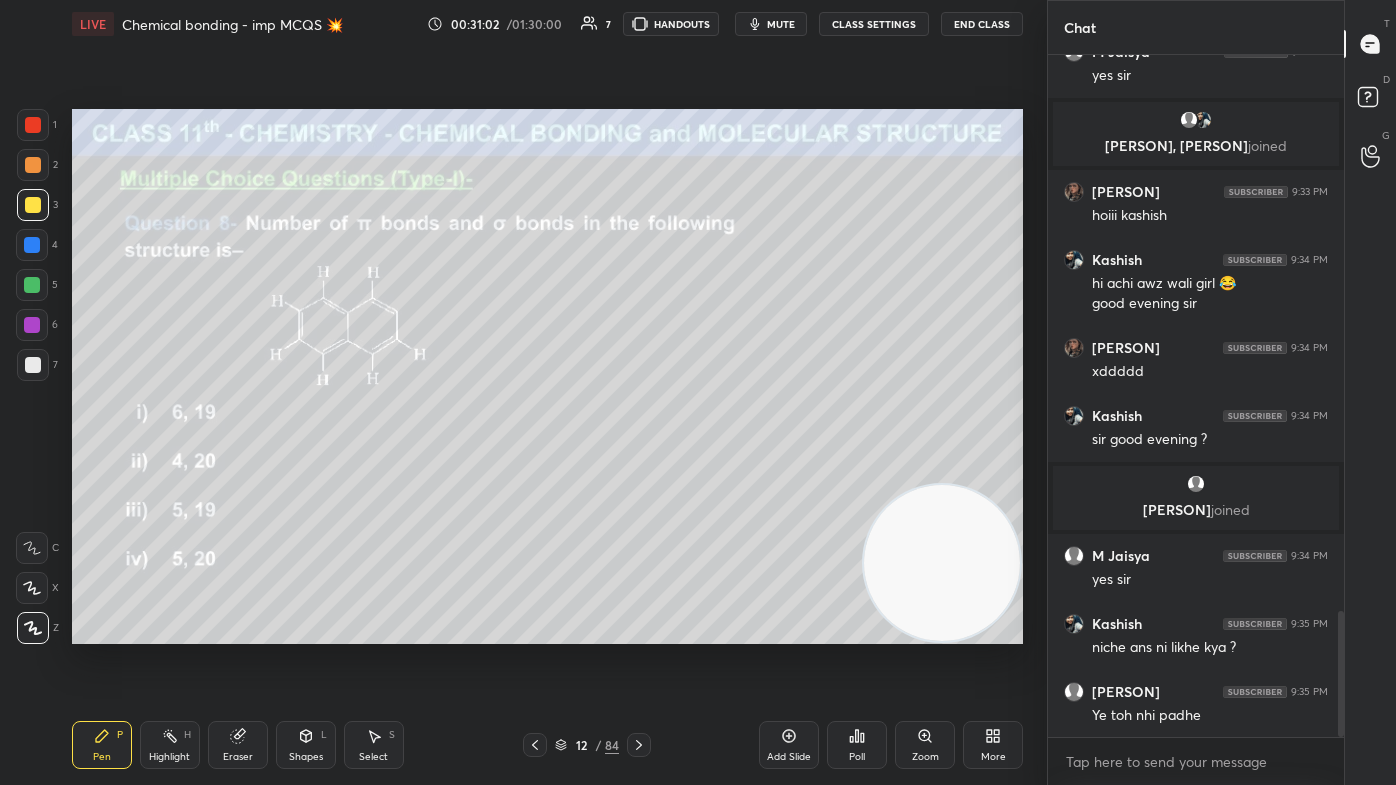 scroll, scrollTop: 3088, scrollLeft: 0, axis: vertical 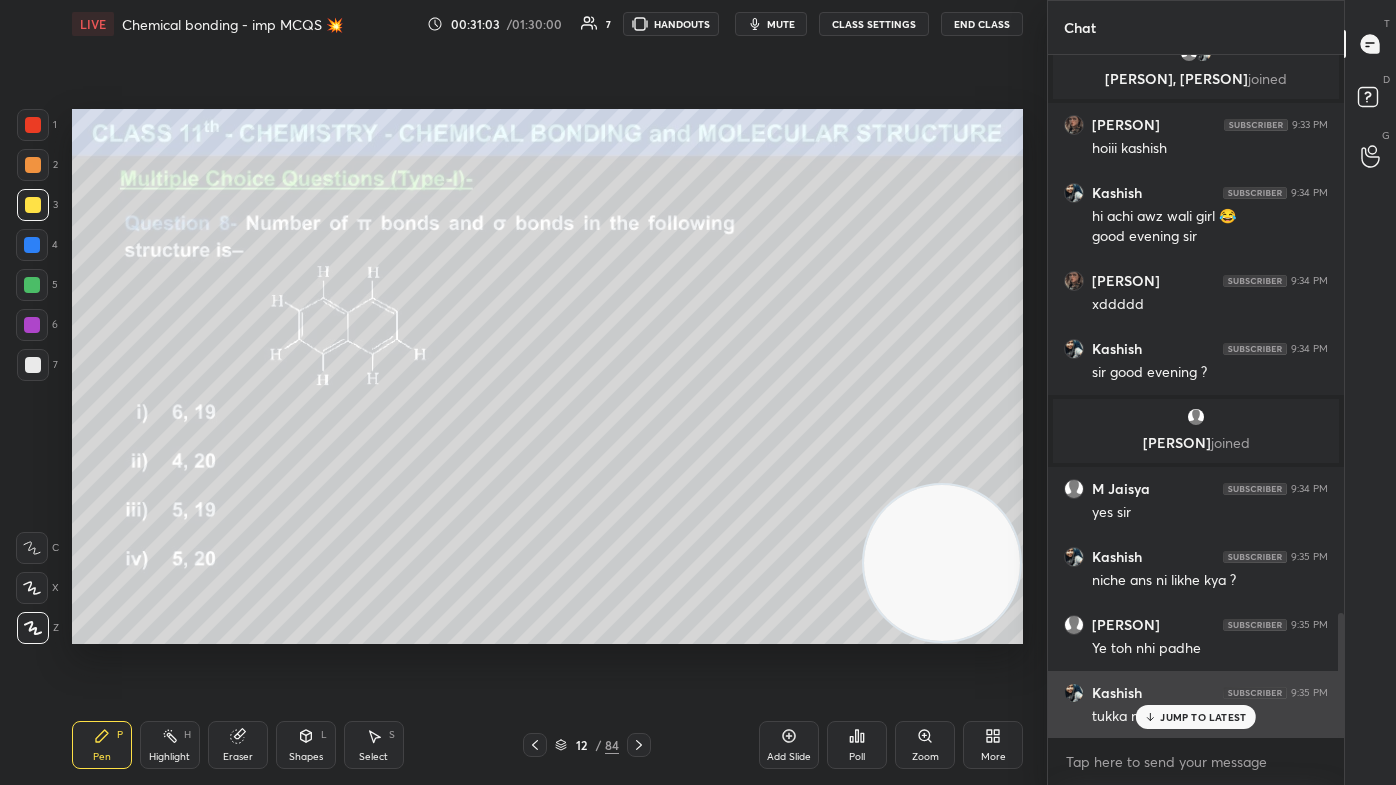 click on "JUMP TO LATEST" at bounding box center [1203, 717] 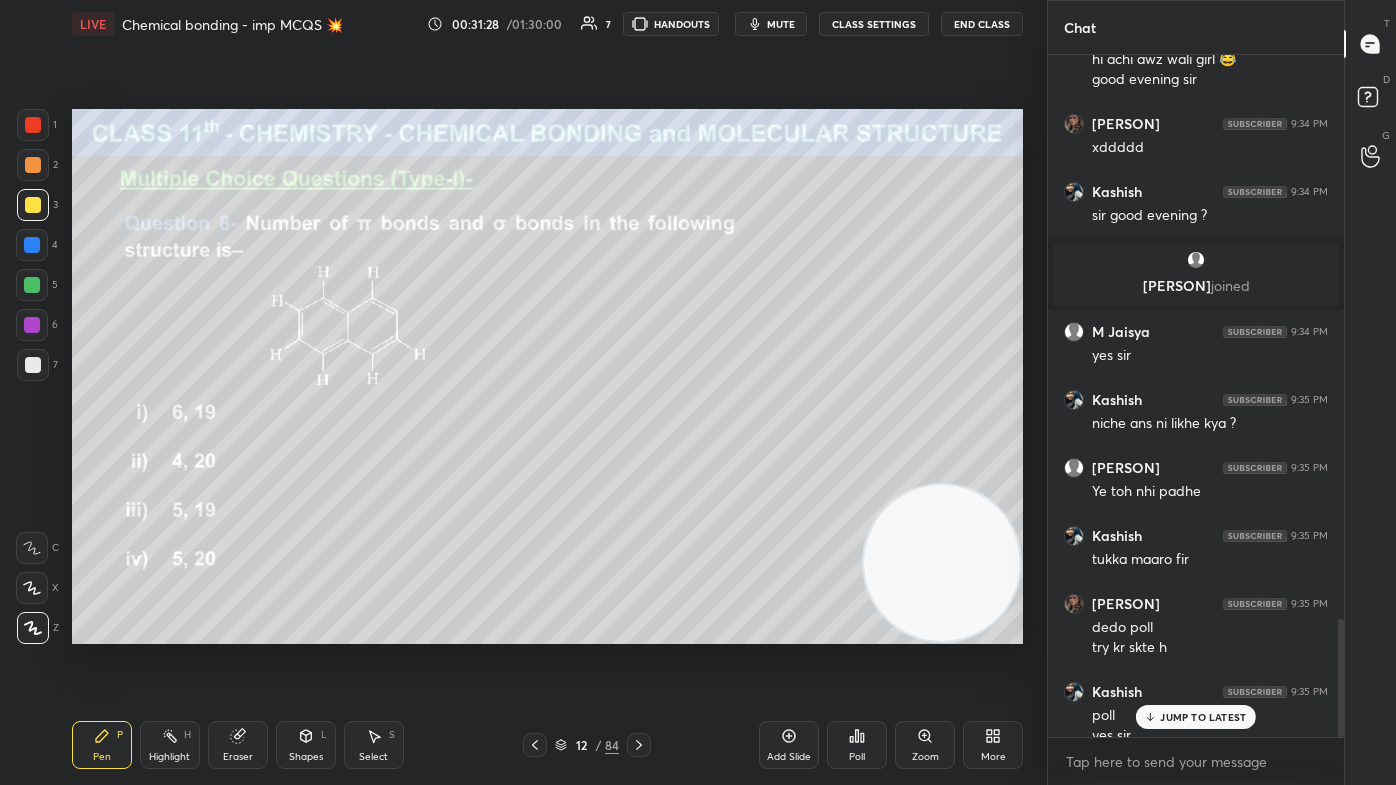 scroll, scrollTop: 3264, scrollLeft: 0, axis: vertical 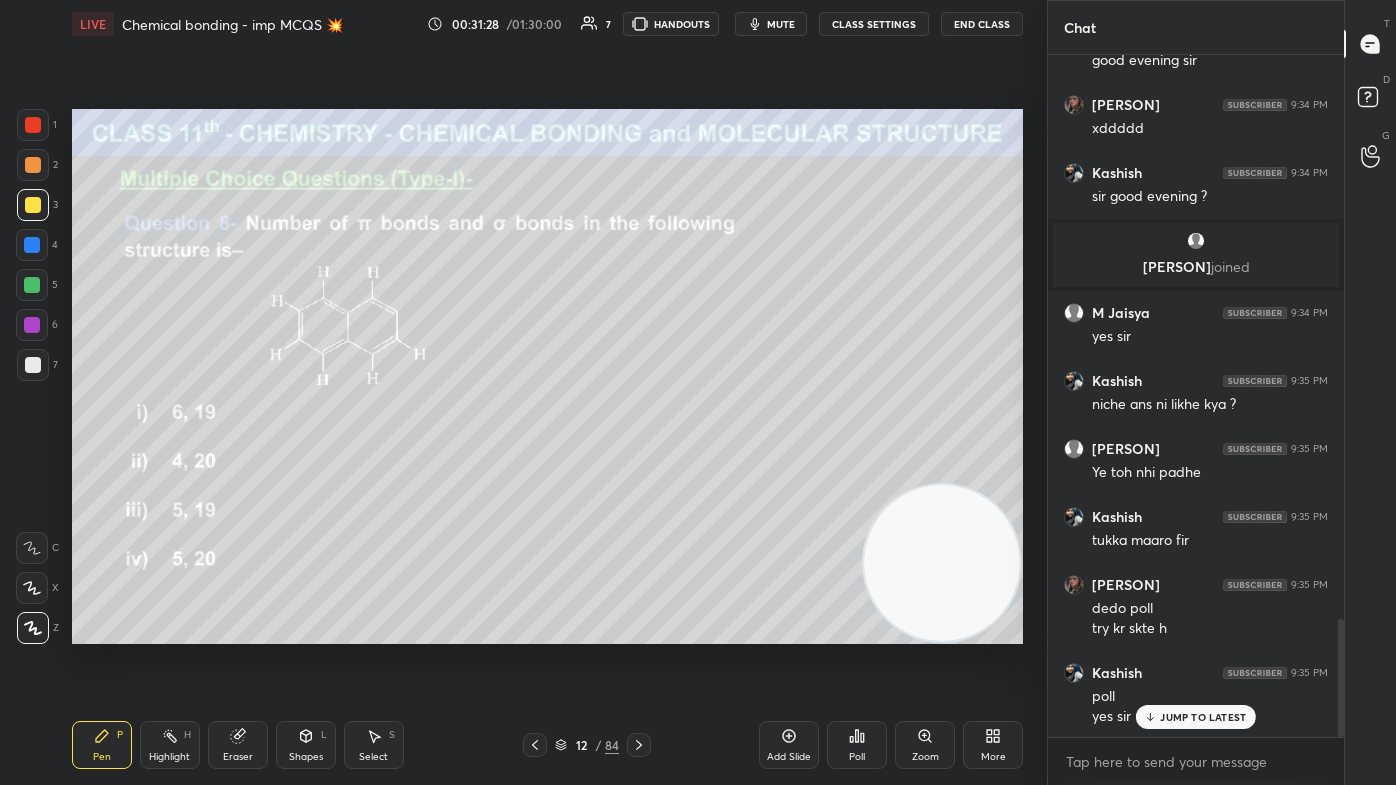 click on "Add Slide" at bounding box center (789, 757) 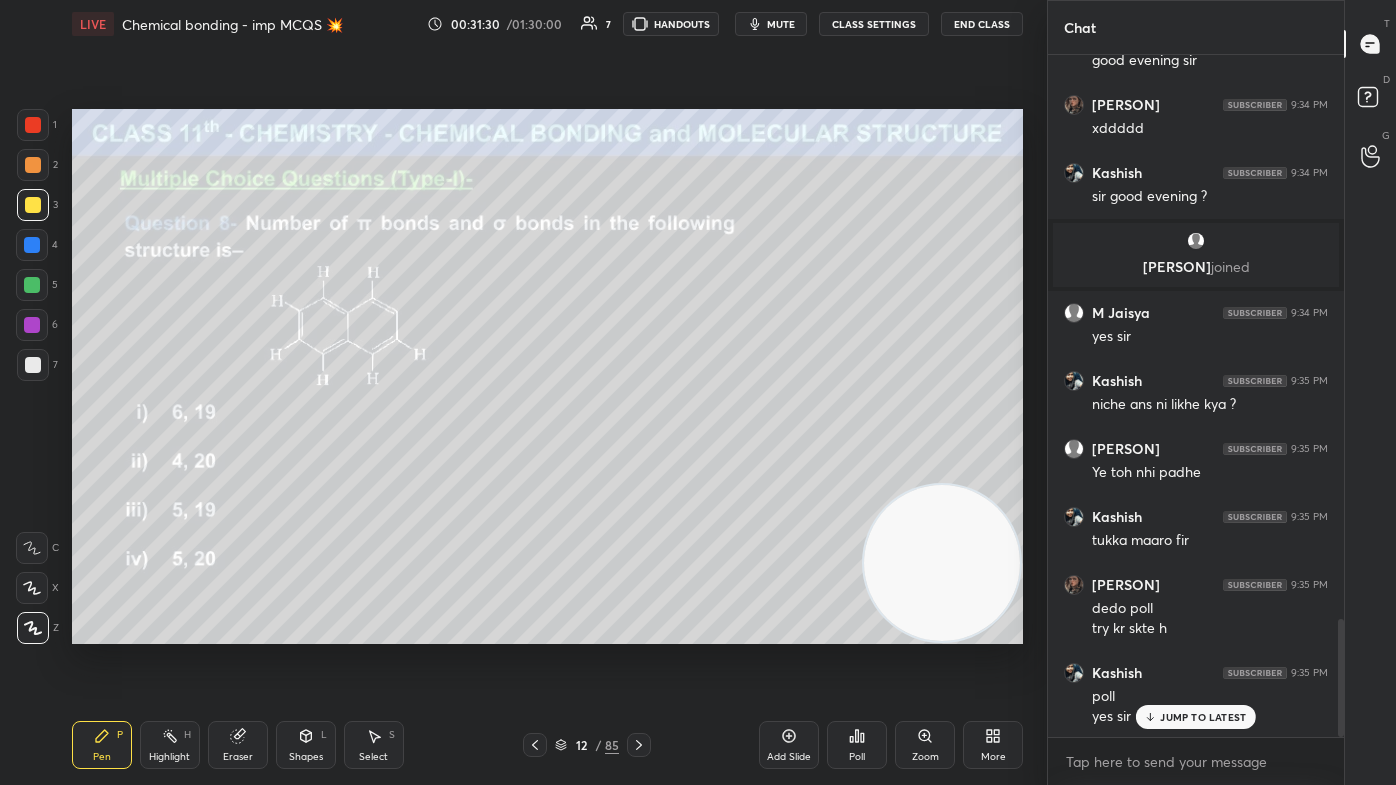 click on "Poll" at bounding box center [857, 757] 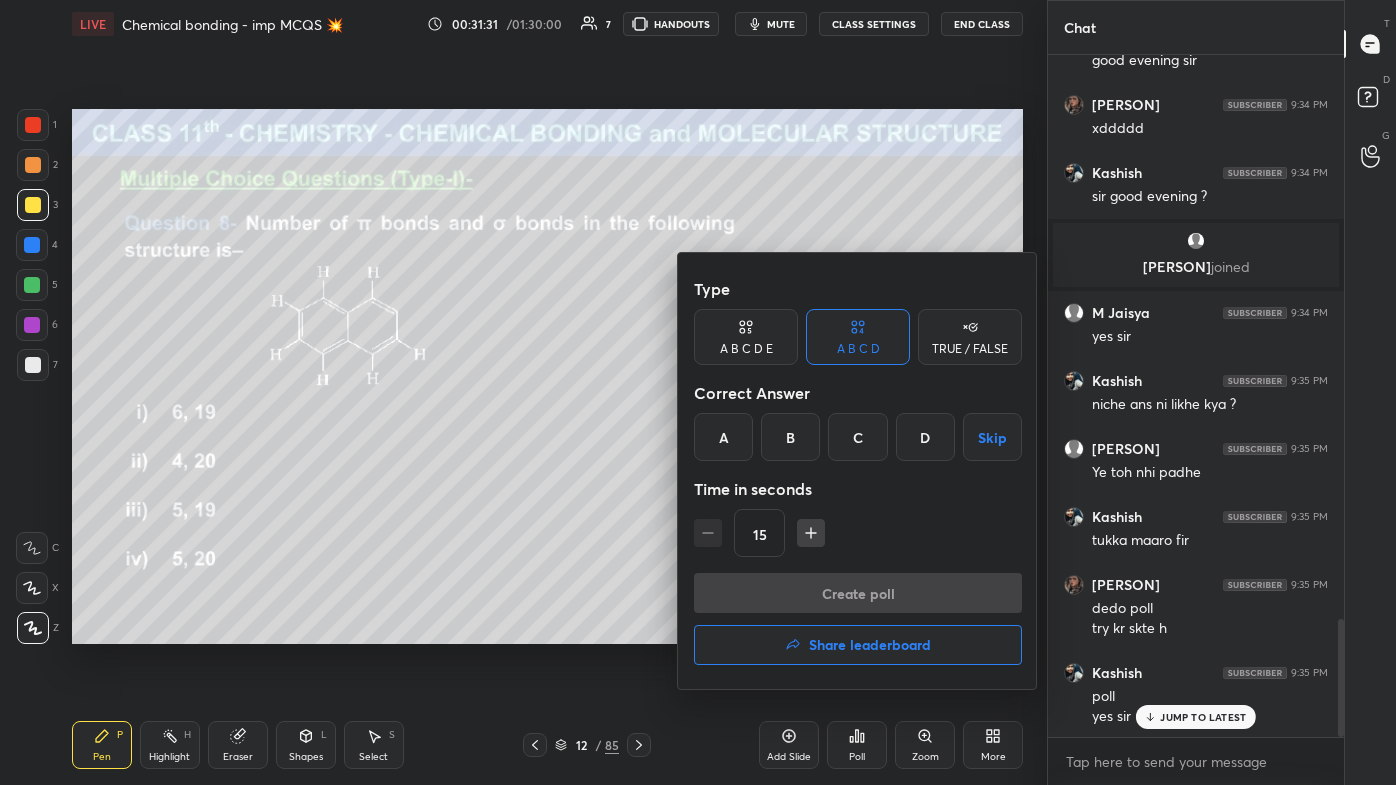 click on "C" at bounding box center [857, 437] 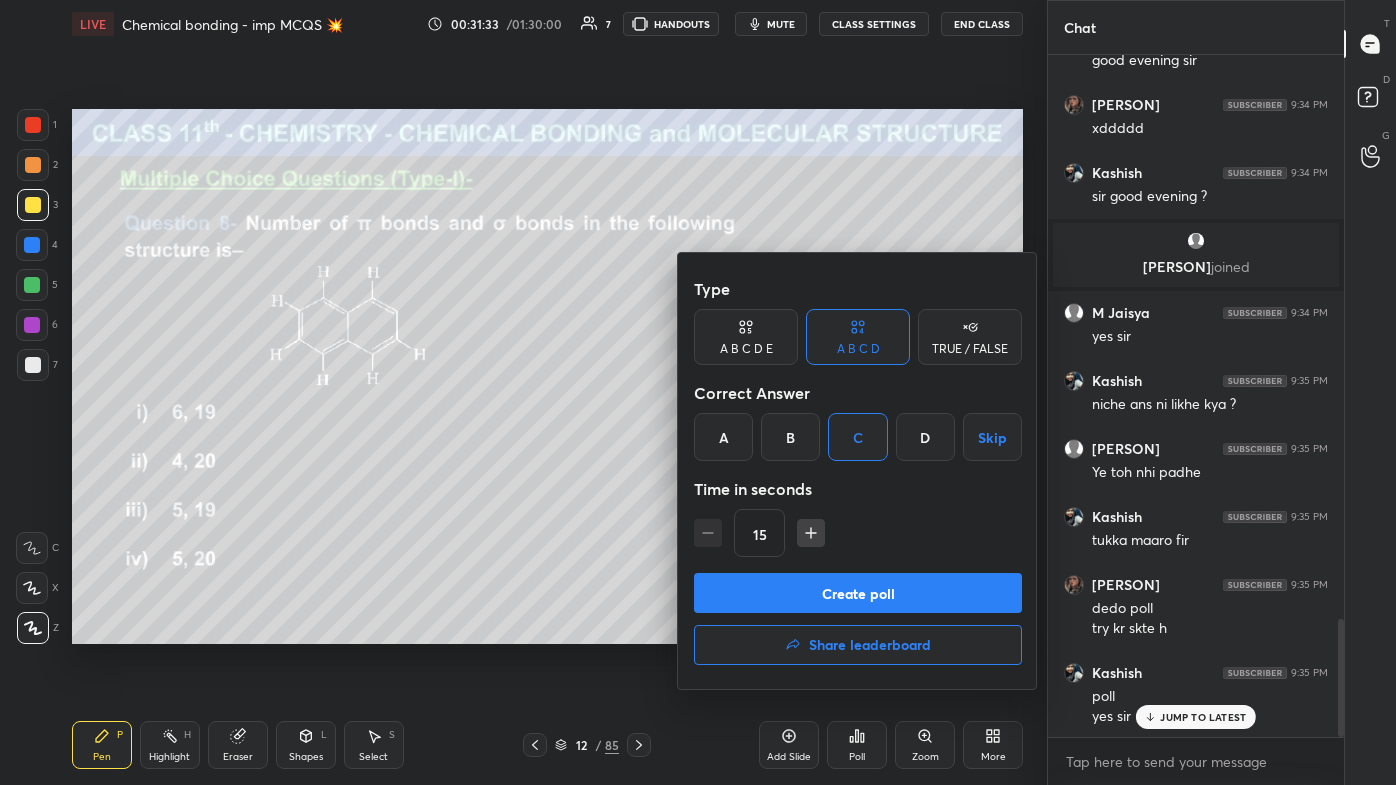 click on "Create poll" at bounding box center (858, 593) 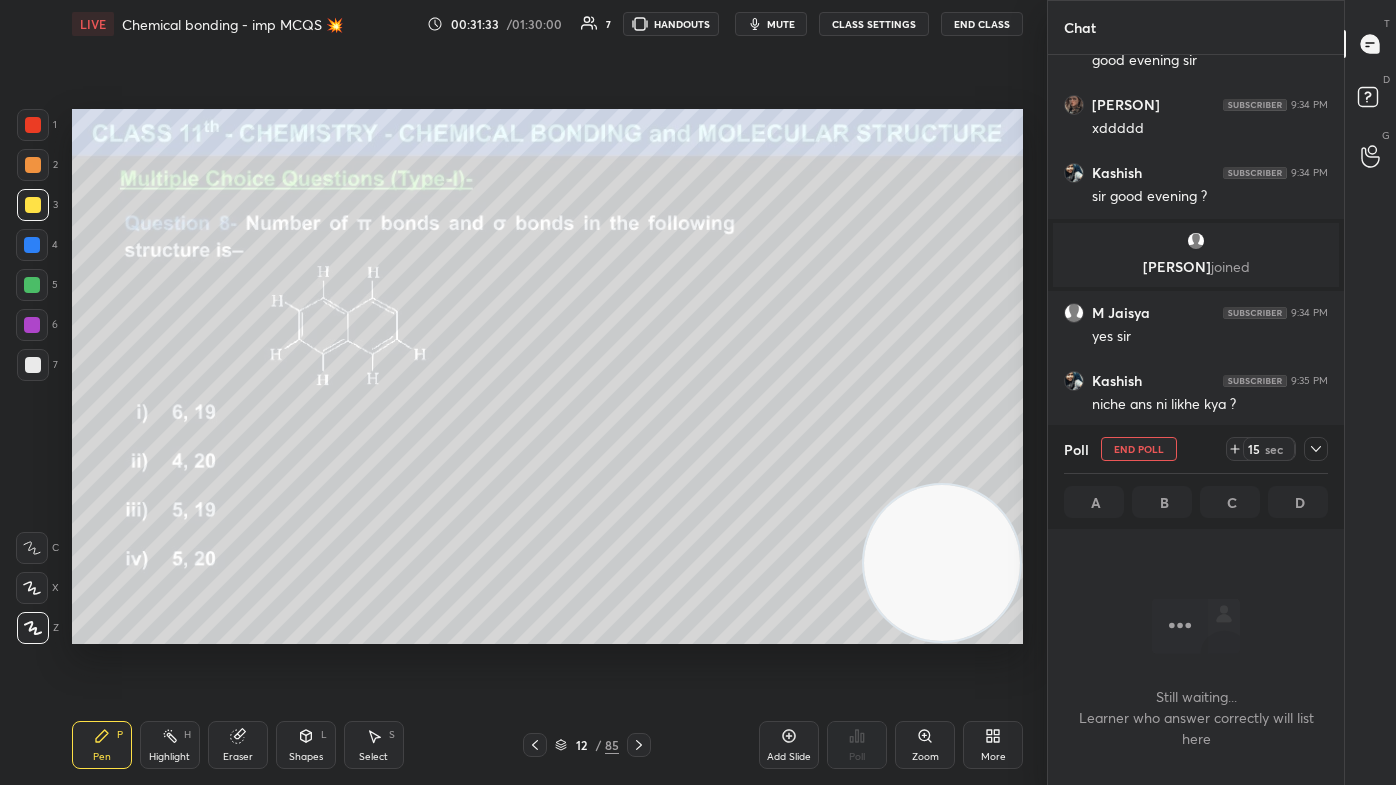 scroll, scrollTop: 625, scrollLeft: 290, axis: both 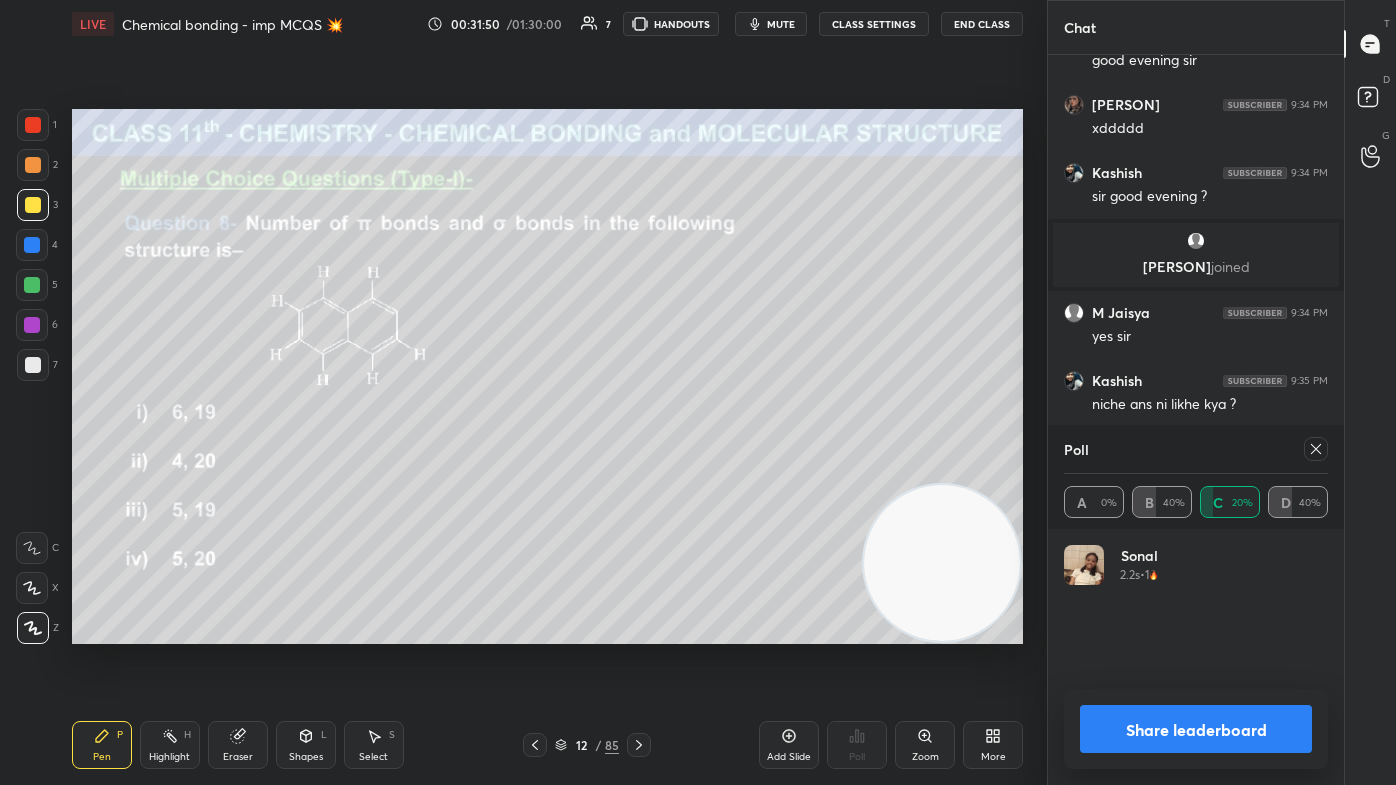 drag, startPoint x: 1215, startPoint y: 728, endPoint x: 1232, endPoint y: 722, distance: 18.027756 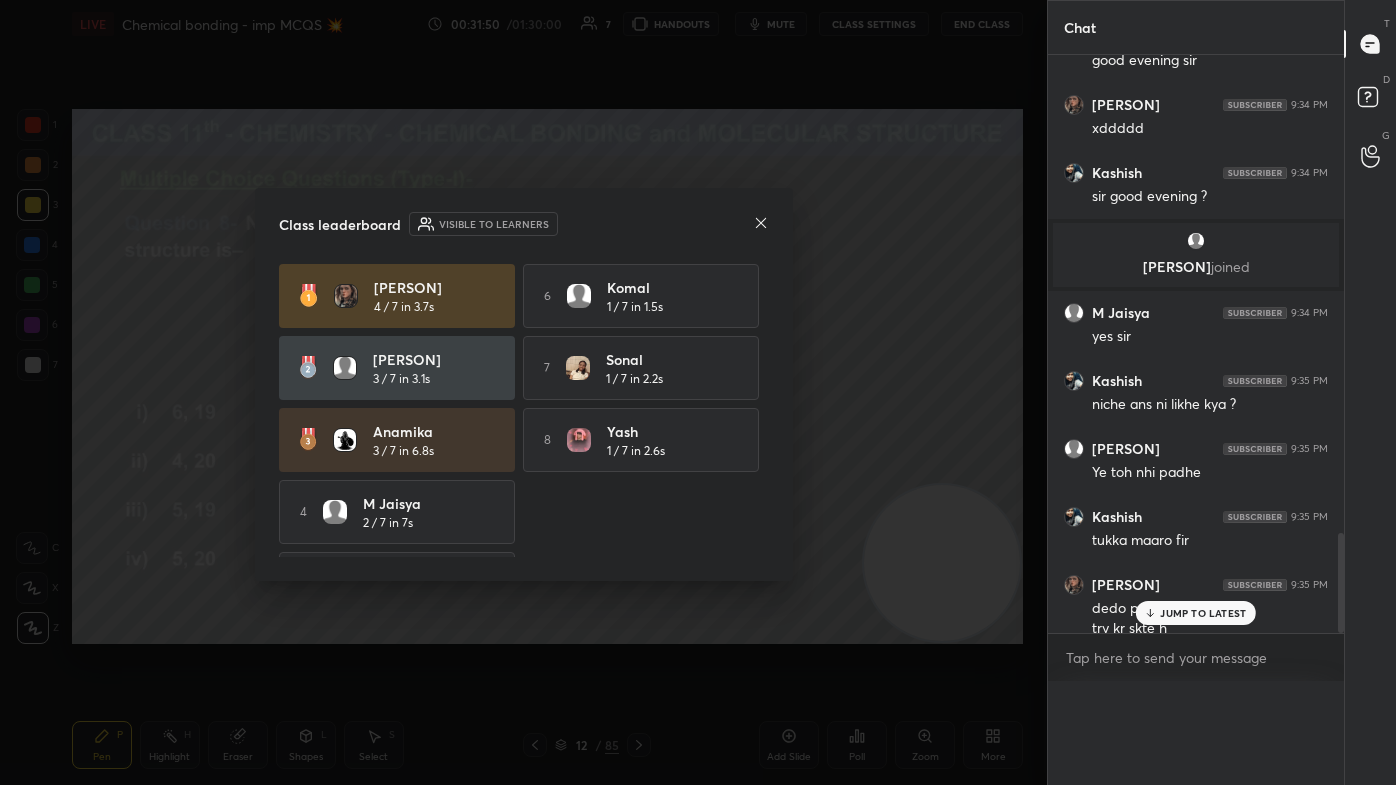 scroll, scrollTop: 0, scrollLeft: 0, axis: both 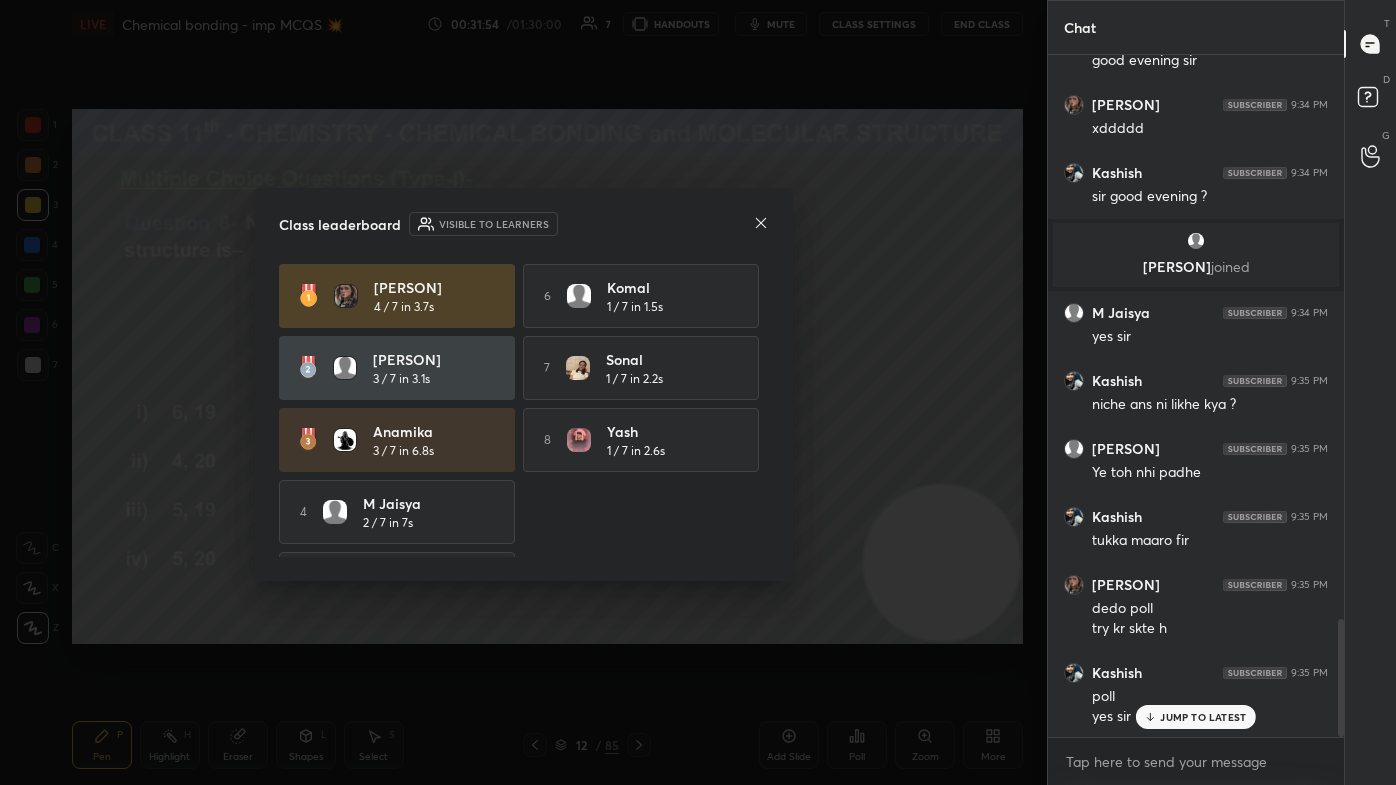 click 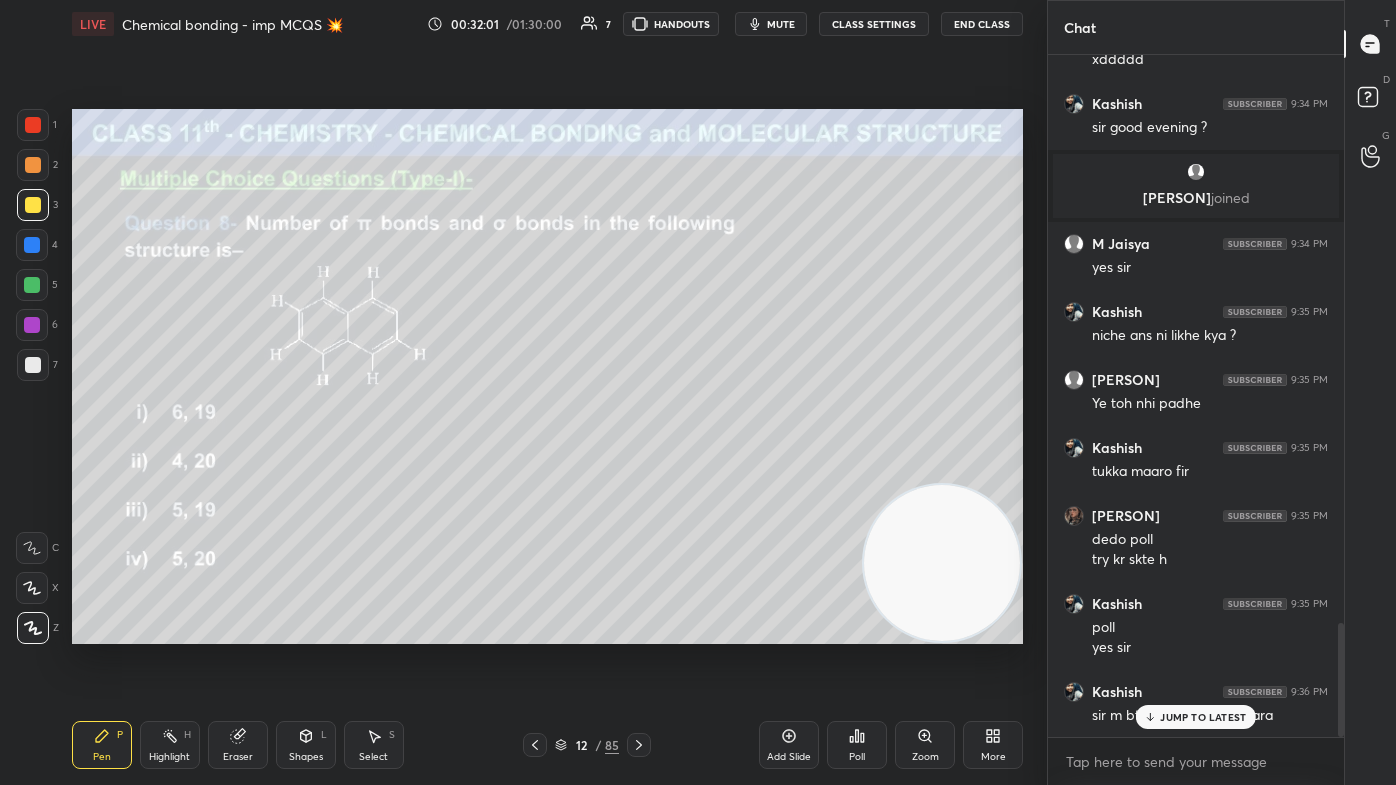 scroll, scrollTop: 3400, scrollLeft: 0, axis: vertical 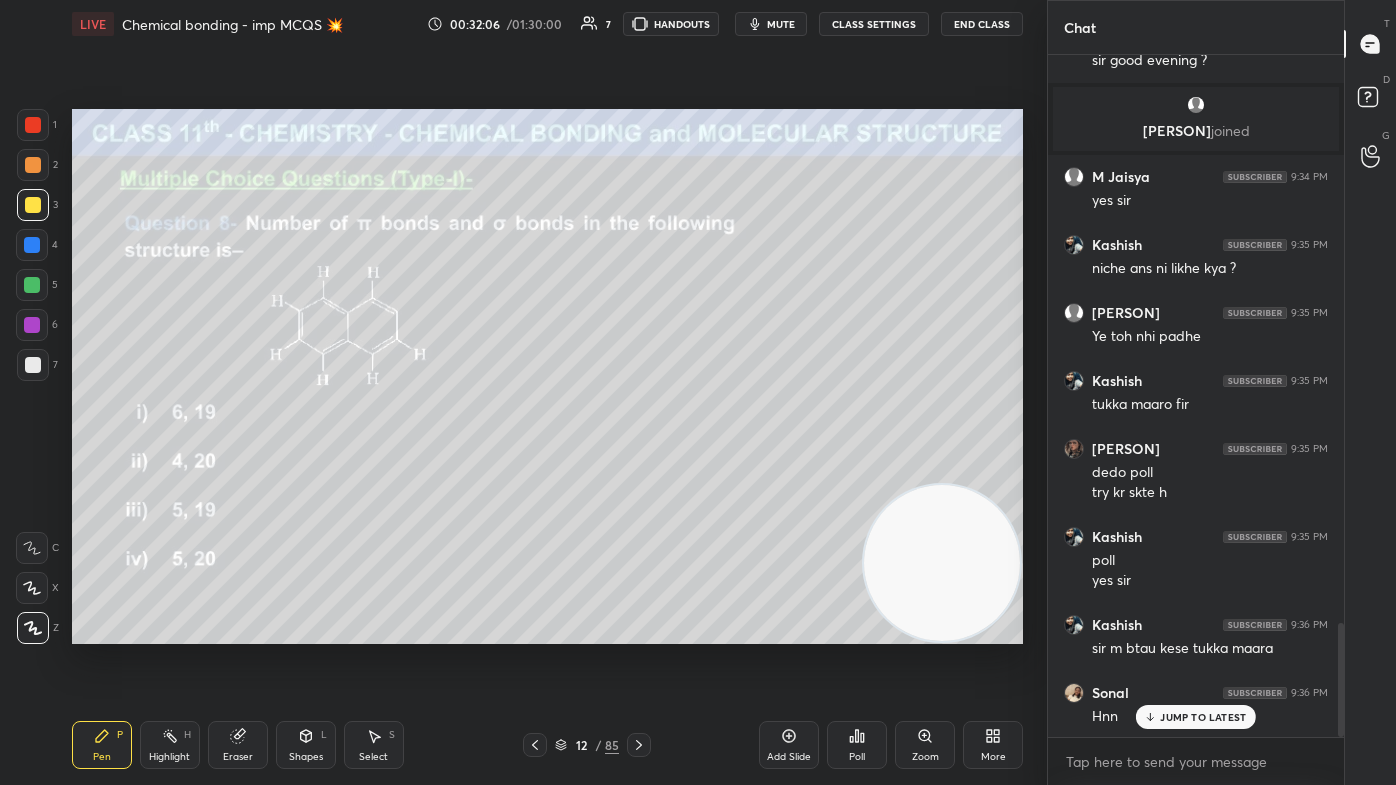 drag, startPoint x: 307, startPoint y: 749, endPoint x: 323, endPoint y: 728, distance: 26.400757 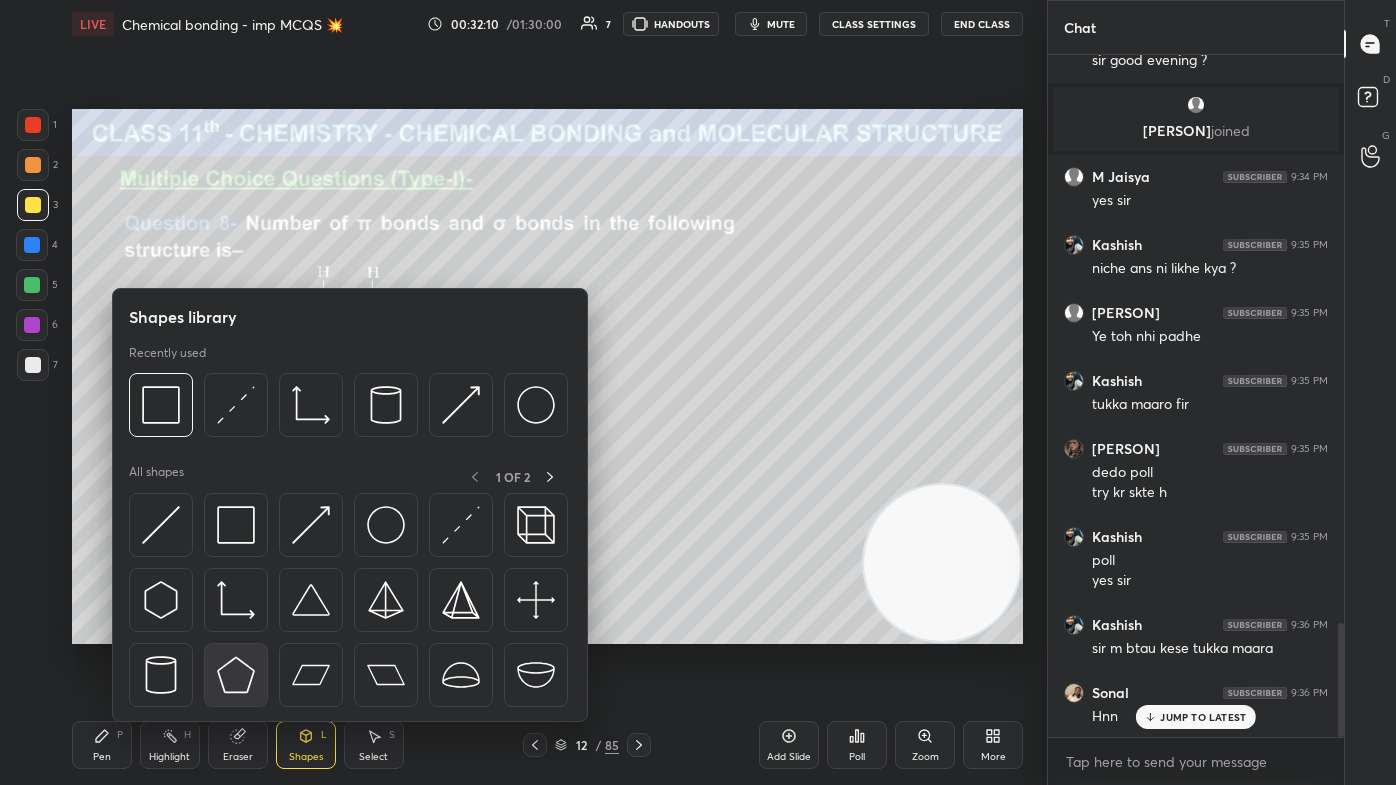 click at bounding box center [236, 675] 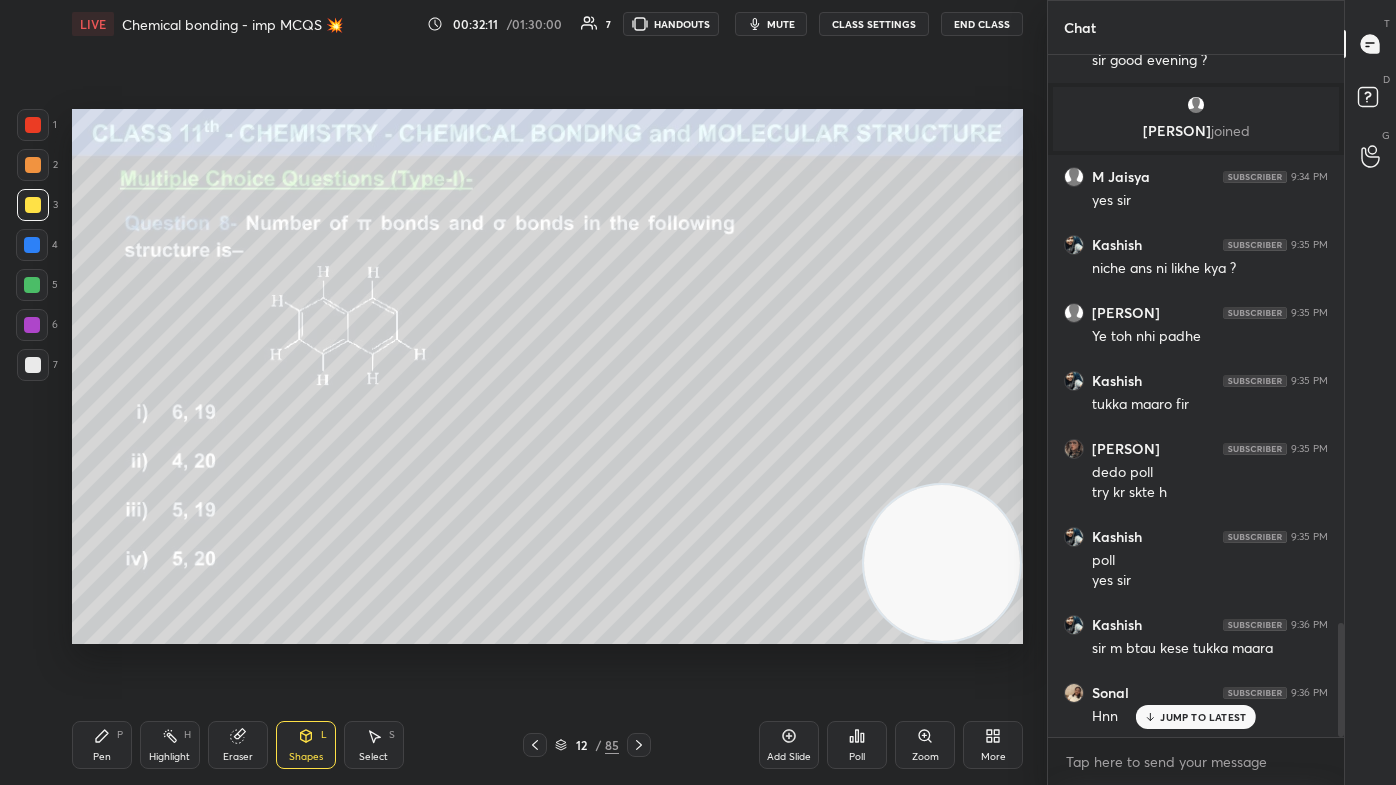 click on "Shapes L" at bounding box center [306, 745] 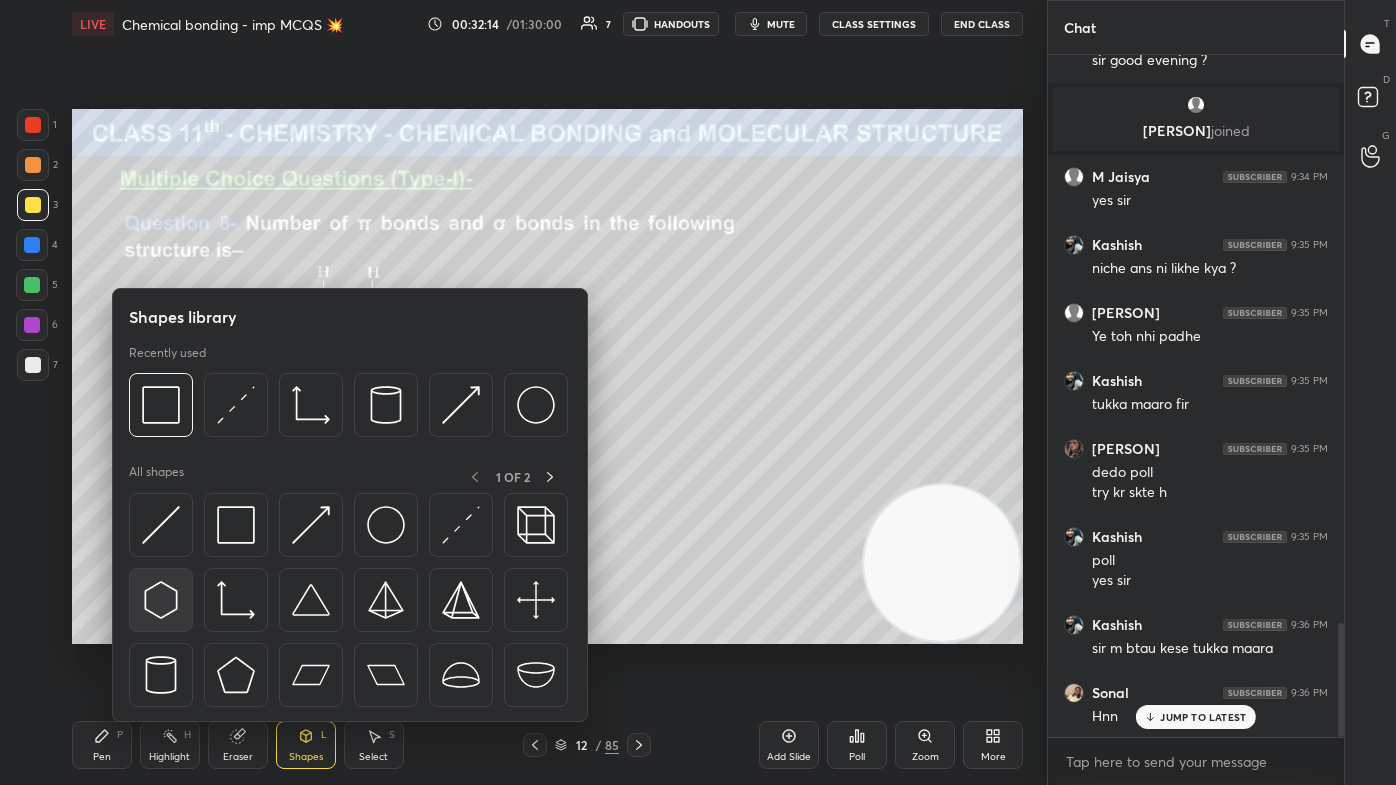 click at bounding box center (161, 600) 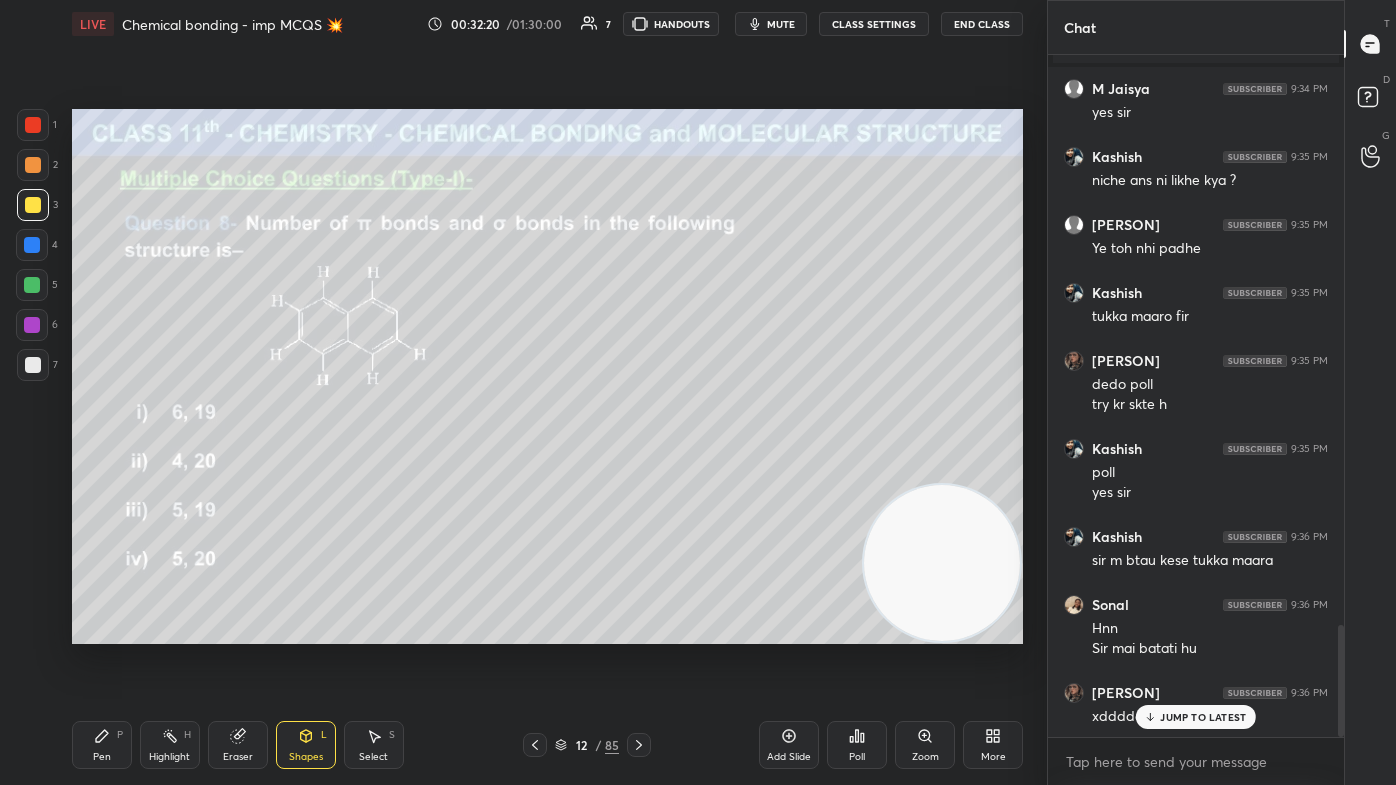 scroll, scrollTop: 3557, scrollLeft: 0, axis: vertical 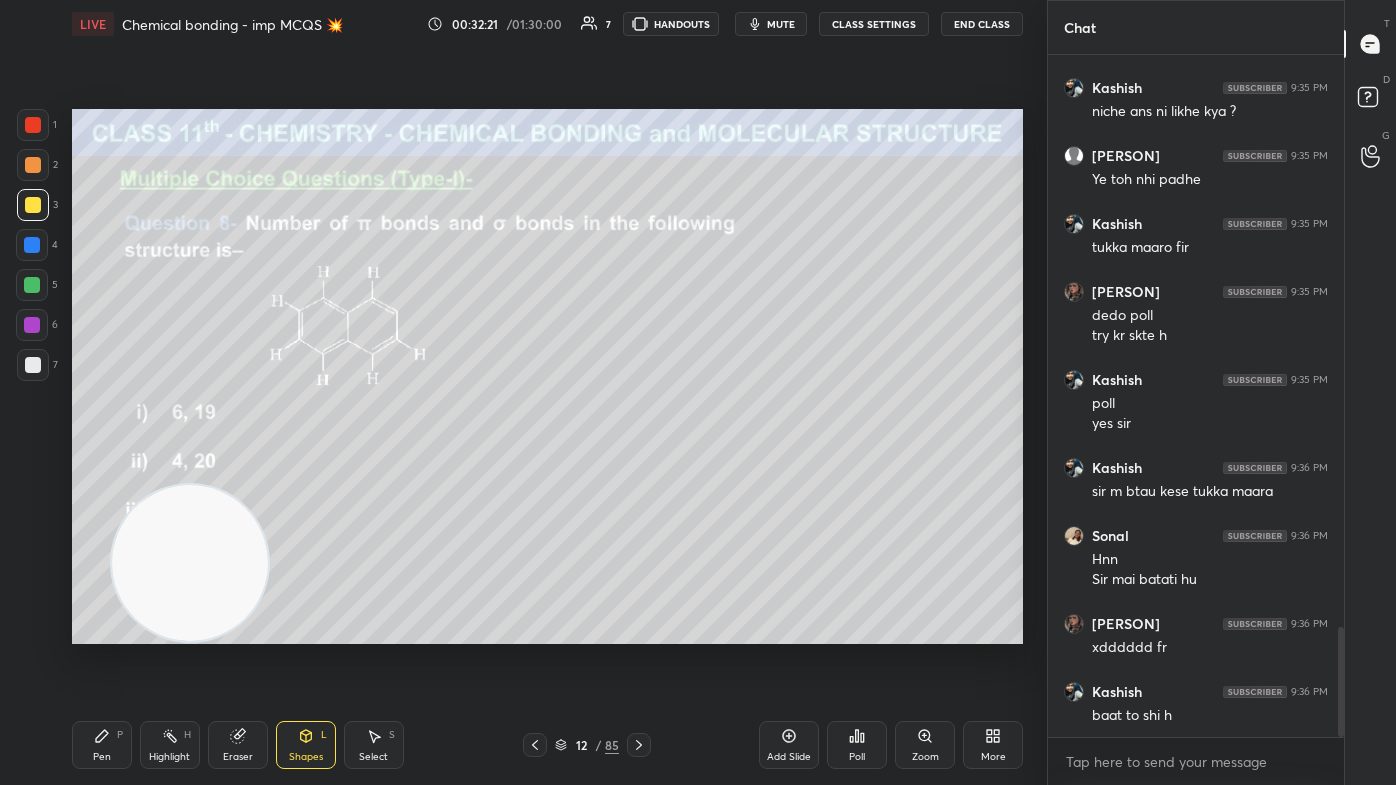 drag, startPoint x: 952, startPoint y: 562, endPoint x: 96, endPoint y: 737, distance: 873.7053 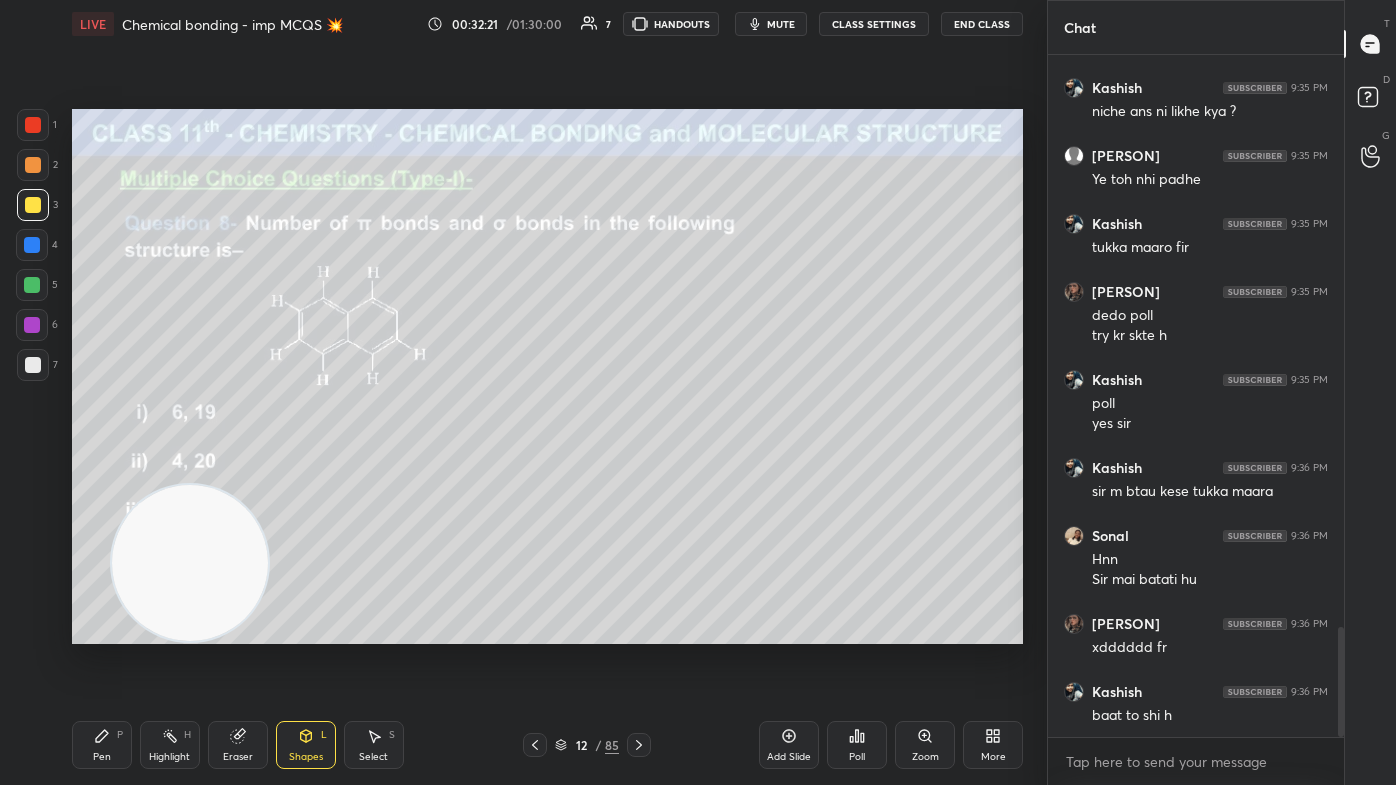 click on "LIVE Chemical bonding - imp MCQS 💥 00:32:21 /  01:30:00 7 HANDOUTS mute CLASS SETTINGS End Class Setting up your live class Poll for   secs No correct answer Start poll Back Chemical bonding - imp MCQS 💥 [PERSON] Pen P Highlight H Eraser Shapes L Select S 12 / 85 Add Slide Poll Zoom More" at bounding box center (547, 392) 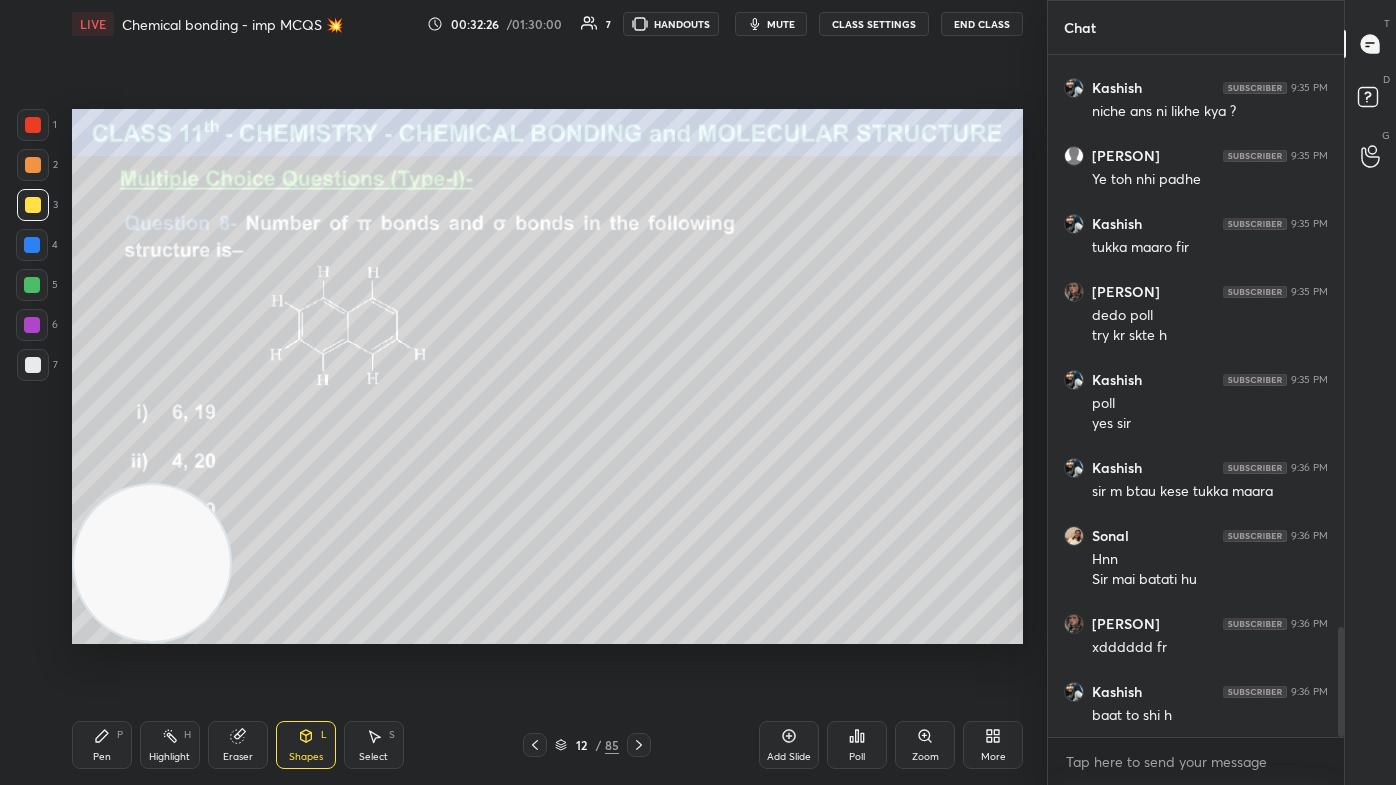 scroll, scrollTop: 3576, scrollLeft: 0, axis: vertical 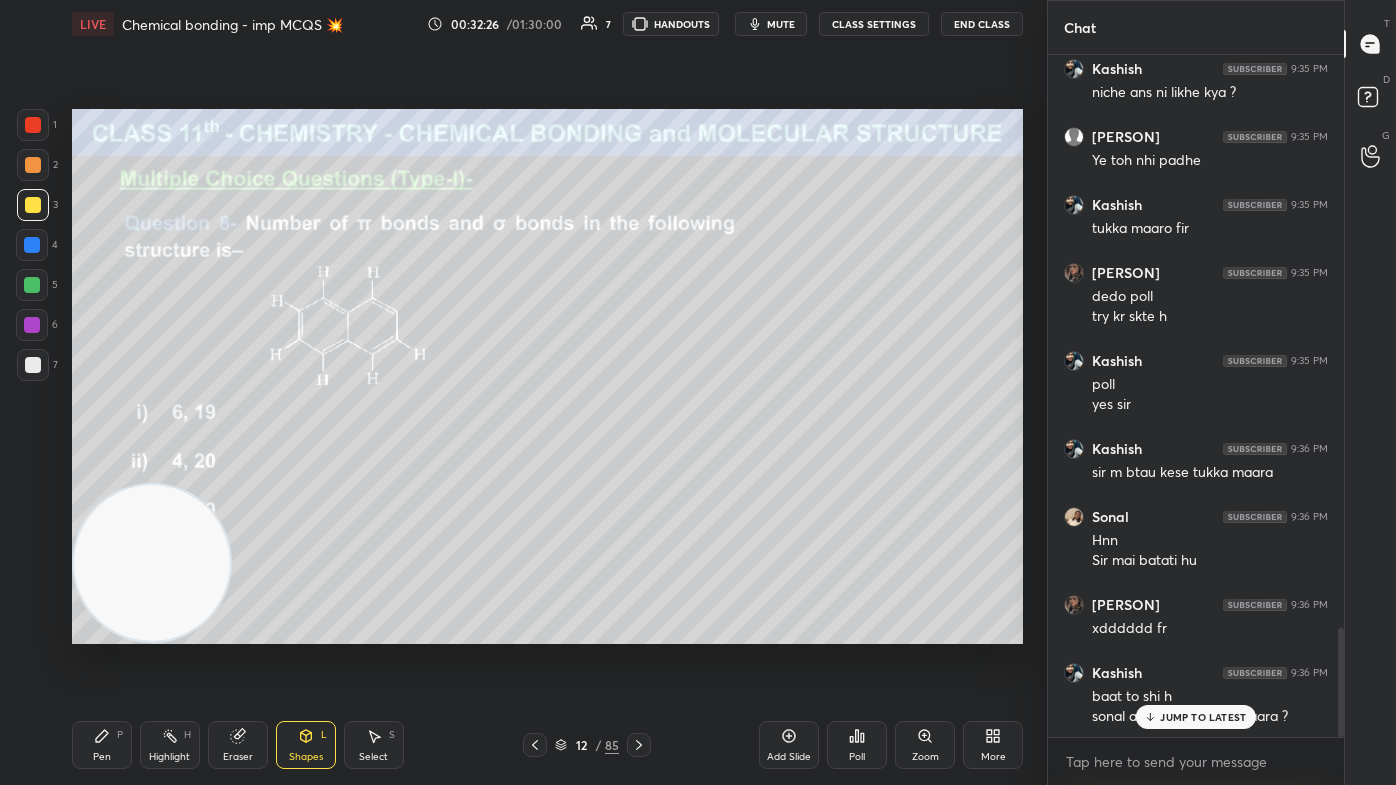 click on "Select" at bounding box center [373, 757] 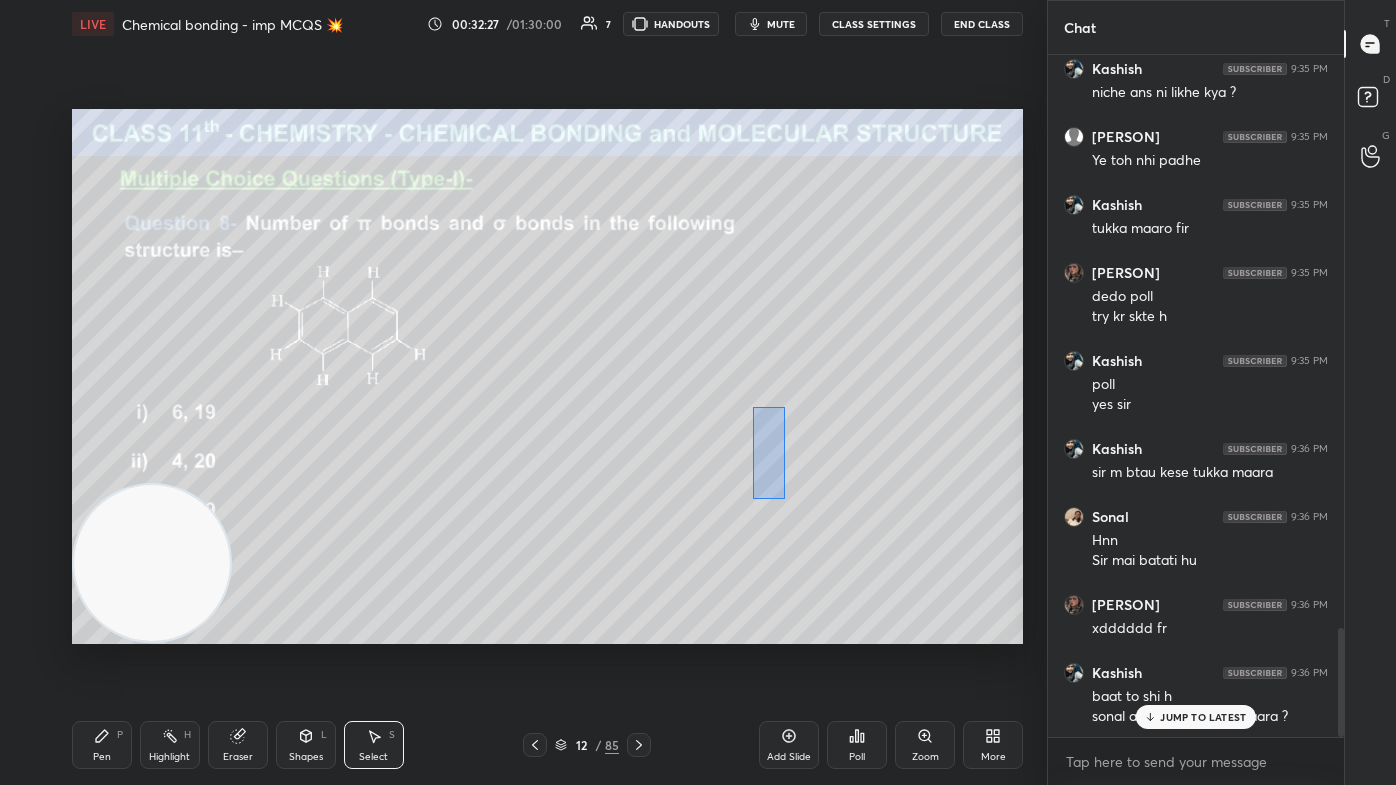 drag, startPoint x: 775, startPoint y: 480, endPoint x: 789, endPoint y: 488, distance: 16.124516 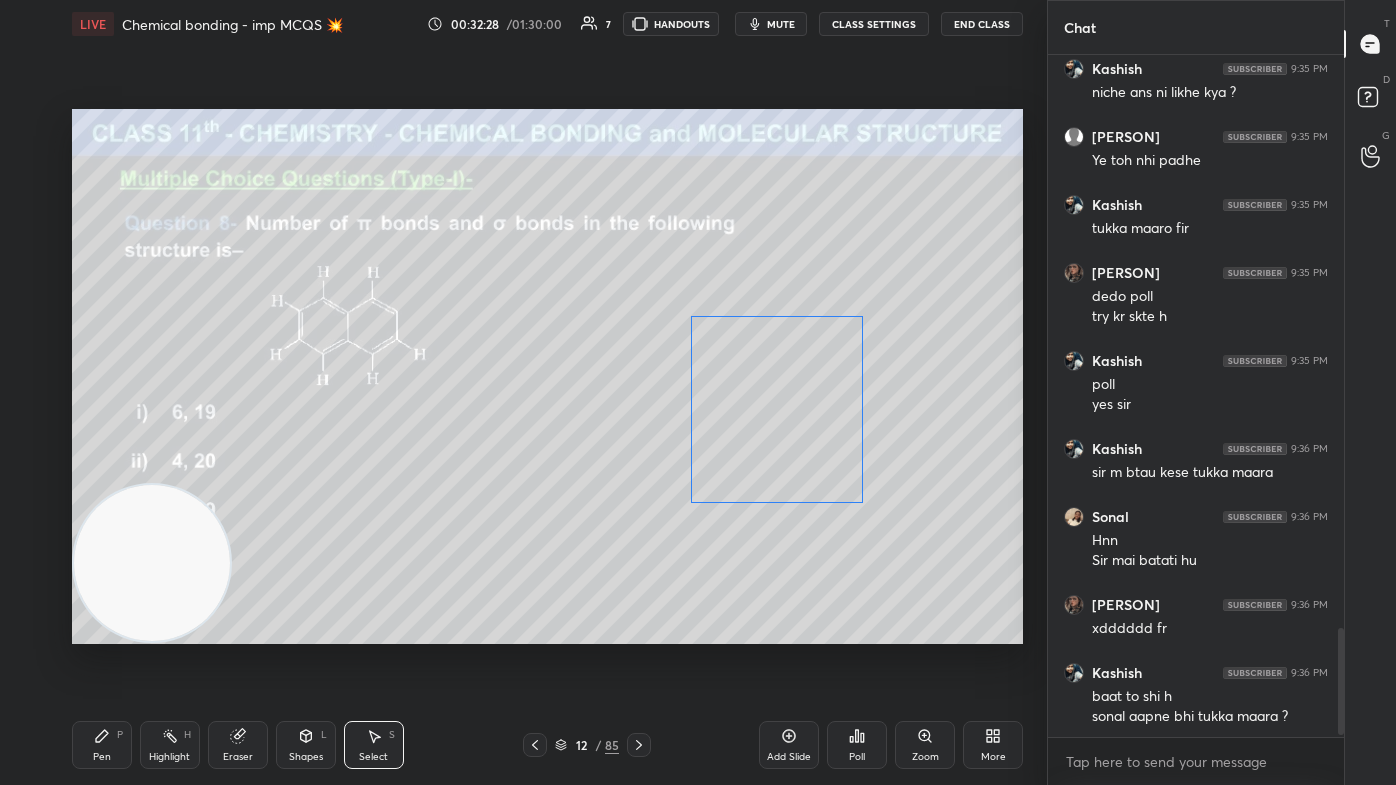 scroll, scrollTop: 3645, scrollLeft: 0, axis: vertical 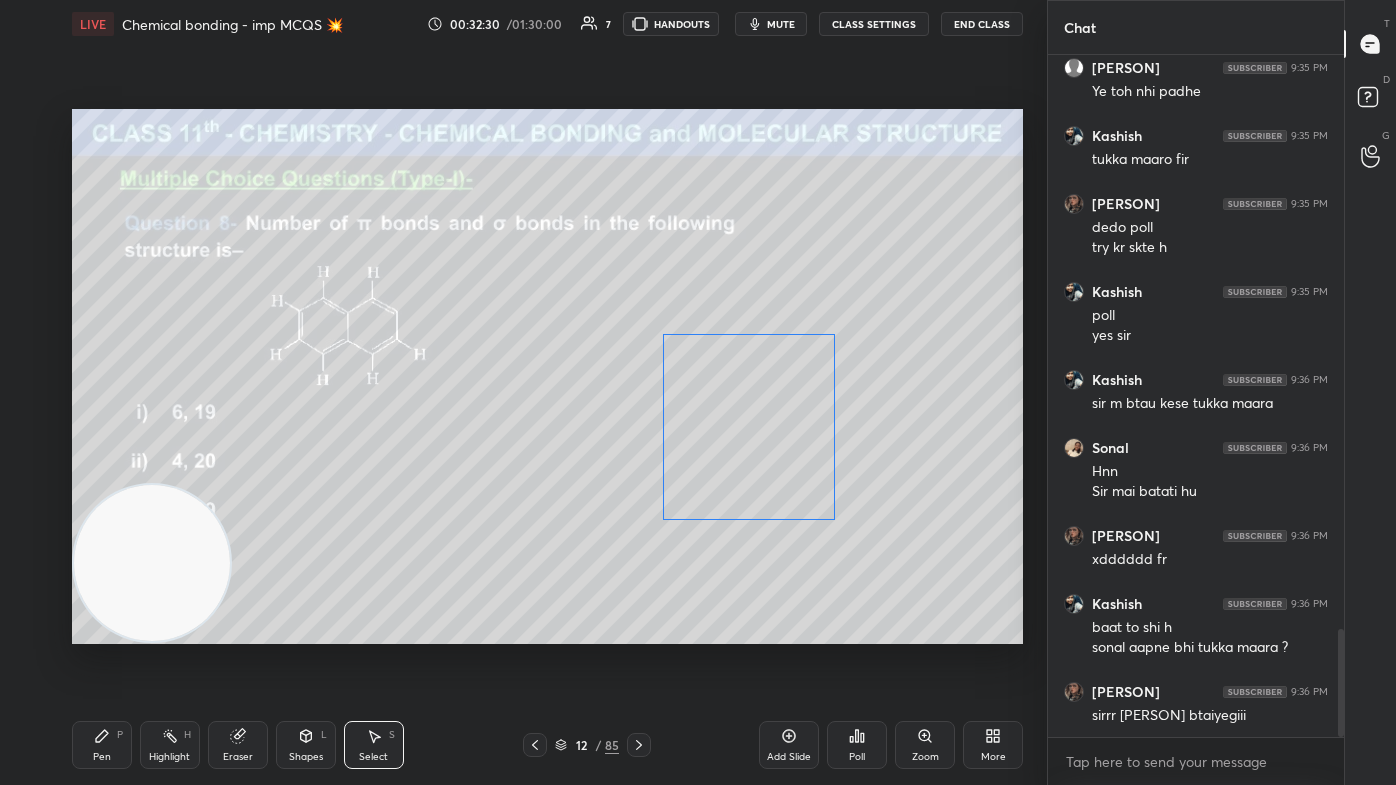 drag, startPoint x: 787, startPoint y: 436, endPoint x: 758, endPoint y: 458, distance: 36.40055 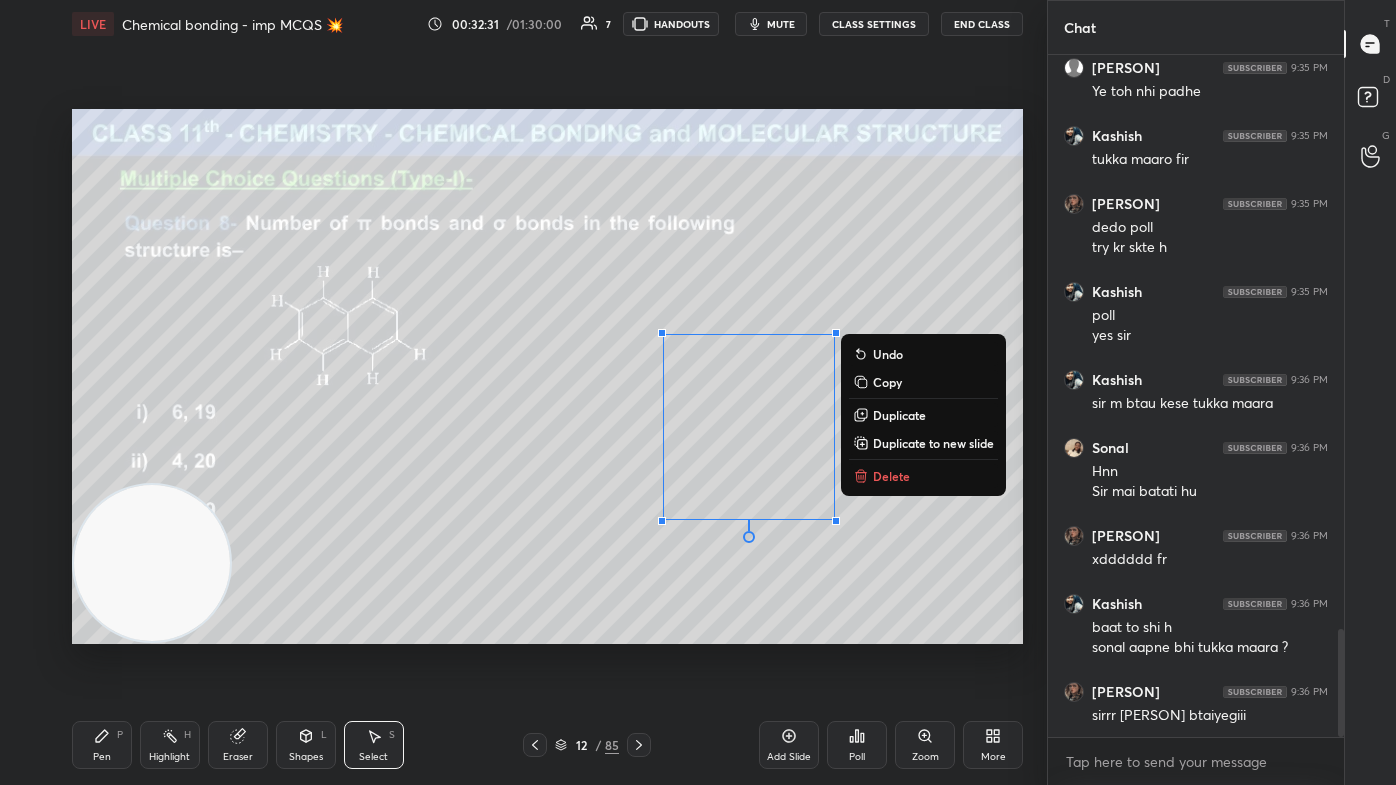 click on "0 ° Undo Copy Duplicate Duplicate to new slide Delete" at bounding box center (547, 376) 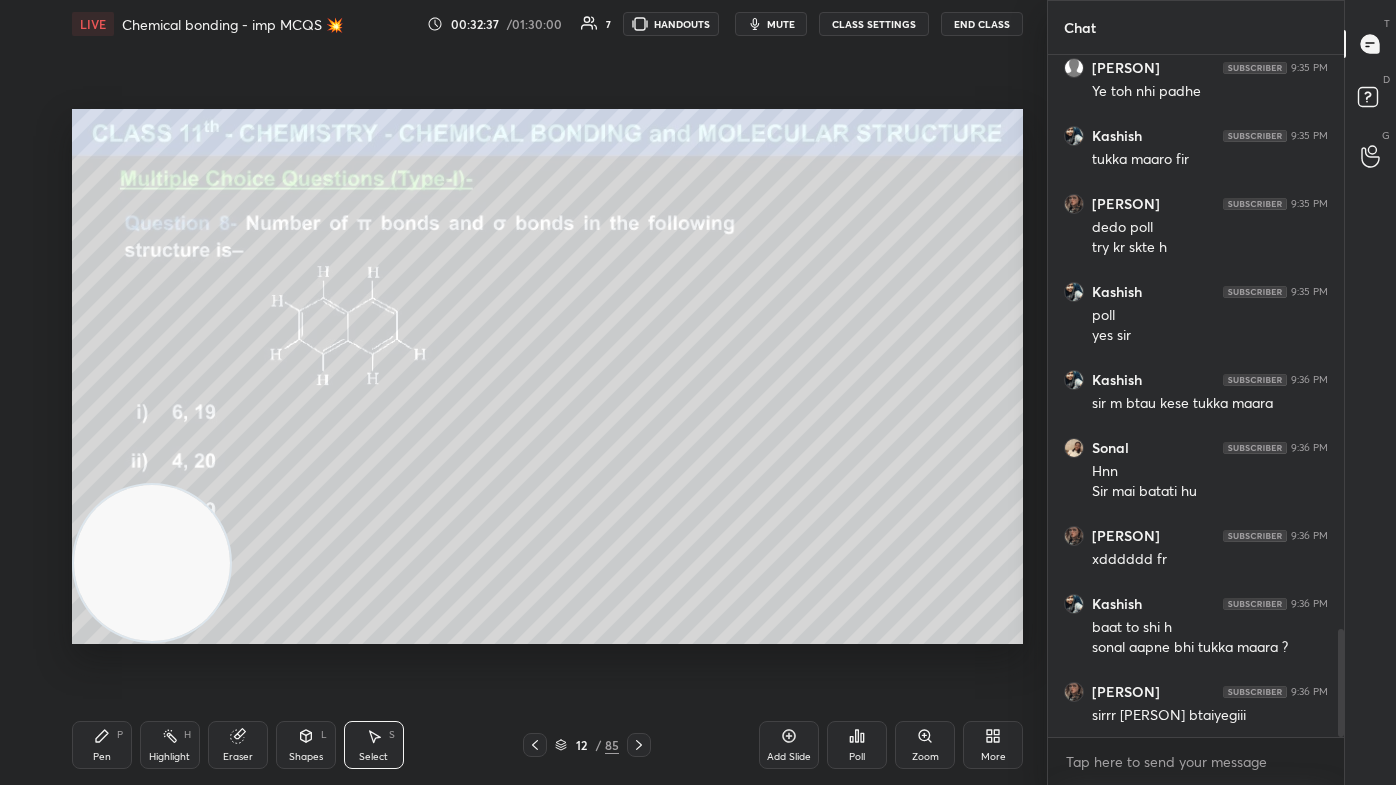 click on "Pen P" at bounding box center [102, 745] 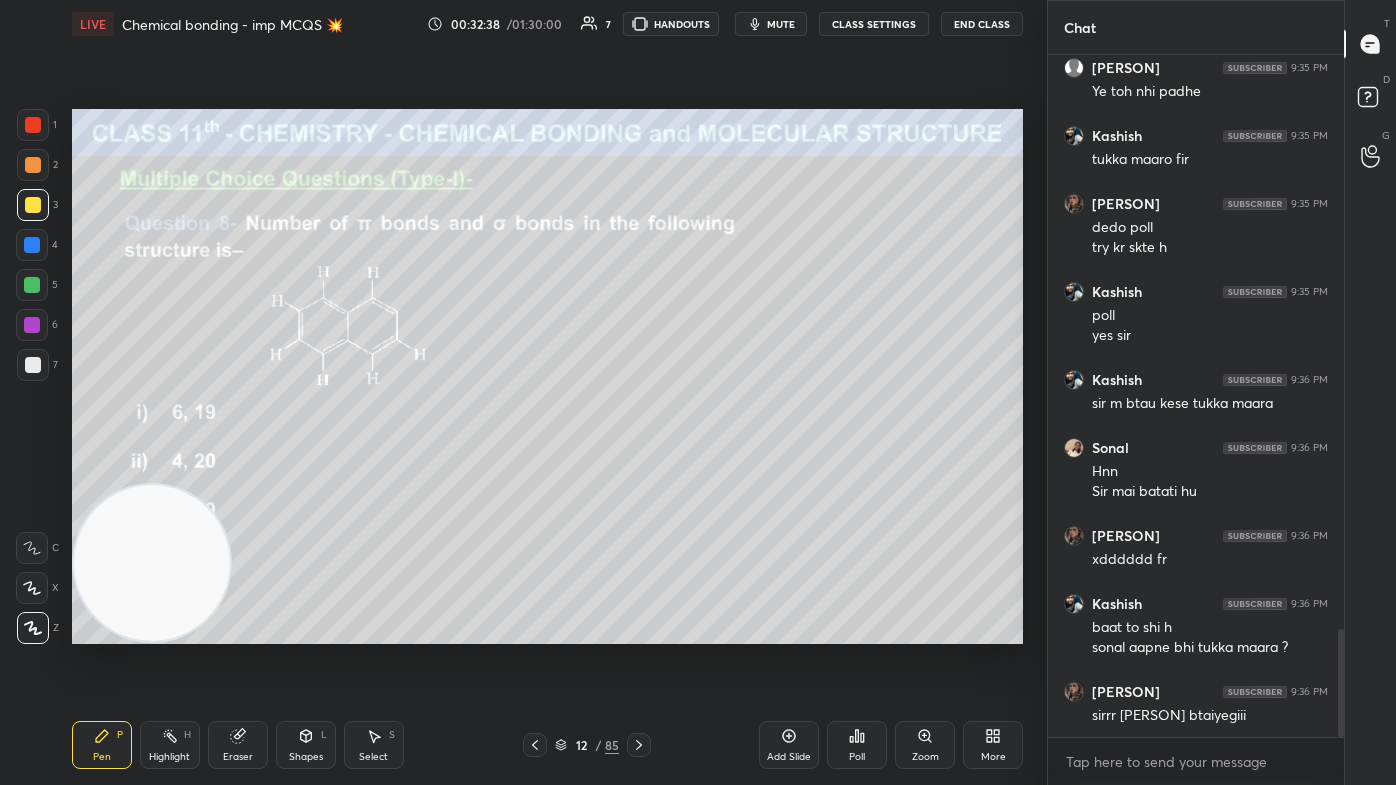 click at bounding box center [33, 365] 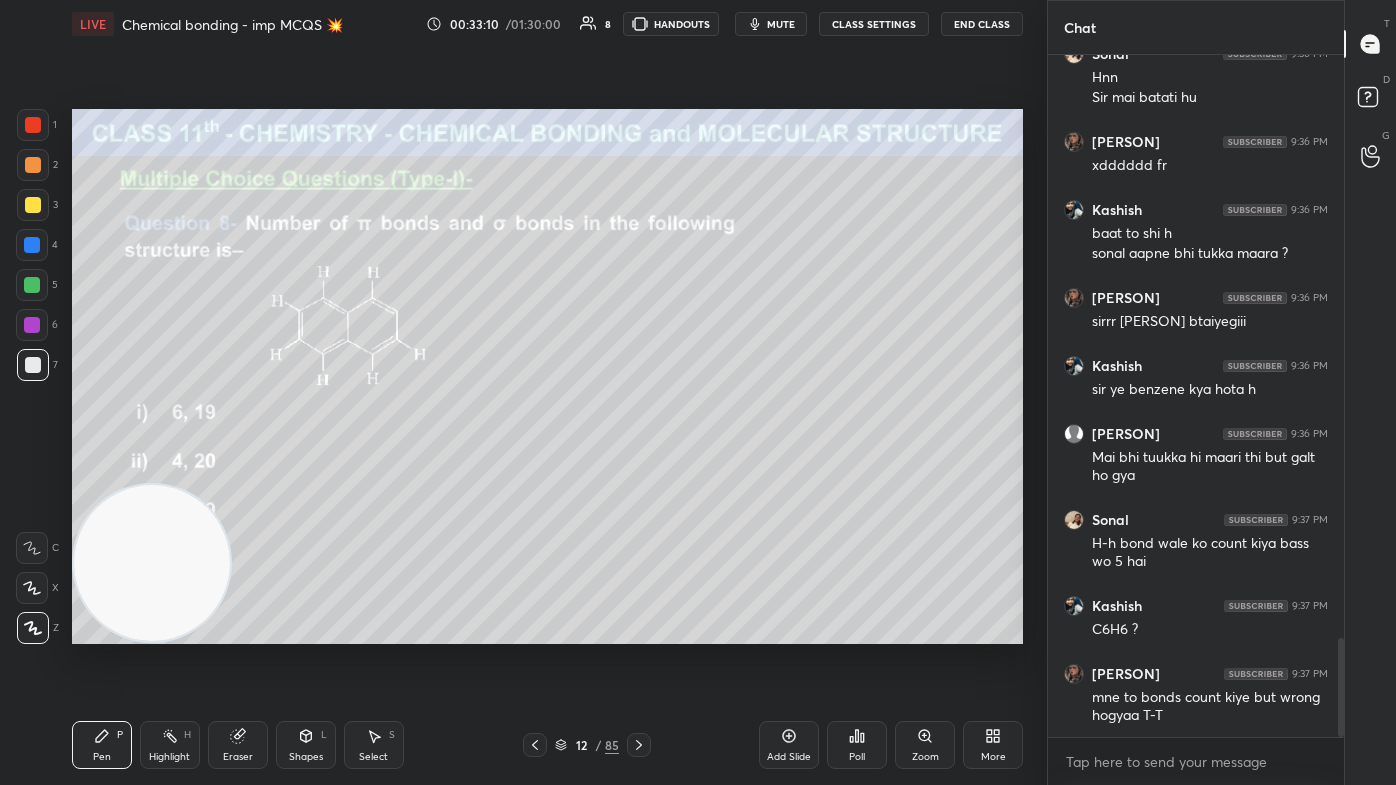 scroll, scrollTop: 4106, scrollLeft: 0, axis: vertical 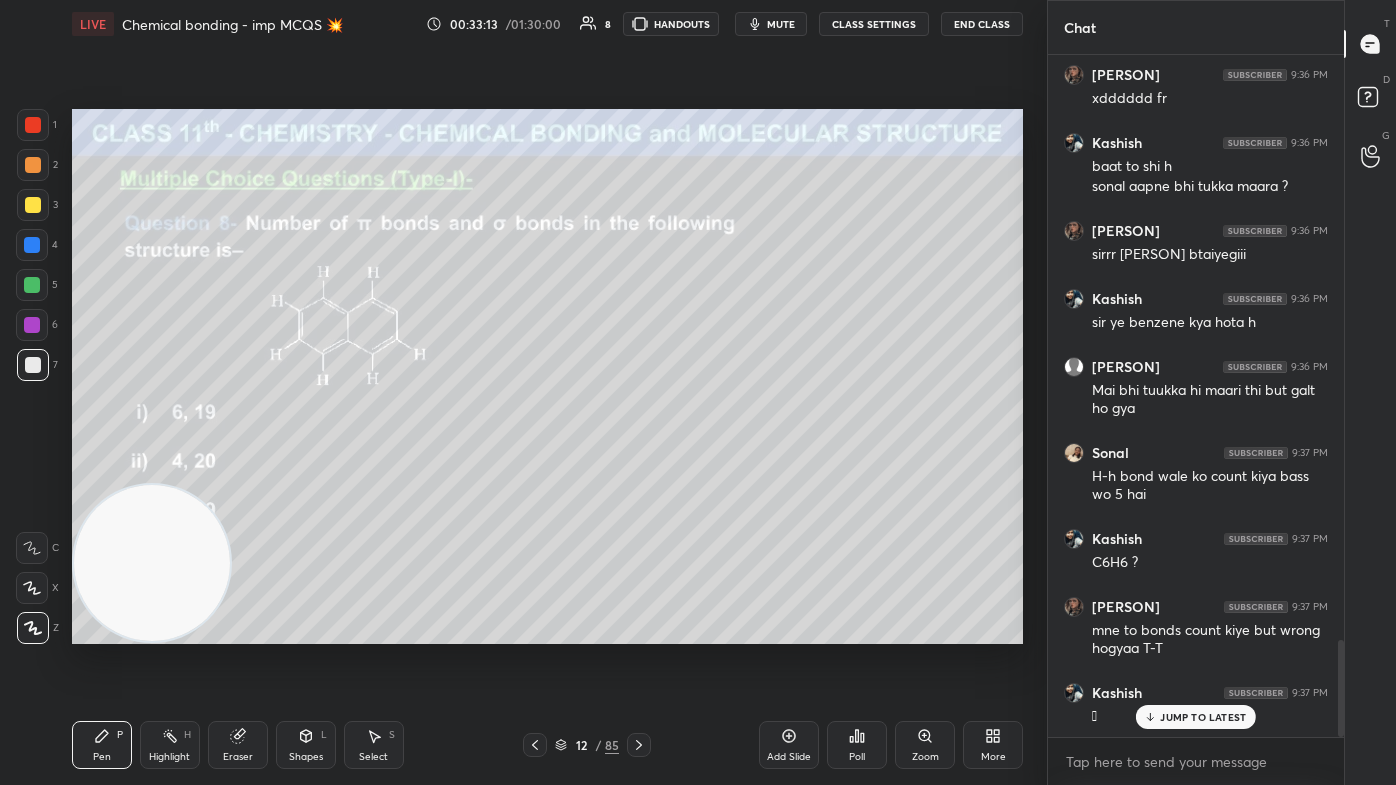 click at bounding box center (32, 285) 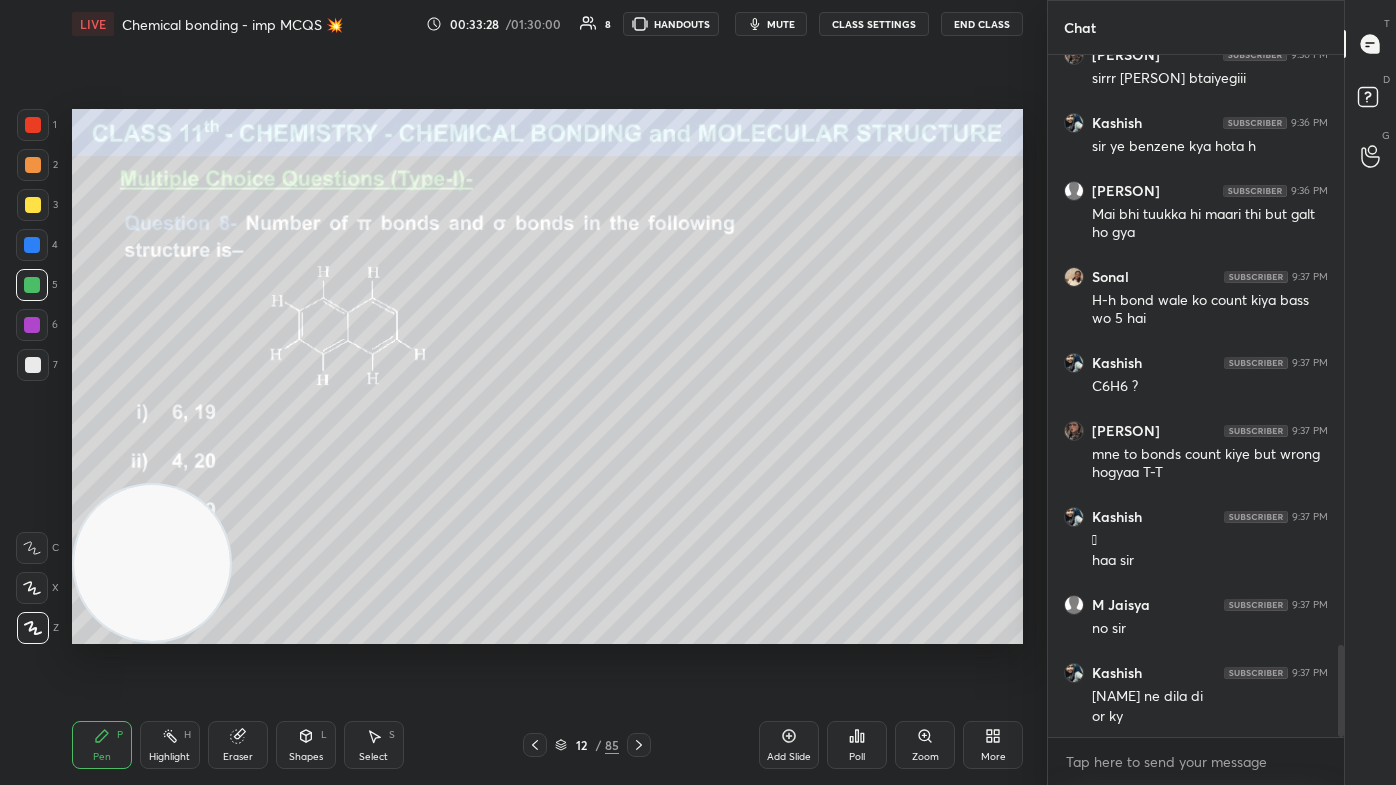scroll, scrollTop: 4351, scrollLeft: 0, axis: vertical 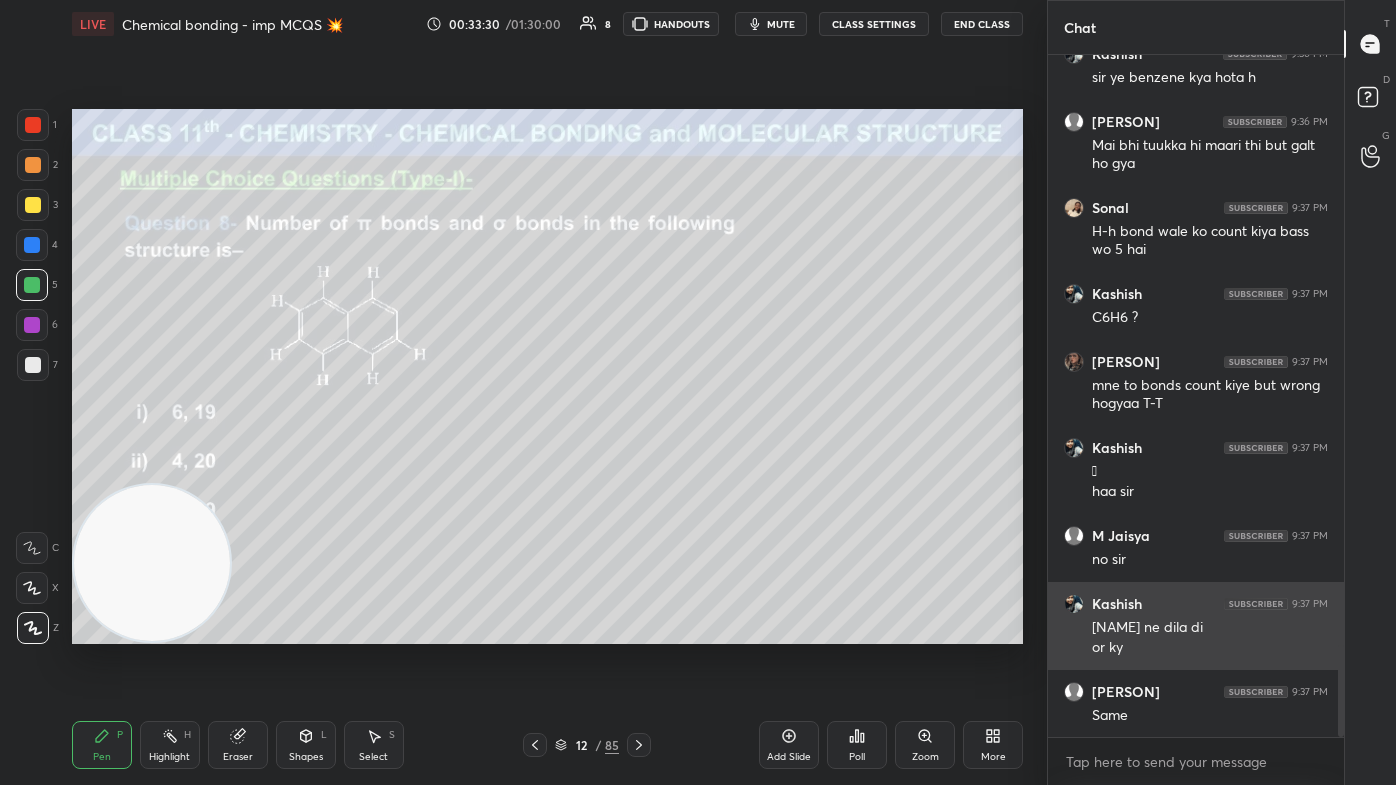 click at bounding box center (1074, 604) 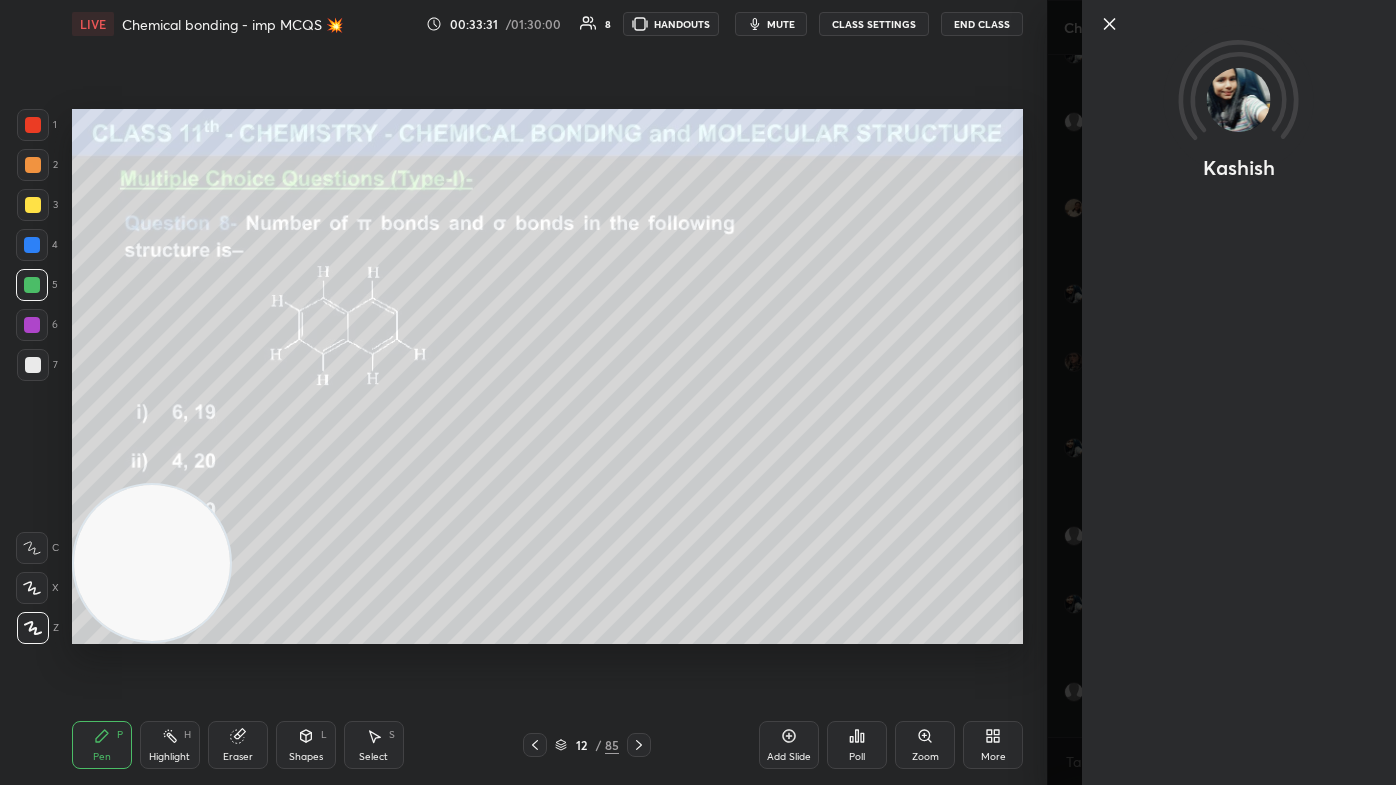 click on "Kashish" at bounding box center [1221, 392] 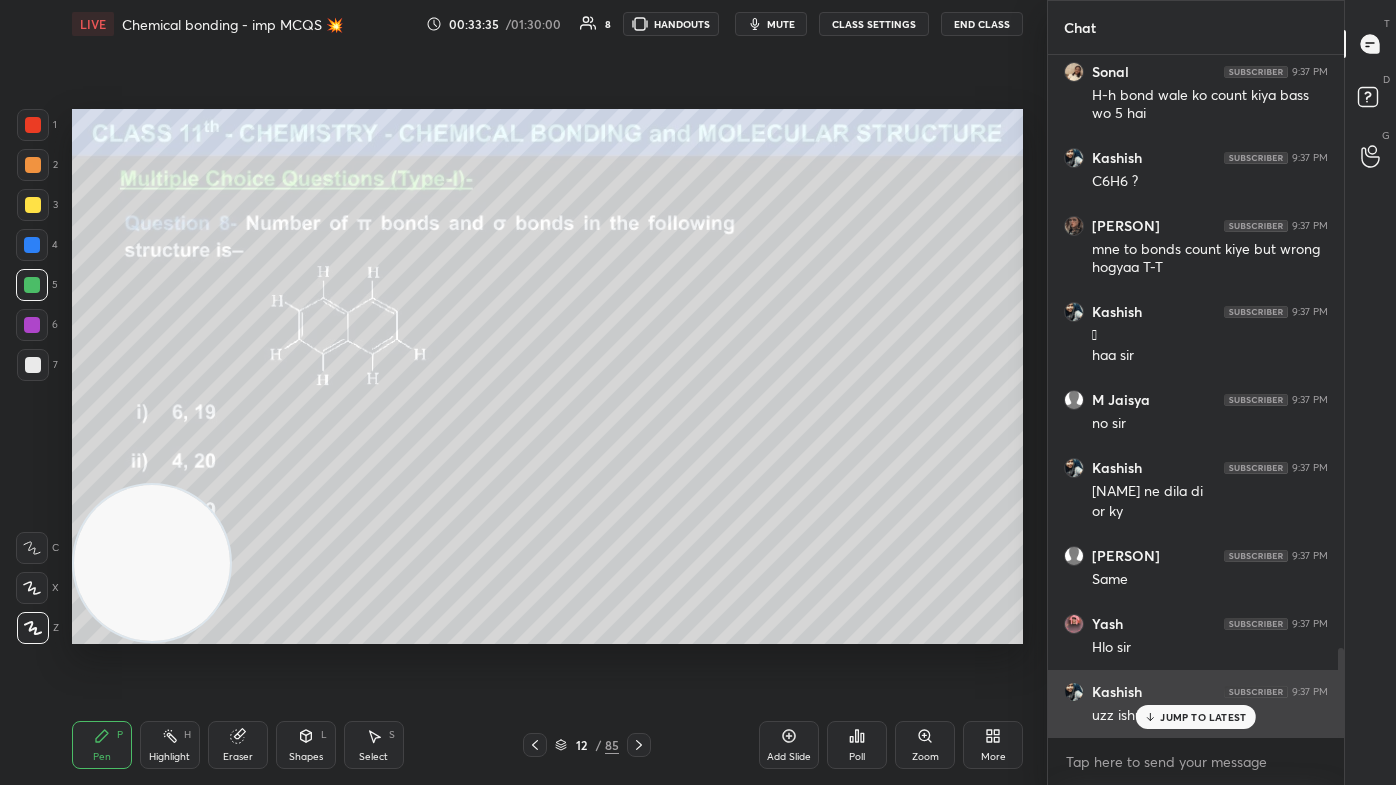 scroll, scrollTop: 4554, scrollLeft: 0, axis: vertical 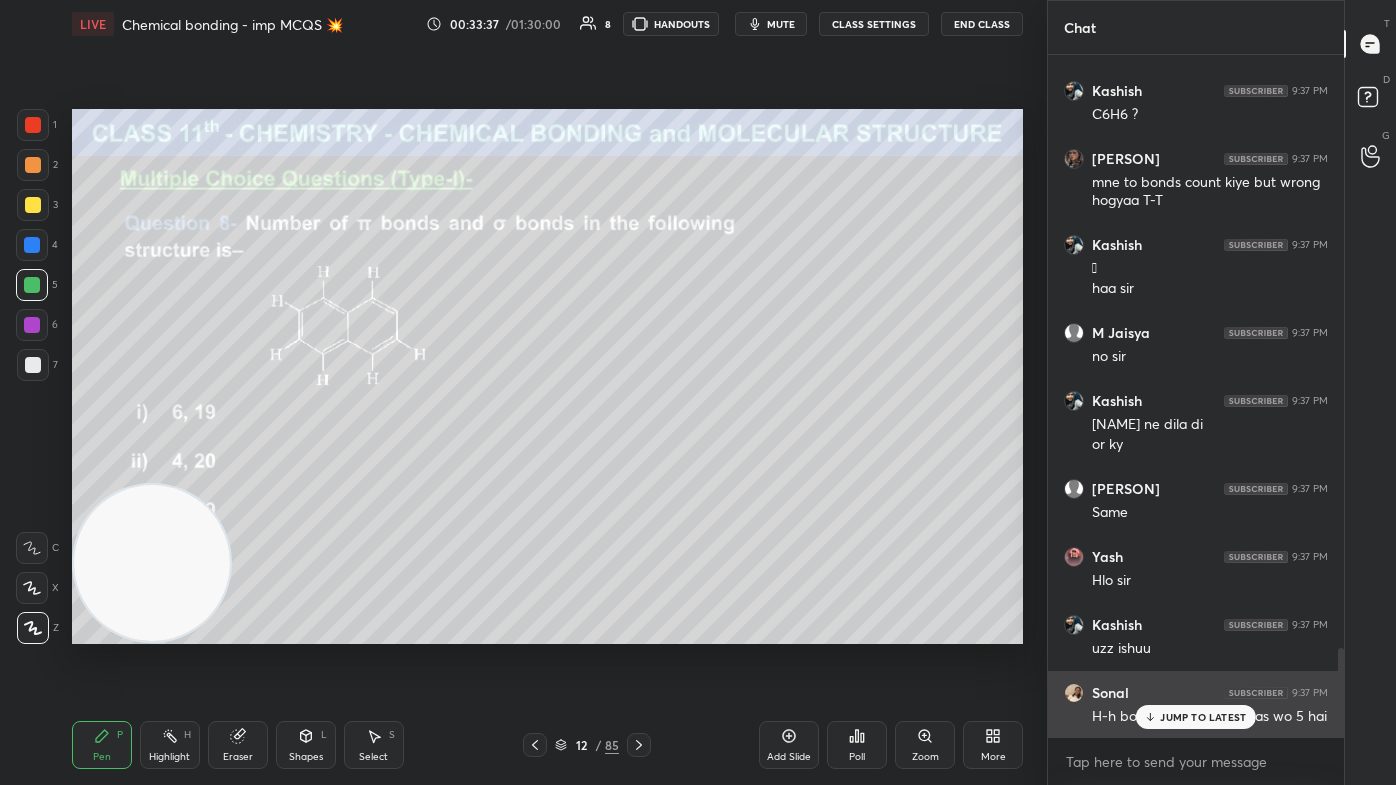 click on "JUMP TO LATEST" at bounding box center (1203, 717) 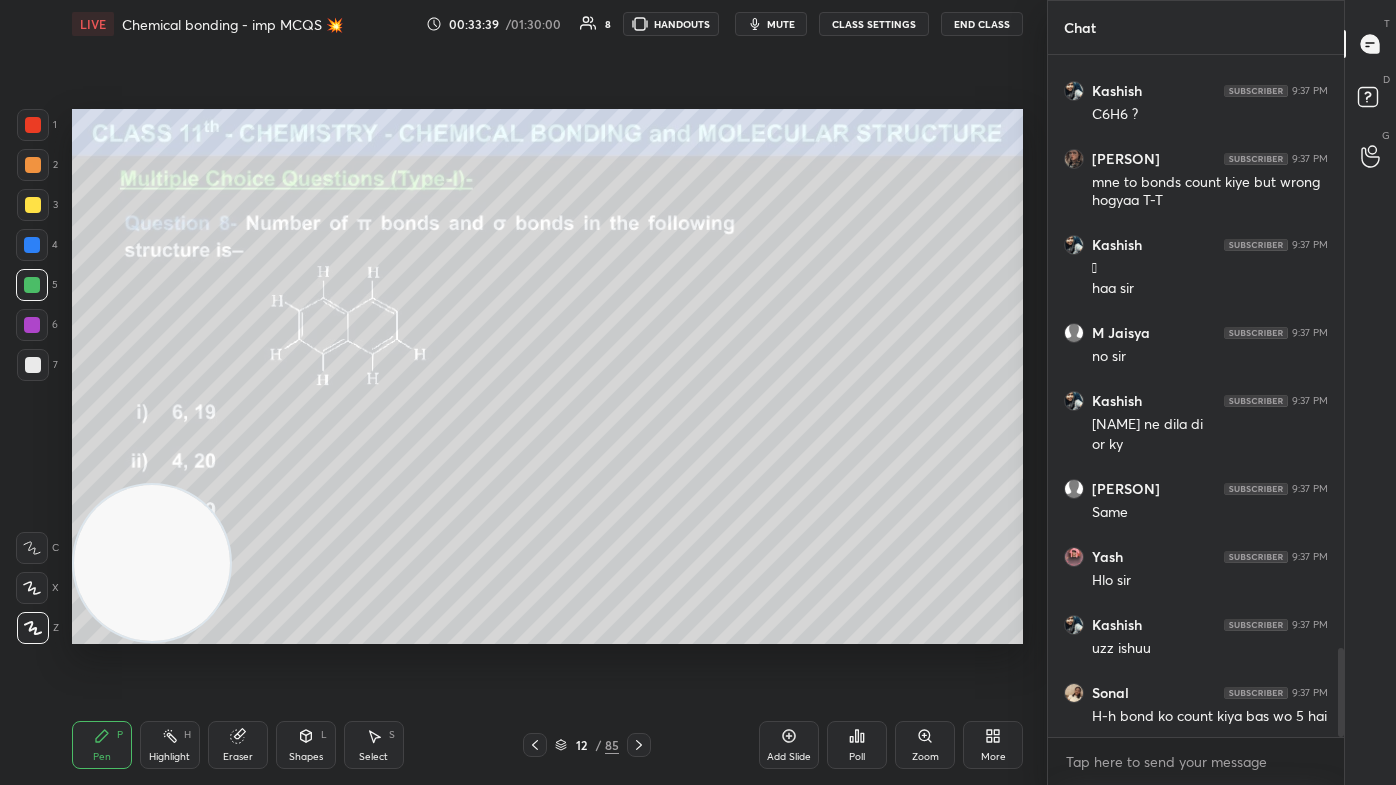 scroll, scrollTop: 4640, scrollLeft: 0, axis: vertical 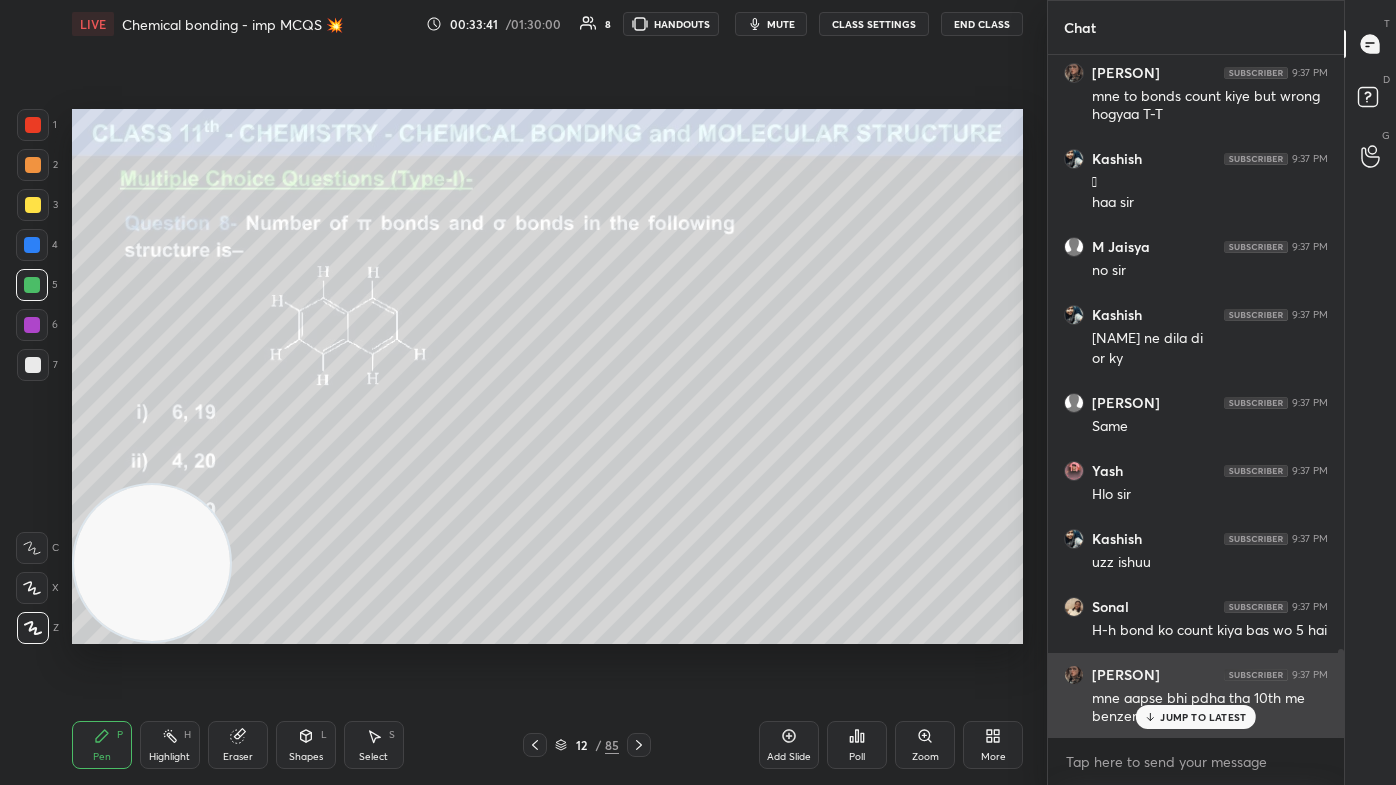 click on "JUMP TO LATEST" at bounding box center [1203, 717] 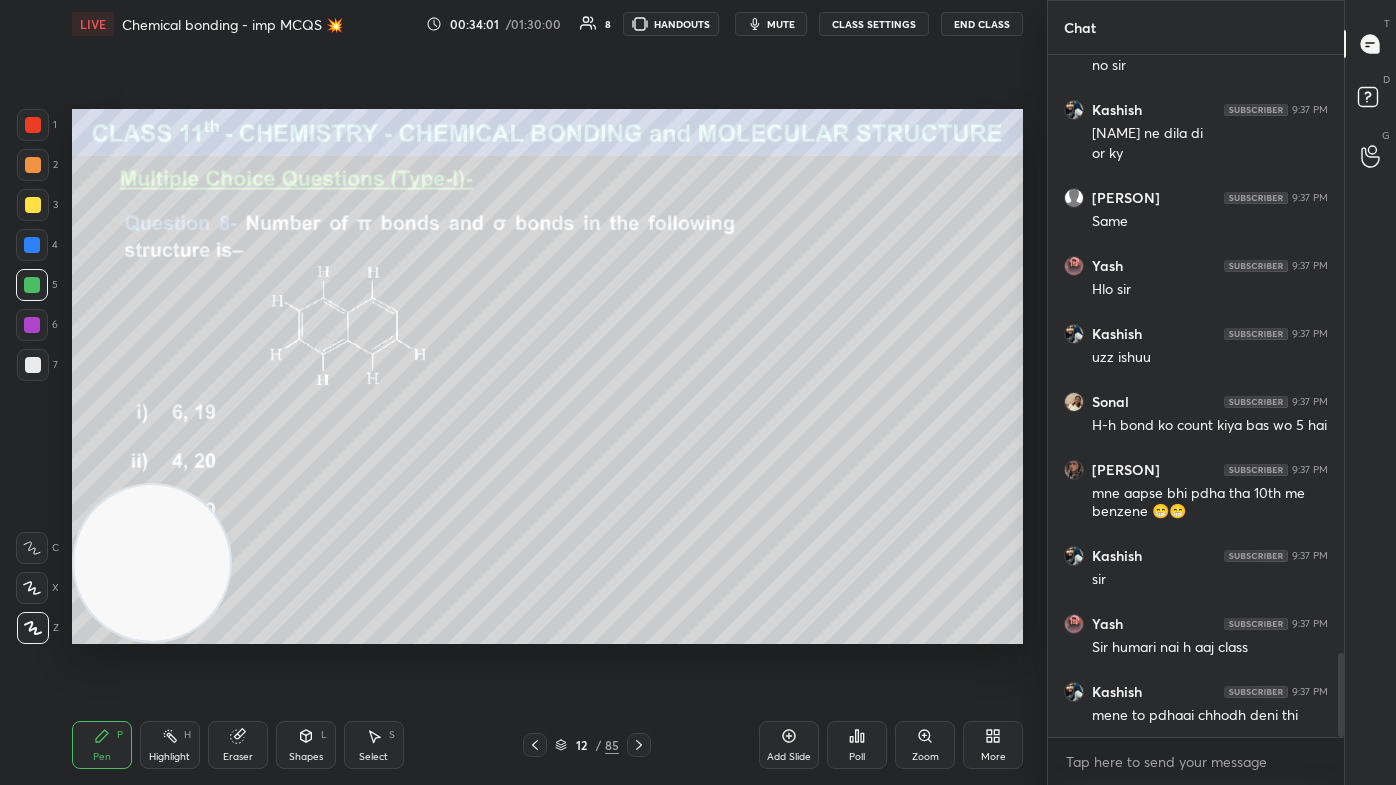 scroll, scrollTop: 4912, scrollLeft: 0, axis: vertical 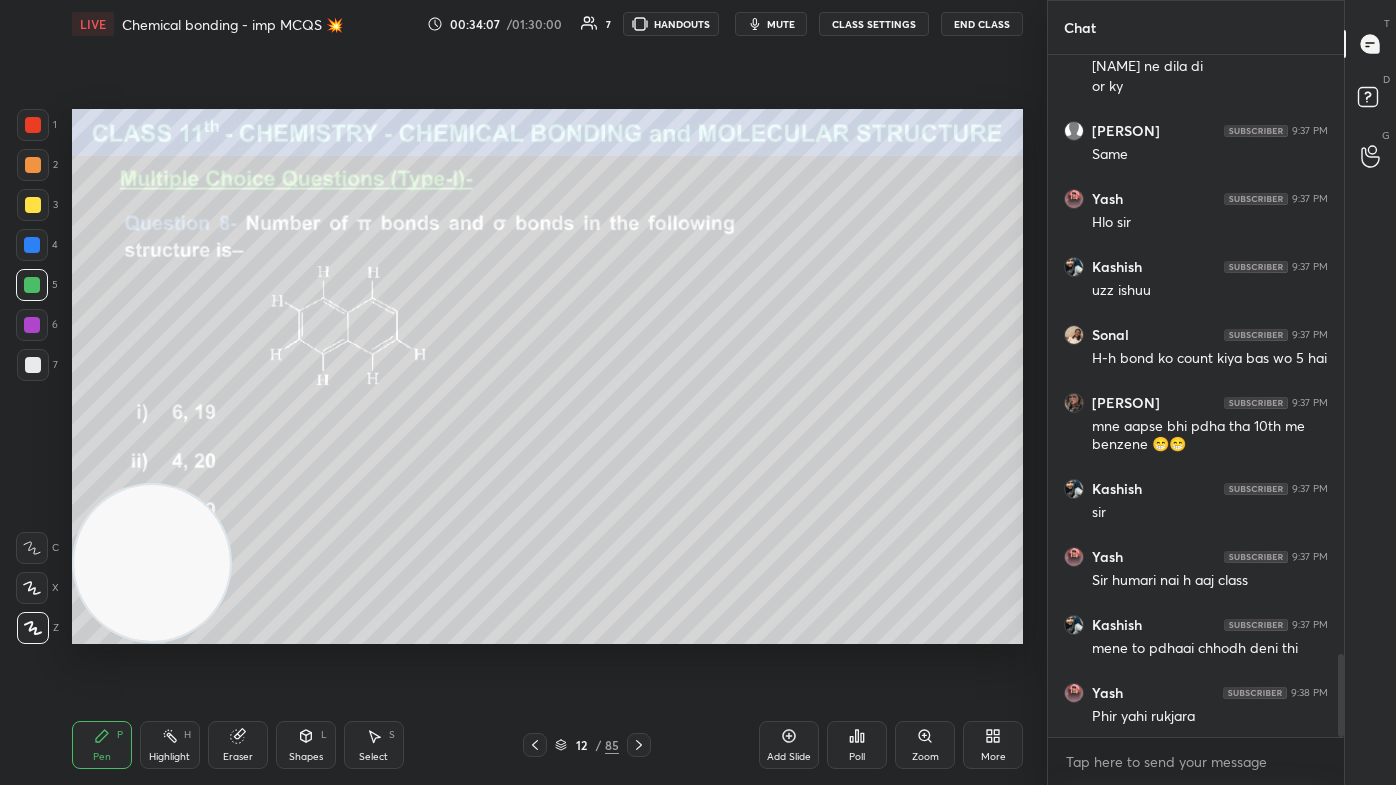 click on "Add Slide" at bounding box center [789, 757] 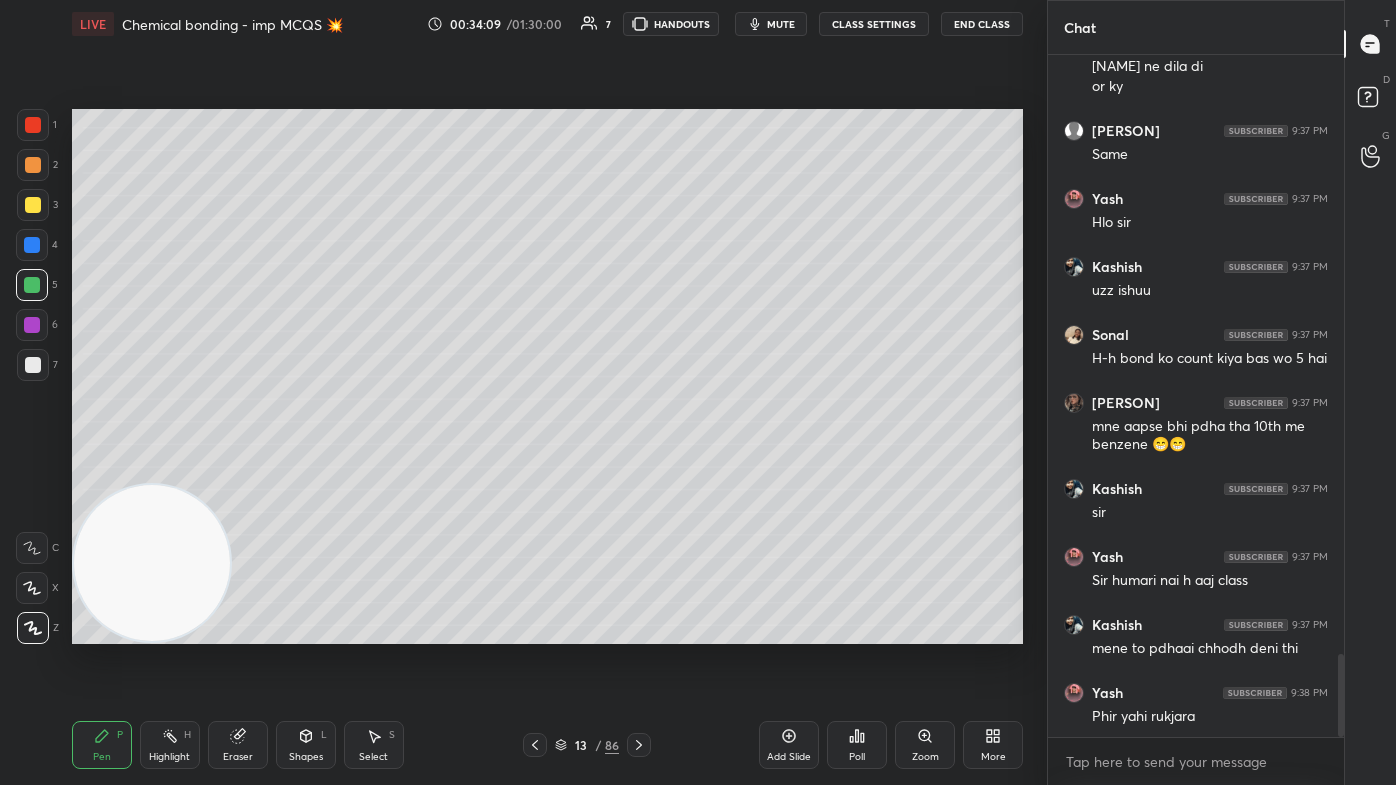 click at bounding box center [33, 205] 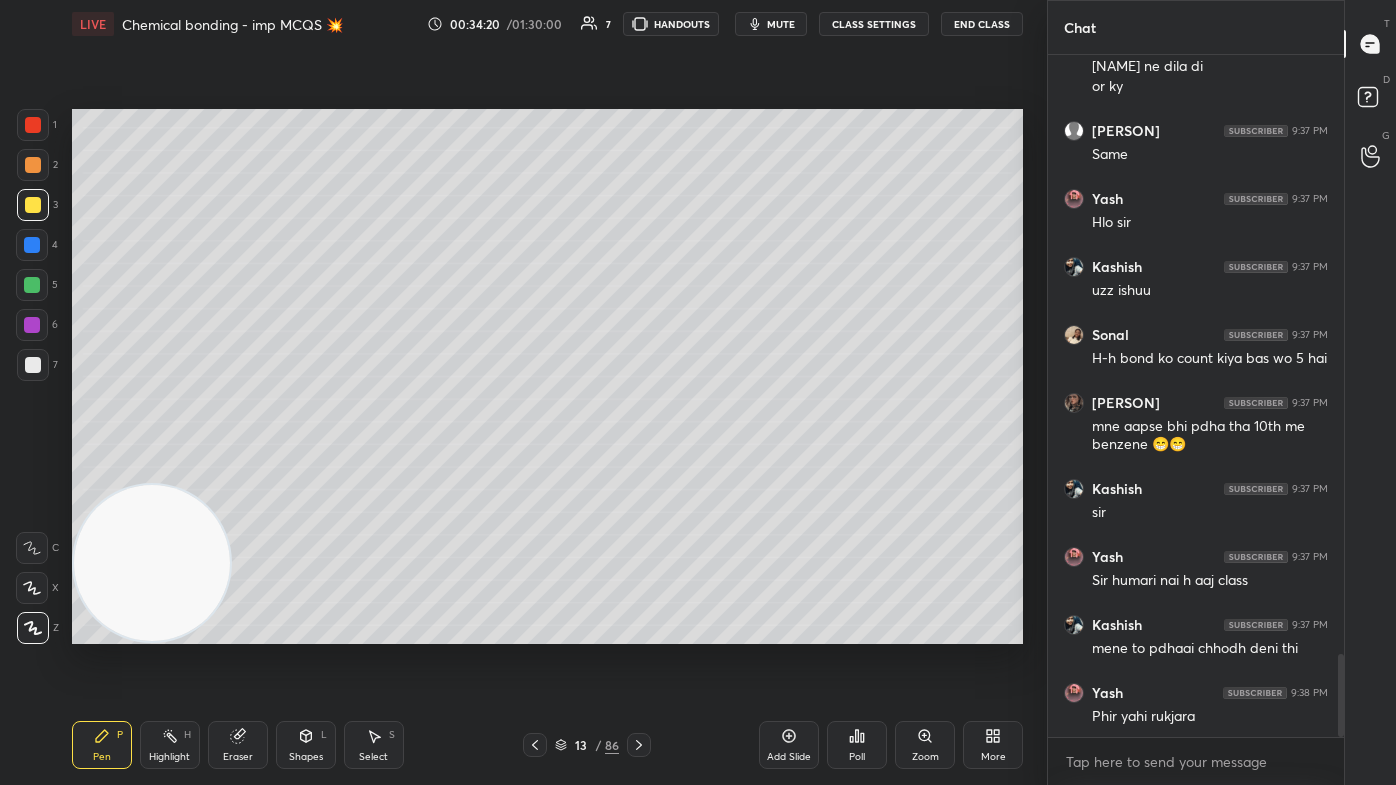 click at bounding box center [33, 365] 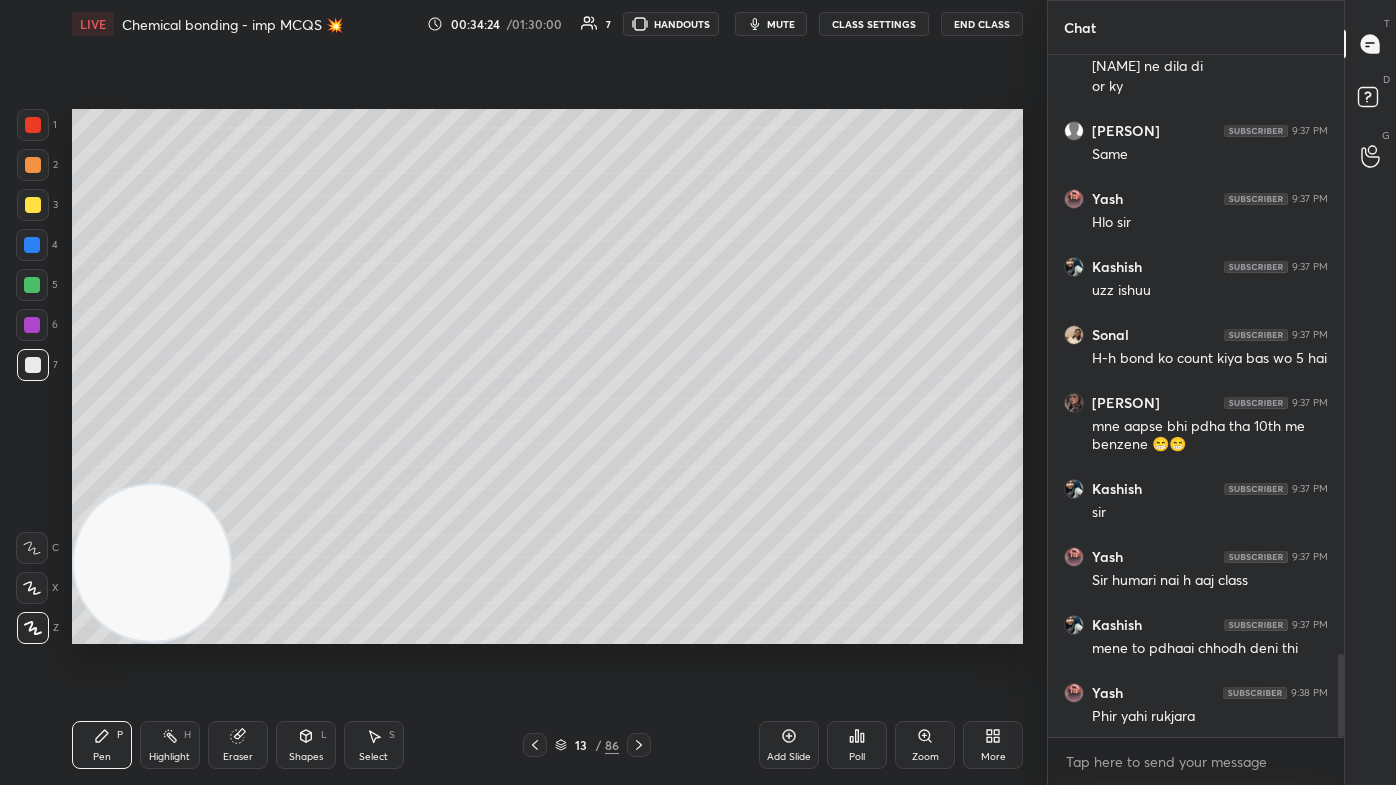 click at bounding box center [33, 125] 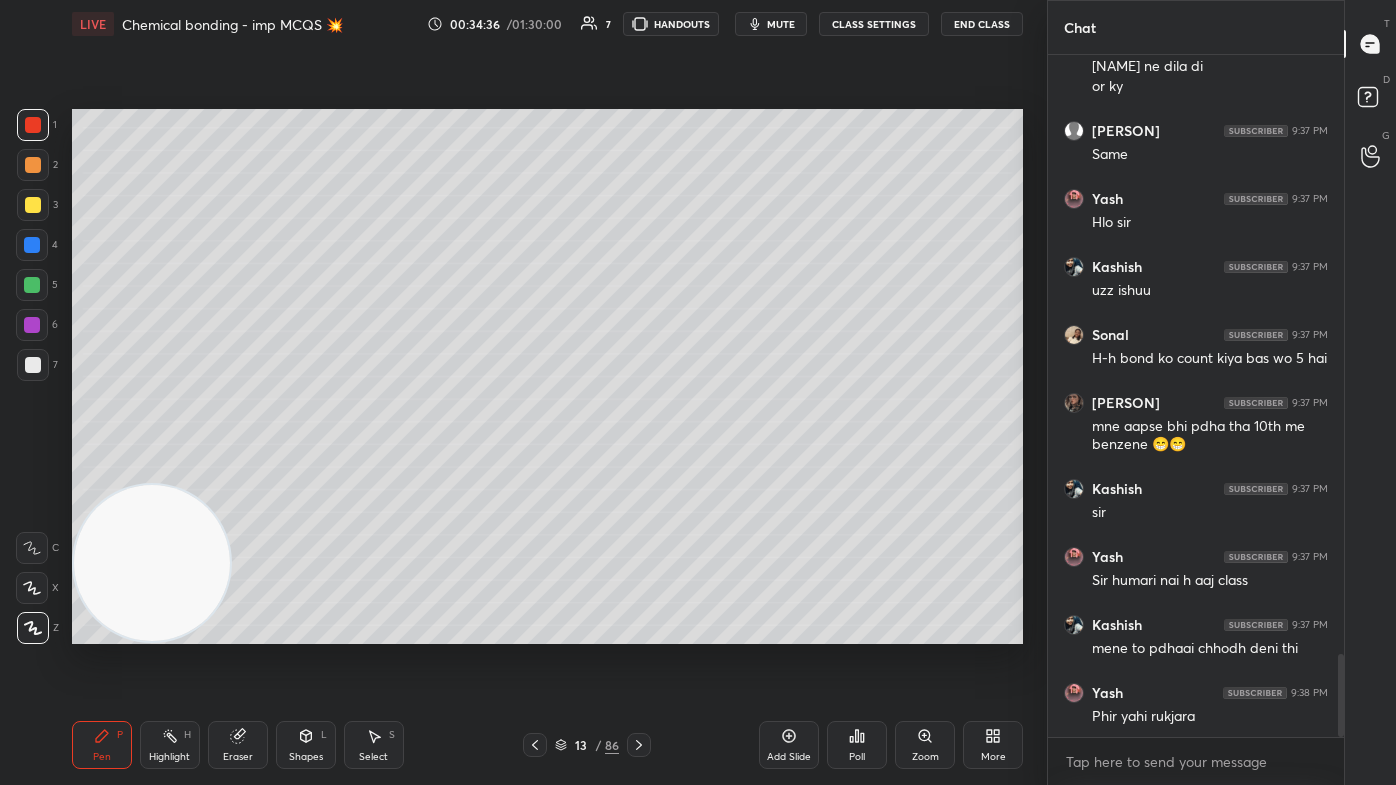 click at bounding box center [33, 365] 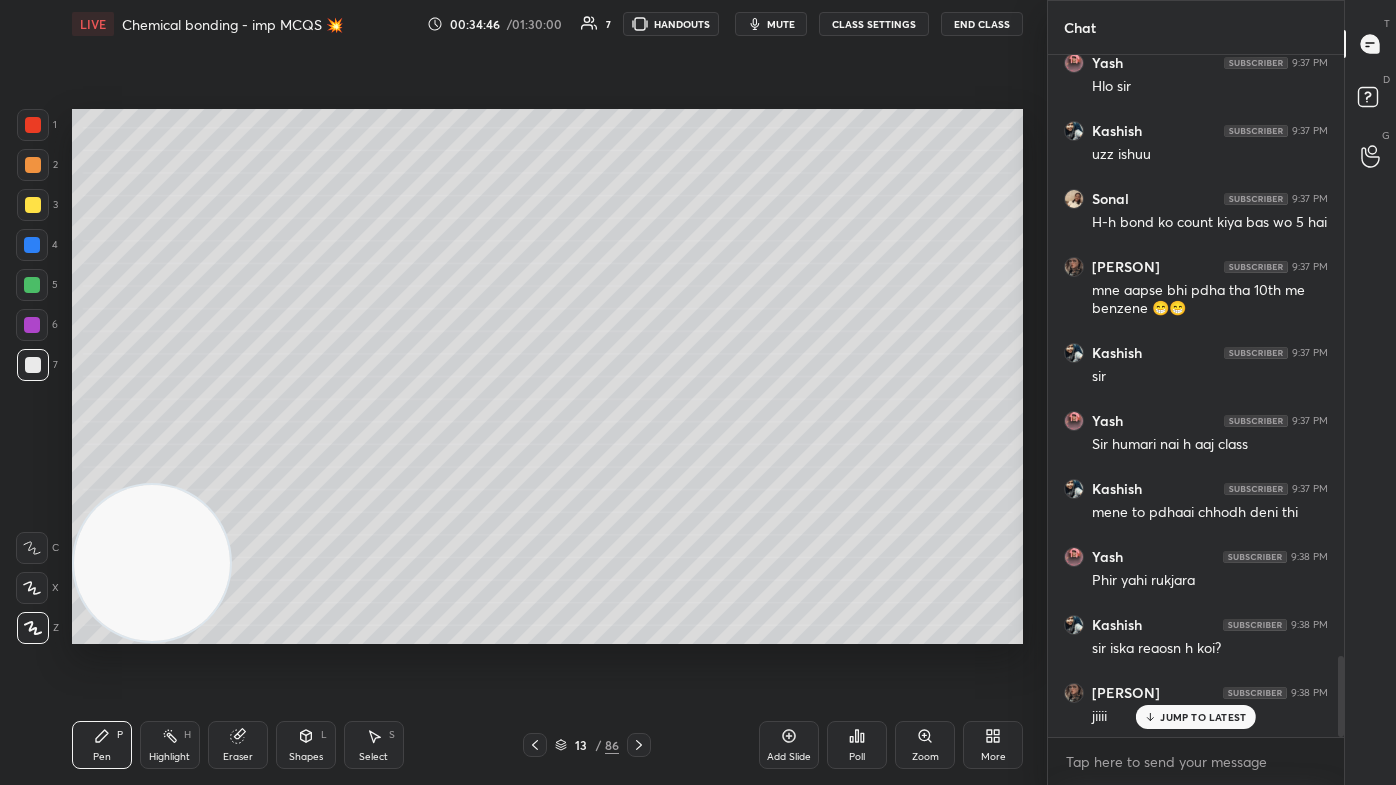 scroll, scrollTop: 5117, scrollLeft: 0, axis: vertical 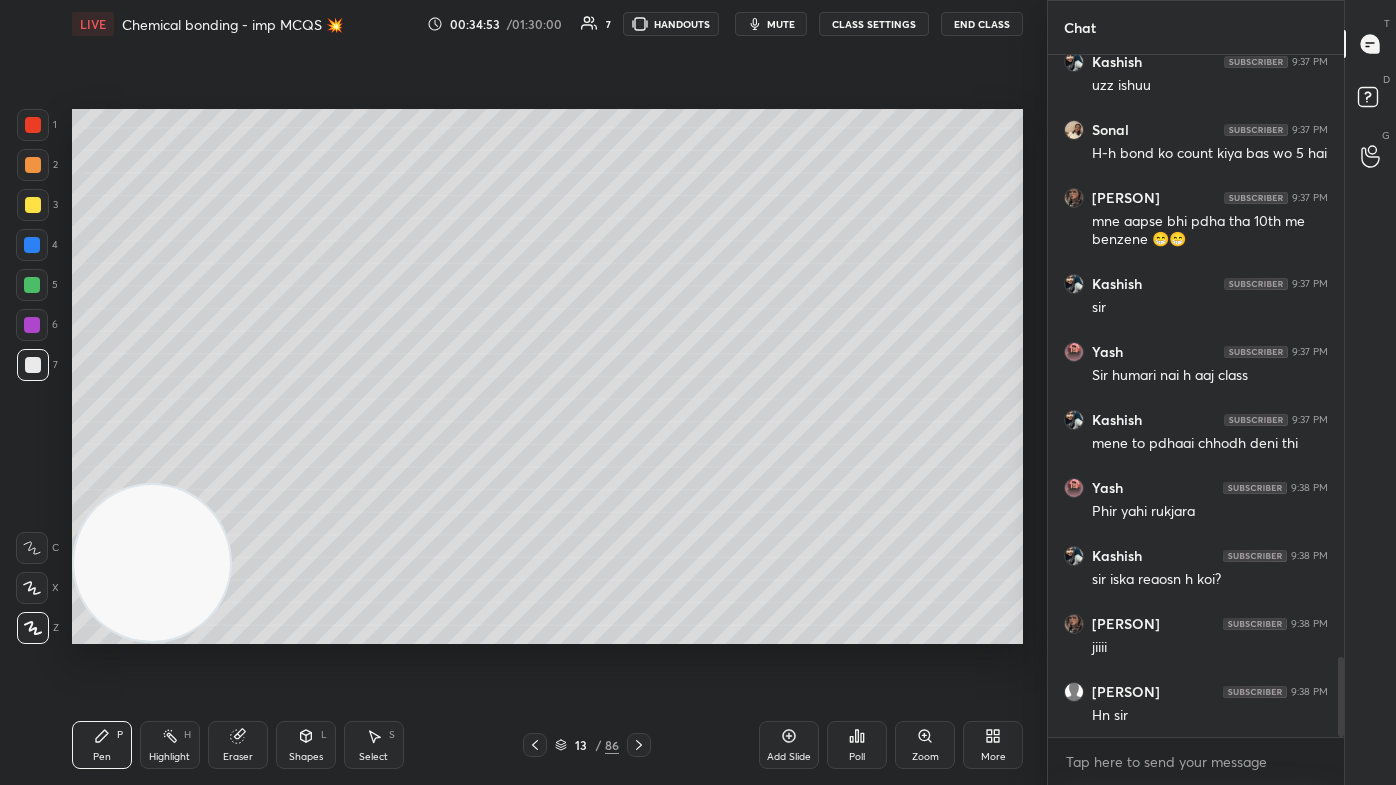 drag, startPoint x: 242, startPoint y: 757, endPoint x: 246, endPoint y: 741, distance: 16.492422 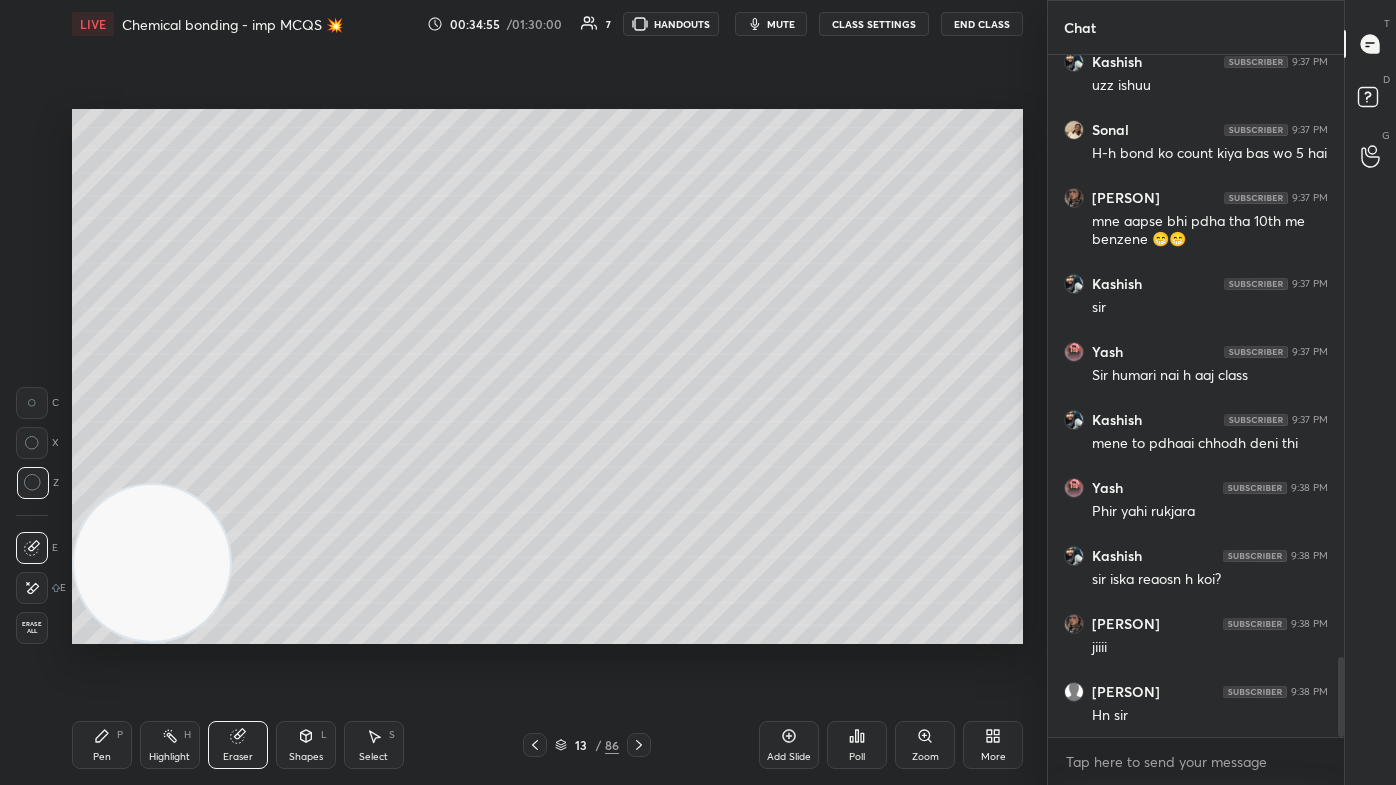 click on "Pen P Highlight H Eraser Shapes L Select S 13 / 86 Add Slide Poll Zoom More" at bounding box center [547, 745] 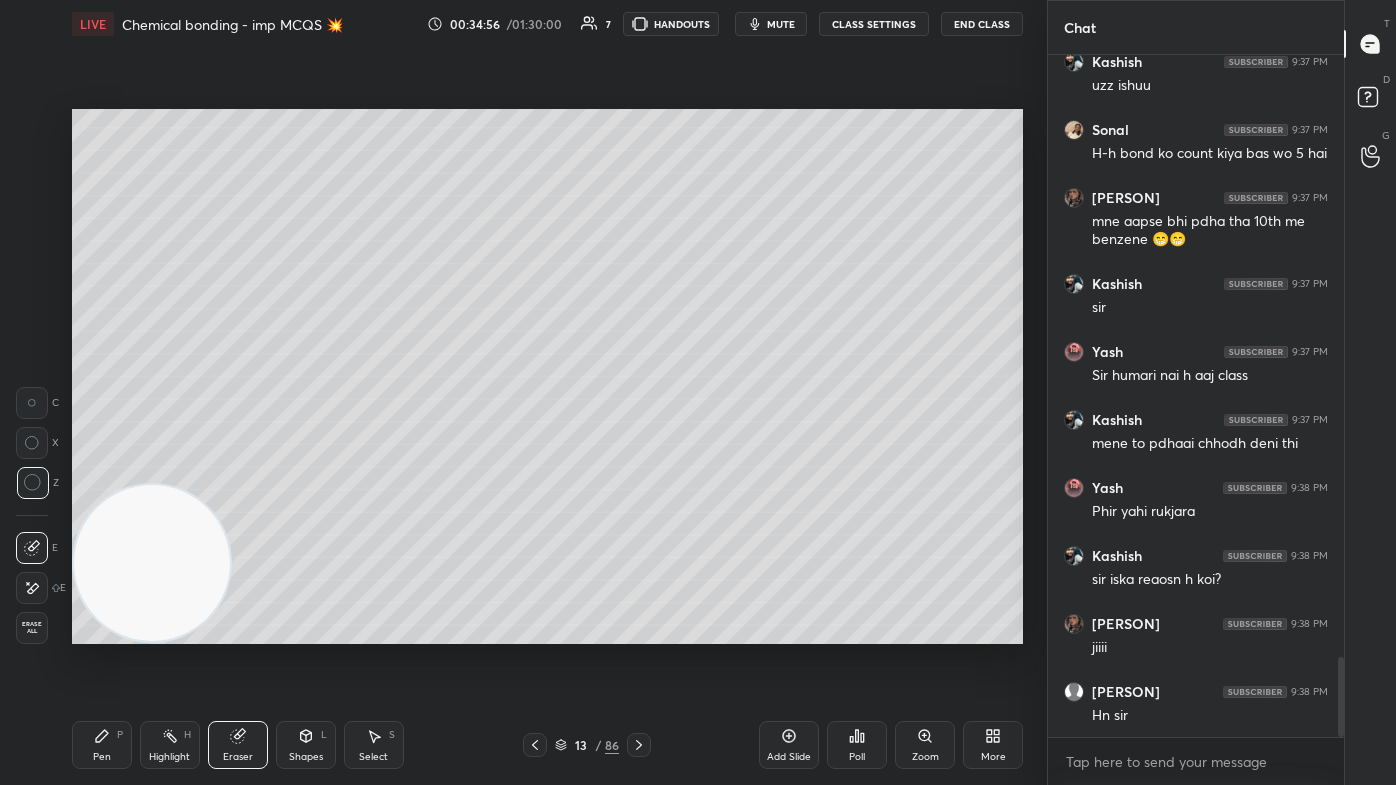 click on "Pen P" at bounding box center [102, 745] 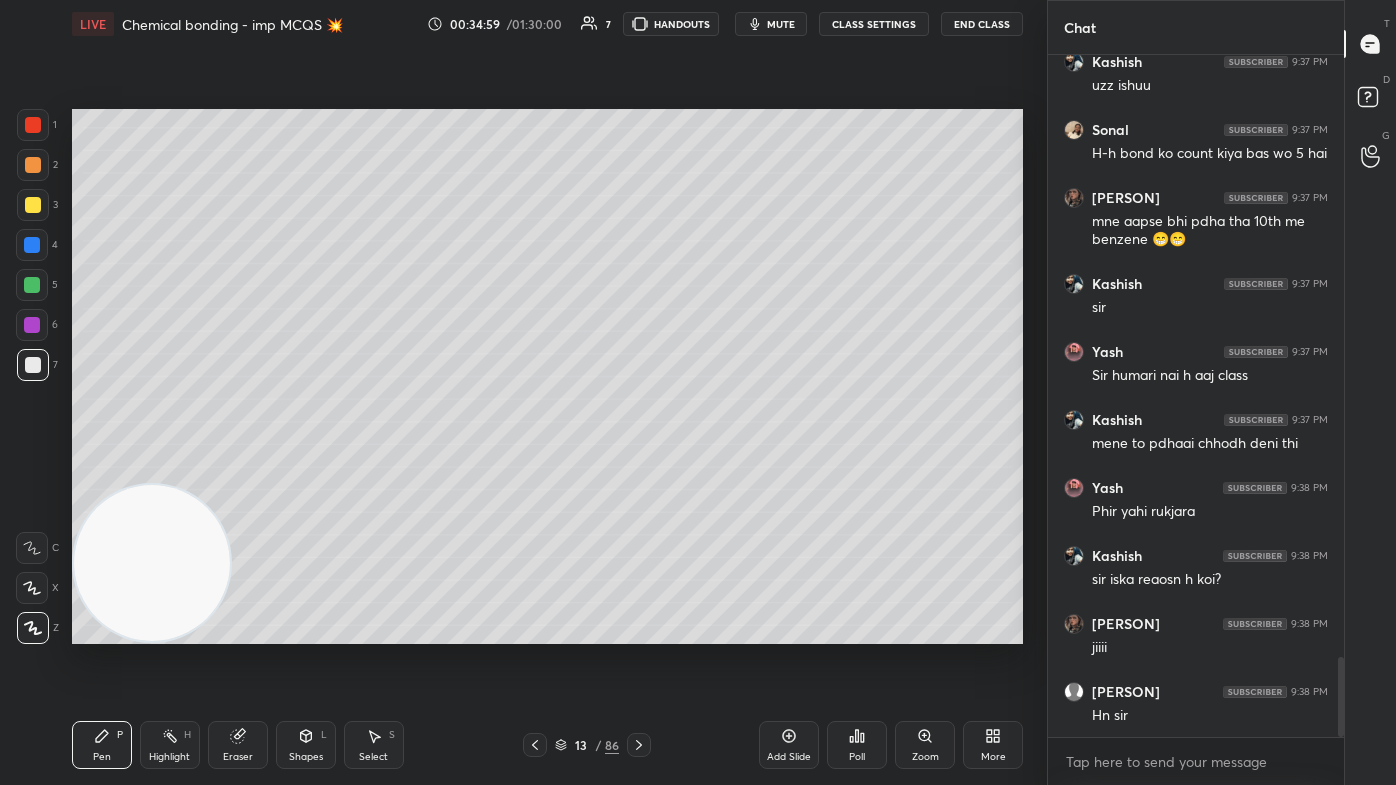 click on "Eraser" at bounding box center [238, 745] 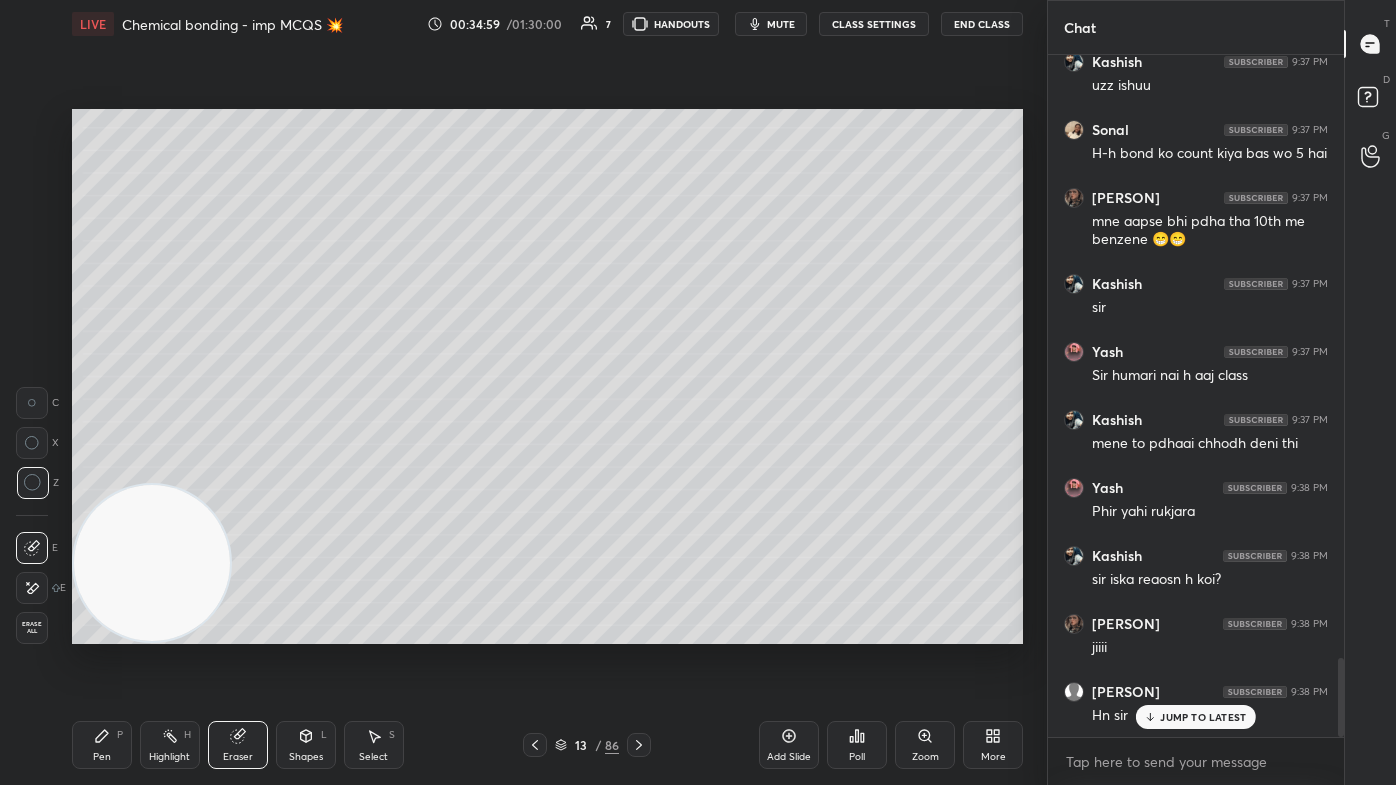 scroll, scrollTop: 5184, scrollLeft: 0, axis: vertical 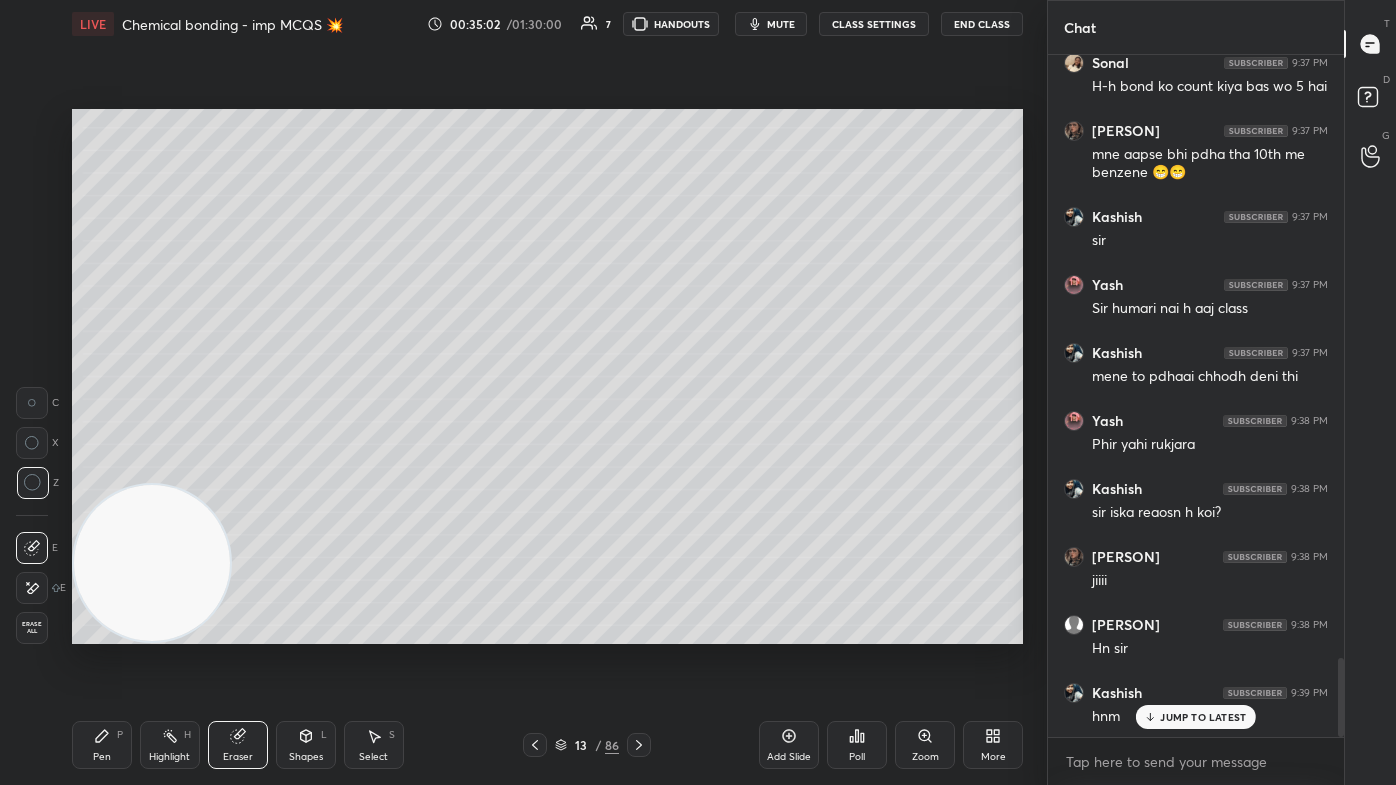 click on "Pen P" at bounding box center (102, 745) 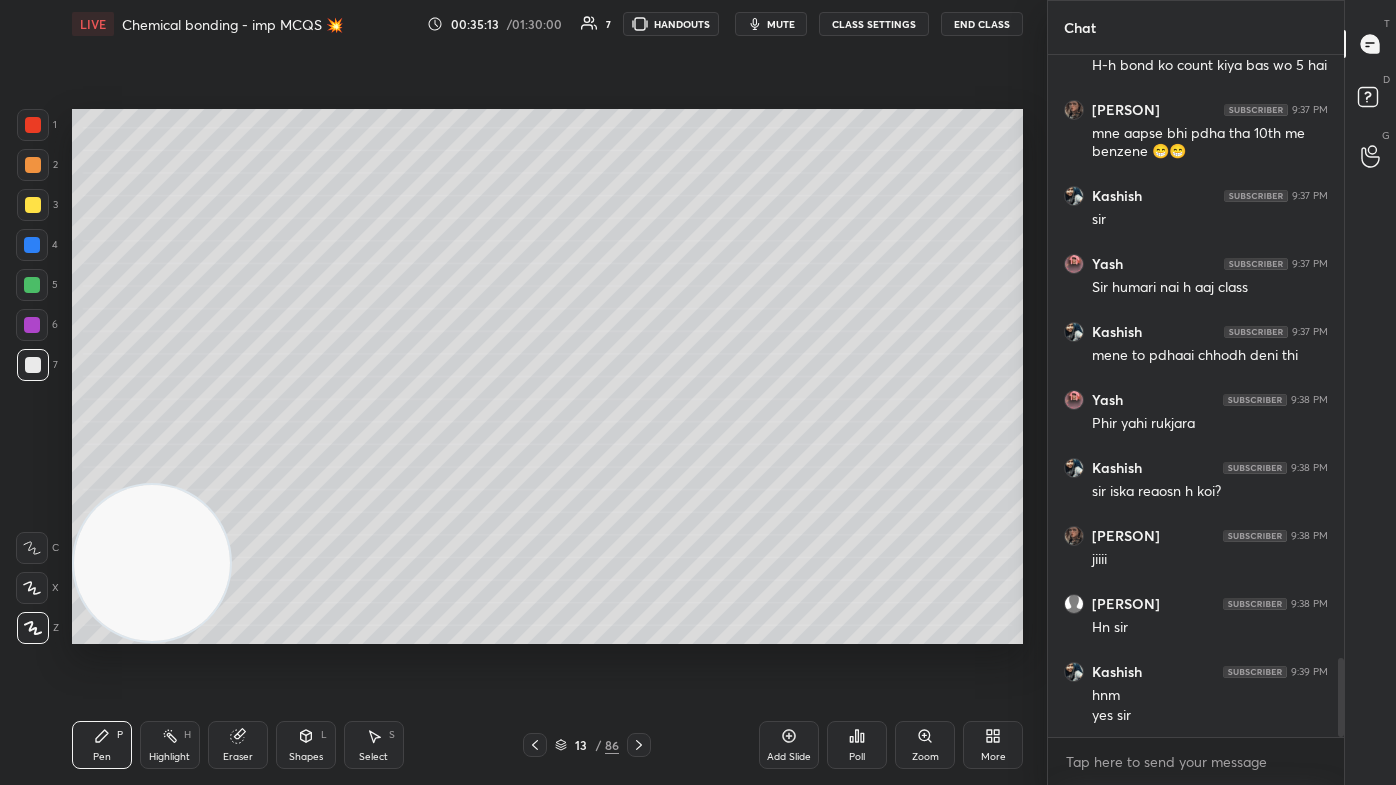 scroll, scrollTop: 5224, scrollLeft: 0, axis: vertical 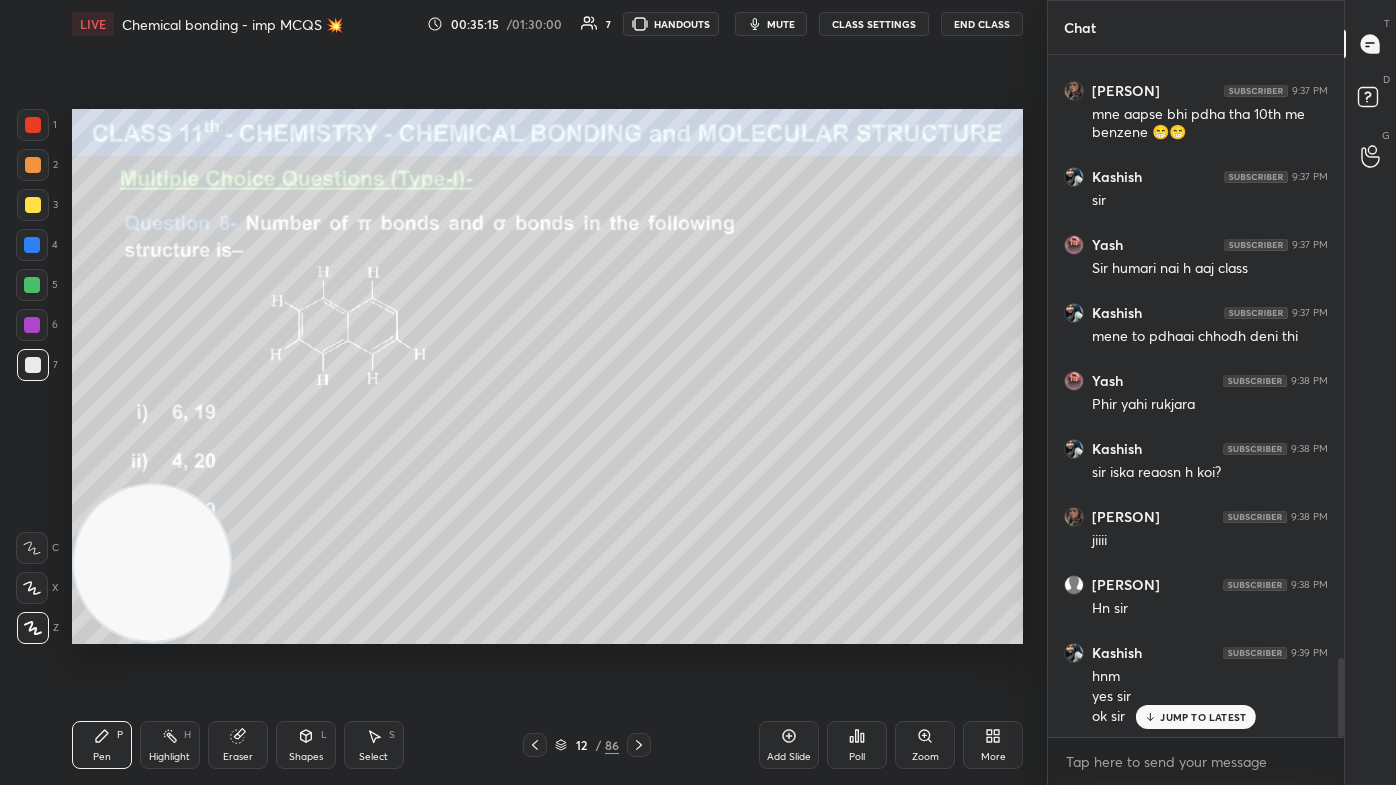 click at bounding box center [32, 285] 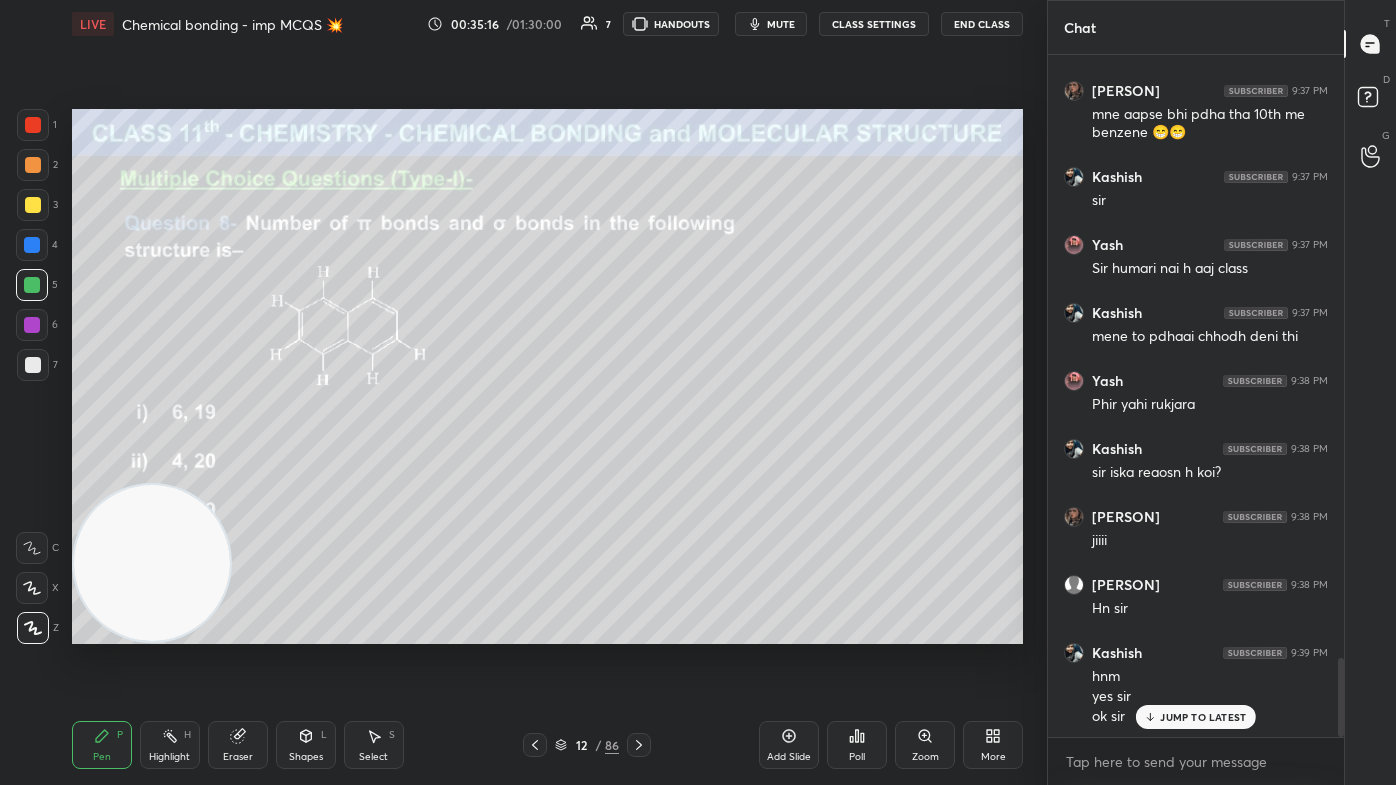 click 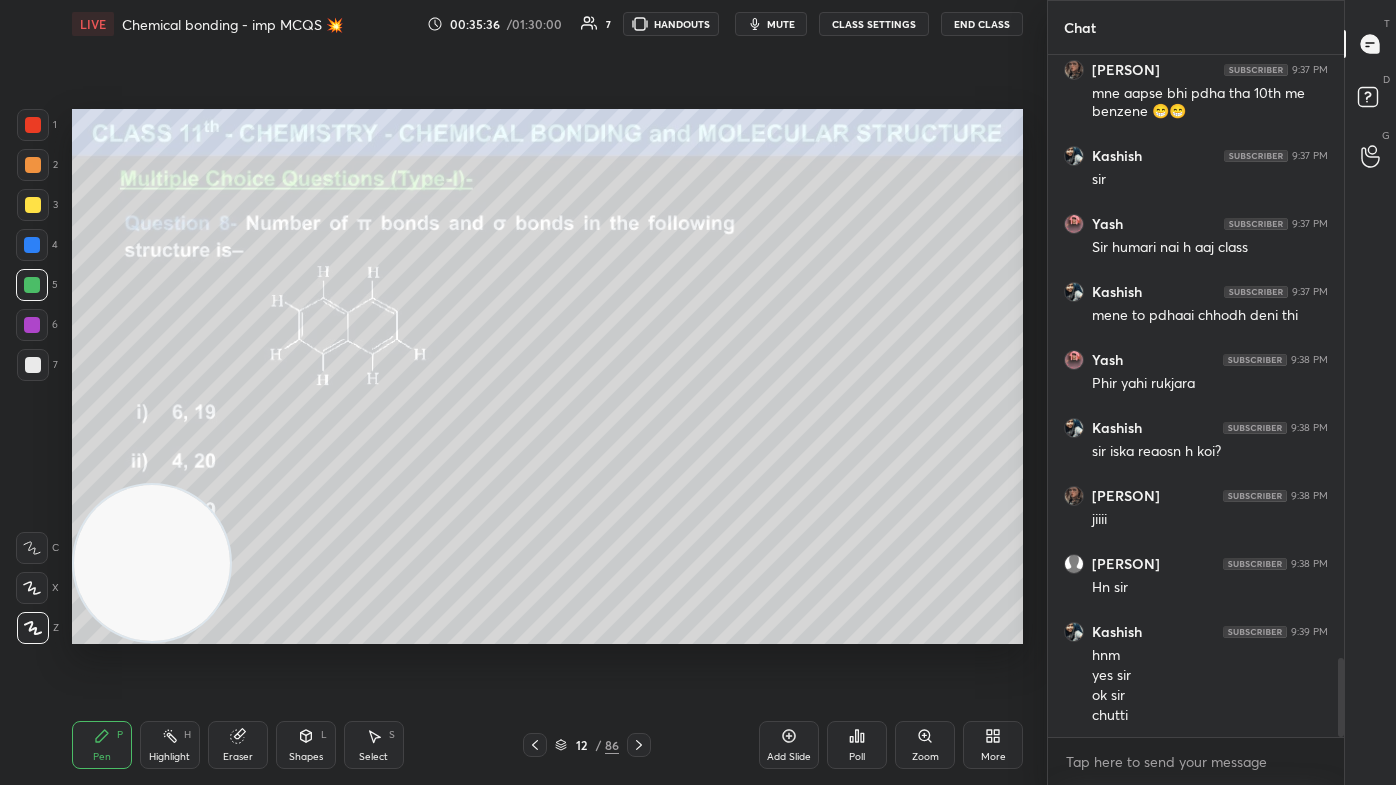 scroll, scrollTop: 5317, scrollLeft: 0, axis: vertical 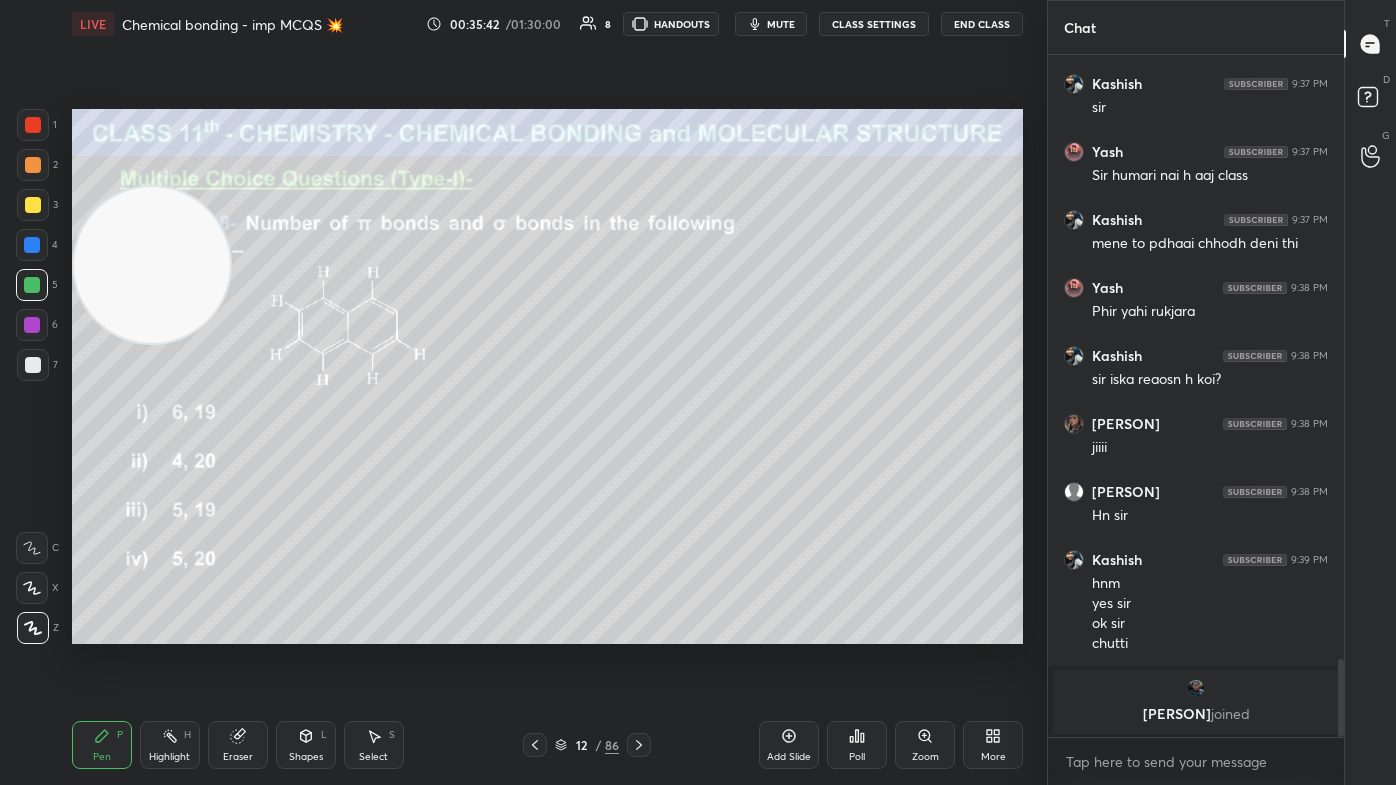 drag, startPoint x: 144, startPoint y: 546, endPoint x: 82, endPoint y: 273, distance: 279.95178 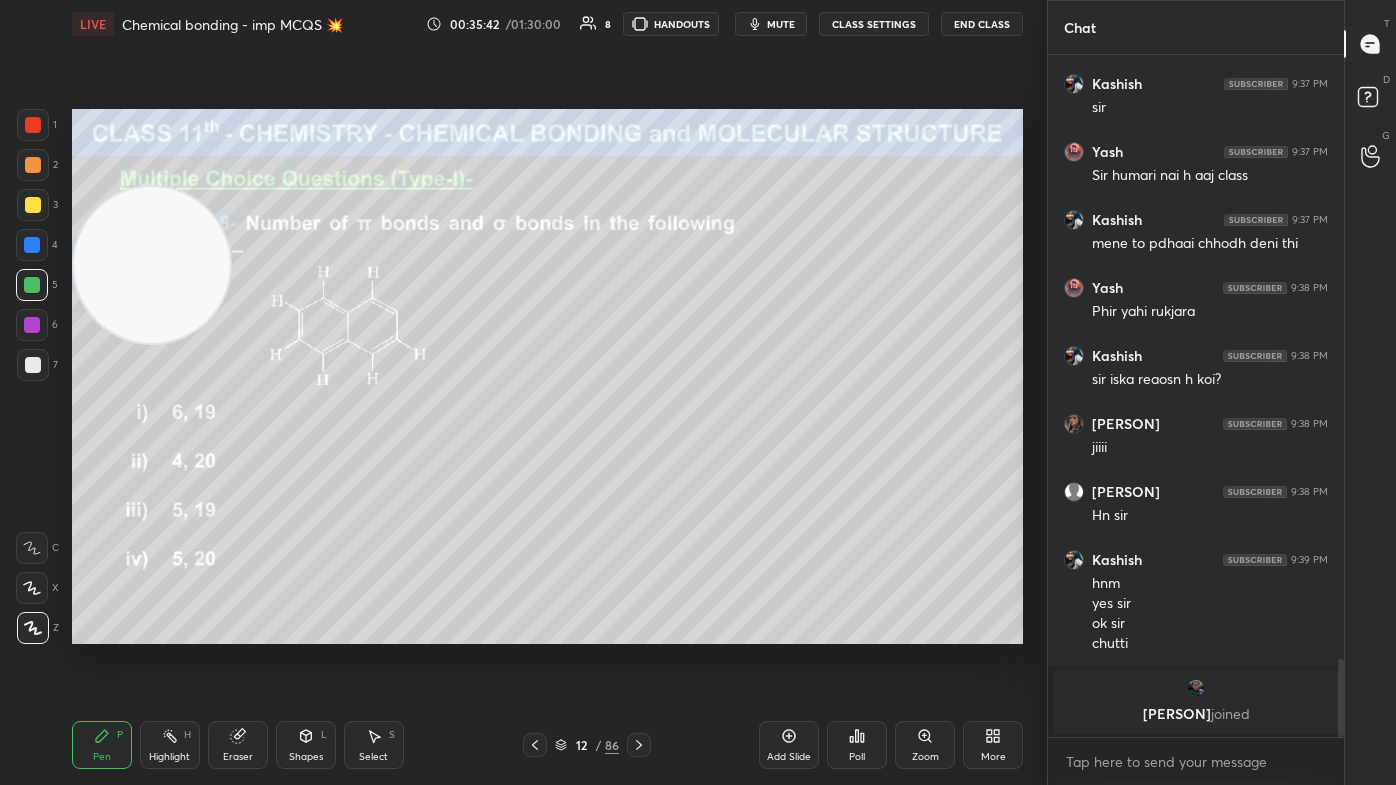 click on "1 2 3 4 5 6 7 C X Z C X Z E E Erase all   H H LIVE Chemical bonding - imp MCQS 💥 00:35:42 /  01:30:00 8 HANDOUTS mute CLASS SETTINGS End Class Setting up your live class Poll for   secs No correct answer Start poll Back Chemical bonding - imp MCQS 💥 Akash Rahangdale Pen P Highlight H Eraser Shapes L Select S 12 / 86 Add Slide Poll Zoom More" at bounding box center [515, 392] 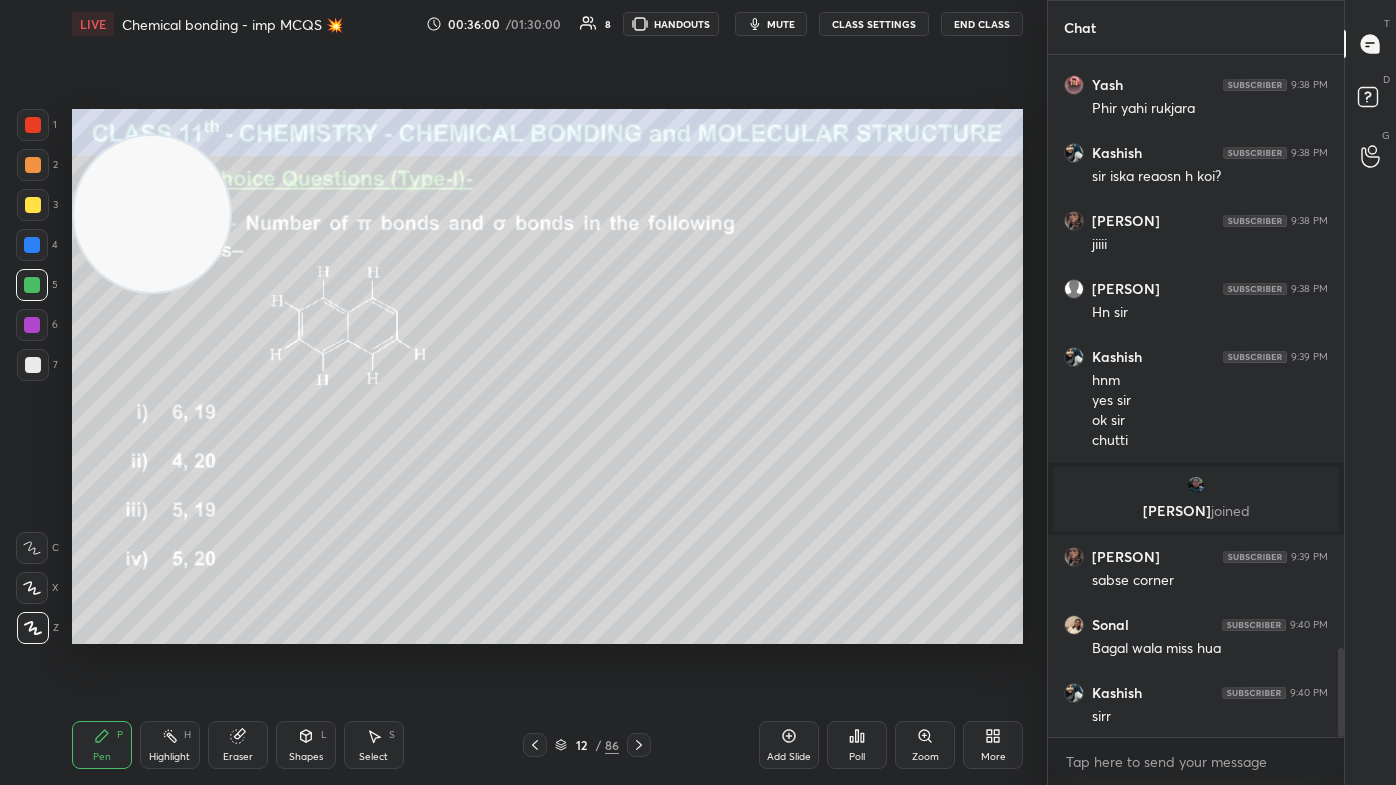 scroll, scrollTop: 4581, scrollLeft: 0, axis: vertical 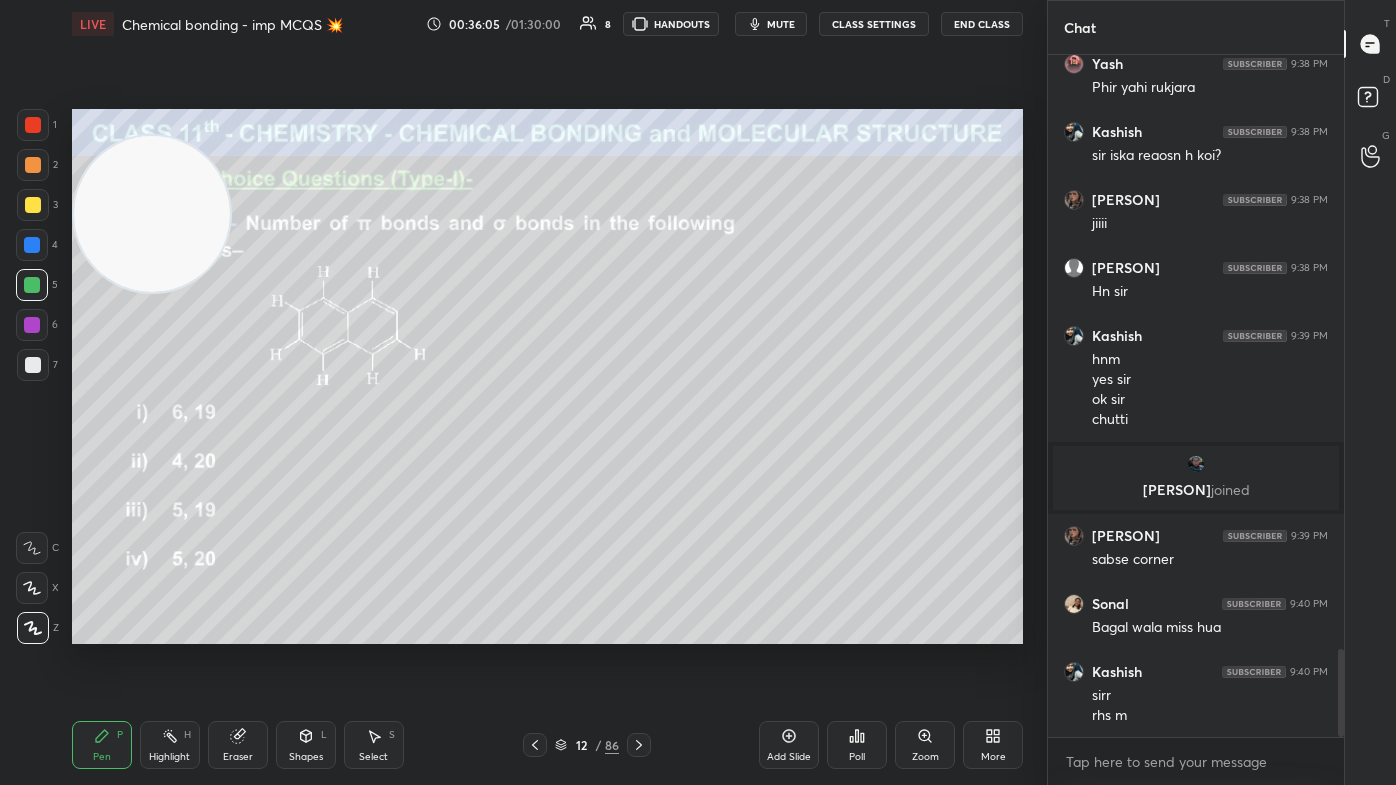 click at bounding box center [33, 125] 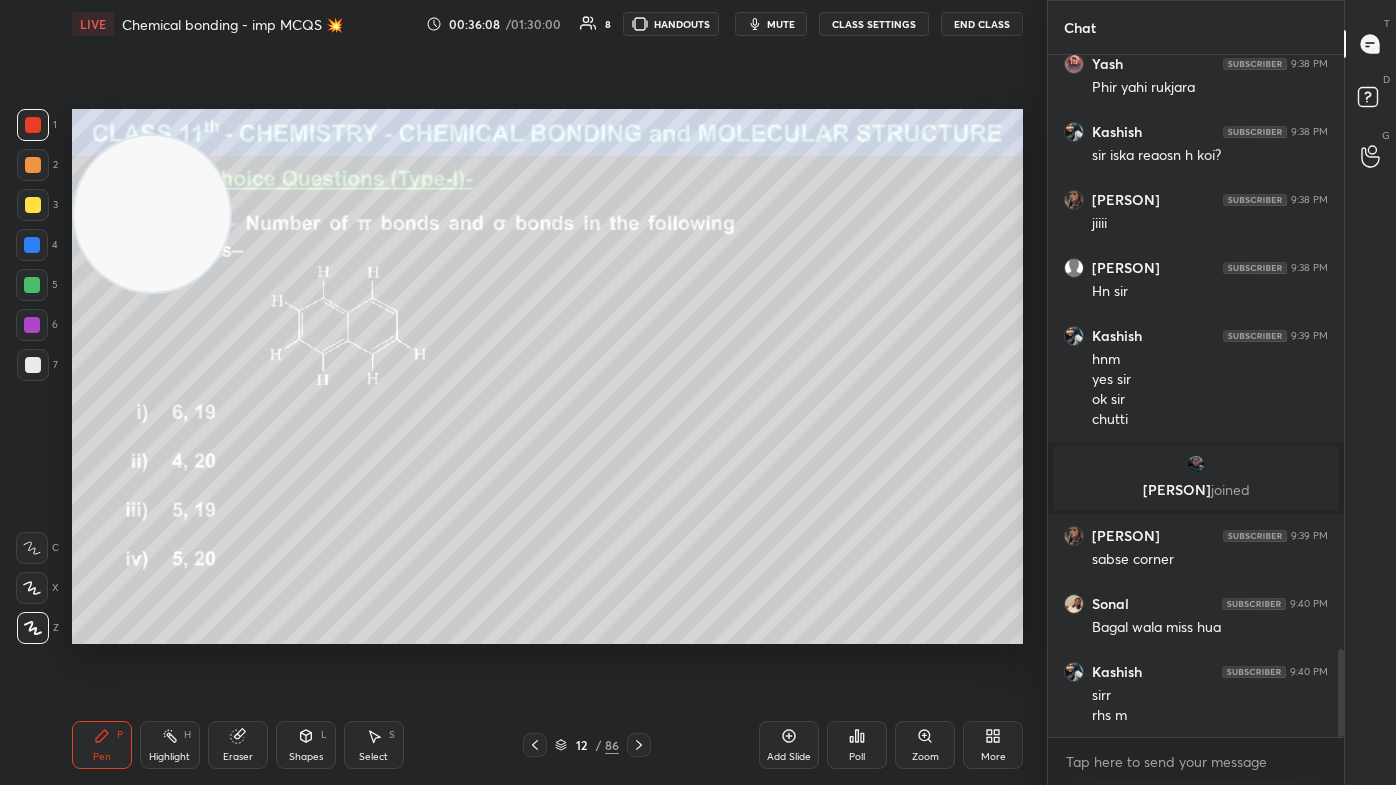 click on "Eraser" at bounding box center (238, 745) 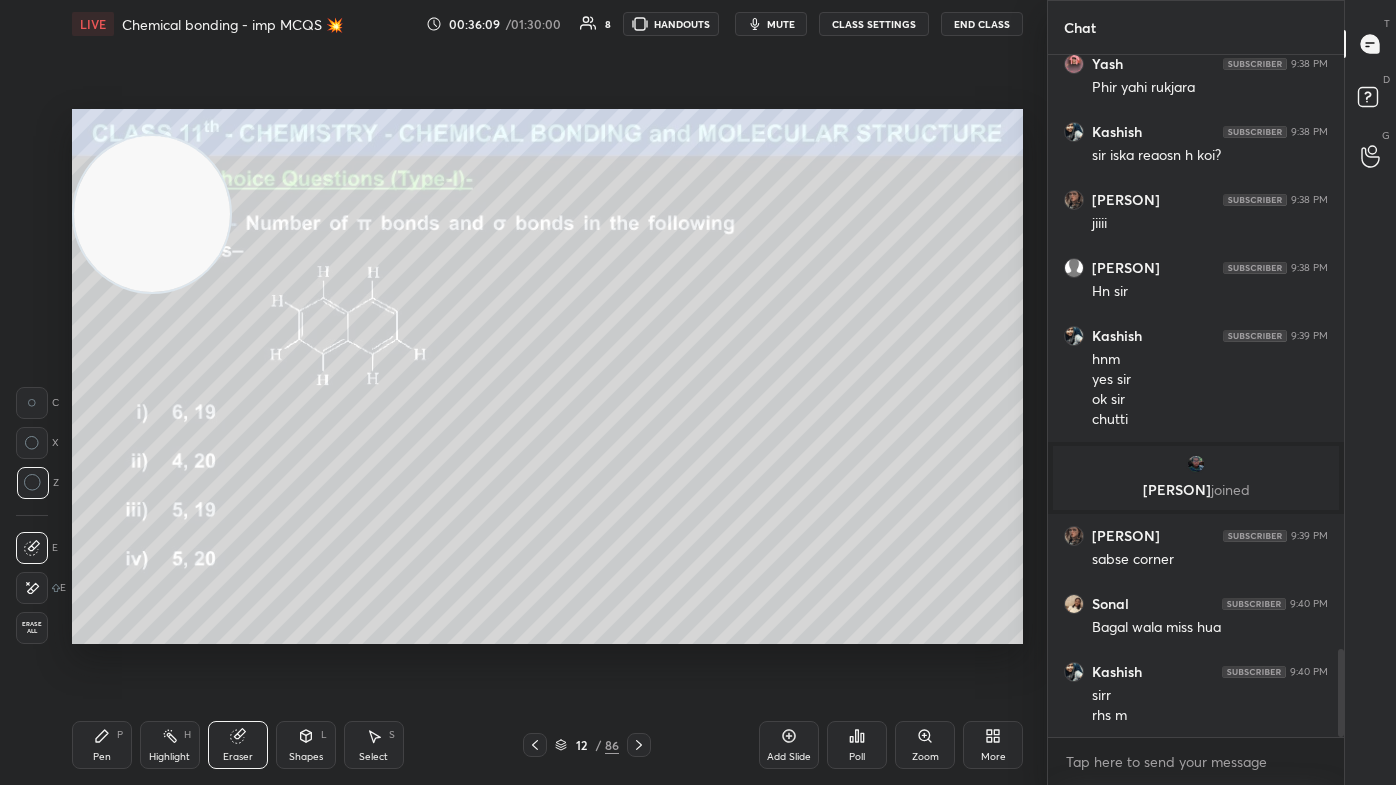 drag, startPoint x: 109, startPoint y: 754, endPoint x: 137, endPoint y: 714, distance: 48.82622 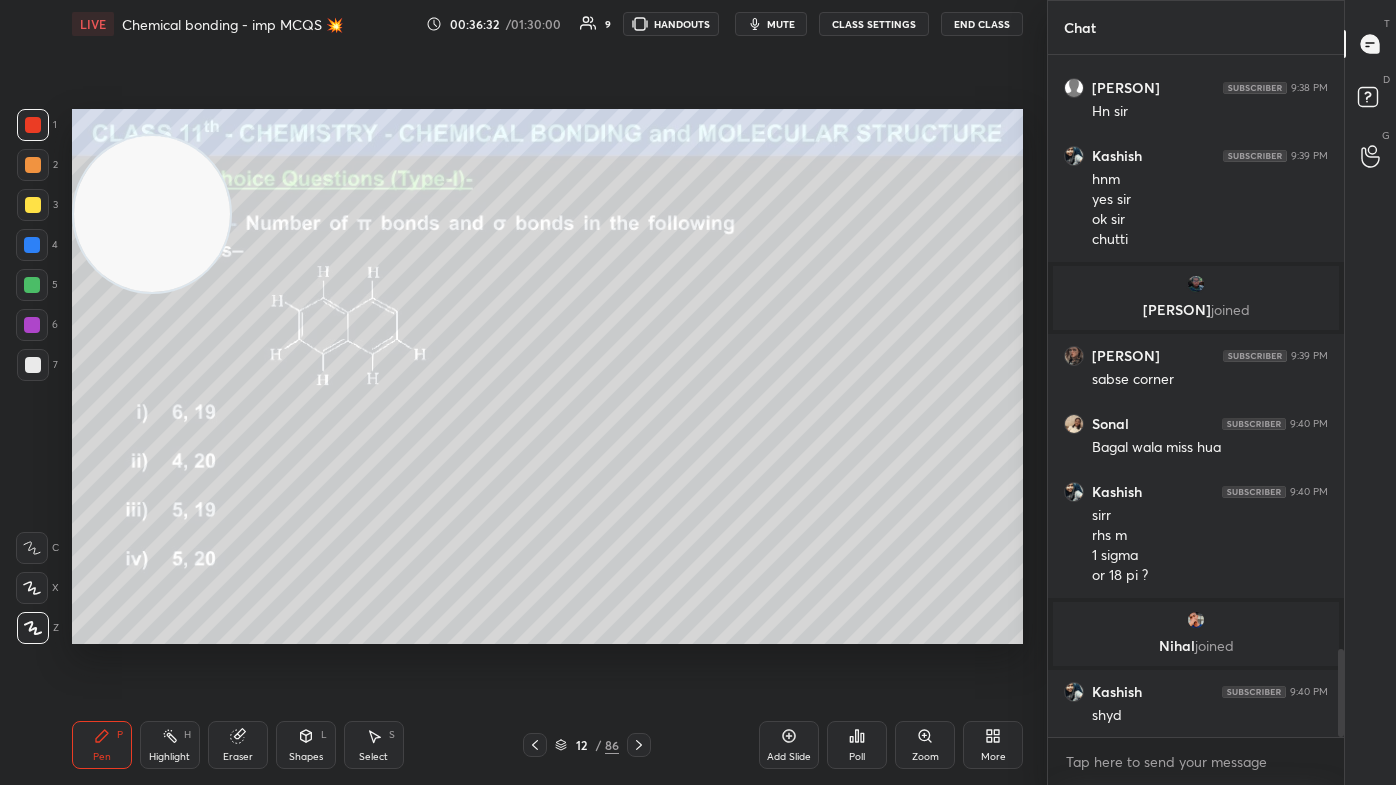 scroll, scrollTop: 4599, scrollLeft: 0, axis: vertical 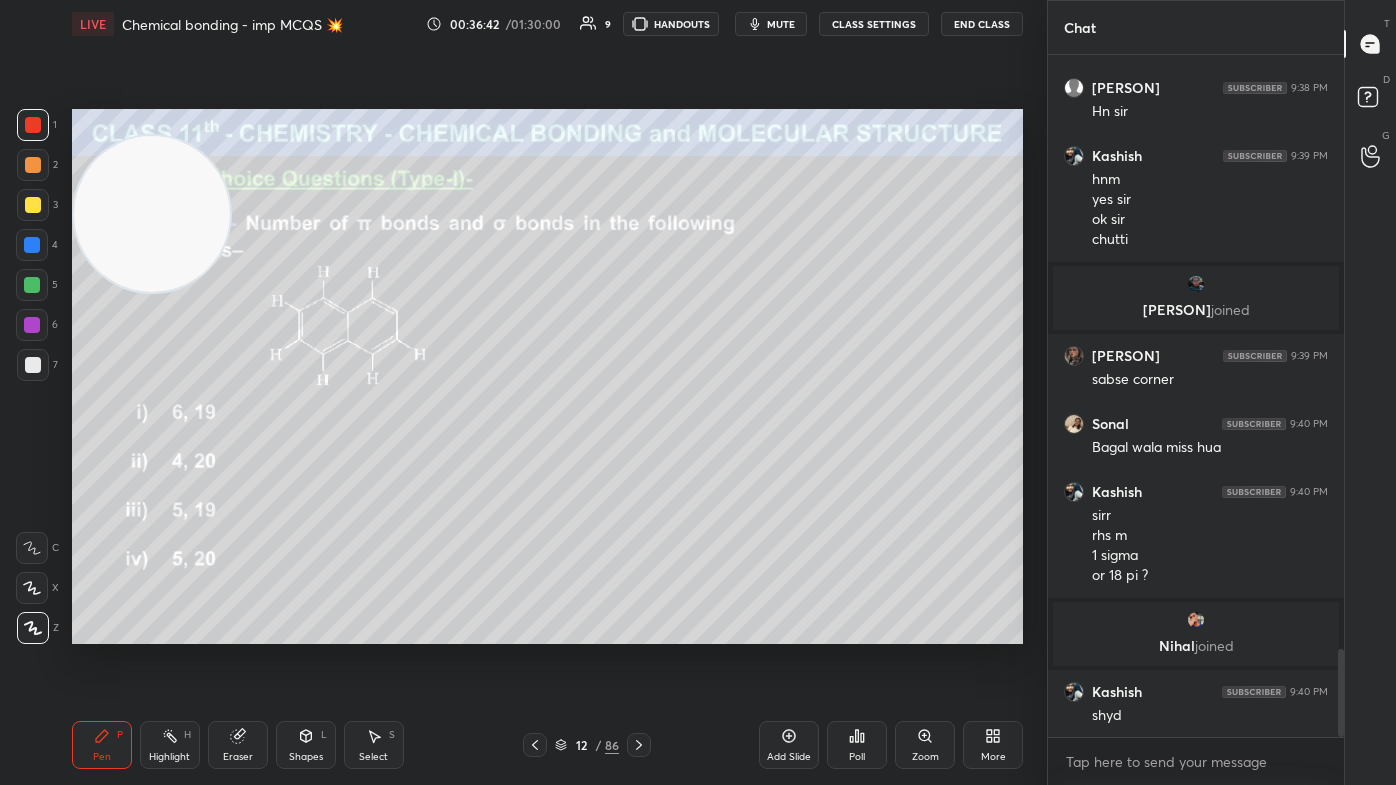 click at bounding box center [1196, 620] 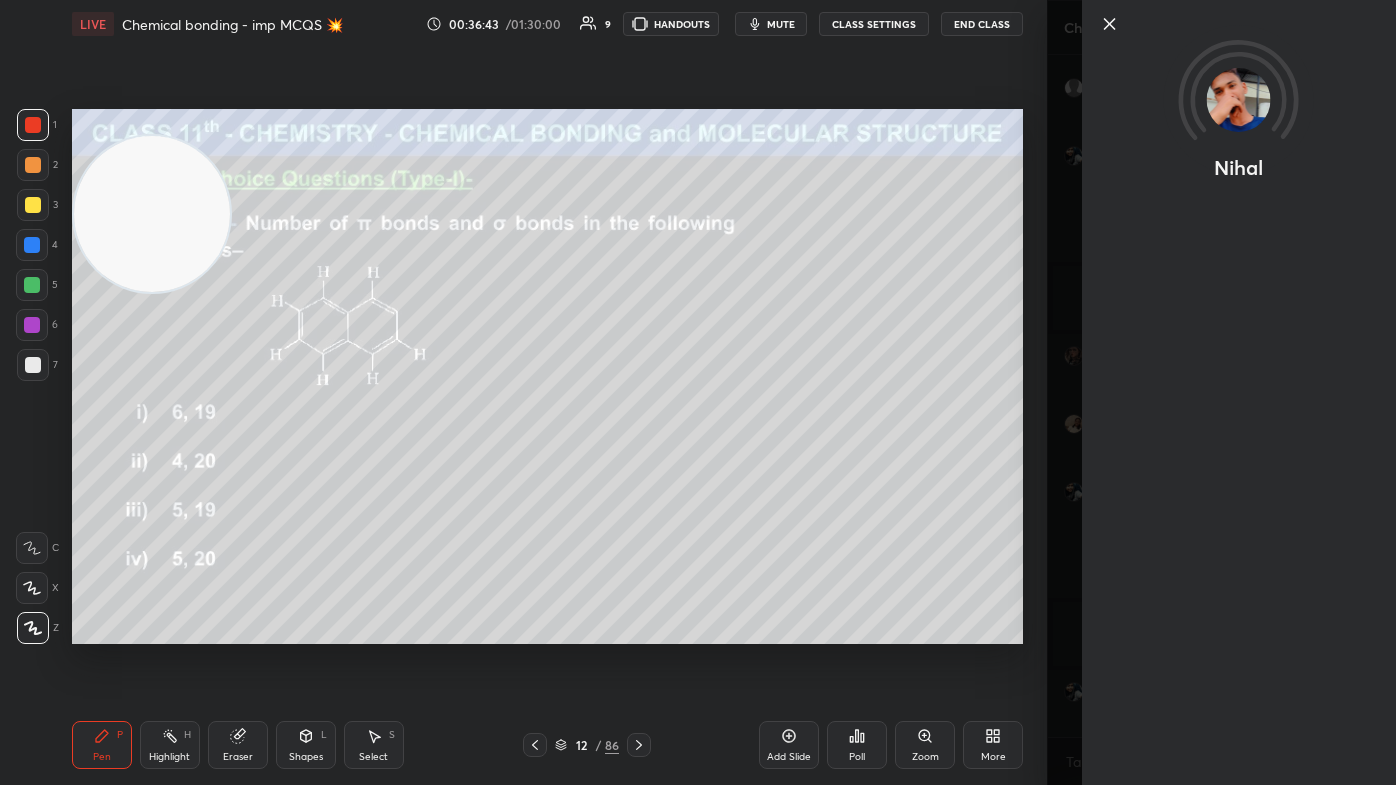 click on "1 2 3 4 5 6 7 C X Z C X Z E E Erase all   H H LIVE Chemical bonding - imp MCQS 💥 00:36:43 /  01:30:00 9 HANDOUTS mute CLASS SETTINGS End Class Setting up your live class Poll for   secs No correct answer Start poll Back Chemical bonding - imp MCQS 💥 [NAME] Pen P Highlight H Eraser Shapes L Select S 12 / 86 Add Slide Poll Zoom More" at bounding box center (523, 392) 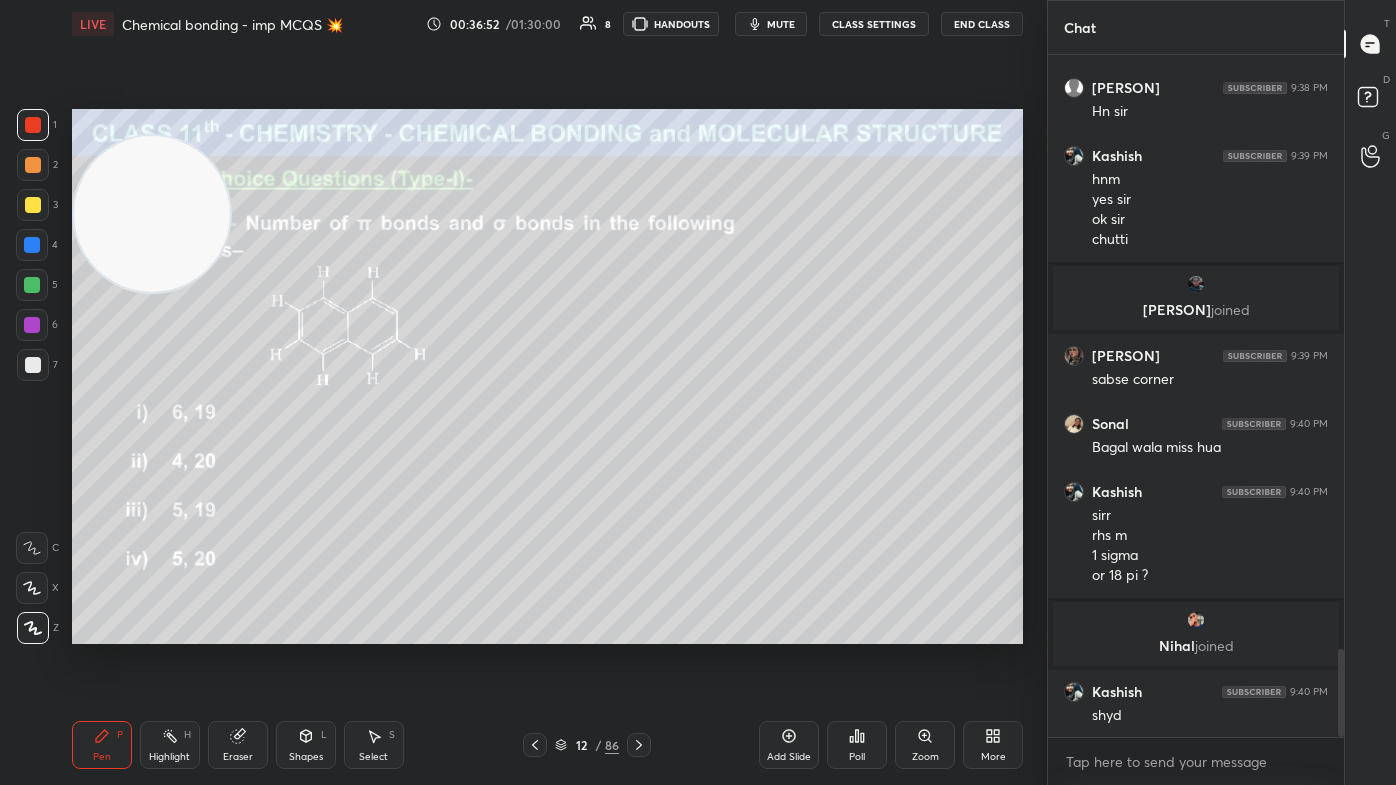 scroll, scrollTop: 4666, scrollLeft: 0, axis: vertical 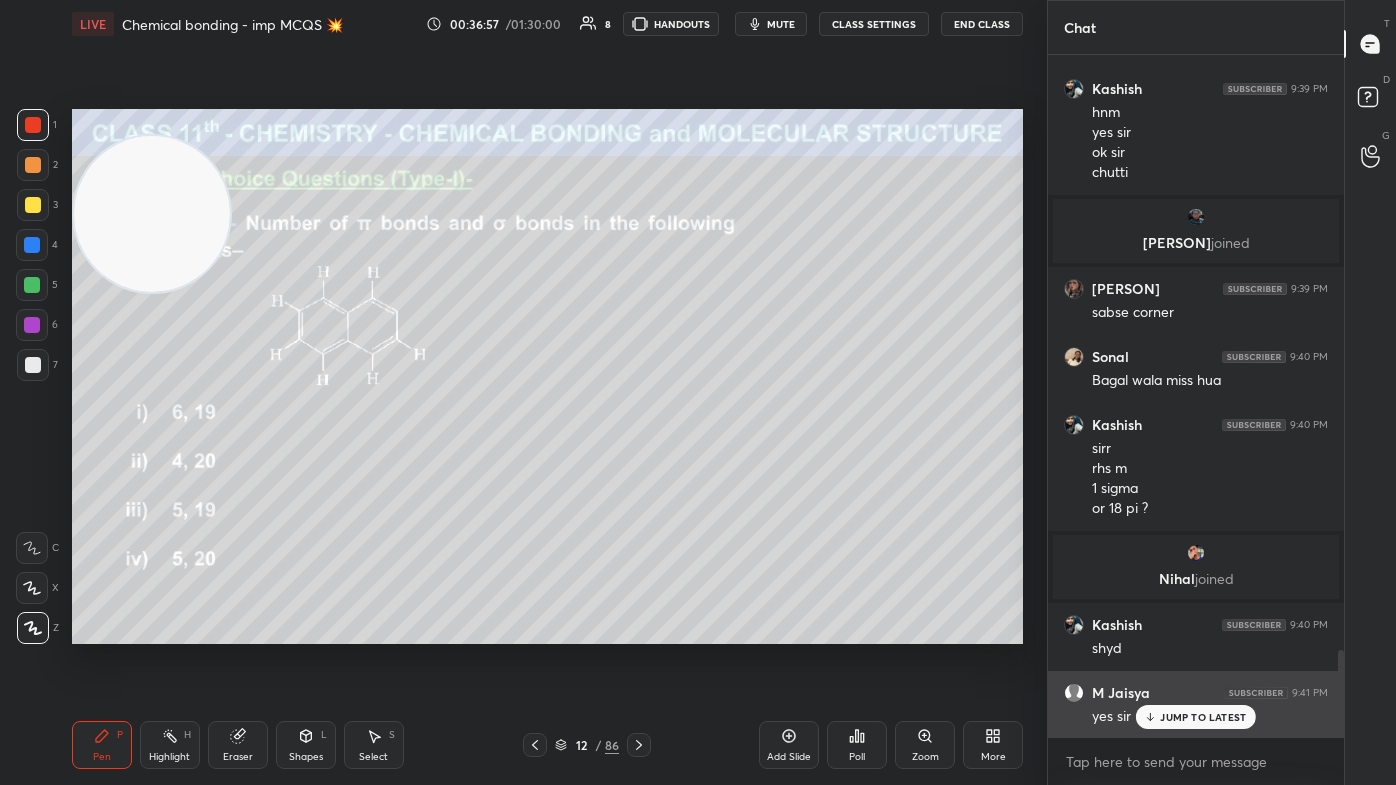 click on "JUMP TO LATEST" at bounding box center (1203, 717) 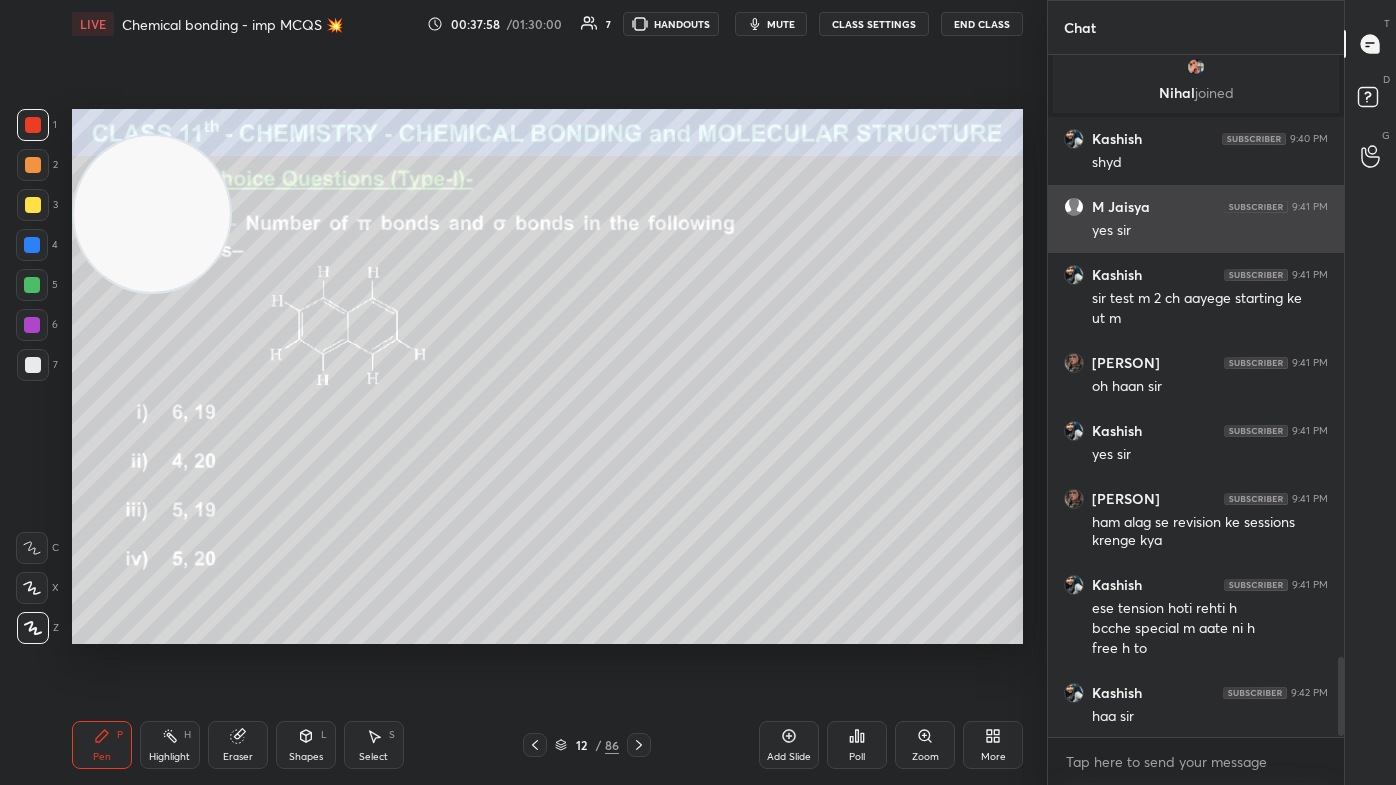scroll, scrollTop: 5221, scrollLeft: 0, axis: vertical 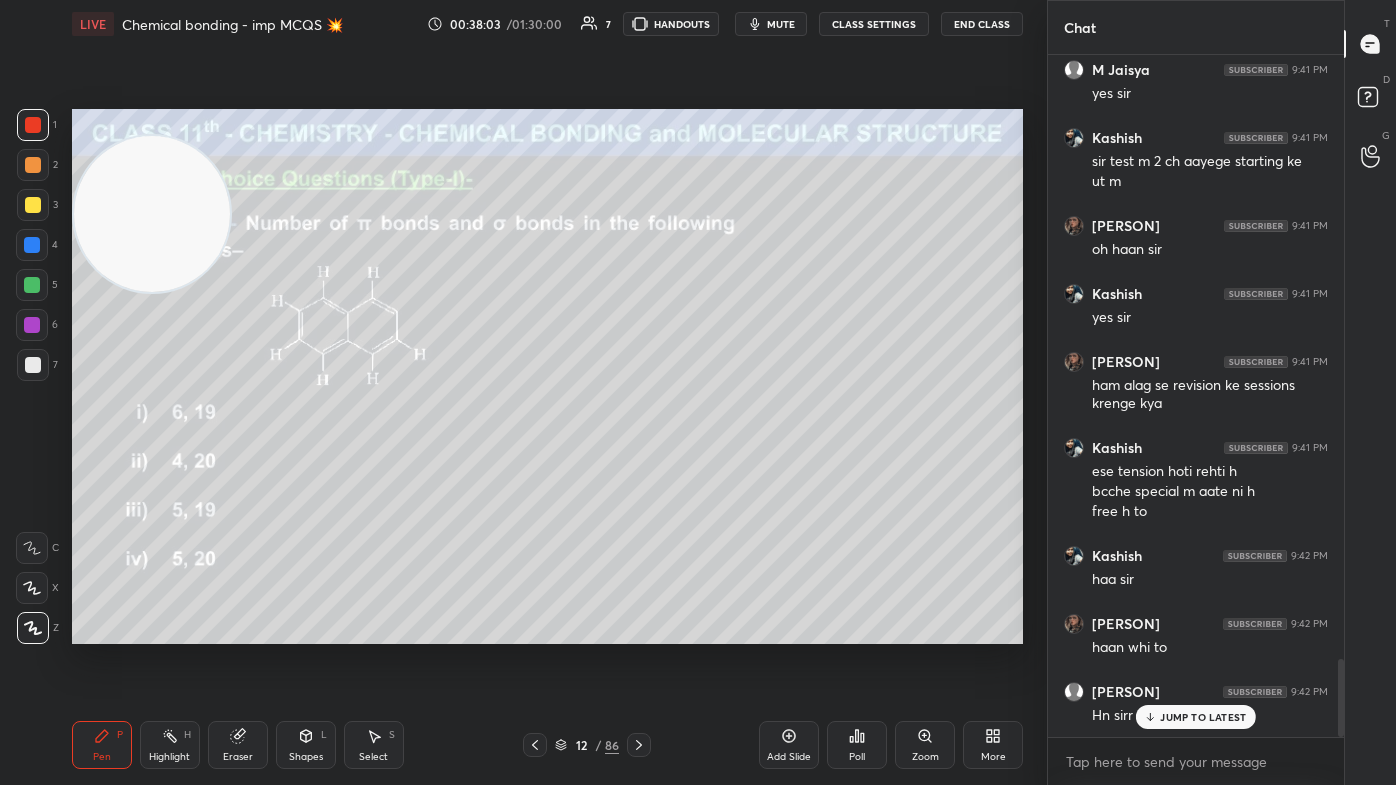 click at bounding box center (1341, 698) 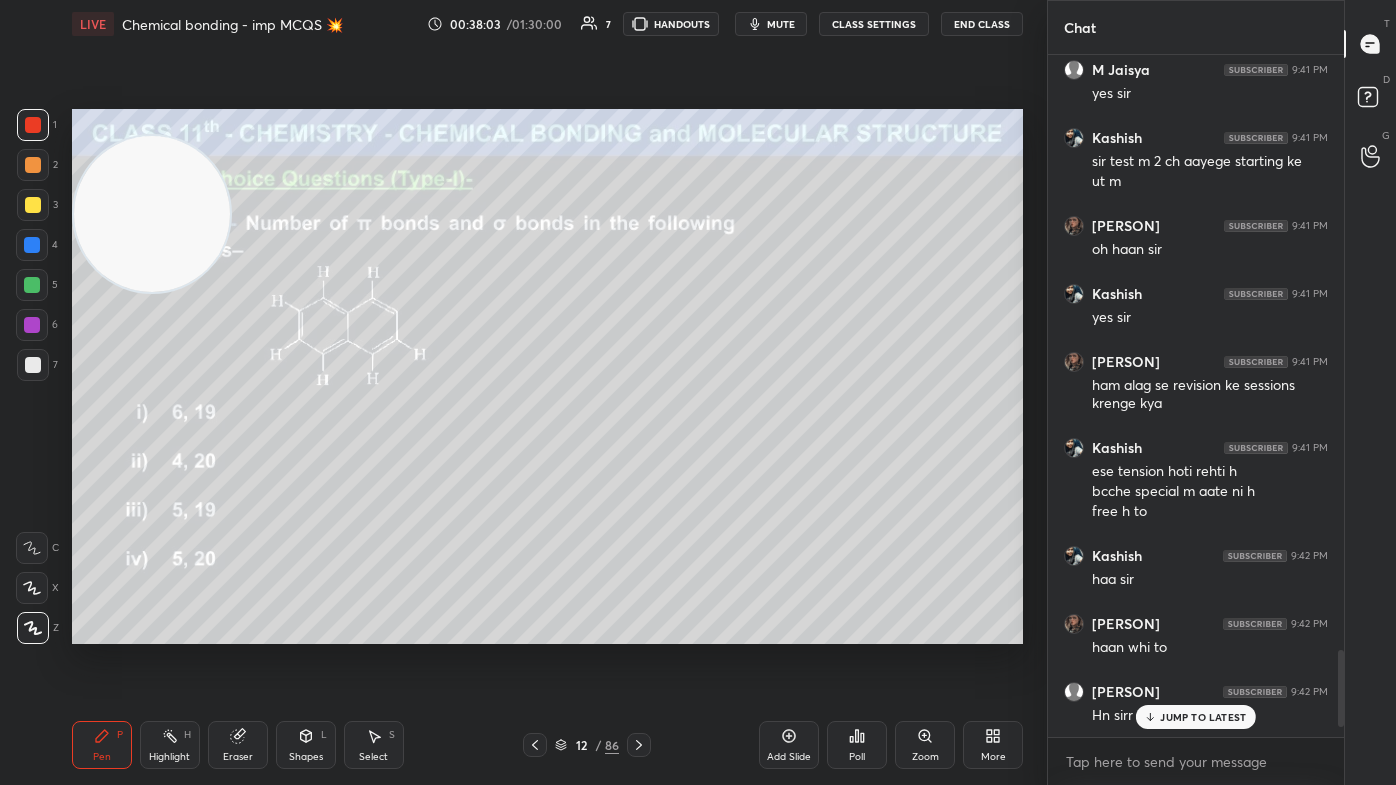 scroll, scrollTop: 5357, scrollLeft: 0, axis: vertical 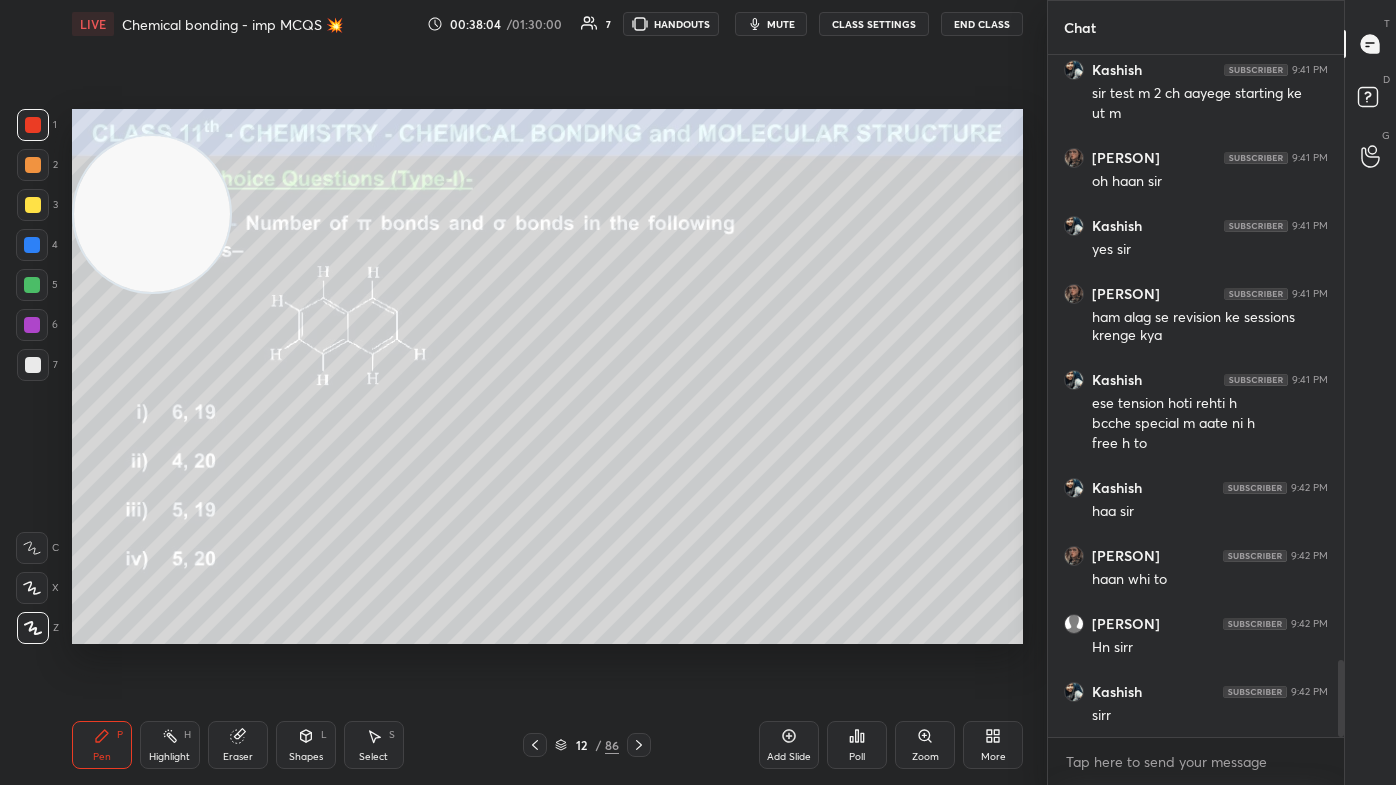 drag, startPoint x: 1341, startPoint y: 680, endPoint x: 1338, endPoint y: 693, distance: 13.341664 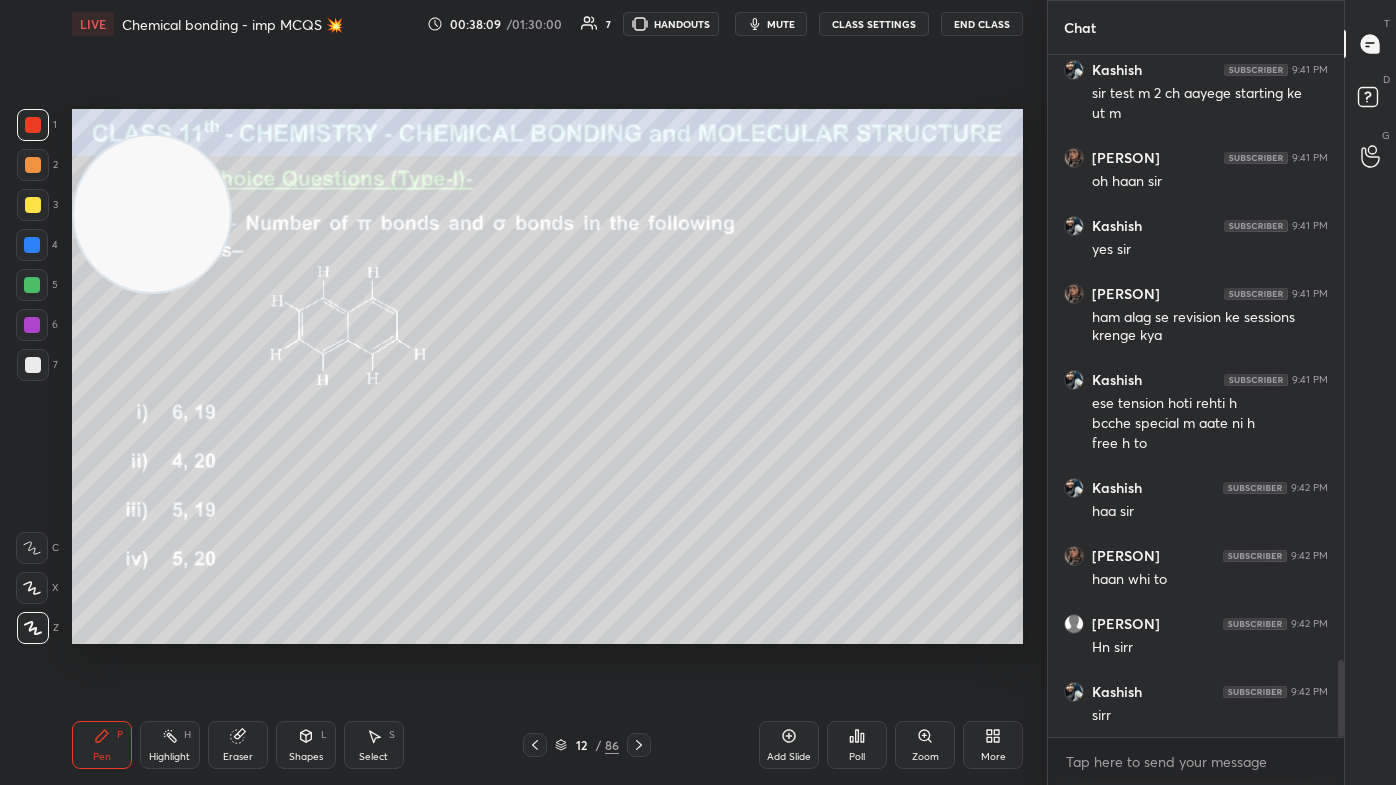 scroll, scrollTop: 5376, scrollLeft: 0, axis: vertical 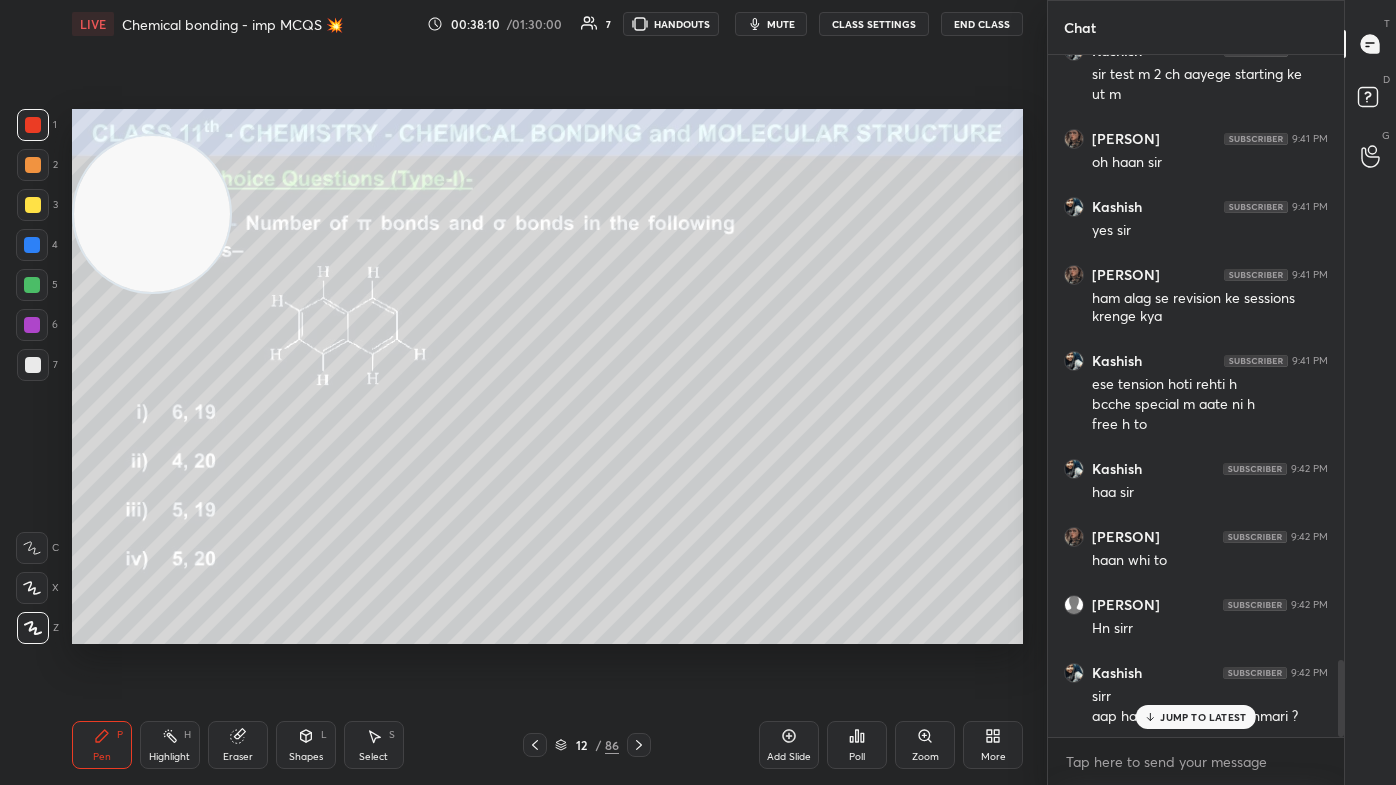 click at bounding box center (33, 205) 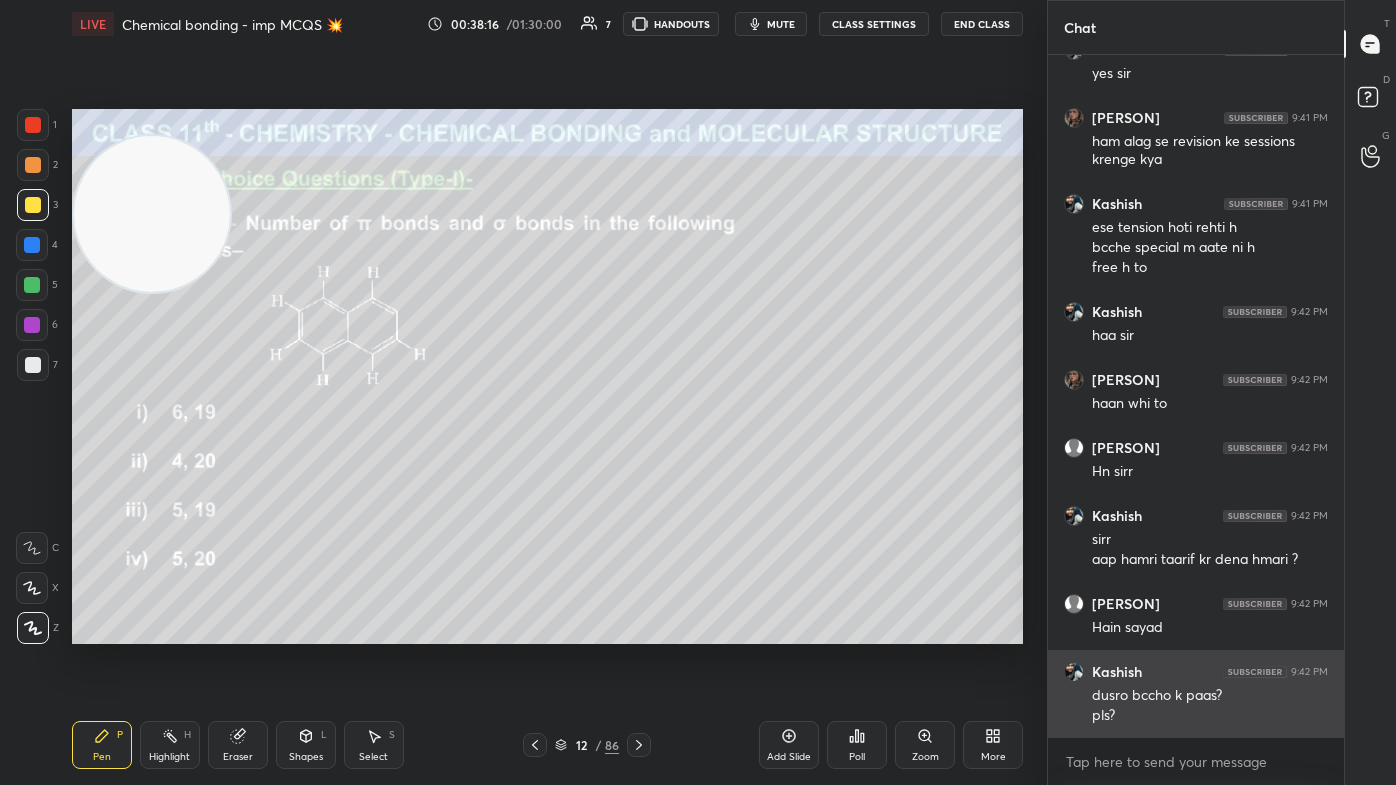 scroll, scrollTop: 5600, scrollLeft: 0, axis: vertical 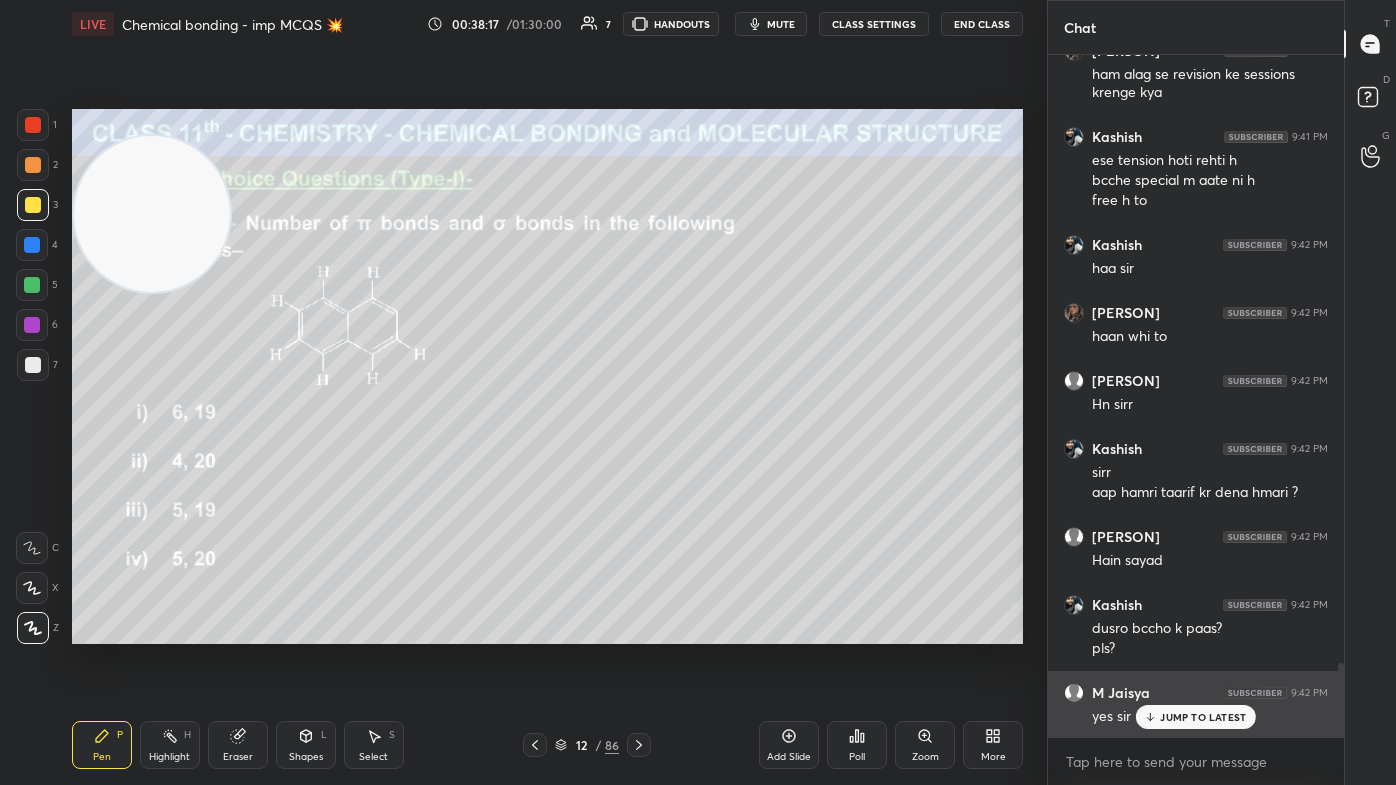 click on "JUMP TO LATEST" at bounding box center (1203, 717) 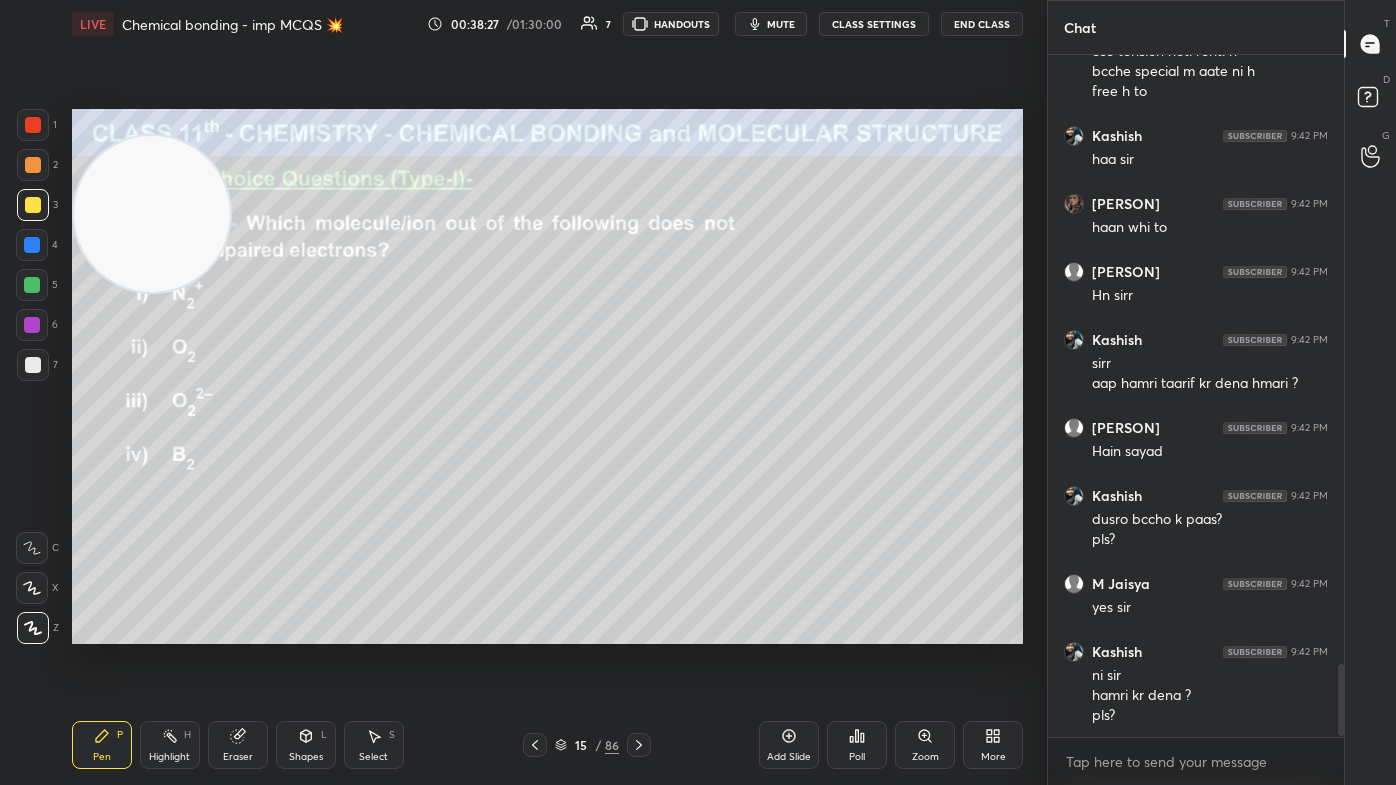 scroll, scrollTop: 5794, scrollLeft: 0, axis: vertical 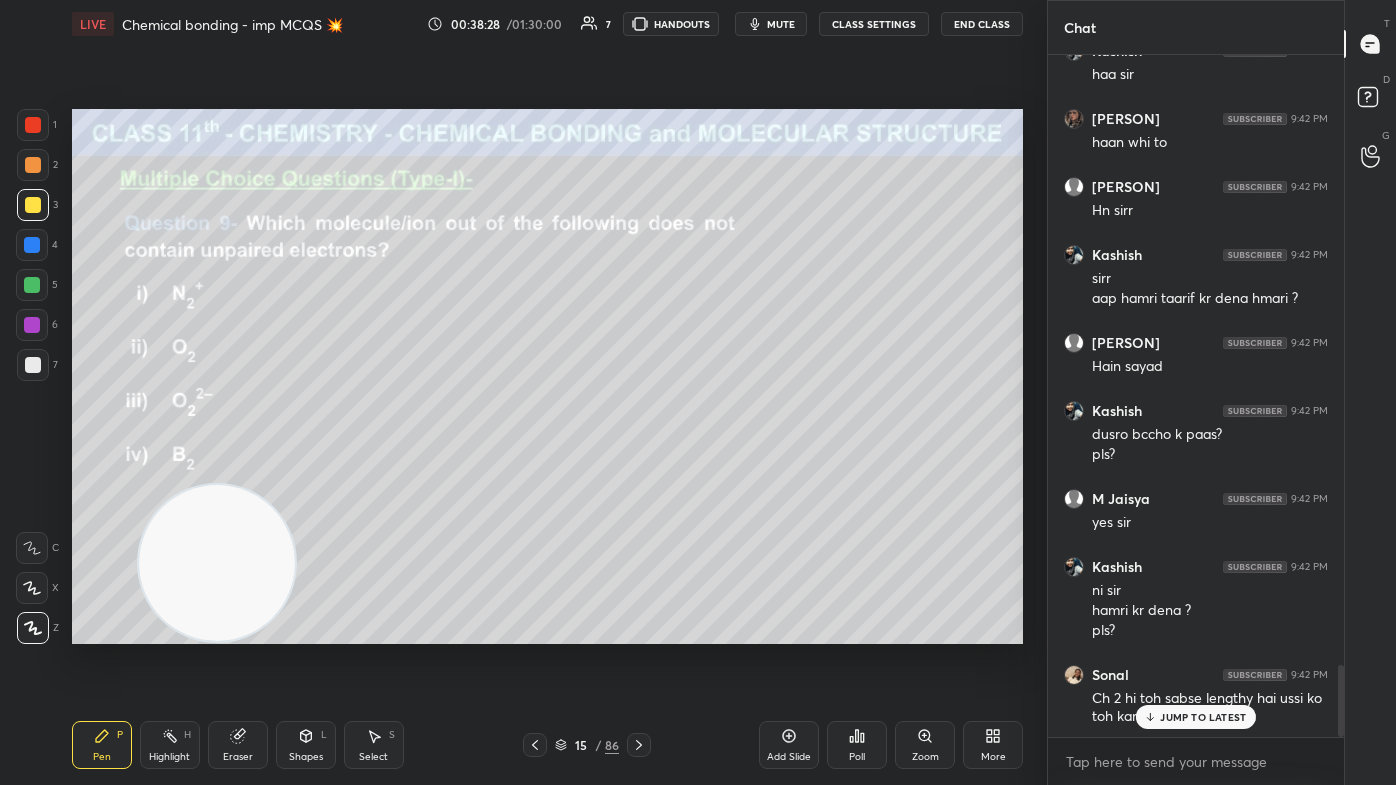 drag, startPoint x: 154, startPoint y: 302, endPoint x: 229, endPoint y: 717, distance: 421.72266 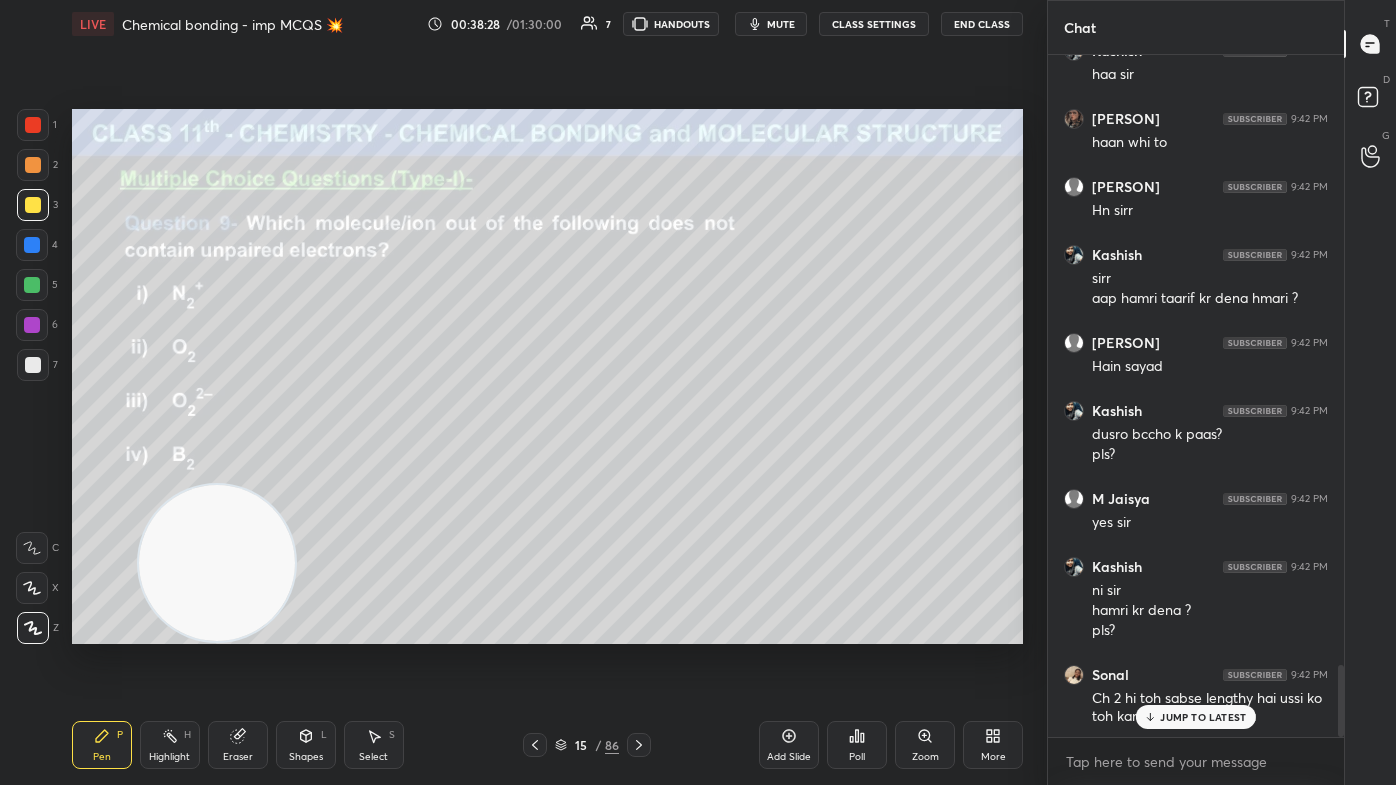 click on "Setting up your live class Poll for   secs No correct answer Start poll" at bounding box center (547, 376) 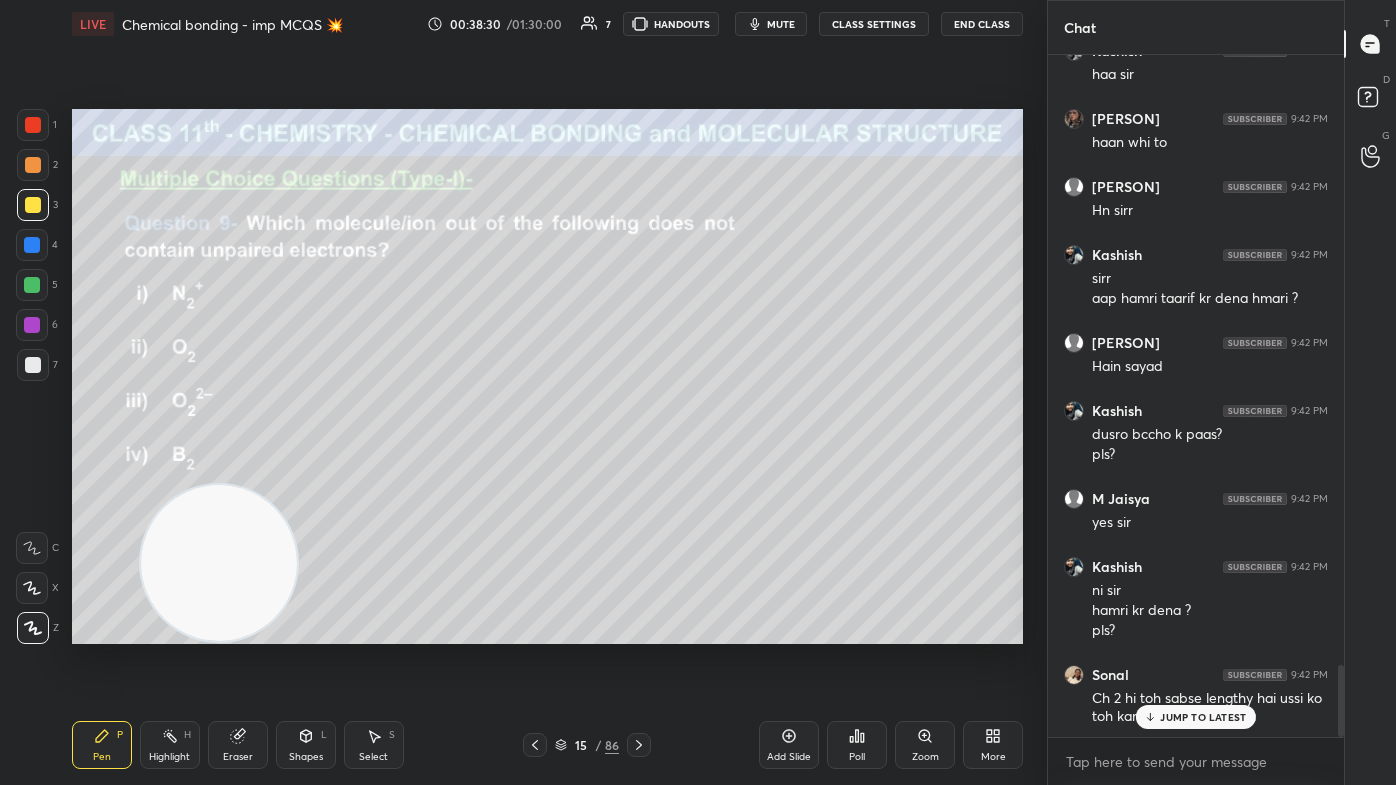 drag, startPoint x: 259, startPoint y: 556, endPoint x: 181, endPoint y: 600, distance: 89.55445 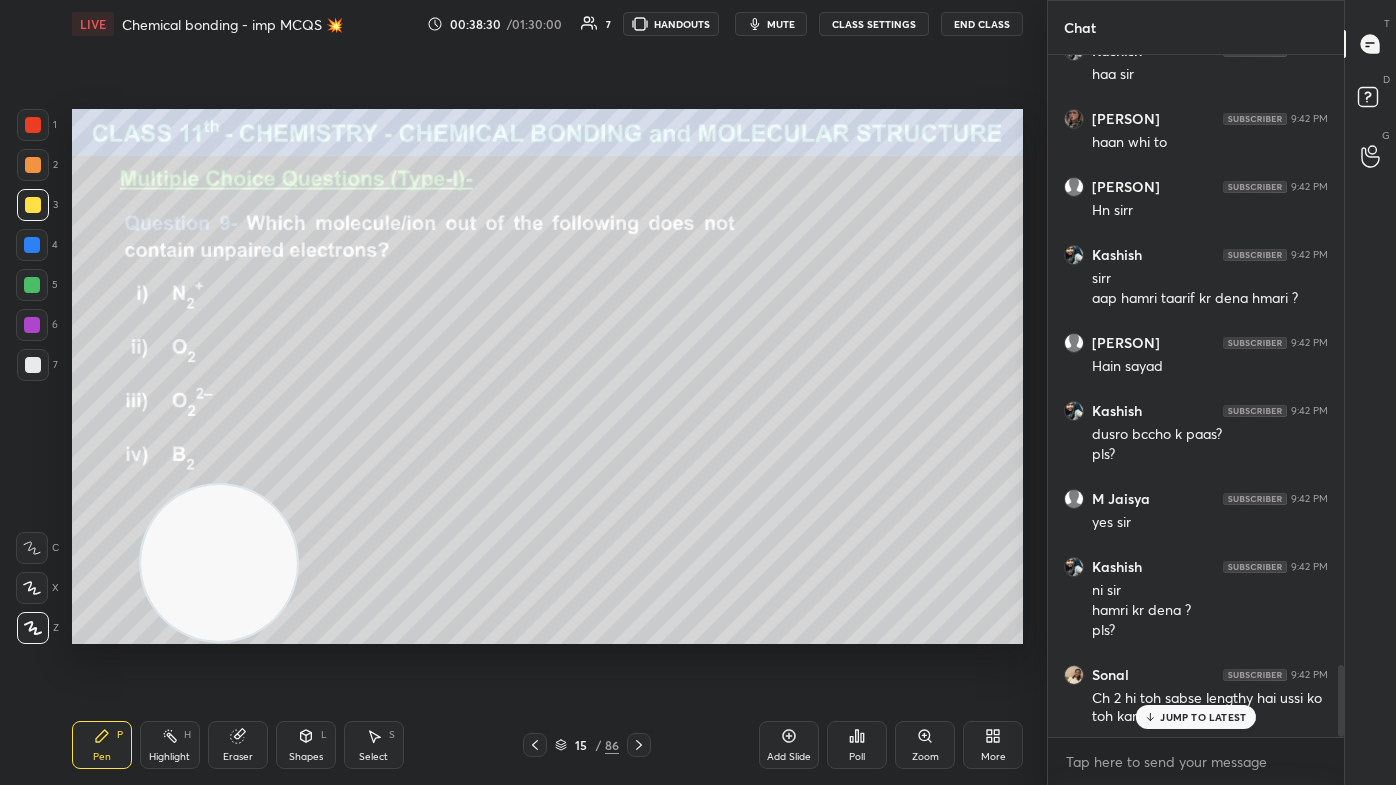 click at bounding box center (219, 563) 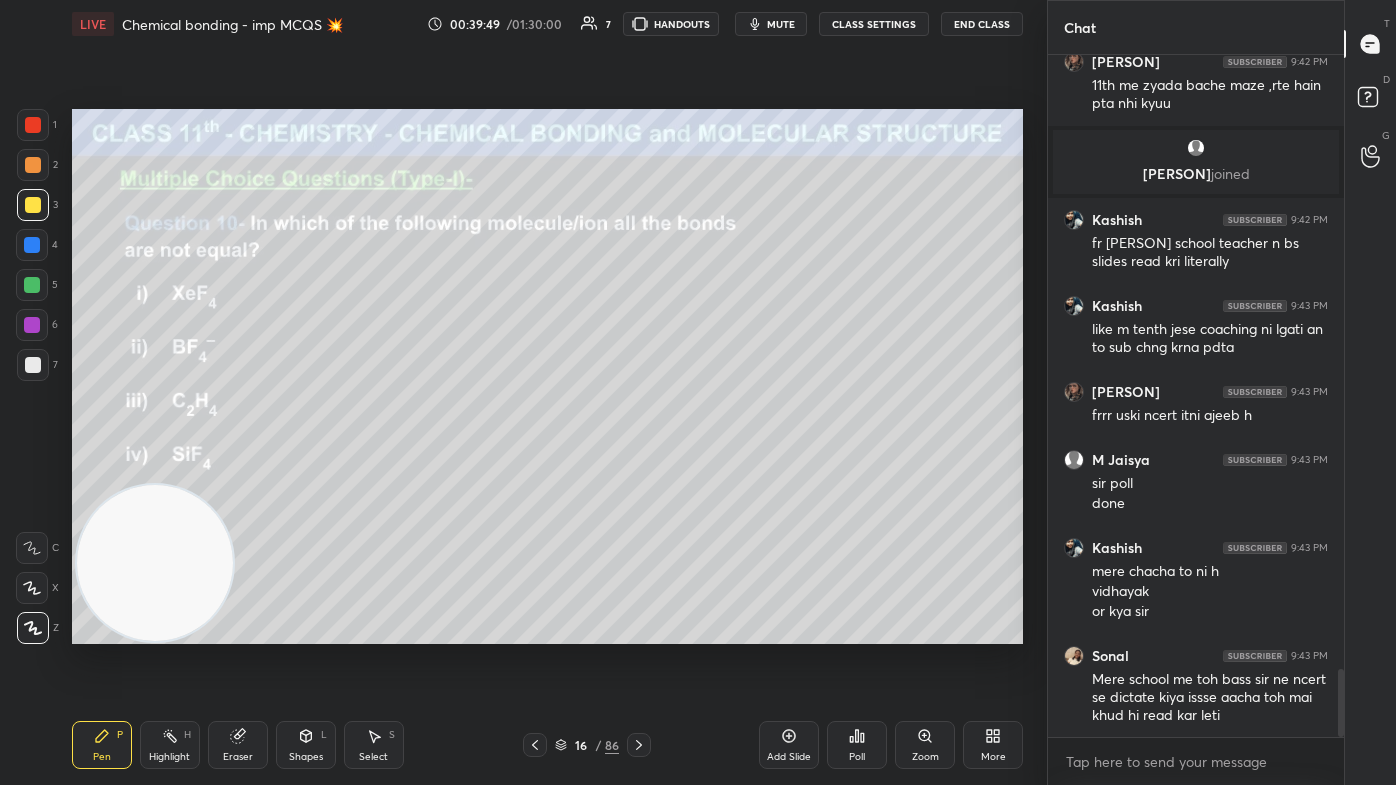 scroll, scrollTop: 6200, scrollLeft: 0, axis: vertical 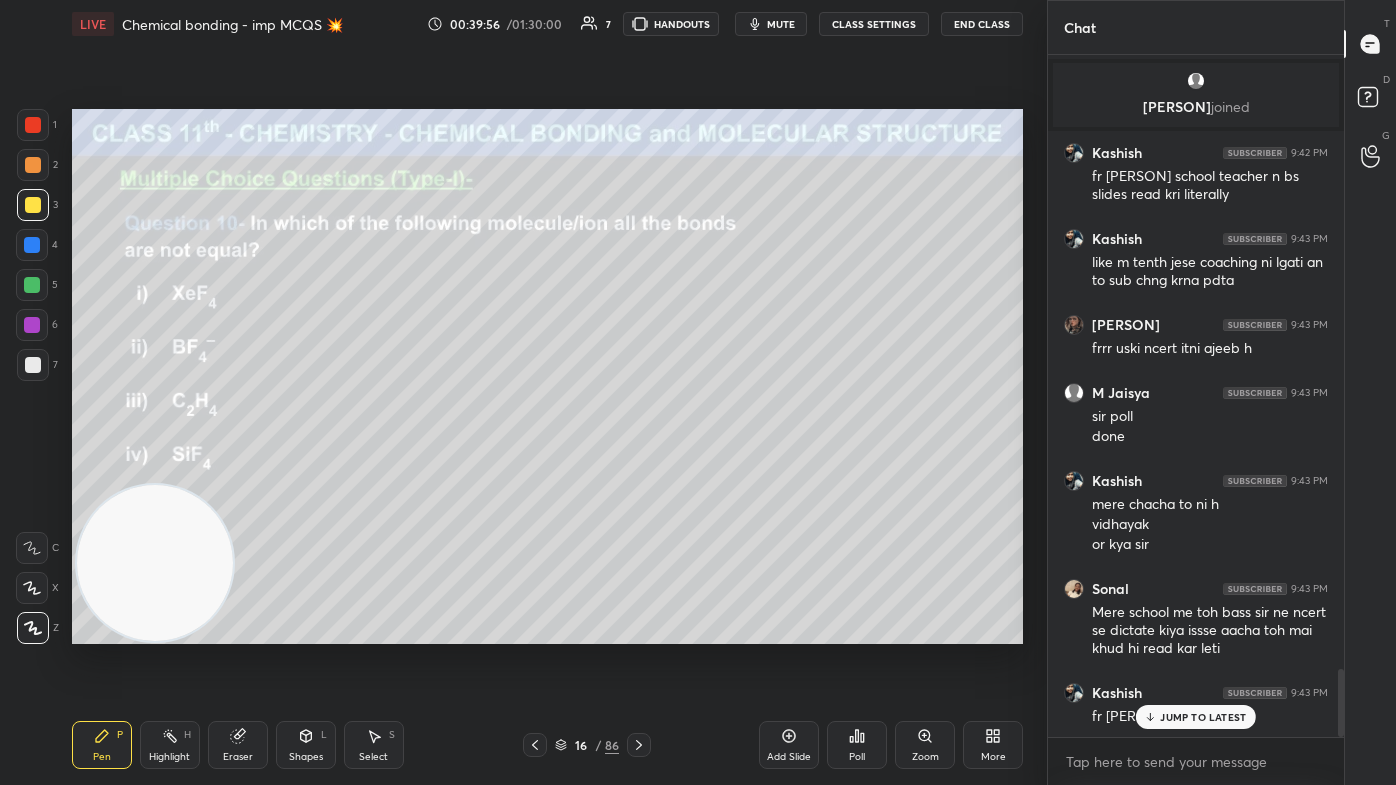 click on "Poll" at bounding box center [857, 745] 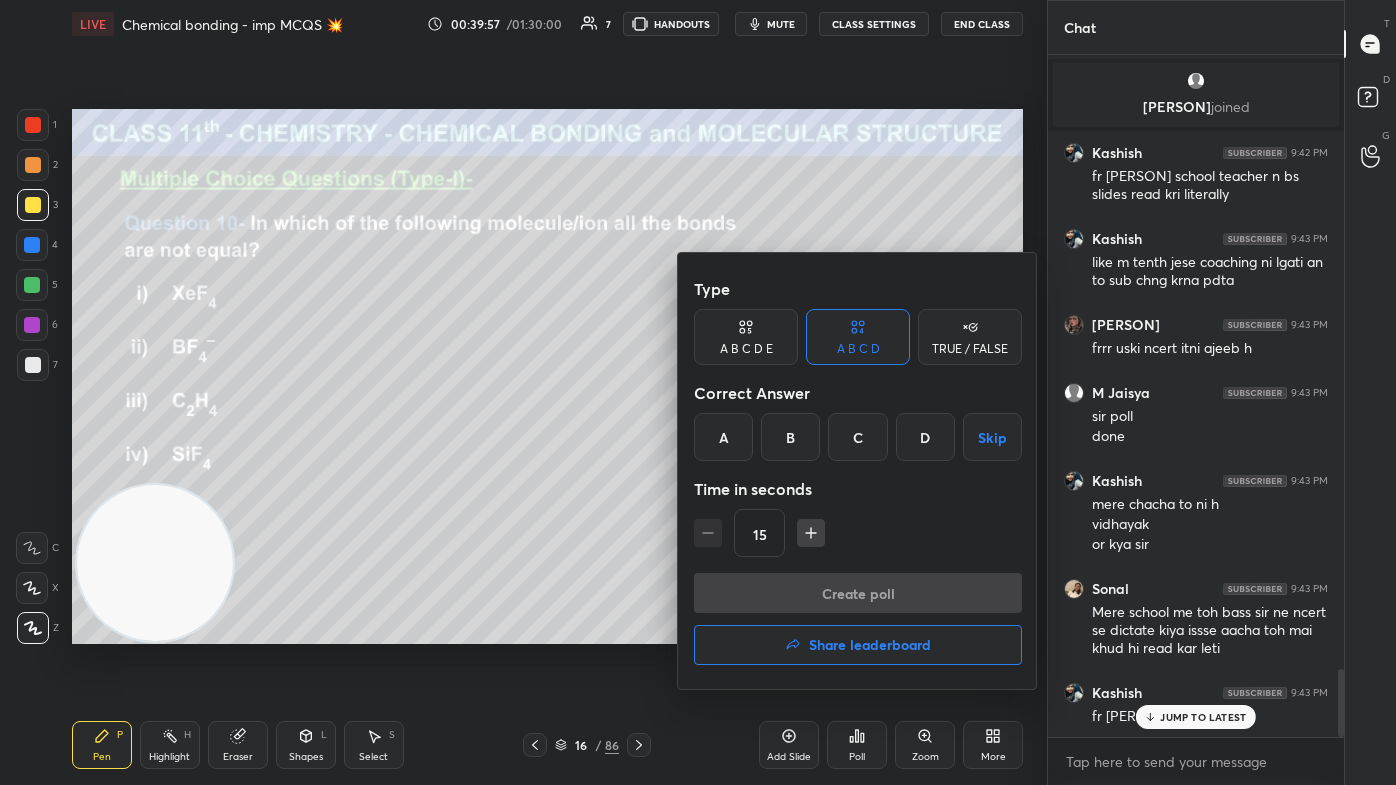 scroll, scrollTop: 6269, scrollLeft: 0, axis: vertical 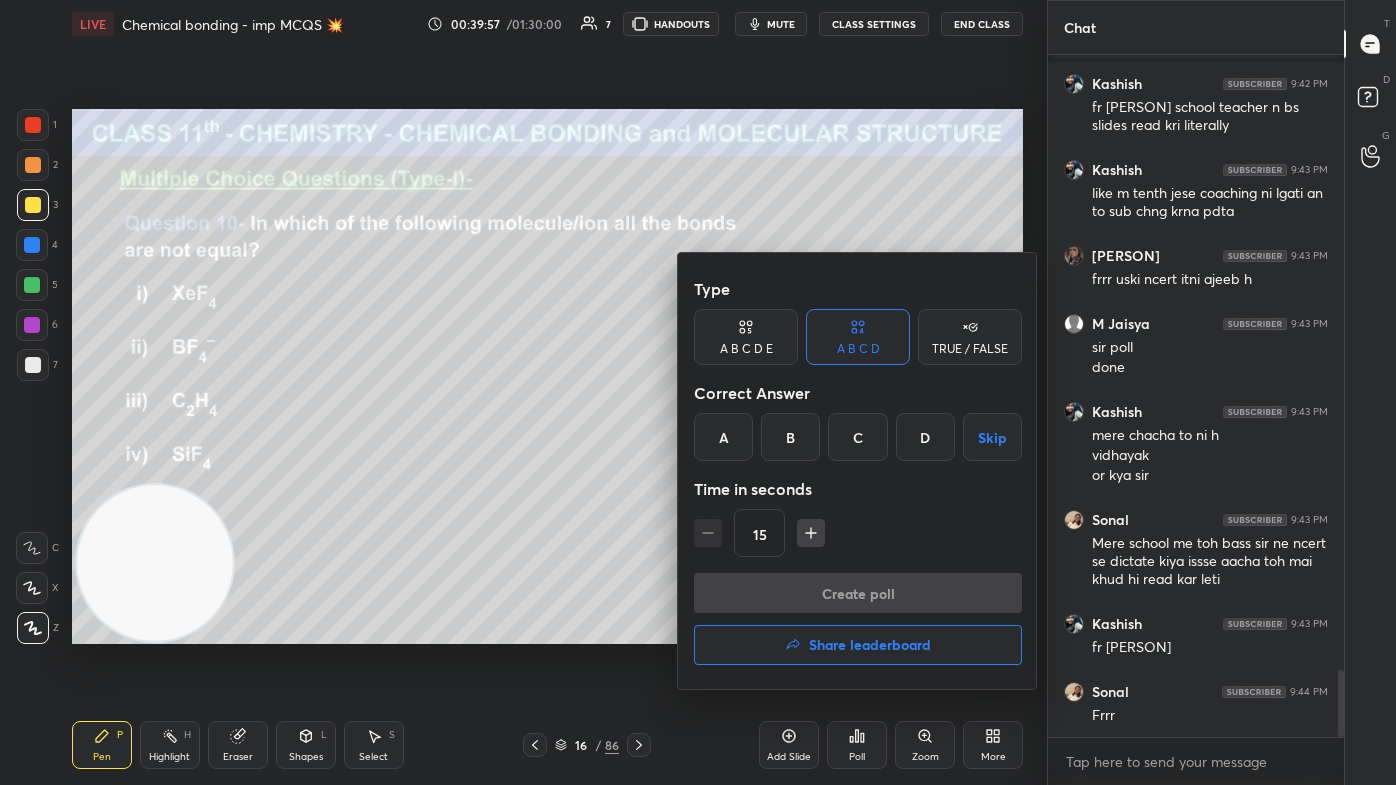 click on "C" at bounding box center (857, 437) 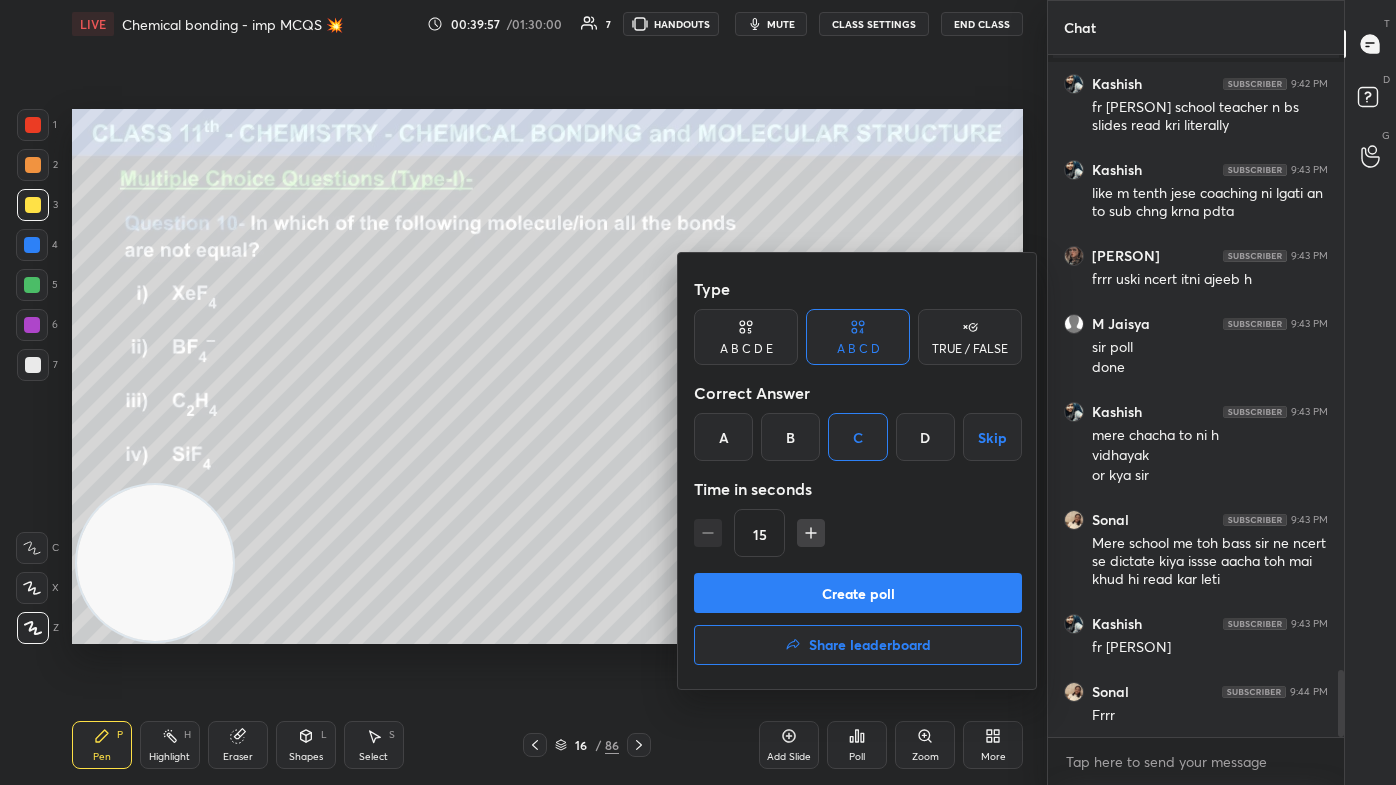 click on "Create poll" at bounding box center [858, 593] 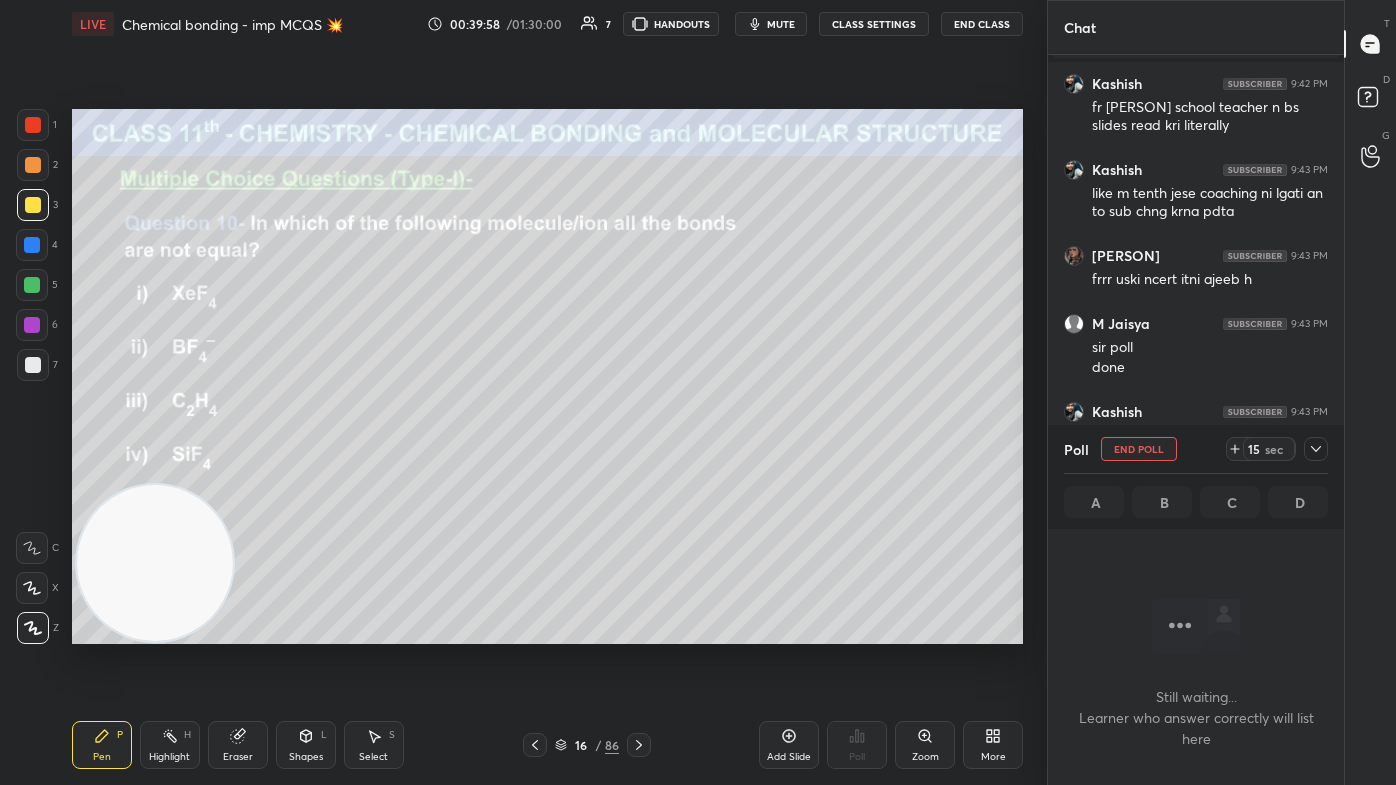 scroll, scrollTop: 656, scrollLeft: 290, axis: both 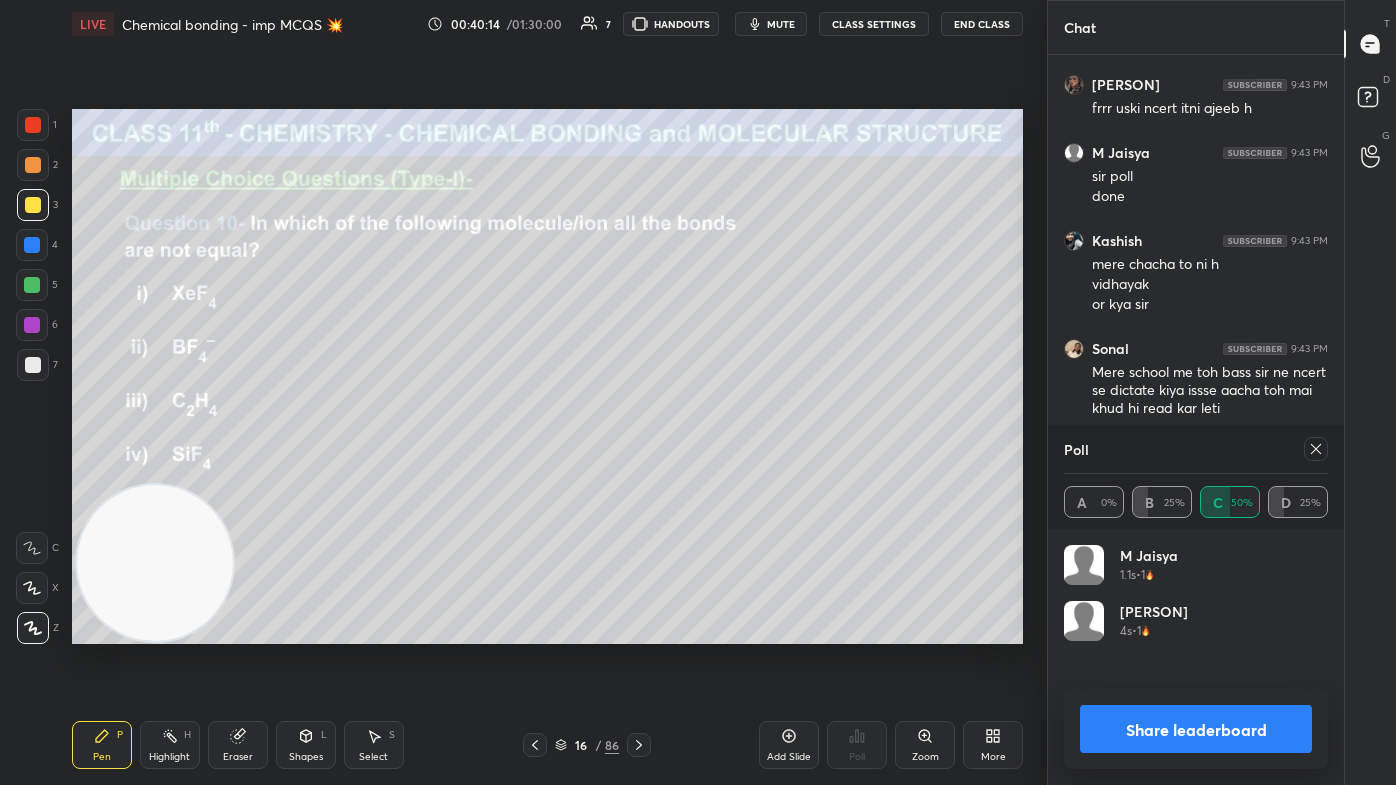 click on "Share leaderboard" at bounding box center (1196, 729) 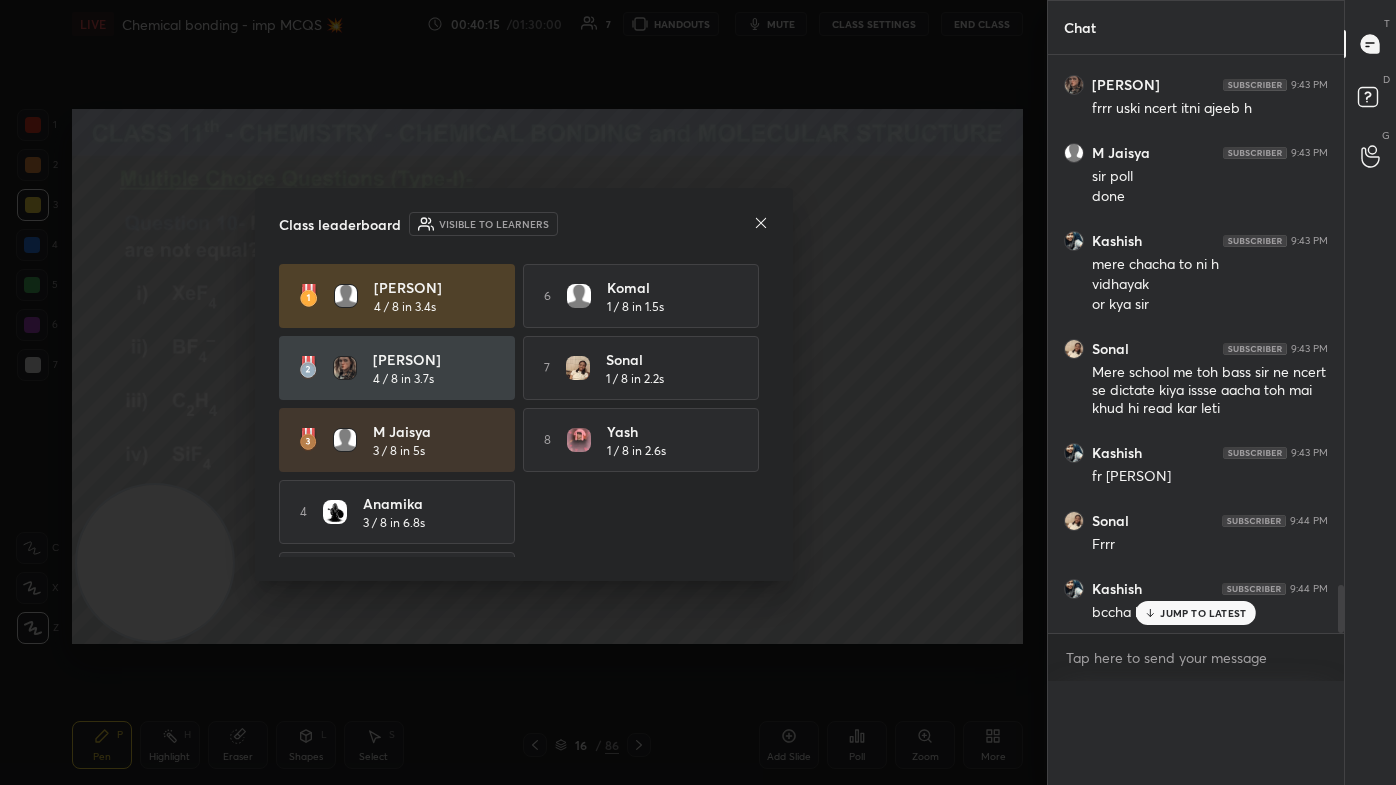 scroll, scrollTop: 0, scrollLeft: 0, axis: both 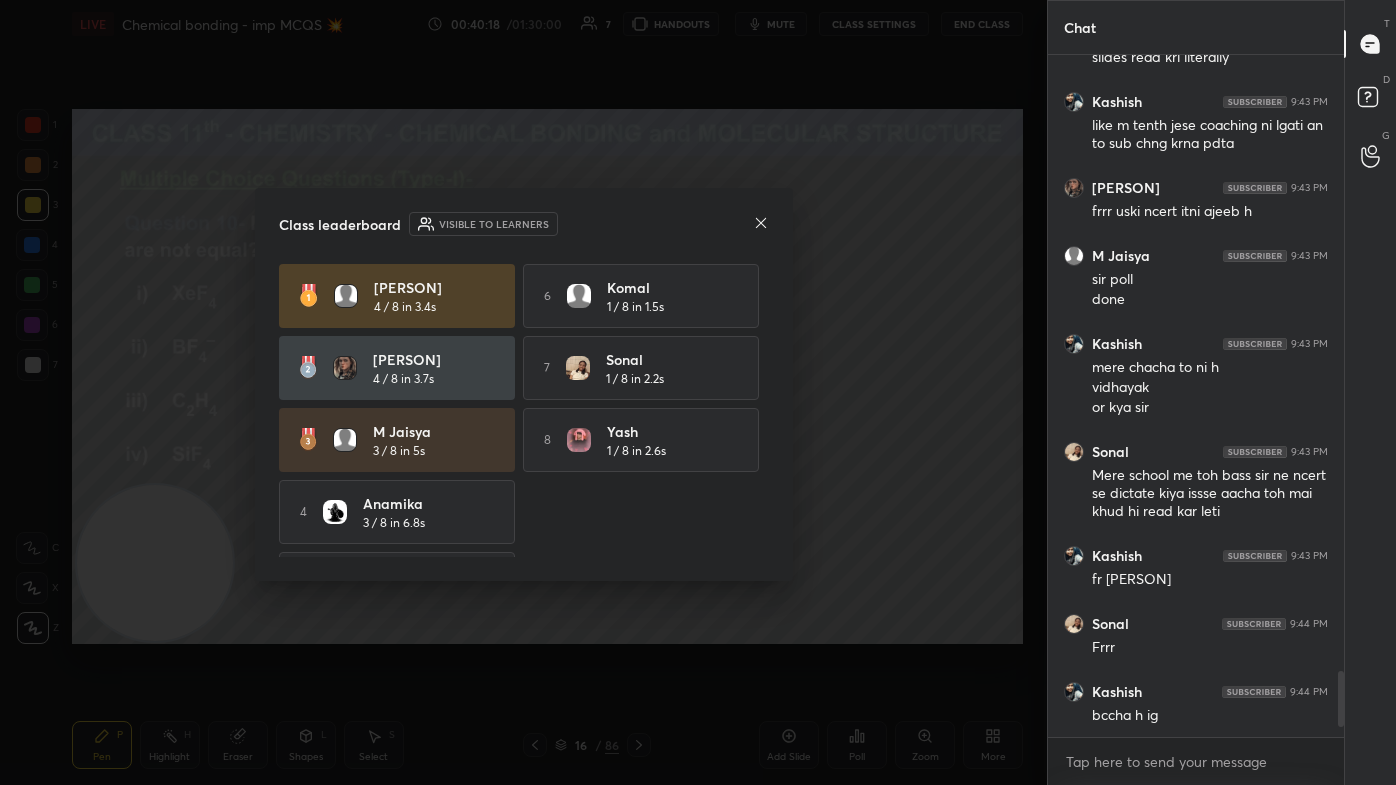 click on "Class leaderboard Visible to learners" at bounding box center (524, 224) 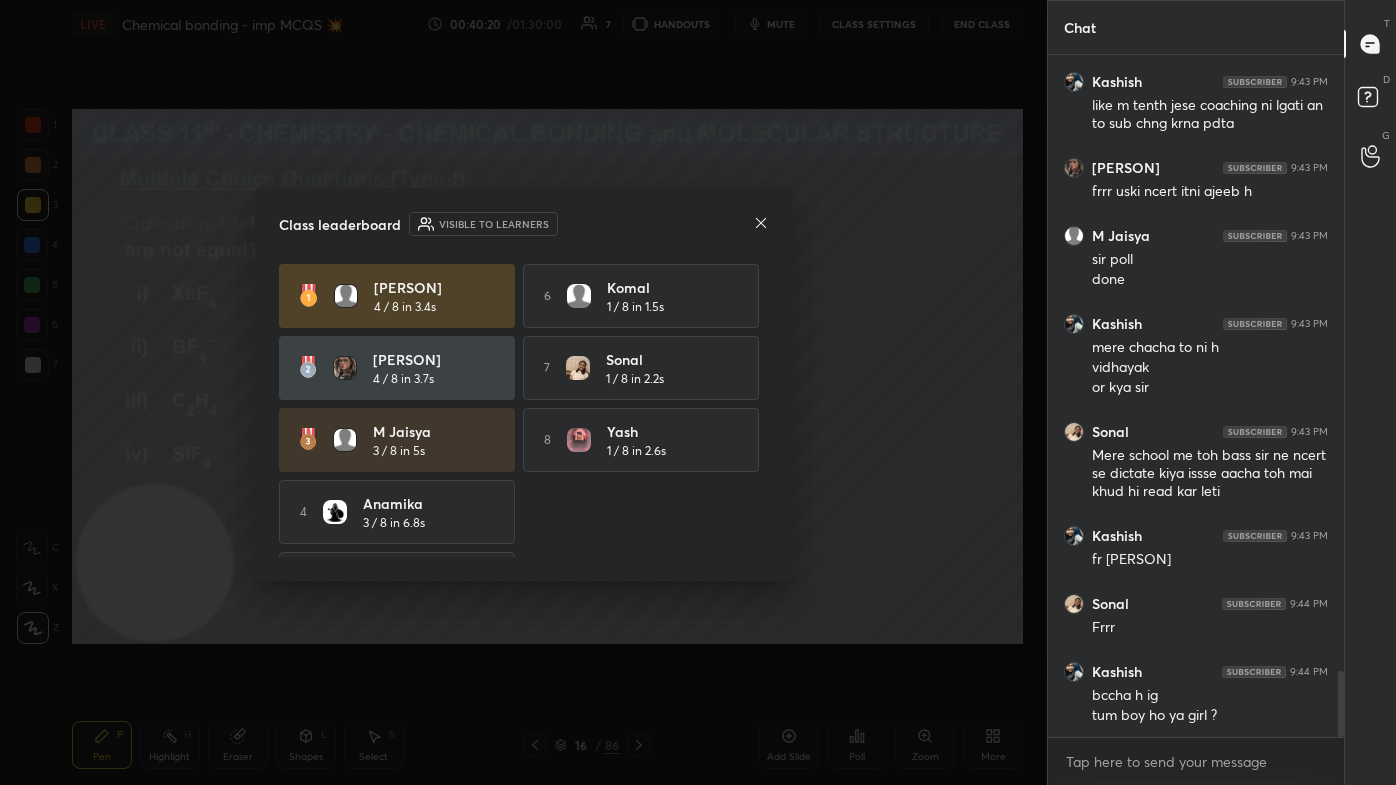 click 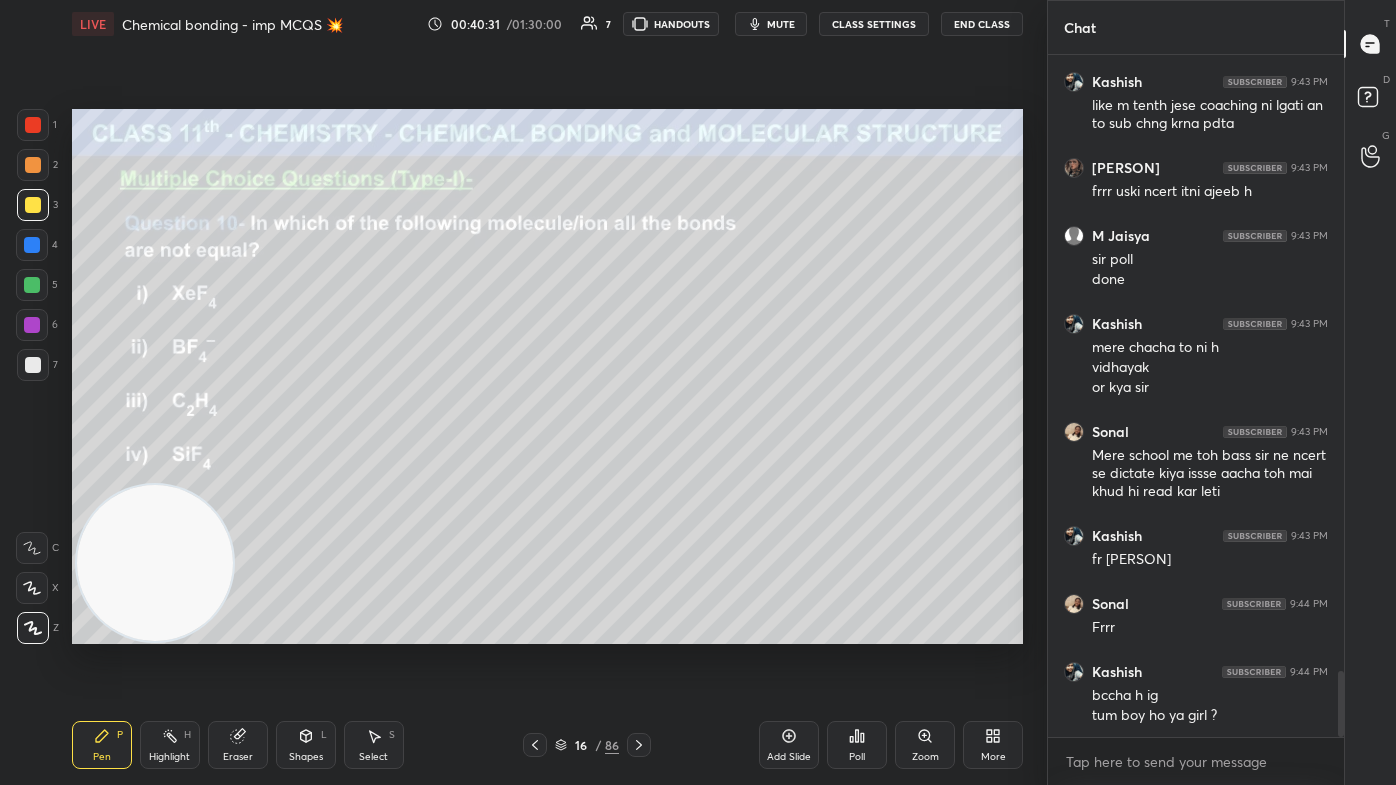 click on "X" at bounding box center [37, 588] 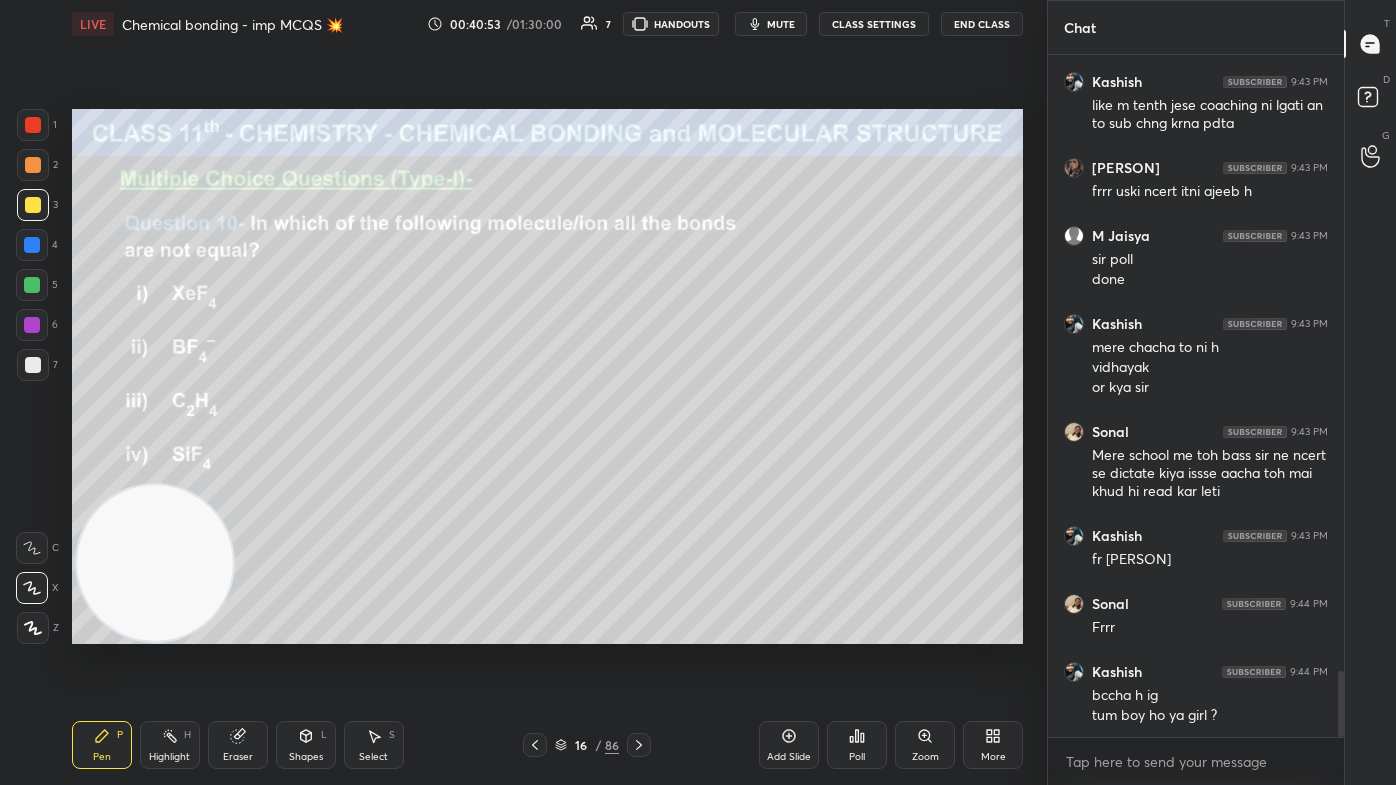click at bounding box center (33, 365) 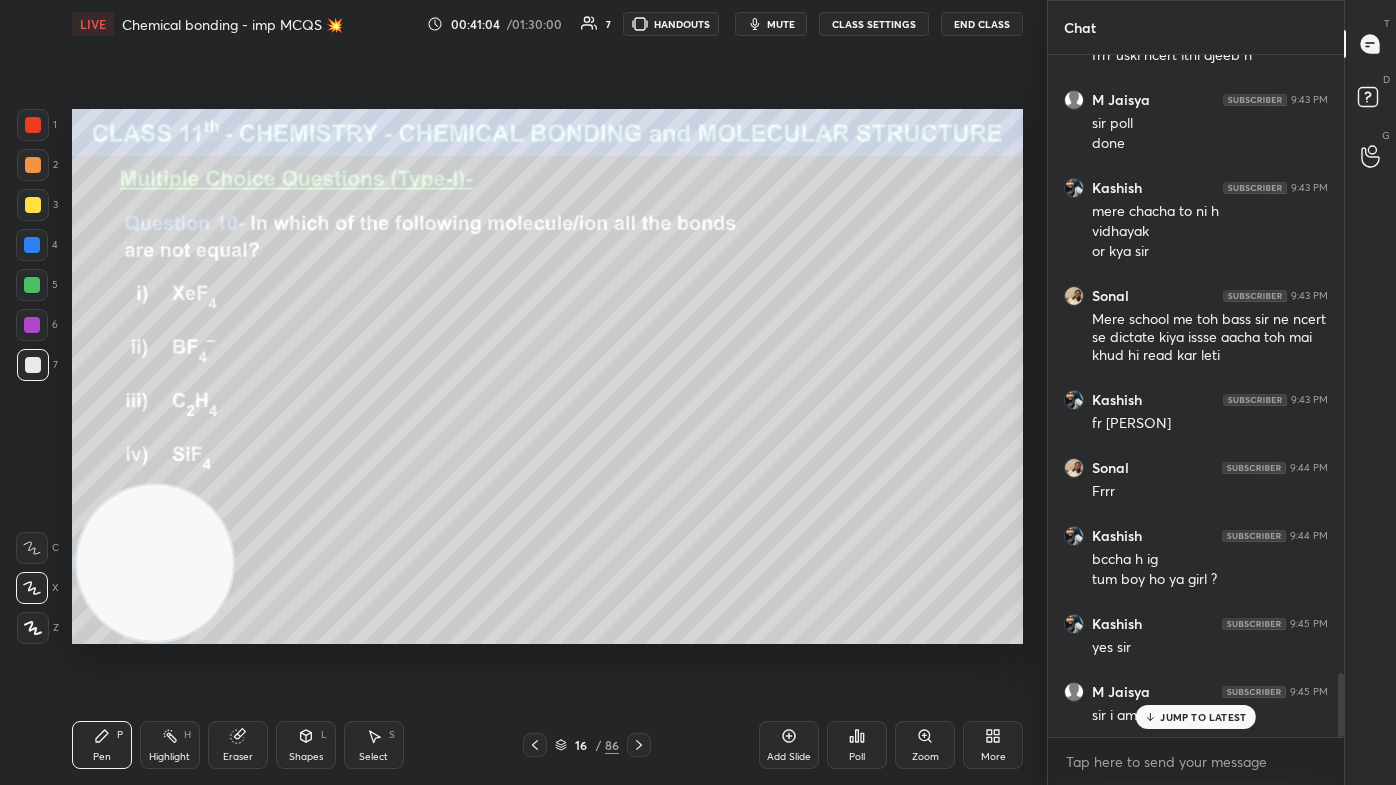 scroll, scrollTop: 6560, scrollLeft: 0, axis: vertical 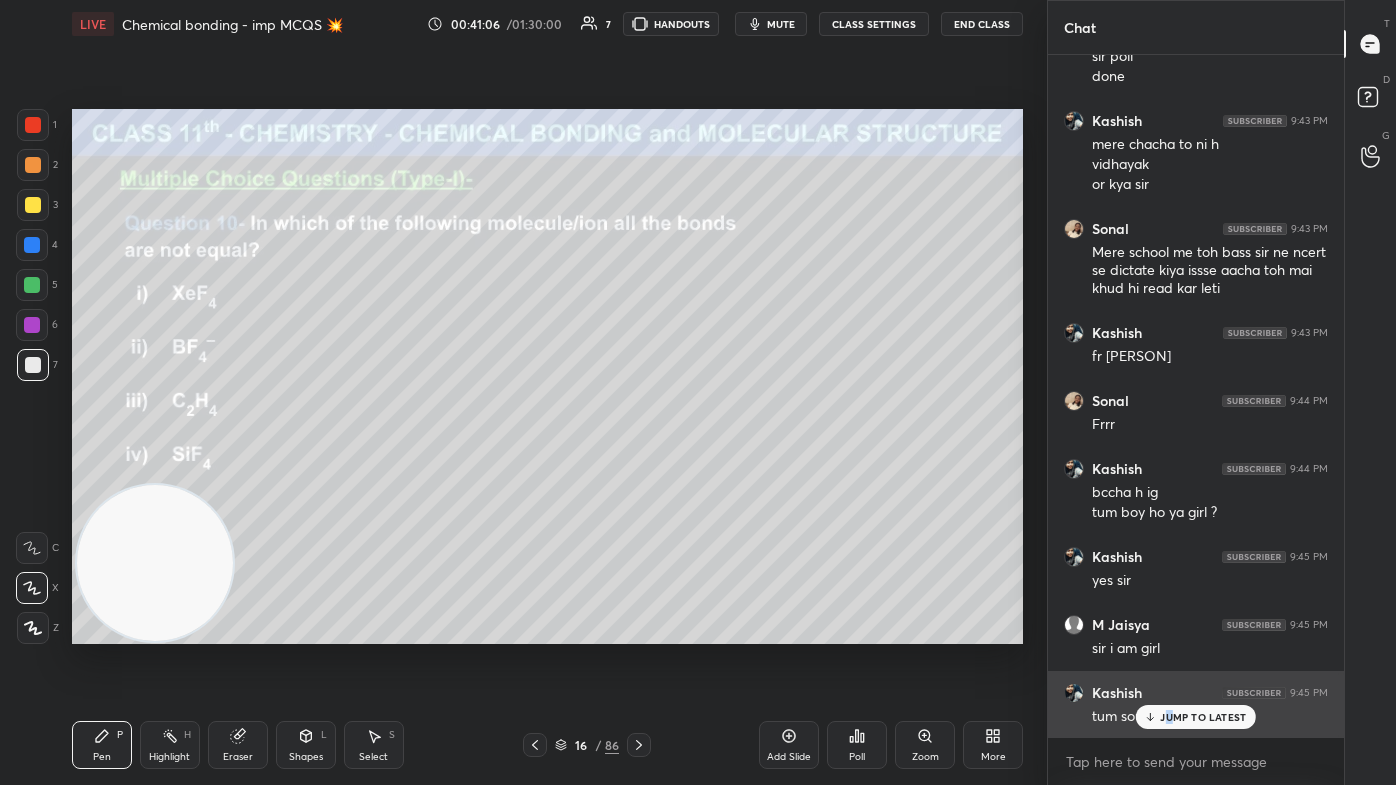 drag, startPoint x: 1170, startPoint y: 719, endPoint x: 1152, endPoint y: 728, distance: 20.12461 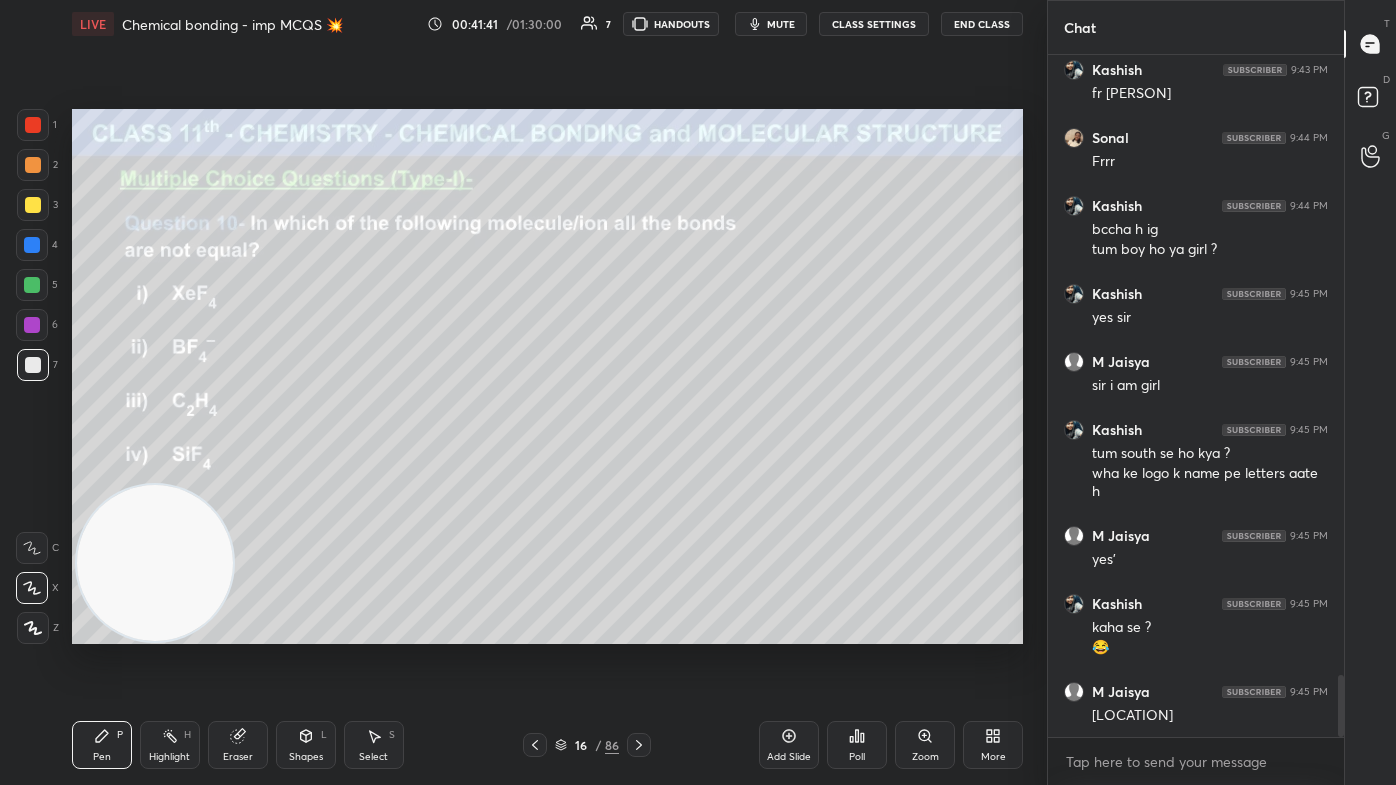 scroll, scrollTop: 6890, scrollLeft: 0, axis: vertical 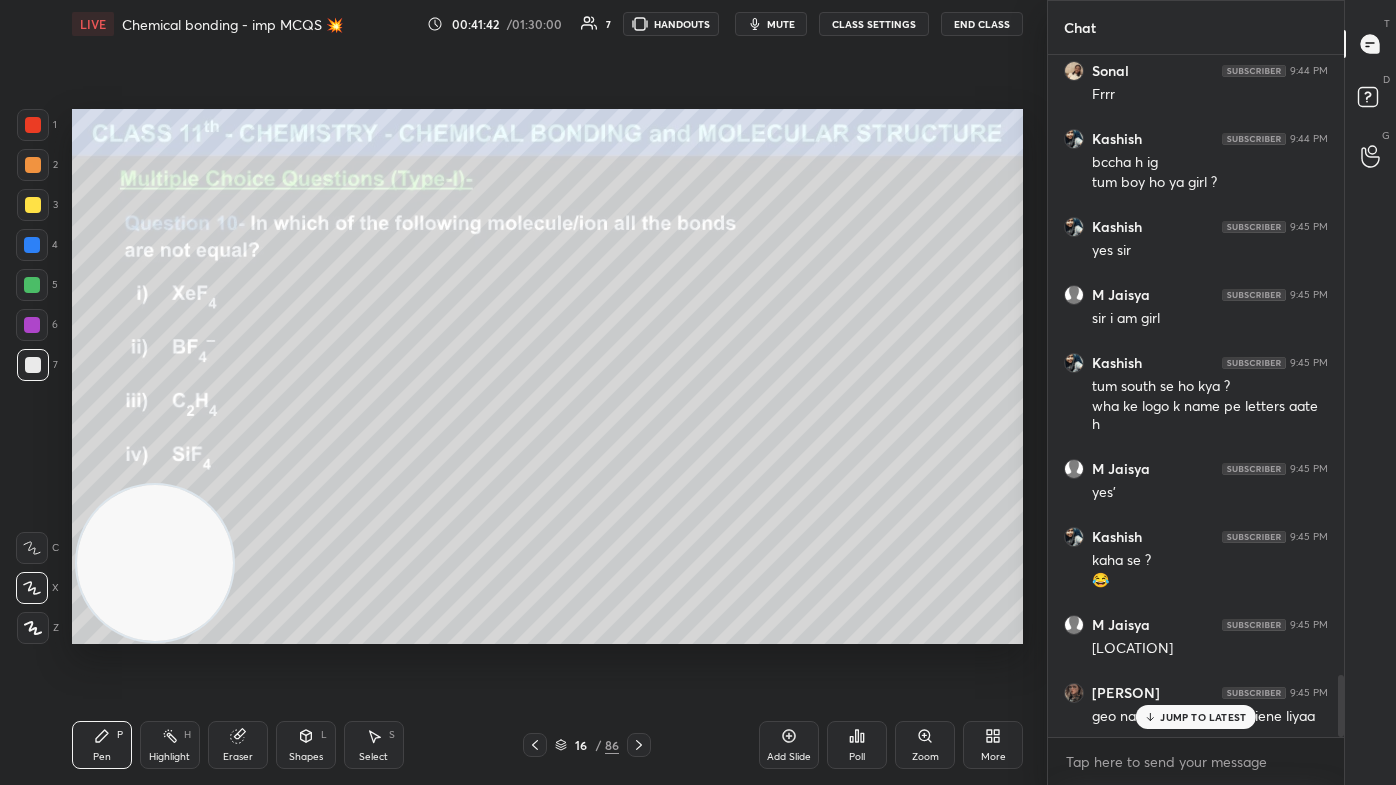 click at bounding box center [32, 285] 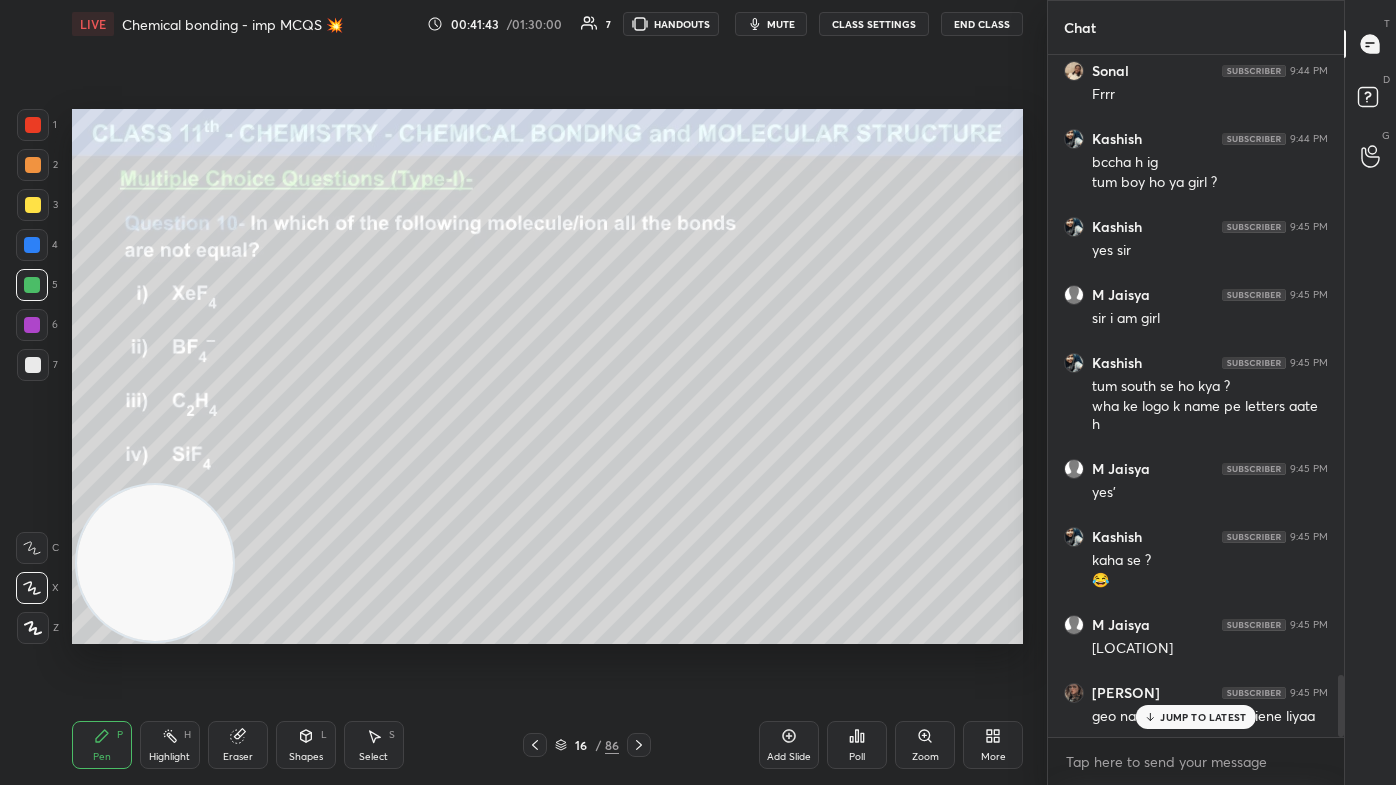 click on "1 2 3 4 5 6 7 C X Z C X Z E E Erase all   H H LIVE Chemical bonding - imp MCQS 💥 00:41:43 /  01:30:00 7 HANDOUTS mute CLASS SETTINGS End Class Setting up your live class Poll for   secs No correct answer Start poll Back Chemical bonding - imp MCQS 💥 [PERSON] Pen P Highlight H Eraser Shapes L Select S 16 / 86 Add Slide Poll Zoom More" at bounding box center [515, 392] 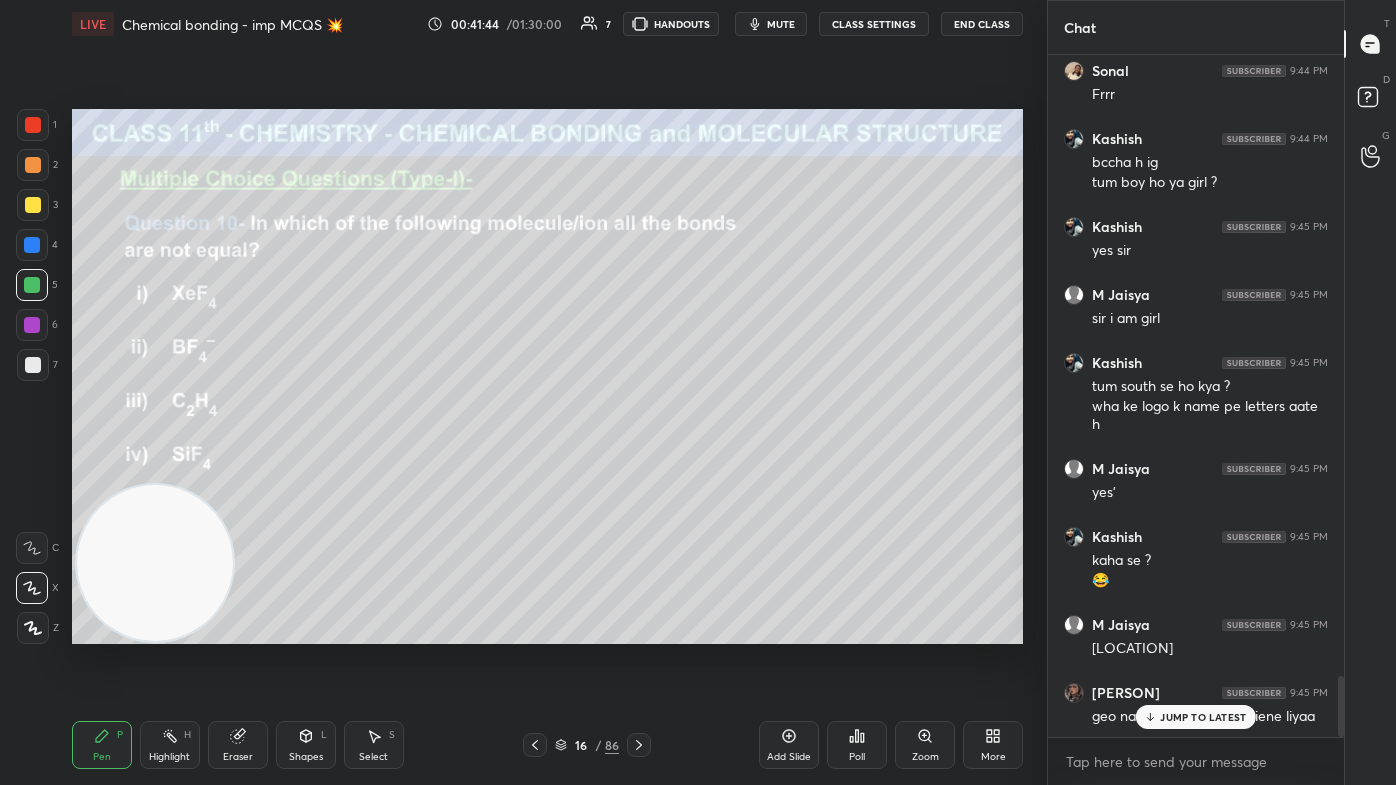 scroll, scrollTop: 6976, scrollLeft: 0, axis: vertical 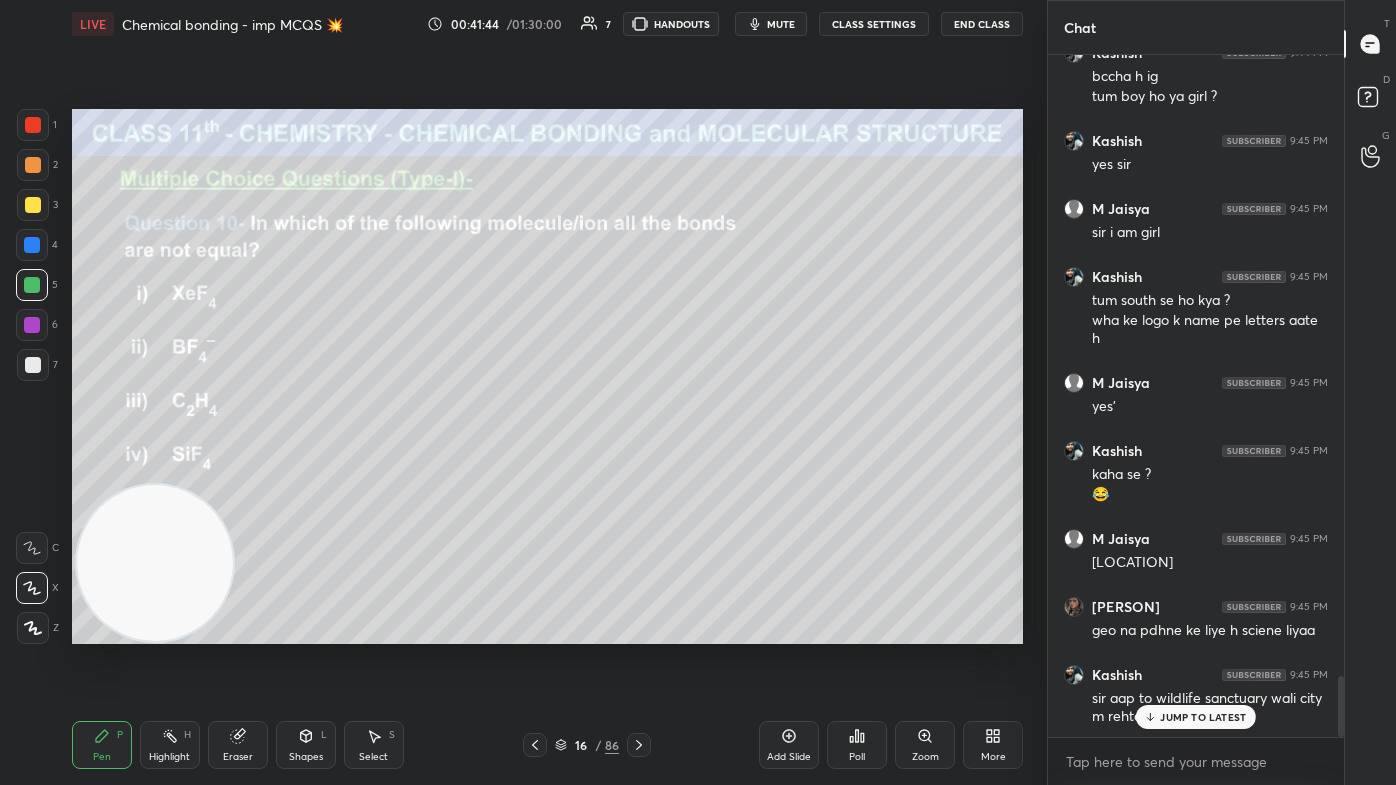 click 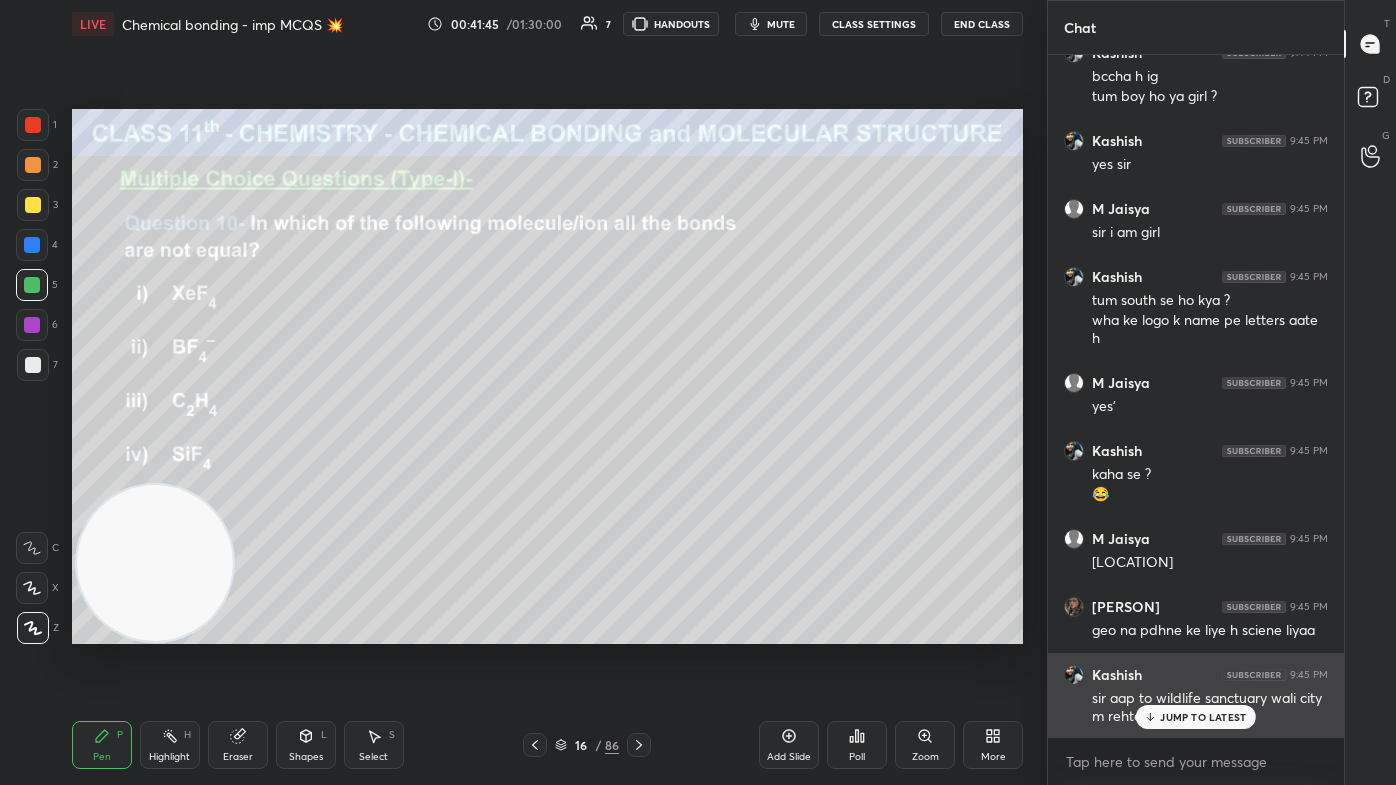 click on "JUMP TO LATEST" at bounding box center [1203, 717] 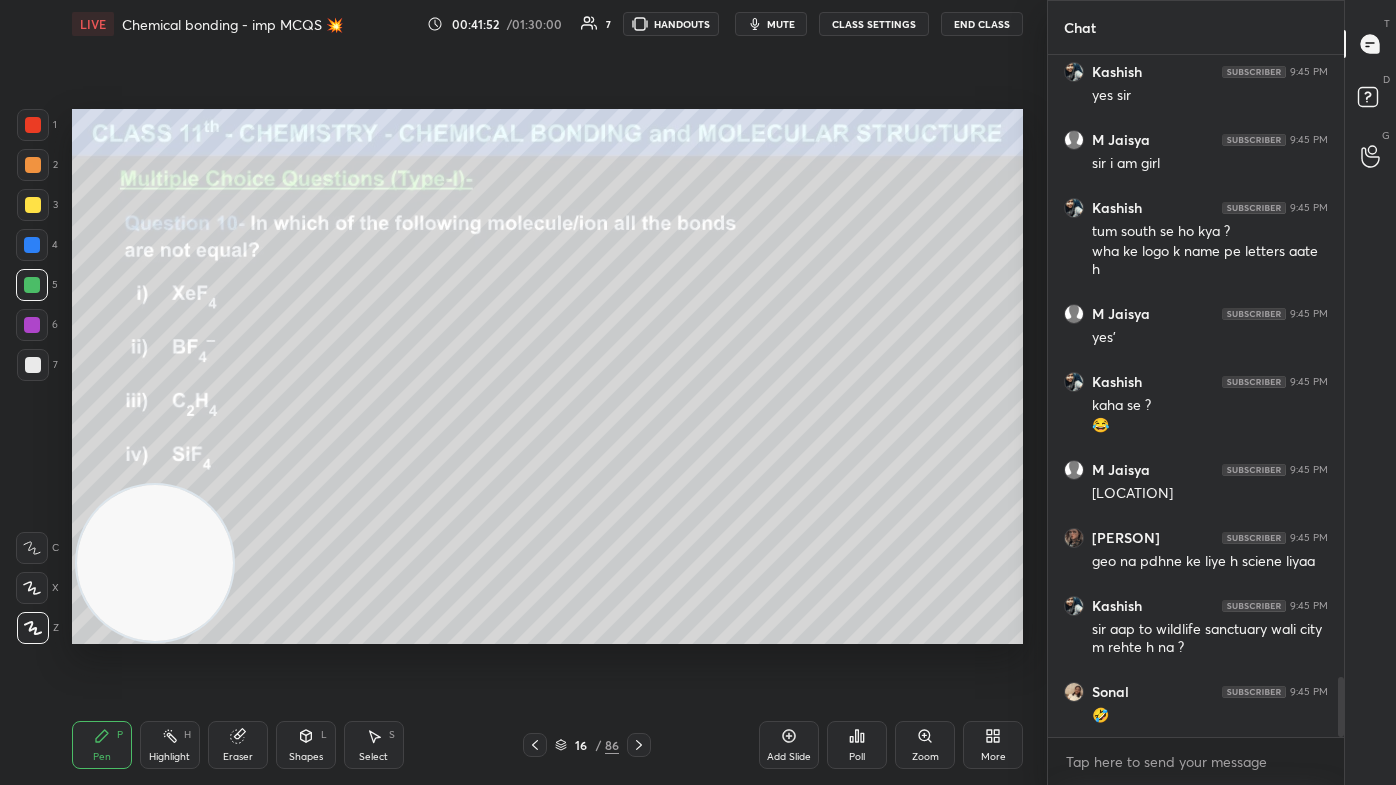 scroll, scrollTop: 7112, scrollLeft: 0, axis: vertical 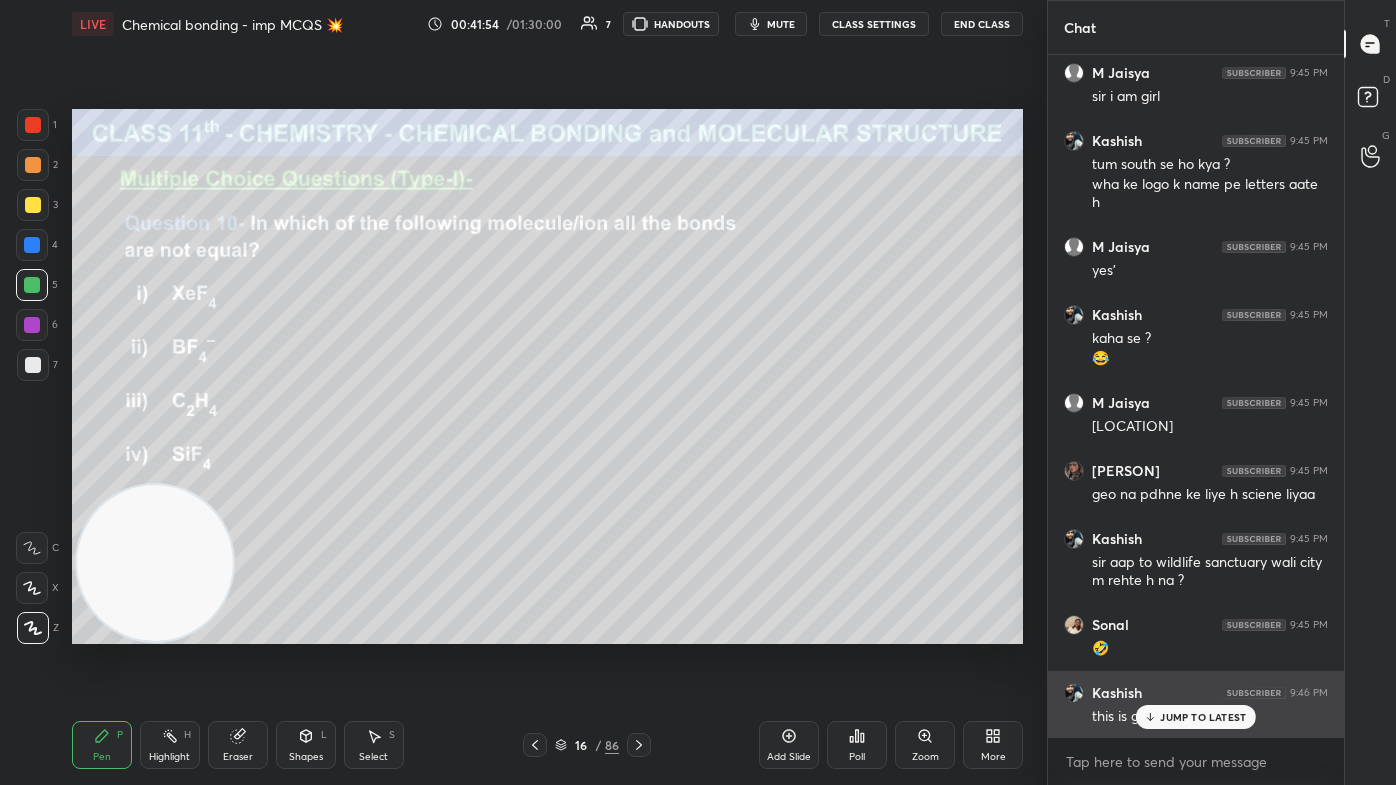 click on "JUMP TO LATEST" at bounding box center [1203, 717] 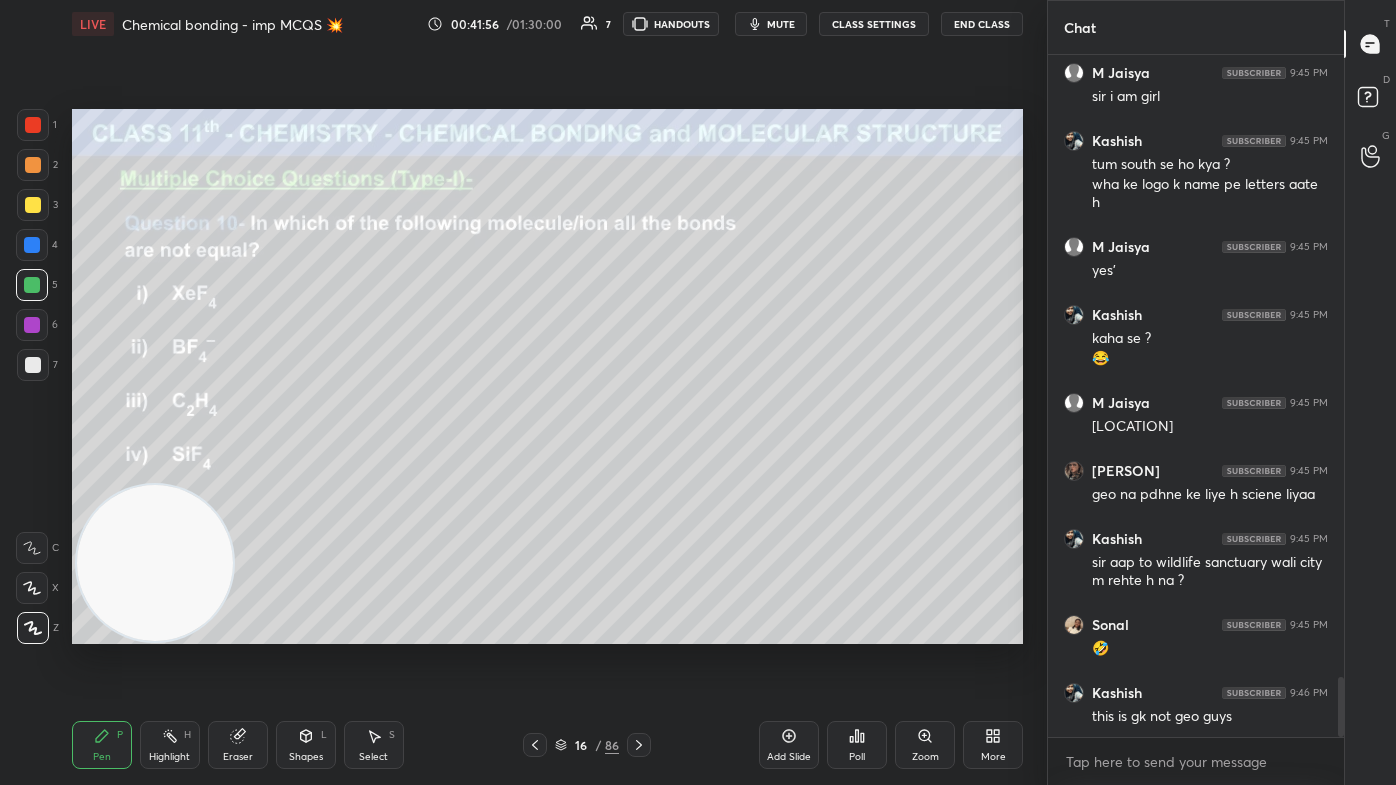 click on "CLASS SETTINGS" at bounding box center [874, 24] 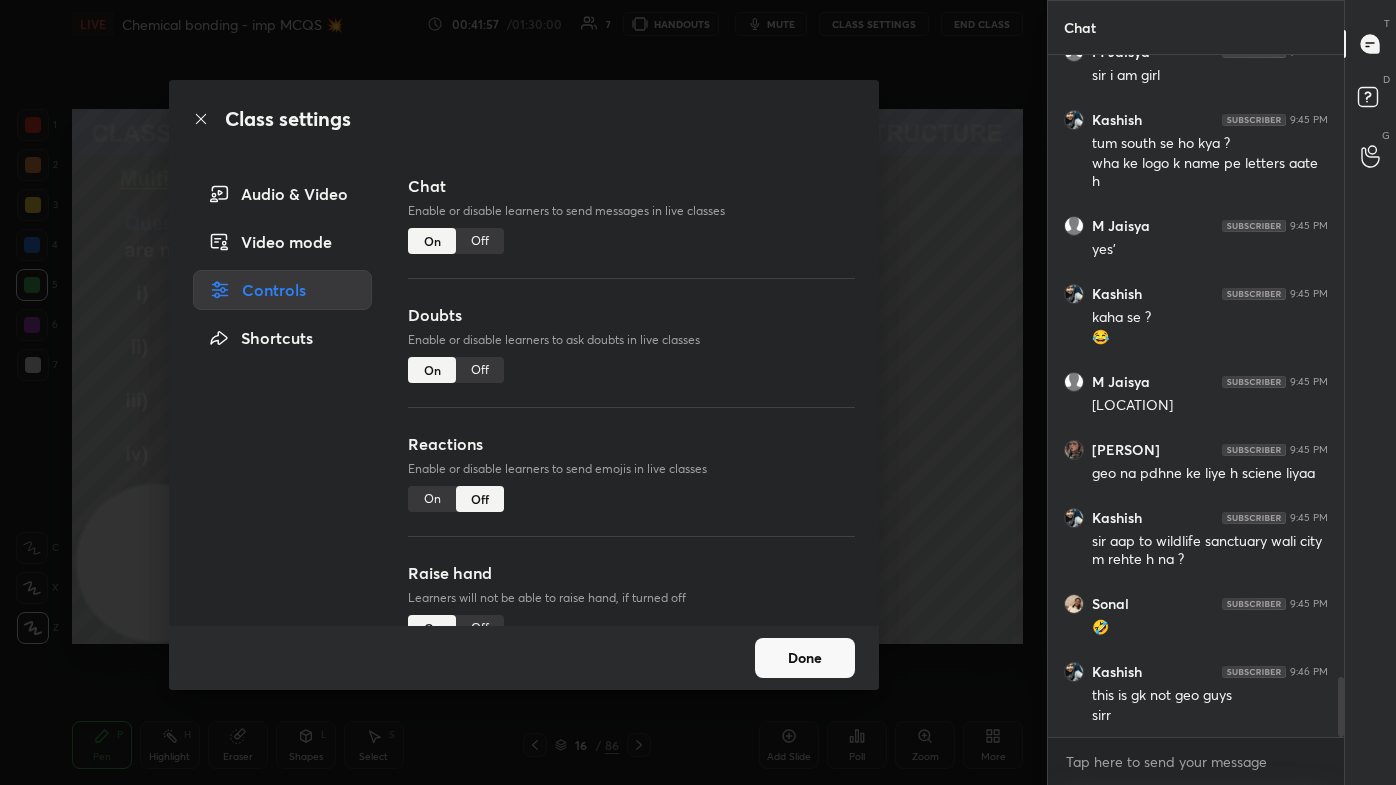 click on "Off" at bounding box center (480, 241) 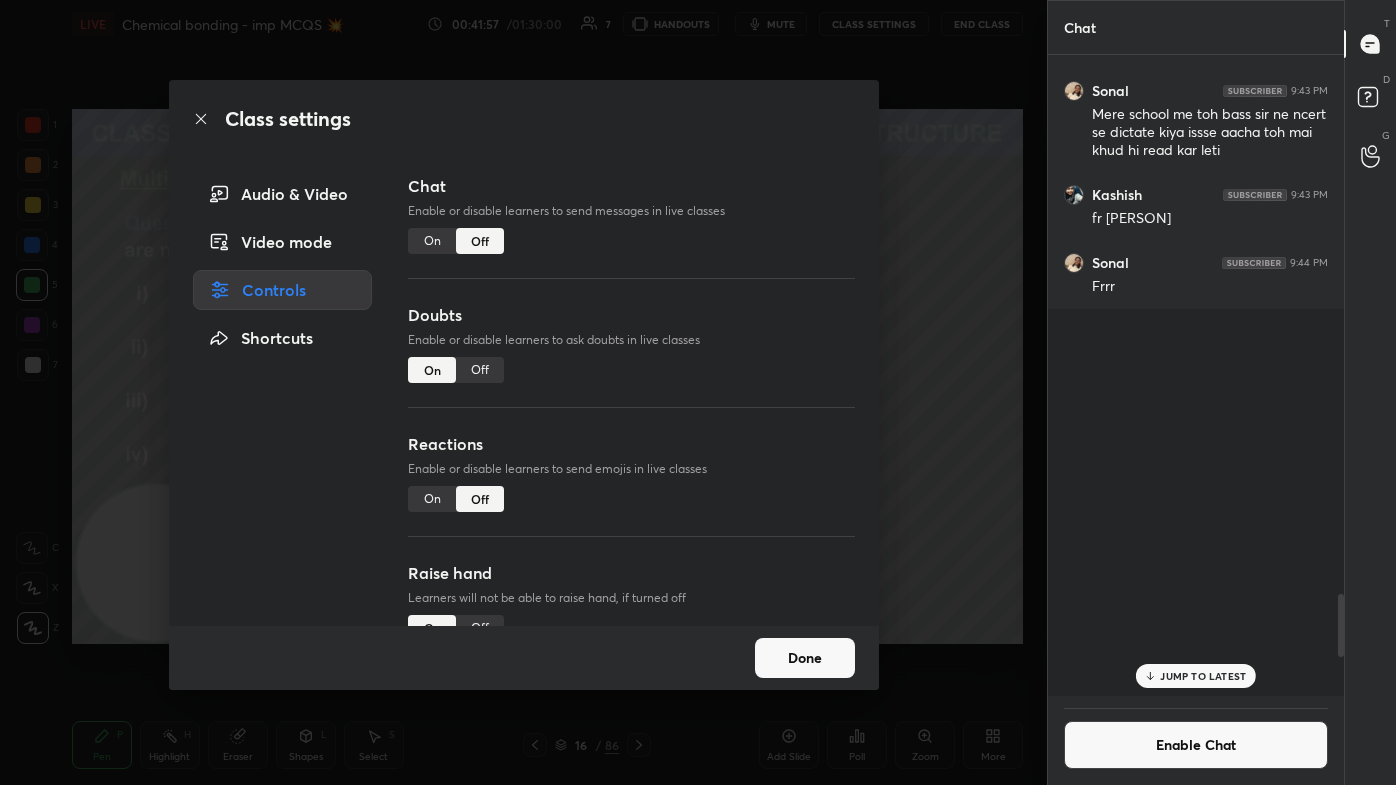 scroll, scrollTop: 5866, scrollLeft: 0, axis: vertical 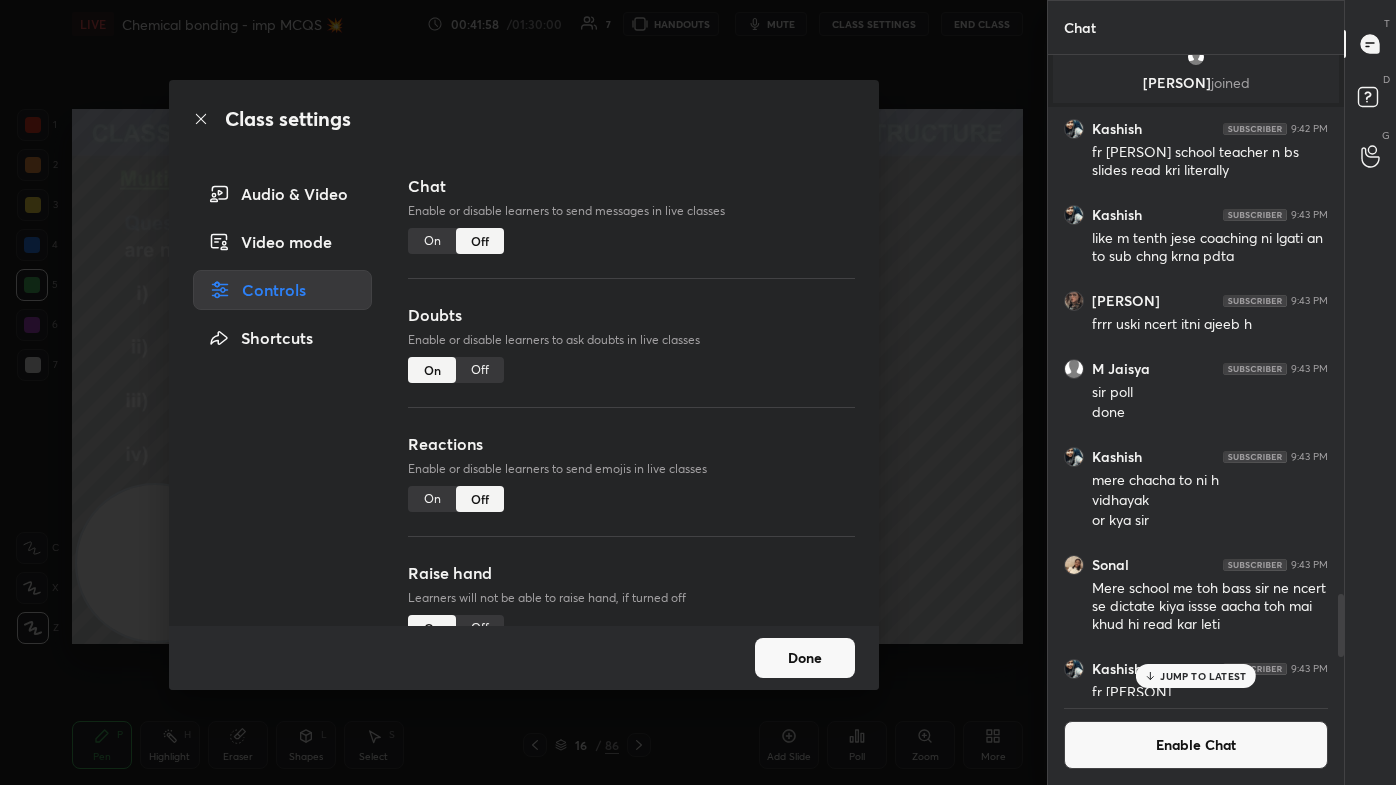 click on "Class settings Audio & Video Video mode Controls Shortcuts Chat Enable or disable learners to send messages in live classes On Off Doubts Enable or disable learners to ask doubts in live classes On Off Reactions Enable or disable learners to send emojis in live classes On Off Raise hand Learners will not be able to raise hand, if turned off On Off Poll Prediction Enable or disable poll prediction in case of a question on the slide On Off Done" at bounding box center (523, 392) 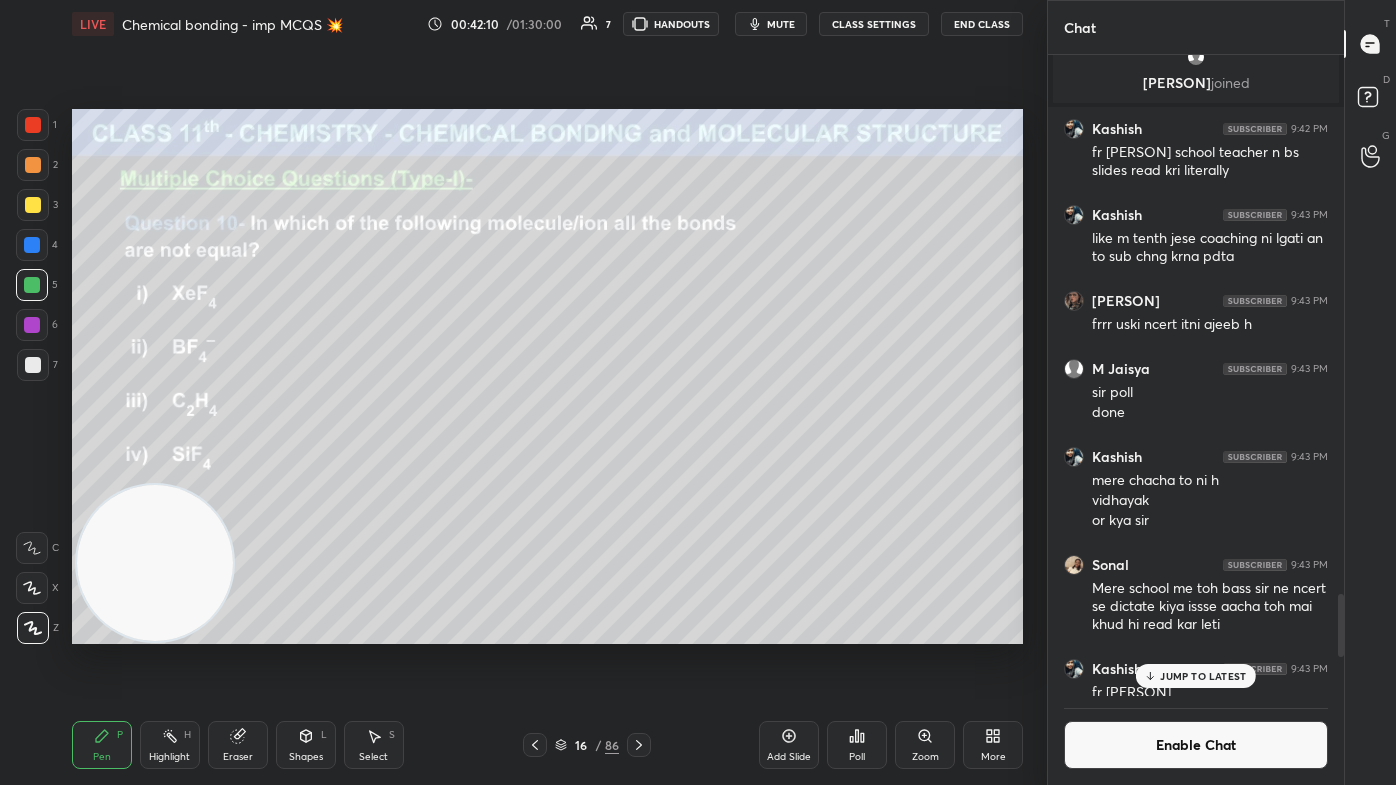 click at bounding box center [33, 205] 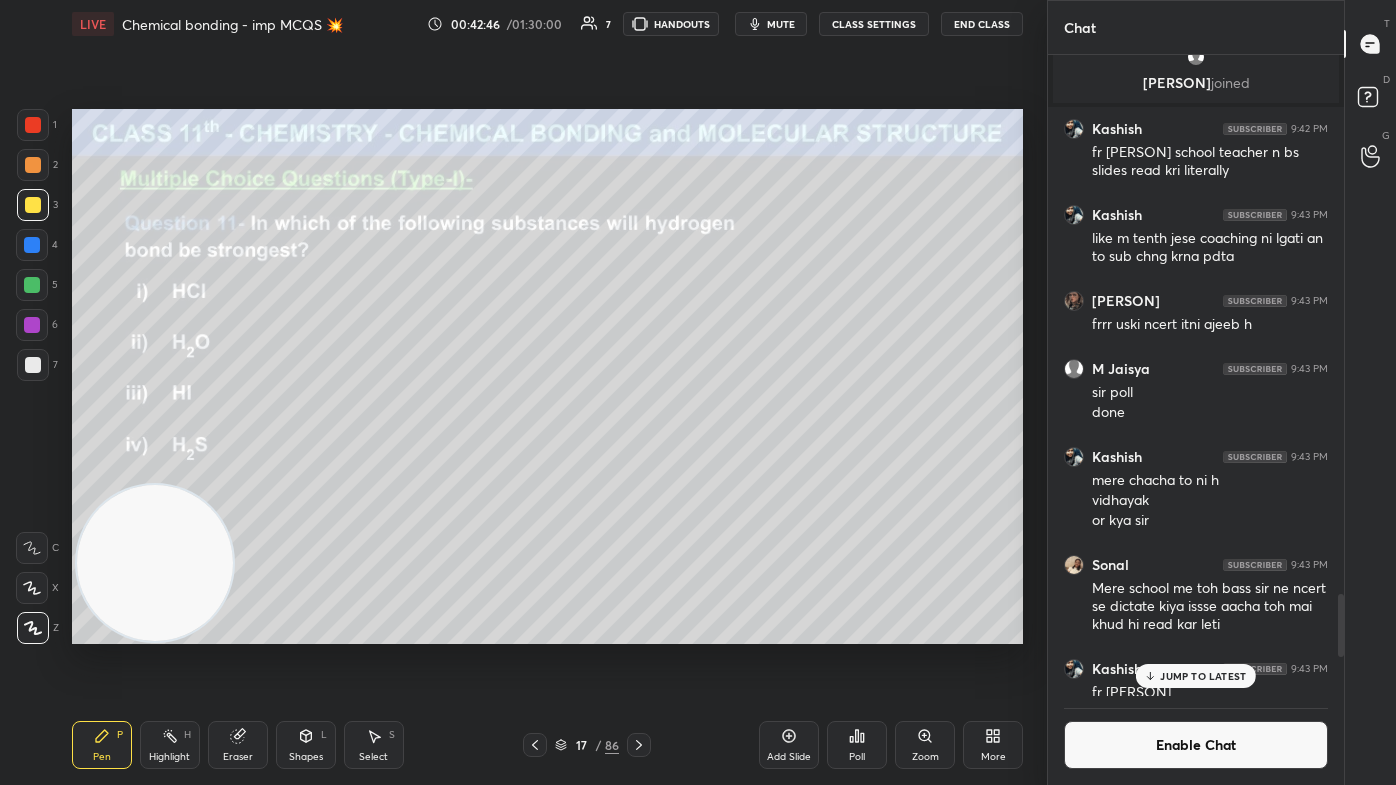 click at bounding box center (32, 285) 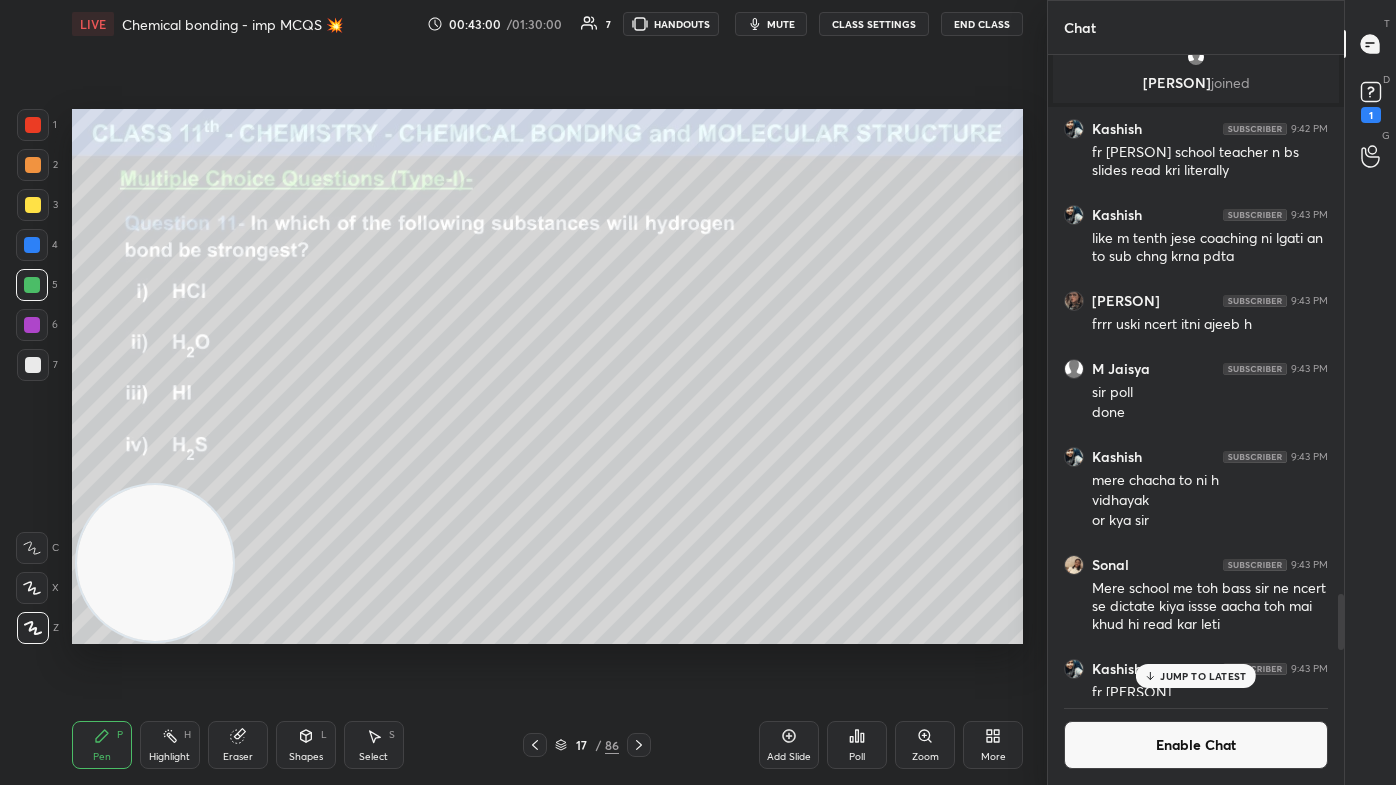 click on "Poll" at bounding box center [857, 745] 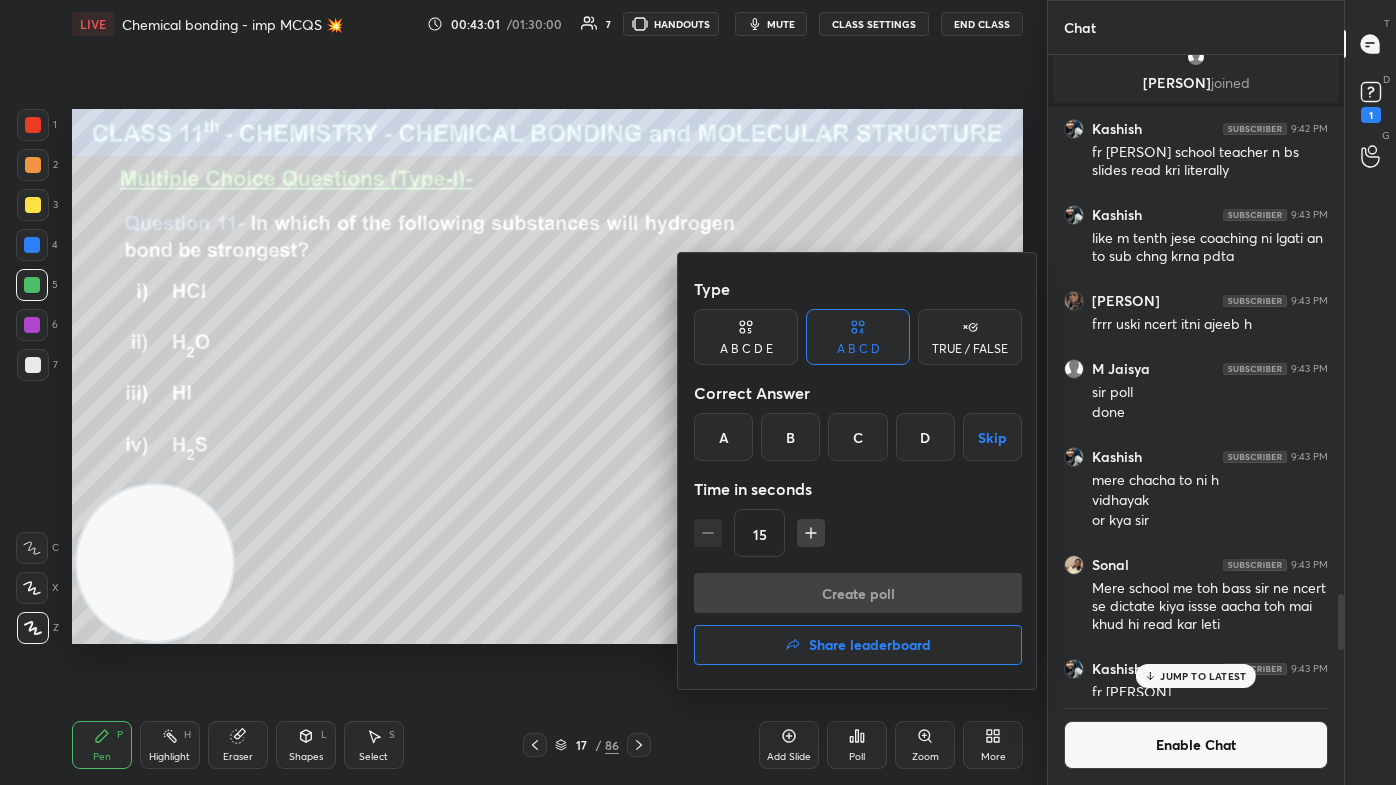 click on "B" at bounding box center (790, 437) 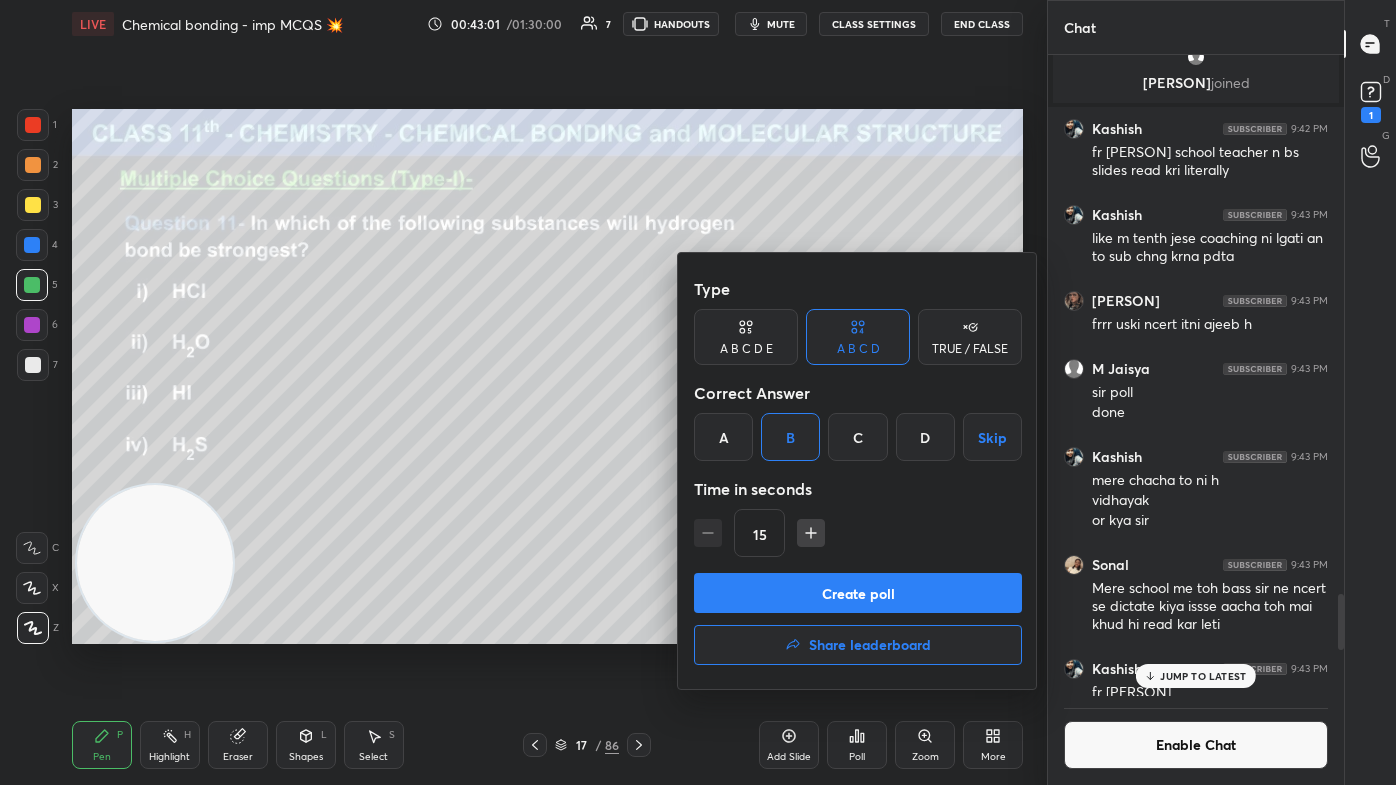 click on "Create poll" at bounding box center (858, 593) 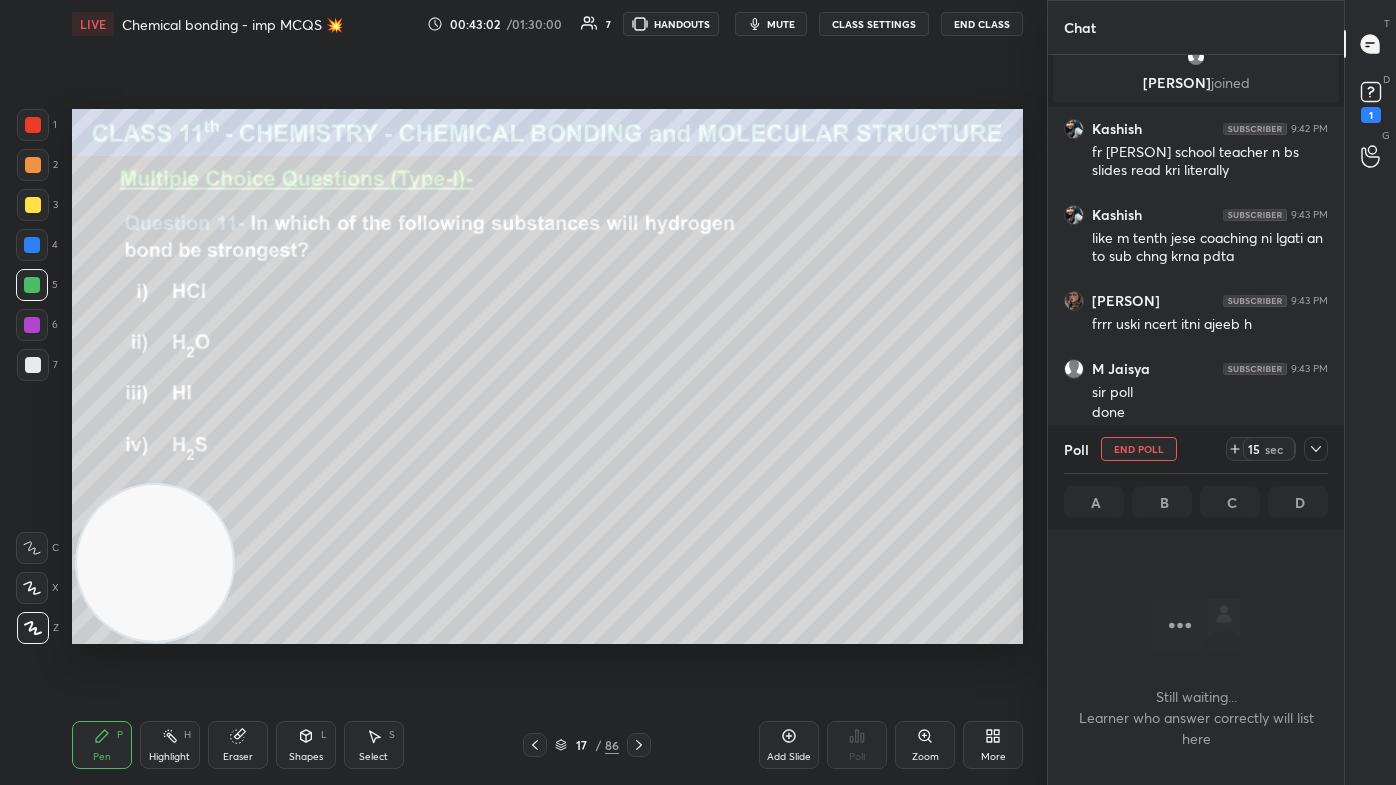 scroll, scrollTop: 532, scrollLeft: 290, axis: both 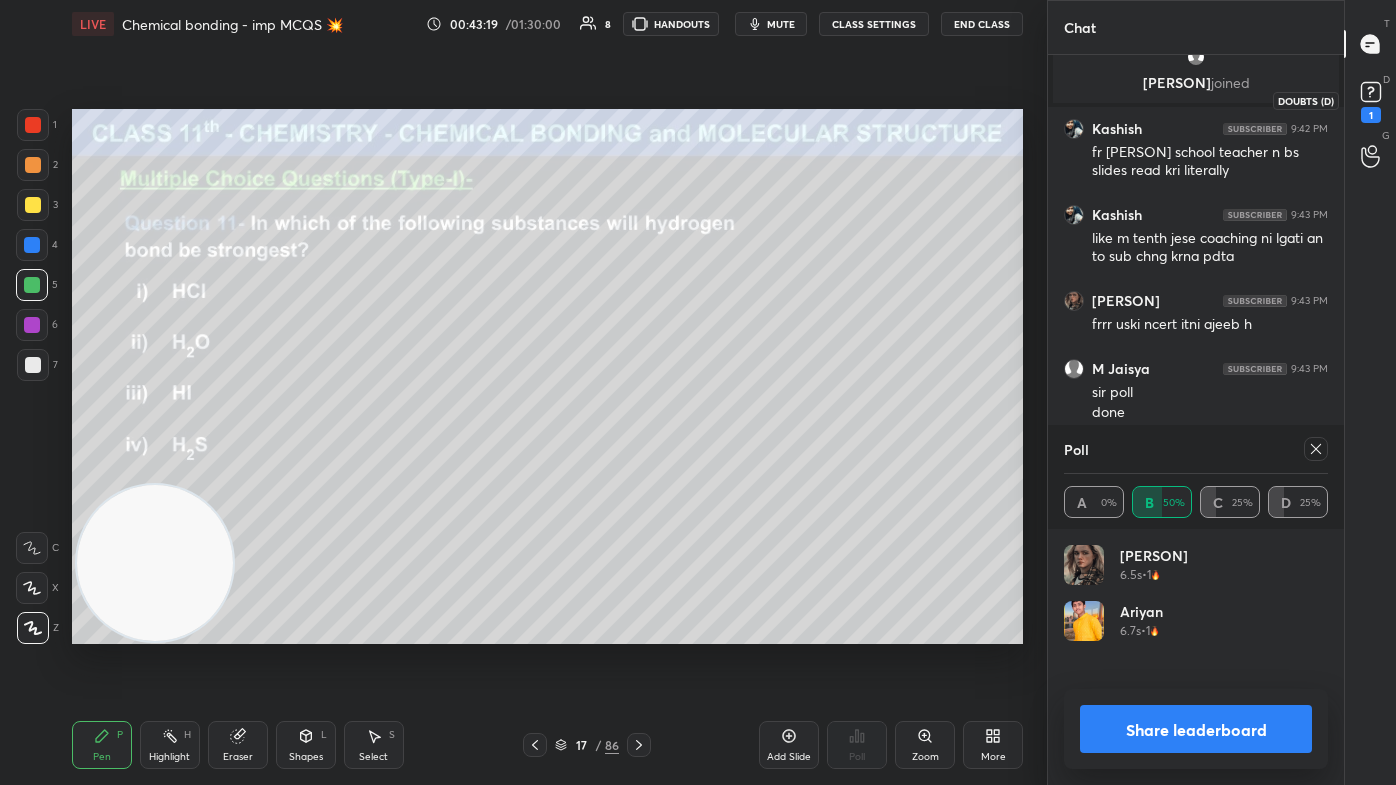click 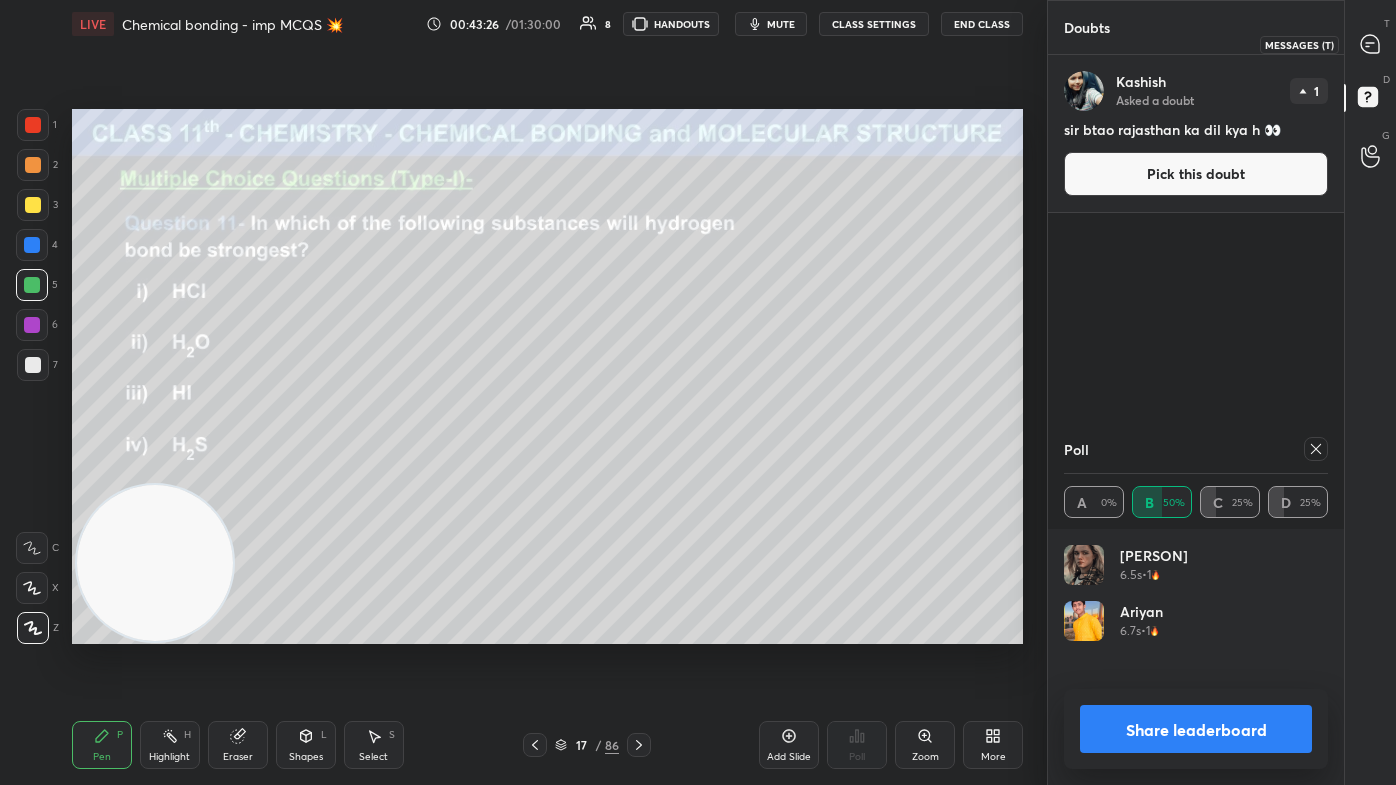 click 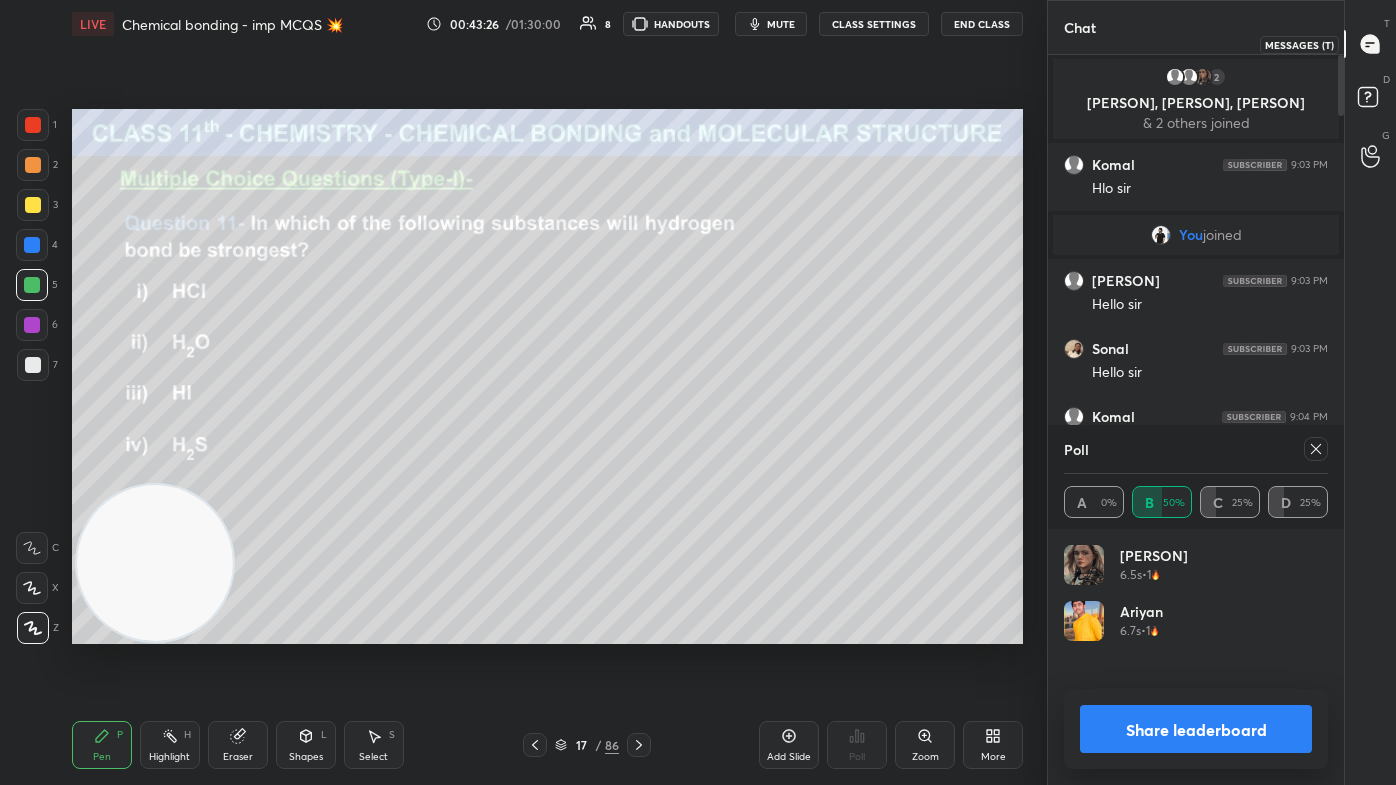 scroll, scrollTop: 7434, scrollLeft: 0, axis: vertical 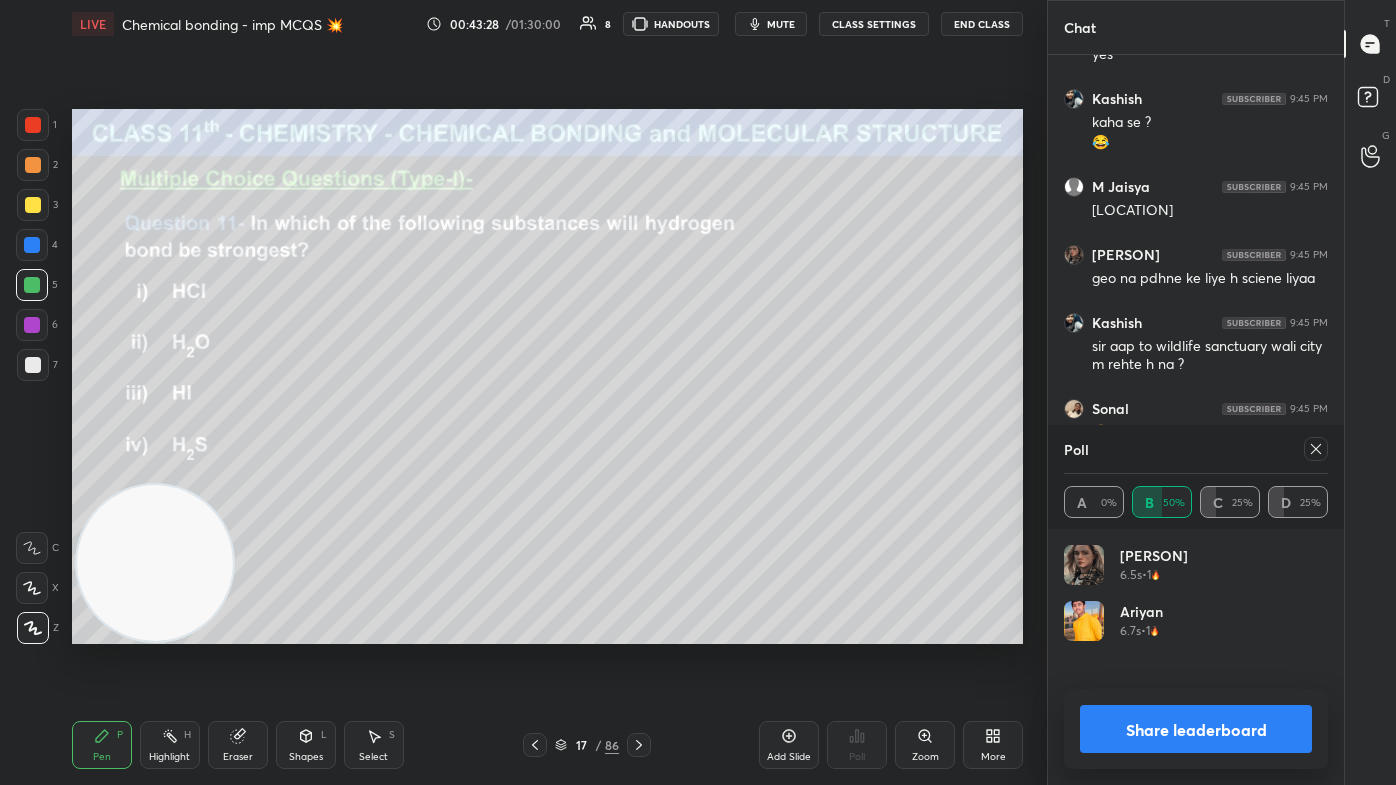 click at bounding box center [1316, 449] 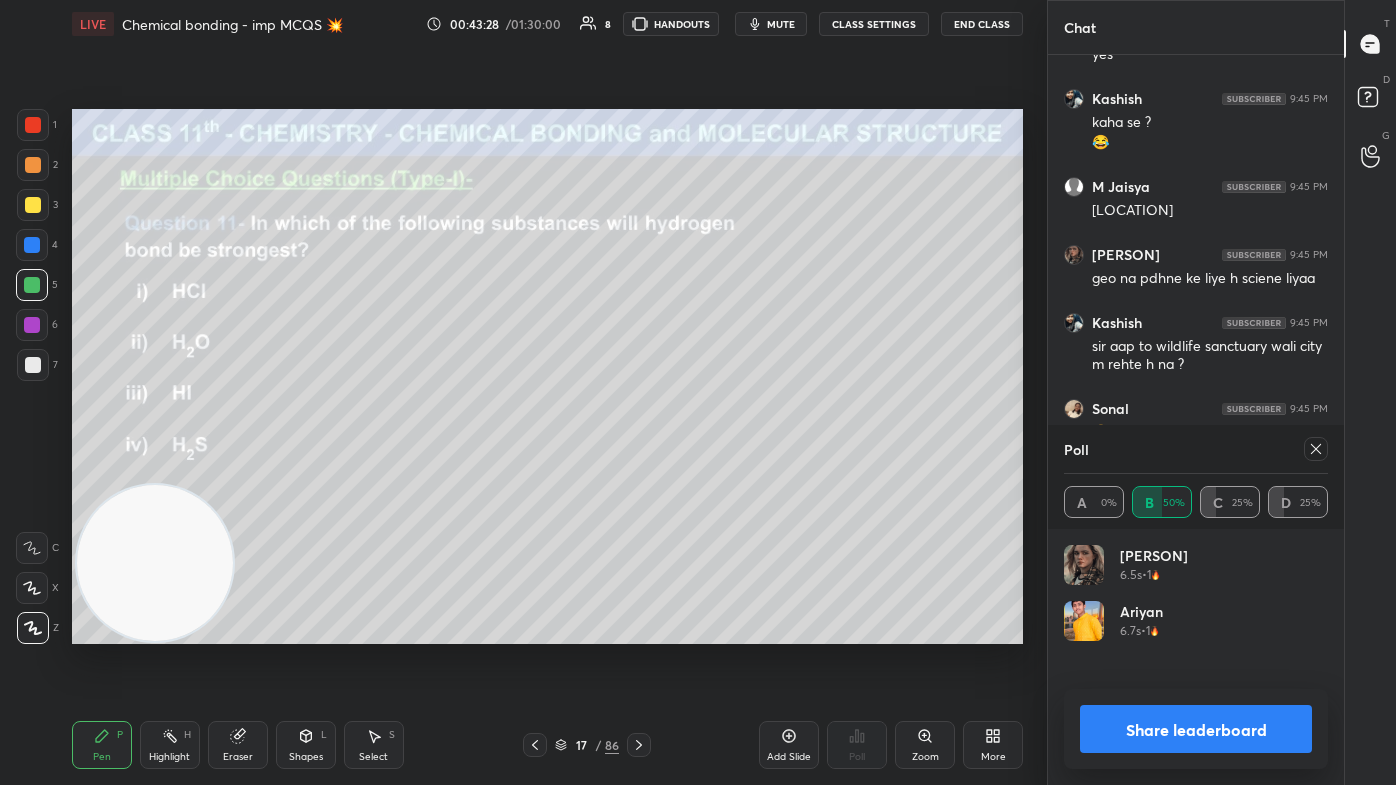 scroll, scrollTop: 150, scrollLeft: 258, axis: both 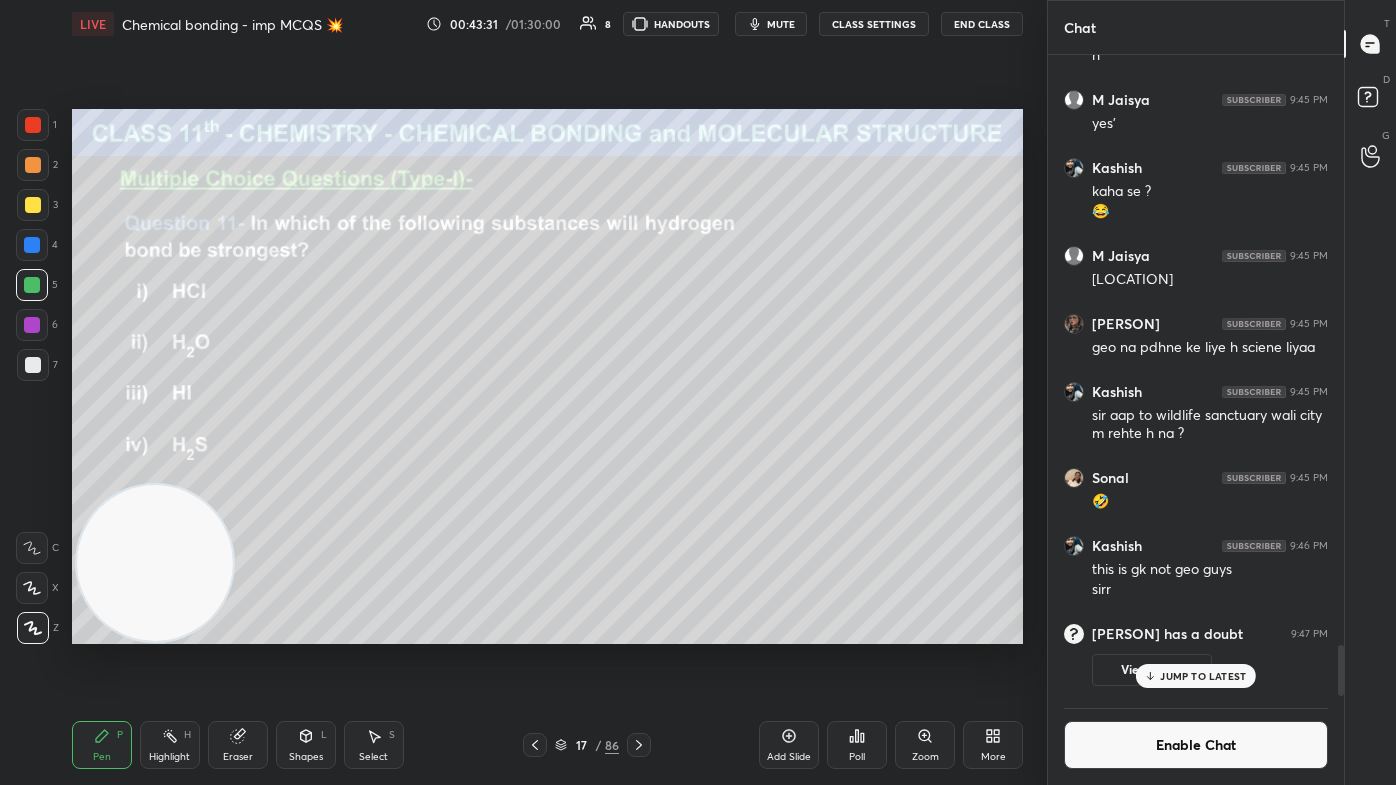 click on "Enable Chat" at bounding box center (1196, 745) 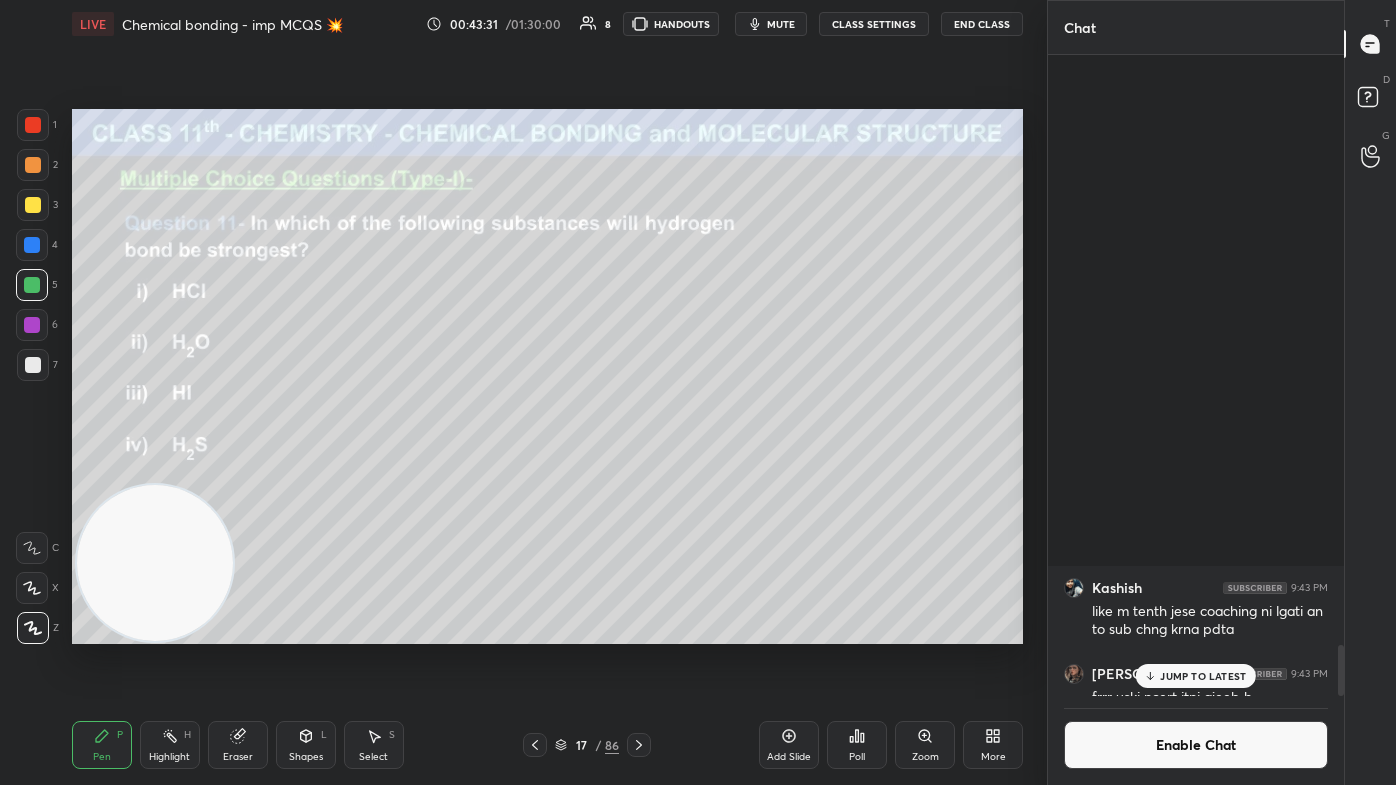 scroll, scrollTop: 677, scrollLeft: 290, axis: both 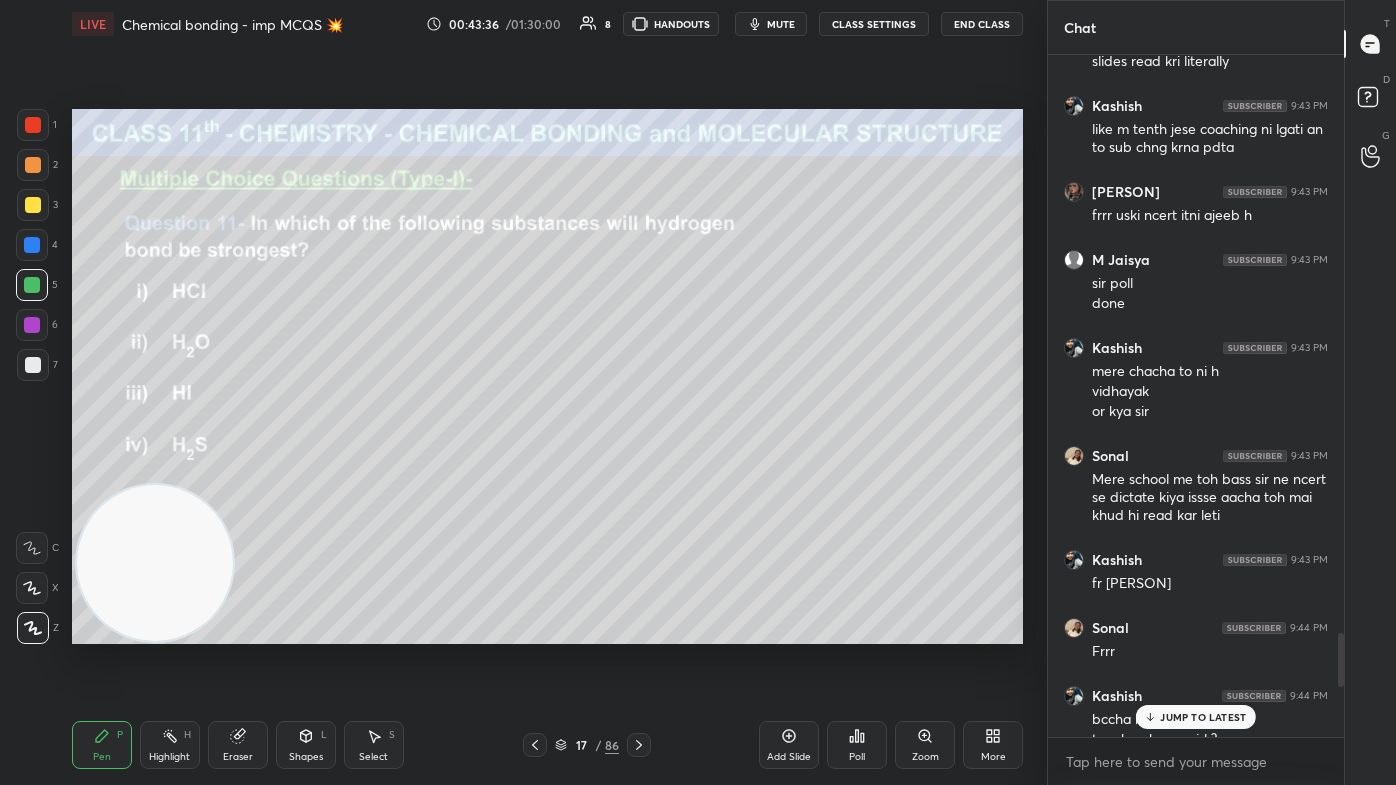 click at bounding box center (33, 125) 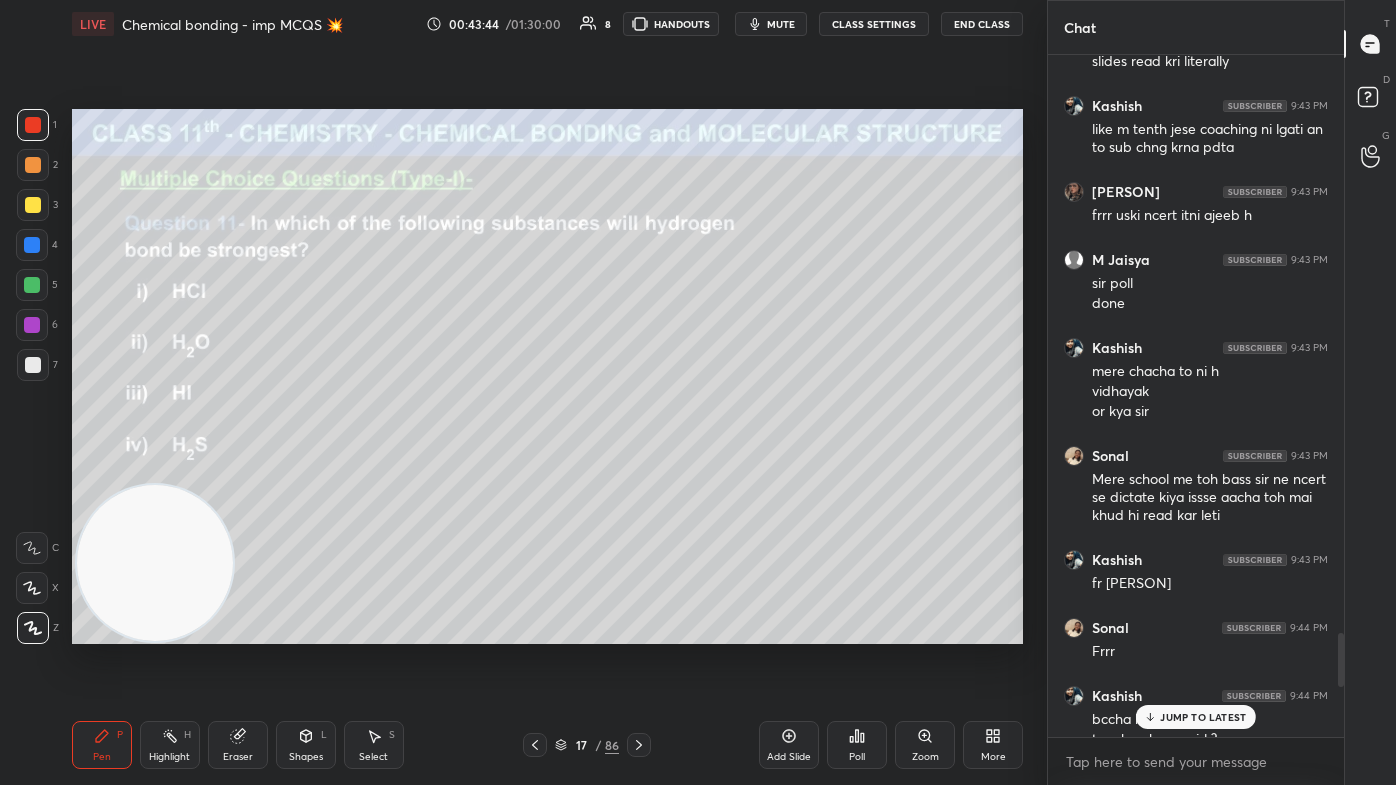 click on "JUMP TO LATEST" at bounding box center (1203, 717) 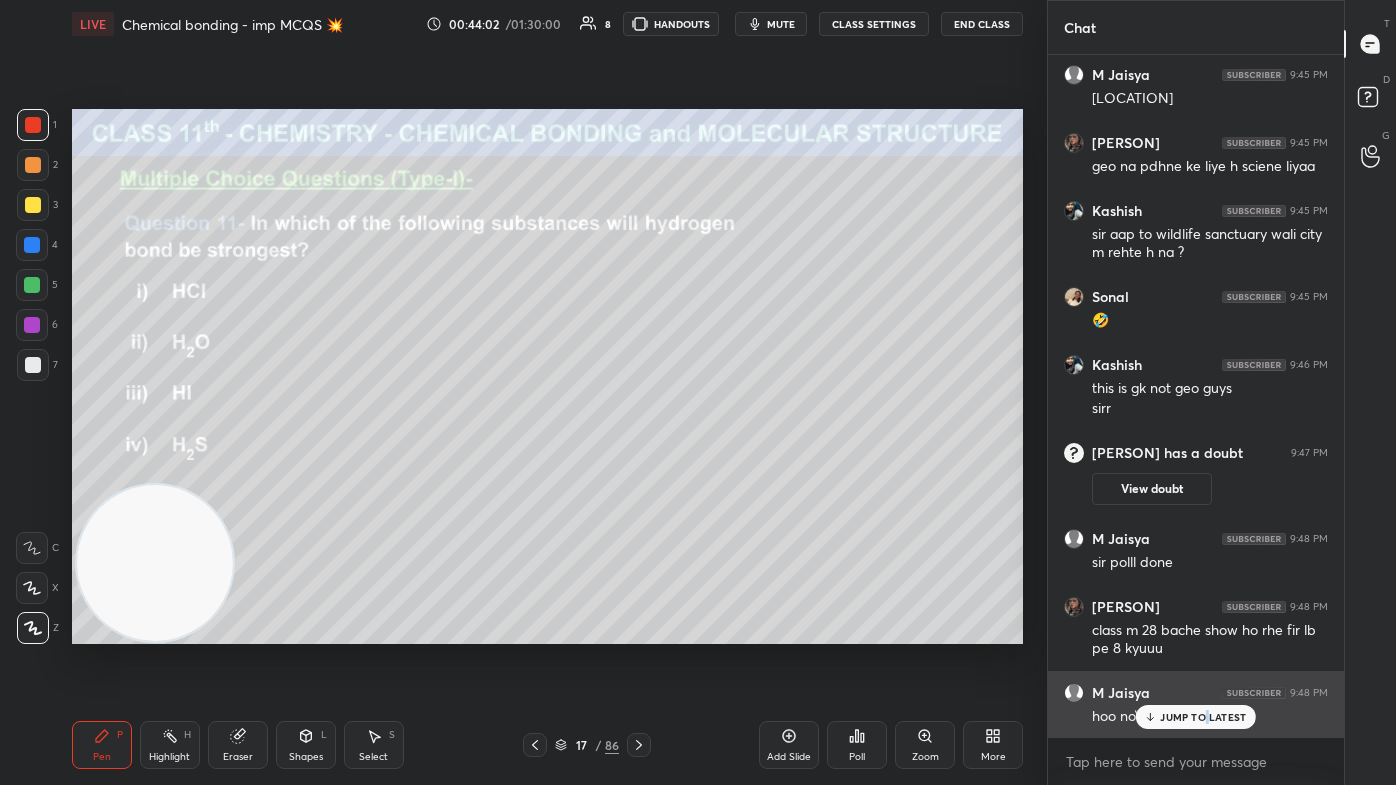 click on "JUMP TO LATEST" at bounding box center [1203, 717] 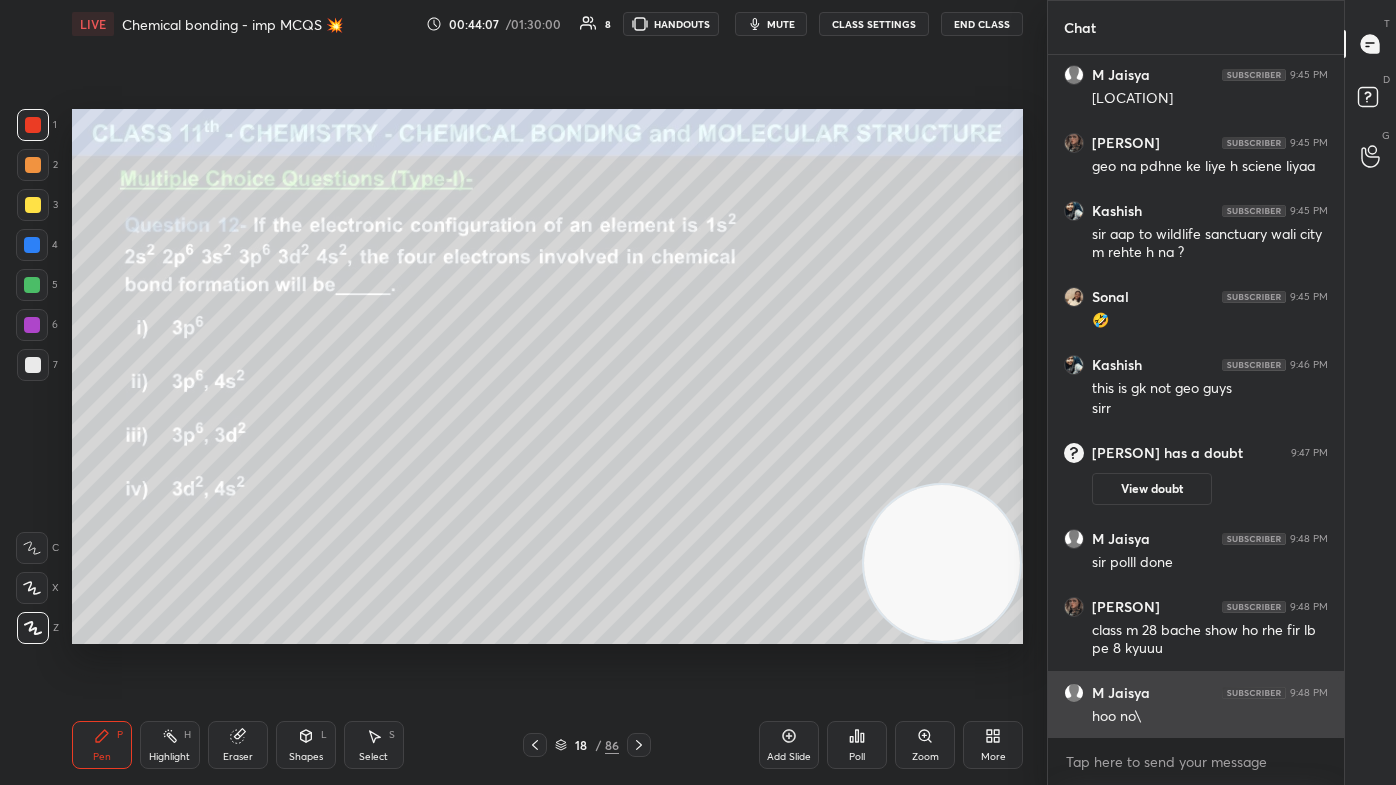 drag, startPoint x: 202, startPoint y: 627, endPoint x: 1124, endPoint y: 691, distance: 924.21857 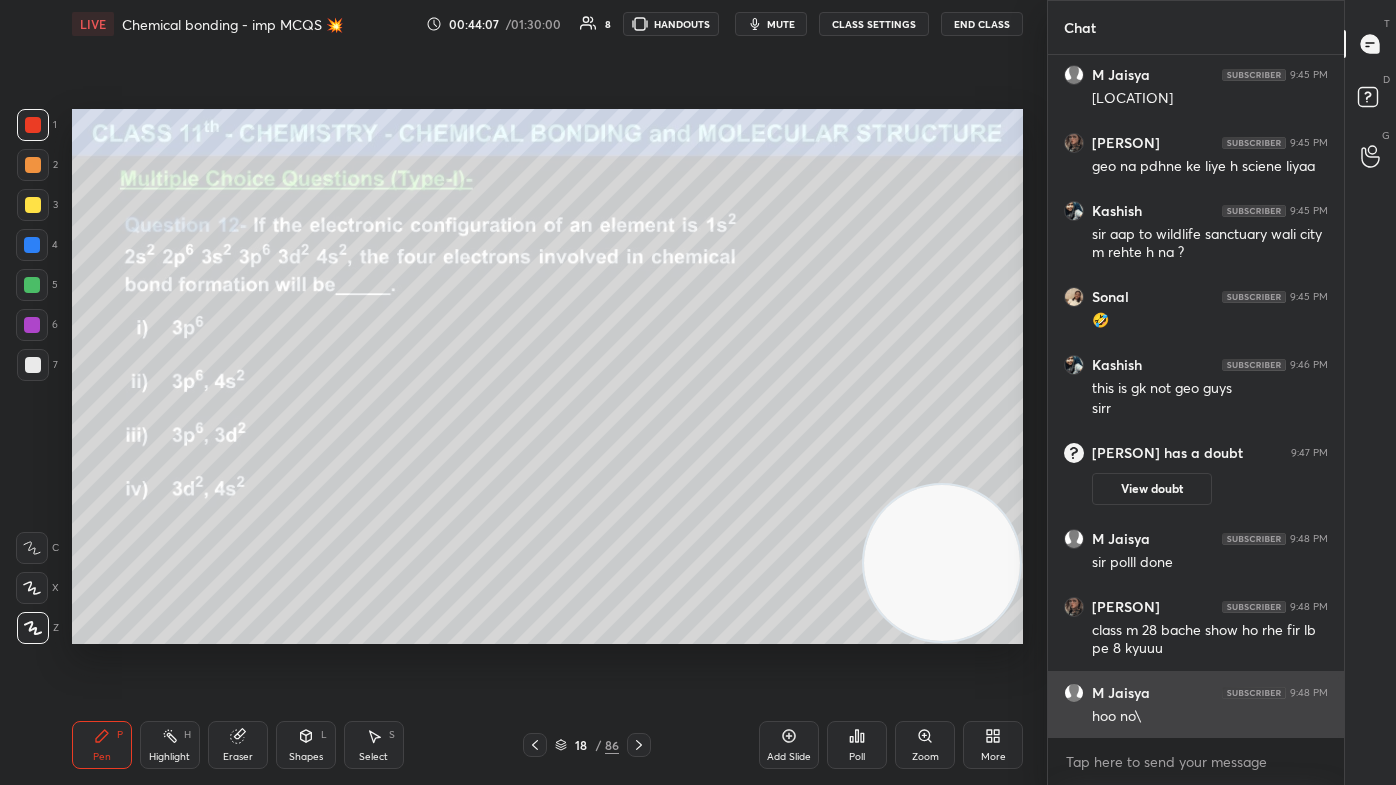 click on "1 2 3 4 5 6 7 C X Z C X Z E E Erase all   H H LIVE Chemical bonding - imp MCQS 💥 00:44:07 /  01:30:00 8 HANDOUTS mute CLASS SETTINGS End Class Setting up your live class Poll for   secs No correct answer Start poll Back Chemical bonding - imp MCQS 💥 [PERSON] 9:45 PM kaha se ? 😂 M [PERSON] 9:45 PM [LOCATION] [PERSON] 9:45 PM geo na pdhne ke liye h sciene liyaa [PERSON] 9:45 PM sir aap to wildlife sanctuary wali city m rehte h na ? [PERSON] 9:45 PM 🤣 [PERSON] 9:46 PM this is gk not geo guys sirr [PERSON] has a doubt 9:47 PM View doubt M [PERSON] 9:48 PM sir polll done [PERSON] 9:48 PM class m 28 bache show ho rhe fir lb pe 8 kyuuu M [PERSON] 9:48 PM hoo no\ JUMP TO LATEST Enable hand raising Enable raise hand to speak to learners. Once enabled, chat will be turned off temporarily. Enable x   [PERSON] Asked a doubt 1 sir btao rajasthan ka dil kya h 👀 Pick this doubt NEW DOUBTS ASKED No one has raised a hand yet" at bounding box center (698, 392) 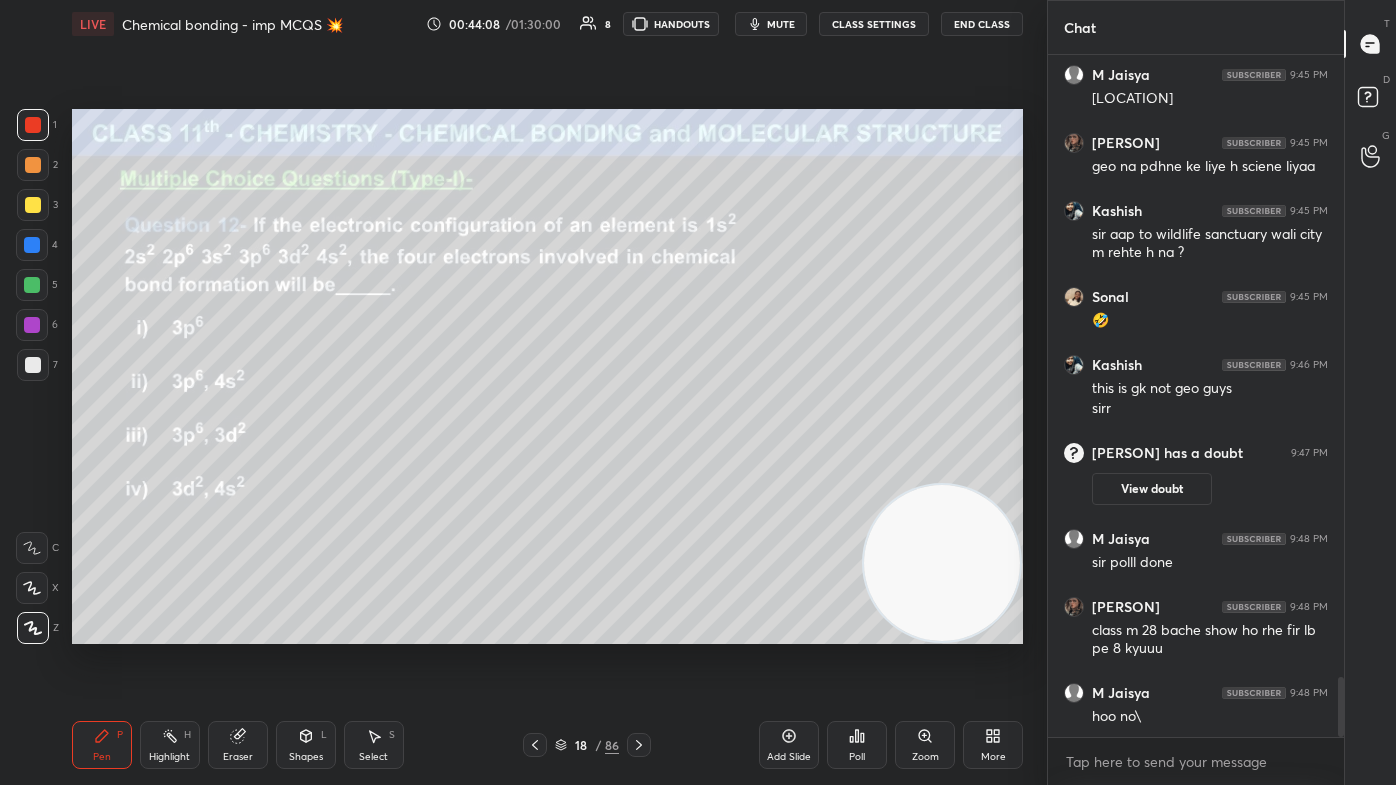 click at bounding box center [33, 205] 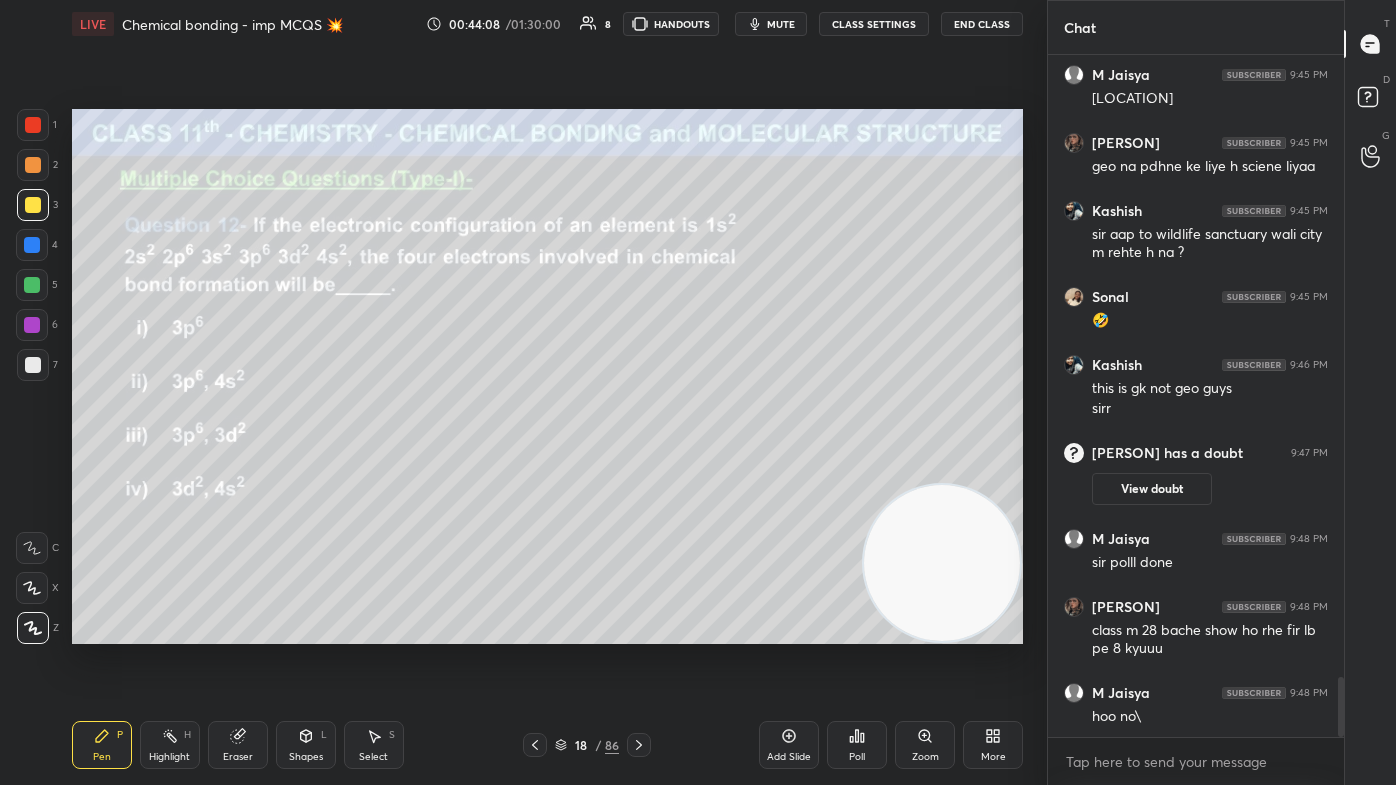 click 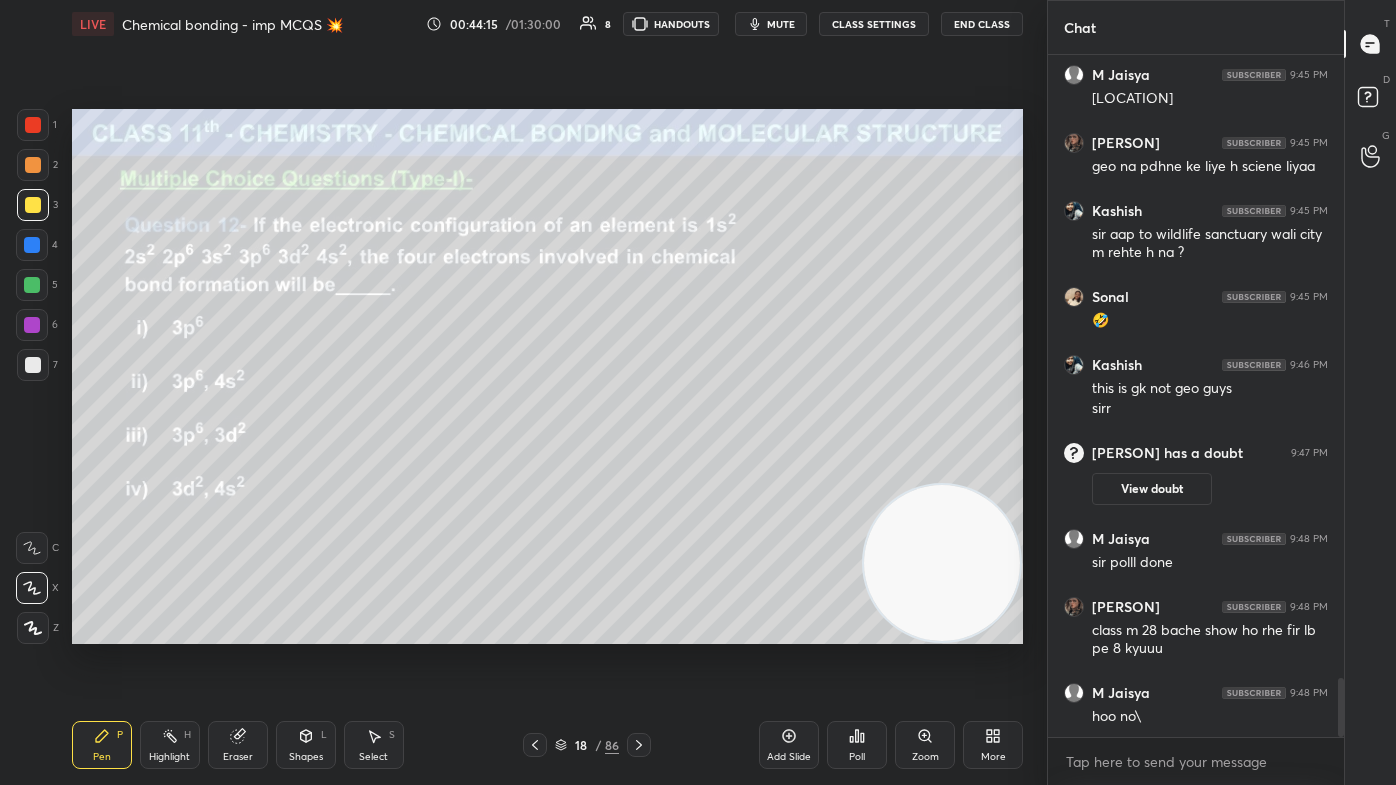 scroll, scrollTop: 7151, scrollLeft: 0, axis: vertical 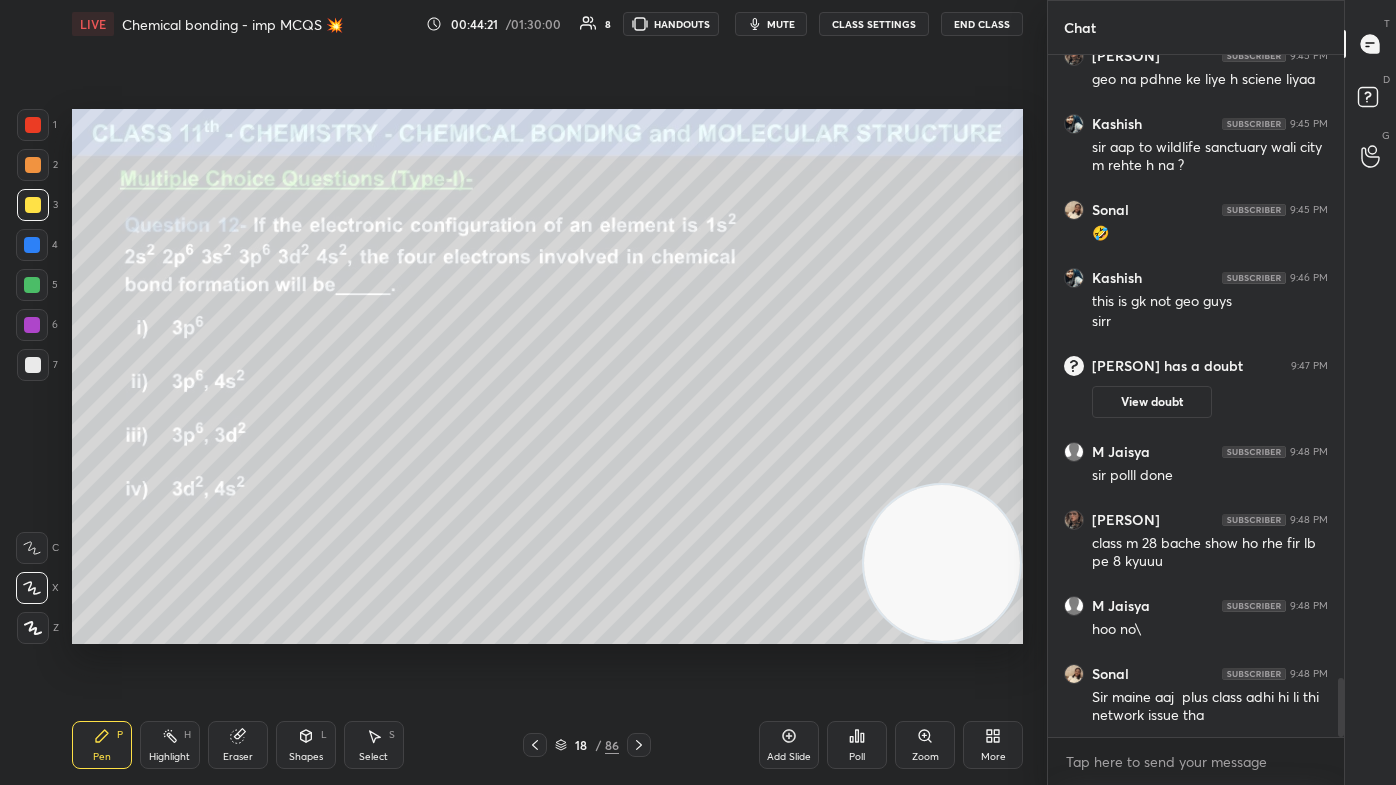 click on "Eraser" at bounding box center (238, 745) 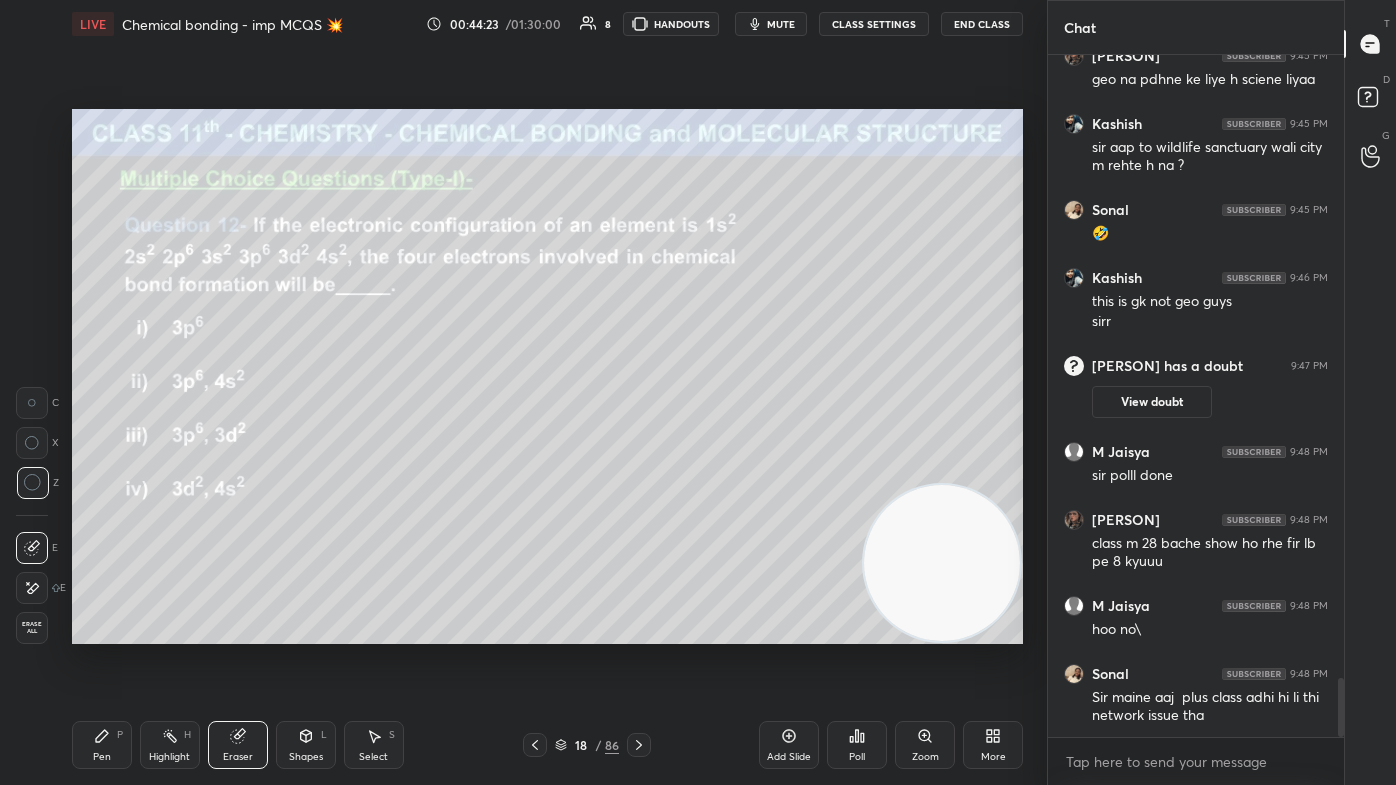 drag, startPoint x: 78, startPoint y: 742, endPoint x: 178, endPoint y: 650, distance: 135.88231 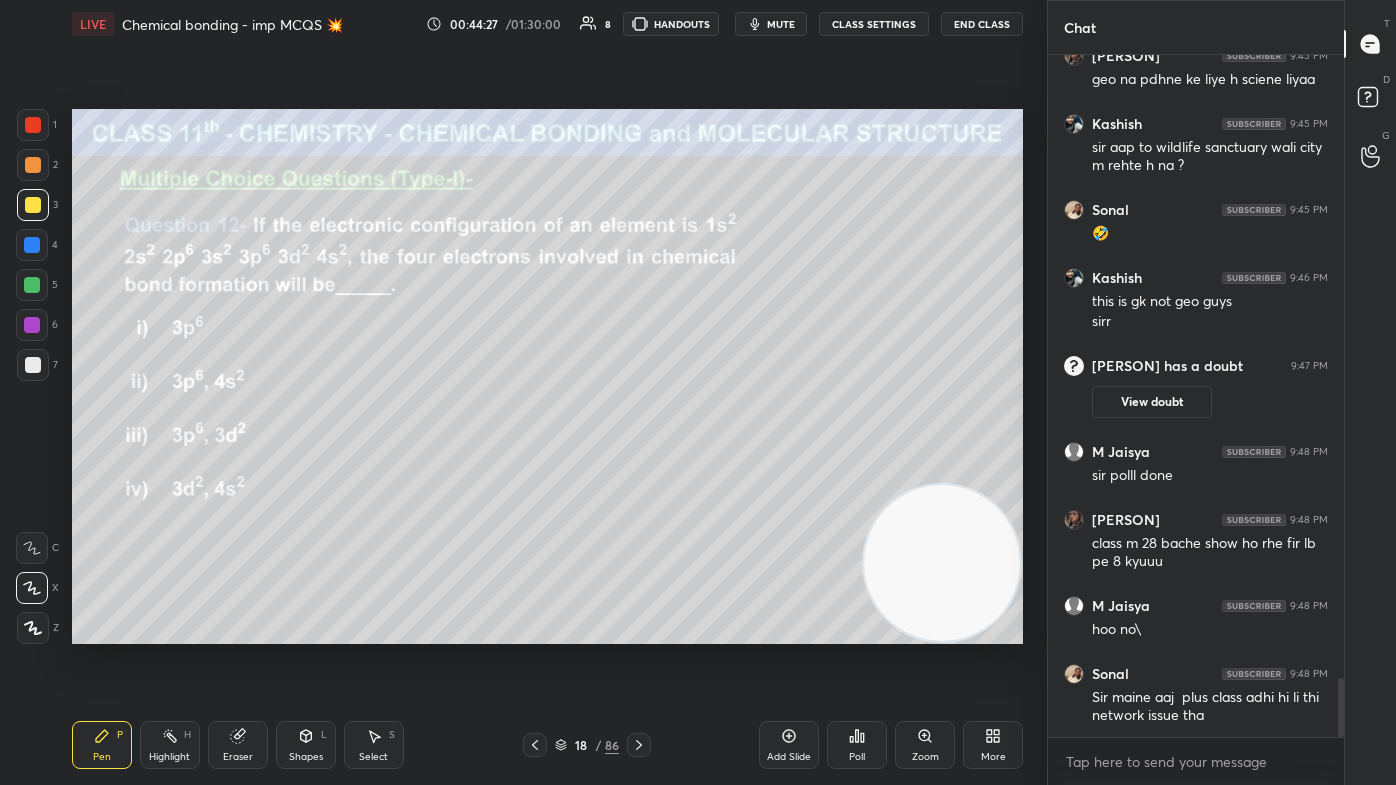 click on "mute" at bounding box center (781, 24) 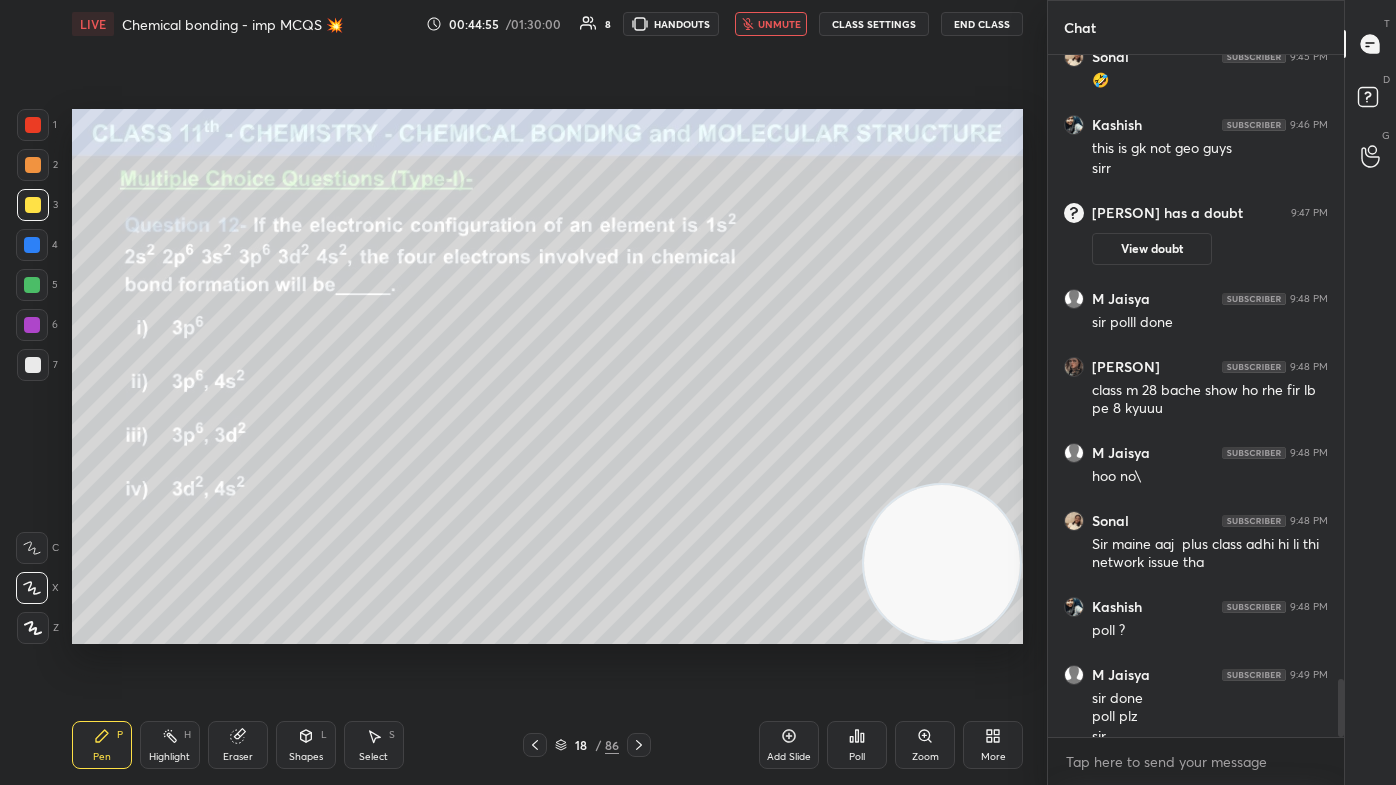scroll, scrollTop: 7325, scrollLeft: 0, axis: vertical 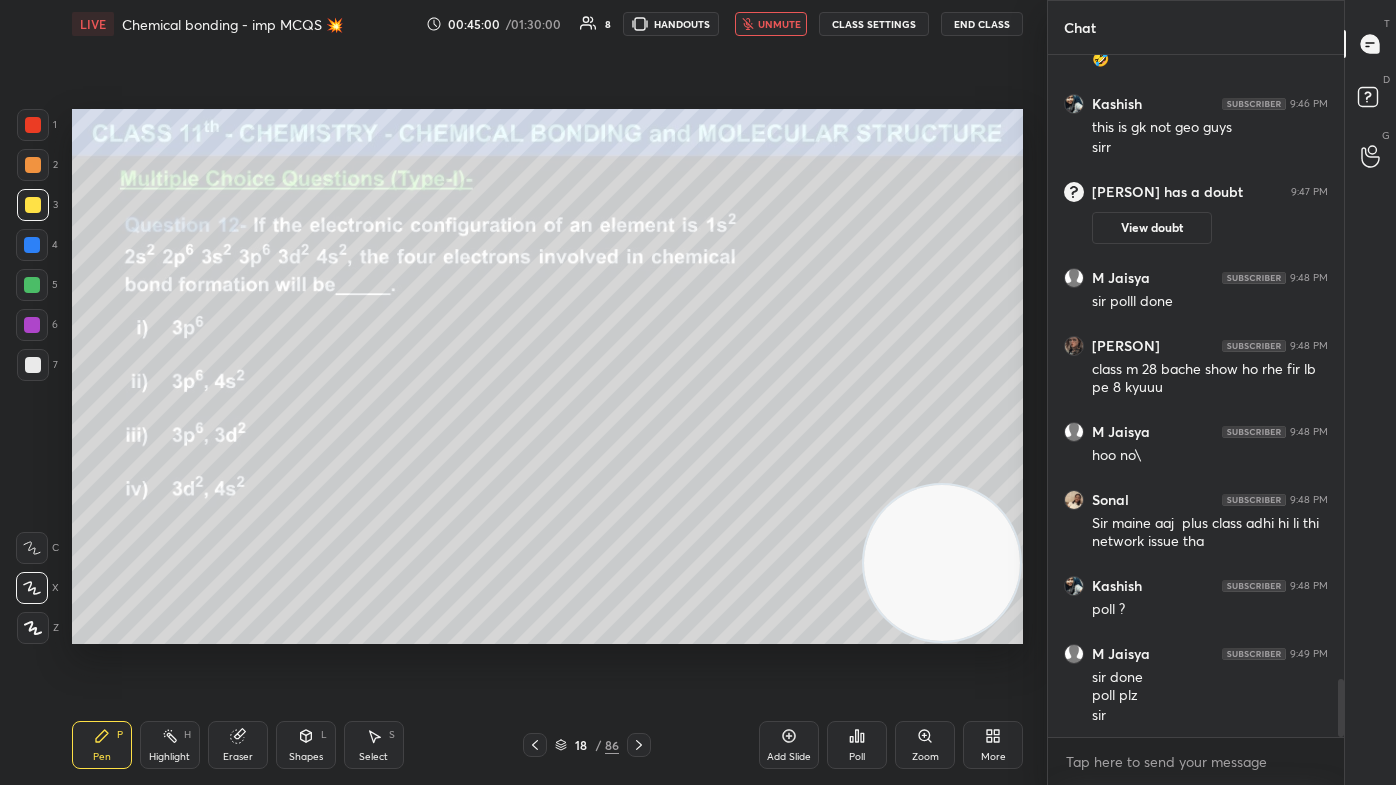 click on "unmute" at bounding box center [779, 24] 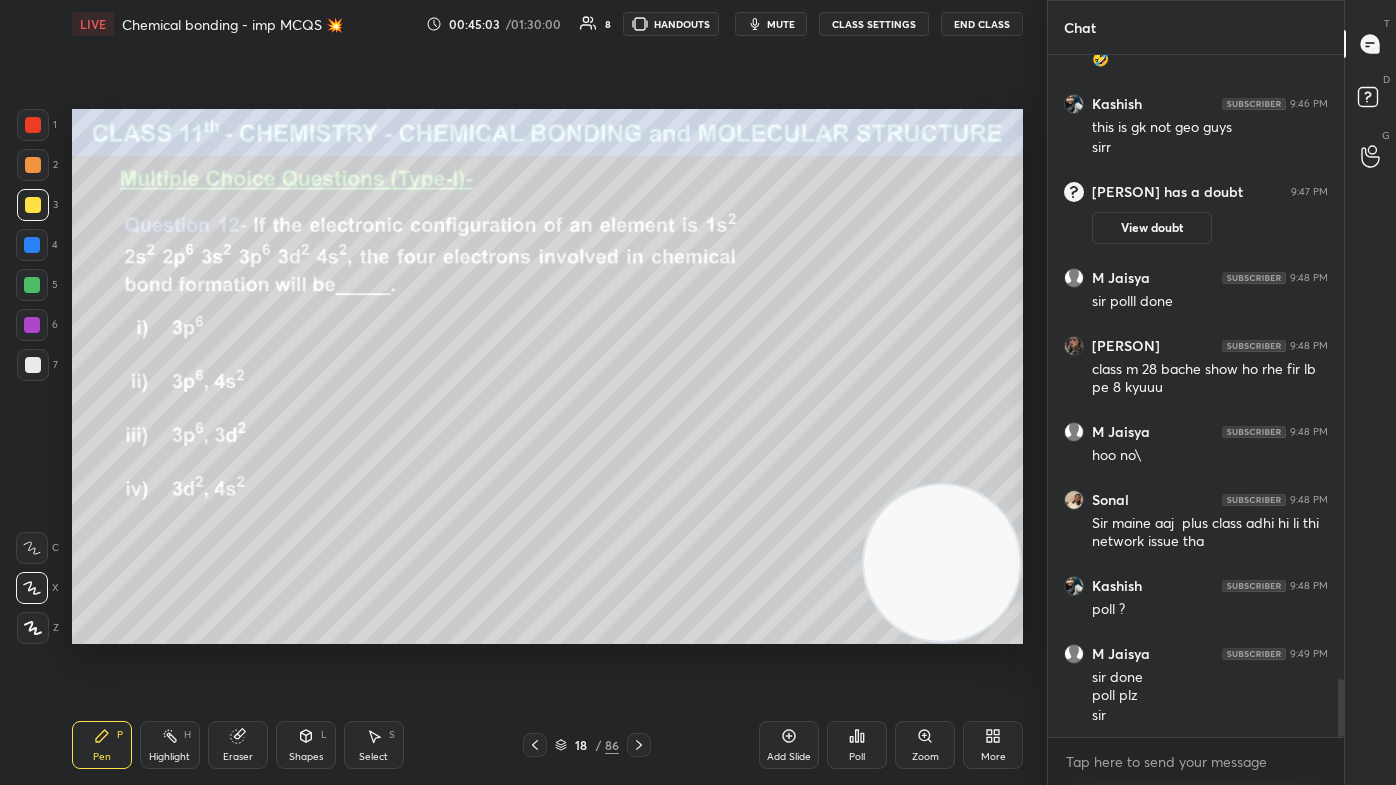 click on "Poll" at bounding box center (857, 757) 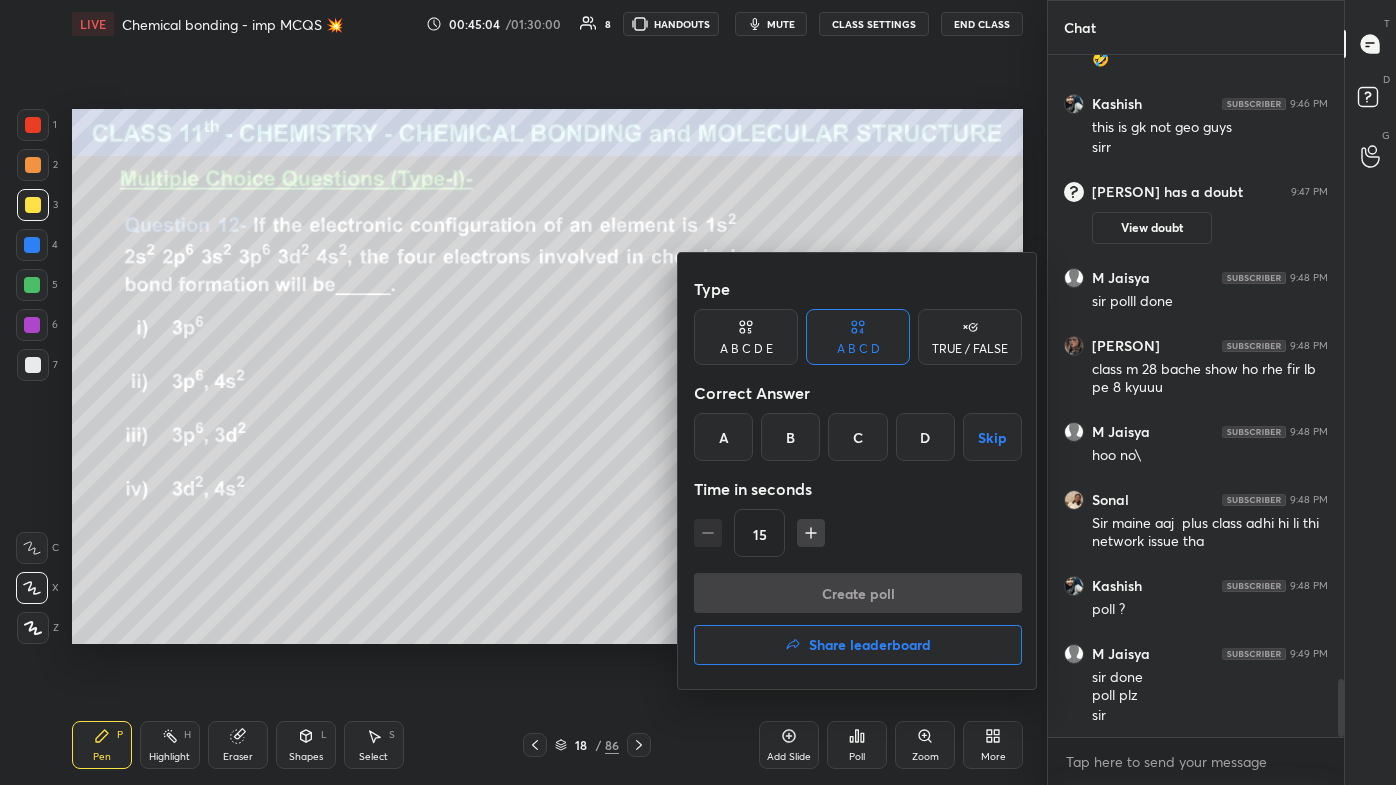 scroll, scrollTop: 7392, scrollLeft: 0, axis: vertical 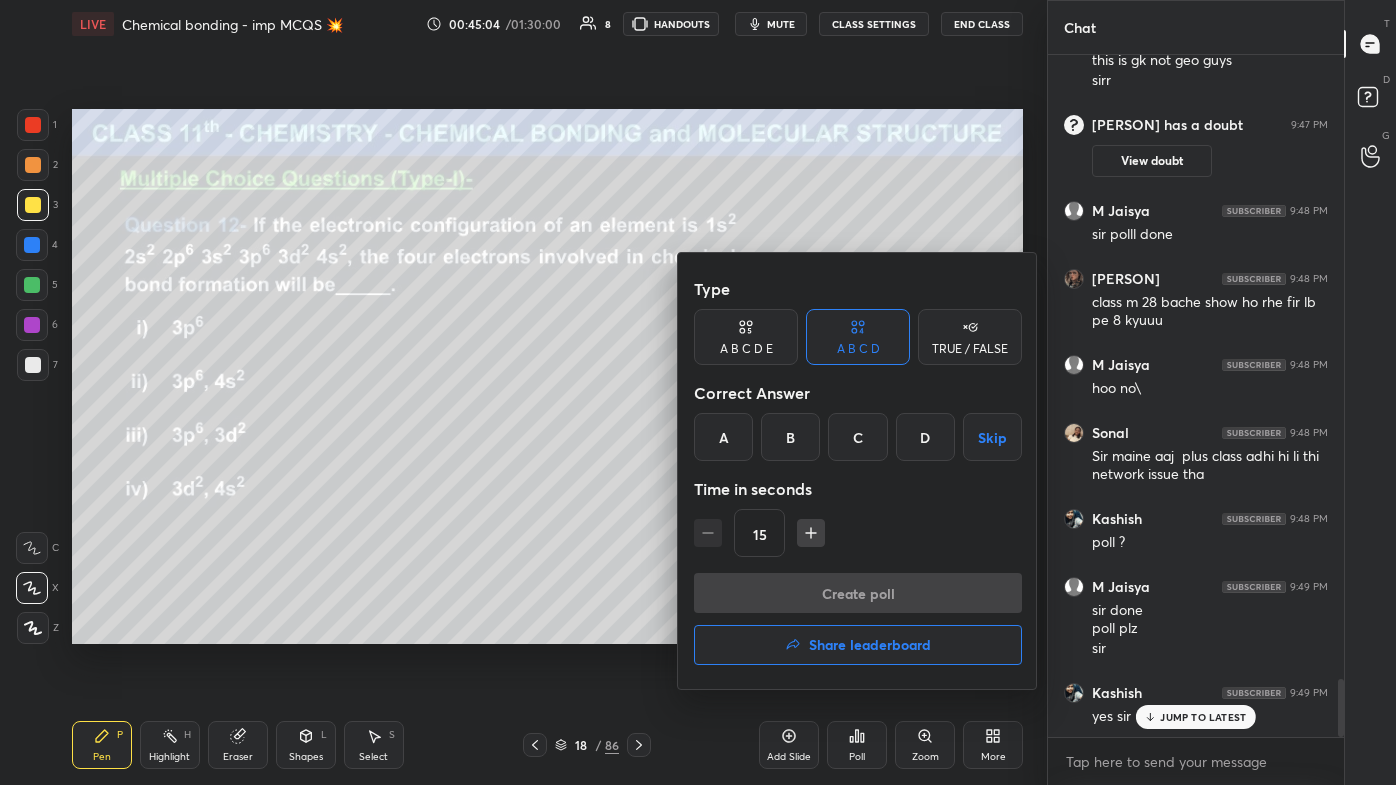 click 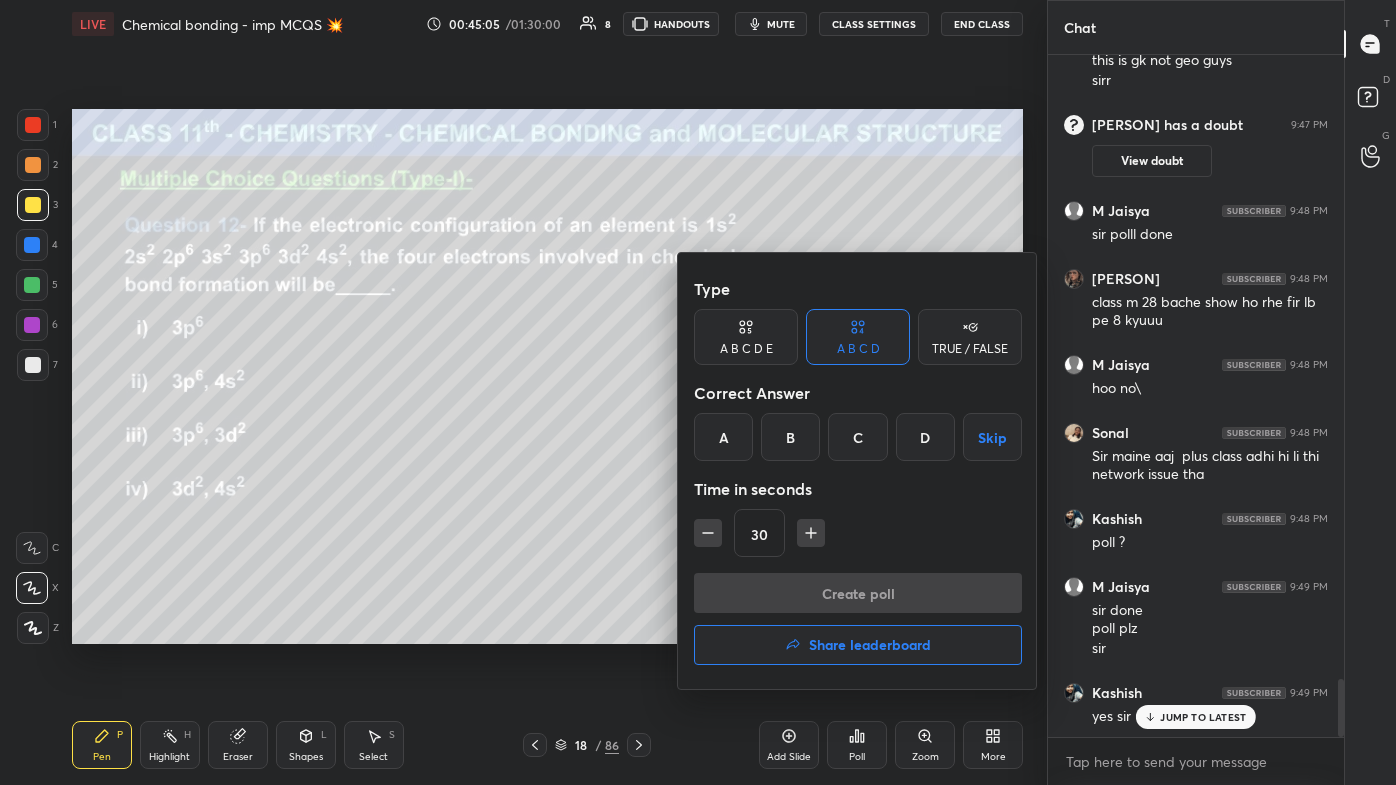 click 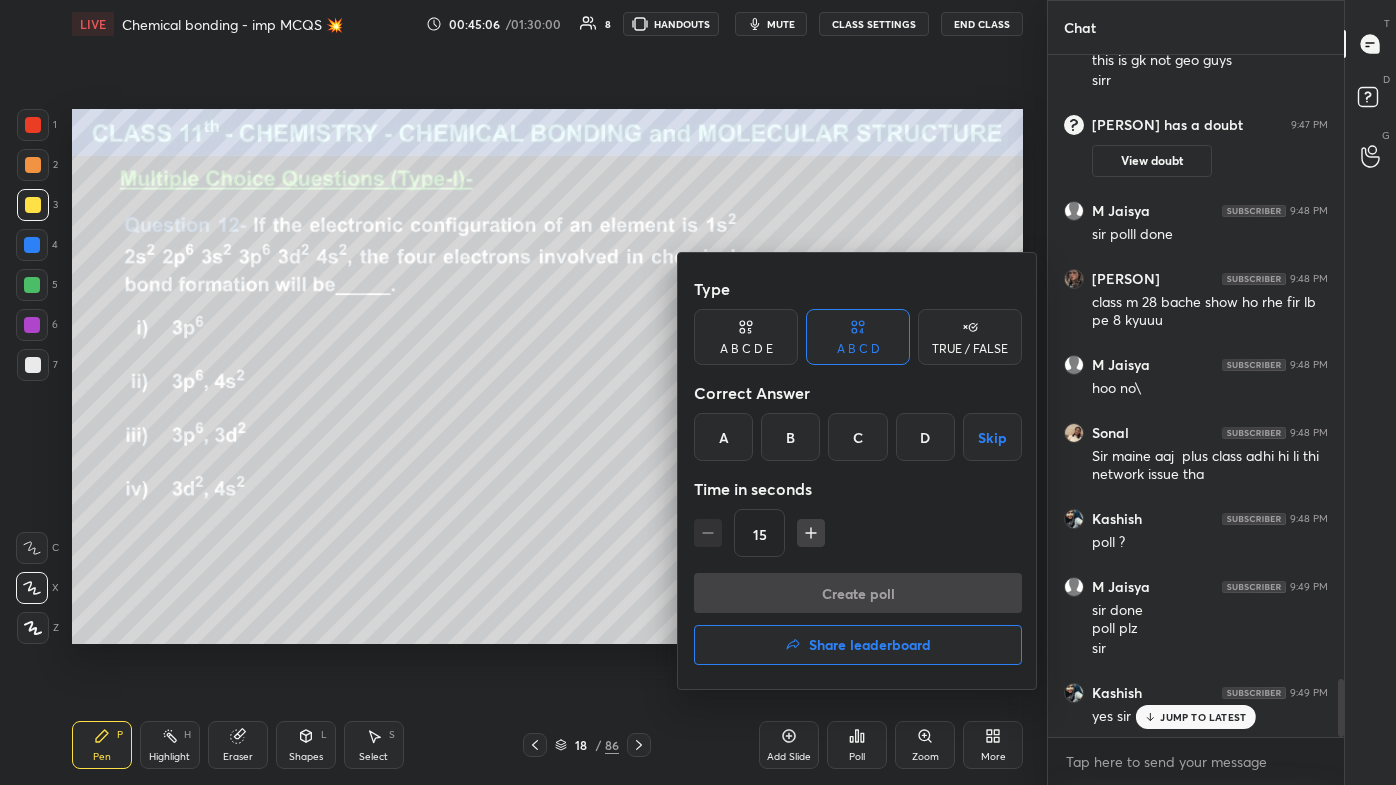 click on "D" at bounding box center [925, 437] 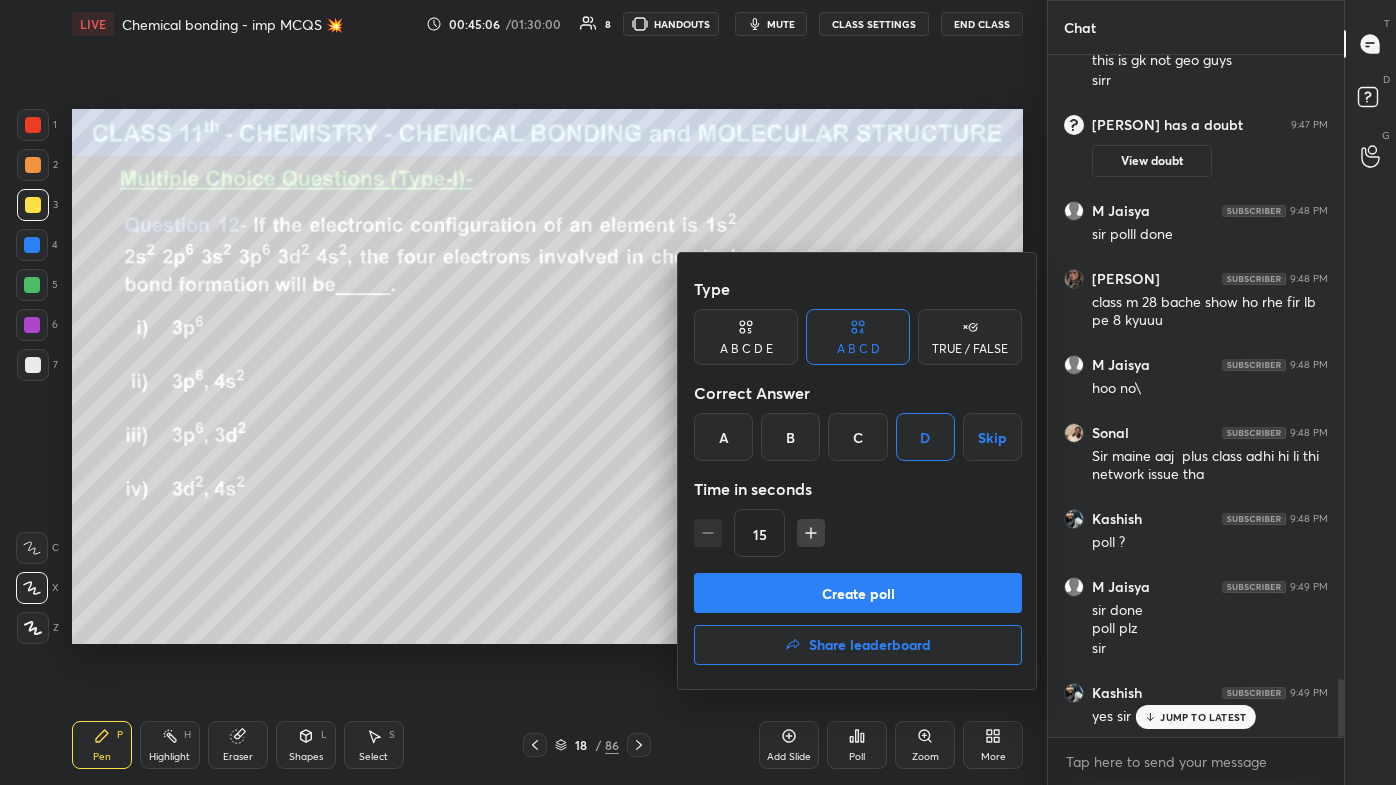 click on "Create poll" at bounding box center [858, 593] 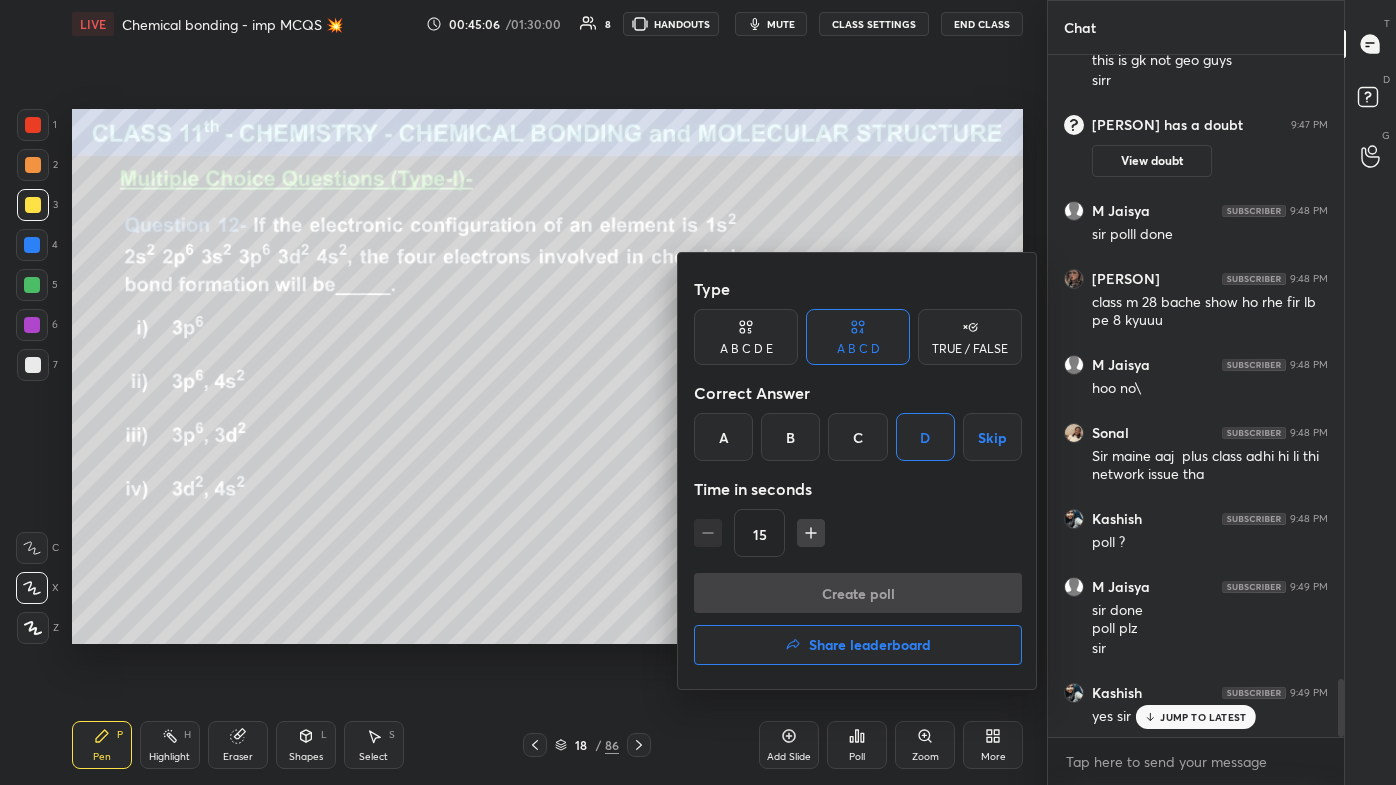 scroll, scrollTop: 634, scrollLeft: 290, axis: both 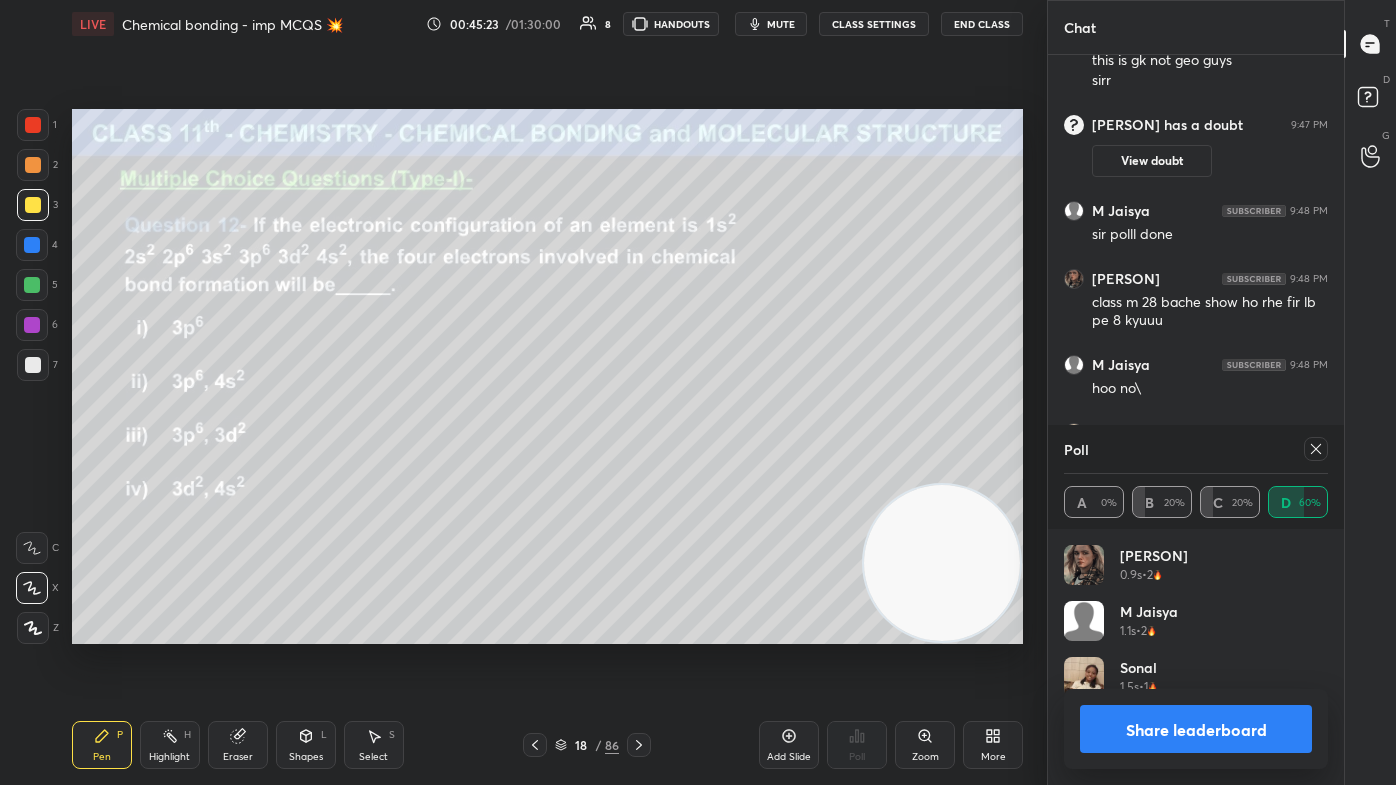 click on "Share leaderboard" at bounding box center [1196, 729] 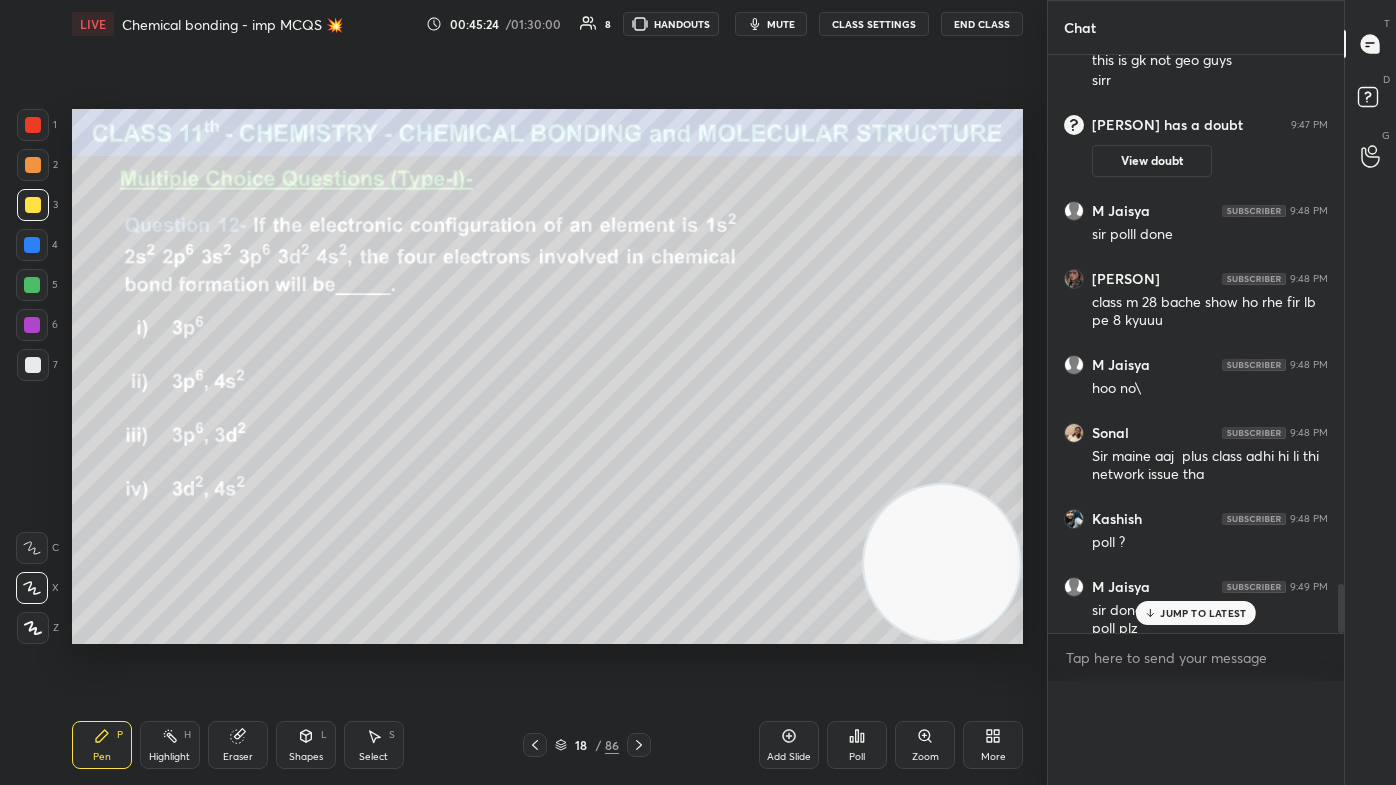 scroll, scrollTop: 0, scrollLeft: 0, axis: both 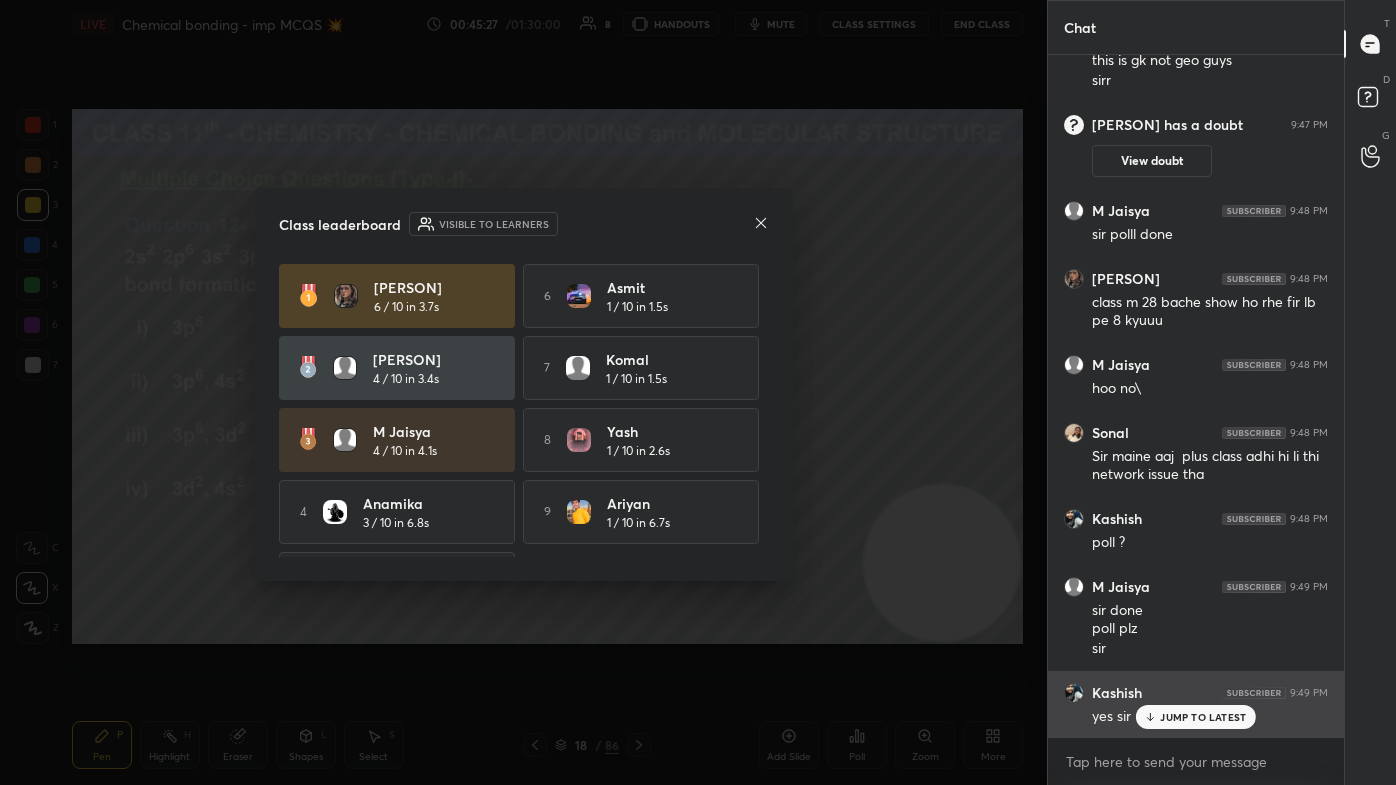click on "JUMP TO LATEST" at bounding box center (1203, 717) 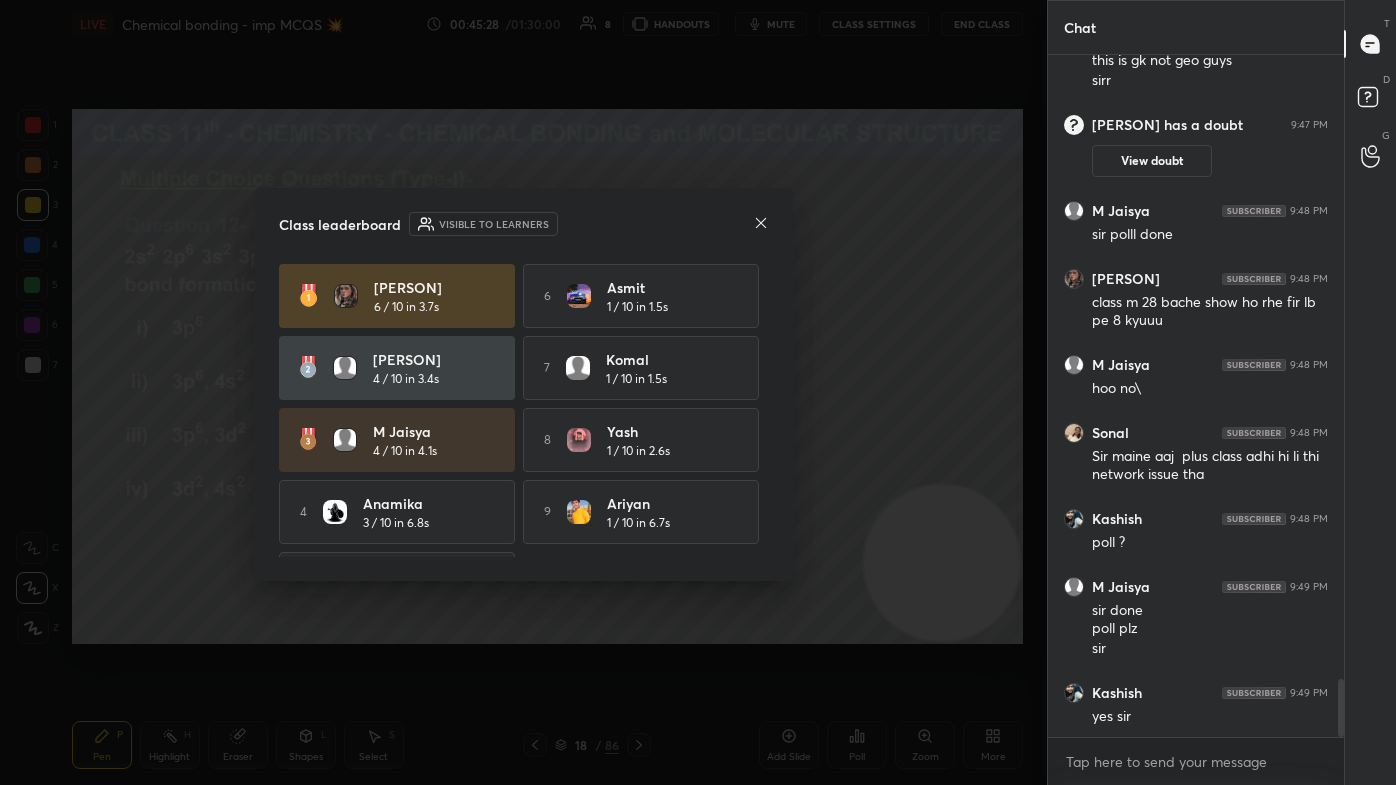 click 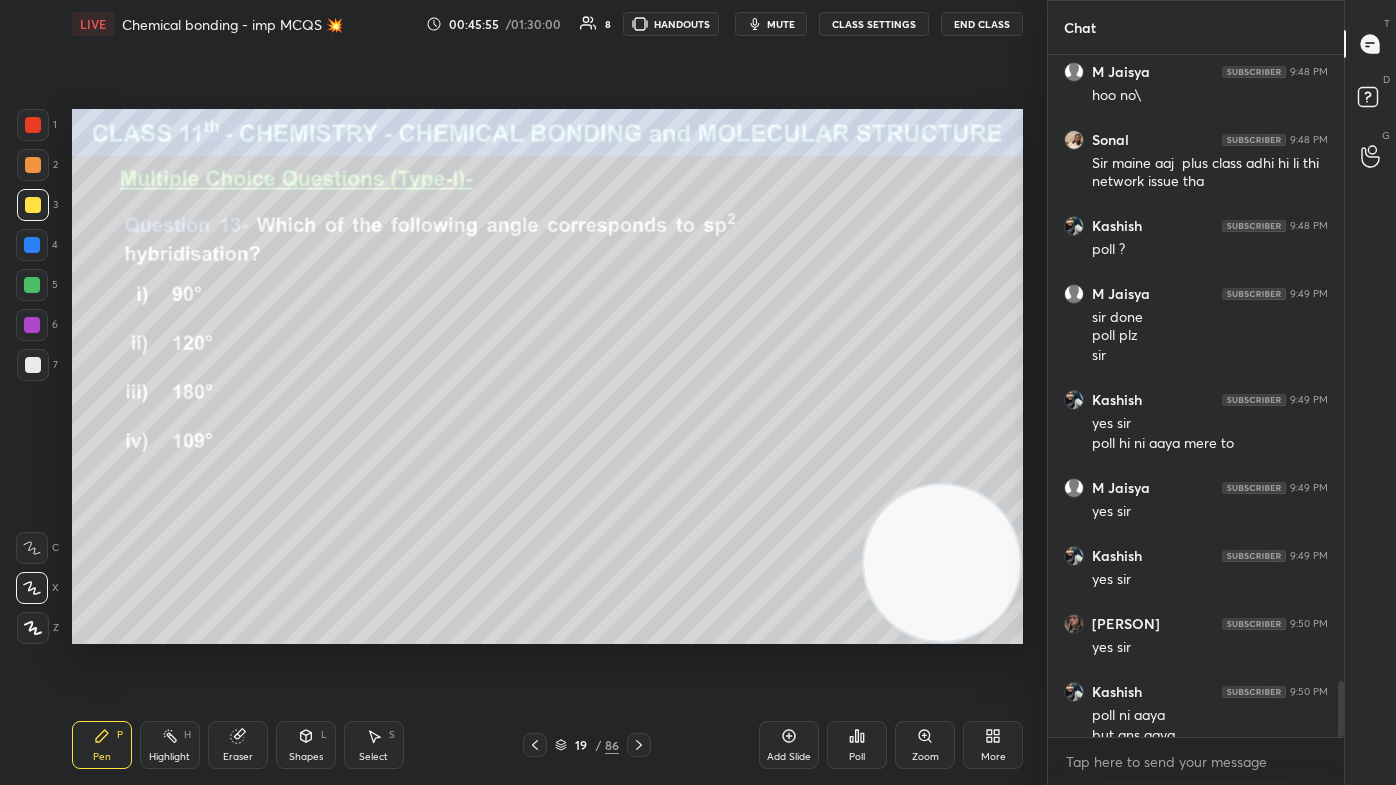 scroll, scrollTop: 7704, scrollLeft: 0, axis: vertical 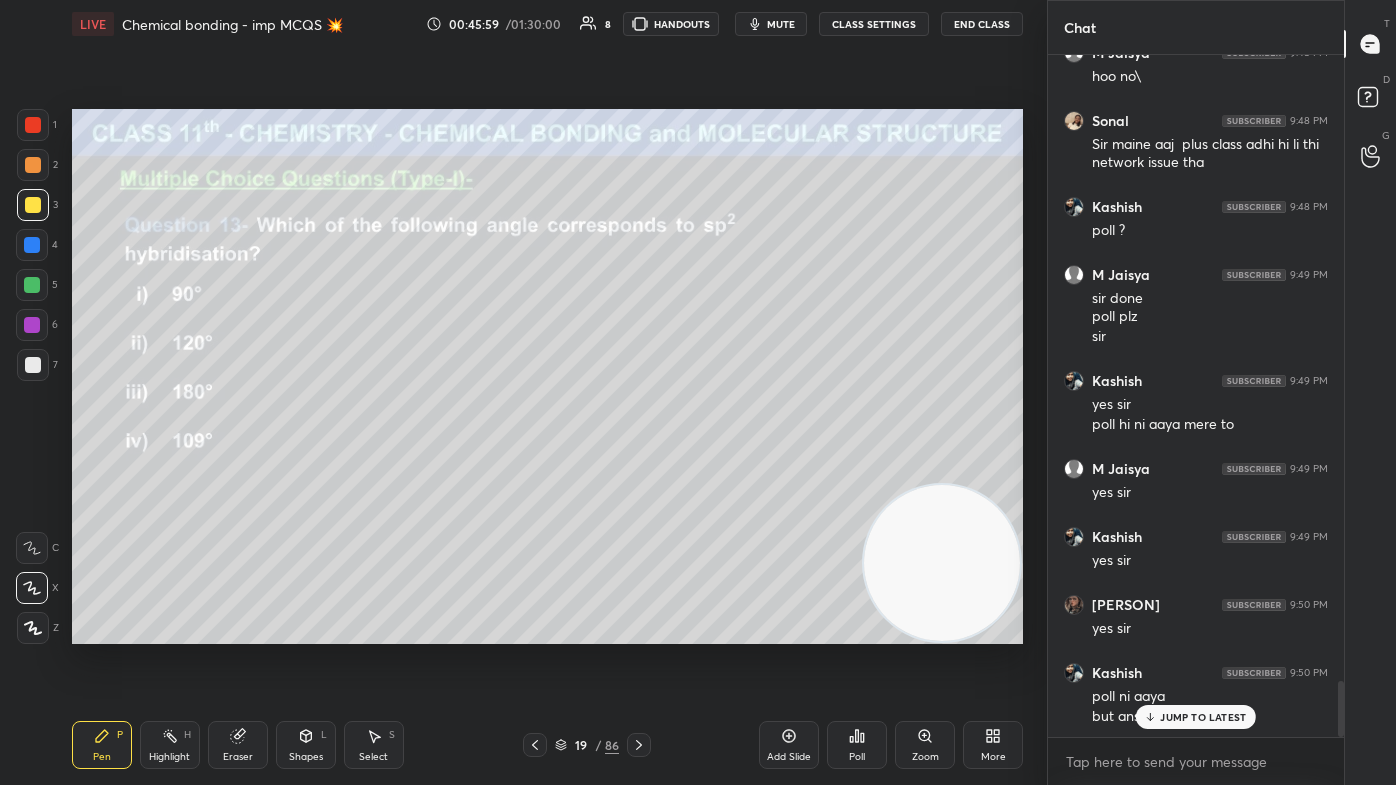 click at bounding box center [32, 285] 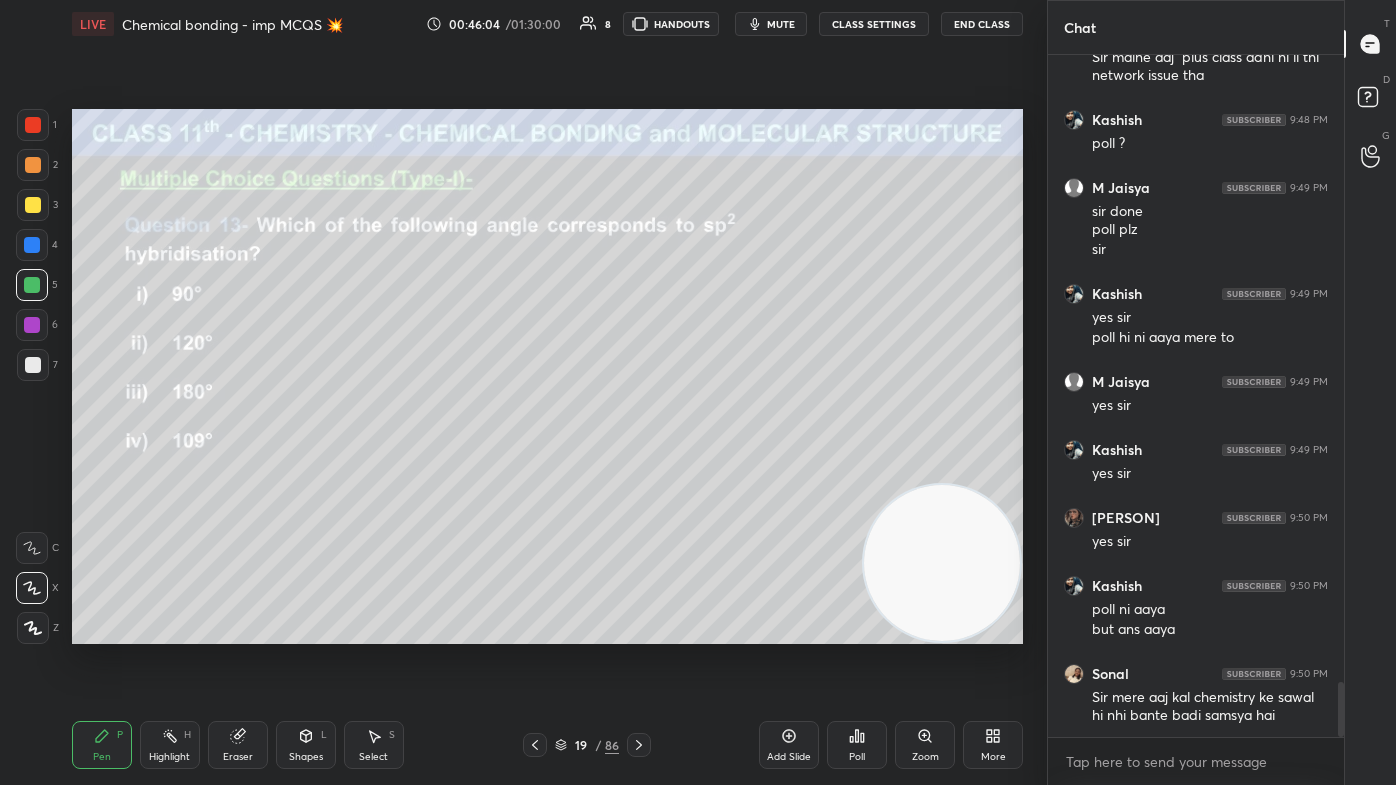 scroll, scrollTop: 7858, scrollLeft: 0, axis: vertical 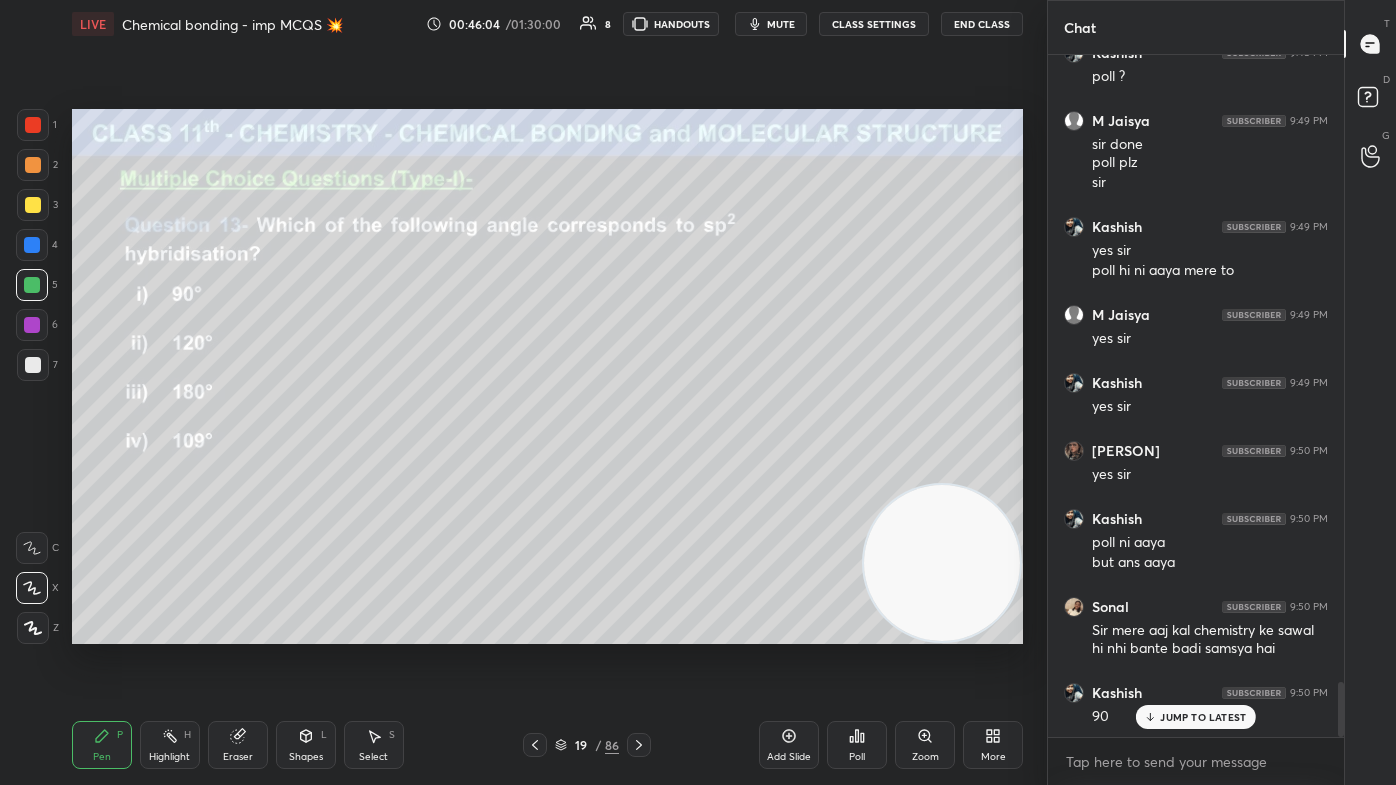 click on "Poll" at bounding box center (857, 757) 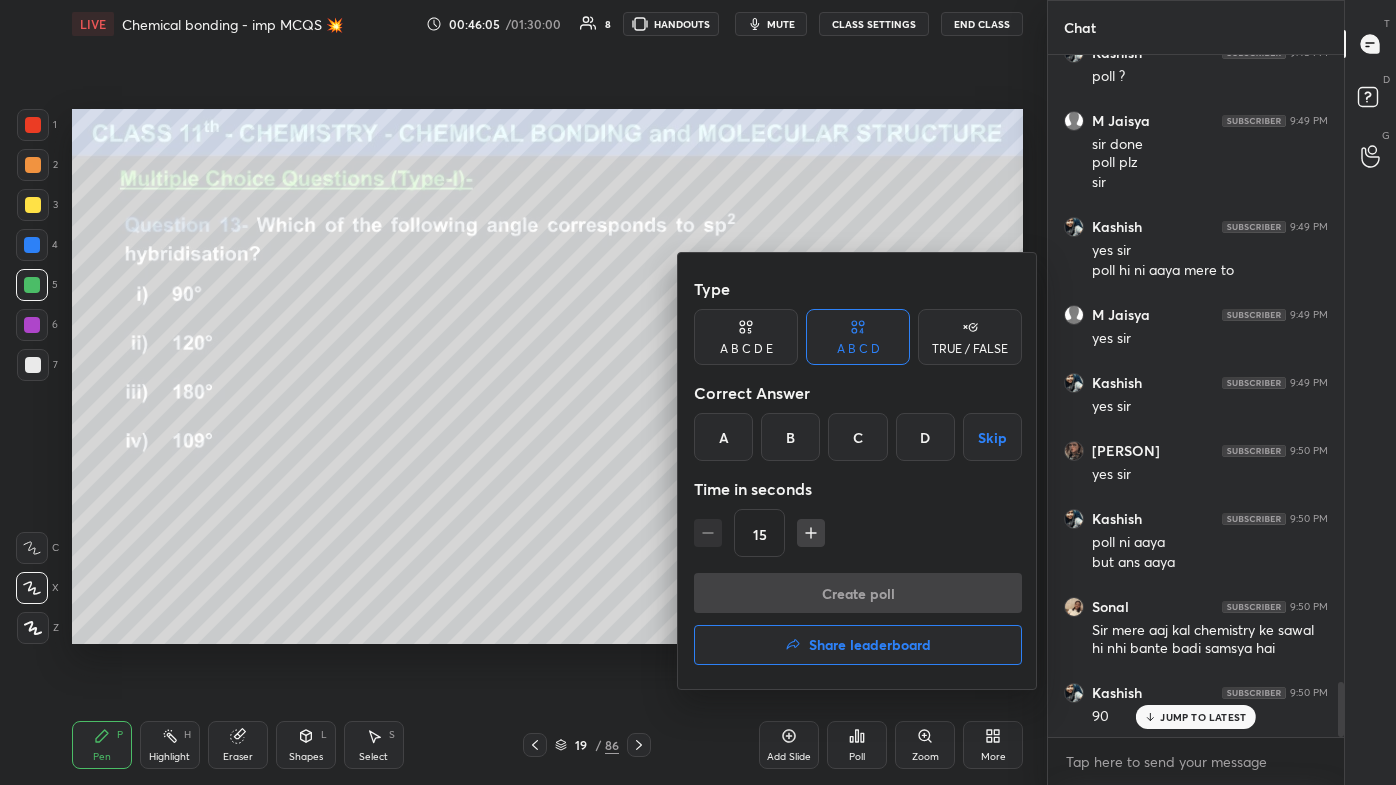 click on "B" at bounding box center (790, 437) 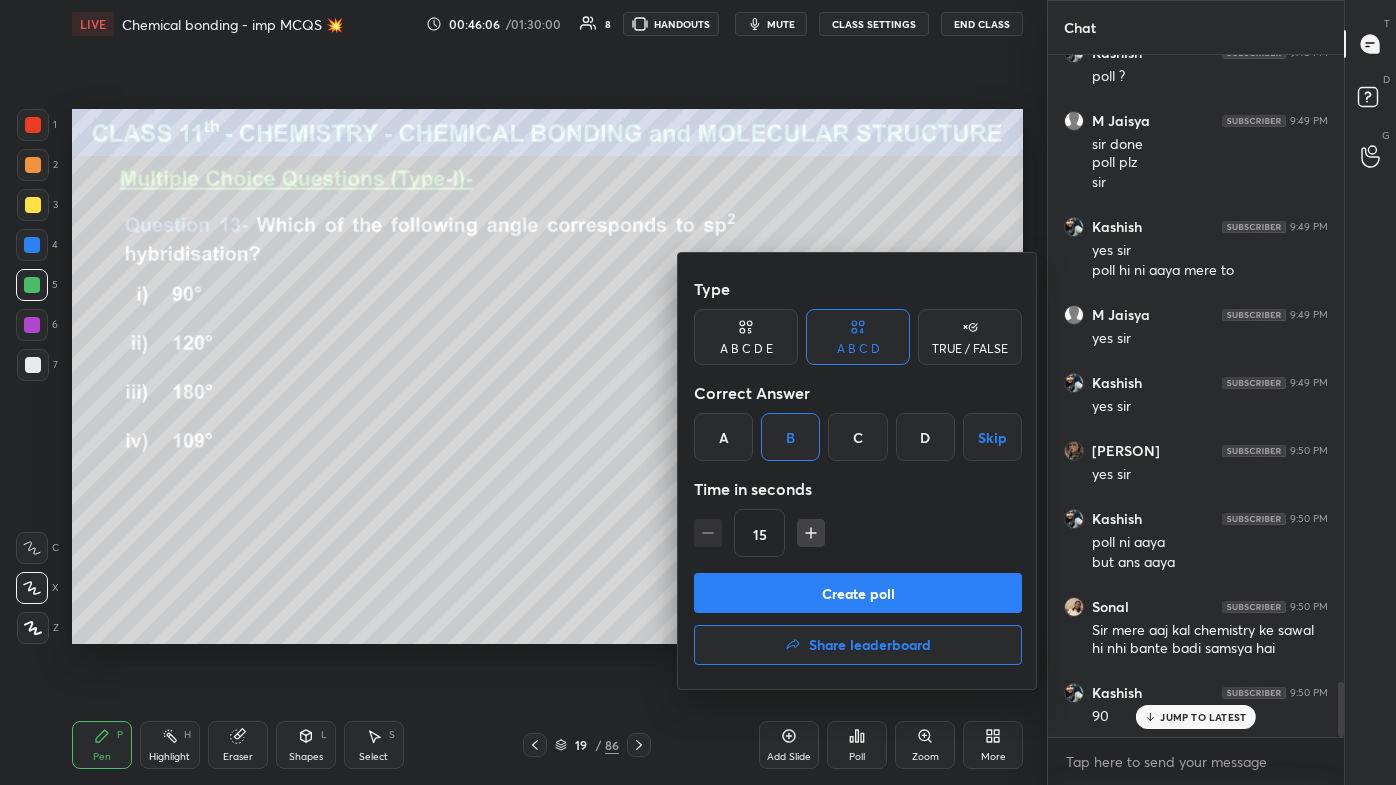 click on "Create poll" at bounding box center (858, 593) 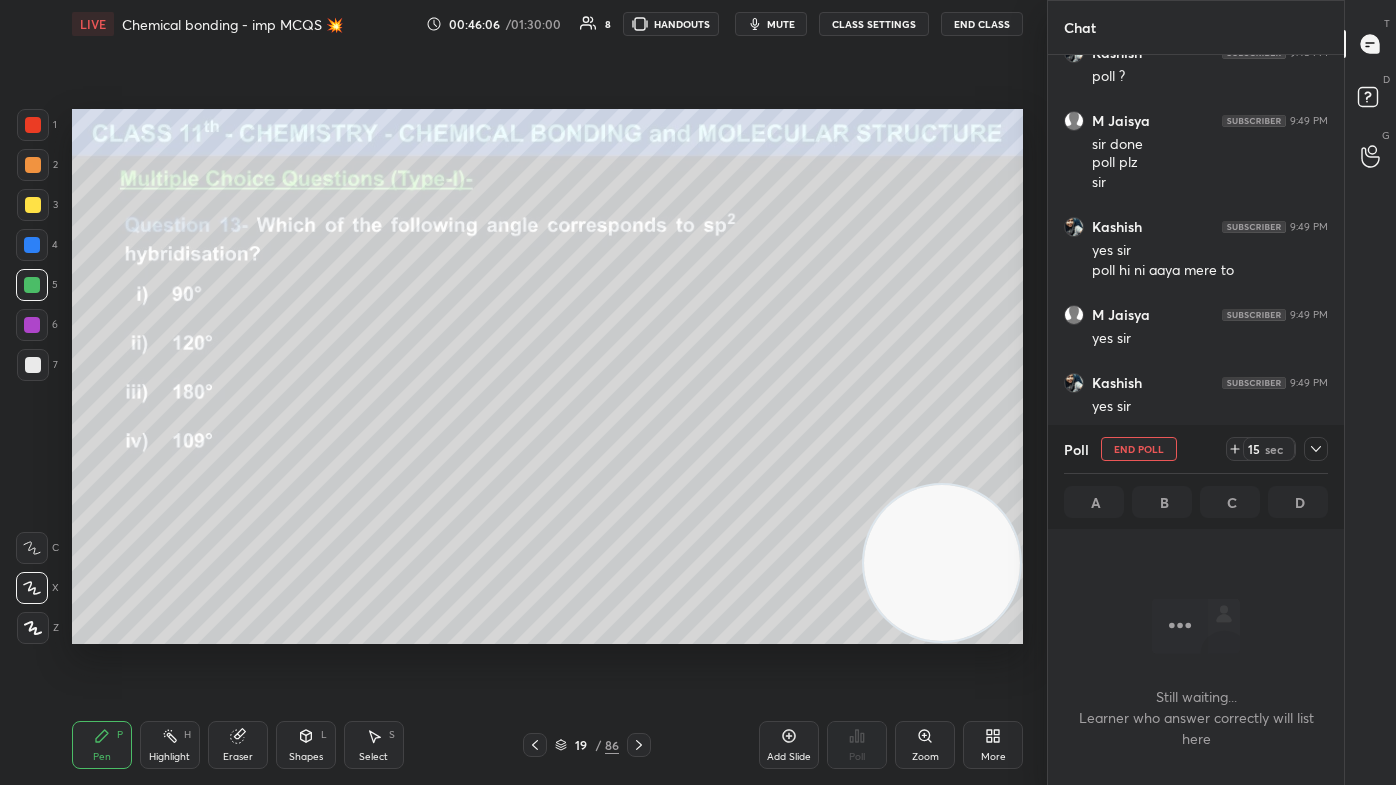 scroll, scrollTop: 574, scrollLeft: 290, axis: both 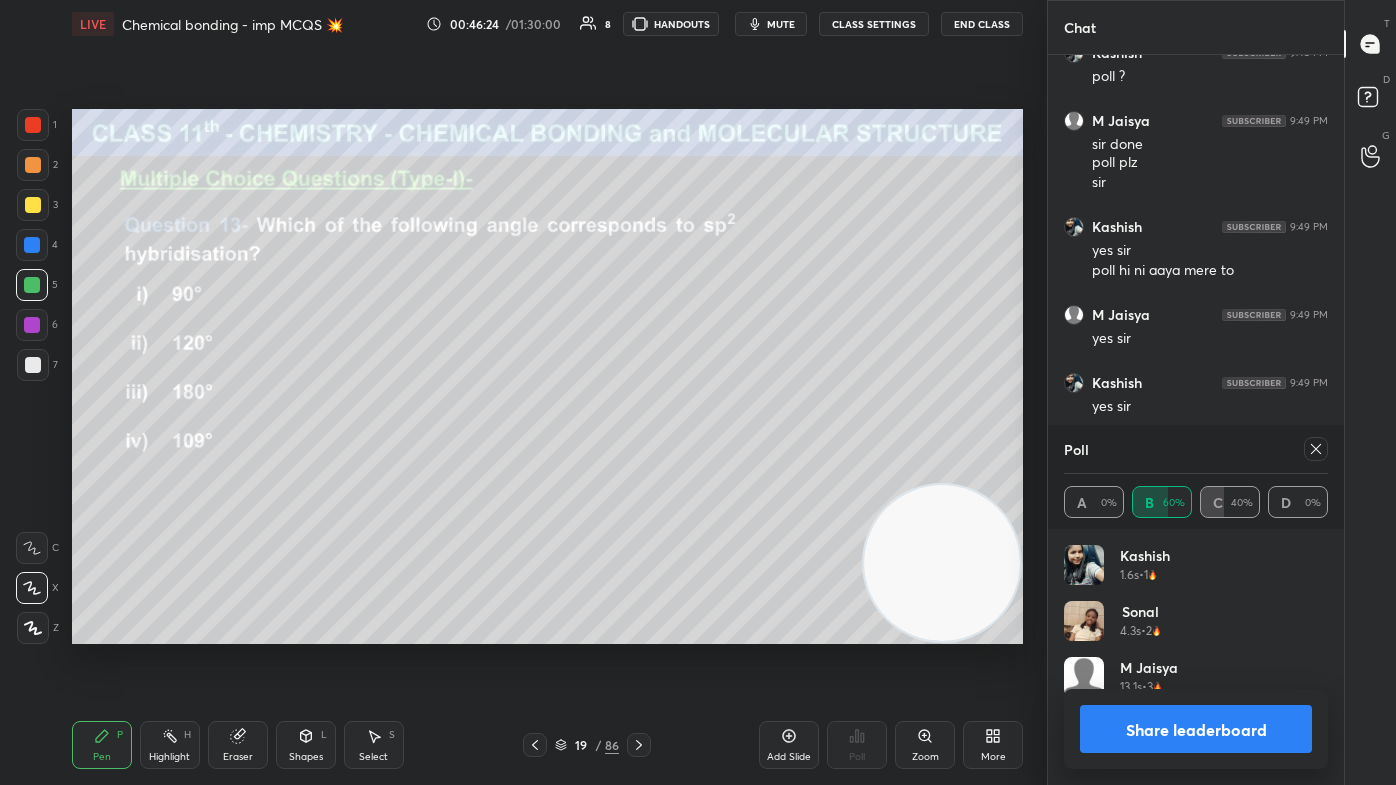 drag, startPoint x: 1186, startPoint y: 744, endPoint x: 1192, endPoint y: 754, distance: 11.661903 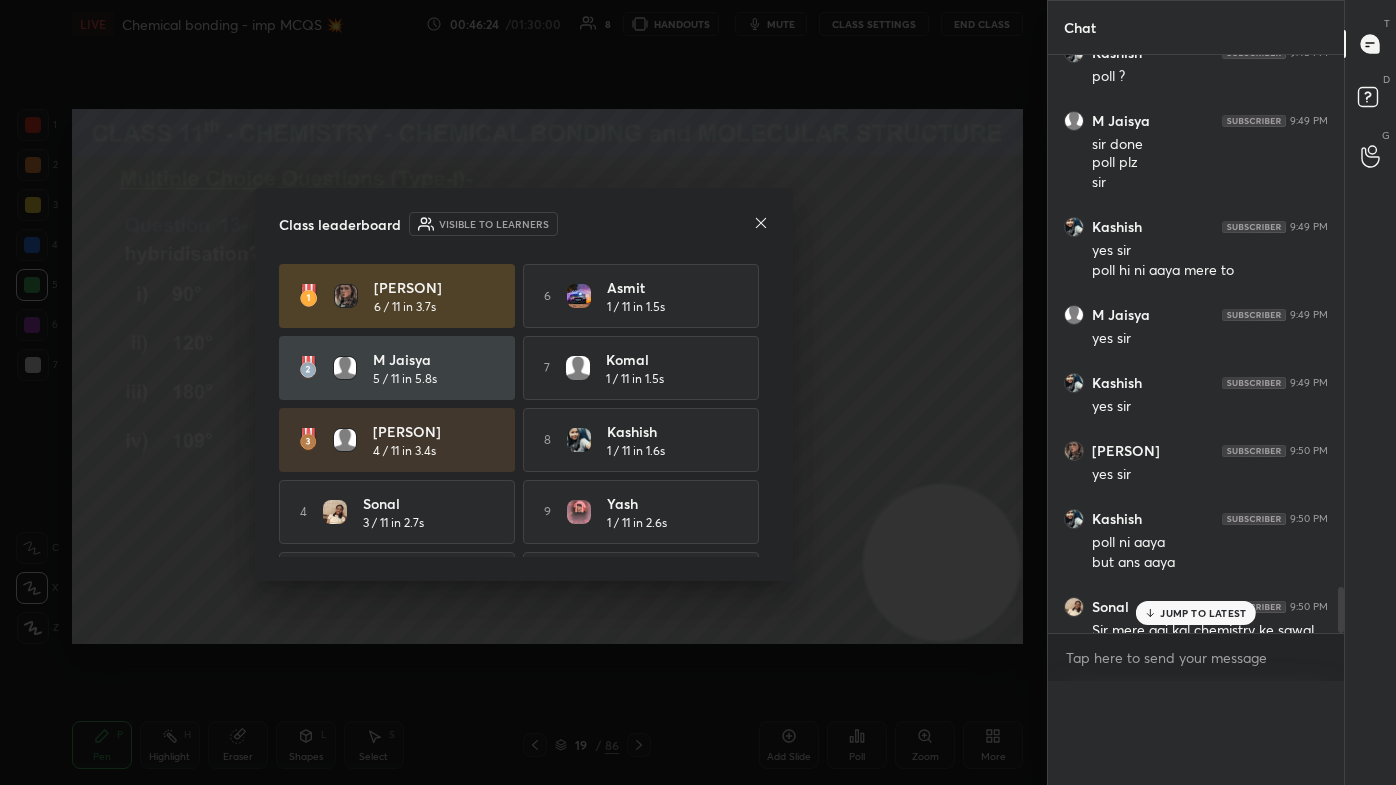 scroll, scrollTop: 0, scrollLeft: 0, axis: both 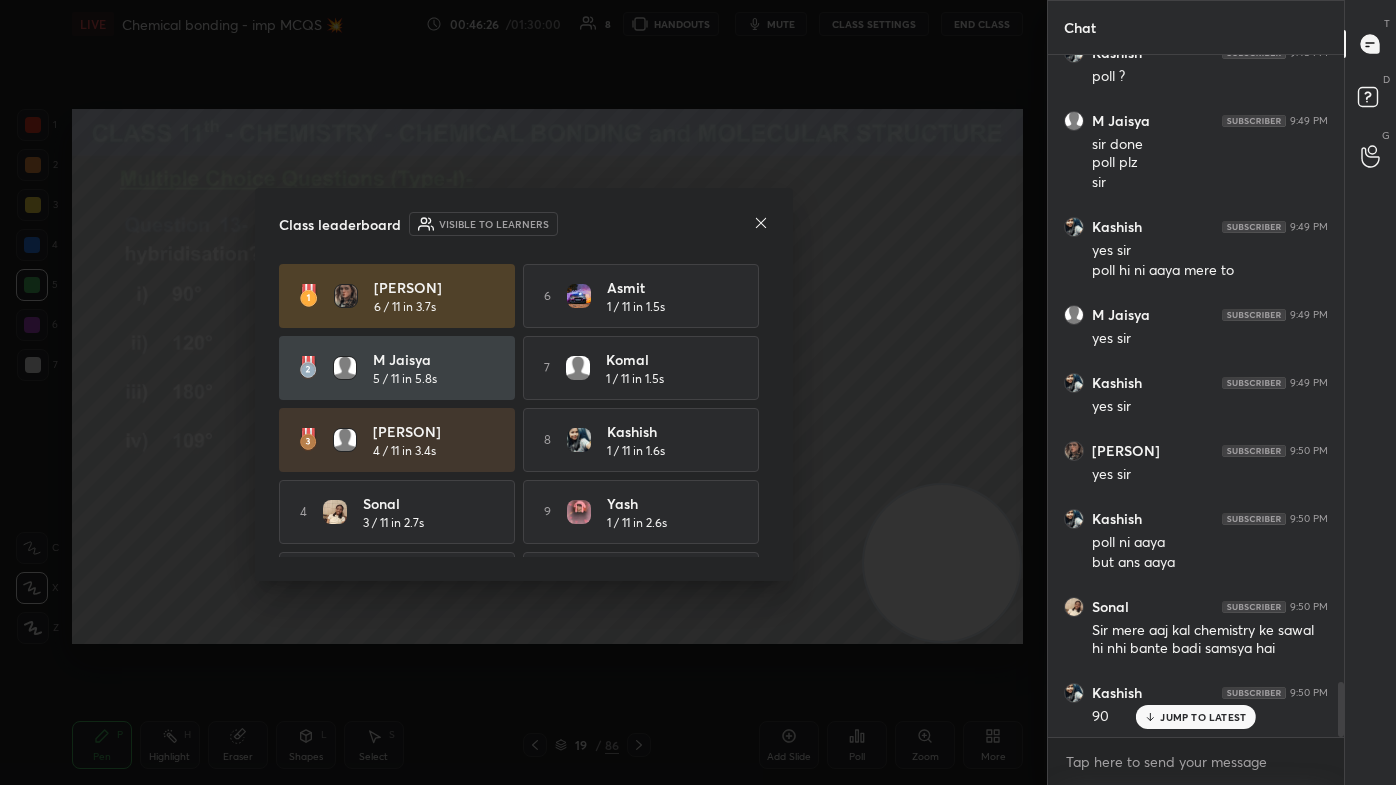 click 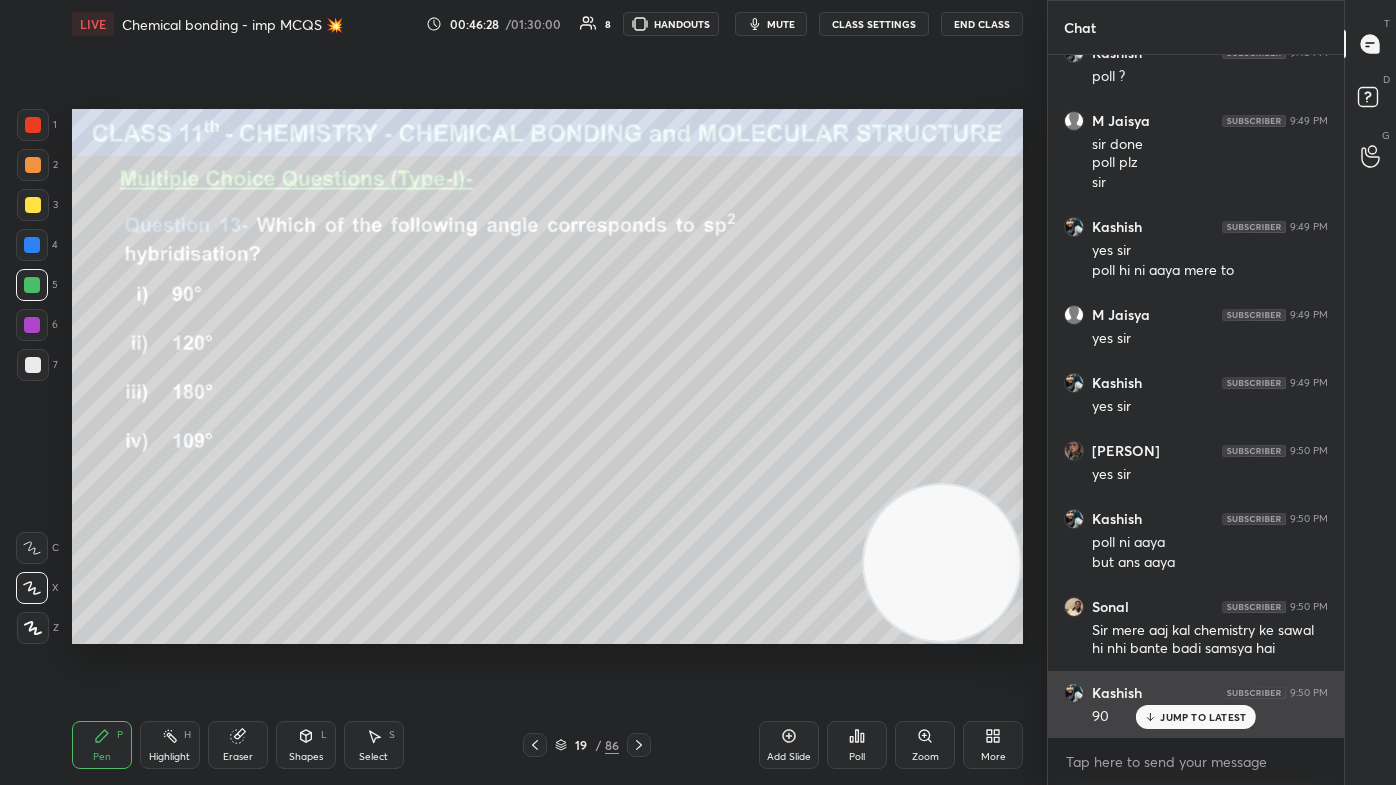 click on "JUMP TO LATEST" at bounding box center (1203, 717) 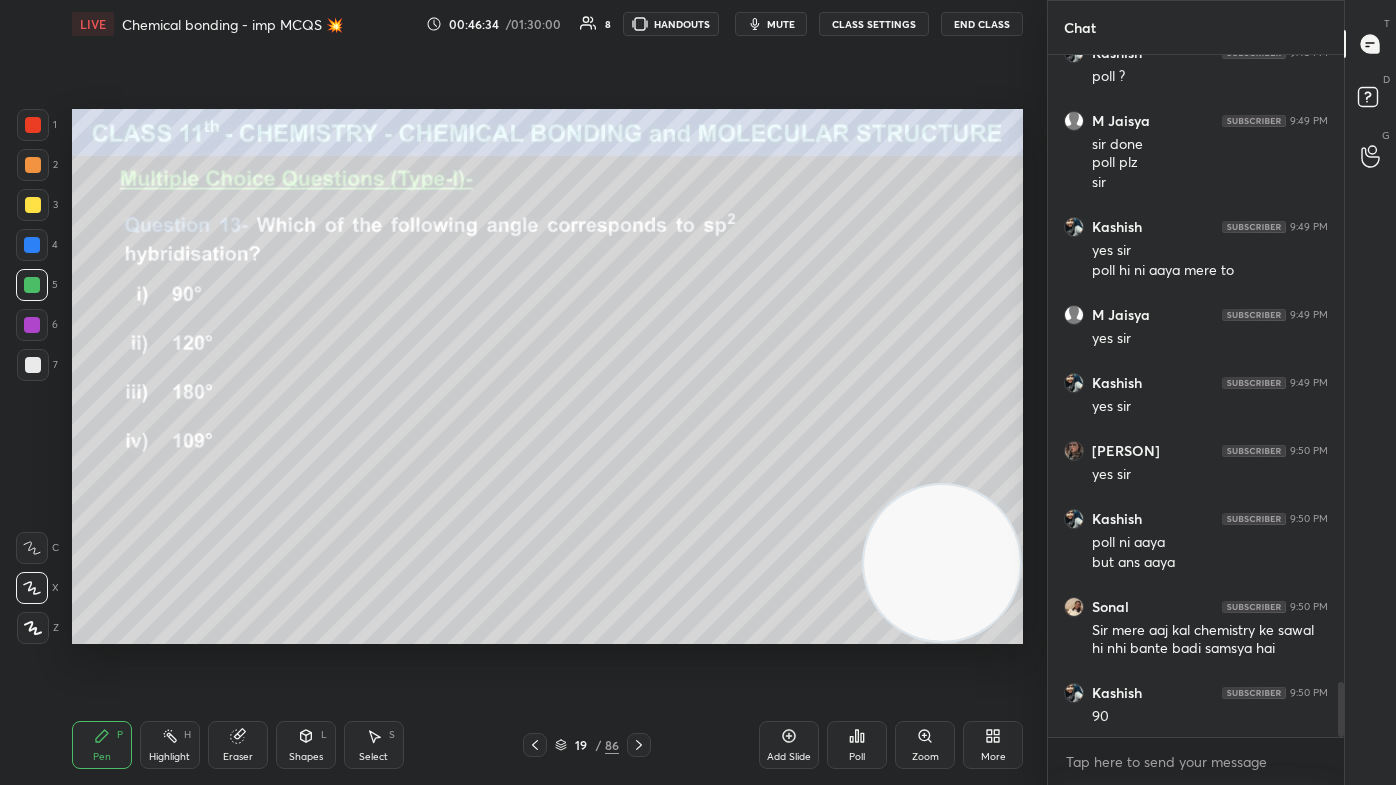 drag, startPoint x: 34, startPoint y: 202, endPoint x: 45, endPoint y: 224, distance: 24.596748 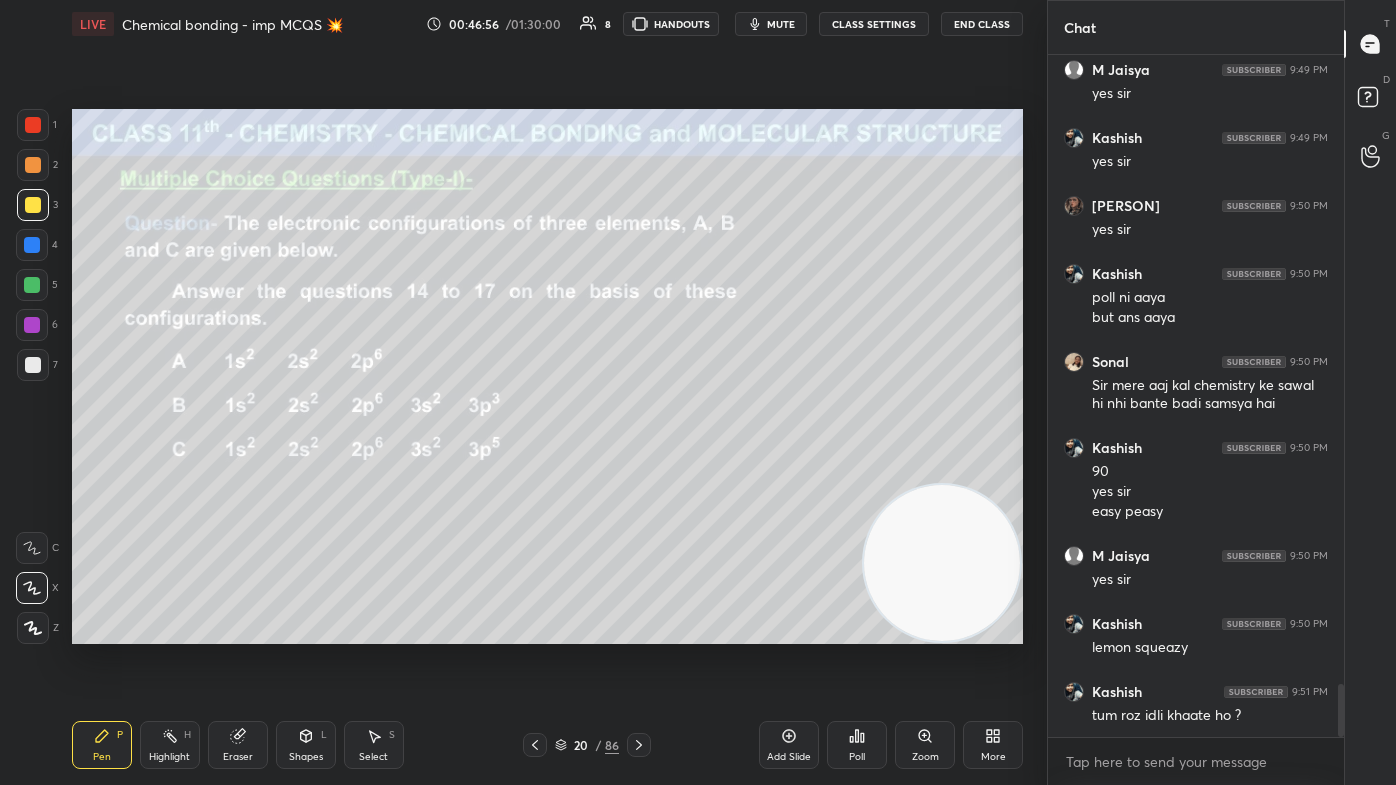 click on "mute" at bounding box center [781, 24] 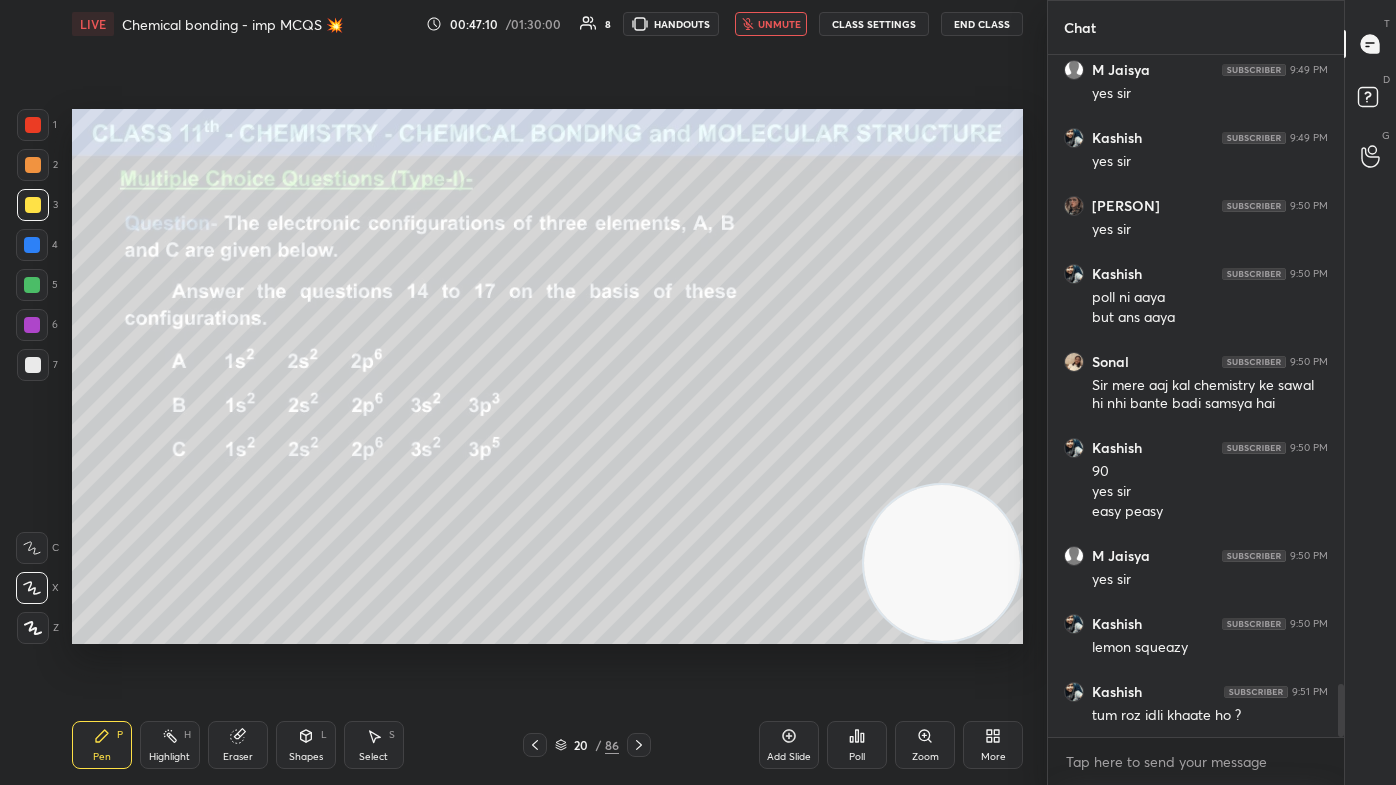 click on "unmute" at bounding box center [779, 24] 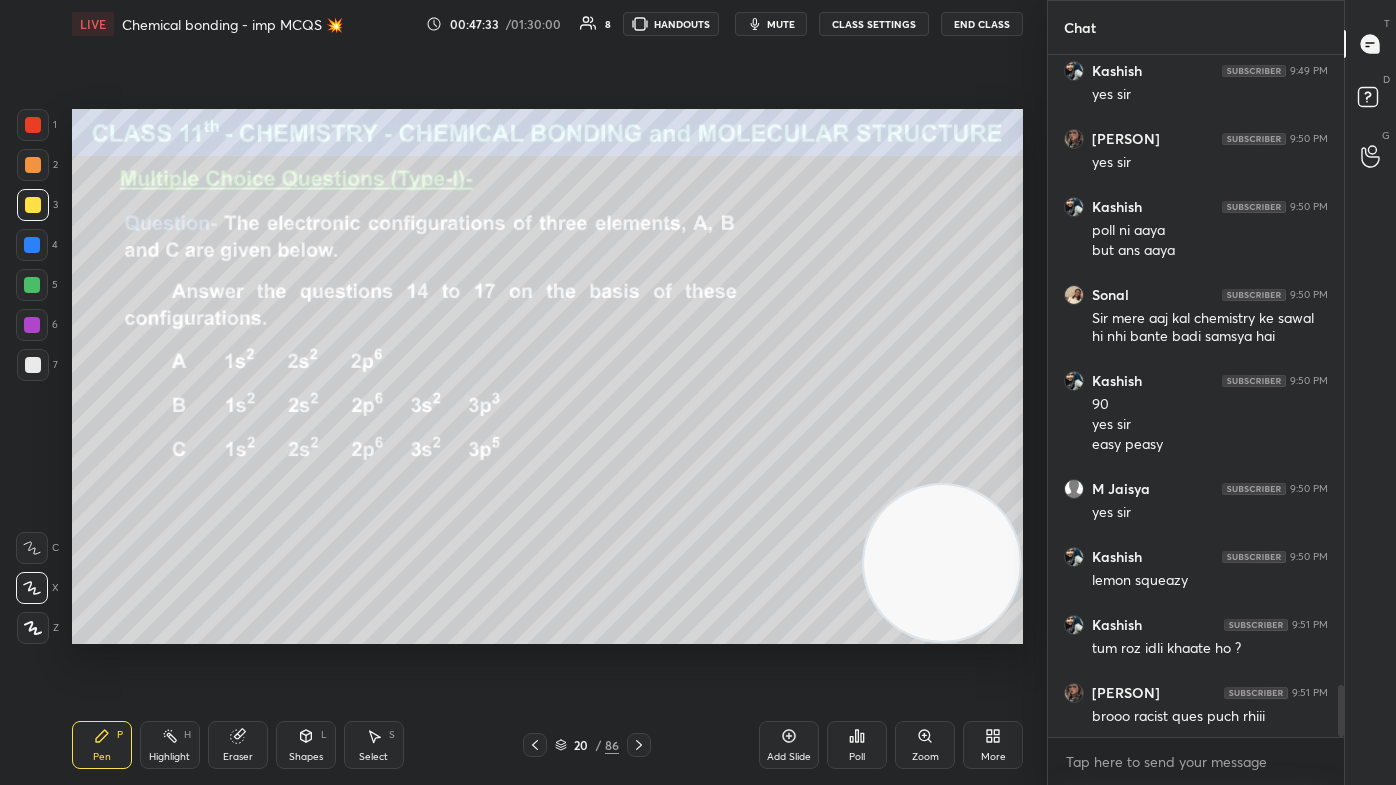 scroll, scrollTop: 8239, scrollLeft: 0, axis: vertical 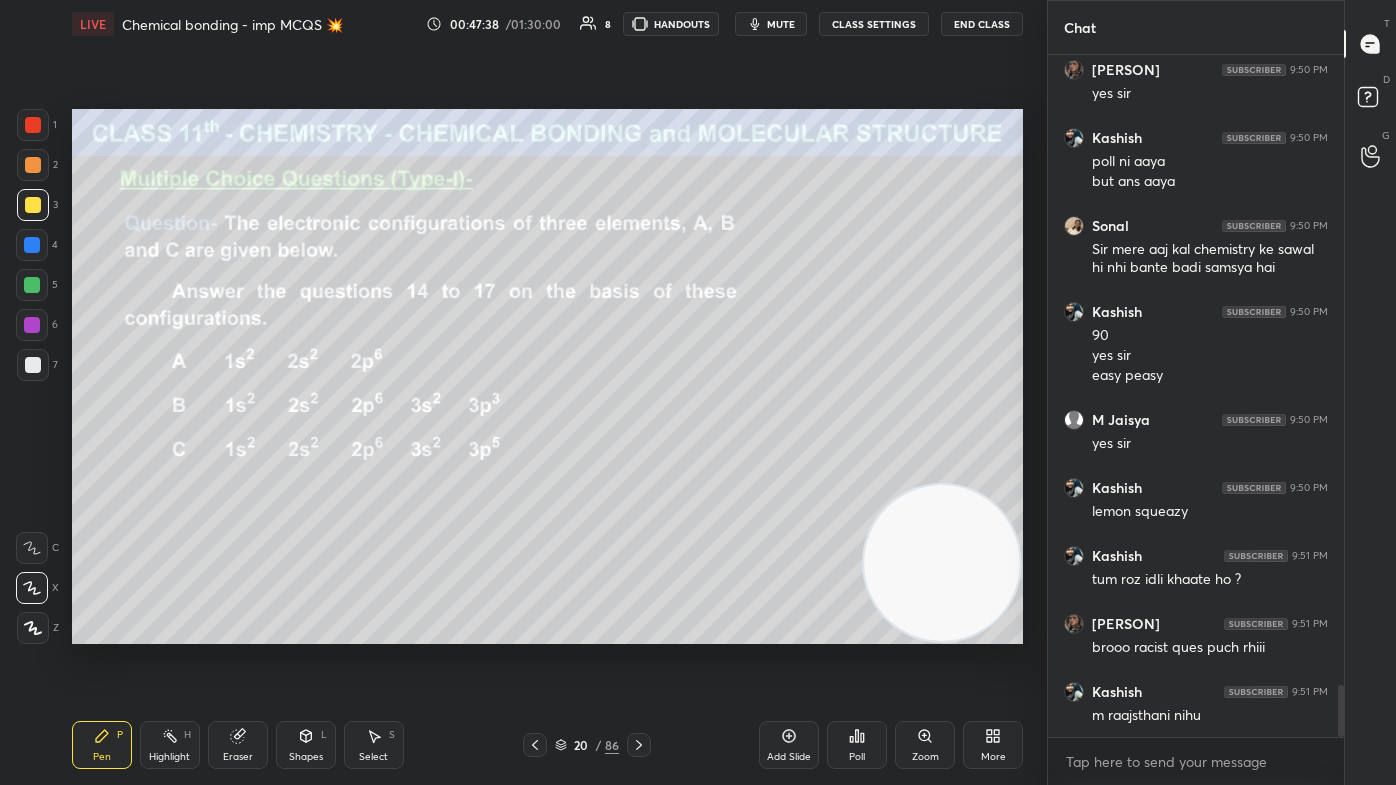click at bounding box center (33, 125) 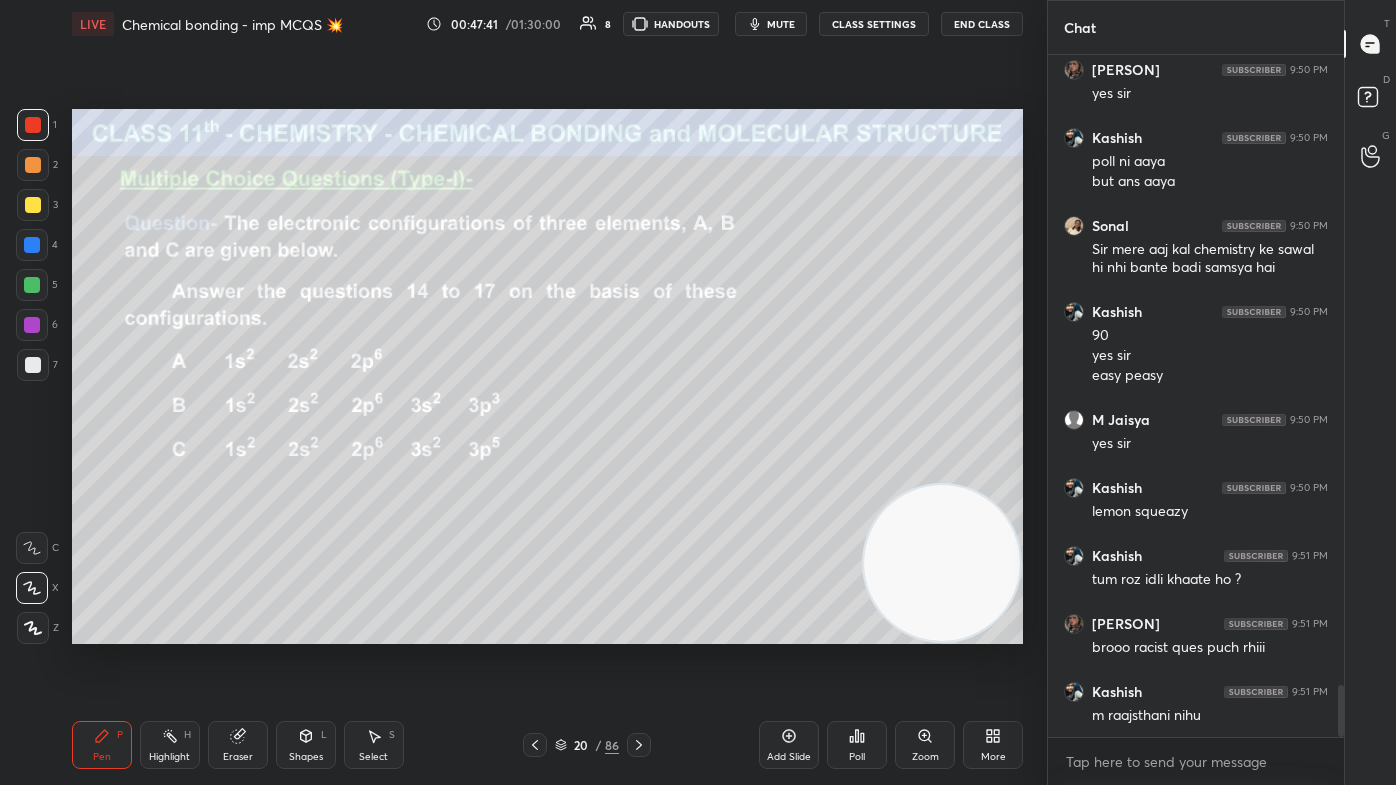 click 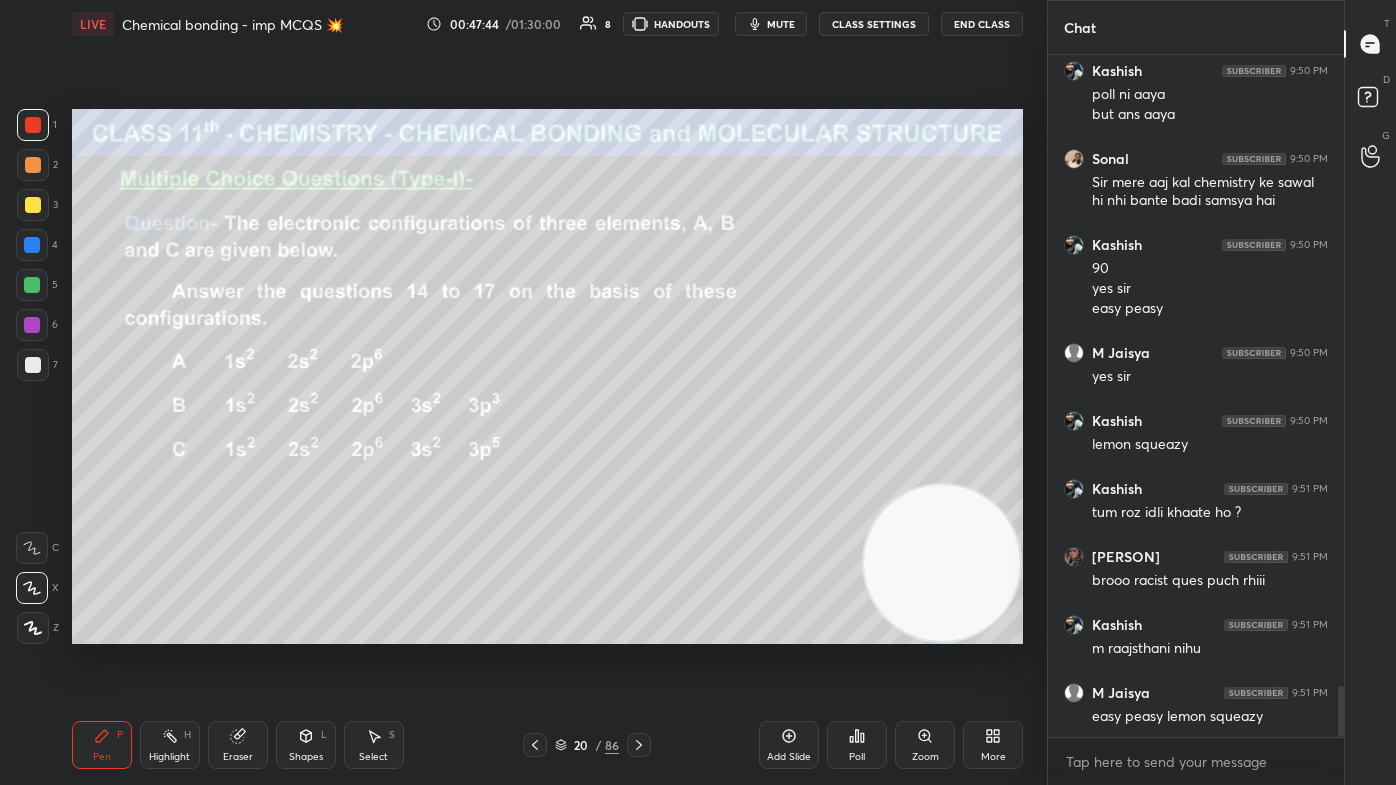 scroll, scrollTop: 8375, scrollLeft: 0, axis: vertical 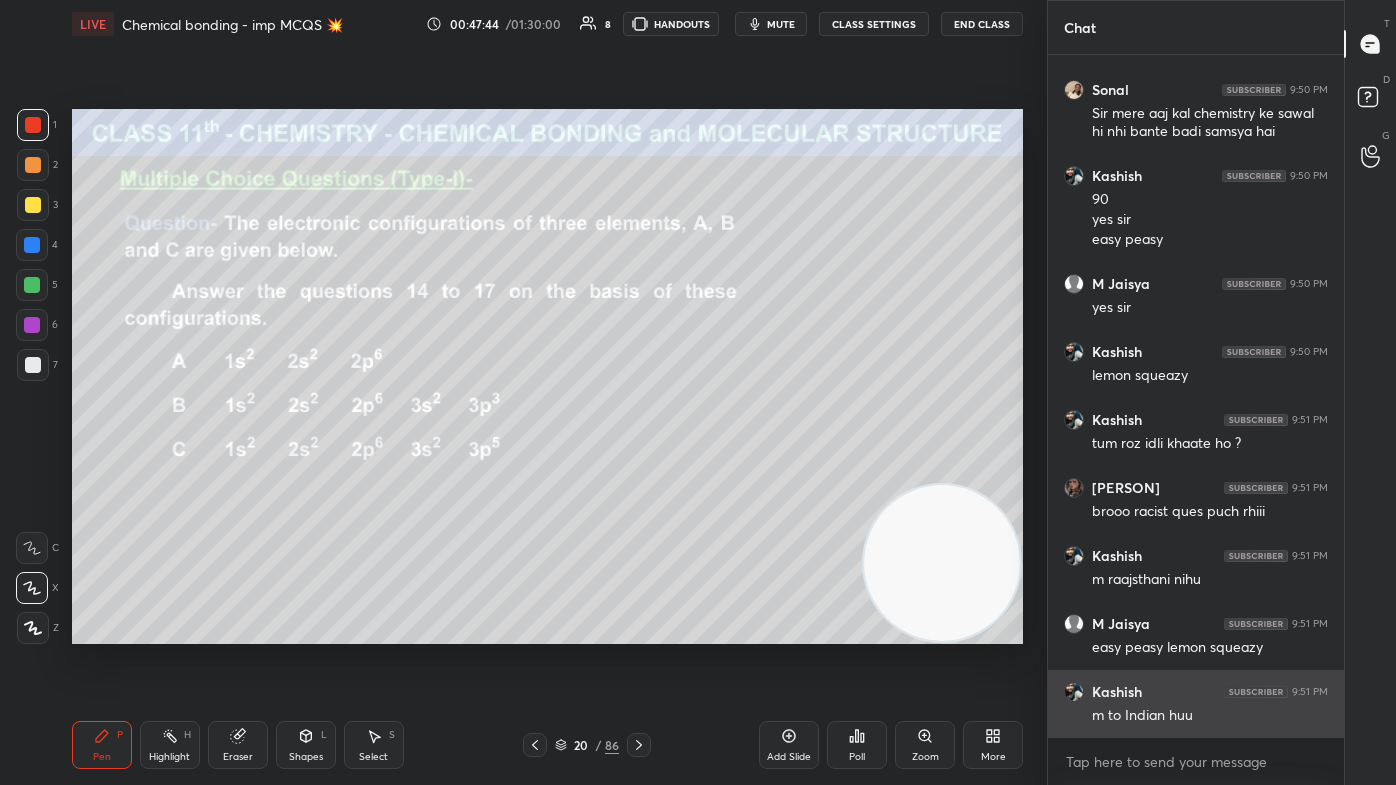 click on "m to Indian huu" at bounding box center (1210, 716) 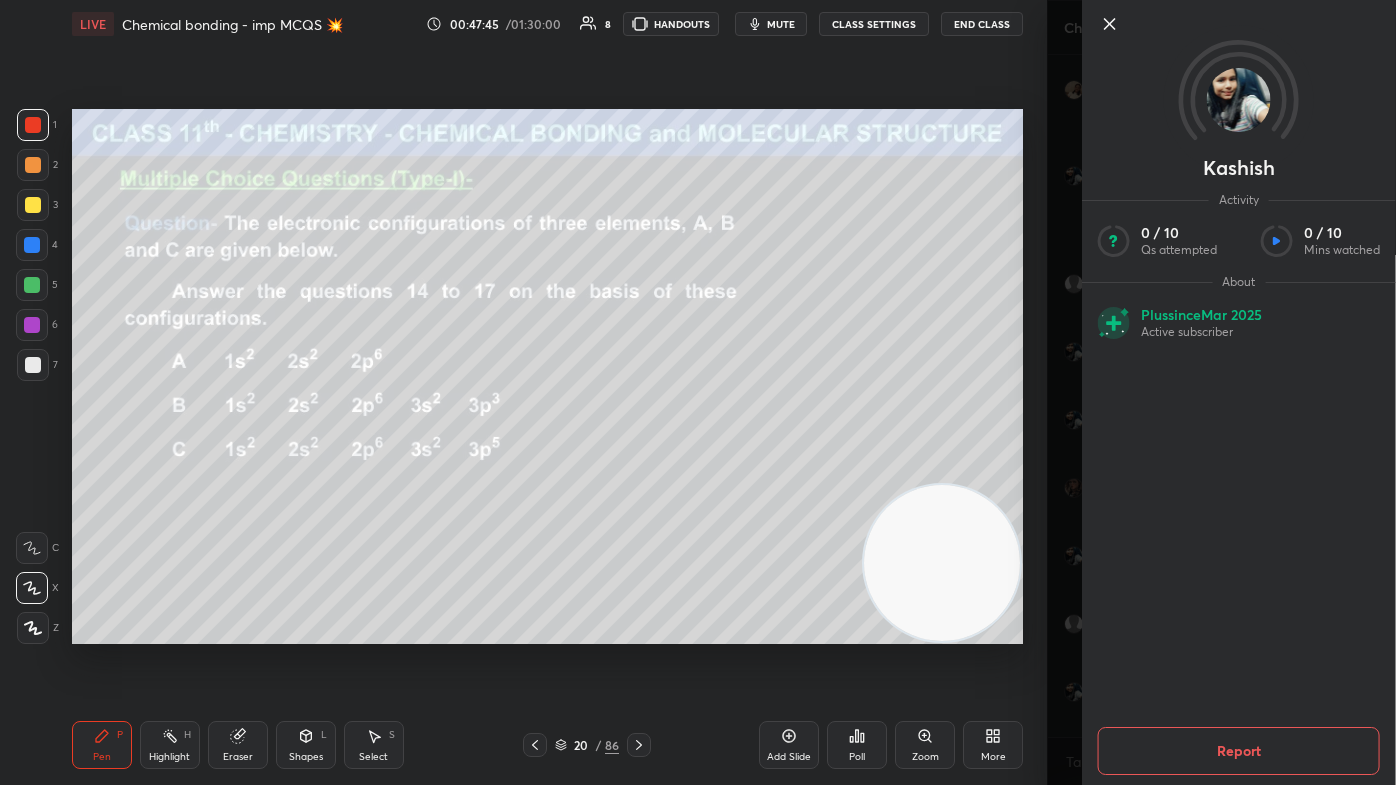 click on "1 2 3 4 5 6 7 C X Z C X Z E E Erase all   H H LIVE Chemical bonding - imp MCQS 💥 00:47:45 /  01:30:00 8 HANDOUTS mute CLASS SETTINGS End Class Setting up your live class Poll for   secs No correct answer Start poll Back Chemical bonding - imp MCQS 💥 [PERSON] Pen P Highlight H Eraser Shapes L Select S 20 / 86 Add Slide Poll Zoom More" at bounding box center [523, 392] 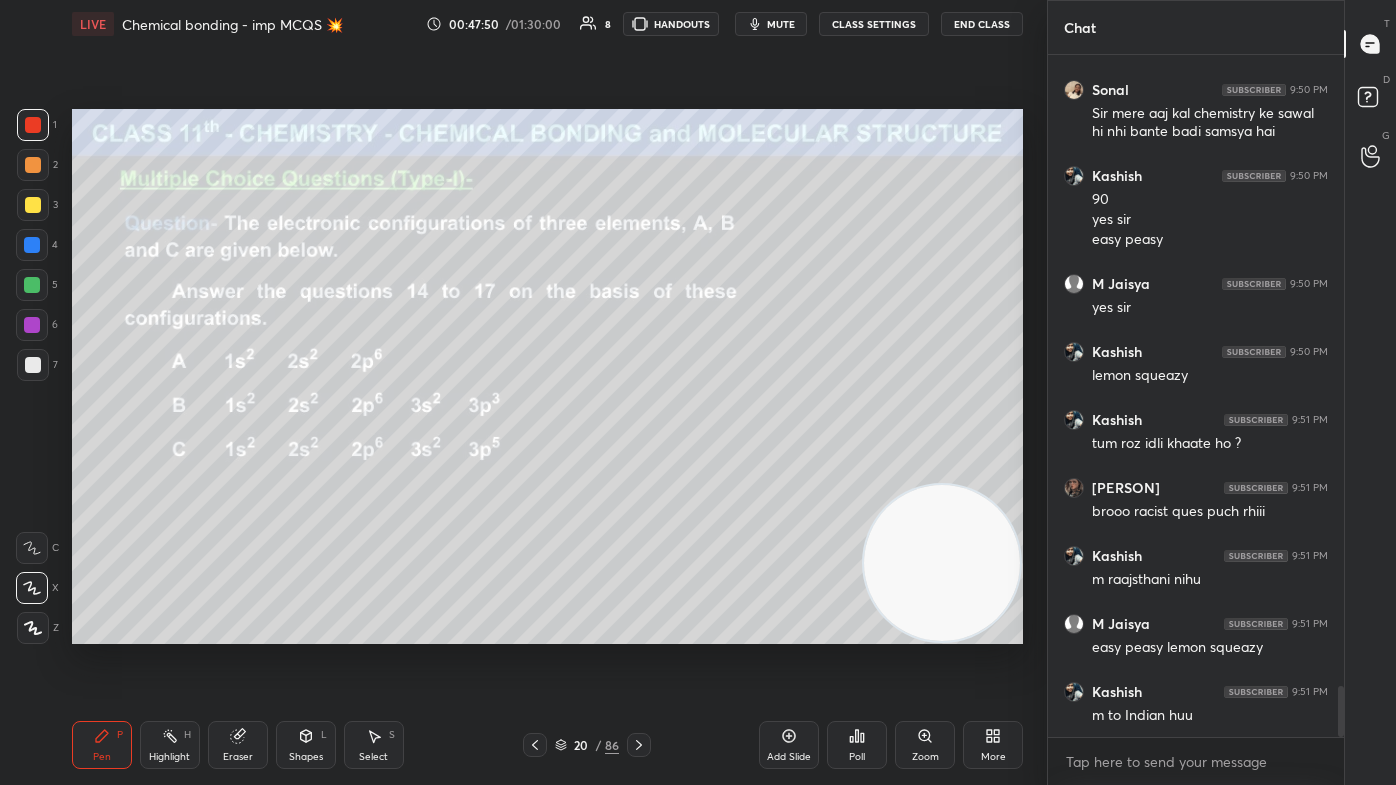 click on "CLASS SETTINGS" at bounding box center (874, 24) 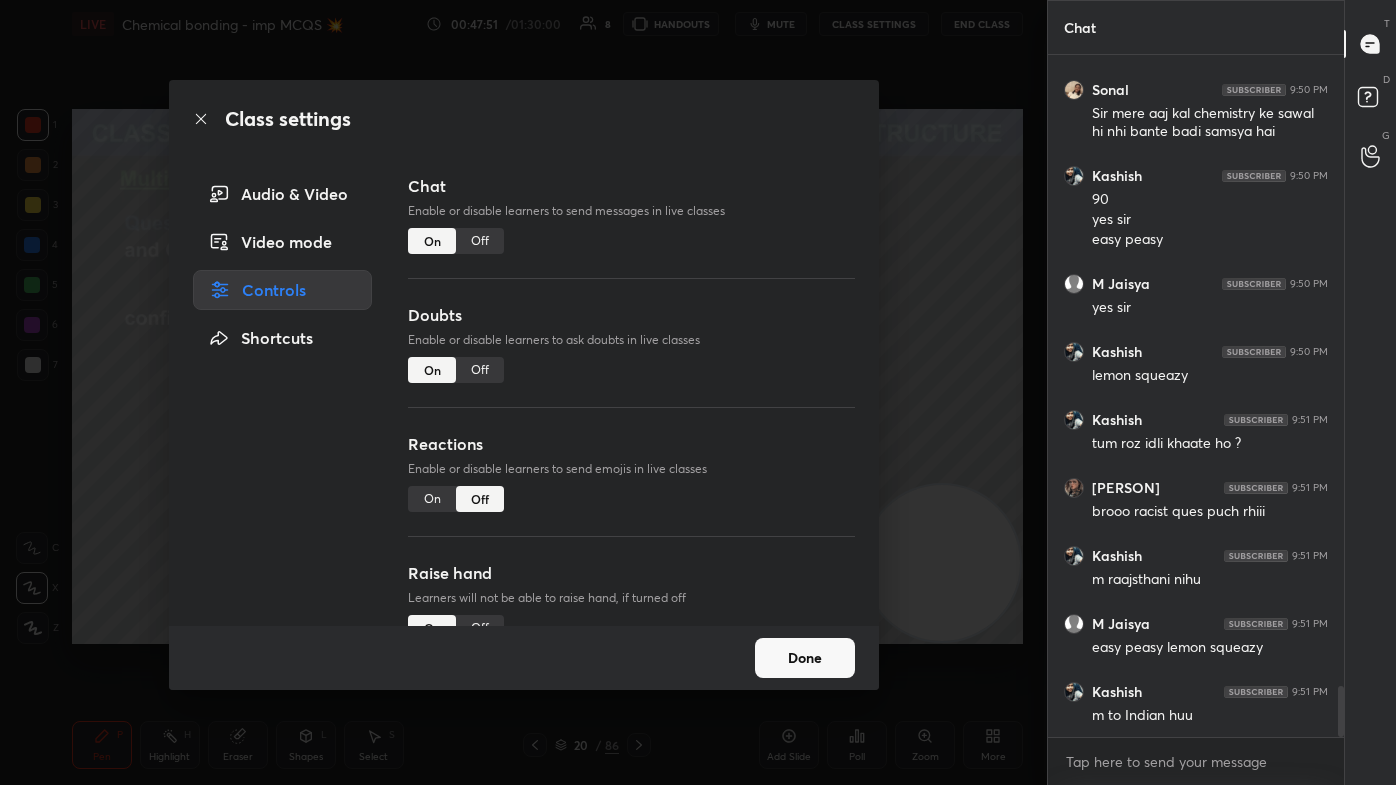 click on "Off" at bounding box center [480, 241] 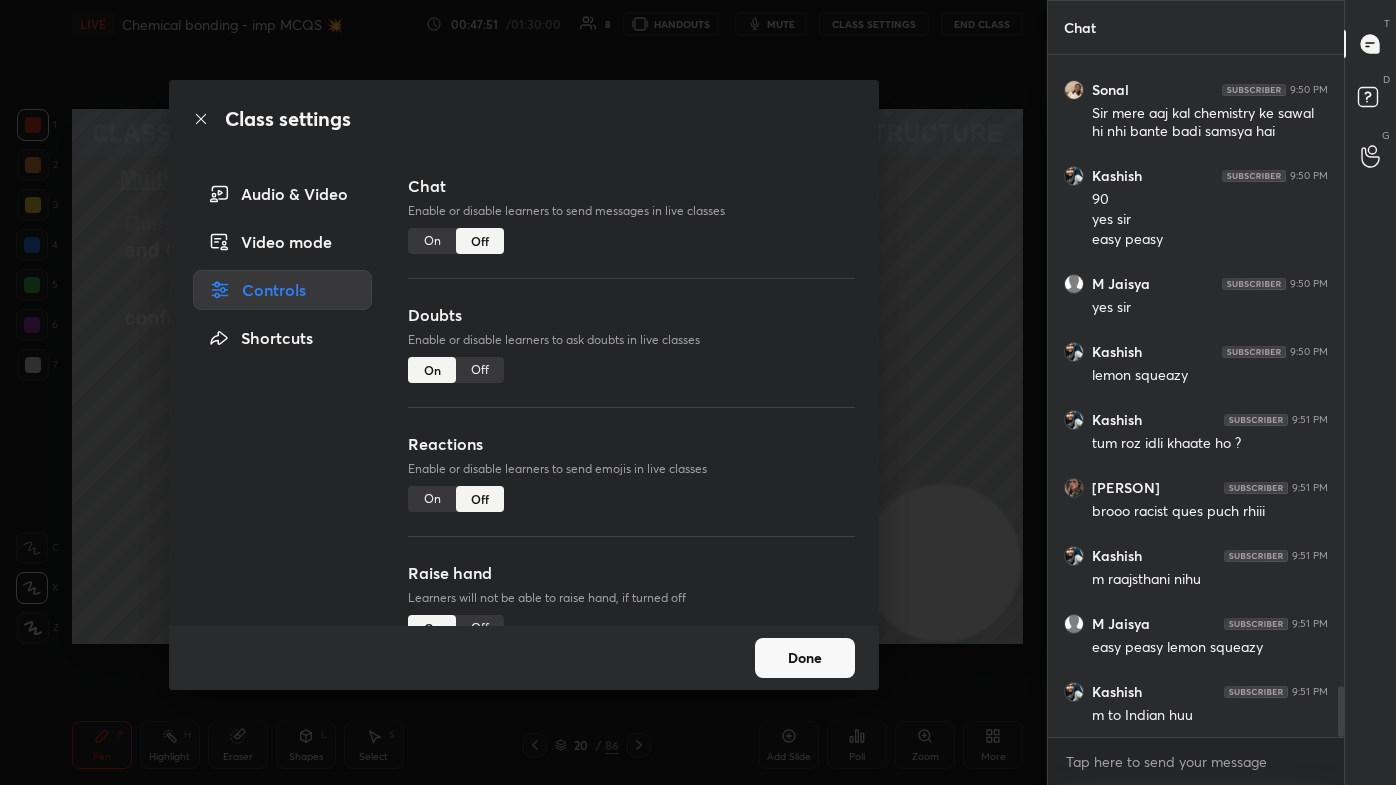 scroll, scrollTop: 6917, scrollLeft: 0, axis: vertical 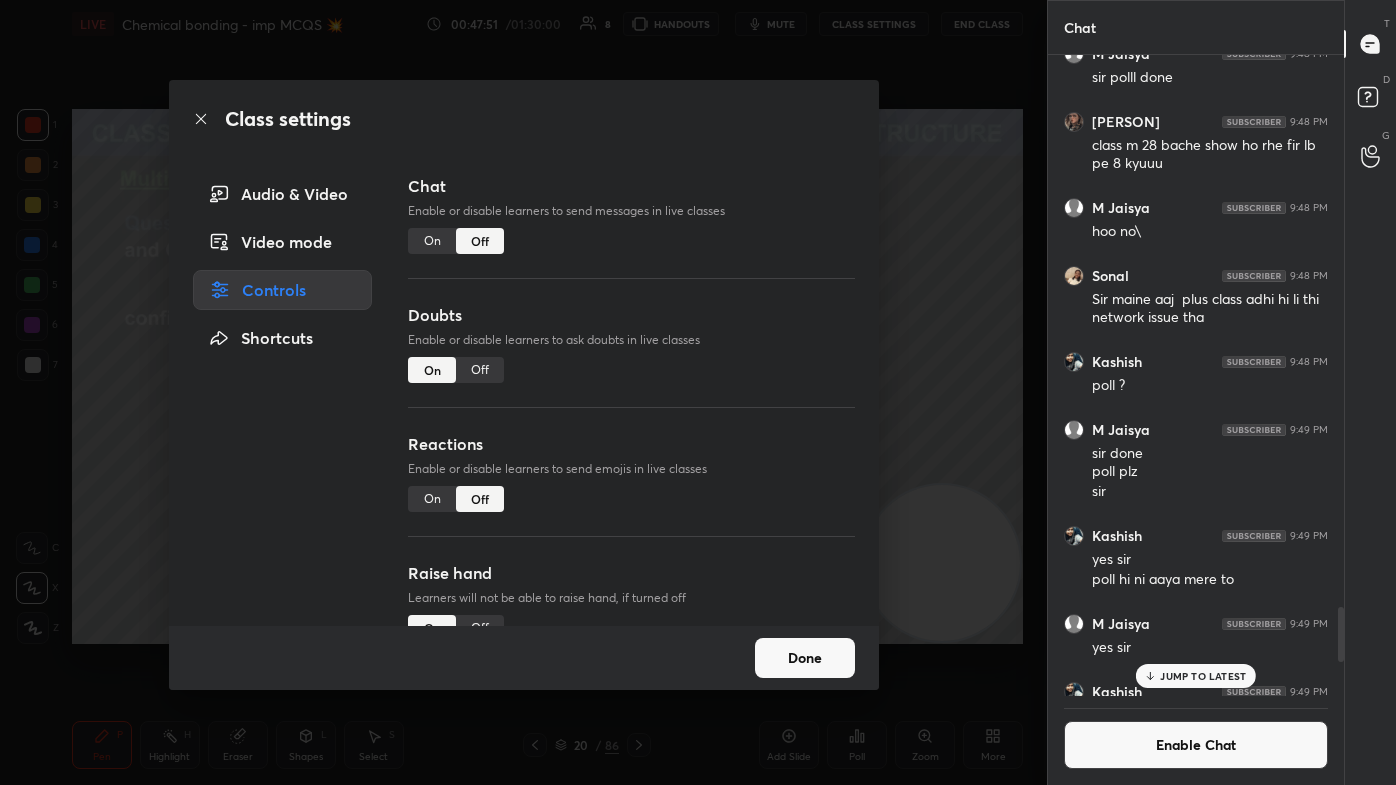 click on "Class settings Audio & Video Video mode Controls Shortcuts Chat Enable or disable learners to send messages in live classes On Off Doubts Enable or disable learners to ask doubts in live classes On Off Reactions Enable or disable learners to send emojis in live classes On Off Raise hand Learners will not be able to raise hand, if turned off On Off Poll Prediction Enable or disable poll prediction in case of a question on the slide On Off Done" at bounding box center [523, 392] 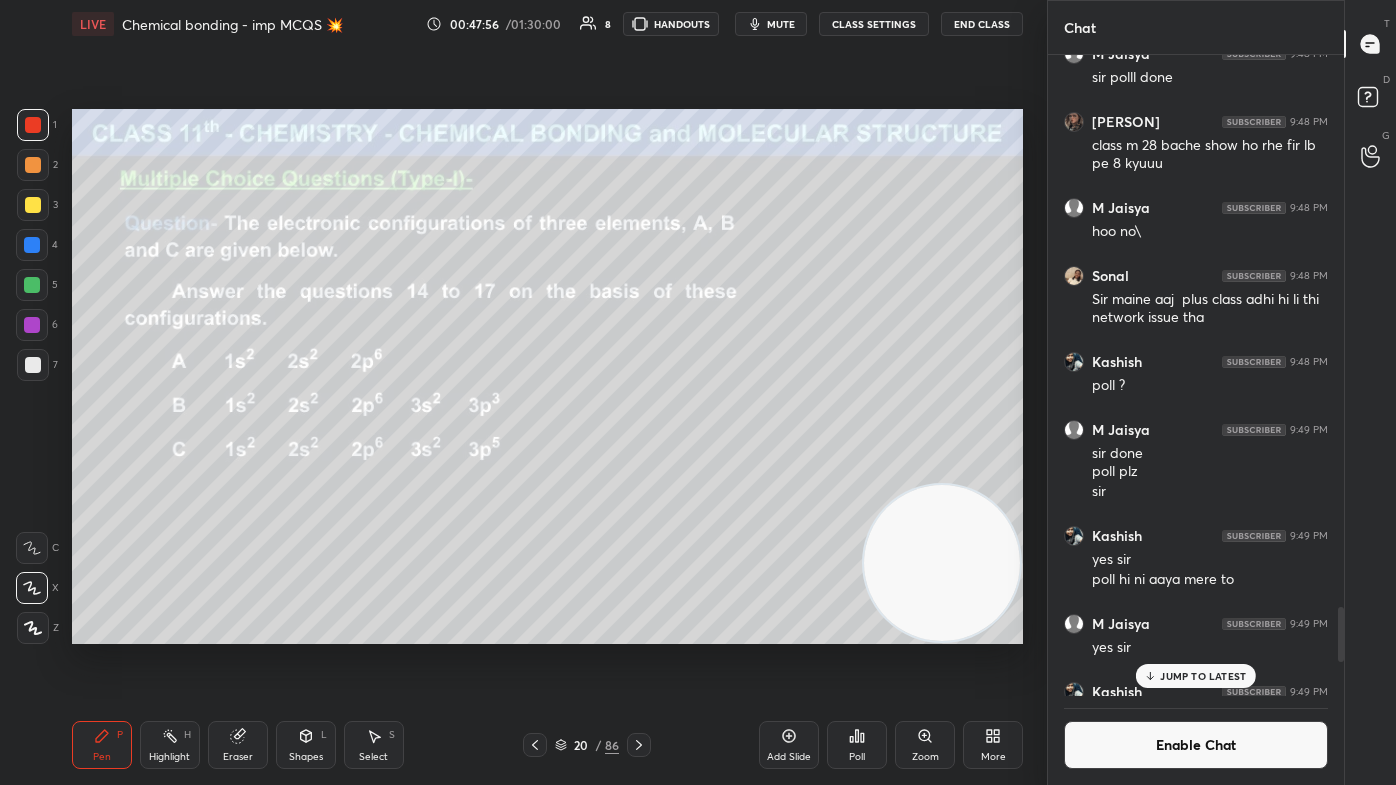 type 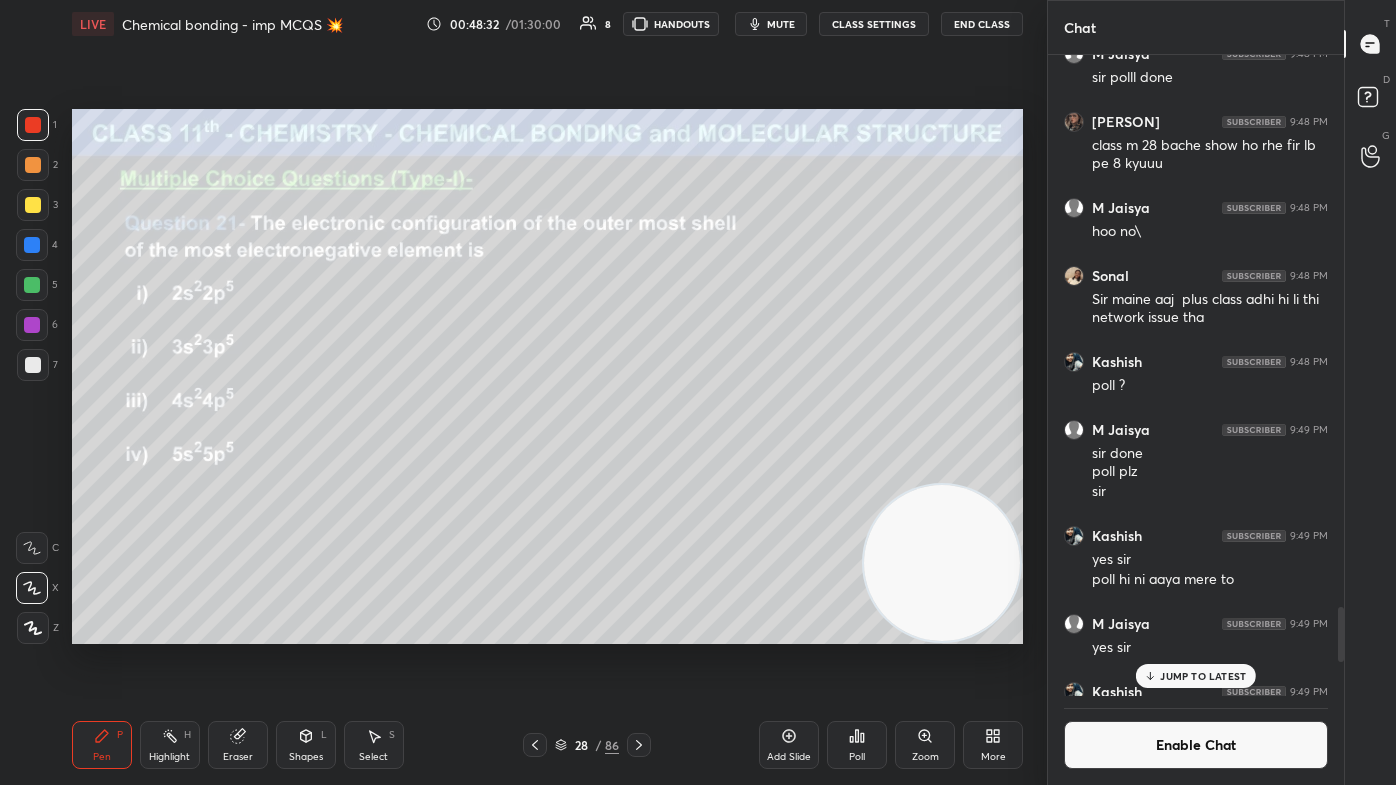 click on "Poll" at bounding box center [857, 745] 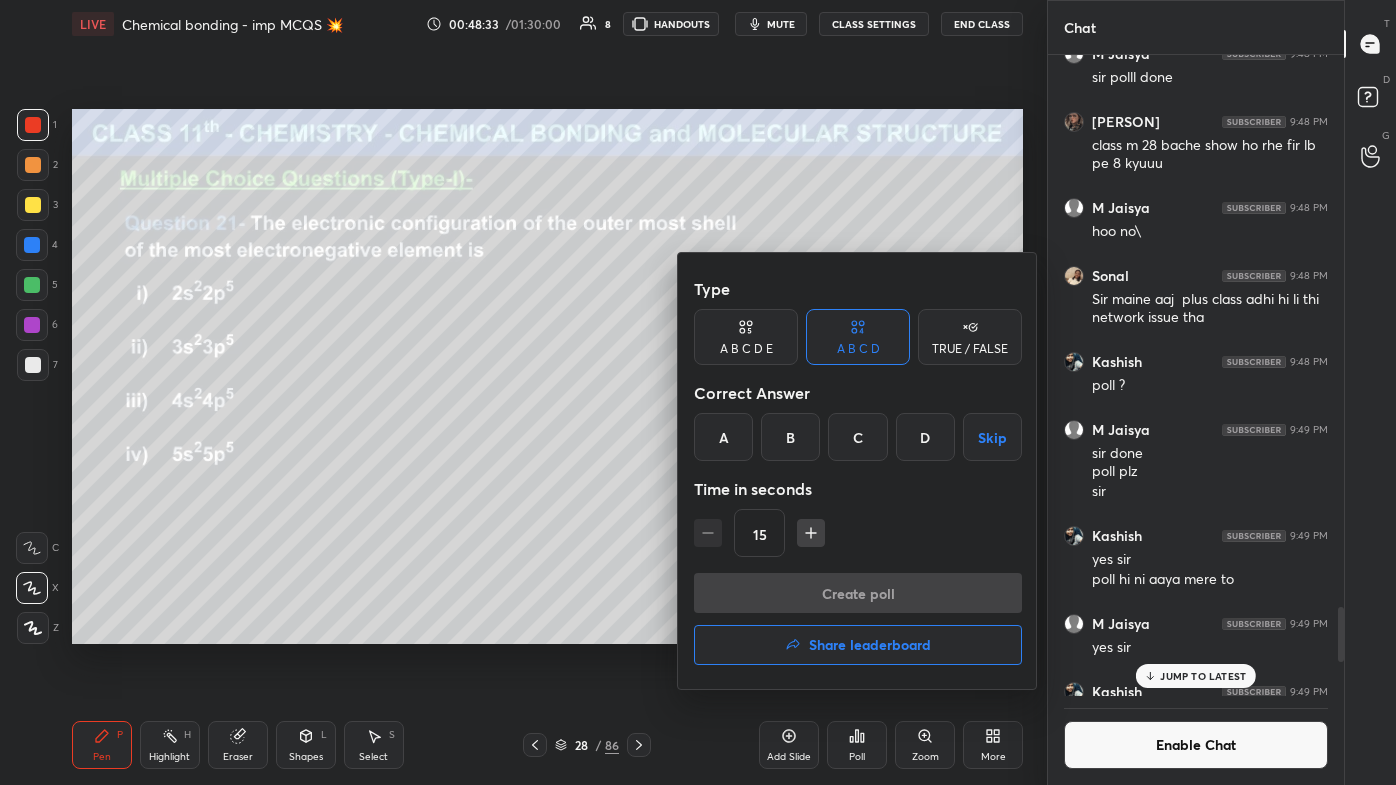 click on "A" at bounding box center (723, 437) 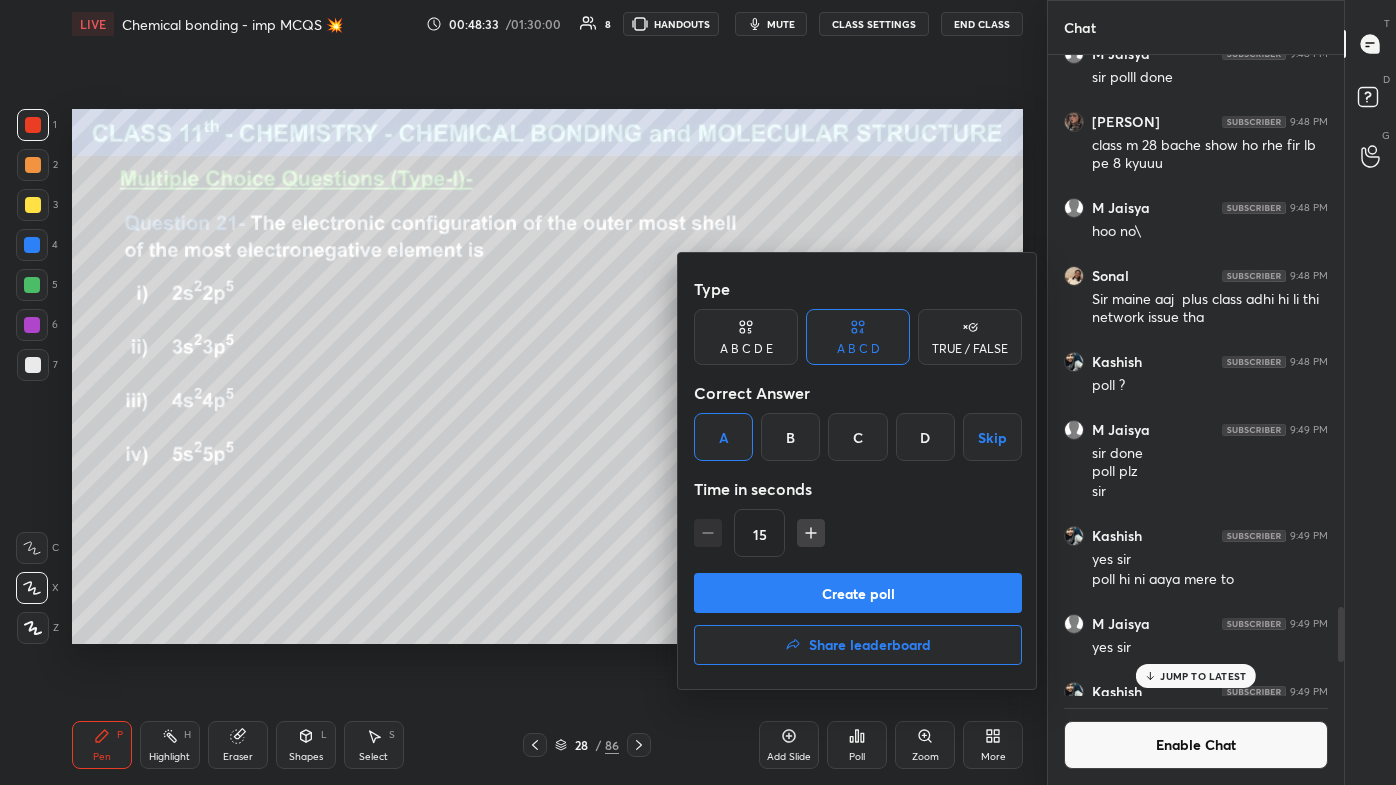 click on "Create poll" at bounding box center (858, 593) 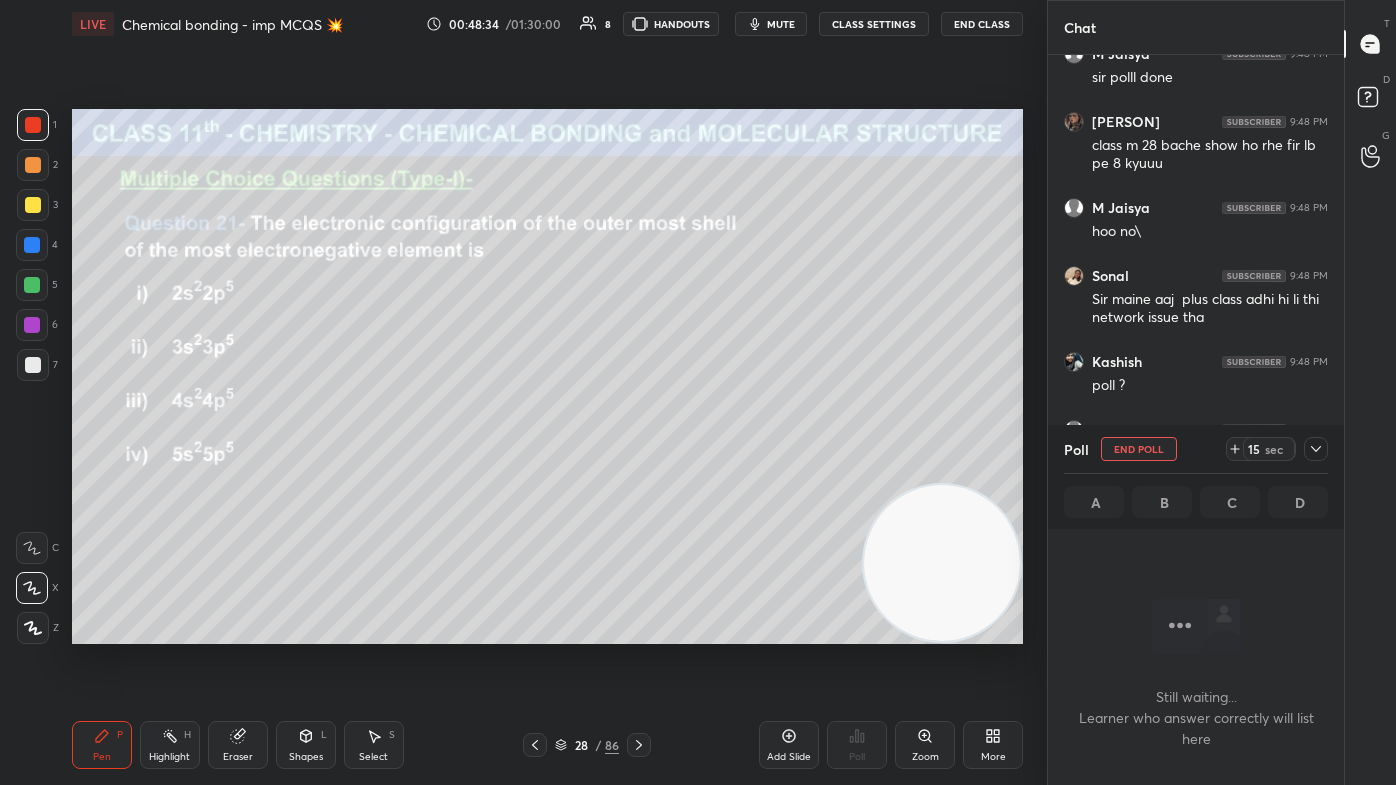 scroll, scrollTop: 549, scrollLeft: 290, axis: both 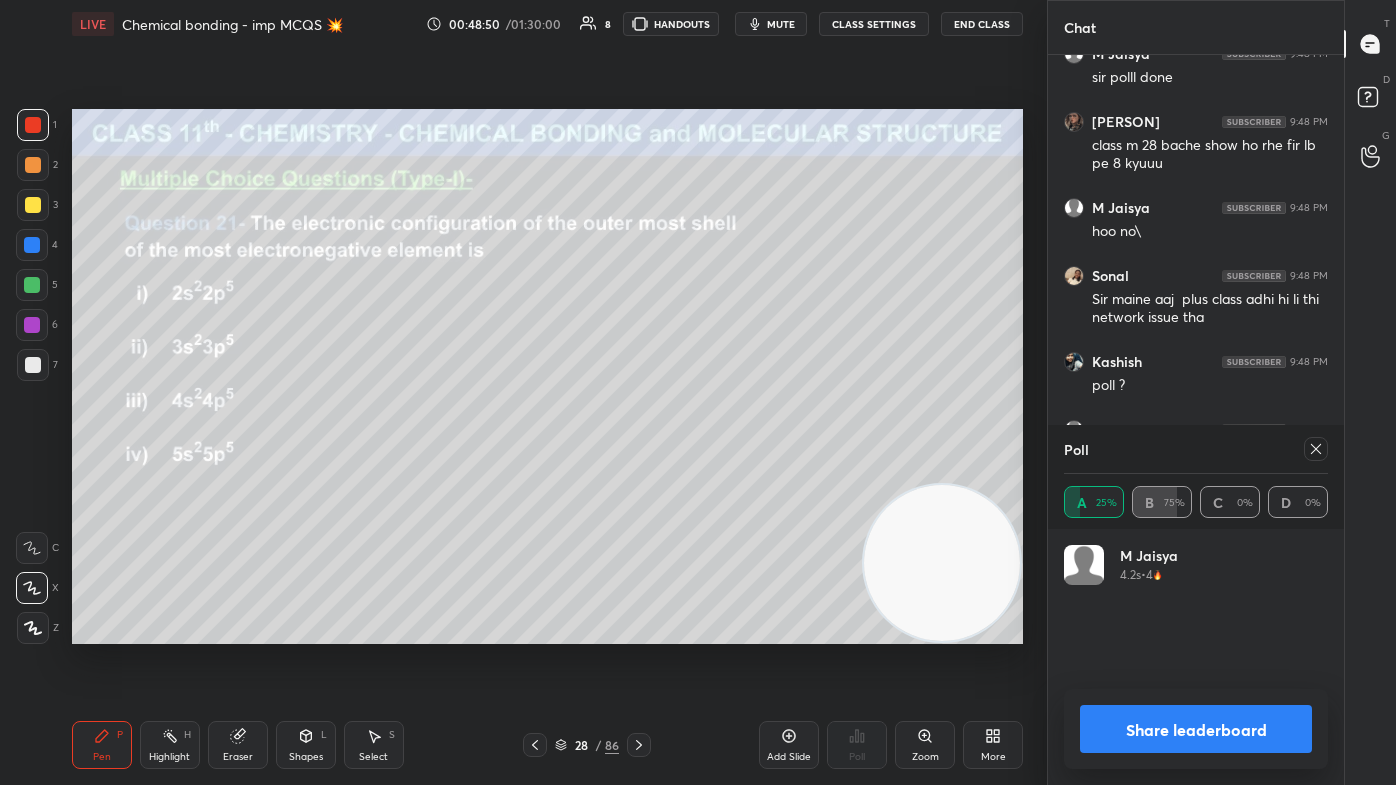 click on "Share leaderboard" at bounding box center (1196, 729) 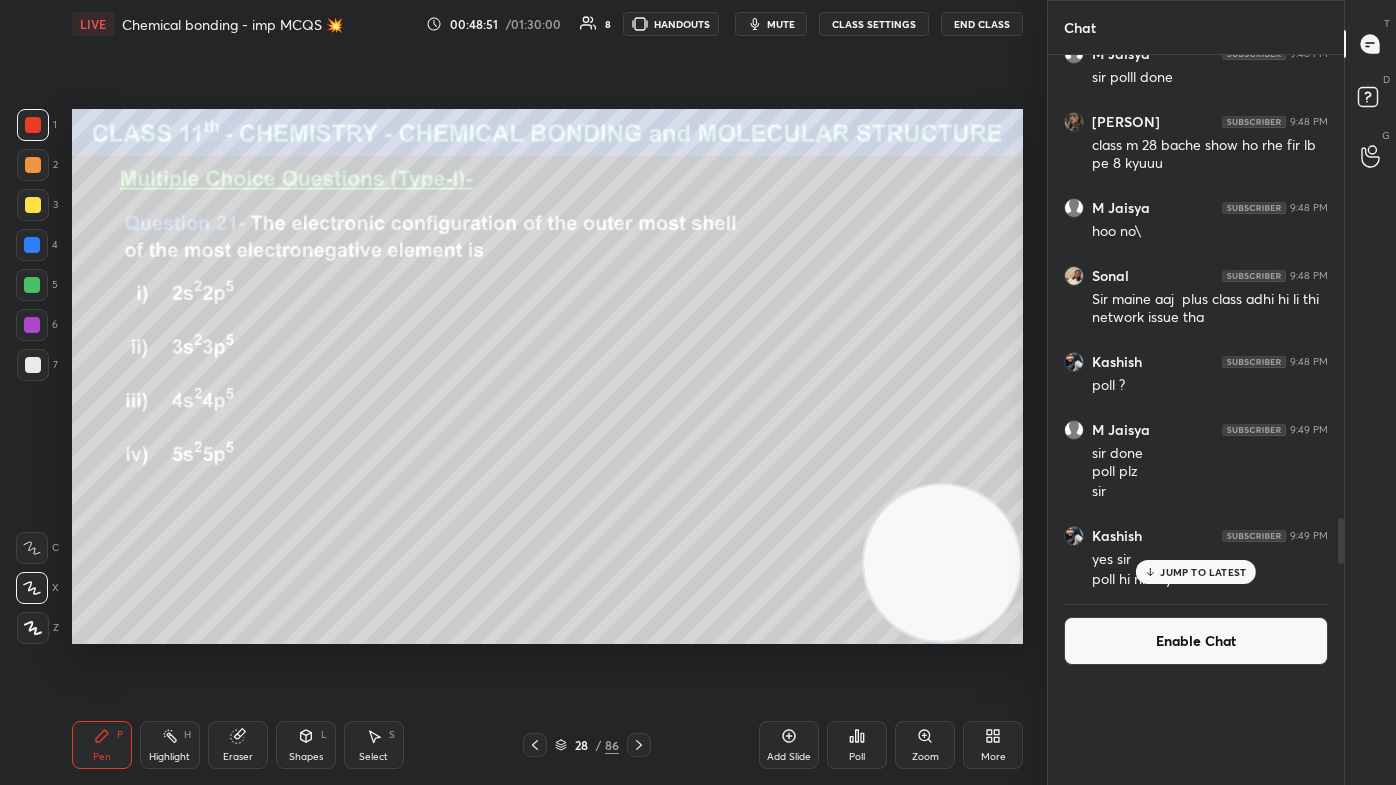scroll, scrollTop: 121, scrollLeft: 258, axis: both 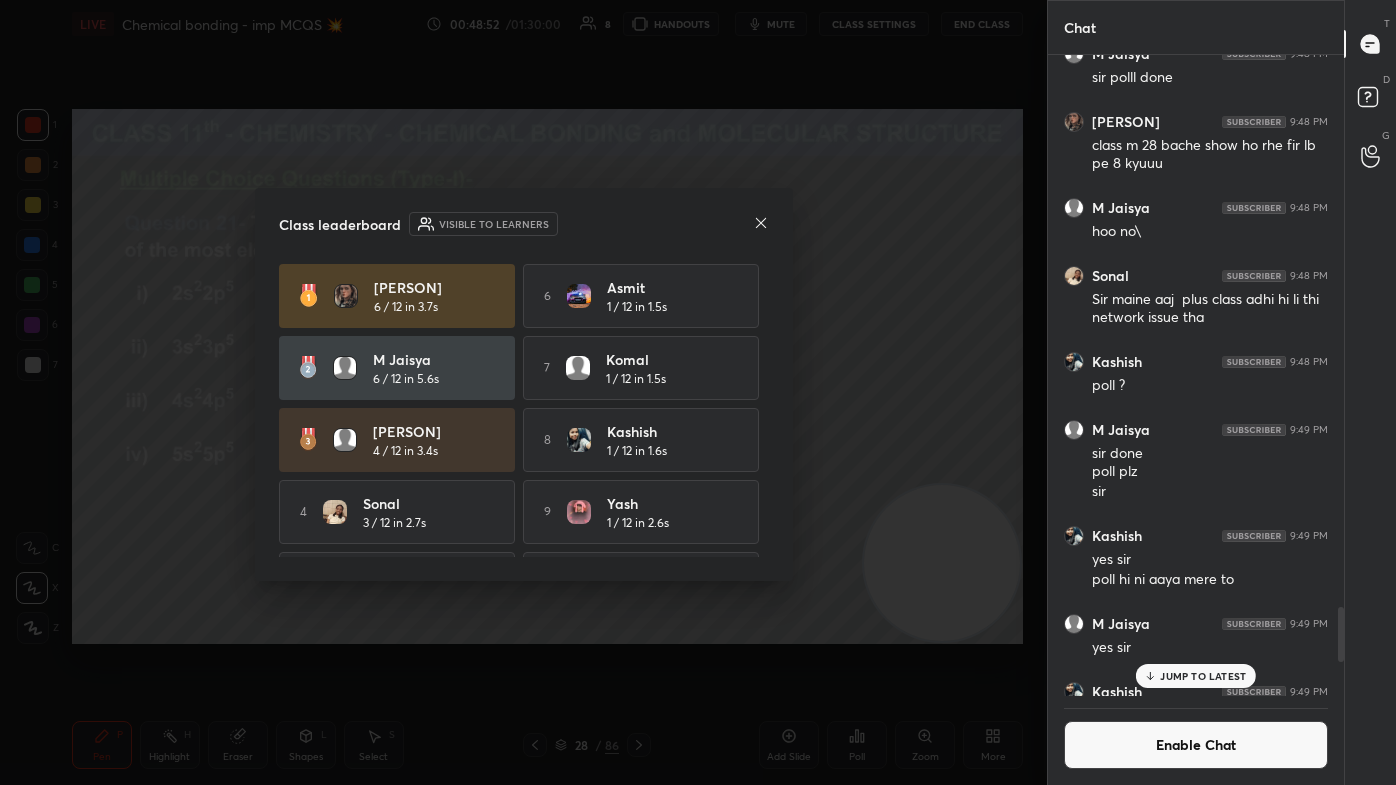 click on "JUMP TO LATEST" at bounding box center [1203, 676] 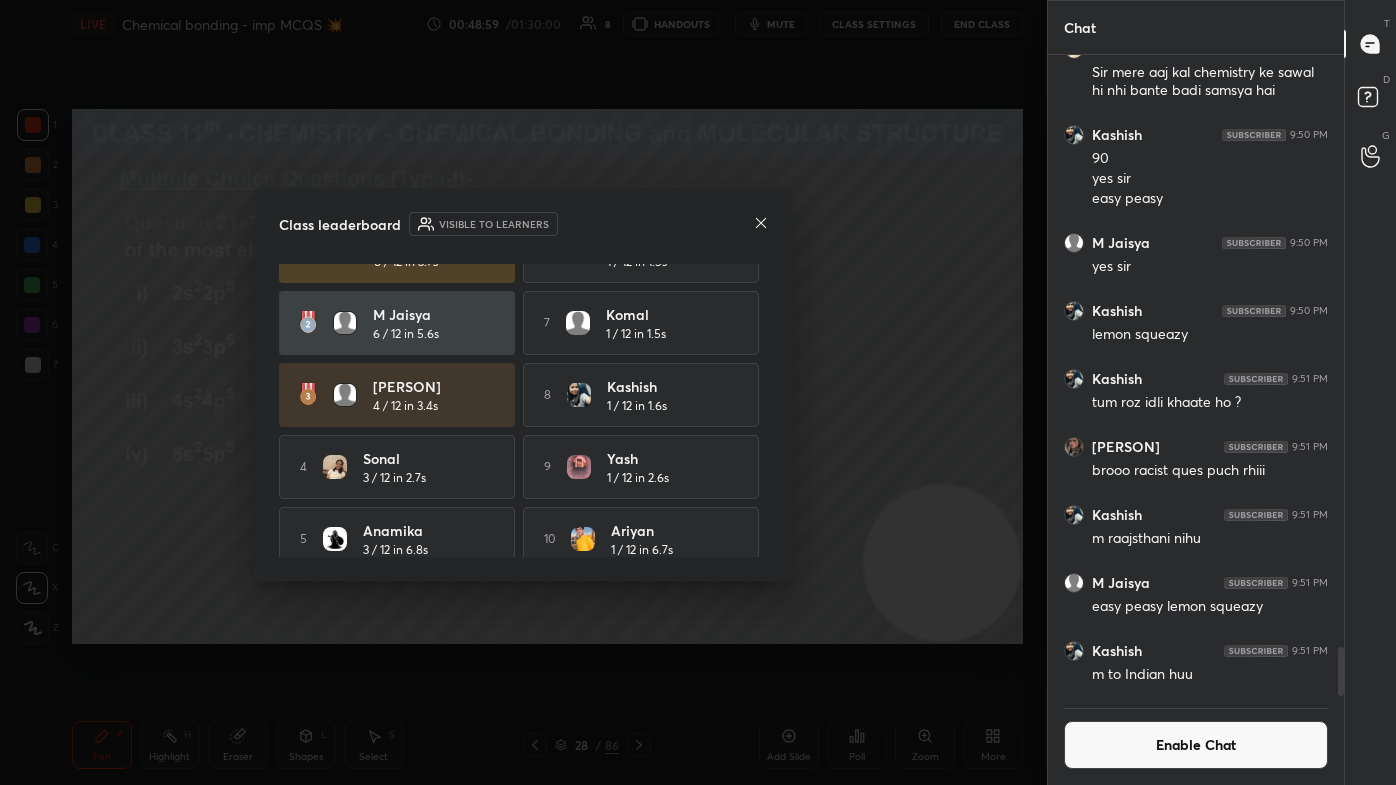 scroll, scrollTop: 64, scrollLeft: 0, axis: vertical 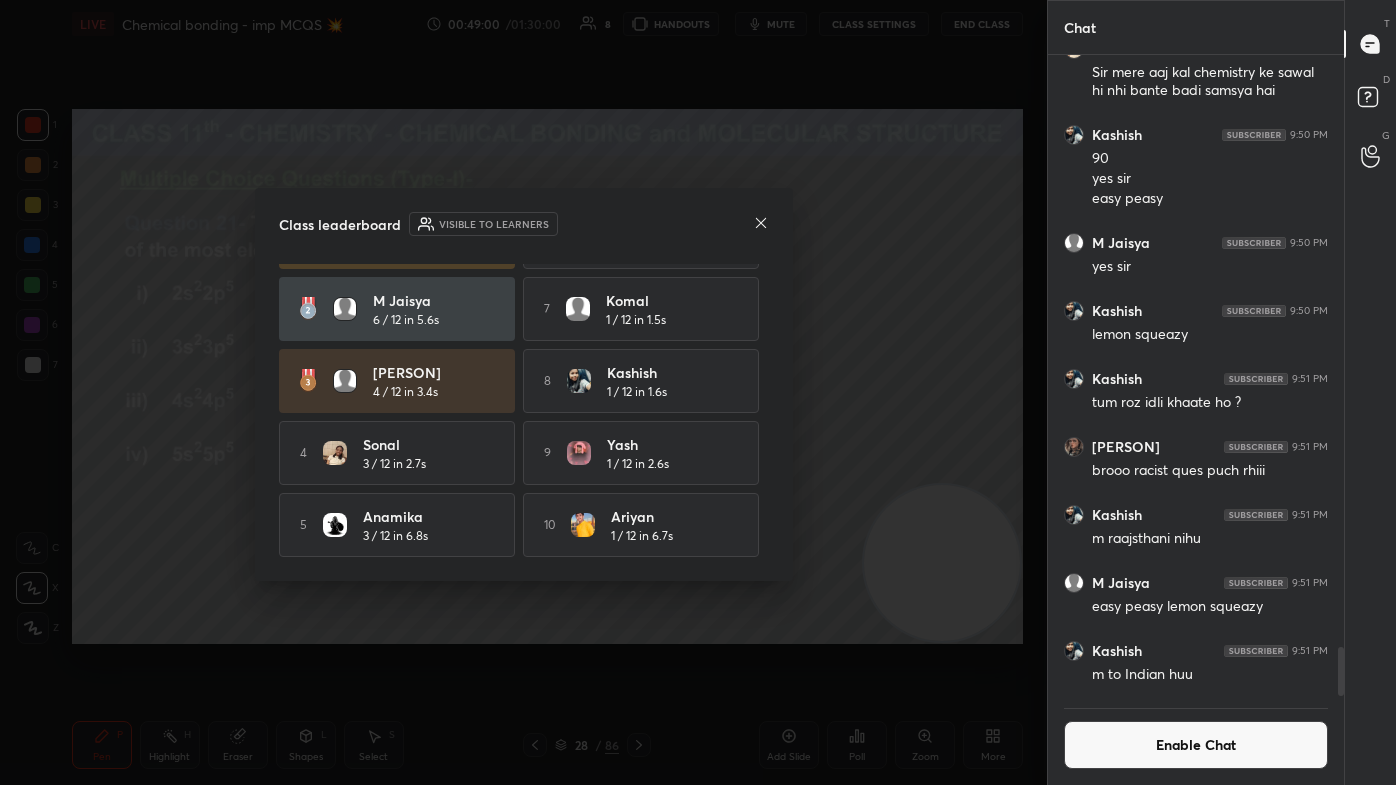 click 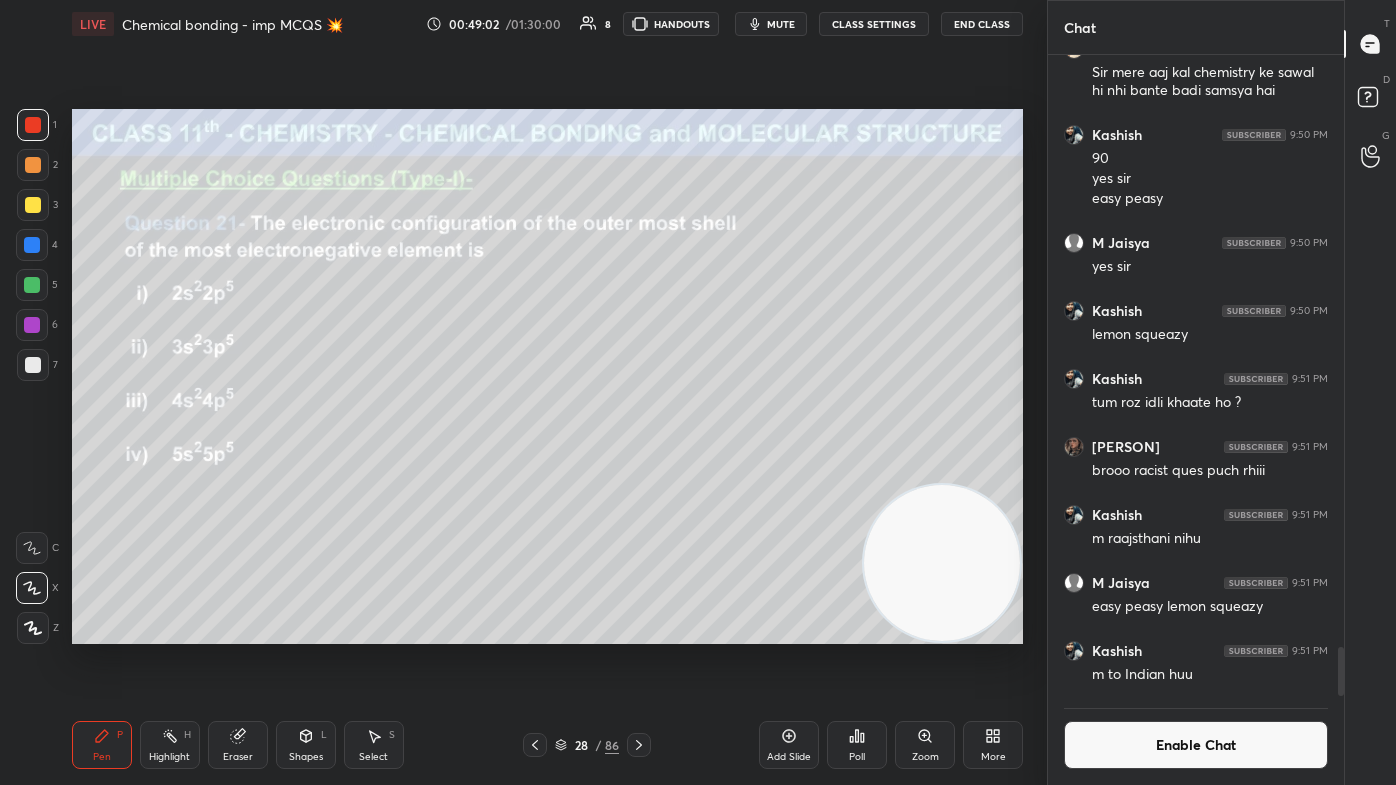 click at bounding box center [32, 285] 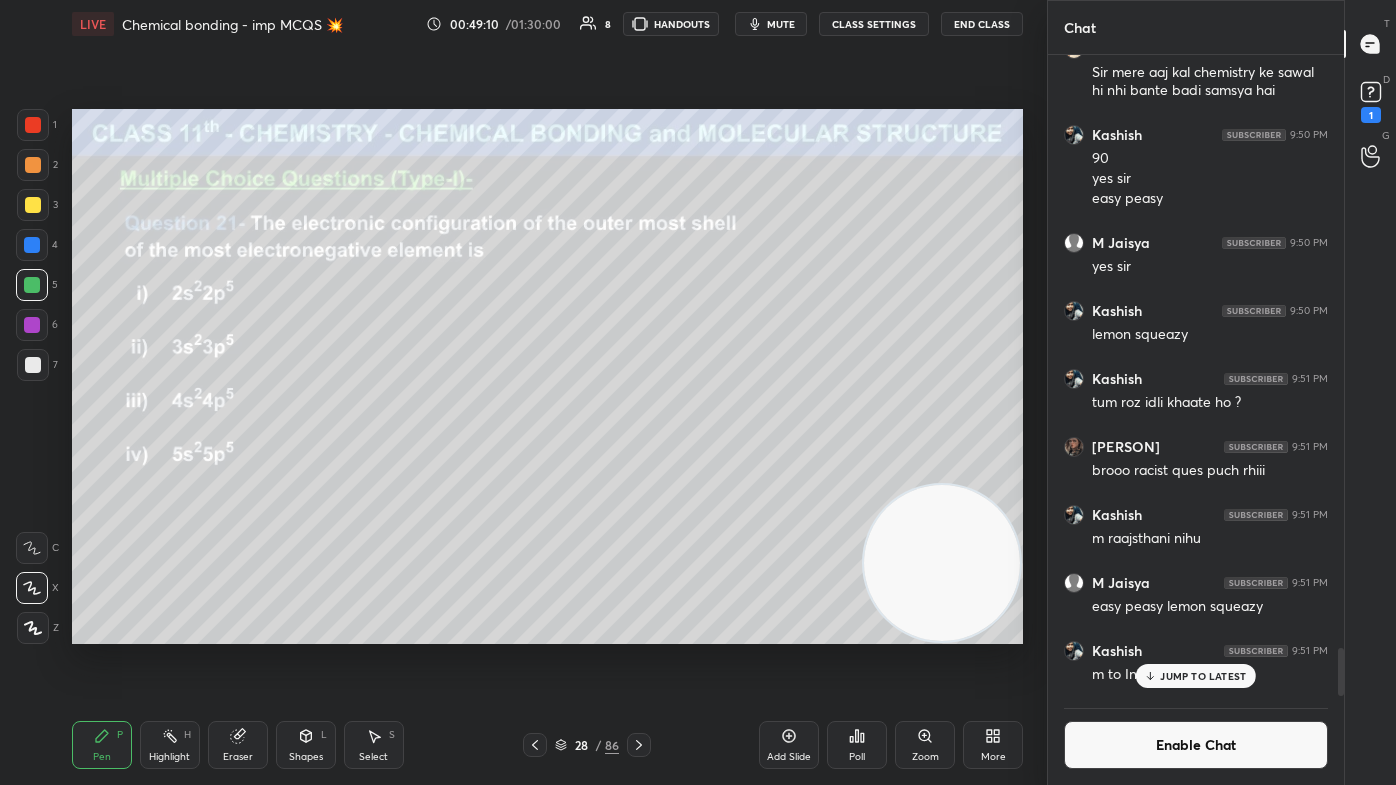 scroll, scrollTop: 7869, scrollLeft: 0, axis: vertical 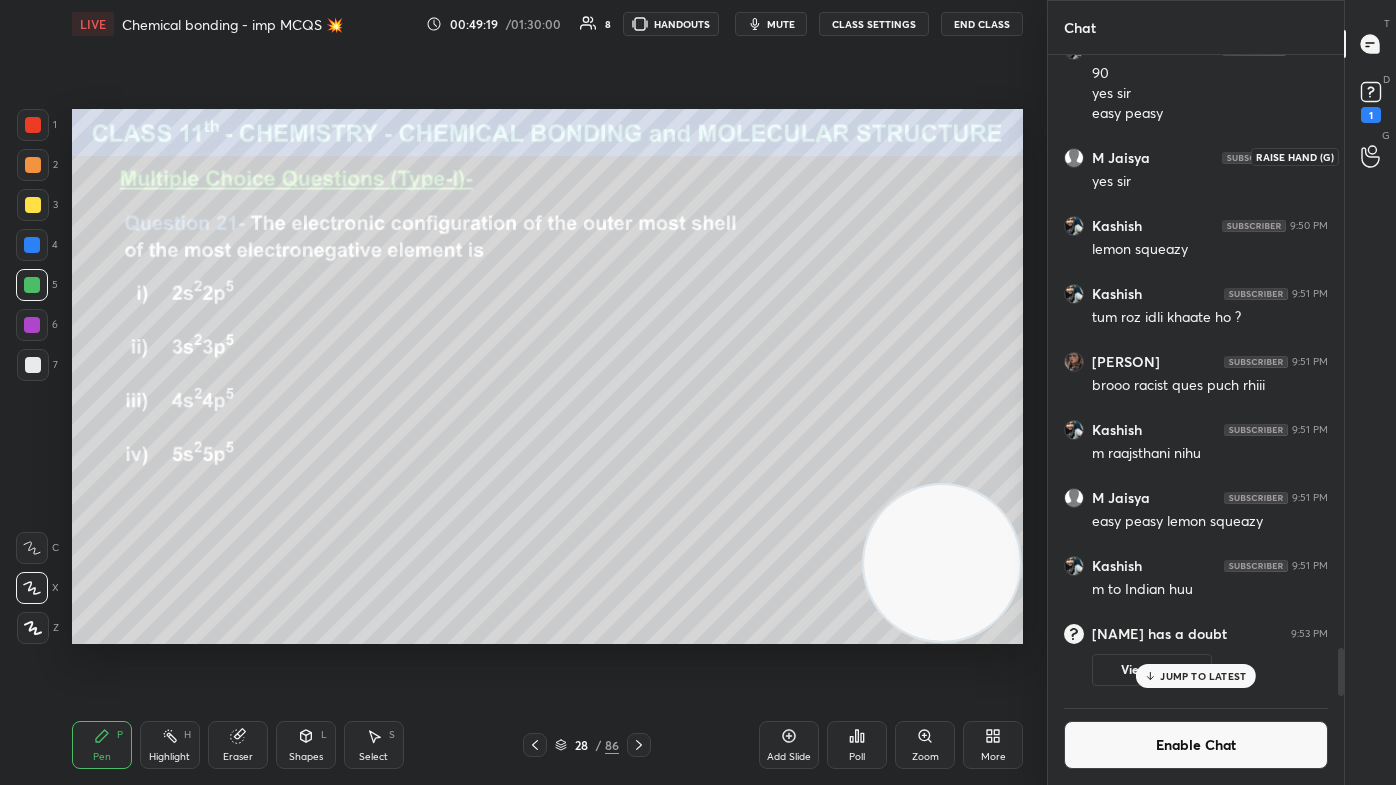 click on "1" at bounding box center (1371, 115) 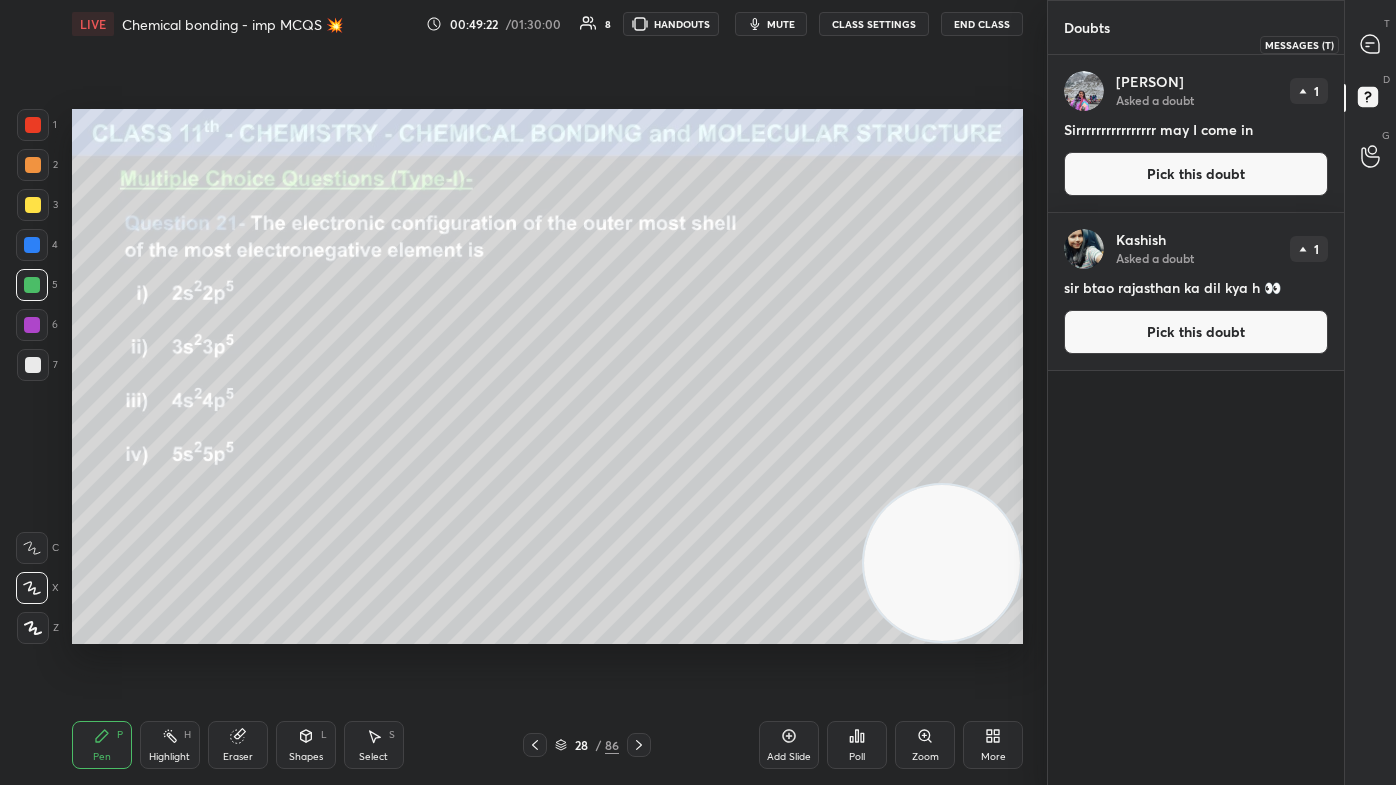 click 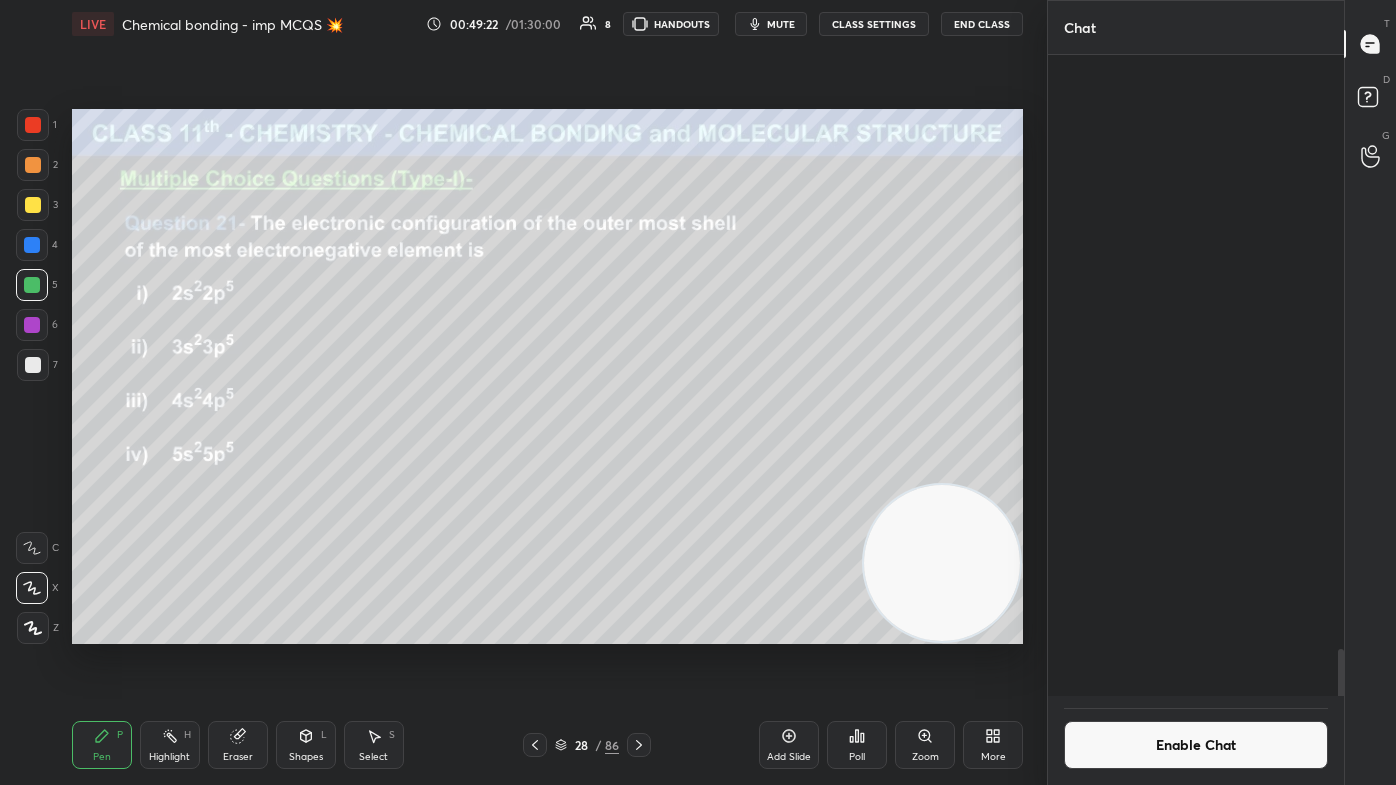 scroll, scrollTop: 8026, scrollLeft: 0, axis: vertical 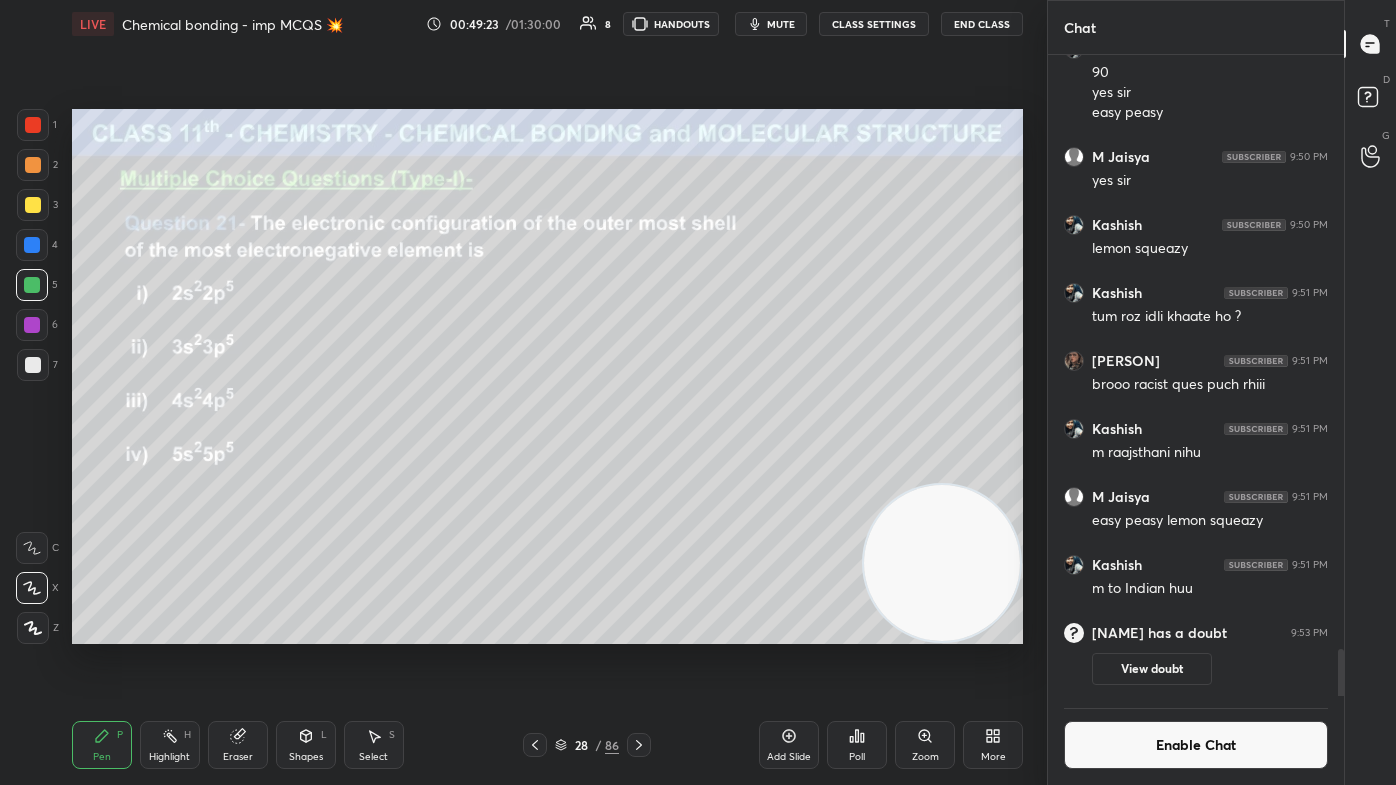 drag, startPoint x: 1162, startPoint y: 663, endPoint x: 1187, endPoint y: 669, distance: 25.70992 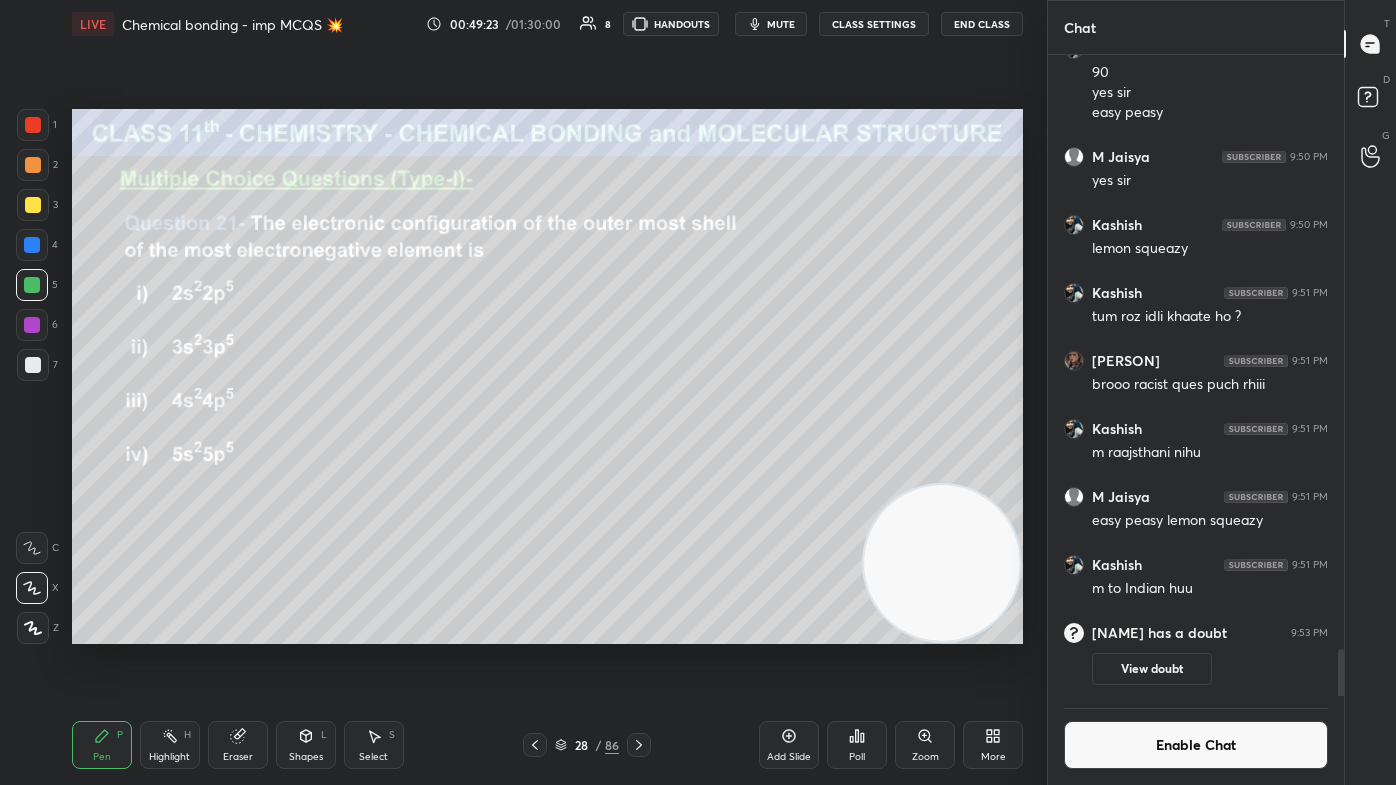 click on "View doubt" at bounding box center (1152, 669) 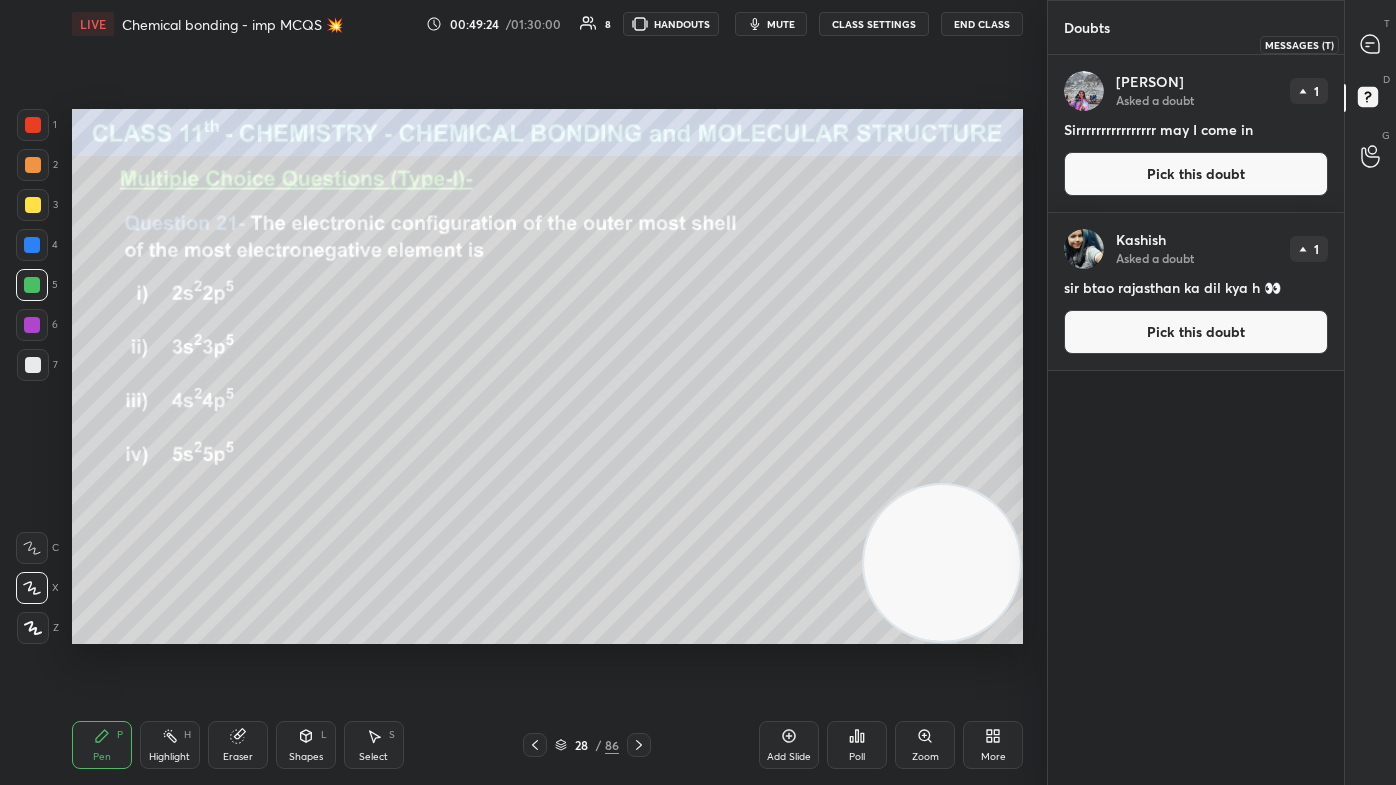 click 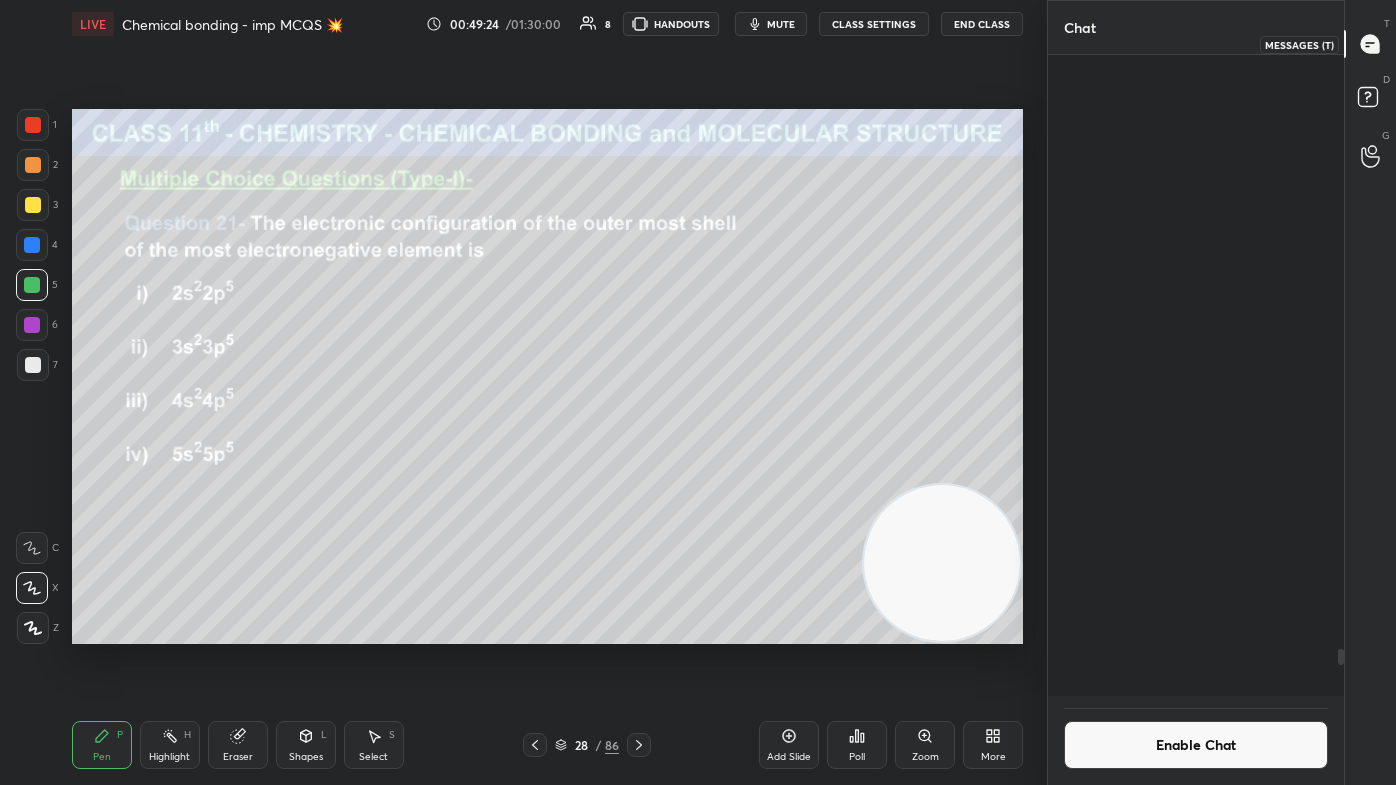 scroll, scrollTop: 8026, scrollLeft: 0, axis: vertical 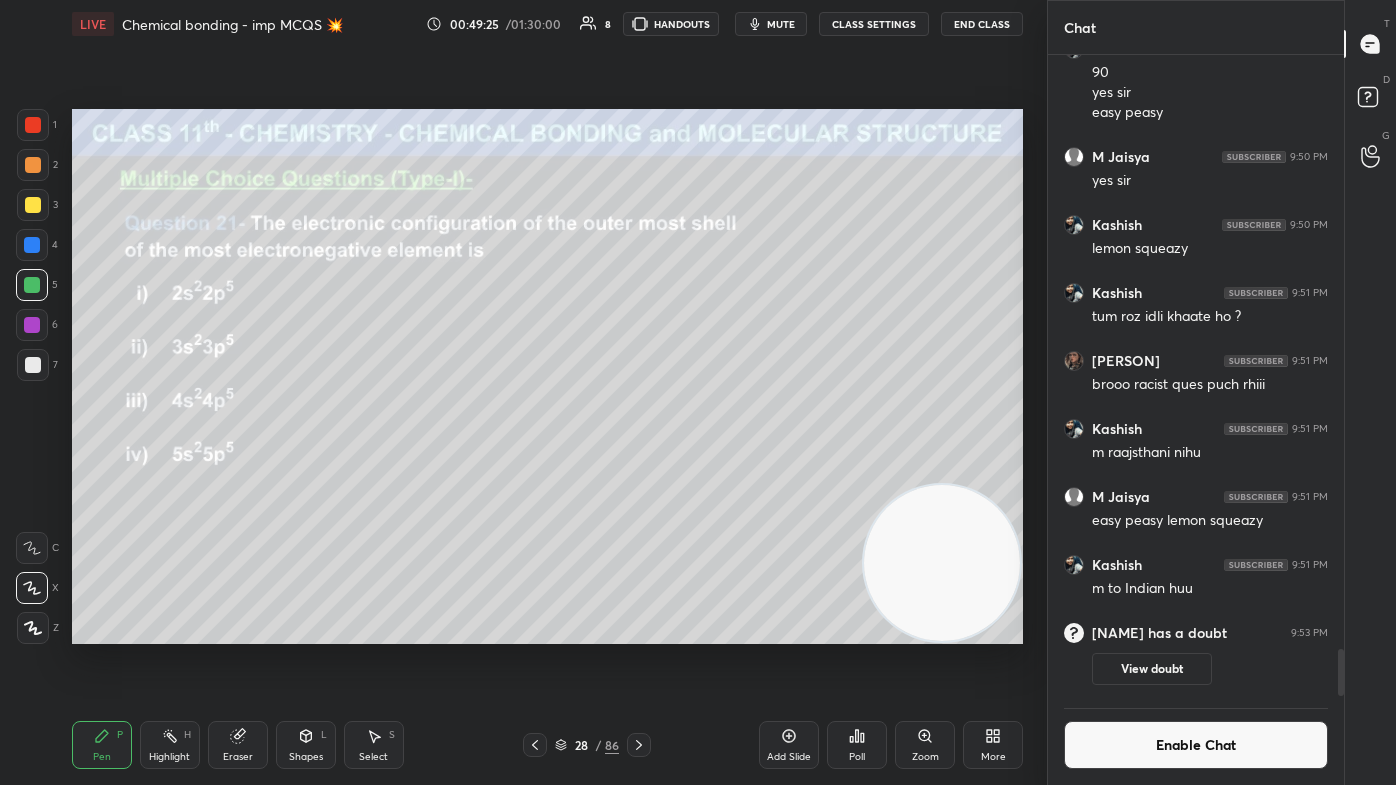 drag, startPoint x: 1343, startPoint y: 661, endPoint x: 1349, endPoint y: 693, distance: 32.55764 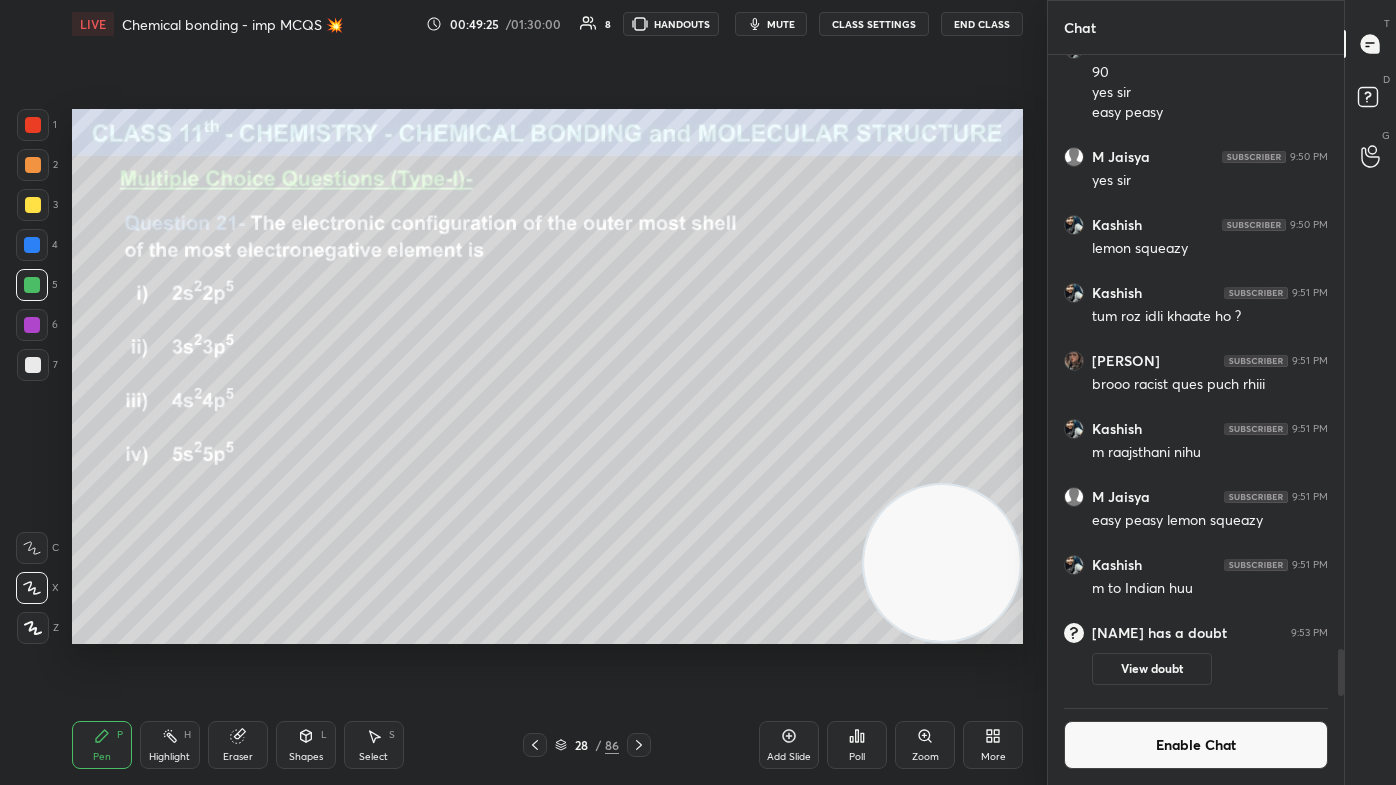 click on "Chat [NAME] 9:50 PM Sir mere aaj kal chemistry ke sawal hi nhi bante badi samsya hai [NAME] 9:50 PM 90 yes sir easy peasy M [NAME] 9:50 PM yes sir [NAME] 9:50 PM lemon squeazy [NAME] 9:51 PM tum roz idli khaate ho ? [NAME] 9:51 PM brooo racist ques puch rhiii [NAME] 9:51 PM m raajsthani nihu M [NAME] 9:51 PM easy peasy lemon squeazy [NAME] 9:51 PM m to Indian huu [NAME] has a doubt 9:53 PM View doubt JUMP TO LATEST Enable Chat [NAME] Asked a doubt 1 Sirrrrrrrrrrrrrrrr may I come in Pick this doubt [NAME] Asked a doubt 1 sir btao [NAME] ka dil kya h 👀 Pick this doubt NEW DOUBTS ASKED No one has raised a hand yet Can't raise hand Looks like educator just invited you to speak. Please wait before you can raise your hand again. Got it T Messages (T) D Doubts (D) G Raise Hand (G)" at bounding box center [1221, 392] 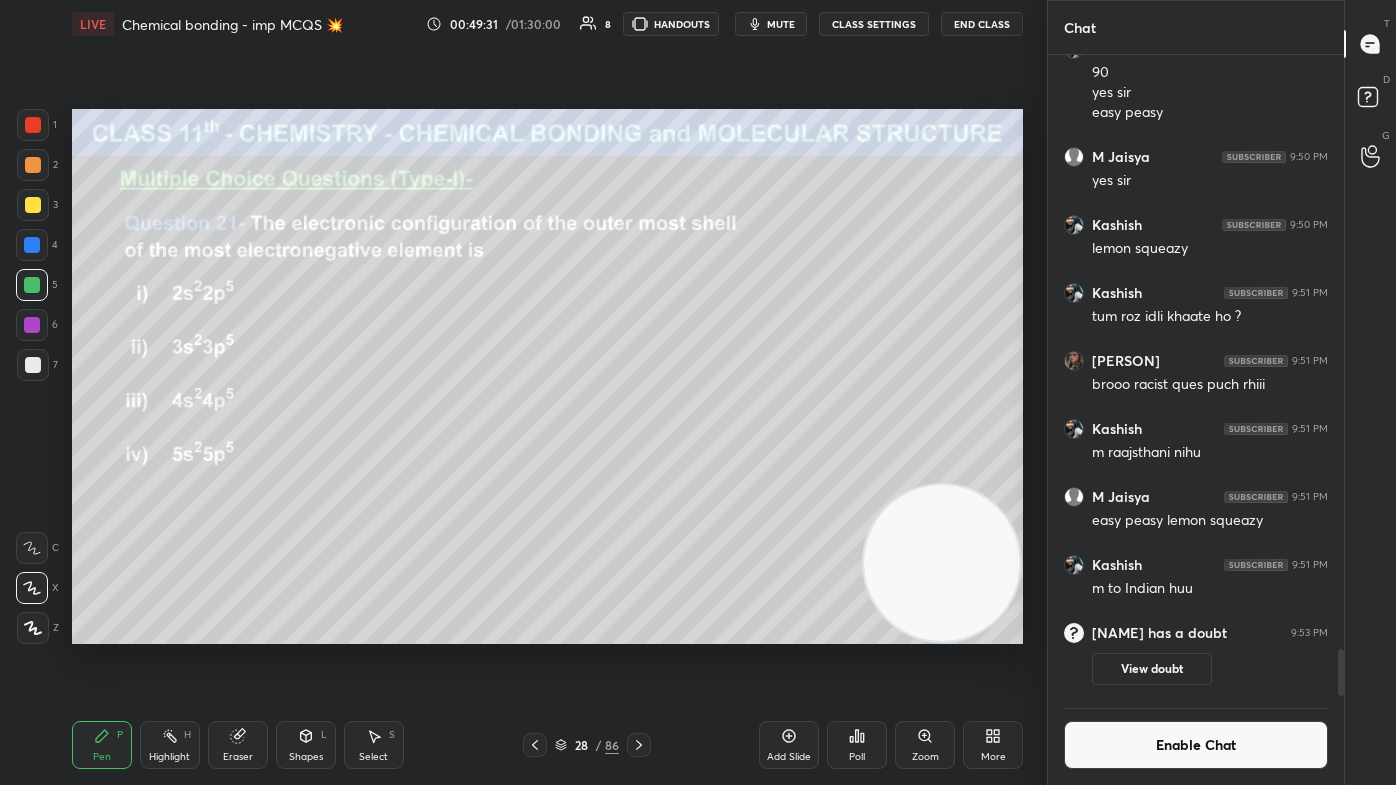 click on "mute" at bounding box center (771, 24) 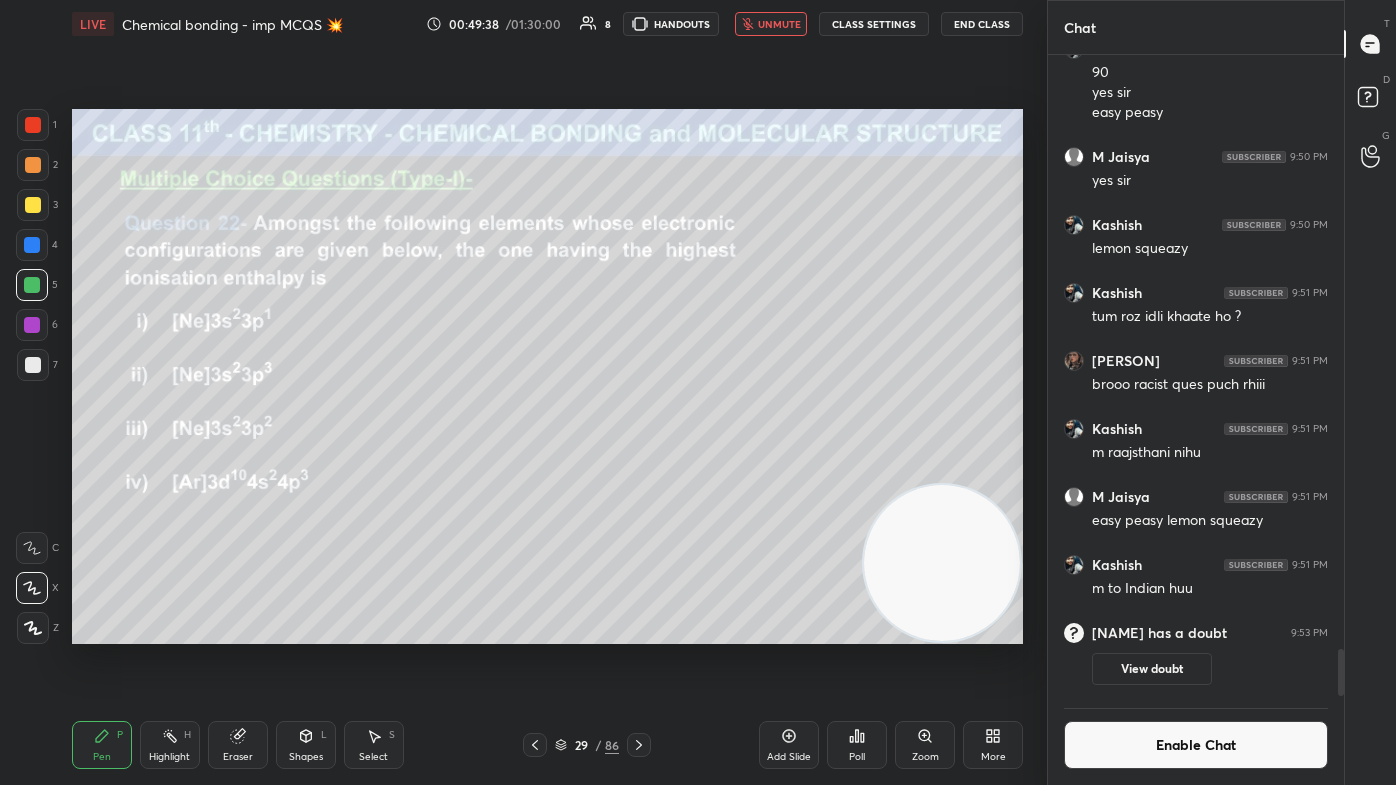 click on "unmute" at bounding box center [779, 24] 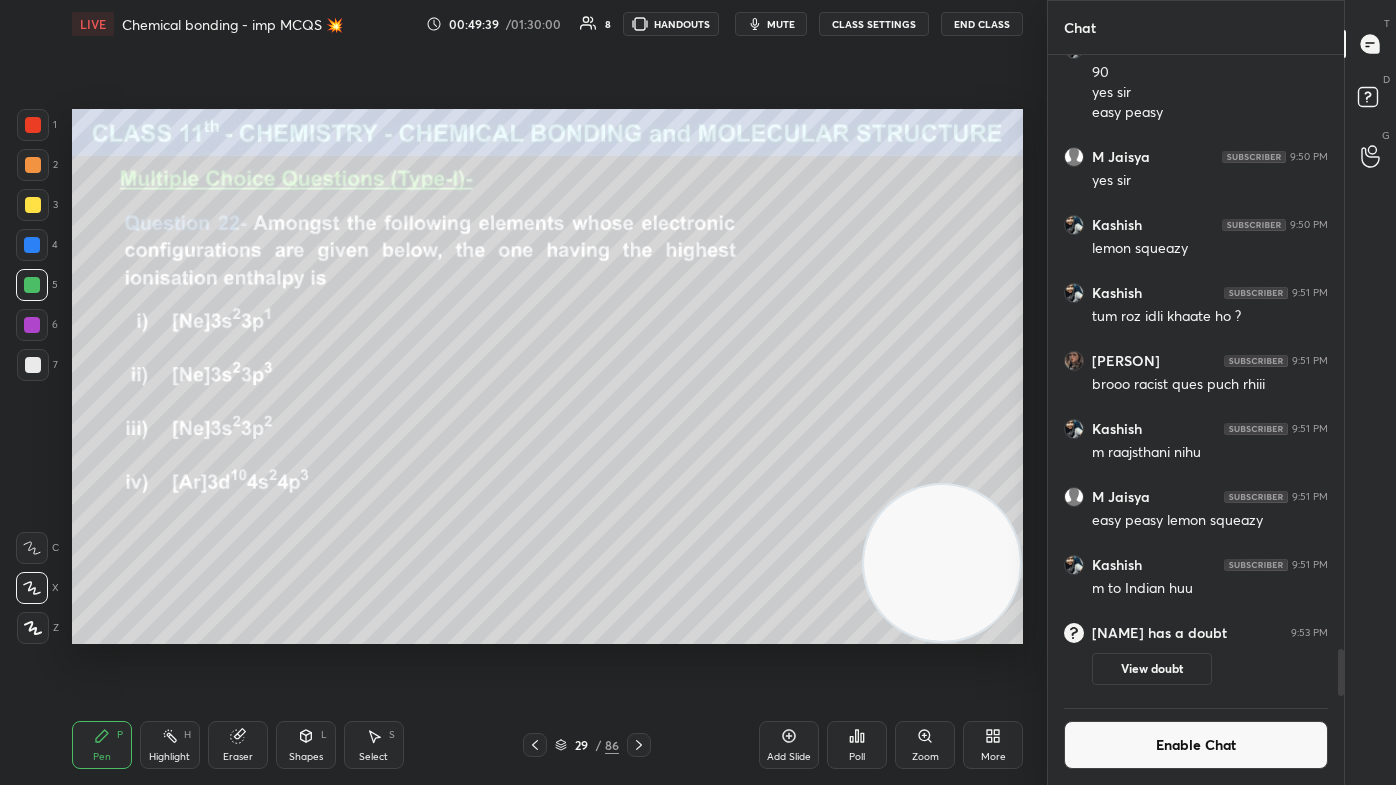 click on "LIVE Chemical bonding - imp MCQS 💥 00:49:39 /  01:30:00 8 HANDOUTS mute CLASS SETTINGS End Class" at bounding box center [547, 24] 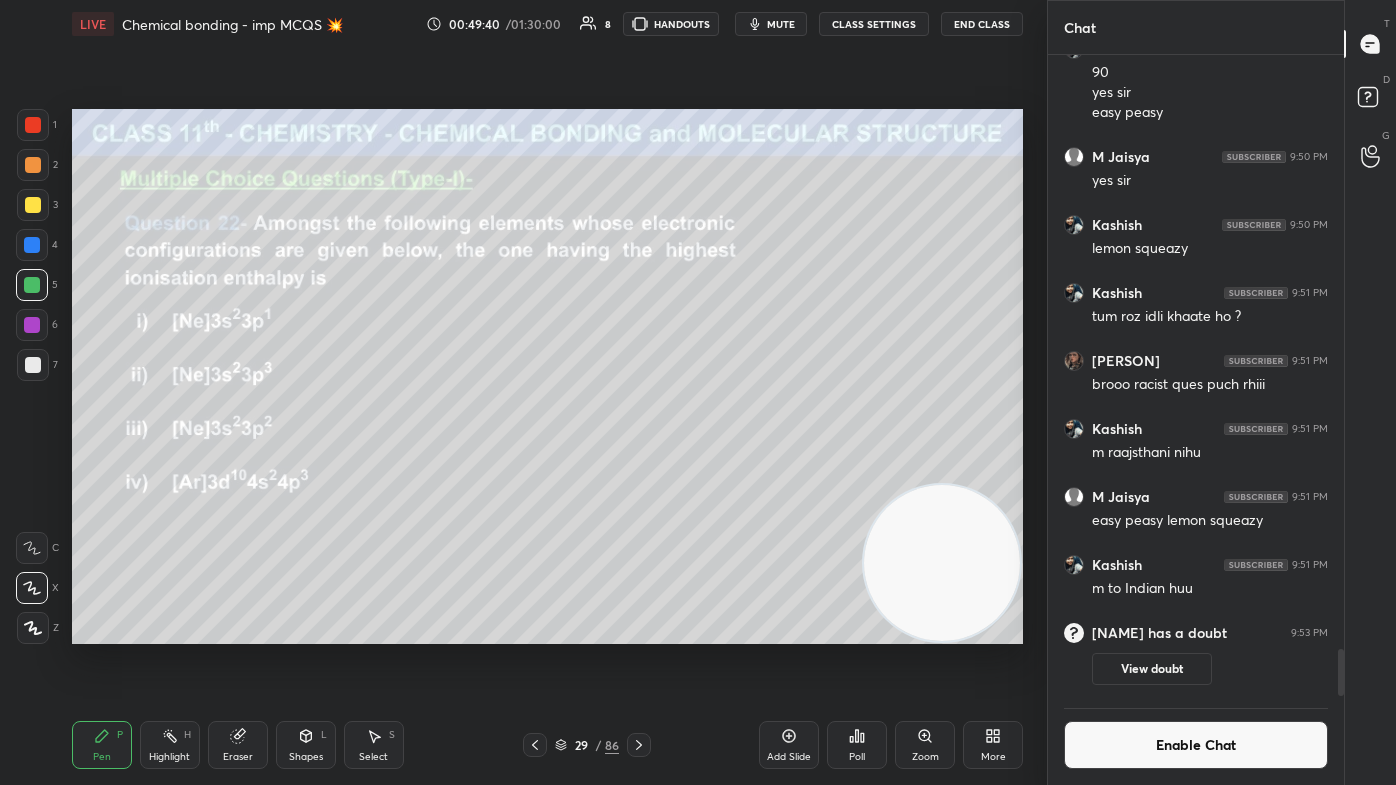 click on "mute" at bounding box center [781, 24] 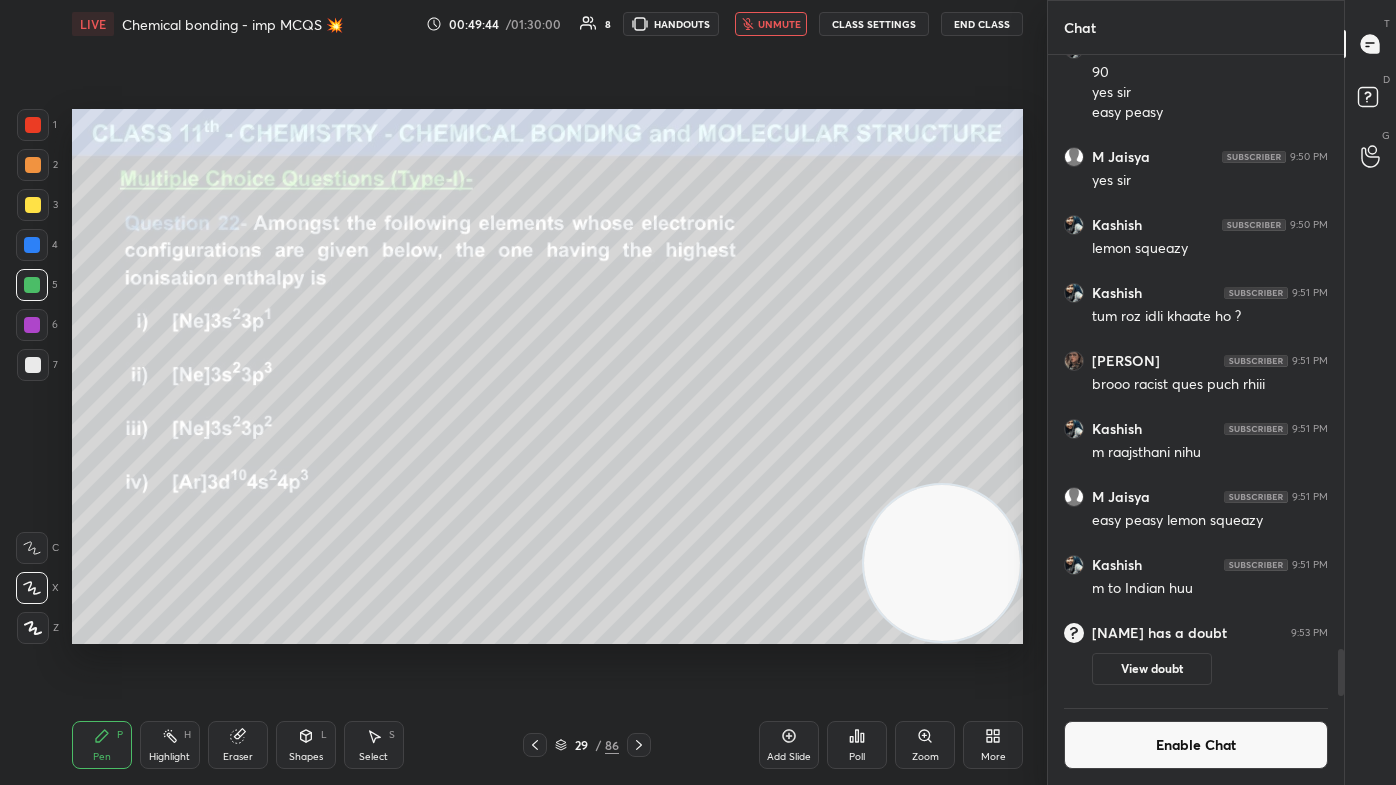 click on "Enable Chat" at bounding box center (1196, 745) 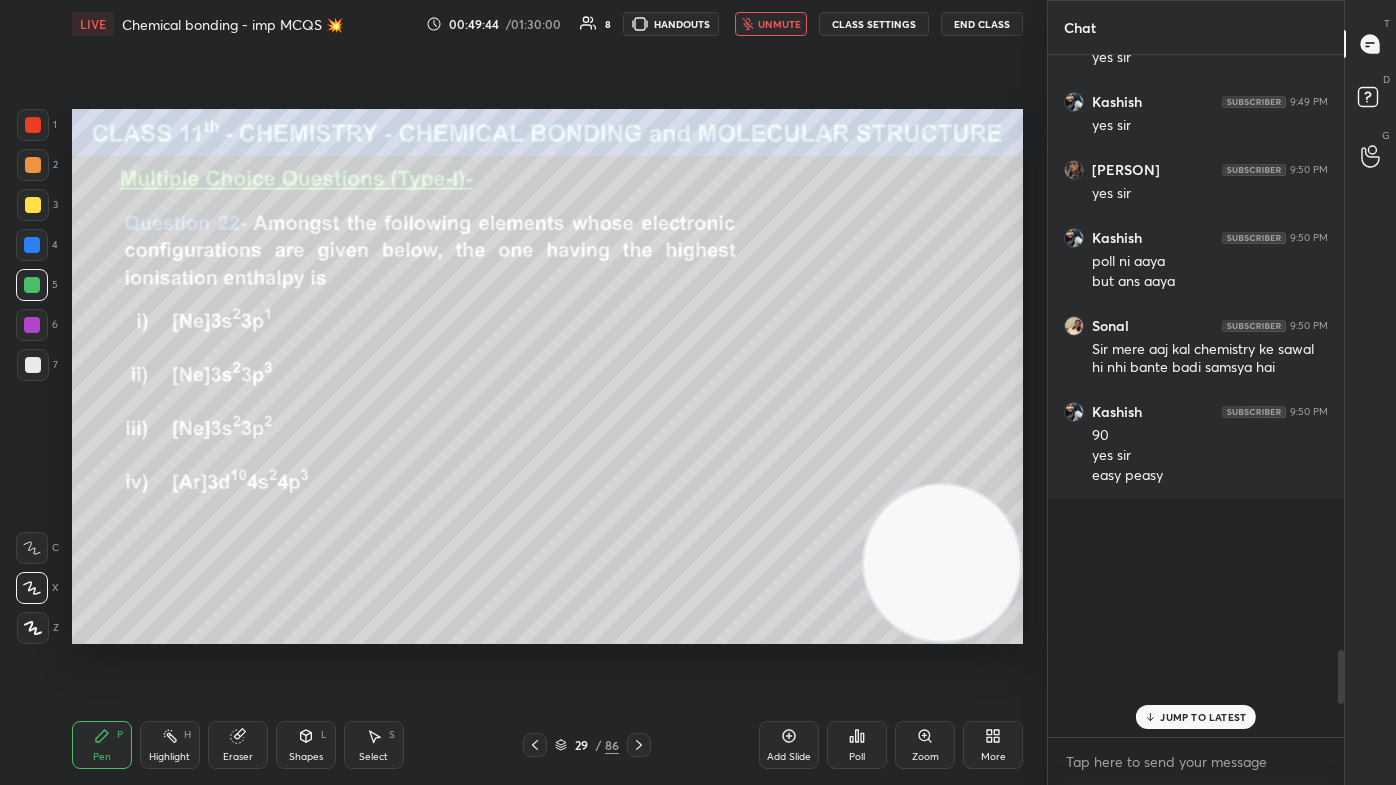 scroll, scrollTop: 7, scrollLeft: 5, axis: both 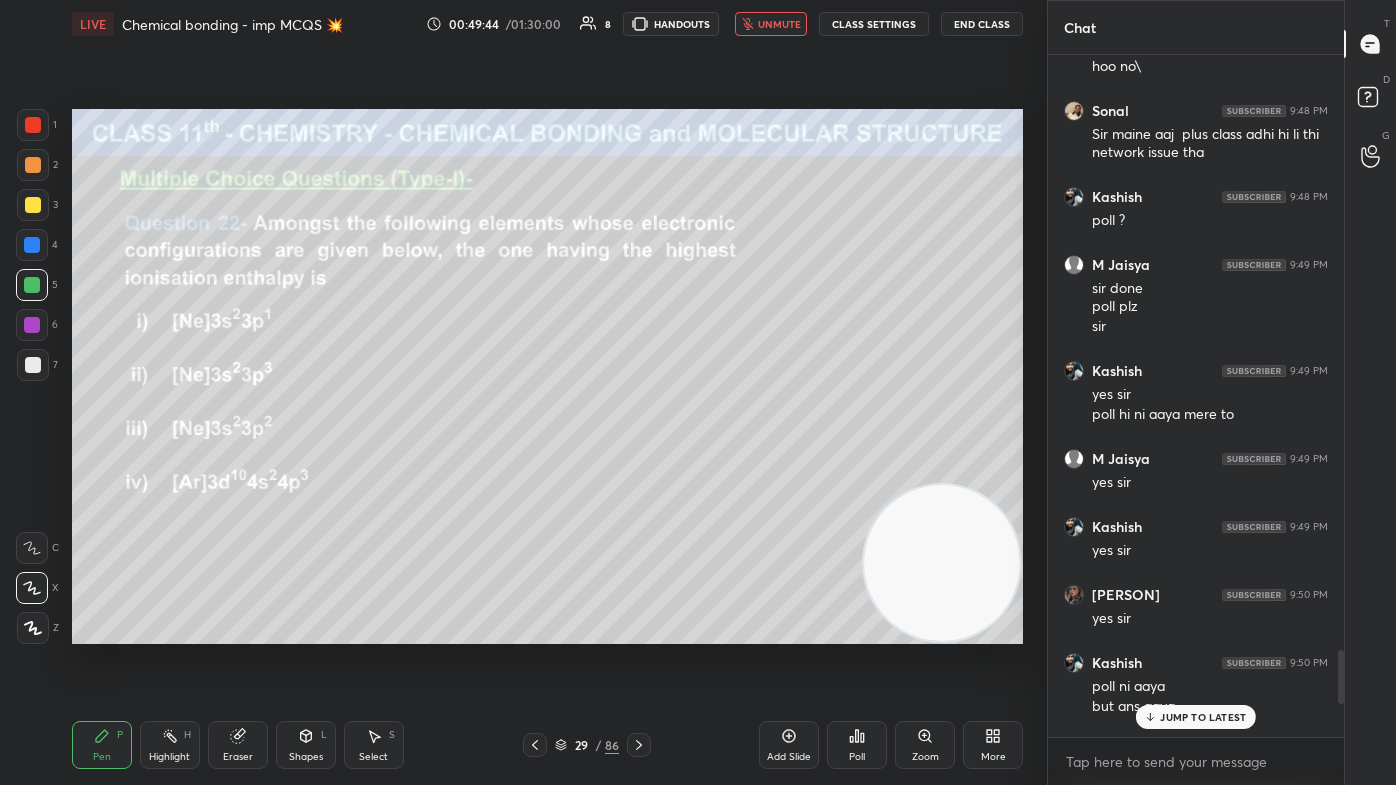 click on "1 2 3 4 5 6 7 C X Z C X Z E E Erase all   H H LIVE Chemical bonding - imp MCQS 💥 00:49:44 /  01:30:00 8 HANDOUTS unmute CLASS SETTINGS End Class Setting up your live class Poll for   secs No correct answer Start poll Back Chemical bonding - imp MCQS 💥 [PERSON] Pen P Highlight H Eraser Shapes L Select S 29 / 86 Add Slide Poll Zoom More Chat [PERSON] 9:45 PM yes' [PERSON] 9:45 PM kaha se ? 😂 [PERSON] 9:45 PM andhra pradesh [PERSON] 9:45 PM geo na pdhne ke liye h sciene liyaa [PERSON] 9:45 PM sir aap to wildlife sanctuary wali city m rehte h na ? [PERSON] 9:45 PM 🤣 [PERSON] 9:46 PM this is gk not geo guys sirr [PERSON] has a doubt 9:47 PM View doubt [PERSON] 9:48 PM sir polll done [PERSON] 9:48 PM class m 28 bache show ho rhe fir lb pe 8 kyuuu [PERSON] 9:48 PM hoo no\ [PERSON] 9:48 PM Sir maine aaj  plus class adhi hi li thi network issue tha [PERSON] 9:48 PM poll ? [PERSON] 9:49 PM sir done
poll plz sir [PERSON] 9:49 PM yes sir [PERSON] 9:49 PM yes sir 90" at bounding box center (698, 392) 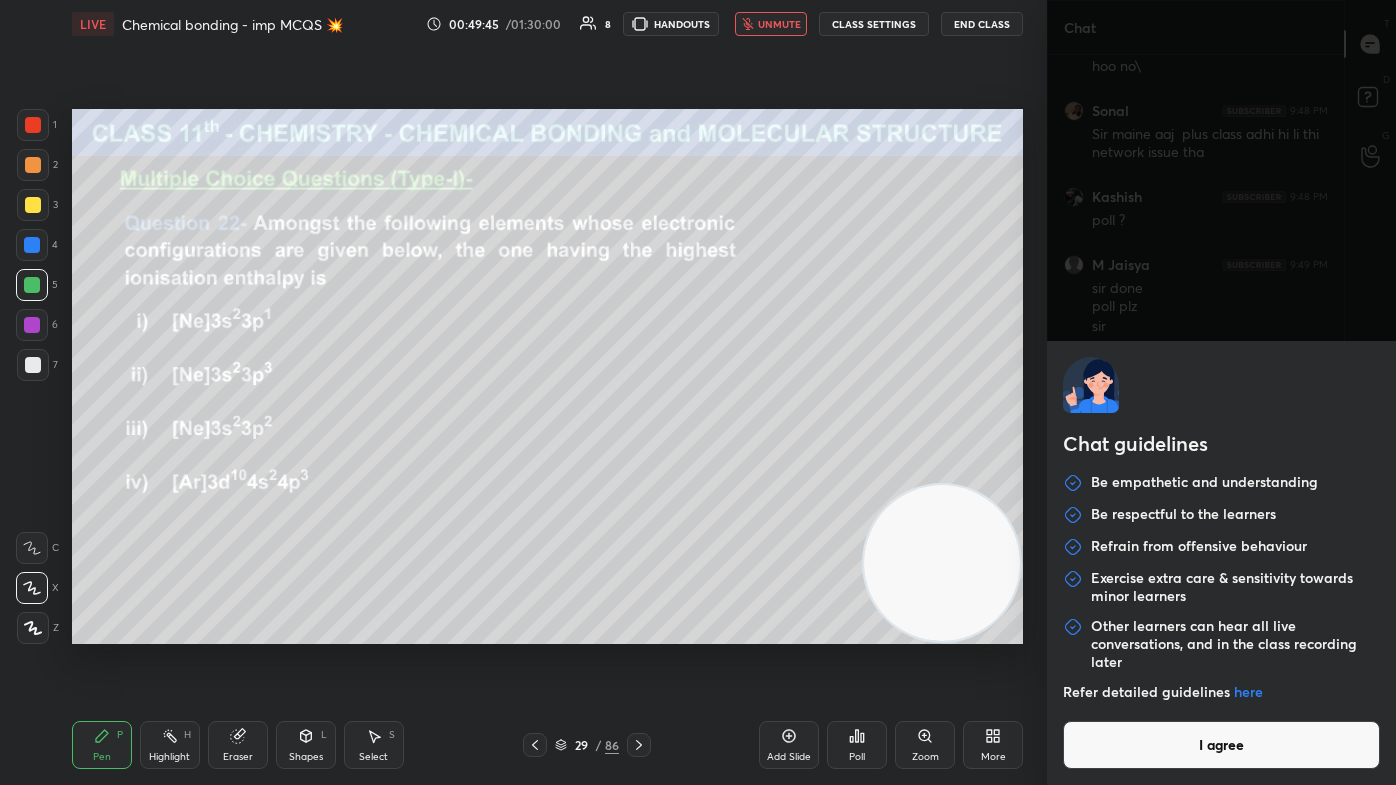click on "I agree" at bounding box center [1221, 745] 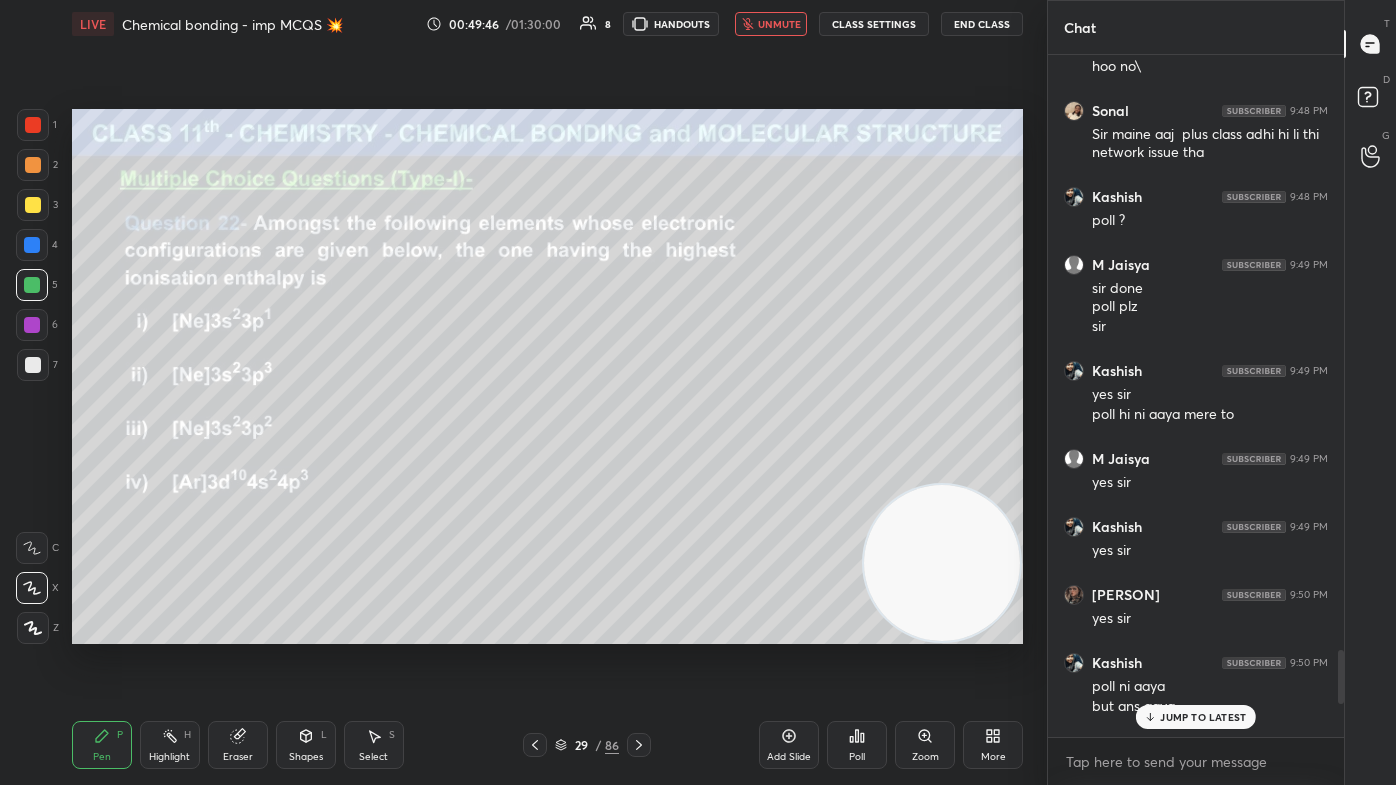 click on "JUMP TO LATEST" at bounding box center (1203, 717) 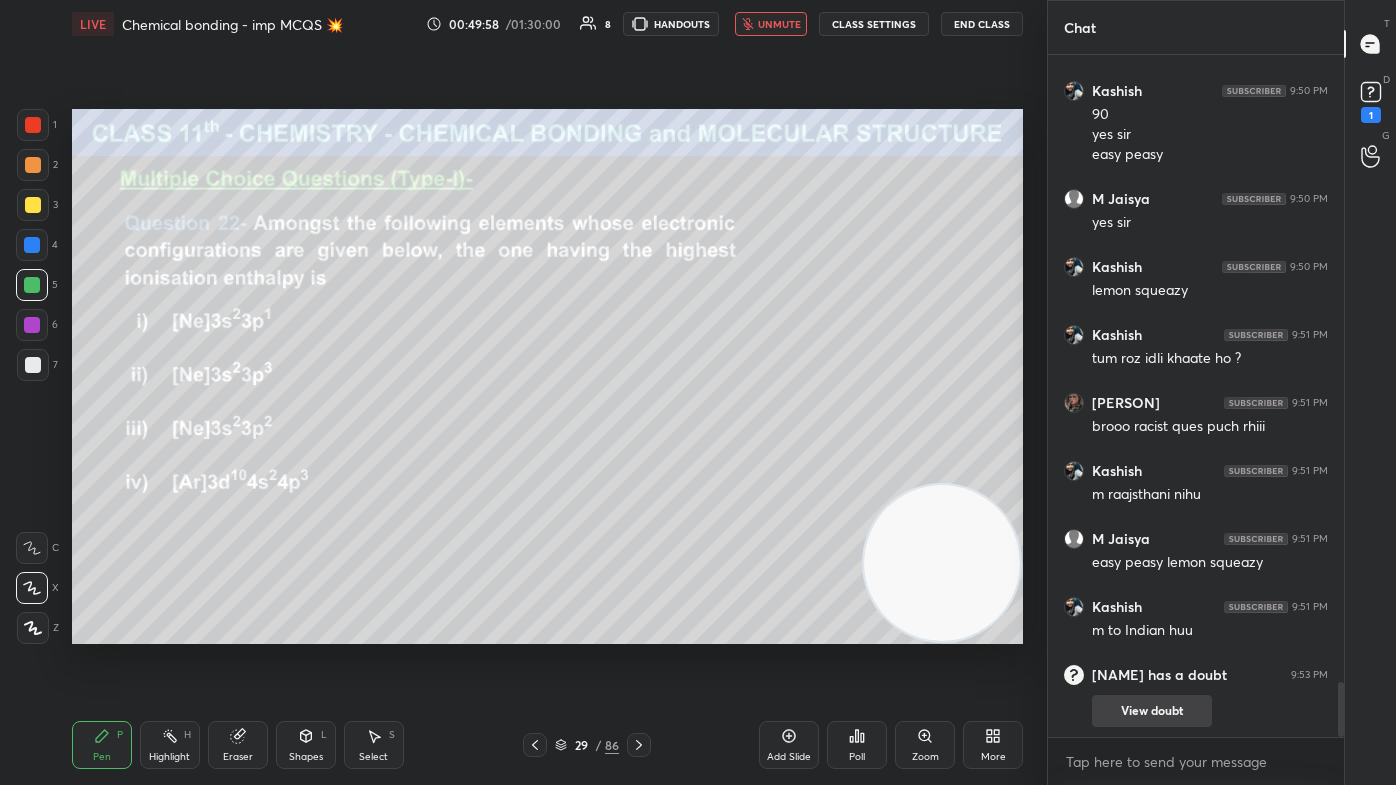 scroll, scrollTop: 7840, scrollLeft: 0, axis: vertical 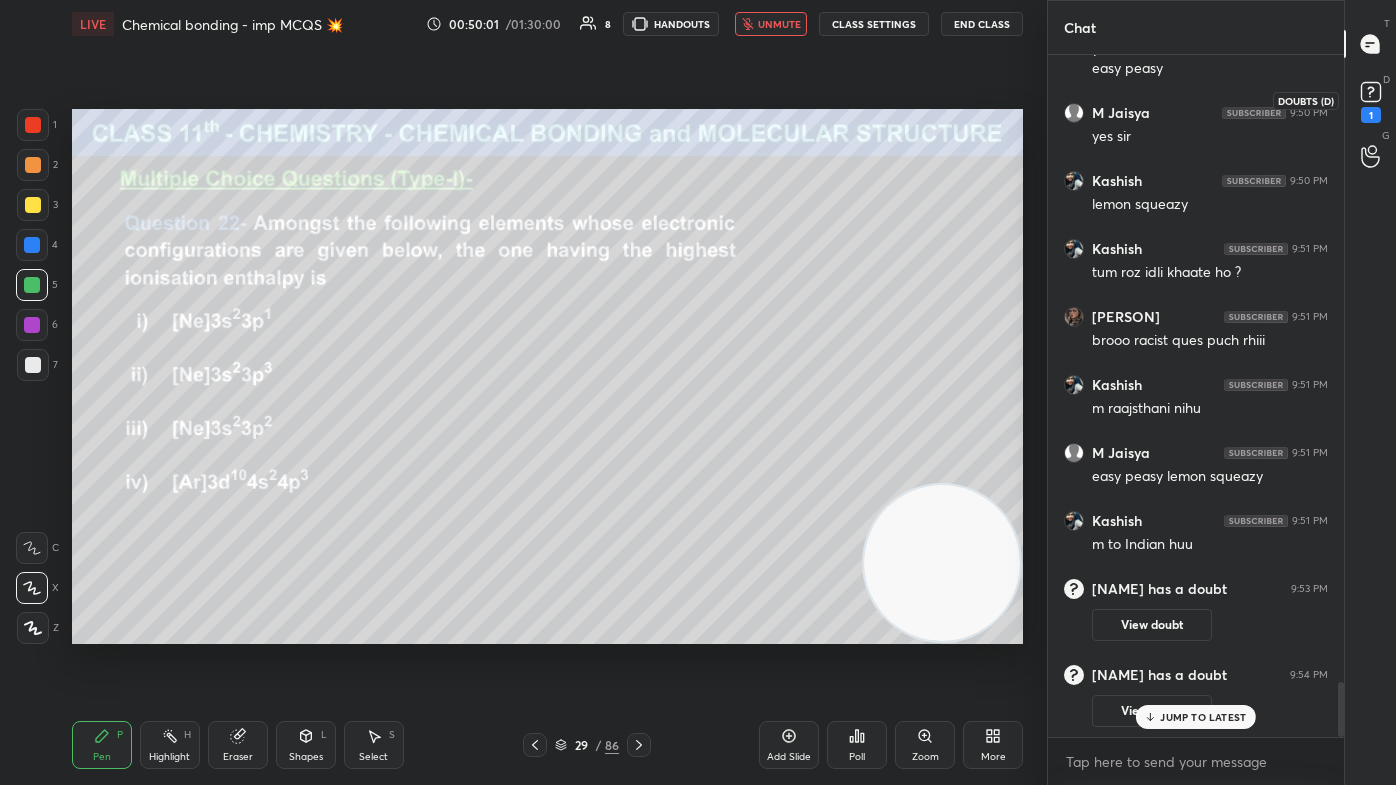 click on "1" at bounding box center [1371, 115] 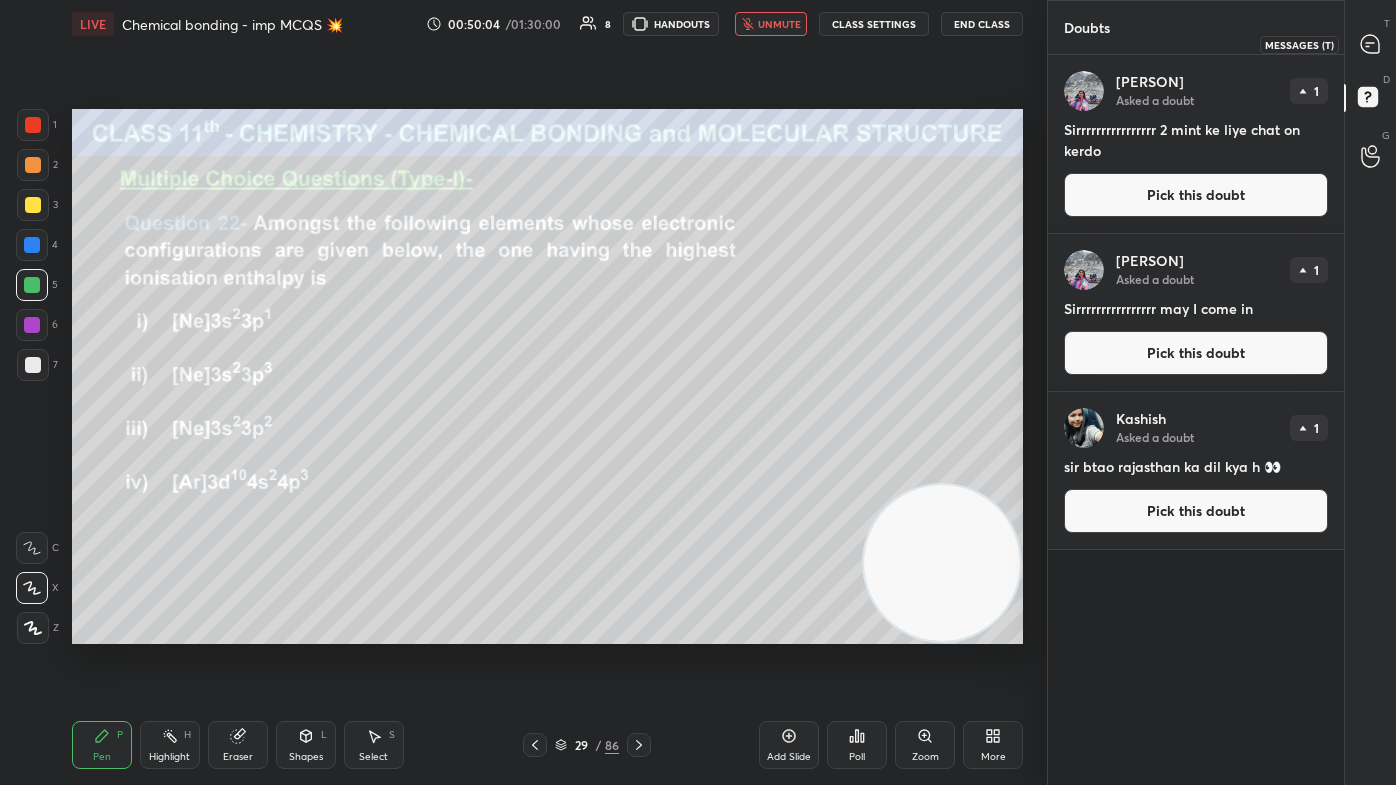 click 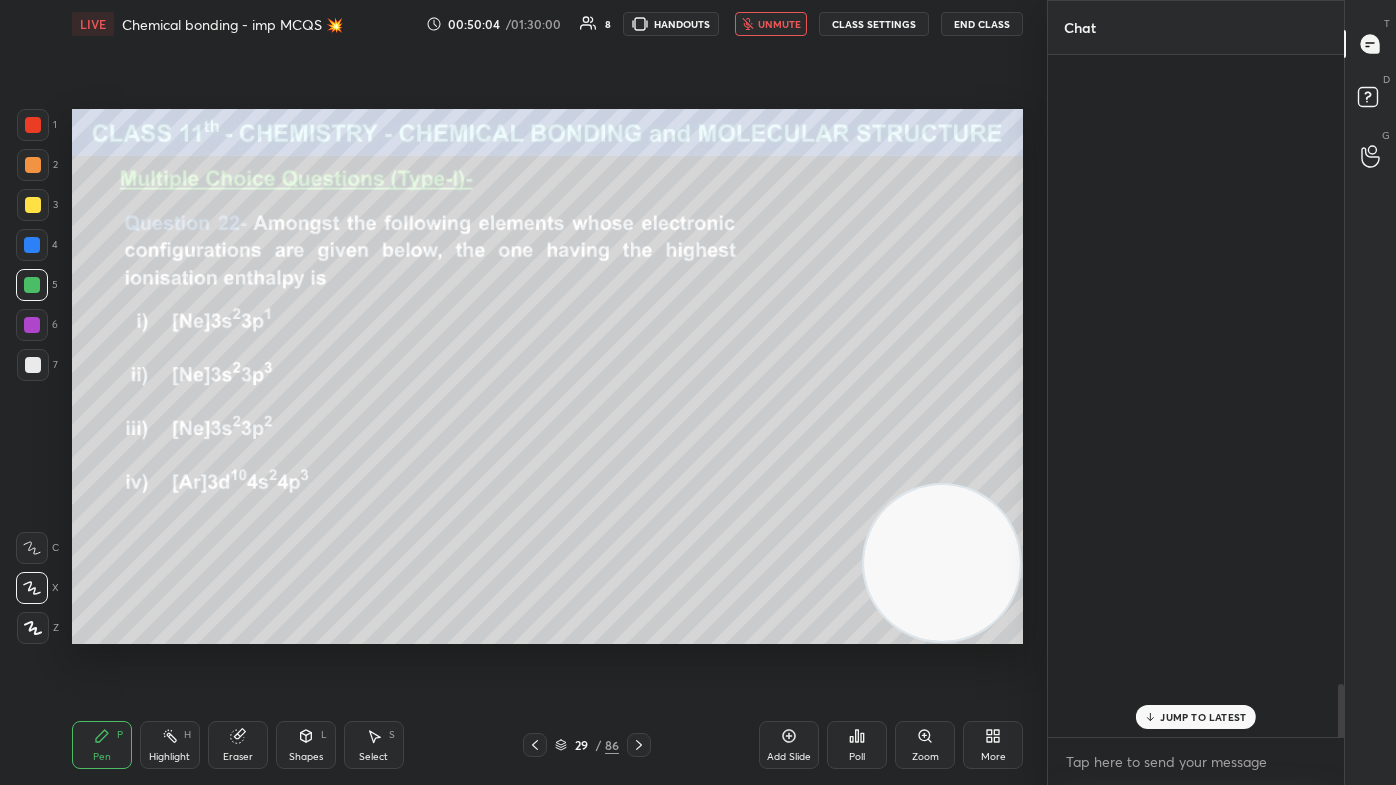 scroll, scrollTop: 8088, scrollLeft: 0, axis: vertical 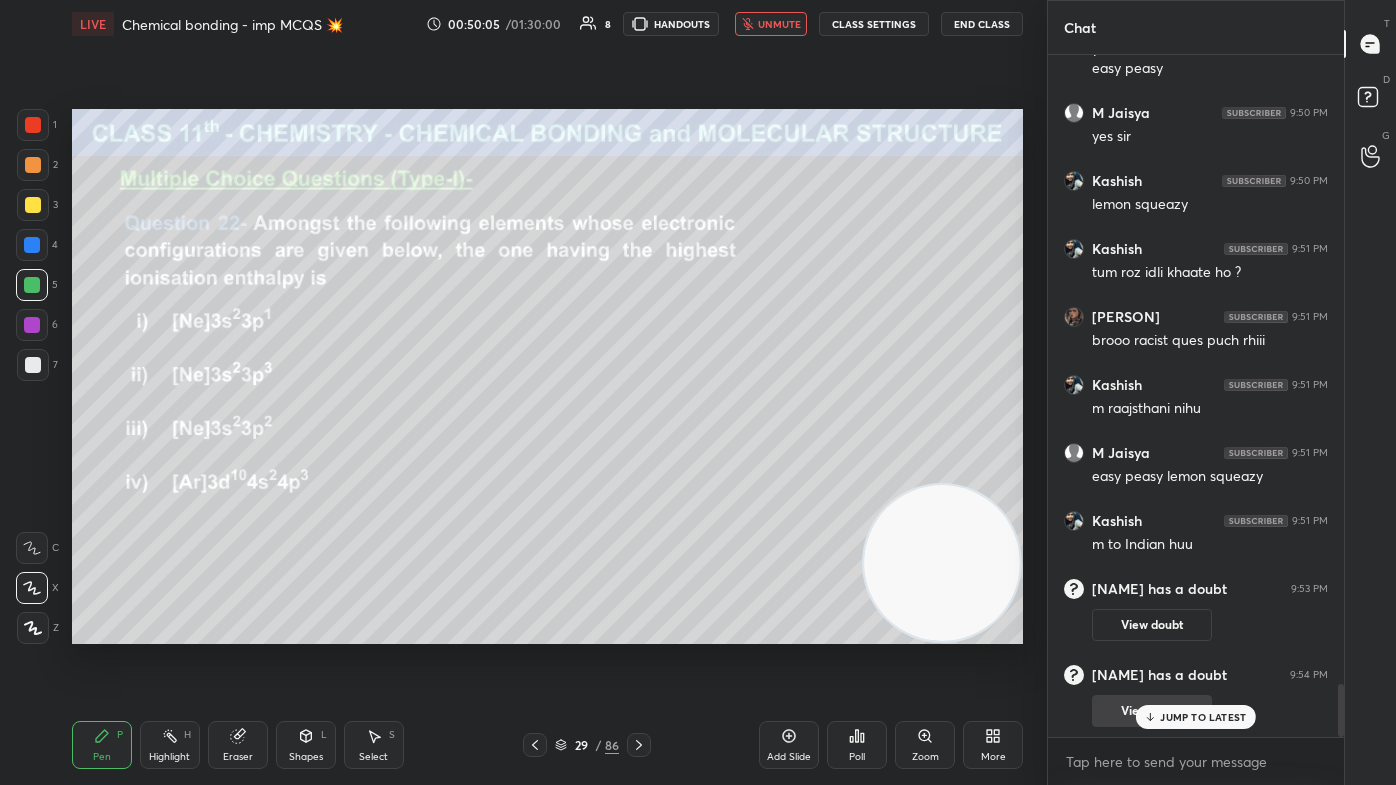 click on "JUMP TO LATEST" at bounding box center (1203, 717) 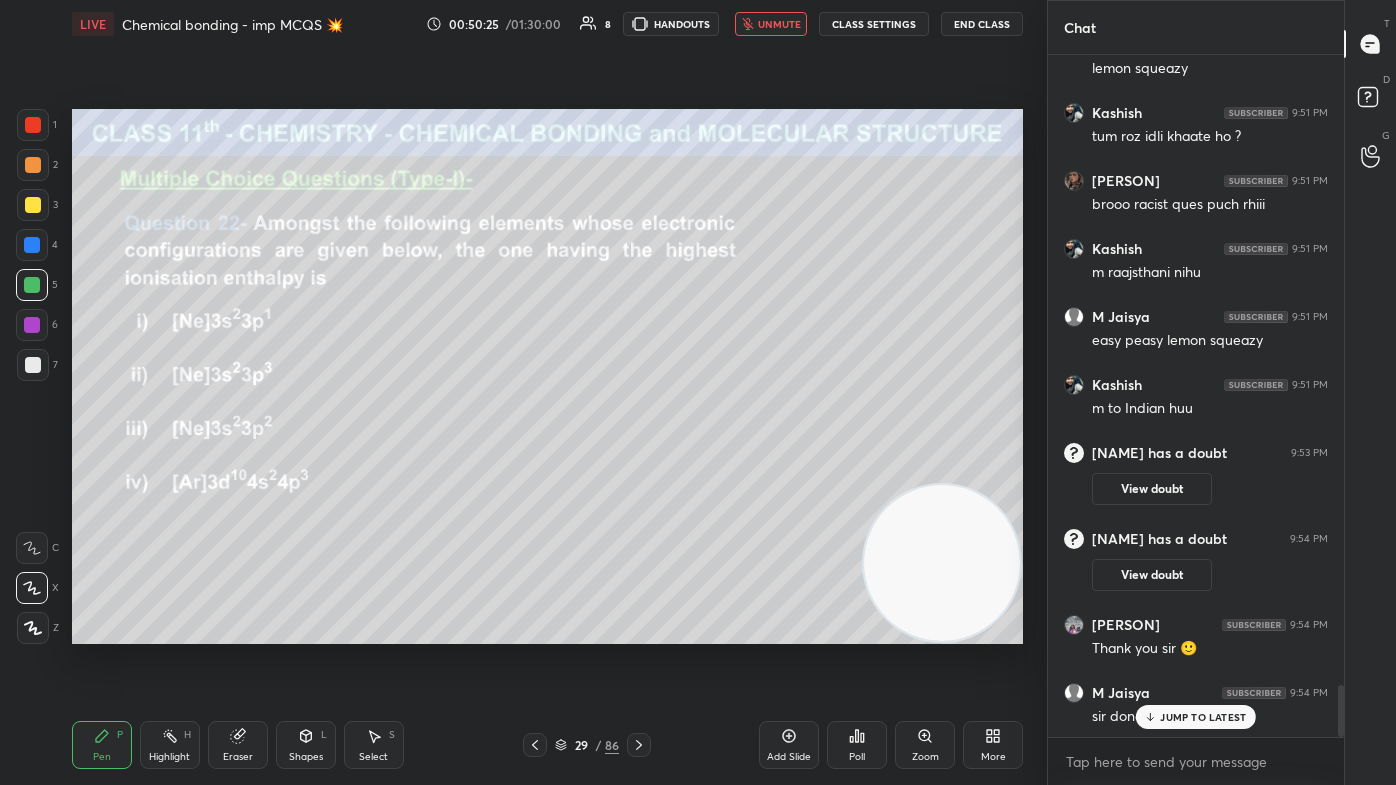 scroll, scrollTop: 8311, scrollLeft: 0, axis: vertical 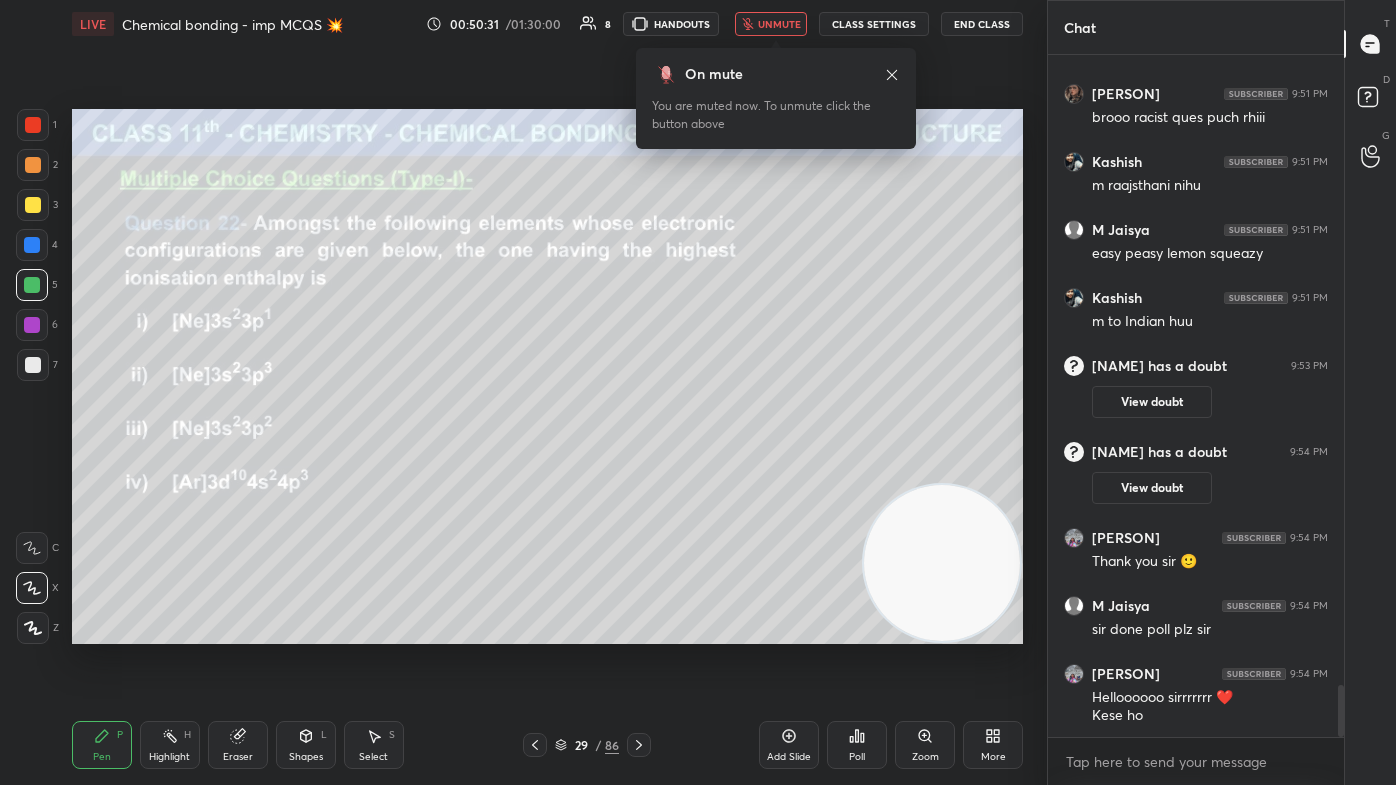 click on "unmute" at bounding box center [779, 24] 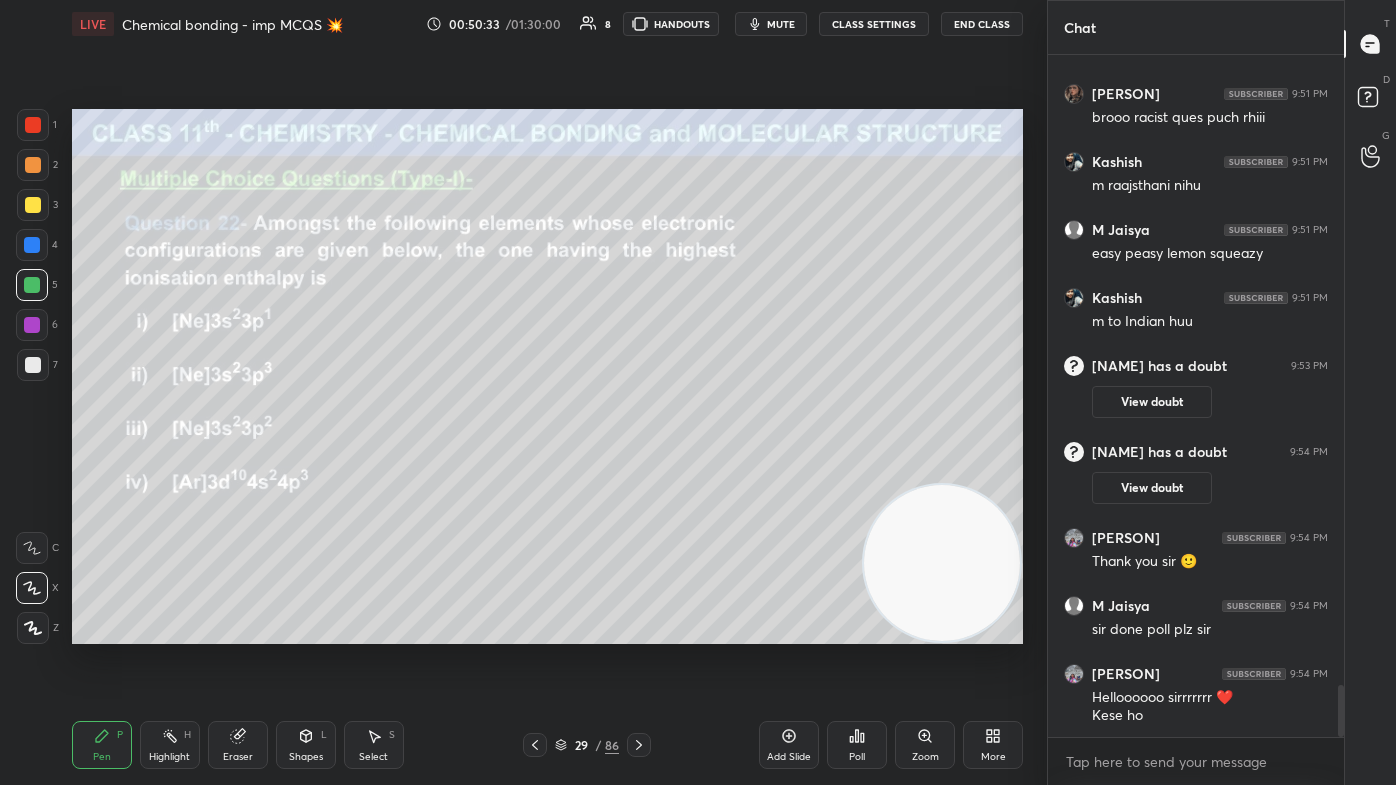click at bounding box center (33, 205) 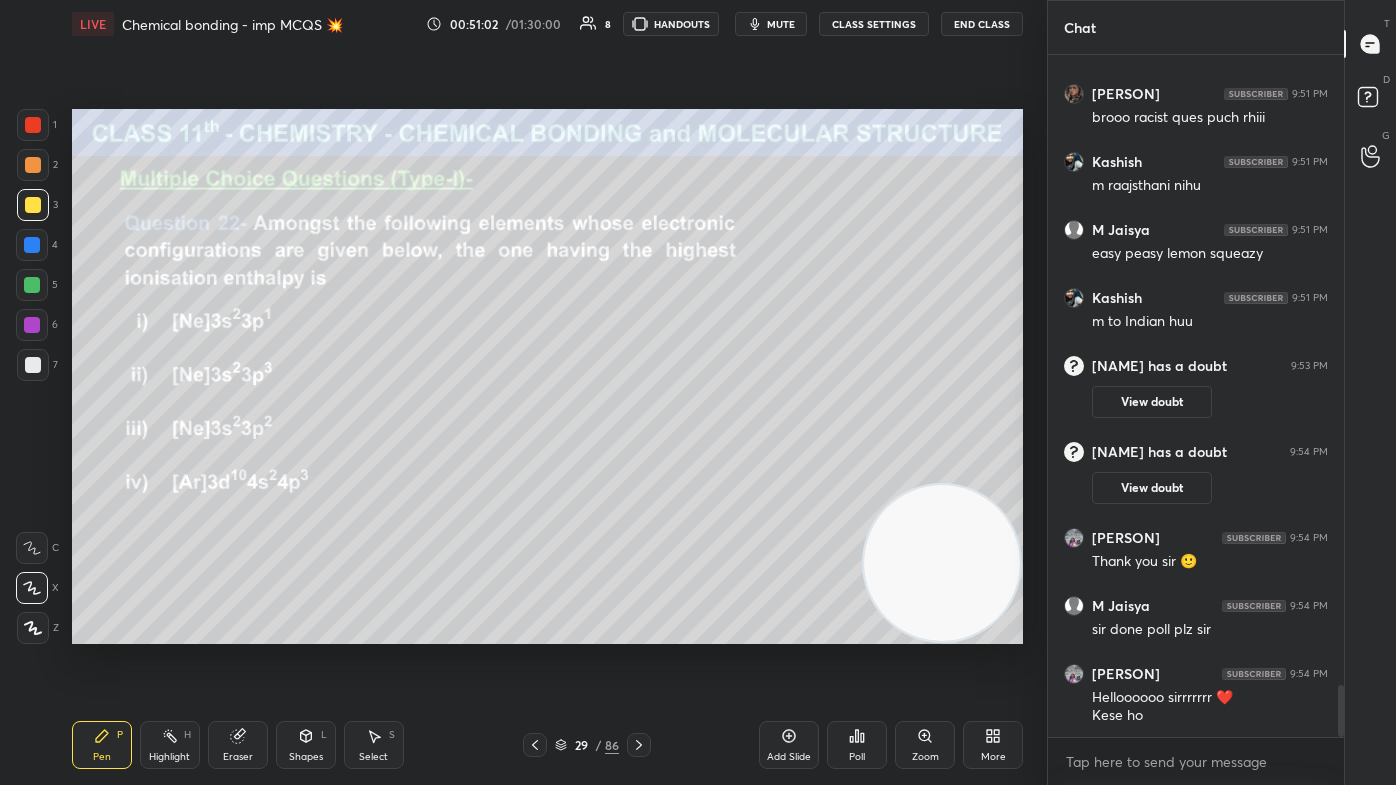 click on "Poll" at bounding box center (857, 757) 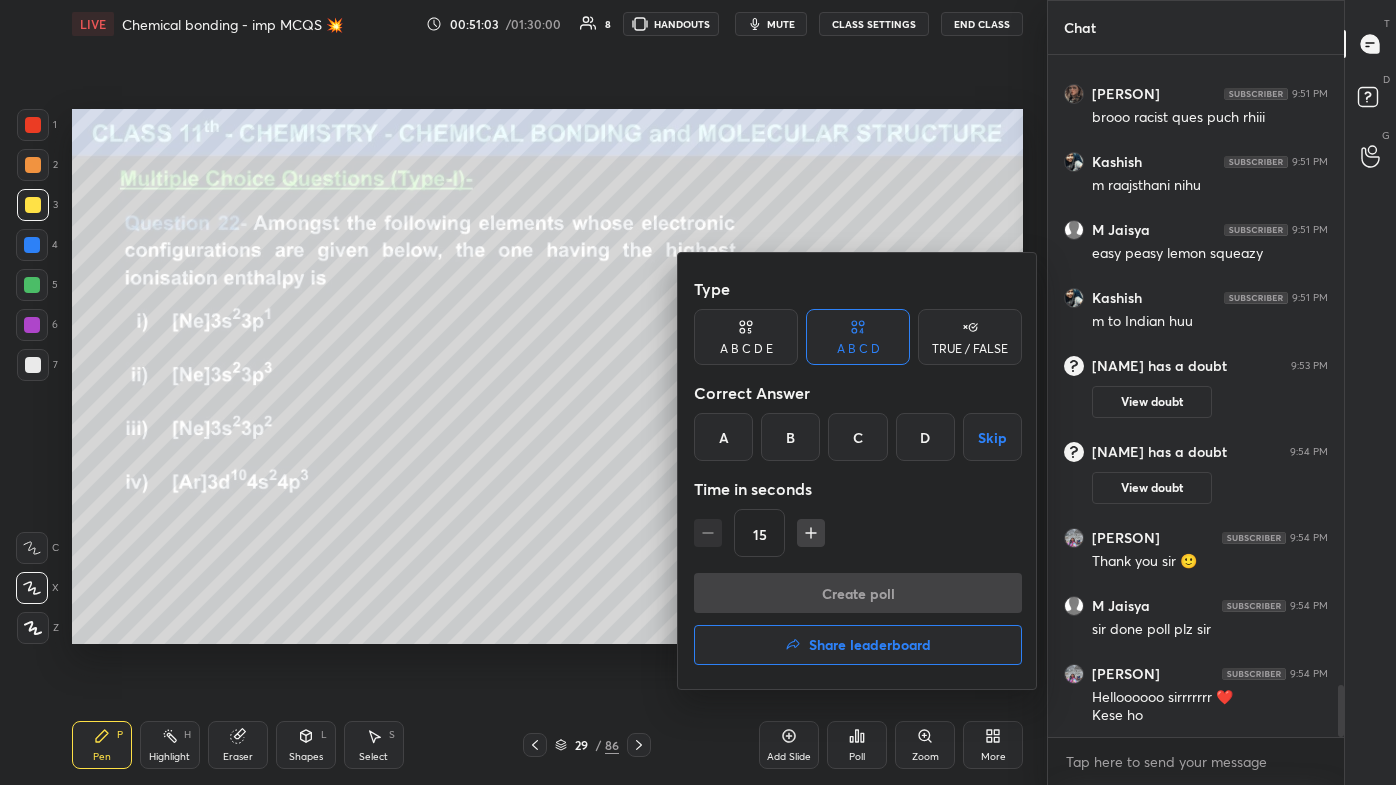click on "B" at bounding box center [790, 437] 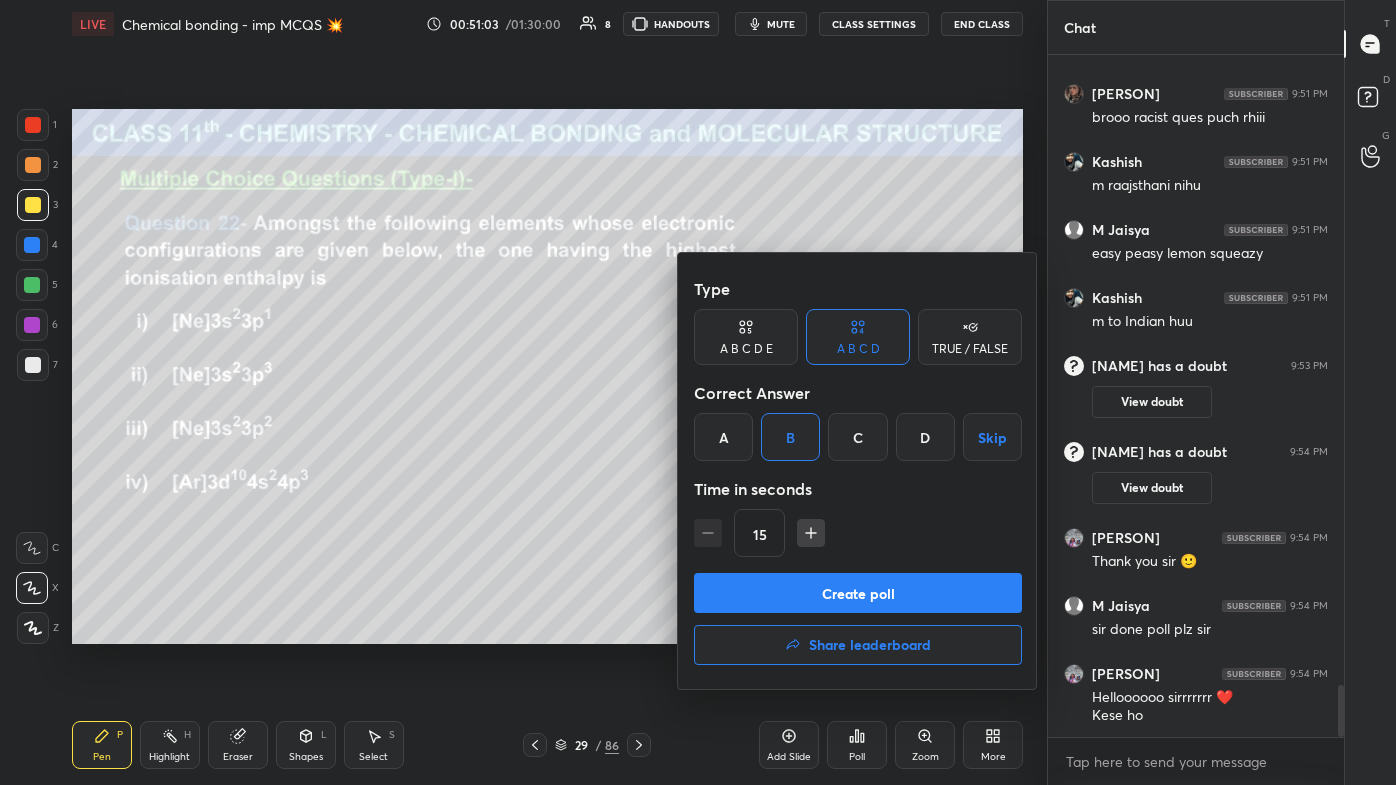 click on "Create poll" at bounding box center [858, 593] 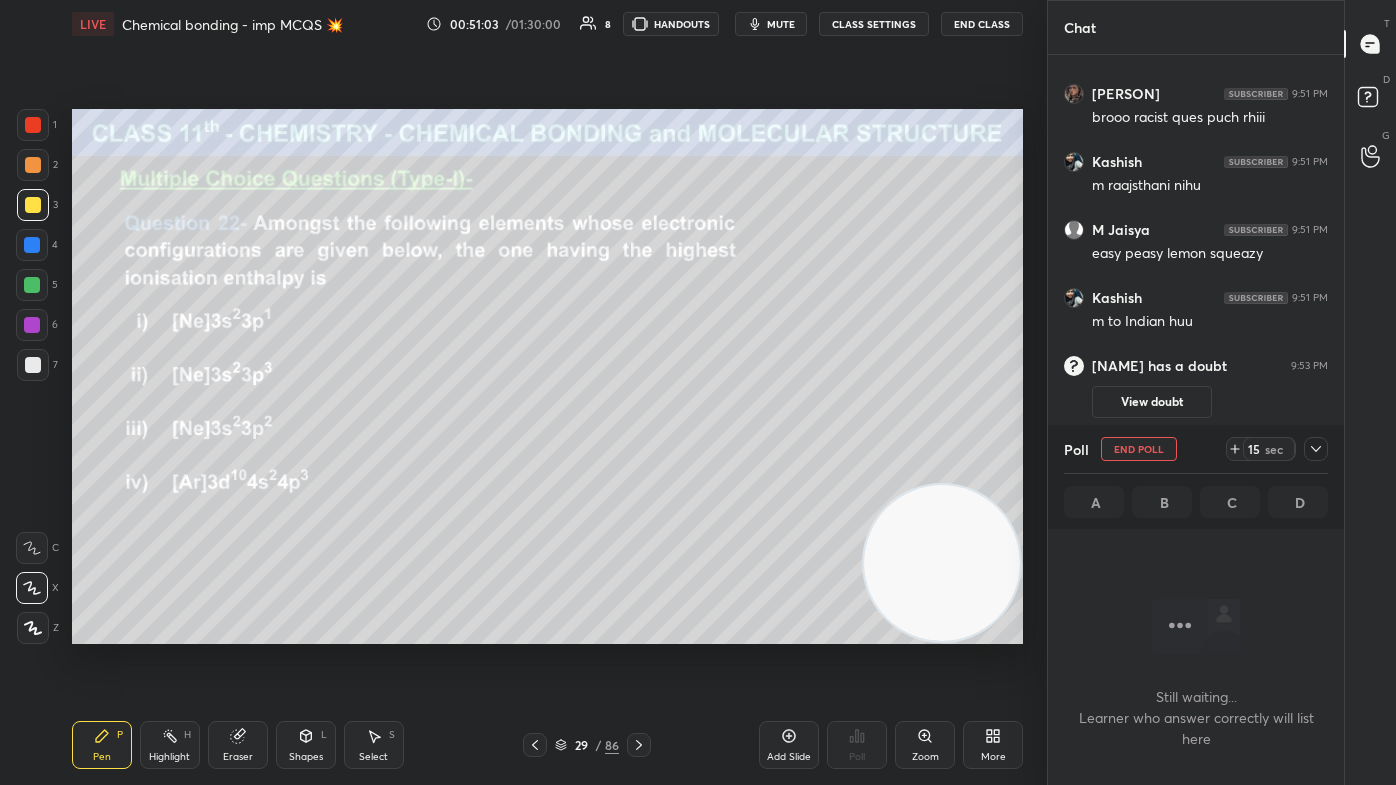 scroll, scrollTop: 586, scrollLeft: 290, axis: both 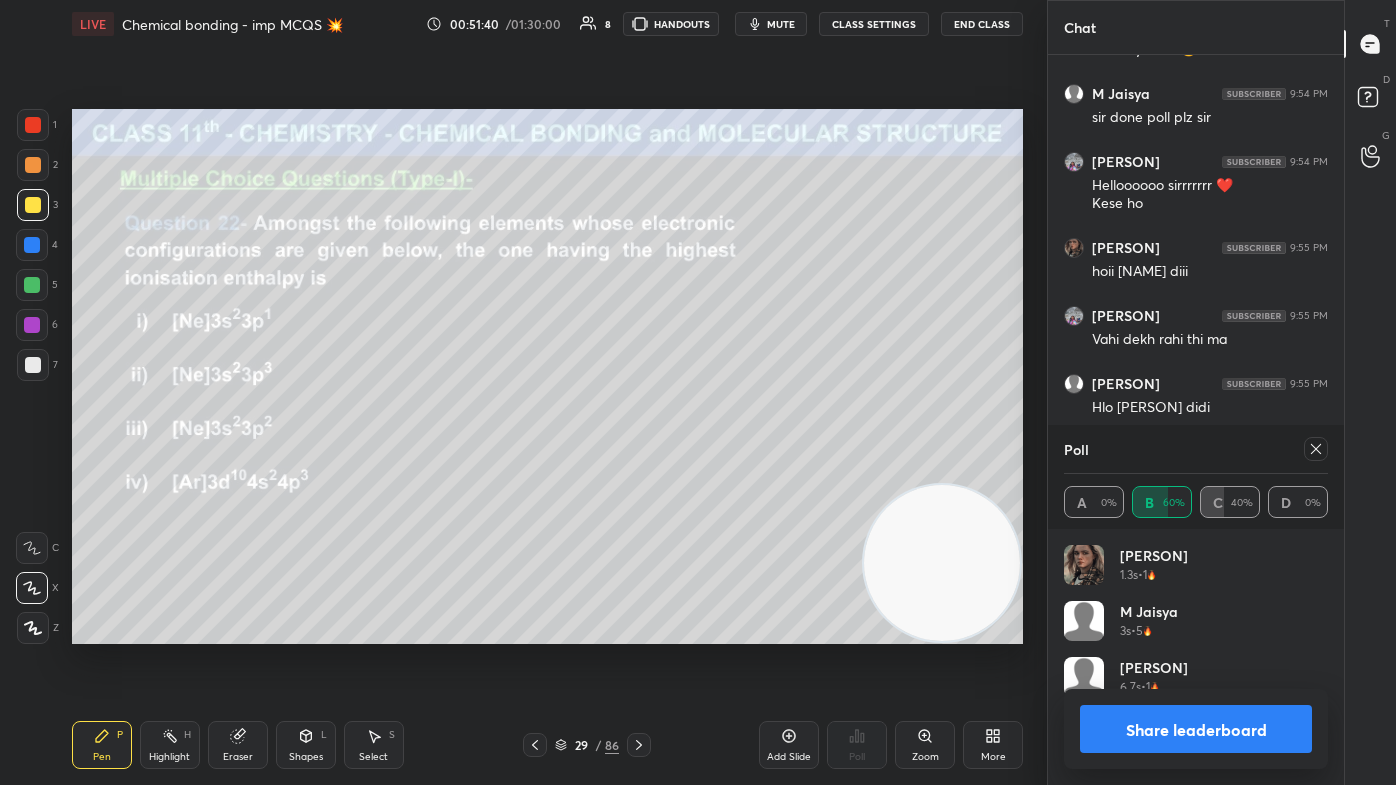 click on "Share leaderboard" at bounding box center (1196, 729) 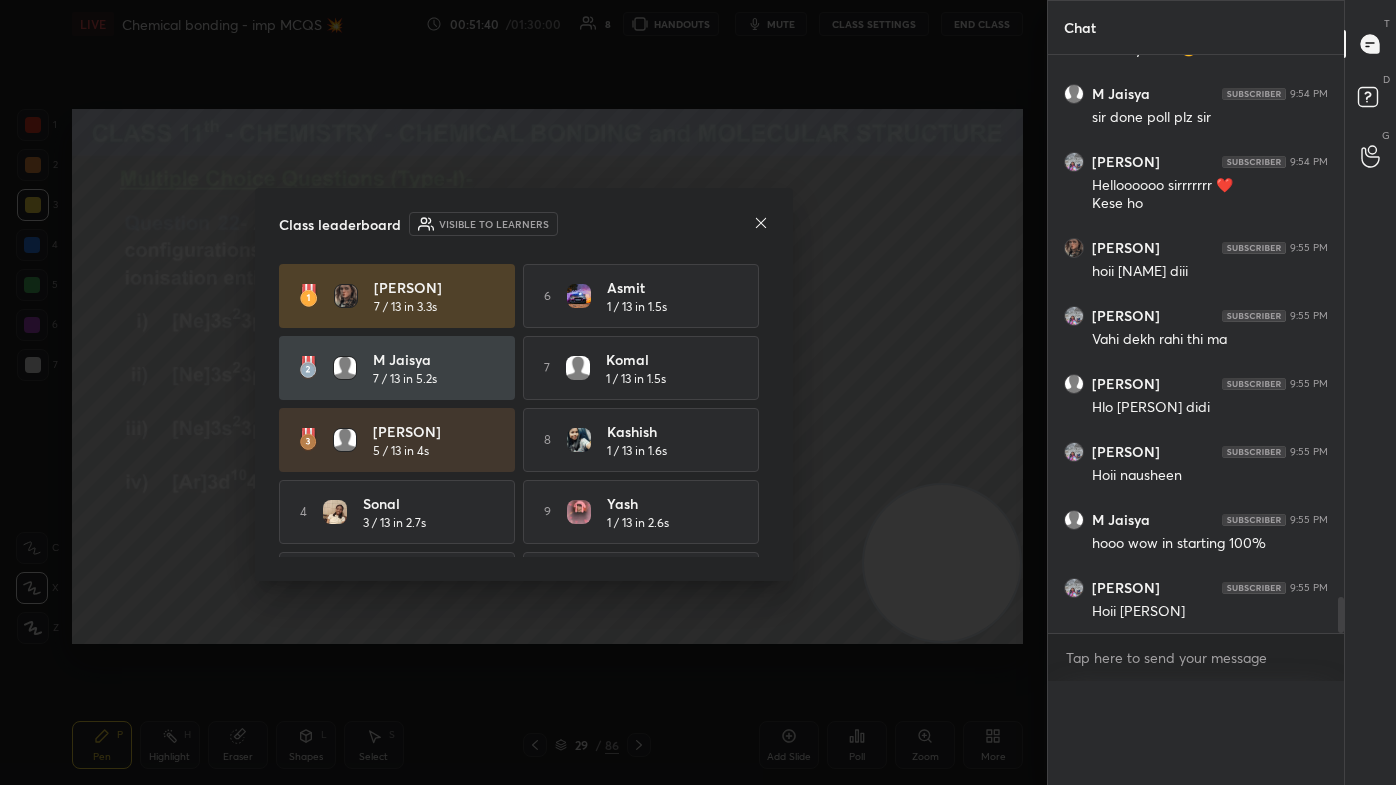 scroll, scrollTop: 0, scrollLeft: 0, axis: both 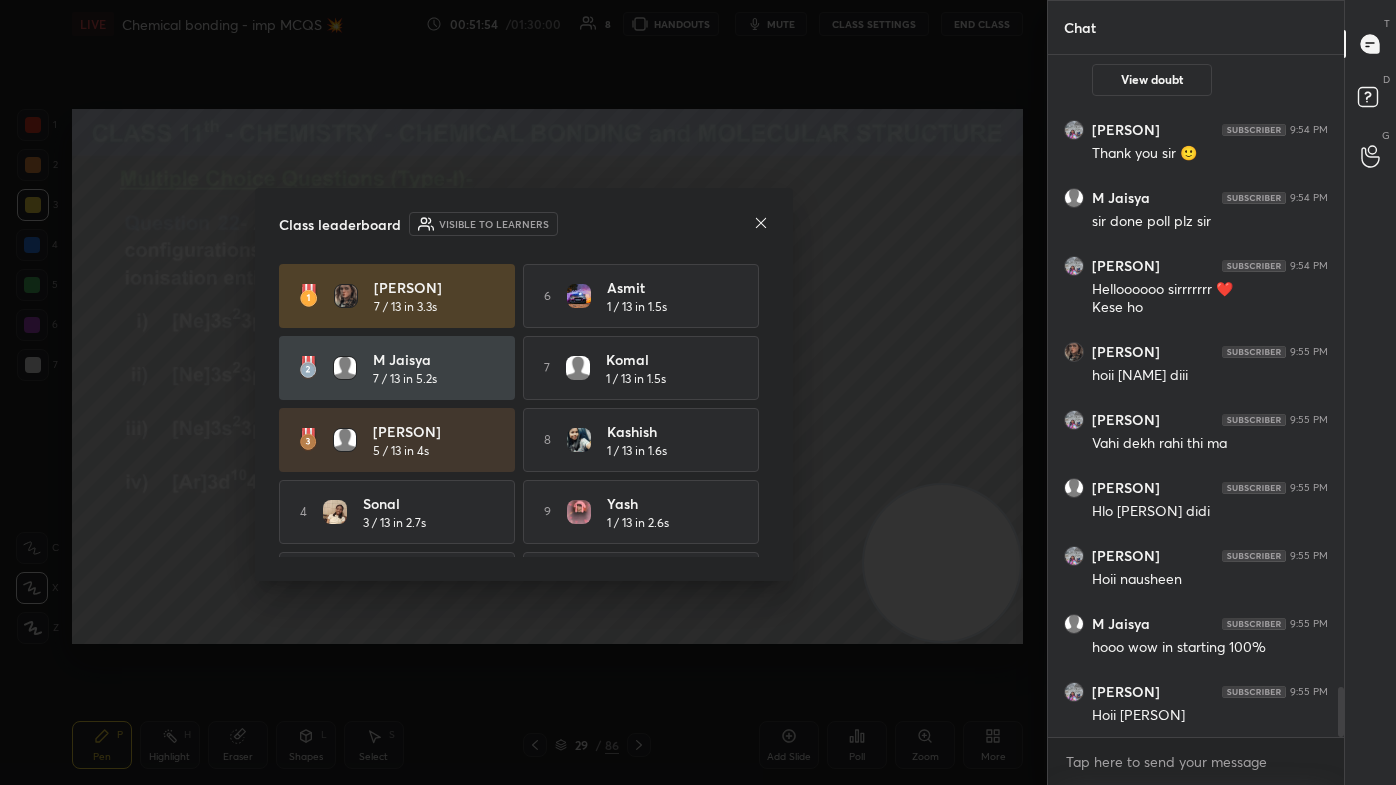 click 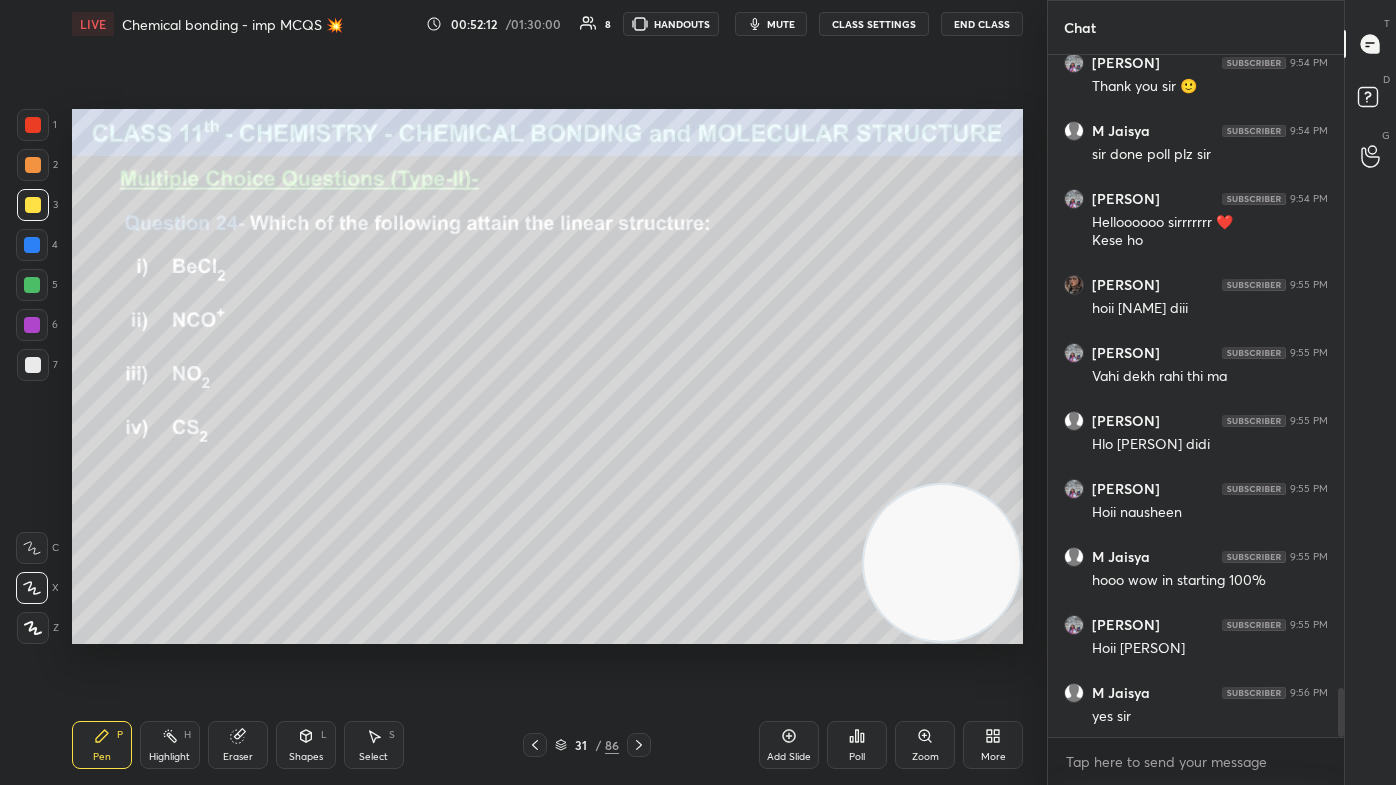 scroll, scrollTop: 8855, scrollLeft: 0, axis: vertical 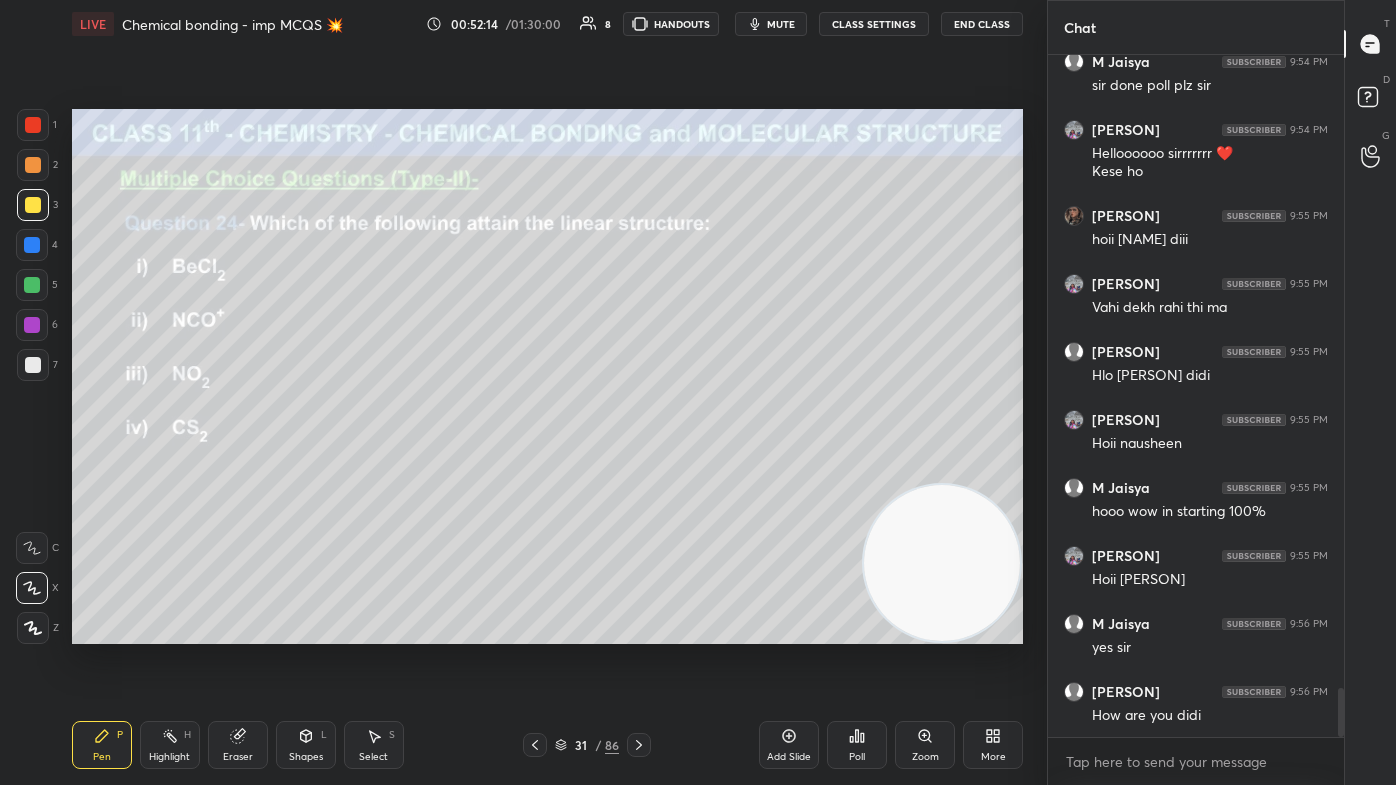click on "Poll" at bounding box center (857, 757) 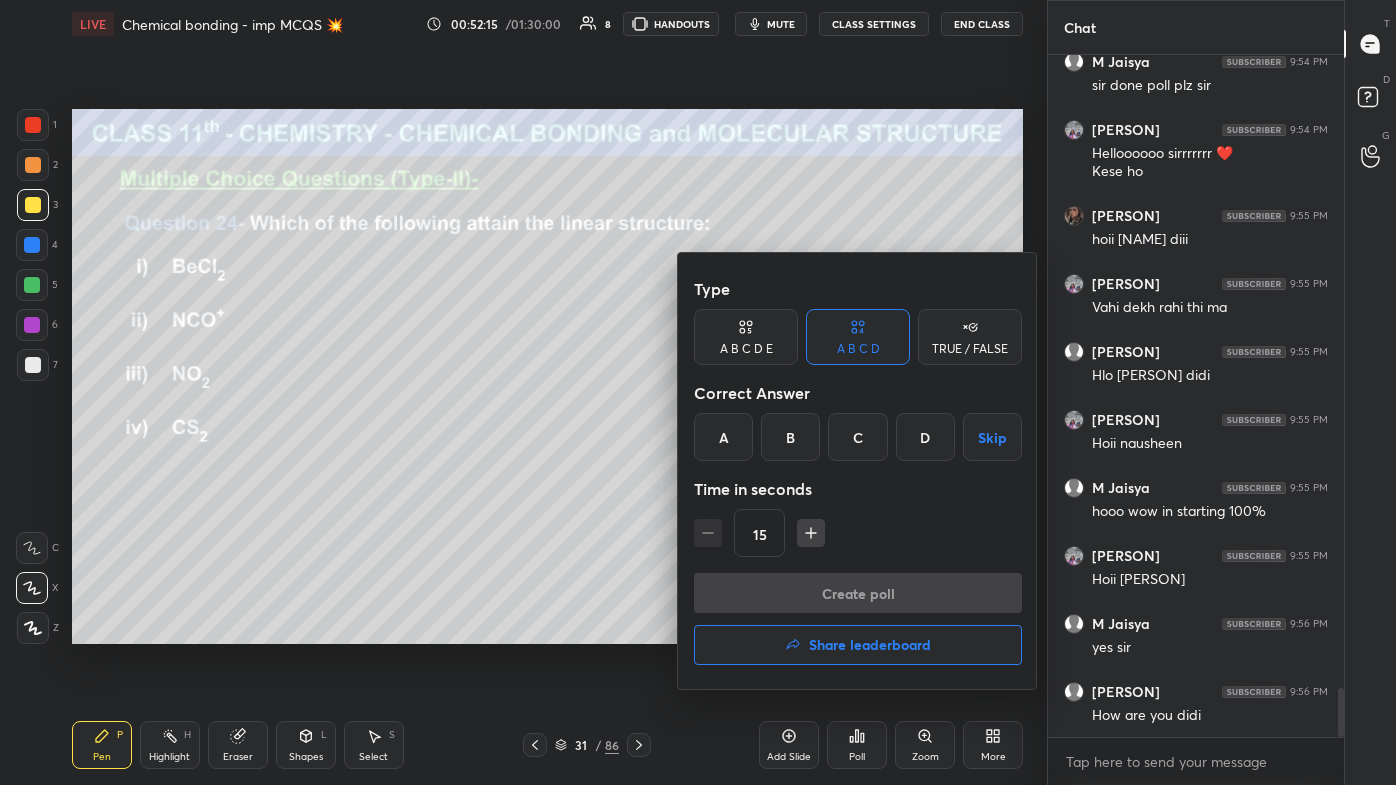 click on "A" at bounding box center (723, 437) 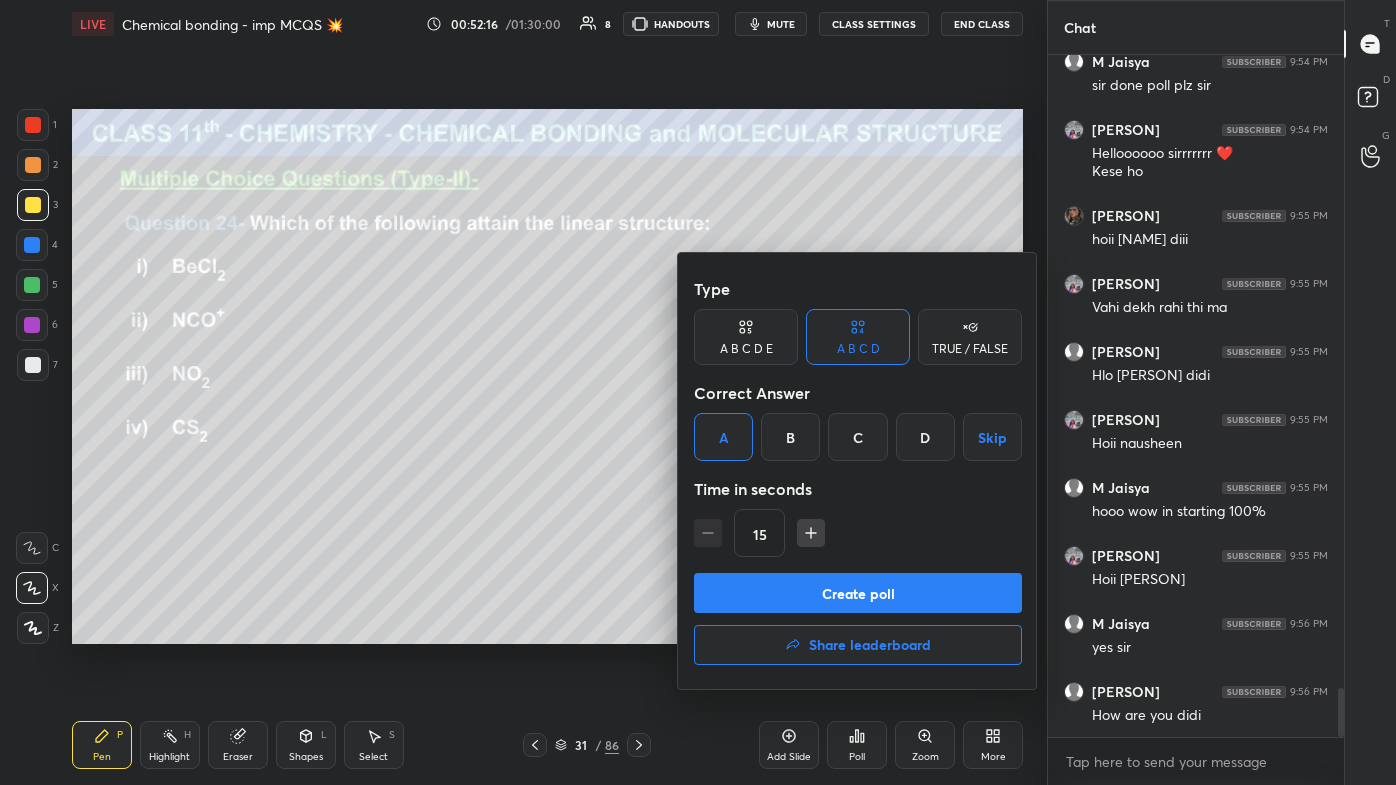click on "Create poll" at bounding box center (858, 593) 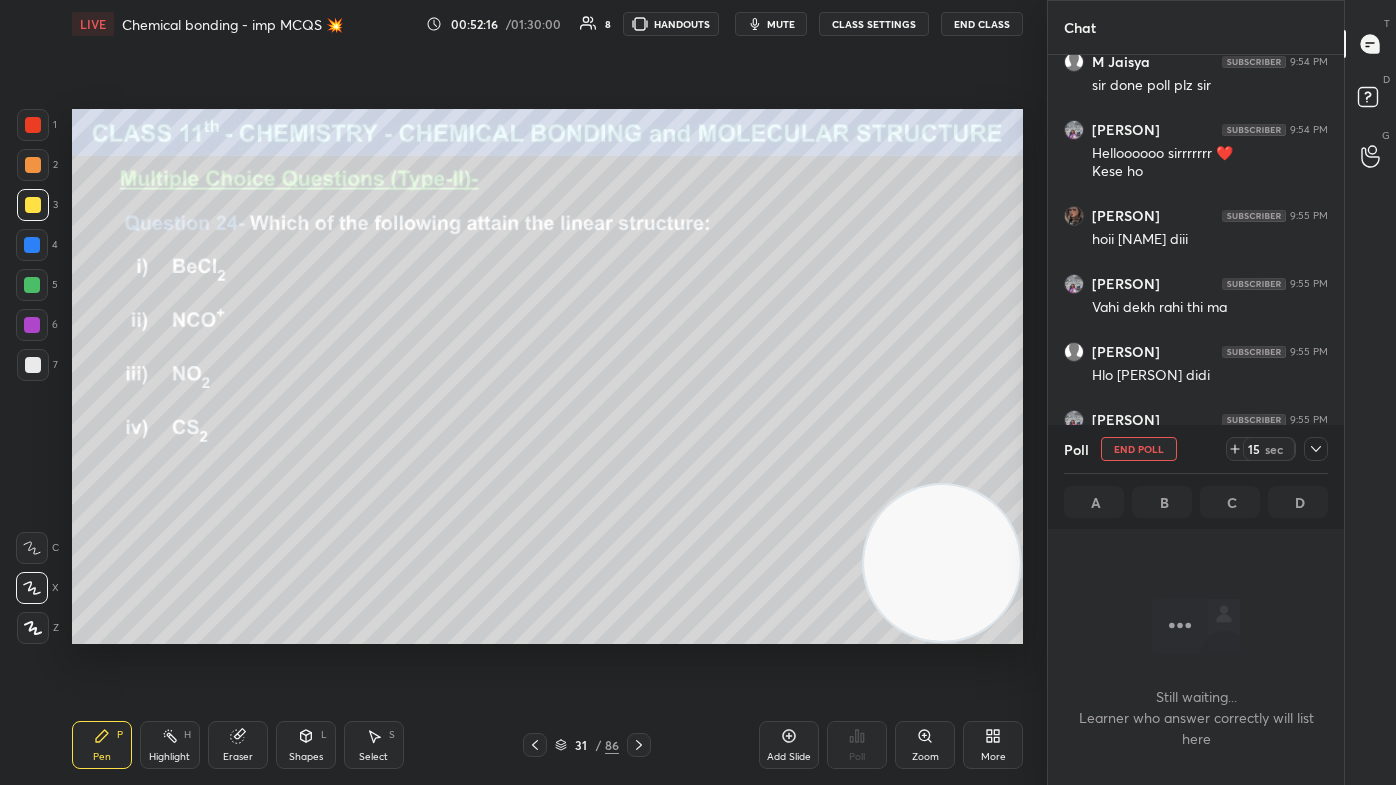scroll, scrollTop: 574, scrollLeft: 290, axis: both 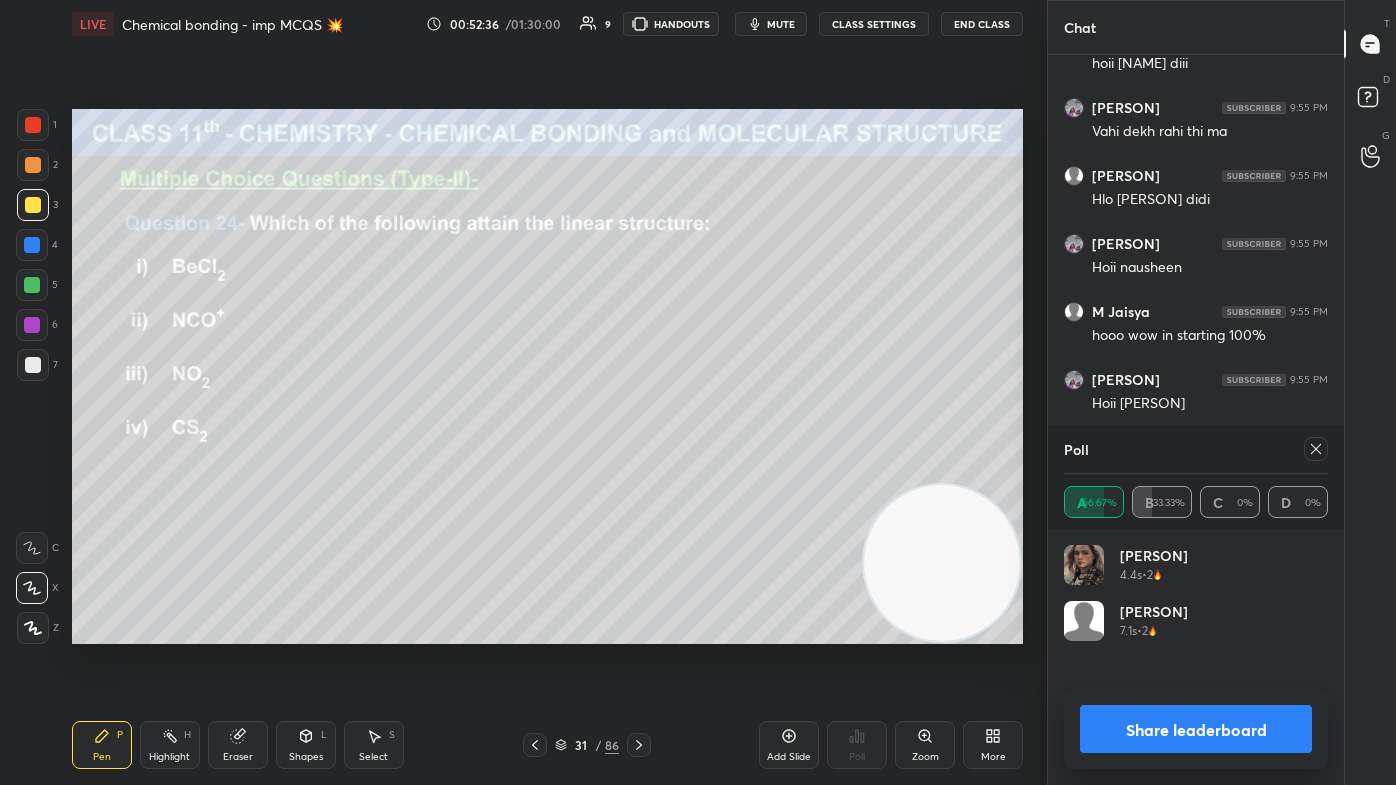 click on "Share leaderboard" at bounding box center (1196, 729) 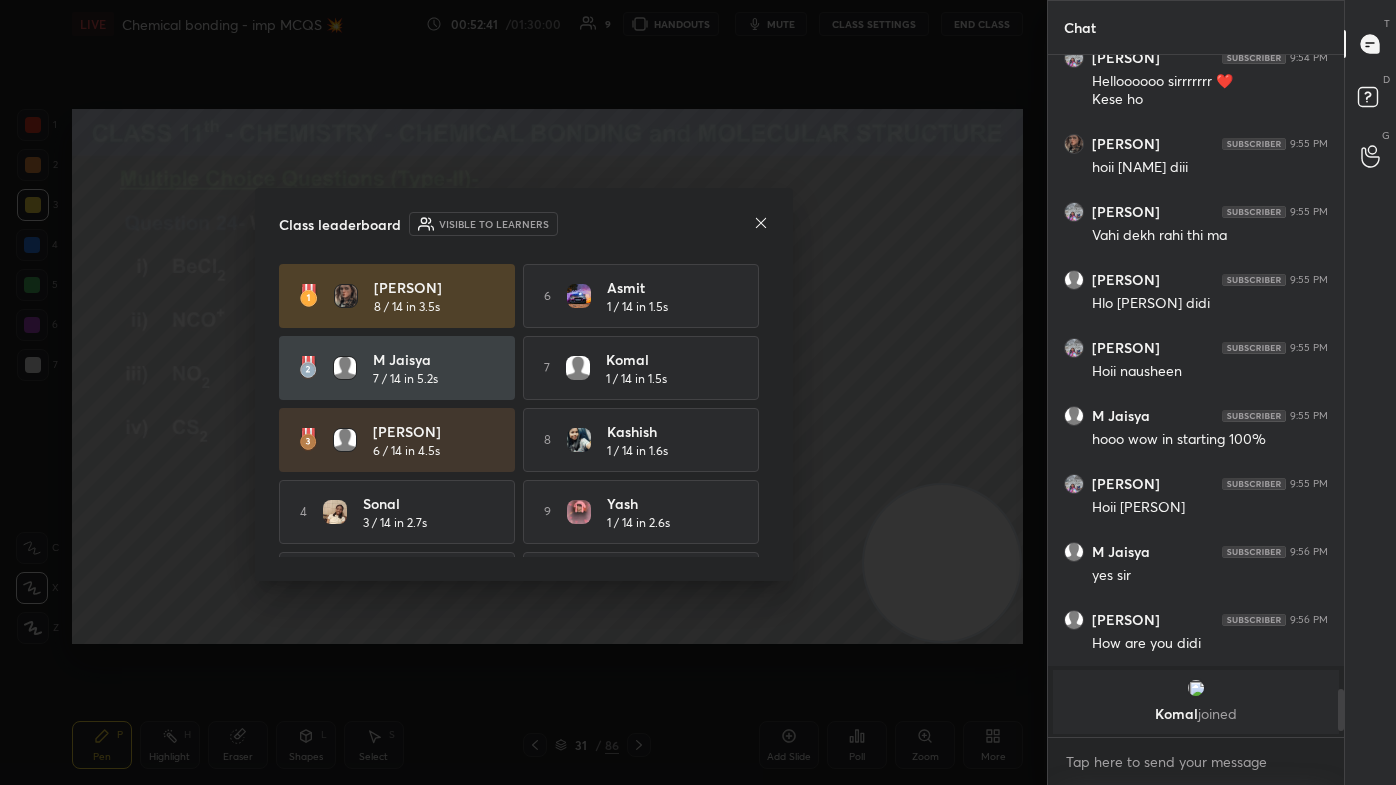 click 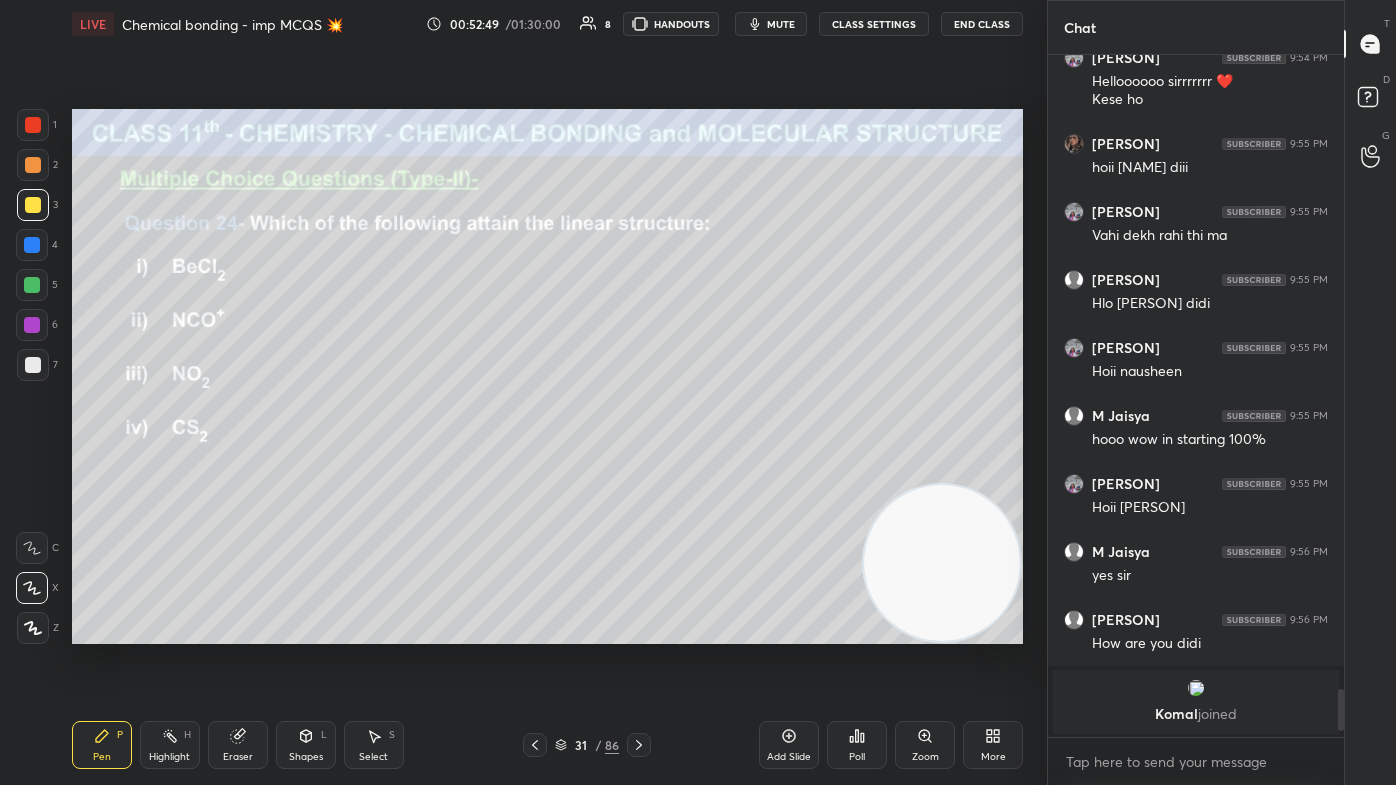 scroll, scrollTop: 8120, scrollLeft: 0, axis: vertical 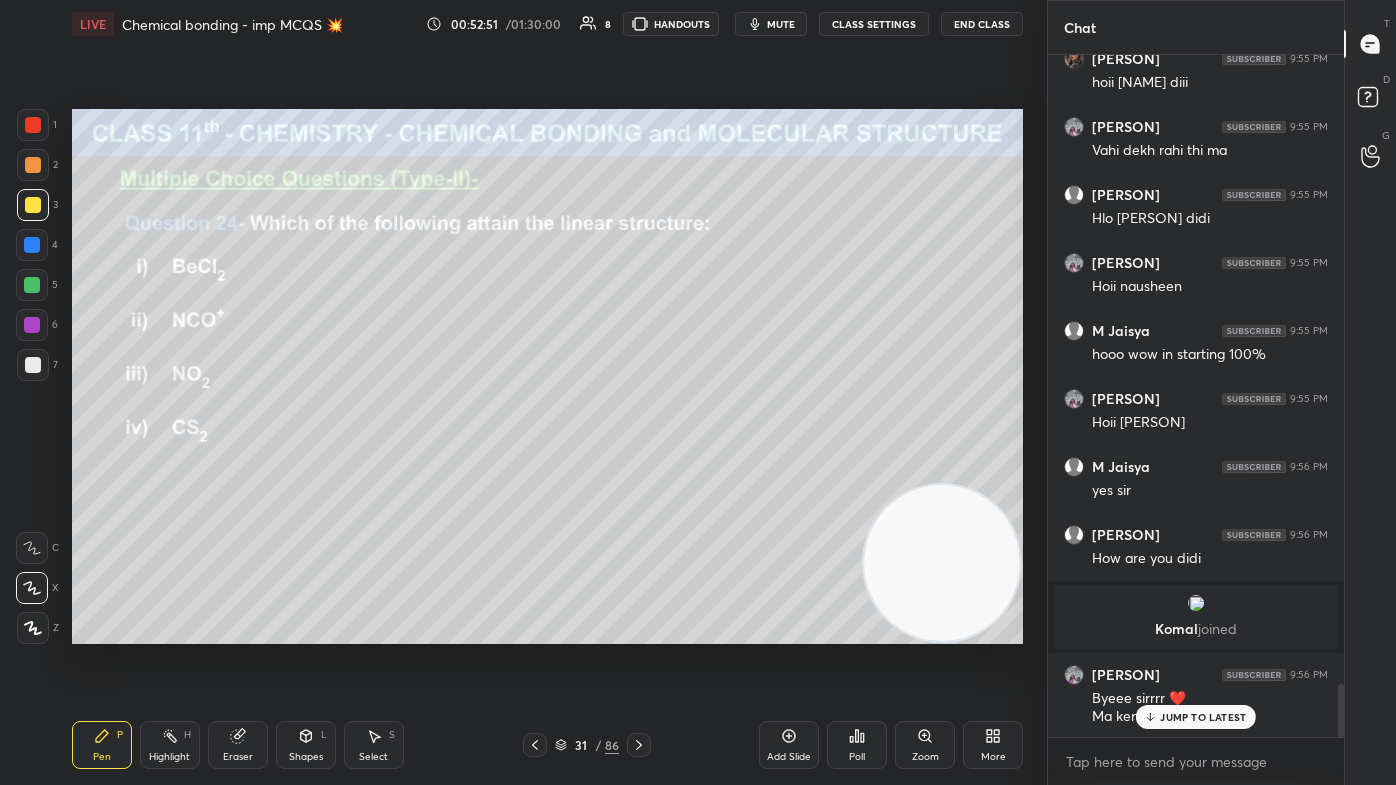 click on "JUMP TO LATEST" at bounding box center [1203, 717] 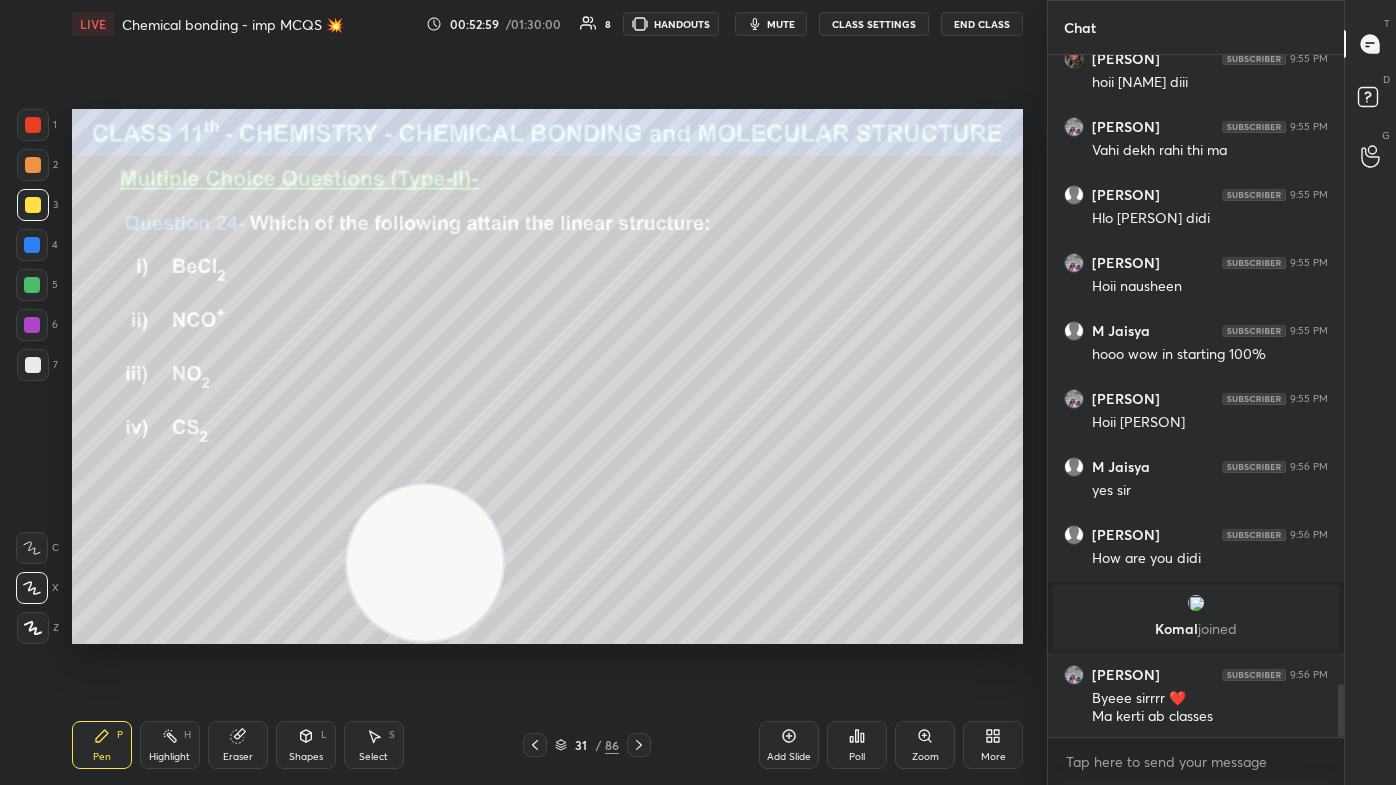 drag, startPoint x: 954, startPoint y: 583, endPoint x: 175, endPoint y: 619, distance: 779.8314 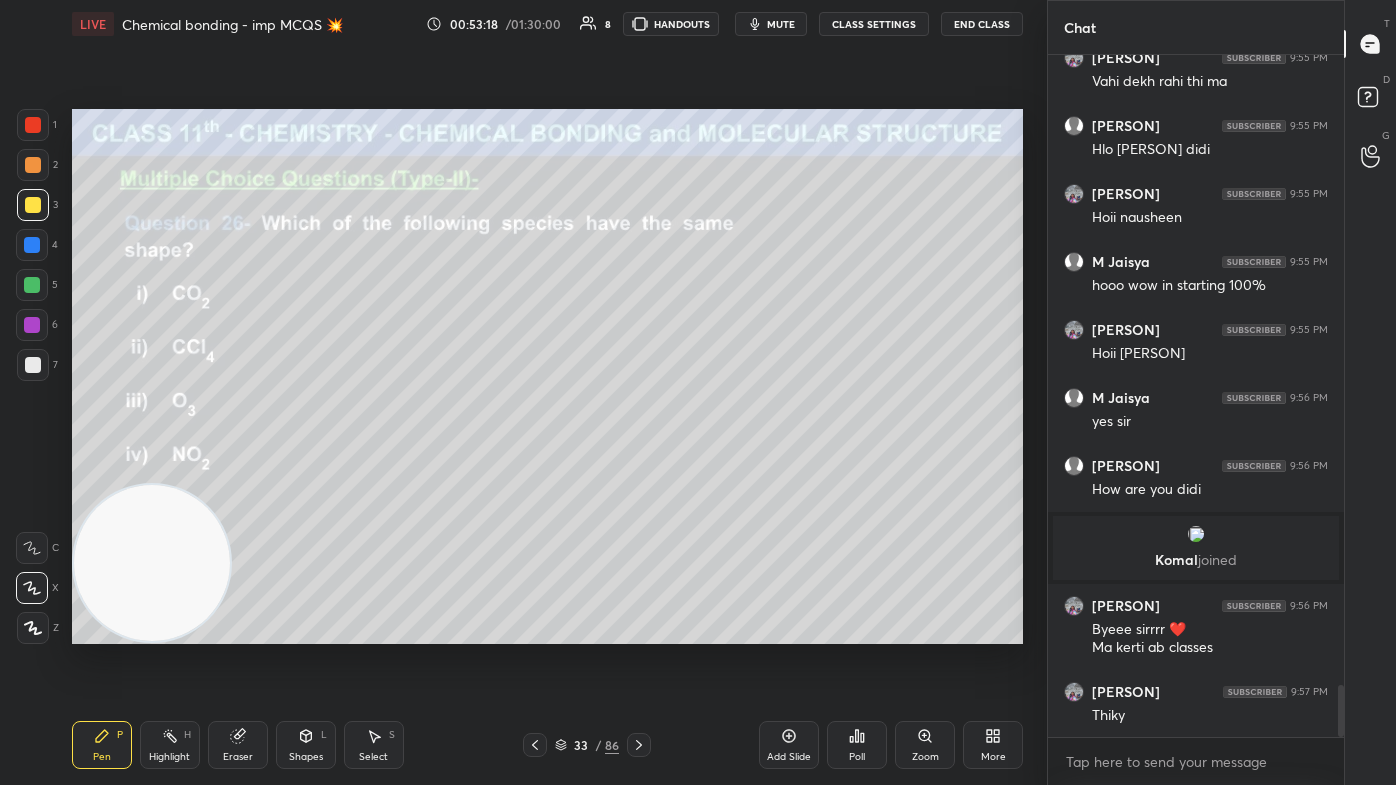 scroll, scrollTop: 8256, scrollLeft: 0, axis: vertical 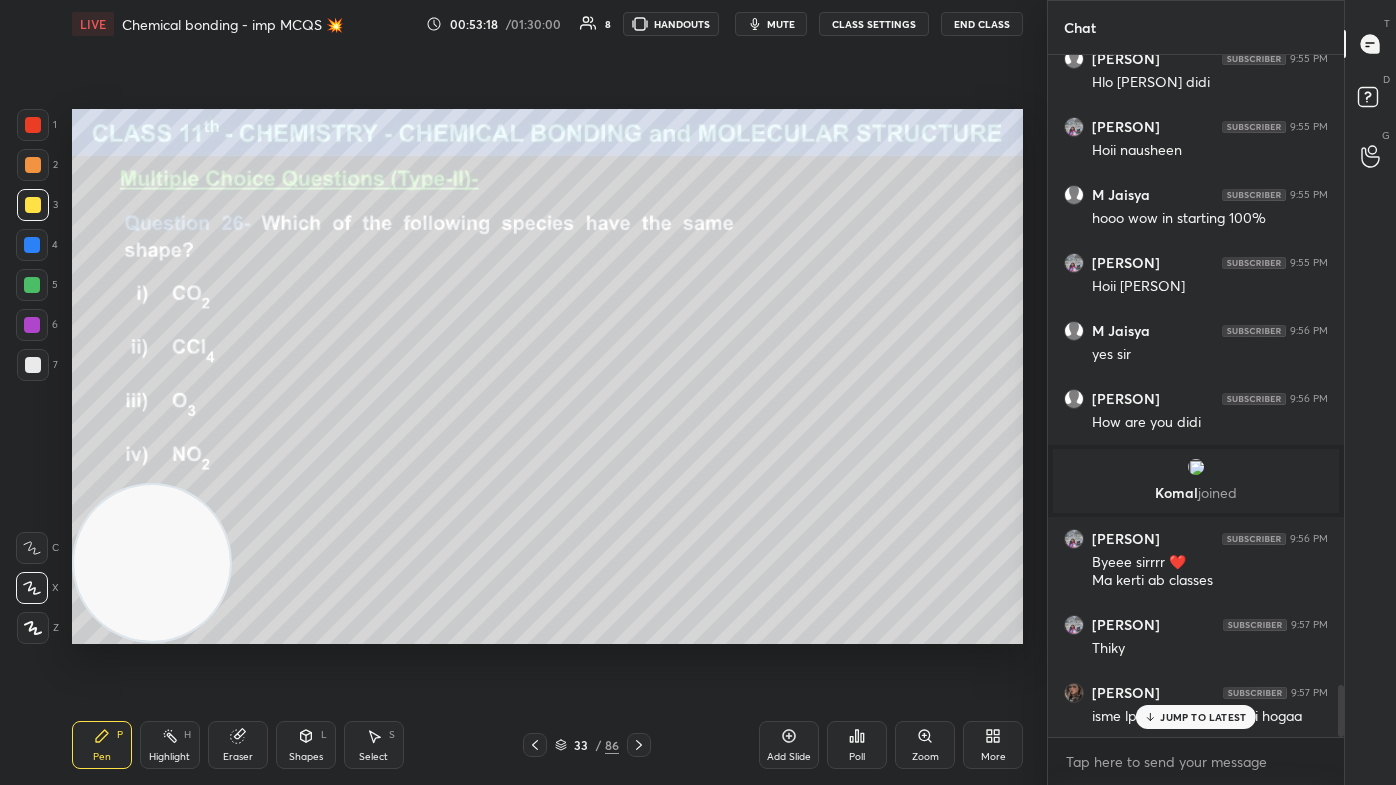 click on "mute" at bounding box center (781, 24) 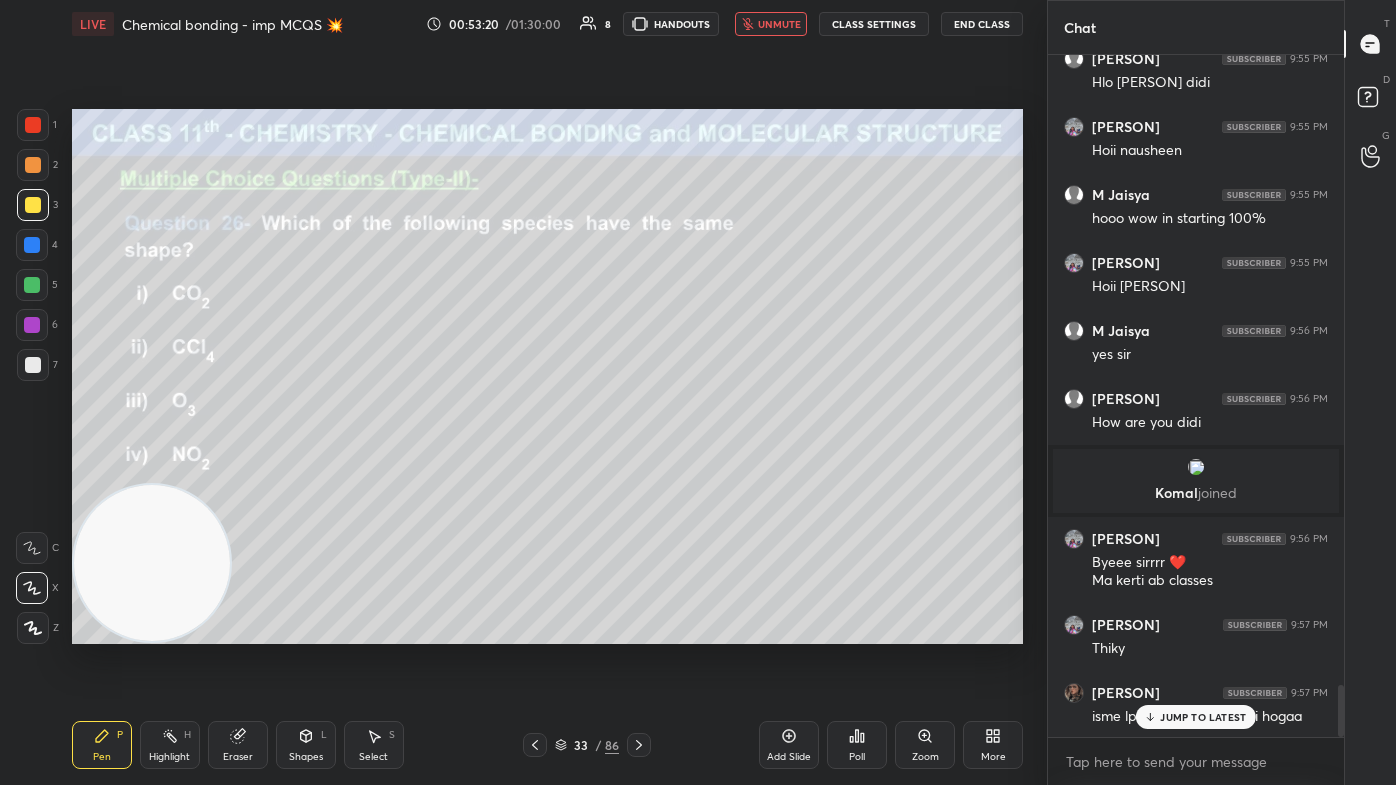 click on "JUMP TO LATEST" at bounding box center [1203, 717] 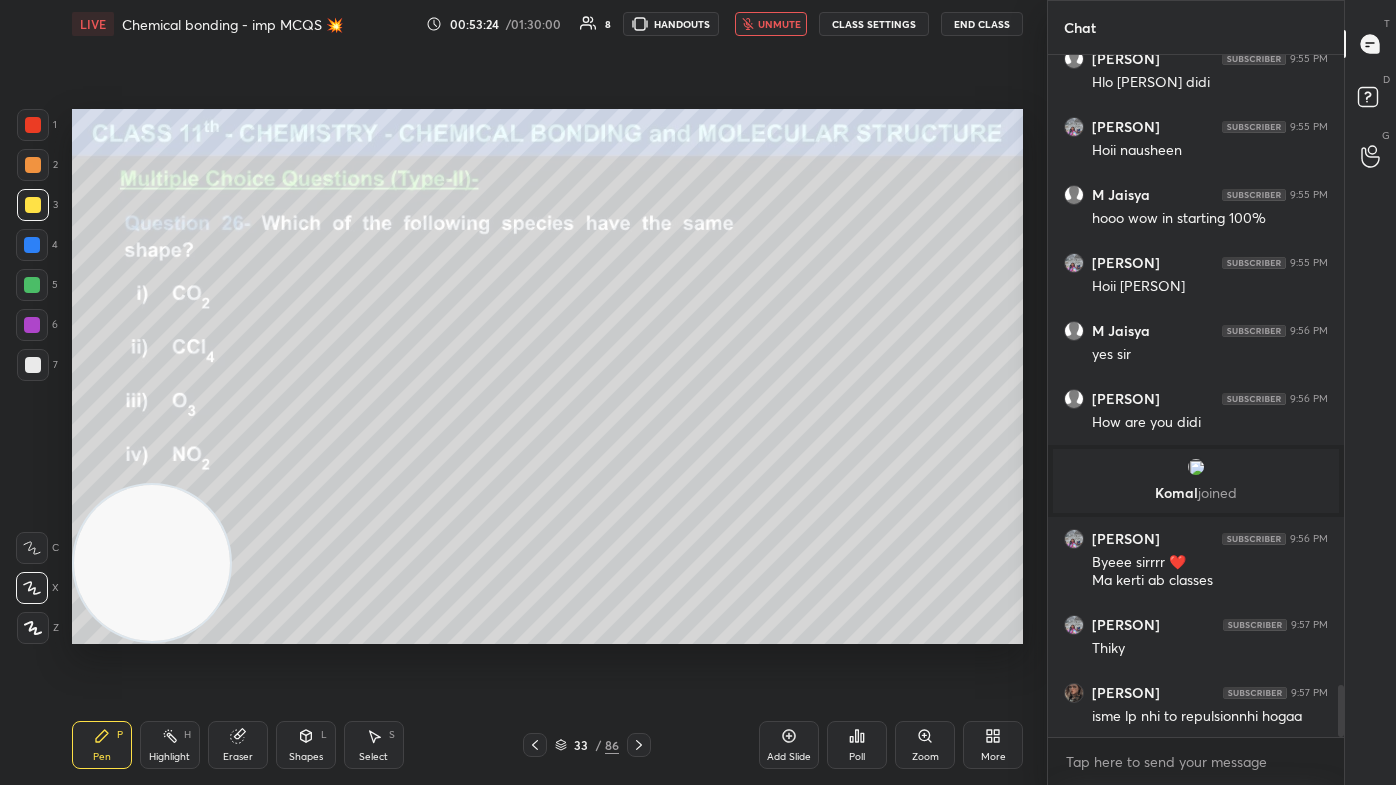 click on "unmute" at bounding box center (771, 24) 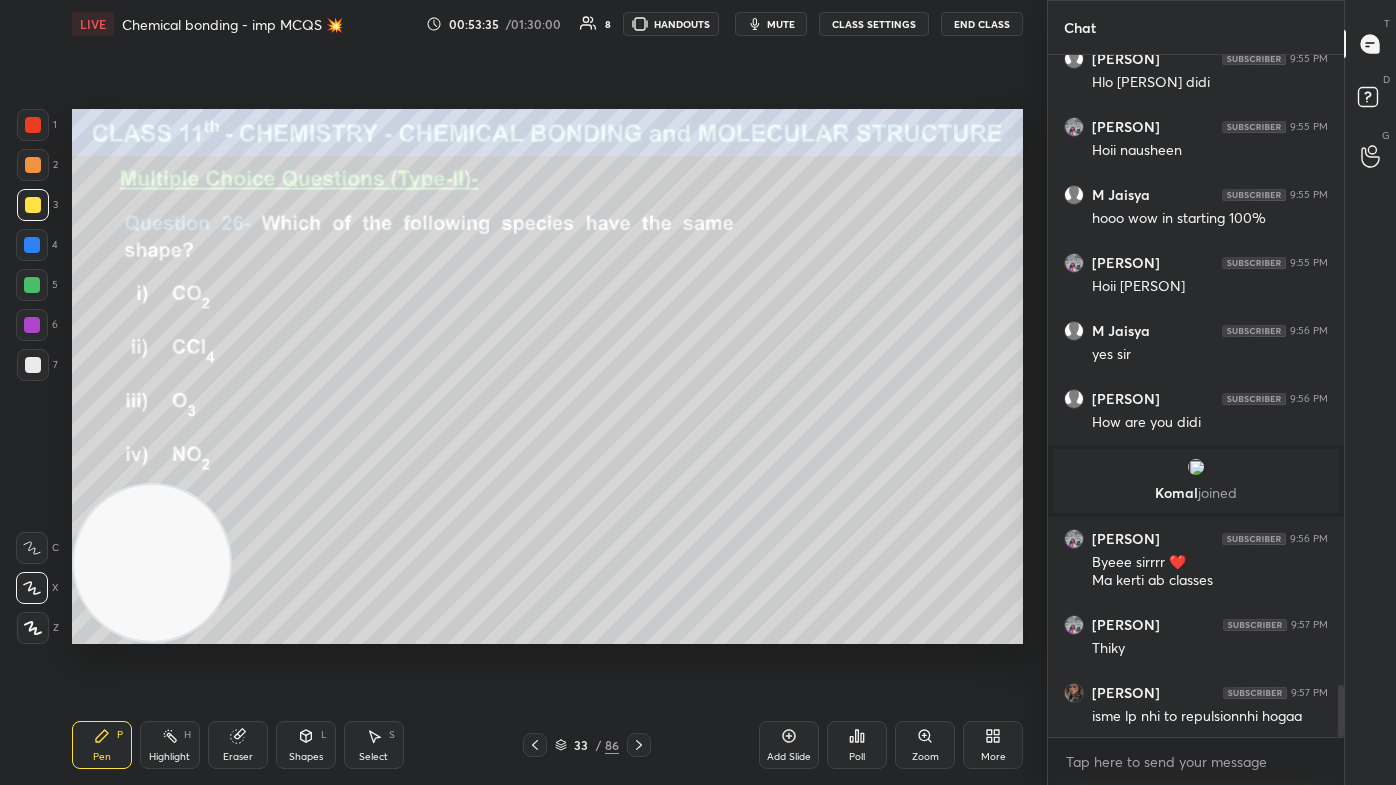 drag, startPoint x: 238, startPoint y: 744, endPoint x: 285, endPoint y: 692, distance: 70.0928 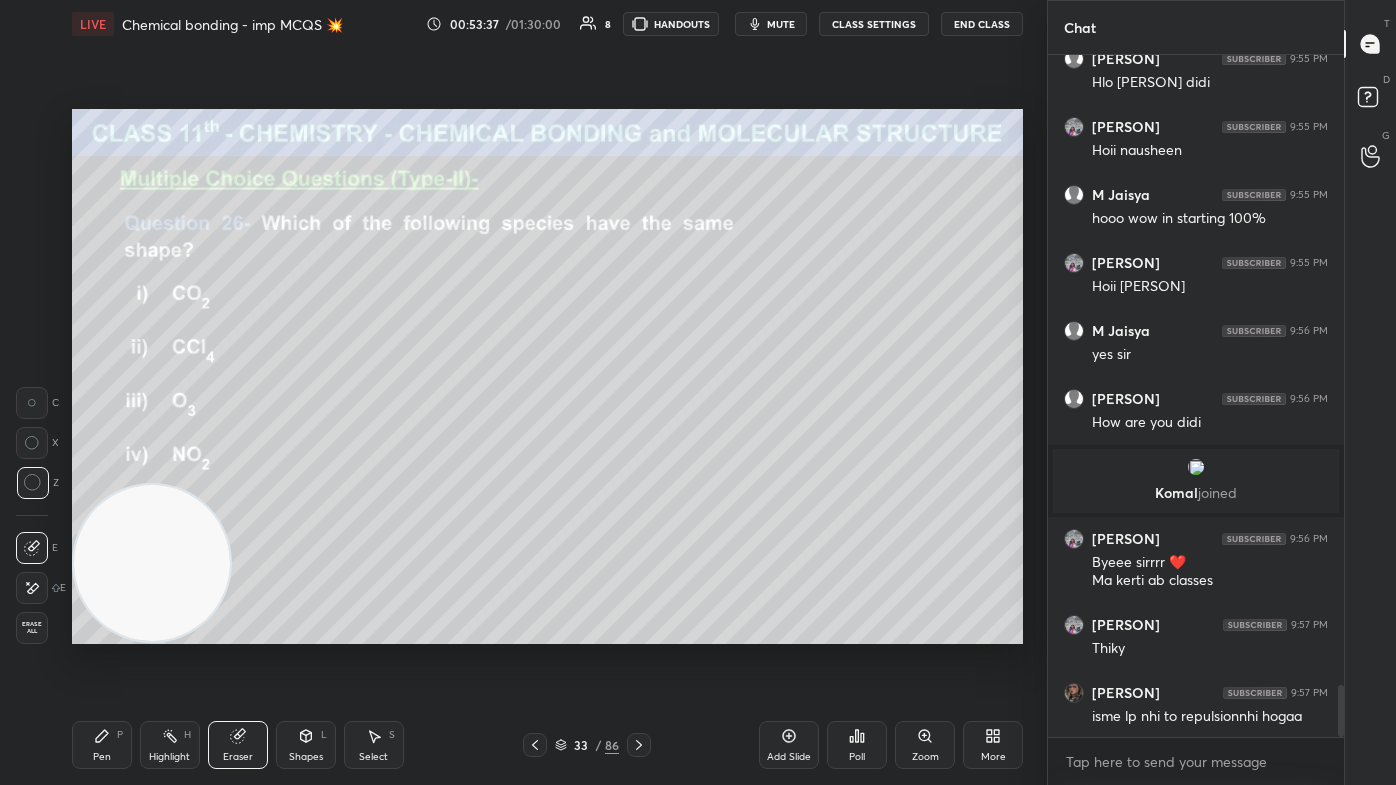 click on "Pen P" at bounding box center [102, 745] 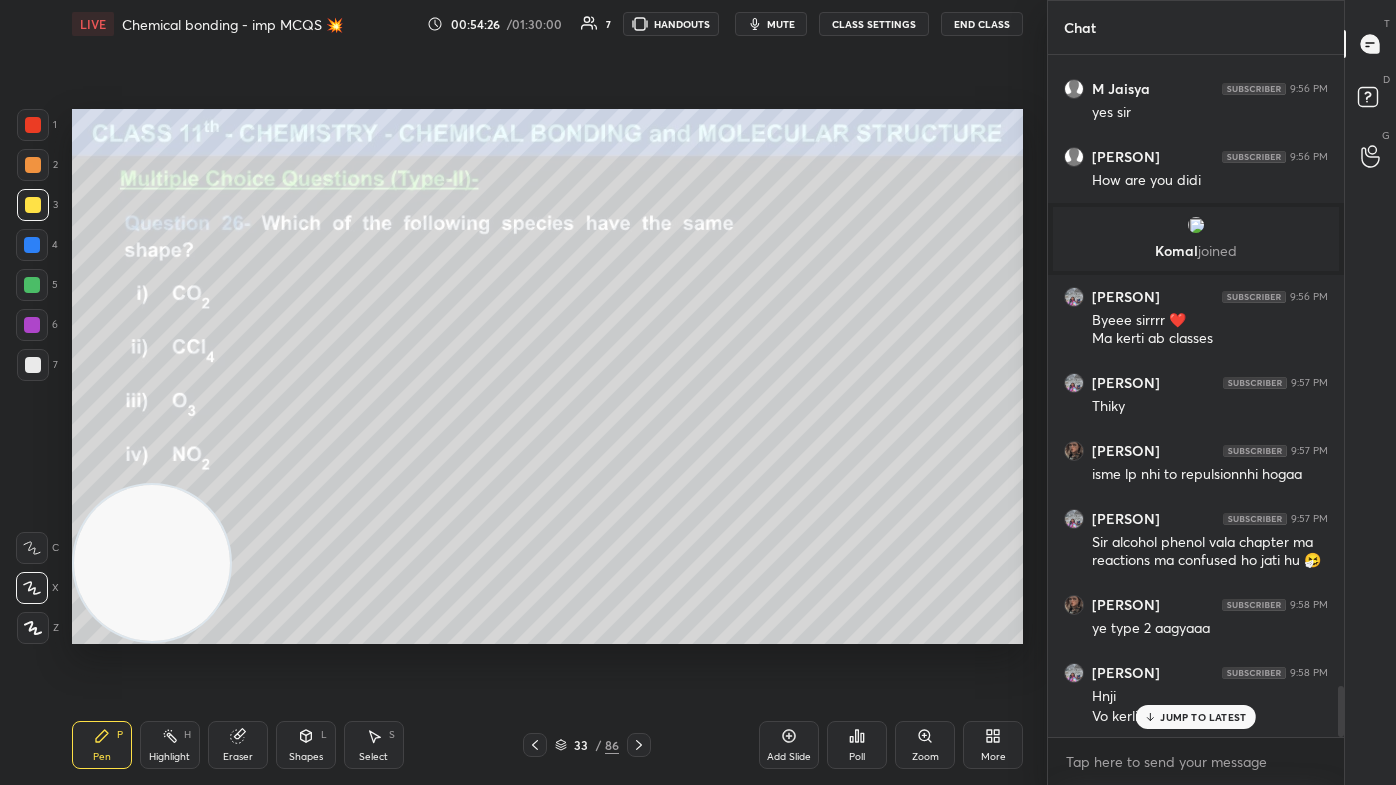scroll, scrollTop: 8567, scrollLeft: 0, axis: vertical 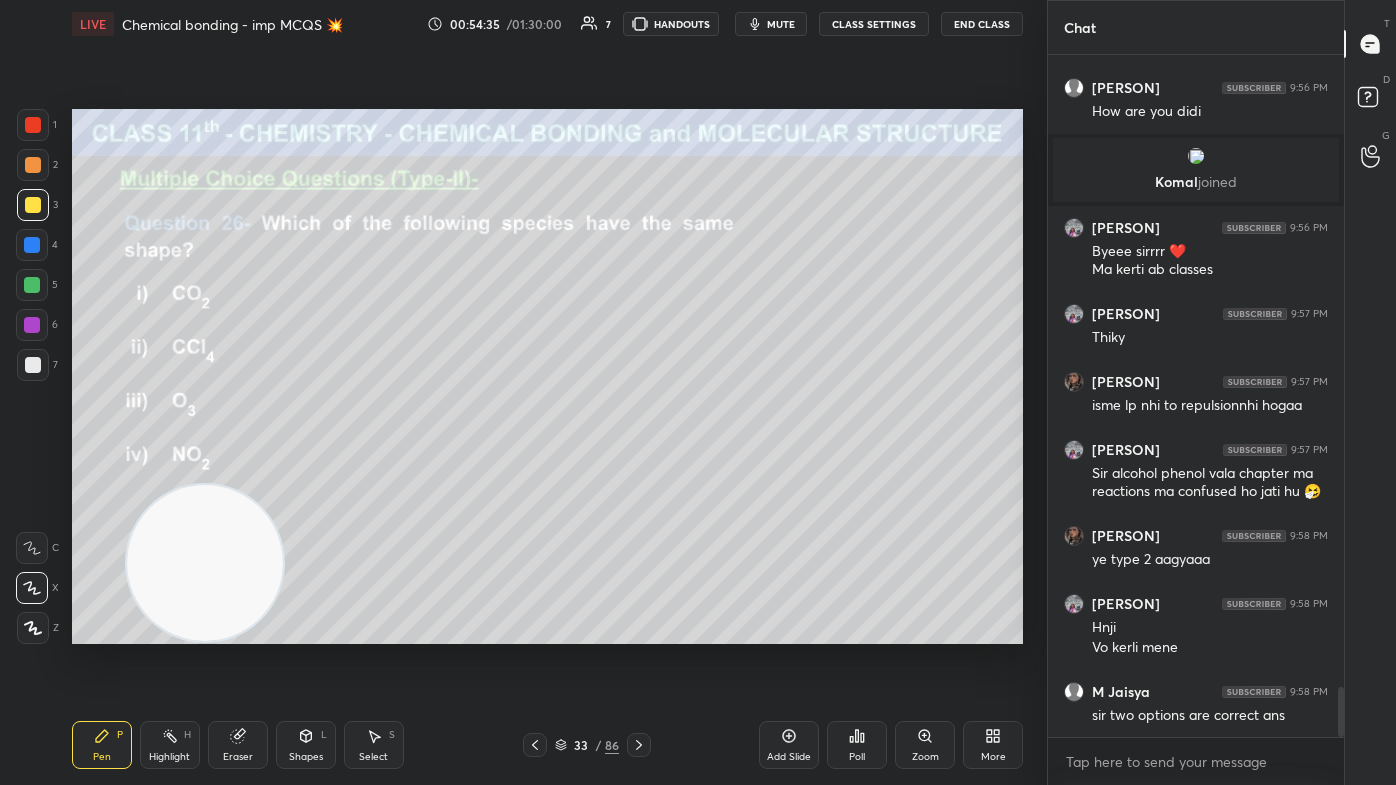 drag, startPoint x: 159, startPoint y: 598, endPoint x: 197, endPoint y: 528, distance: 79.64923 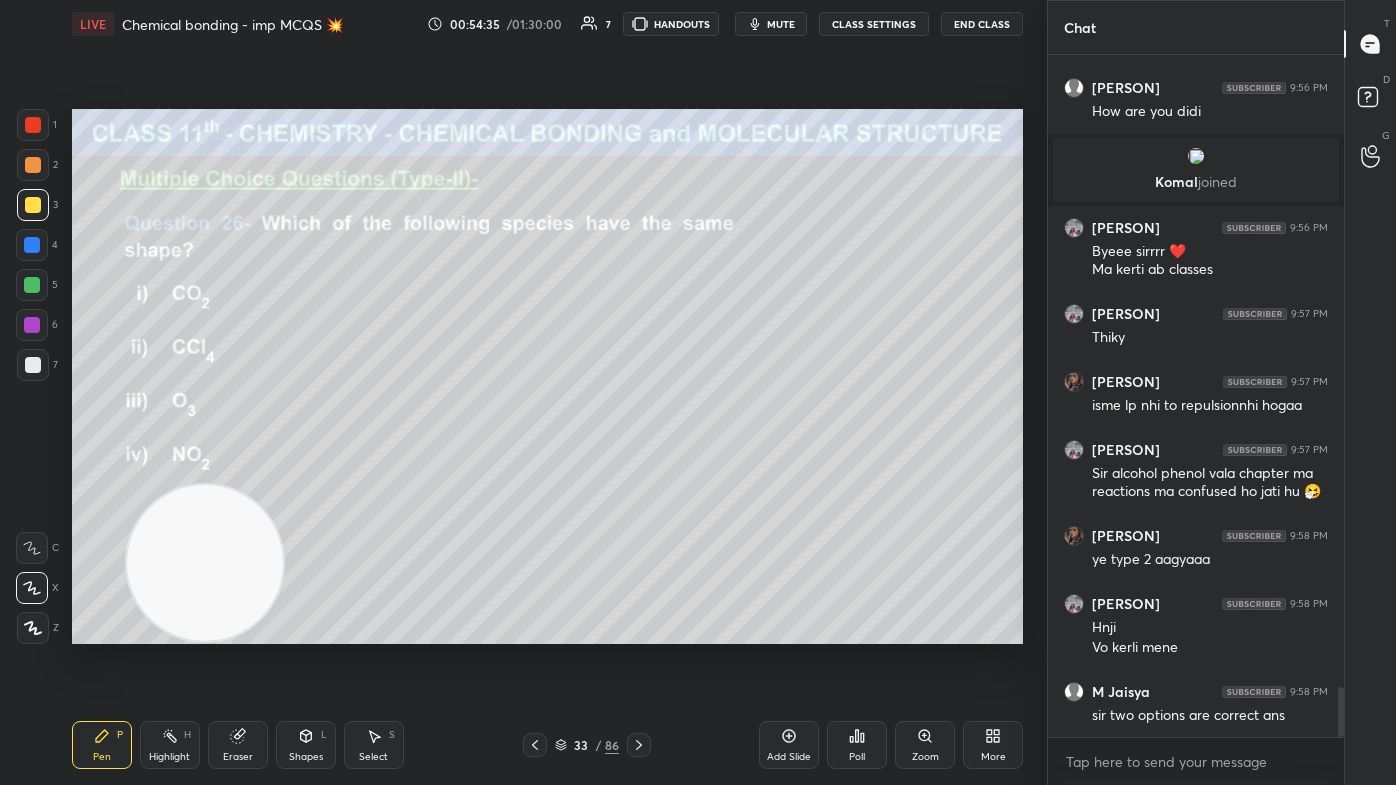 click at bounding box center (205, 563) 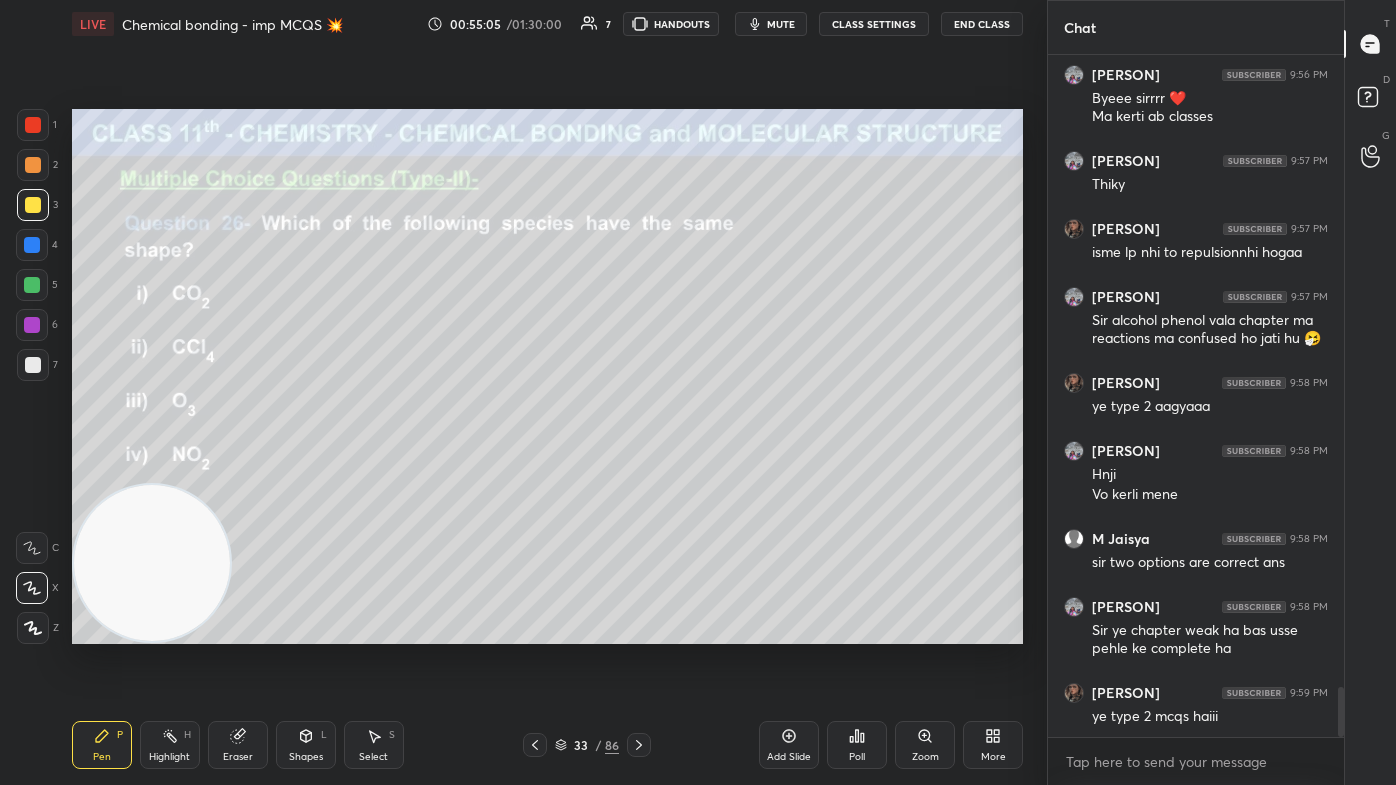 scroll, scrollTop: 8789, scrollLeft: 0, axis: vertical 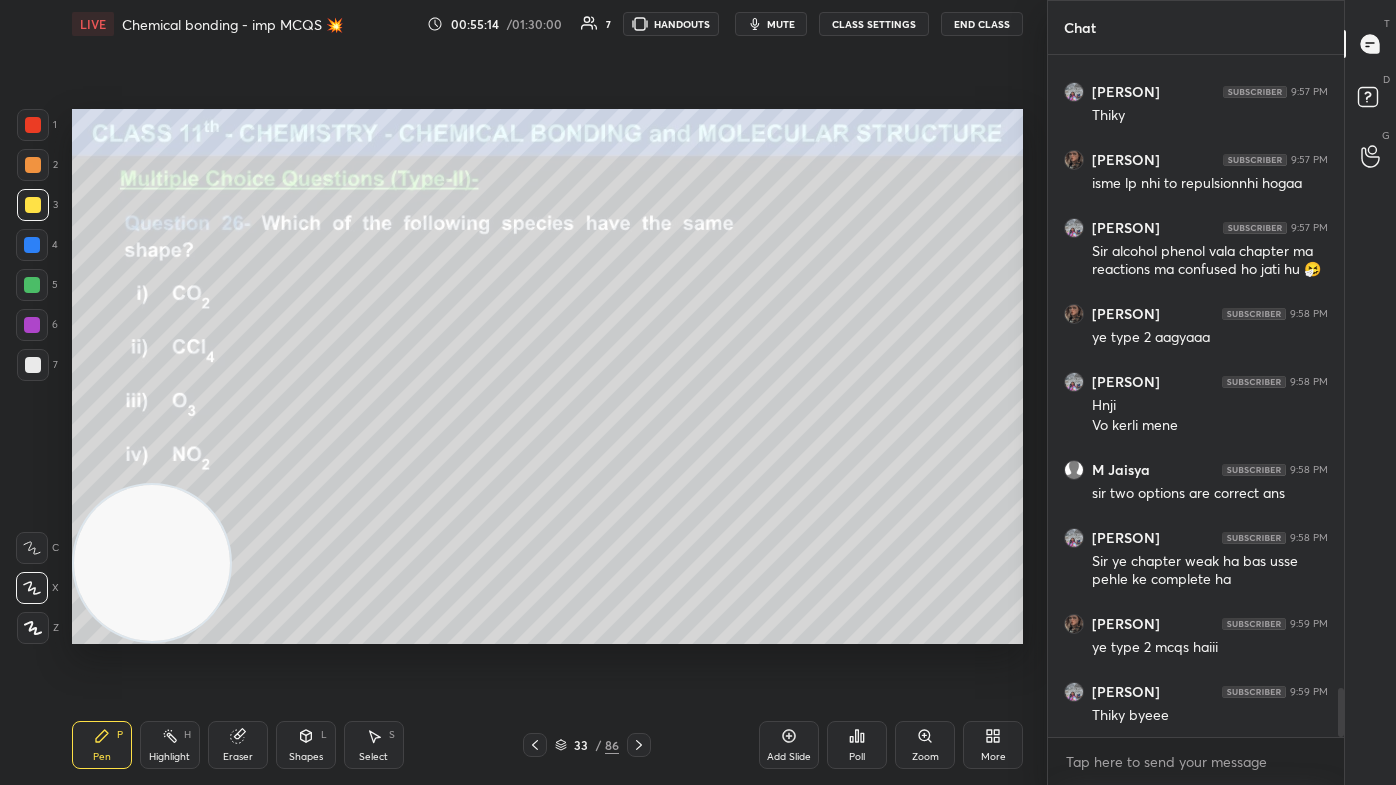 click on "Eraser" at bounding box center (238, 745) 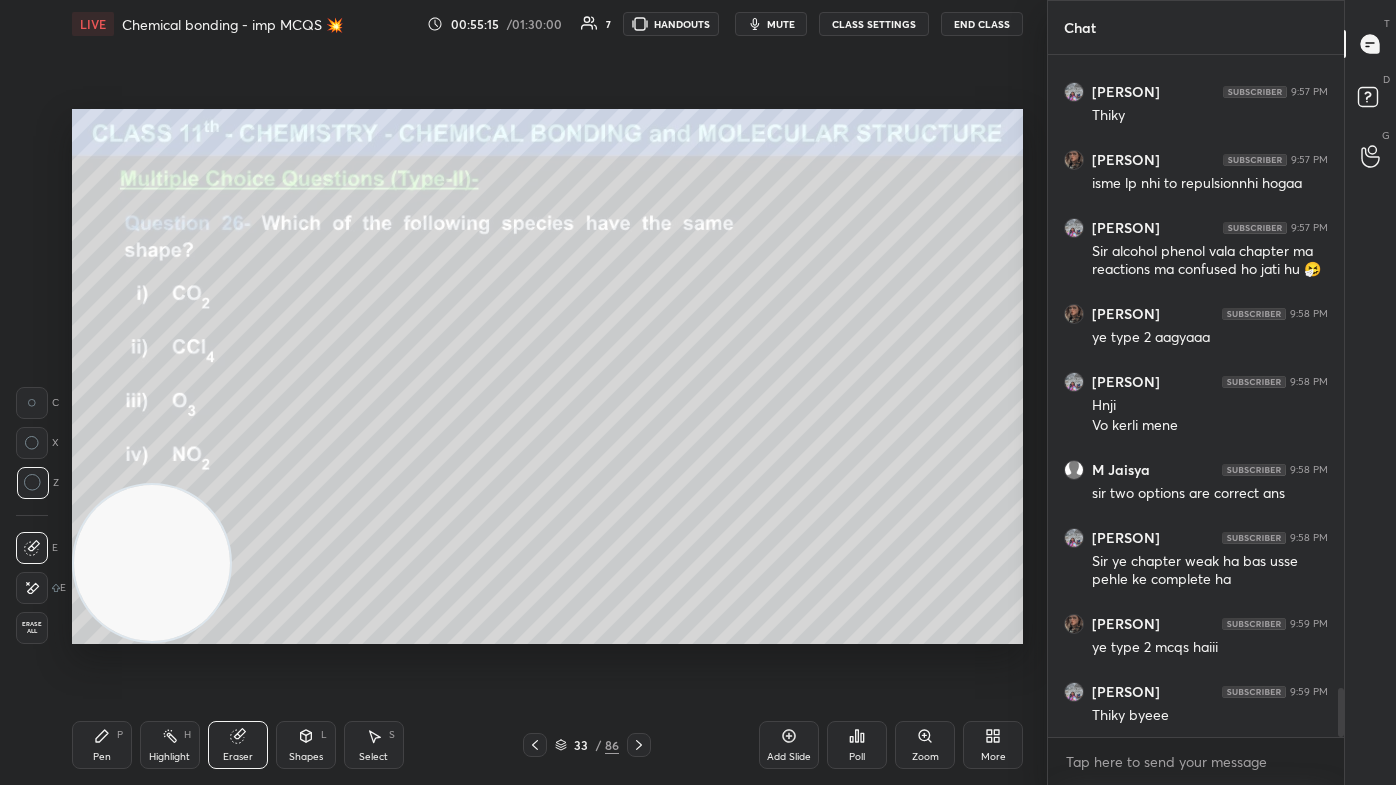 drag, startPoint x: 88, startPoint y: 733, endPoint x: 100, endPoint y: 728, distance: 13 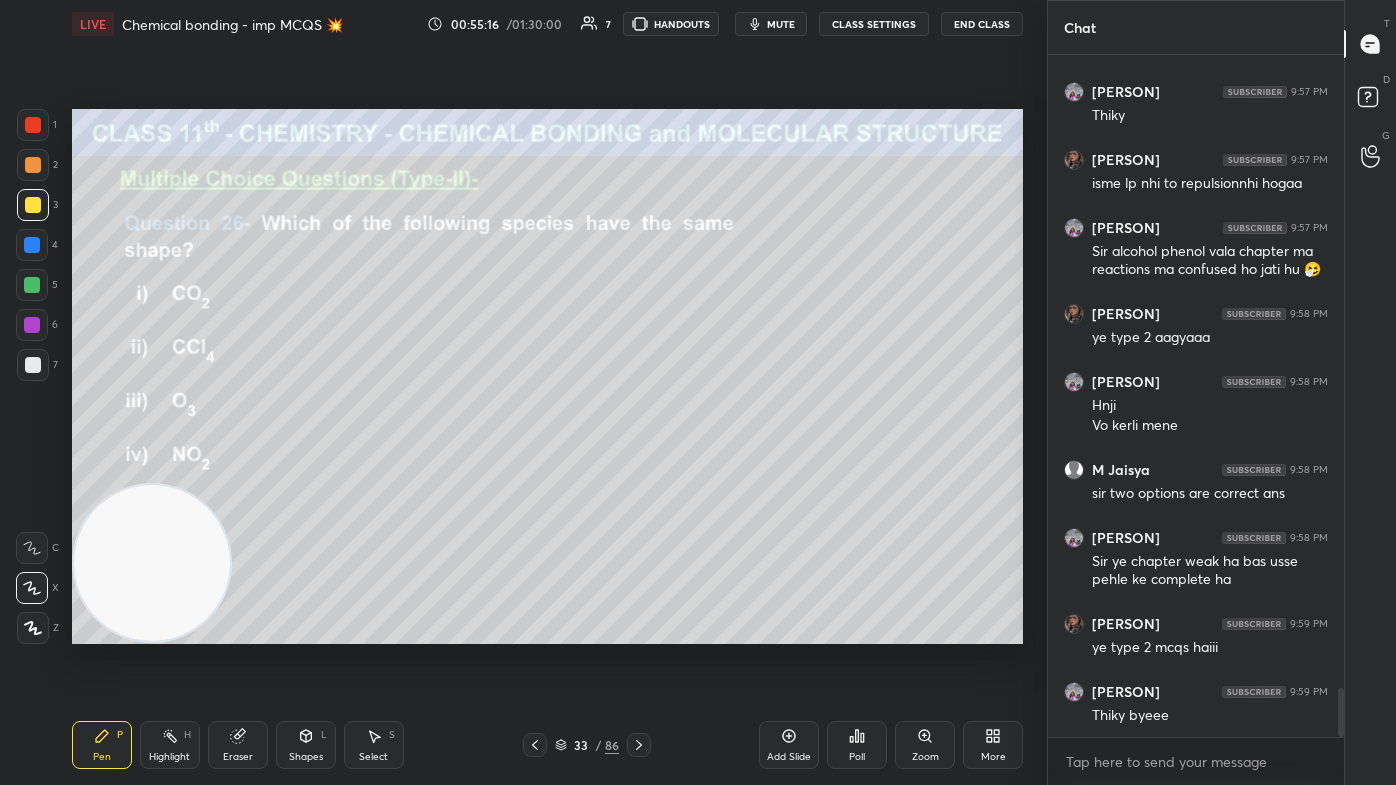 click on "1 2 3 4 5 6 7 C X Z C X Z E E Erase all   H H LIVE Chemical bonding - imp MCQS 💥 00:55:16 /  01:30:00 7 HANDOUTS mute CLASS SETTINGS End Class Setting up your live class Poll for   secs No correct answer Start poll Back Chemical bonding - imp MCQS 💥 Akash Rahangdale Pen P Highlight H Eraser Shapes L Select S 33 / 86 Add Slide Poll Zoom More" at bounding box center (515, 392) 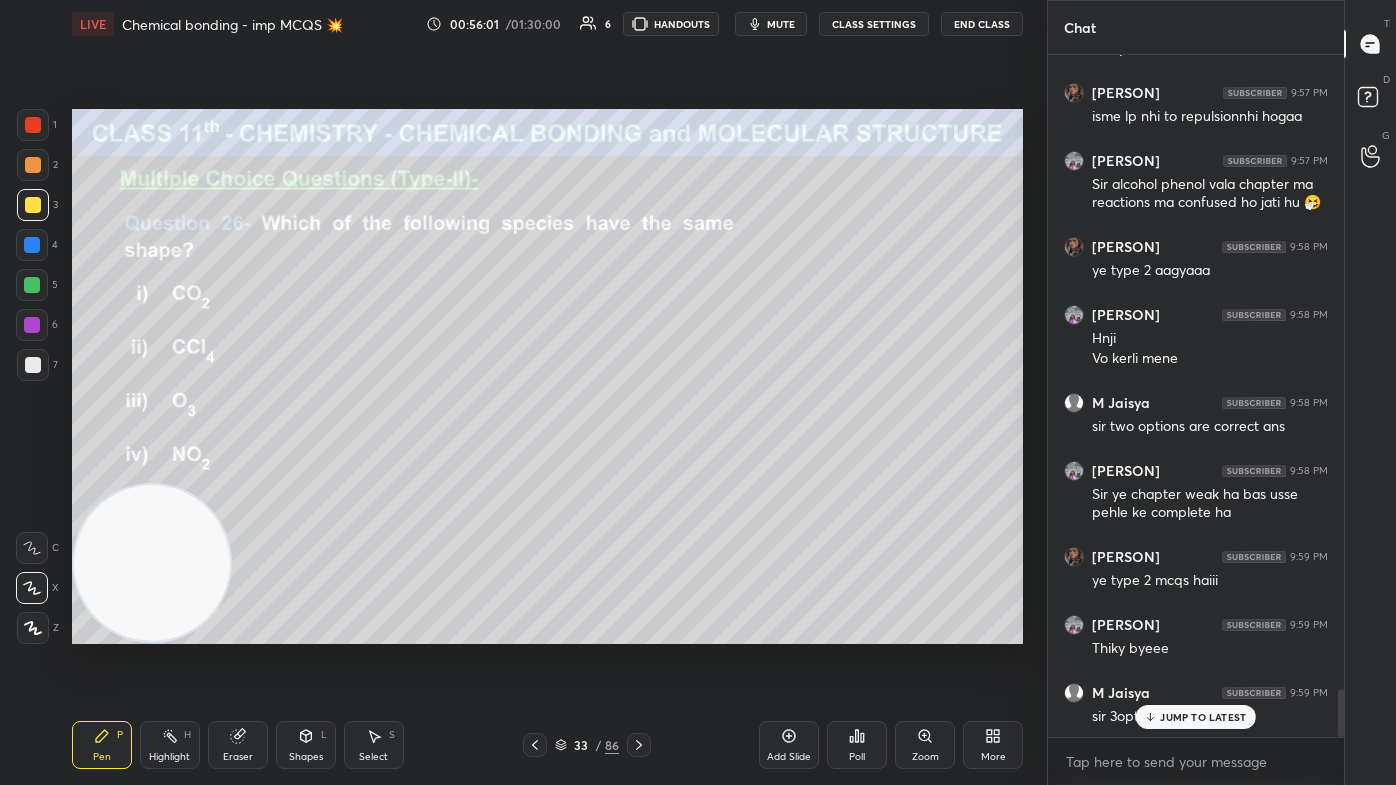 scroll, scrollTop: 8928, scrollLeft: 0, axis: vertical 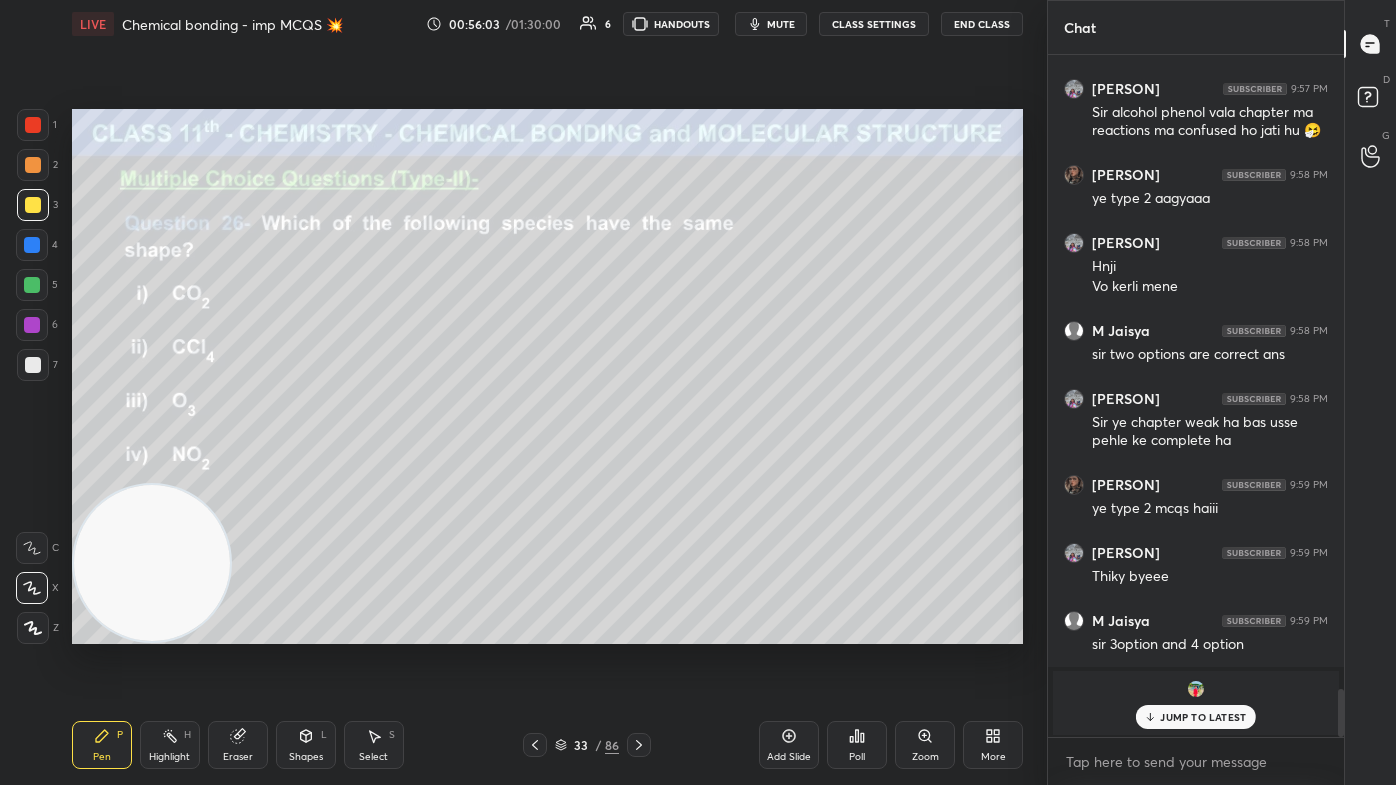 click on "JUMP TO LATEST" at bounding box center (1203, 717) 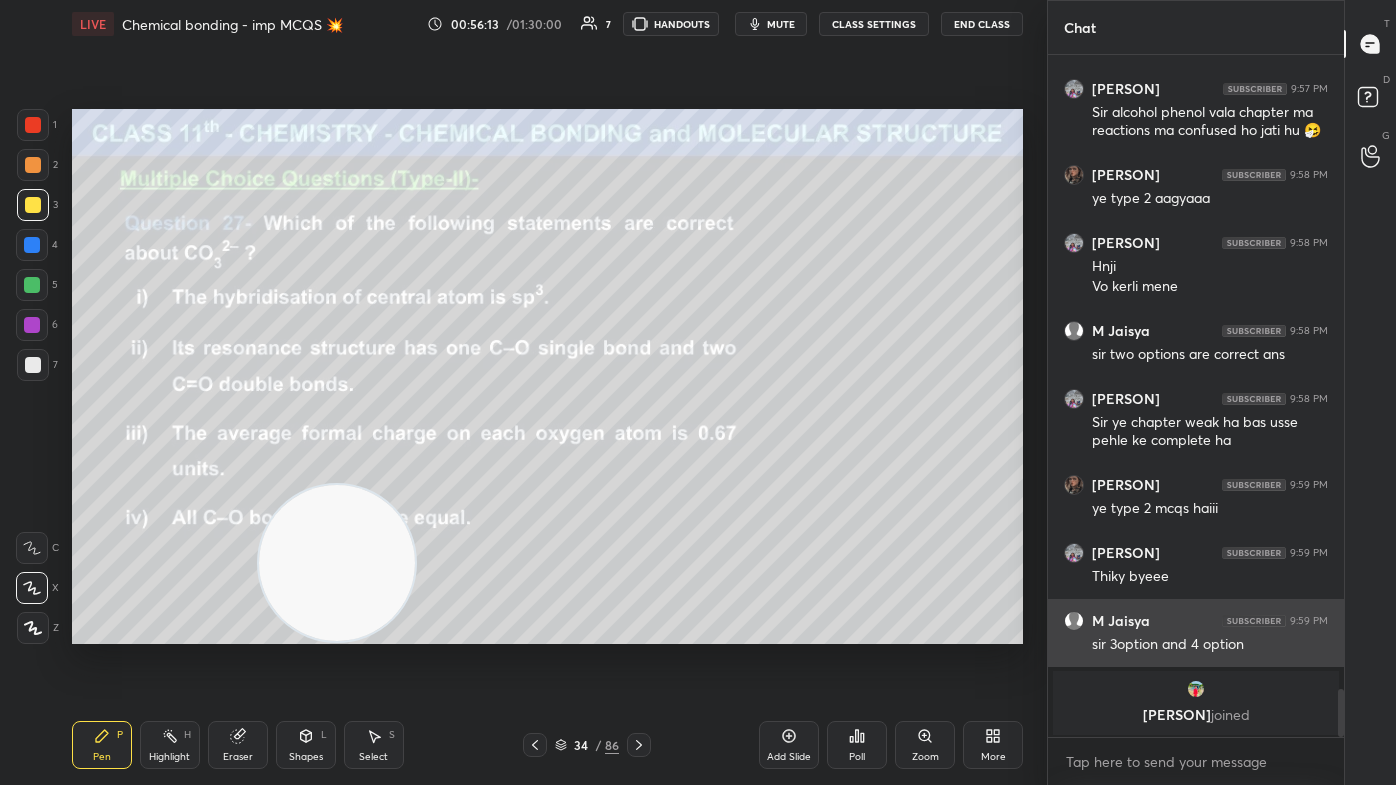 drag, startPoint x: 240, startPoint y: 589, endPoint x: 1062, endPoint y: 663, distance: 825.32416 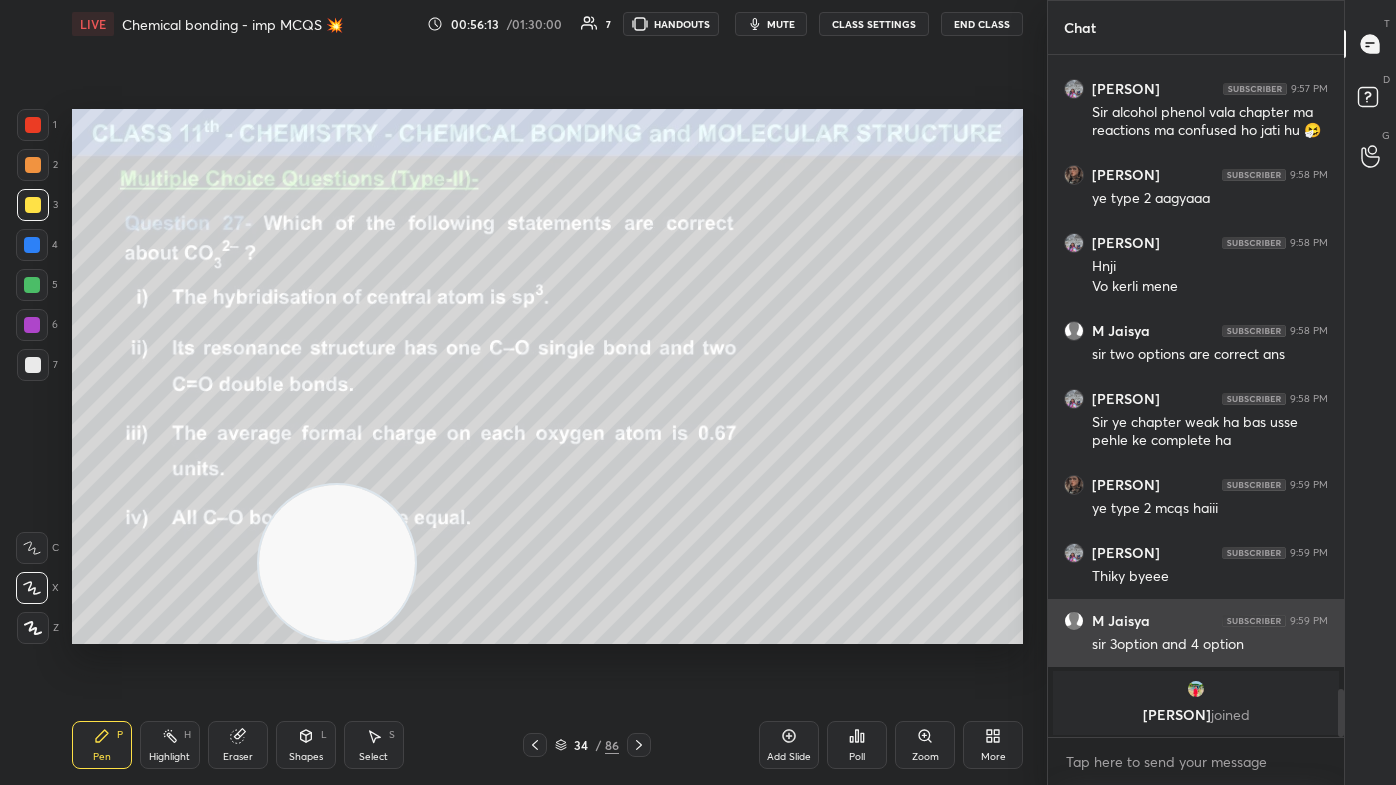 click on "1 2 3 4 5 6 7 C X Z C X Z E E Erase all   H H LIVE Chemical bonding - imp MCQS 💥 00:56:13 /  01:30:00 7 HANDOUTS mute CLASS SETTINGS End Class Setting up your live class Poll for   secs No correct answer Start poll Back Chemical bonding - imp MCQS 💥 [PERSON] Pen P Highlight H Eraser Shapes L Select S 34 / 86 Add Slide Poll Zoom More Chat [PERSON] 9:57 PM Thiky [PERSON] 9:57 PM isme lp nhi to repulsionnhi hogaa [PERSON] 9:57 PM Sir alcohol phenol vala chapter ma reactions ma confused ho jati hu 🤧 [PERSON] 9:58 PM ye type 2 aagyaaa [PERSON] 9:58 PM Hnji Vo kerli mene [PERSON] 9:58 PM sir two options are correct ans [PERSON] 9:58 PM Sir ye chapter weak ha bas usse pehle ke complete ha [PERSON] 9:59 PM ye type 2 mcqs haiii [PERSON] 9:59 PM Thiky byeee [PERSON] 9:59 PM sir 3option and 4 option [PERSON]  joined JUMP TO LATEST Enable hand raising Enable raise hand to speak to learners. Once enabled, chat will be turned off temporarily. Enable x   [PERSON] Asked a doubt 1 Pick this doubt [PERSON] Asked a doubt 1 1" at bounding box center [698, 392] 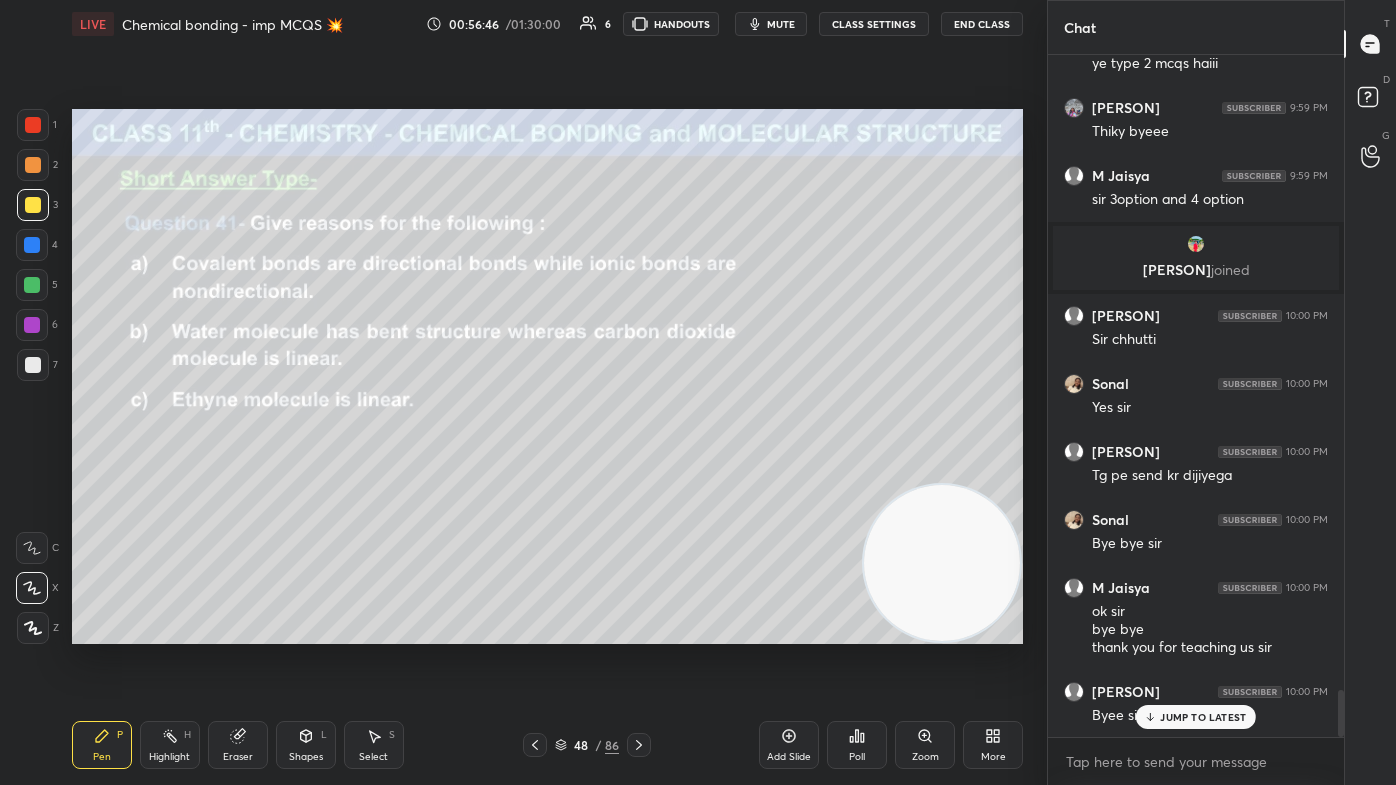 scroll, scrollTop: 9170, scrollLeft: 0, axis: vertical 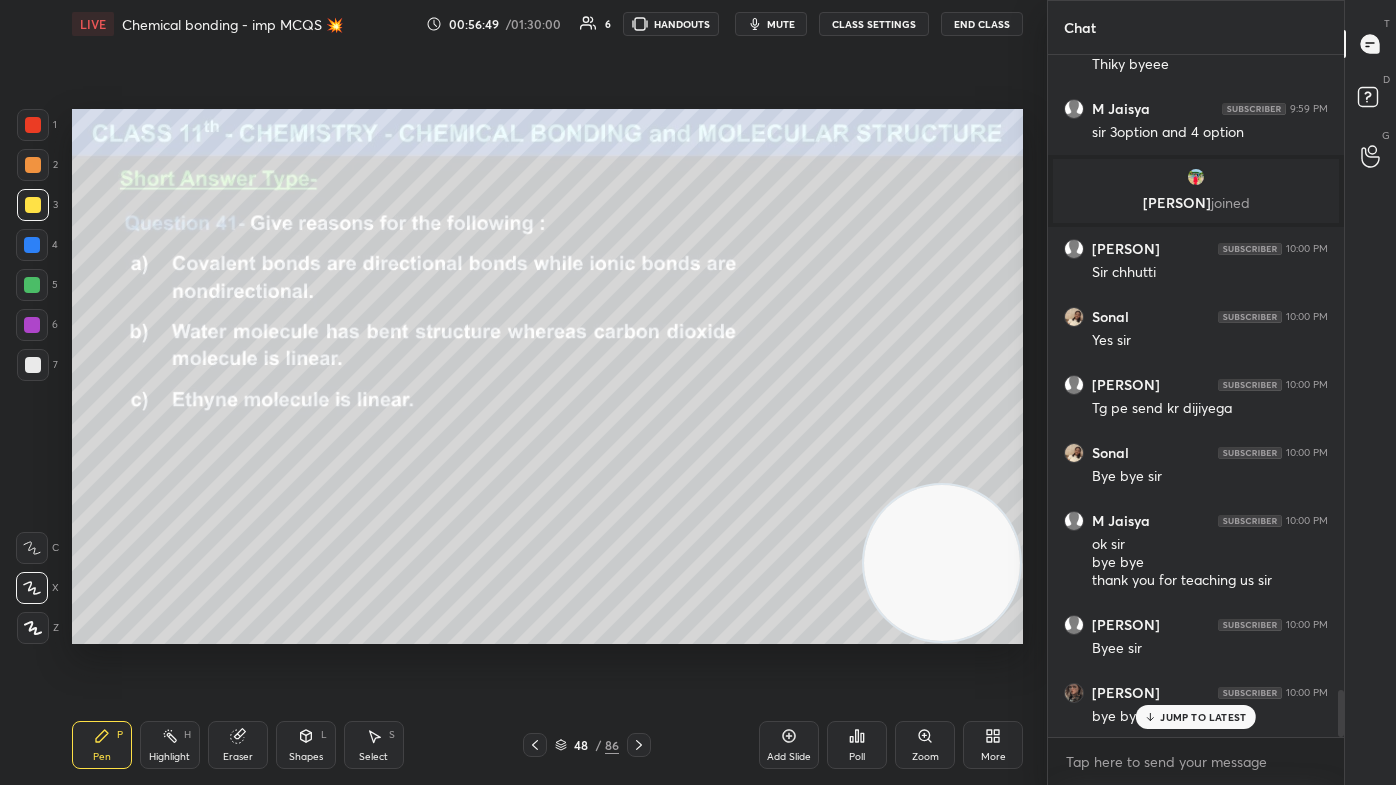 click on "JUMP TO LATEST" at bounding box center [1203, 717] 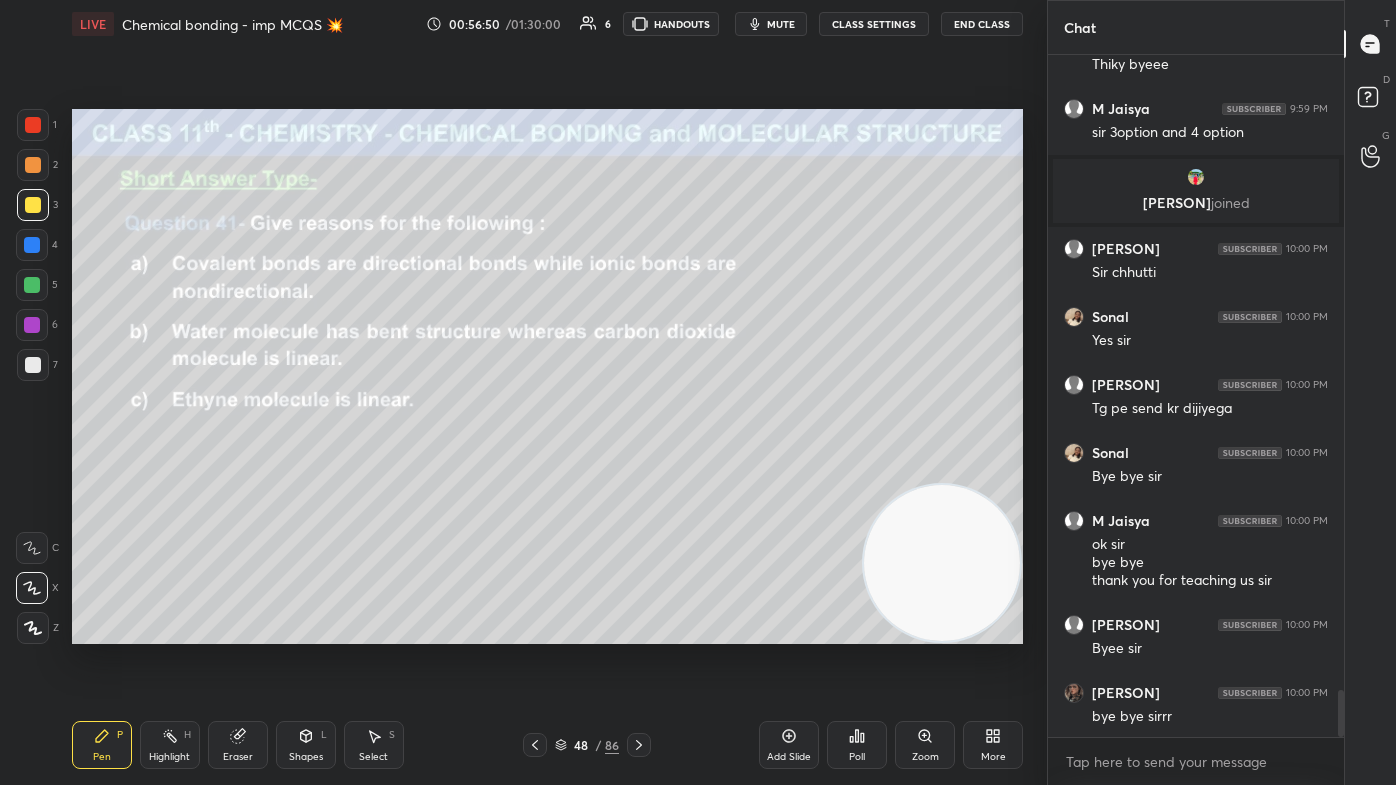 scroll, scrollTop: 9239, scrollLeft: 0, axis: vertical 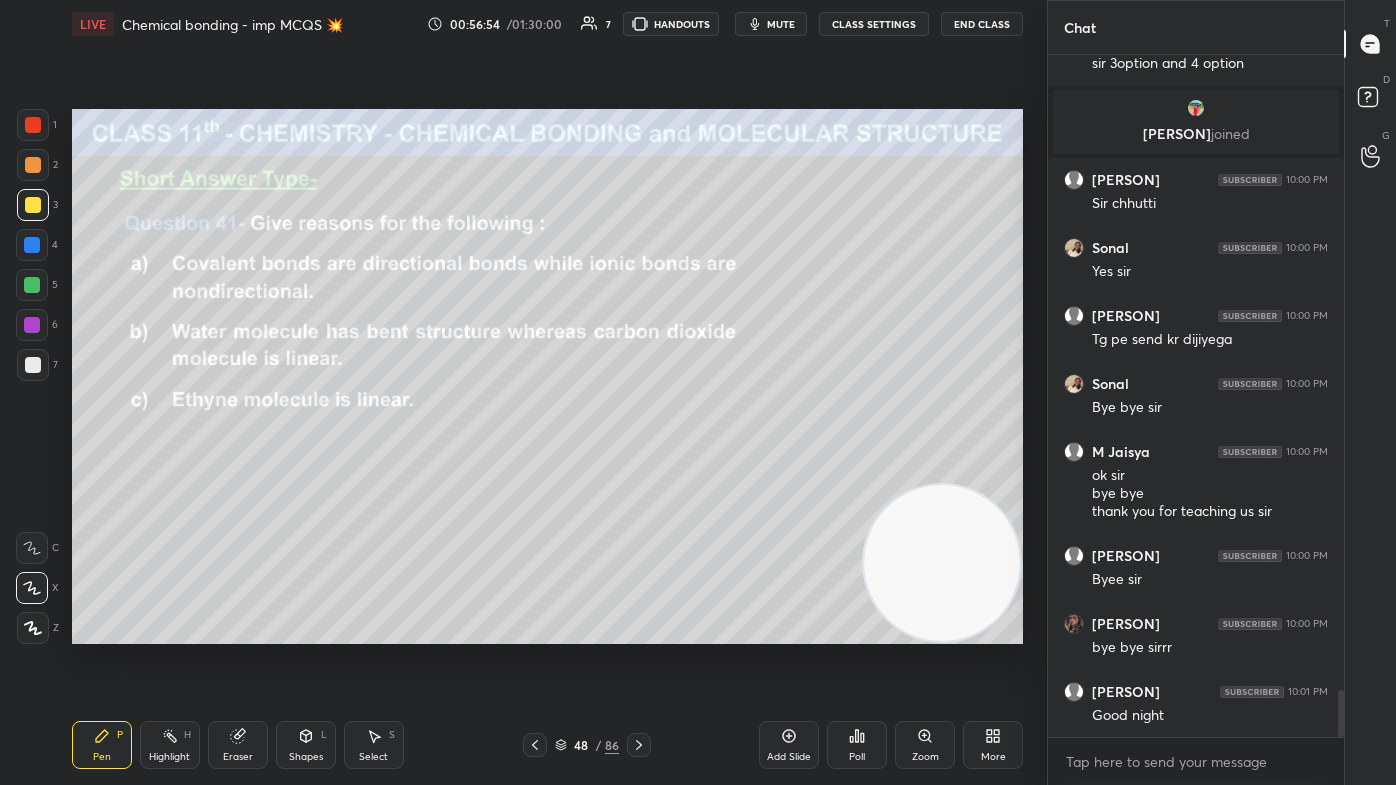 click on "End Class" at bounding box center (982, 24) 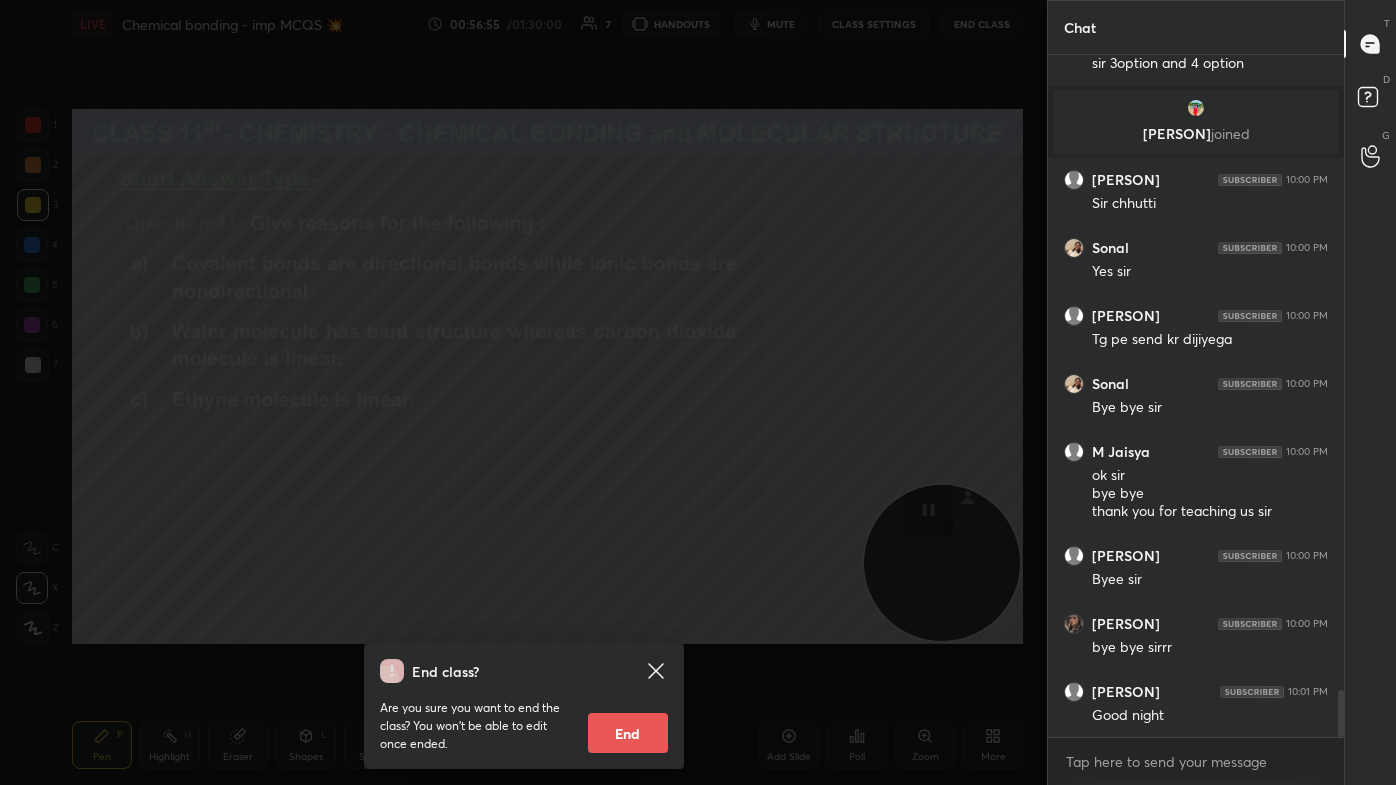 scroll, scrollTop: 9306, scrollLeft: 0, axis: vertical 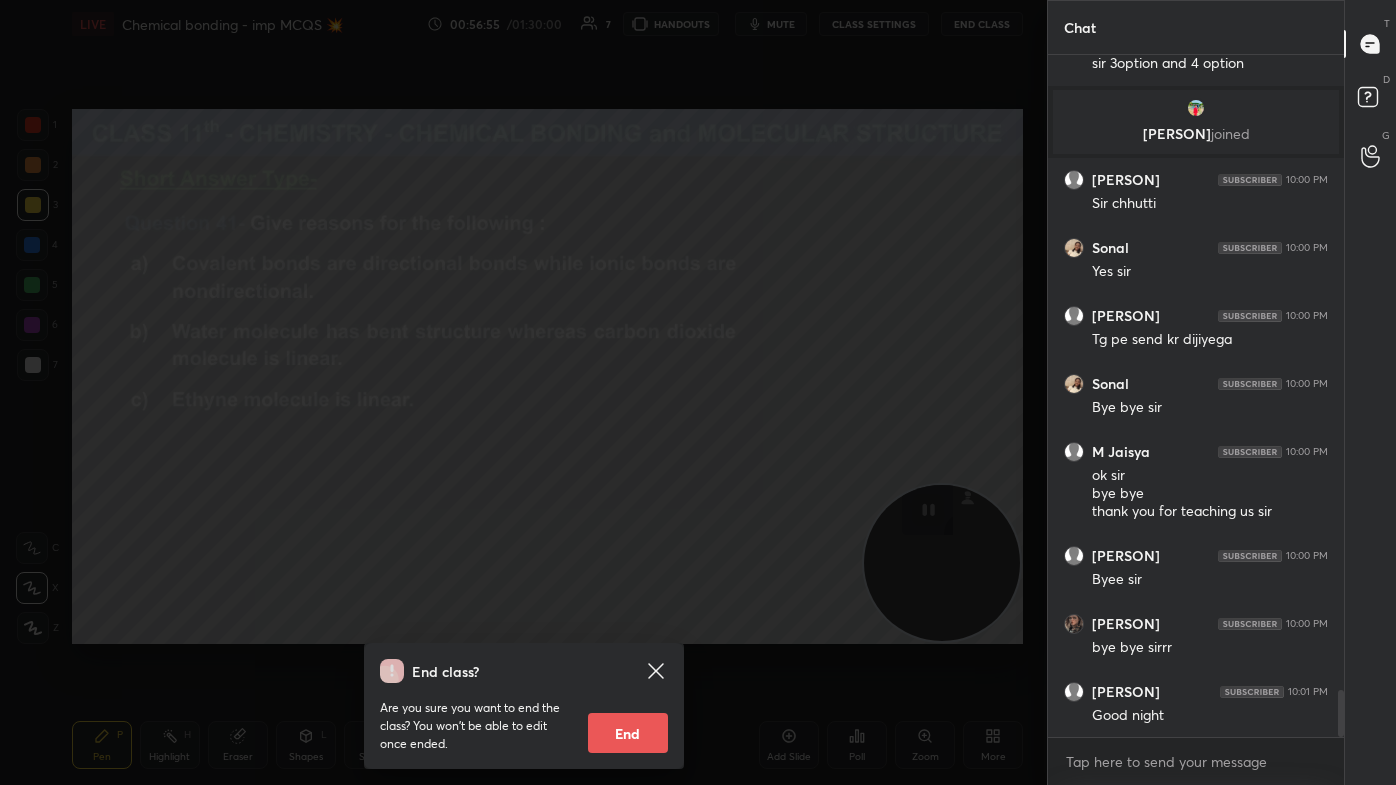 click on "End" at bounding box center [628, 733] 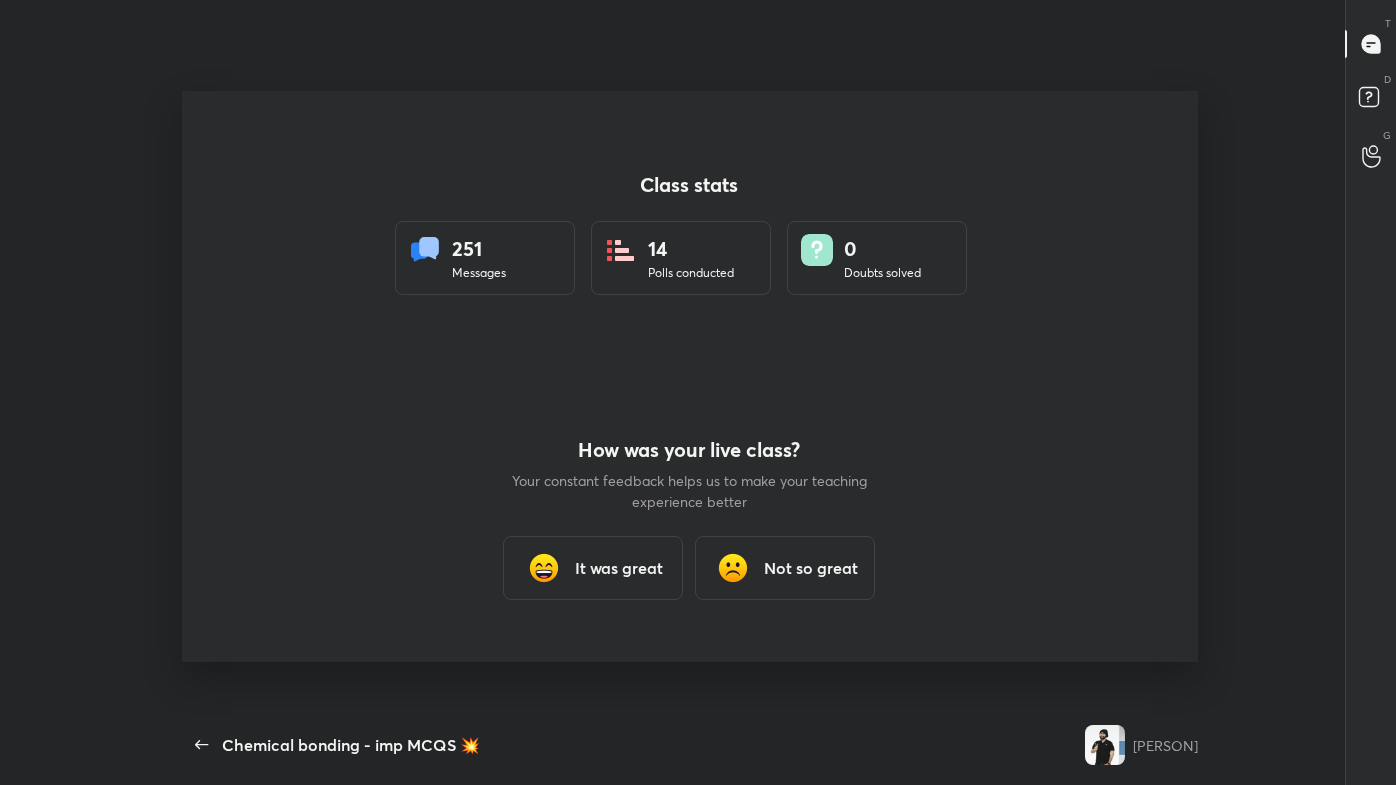scroll, scrollTop: 99342, scrollLeft: 98968, axis: both 